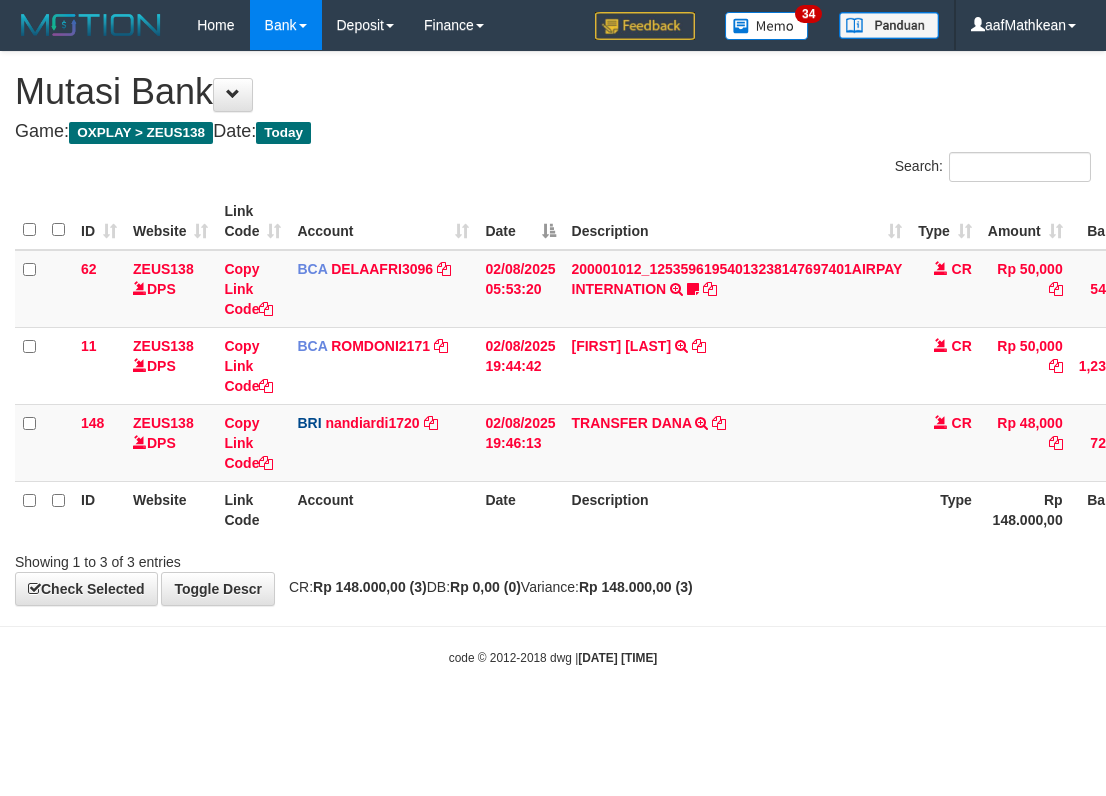 scroll, scrollTop: 0, scrollLeft: 175, axis: horizontal 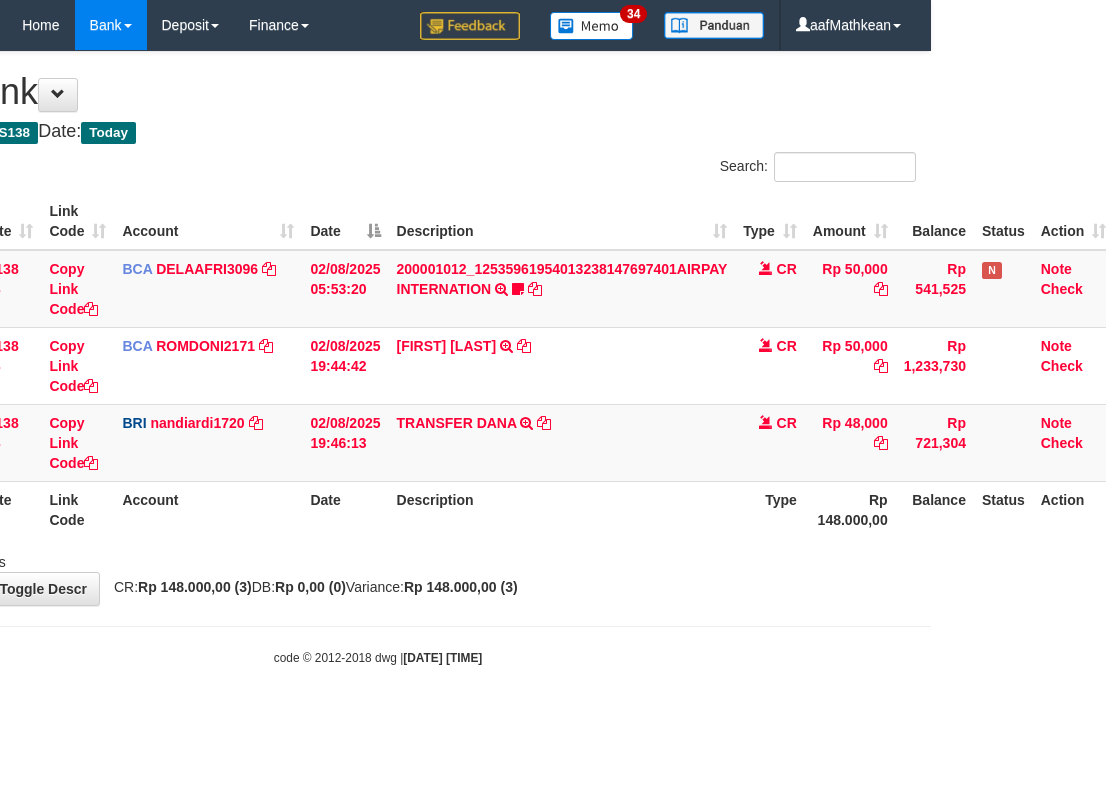 click on "Showing 1 to 3 of 3 entries" at bounding box center [378, 558] 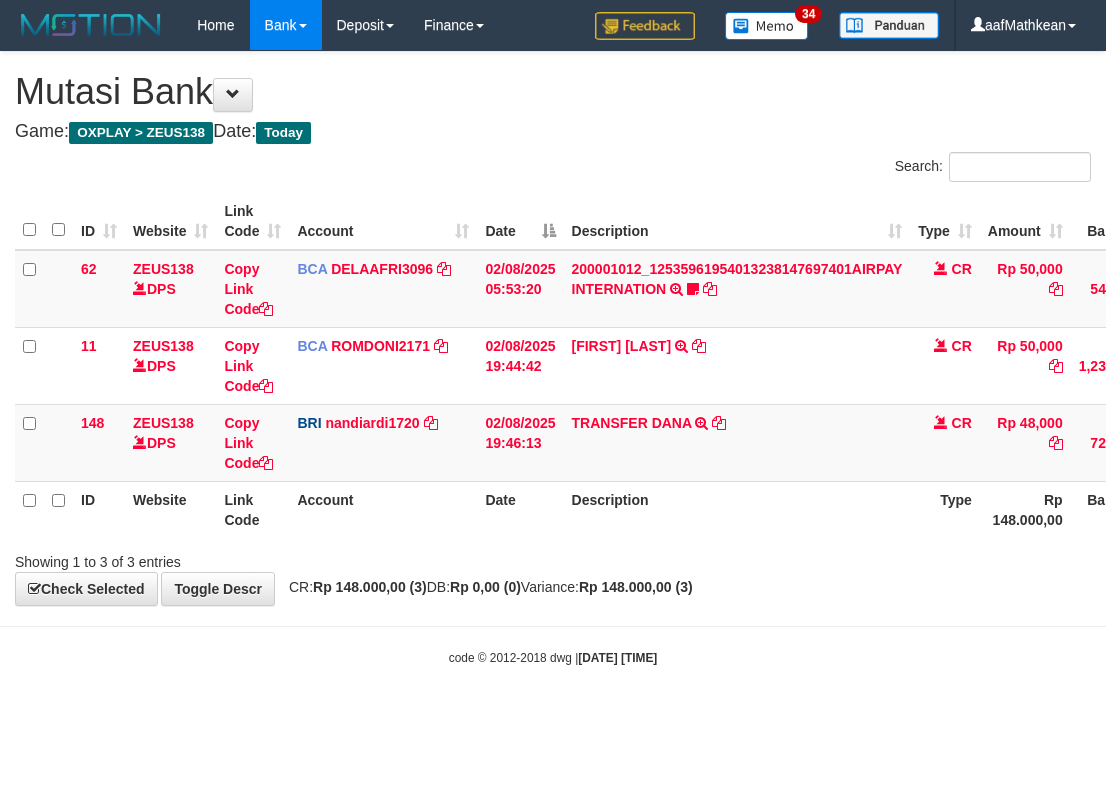 scroll, scrollTop: 0, scrollLeft: 175, axis: horizontal 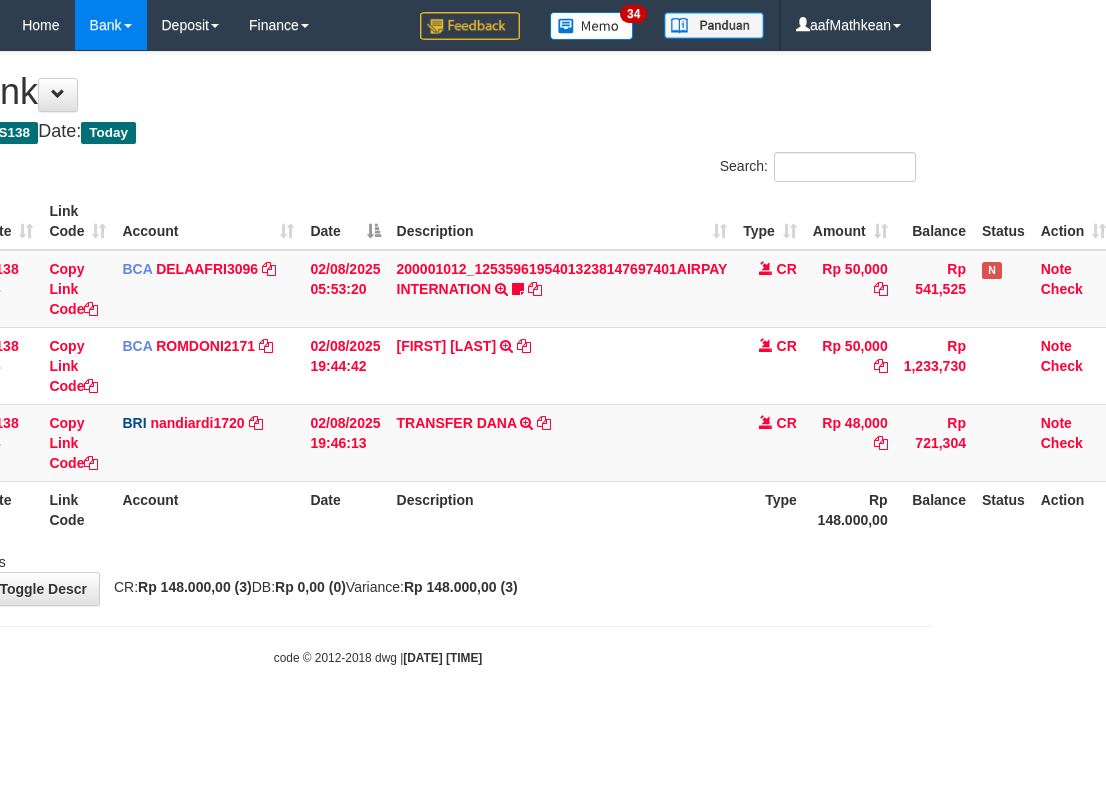 click on "Description" at bounding box center (562, 509) 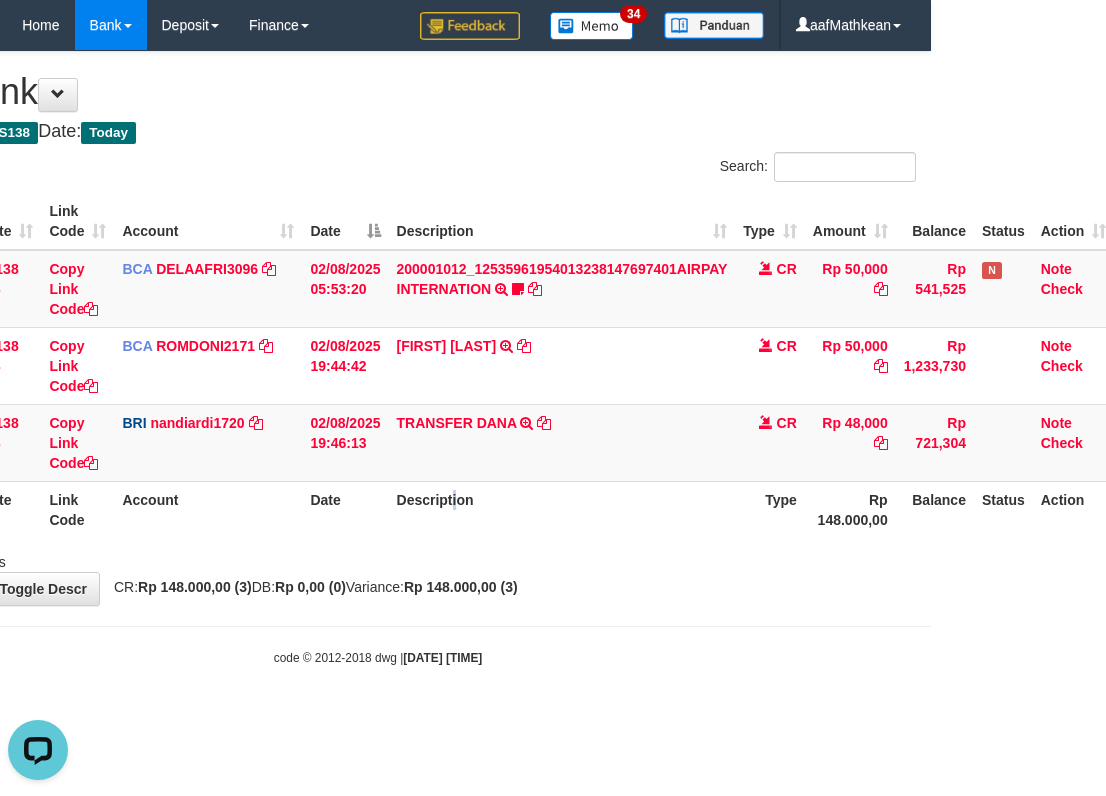 click on "Description" at bounding box center (562, 509) 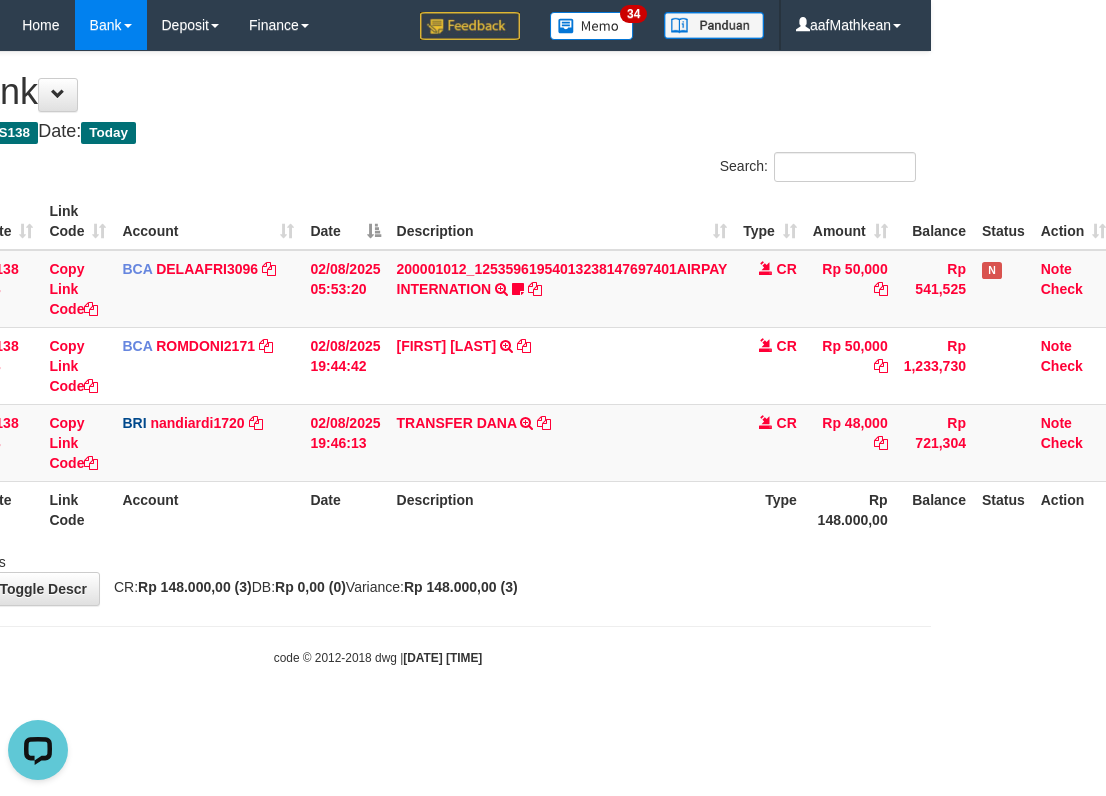 click on "Description" at bounding box center [562, 509] 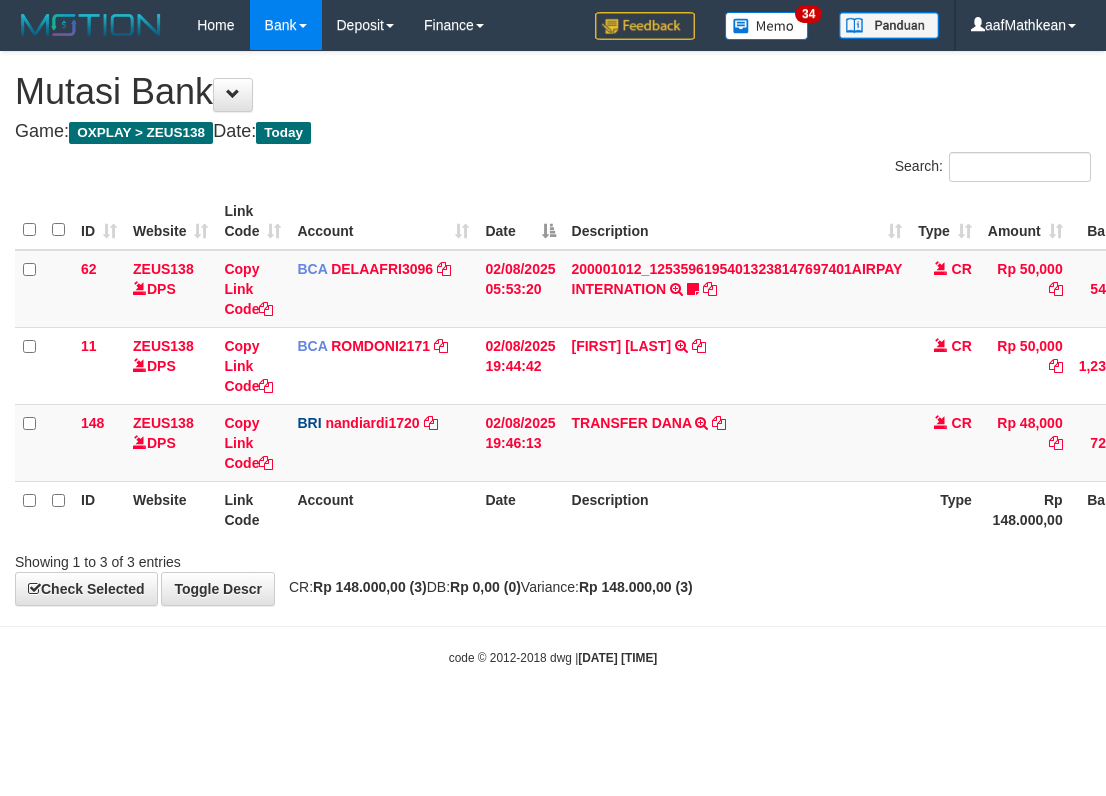 scroll, scrollTop: 0, scrollLeft: 175, axis: horizontal 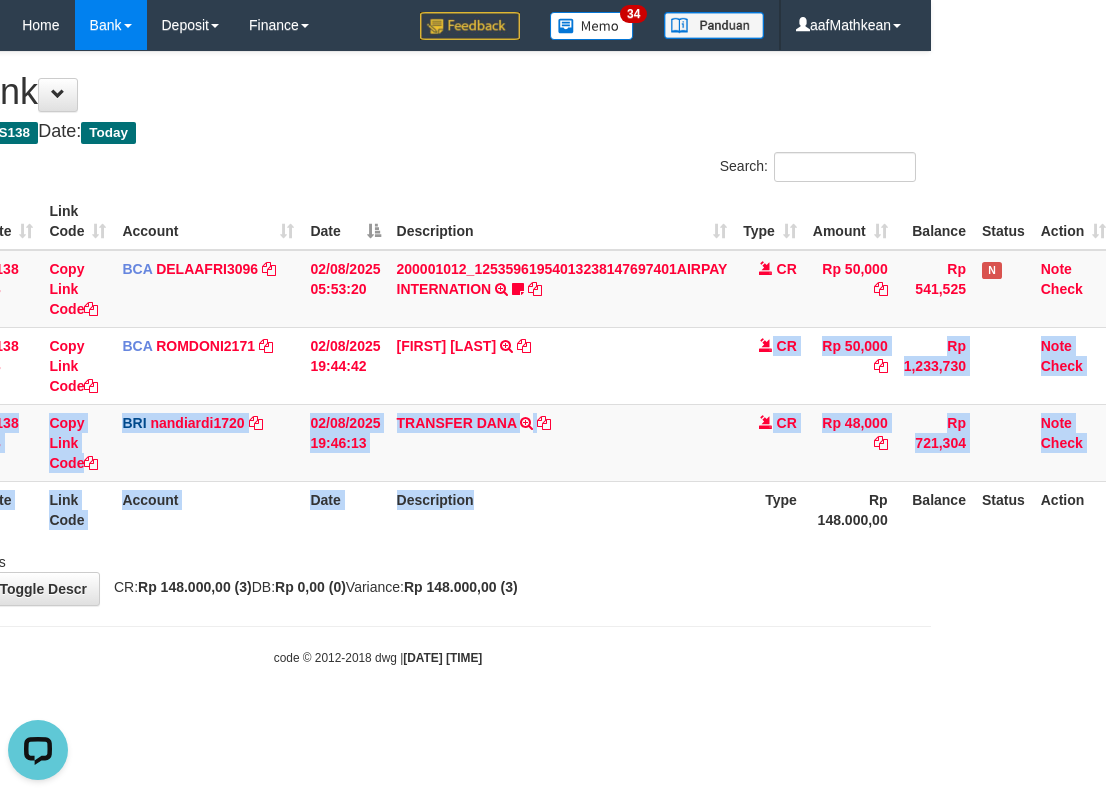 drag, startPoint x: 718, startPoint y: 388, endPoint x: 671, endPoint y: 578, distance: 195.72685 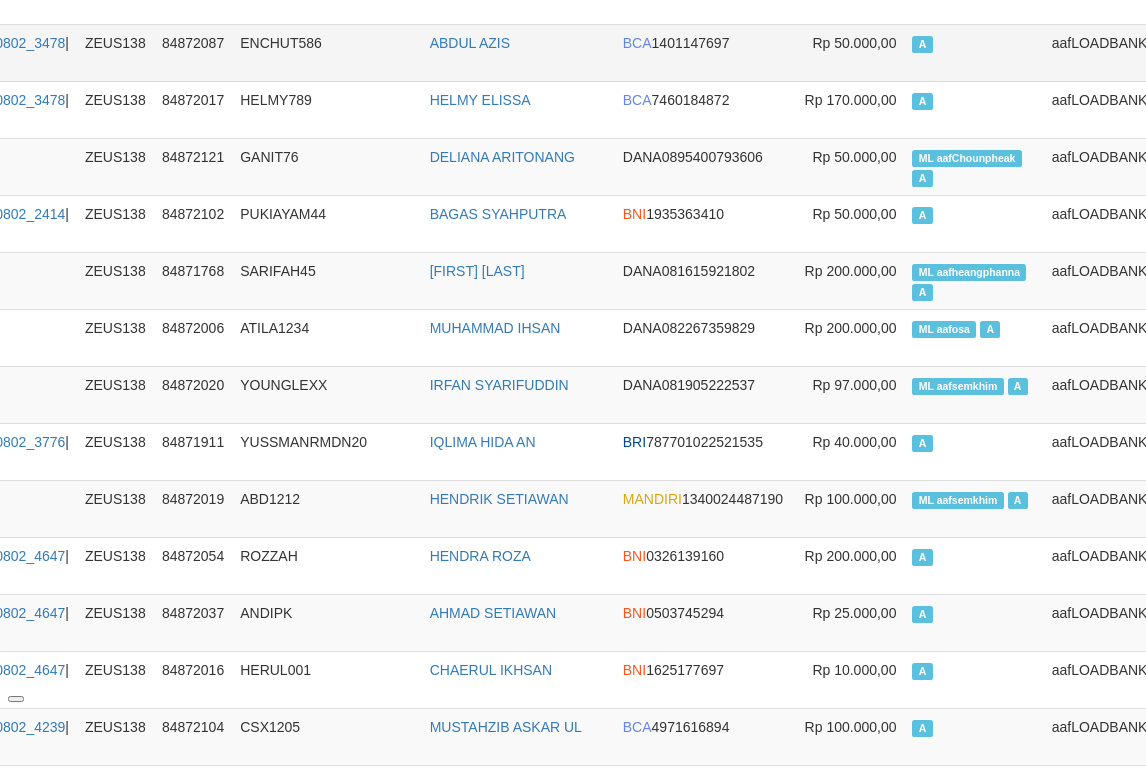 scroll, scrollTop: 9004, scrollLeft: 246, axis: both 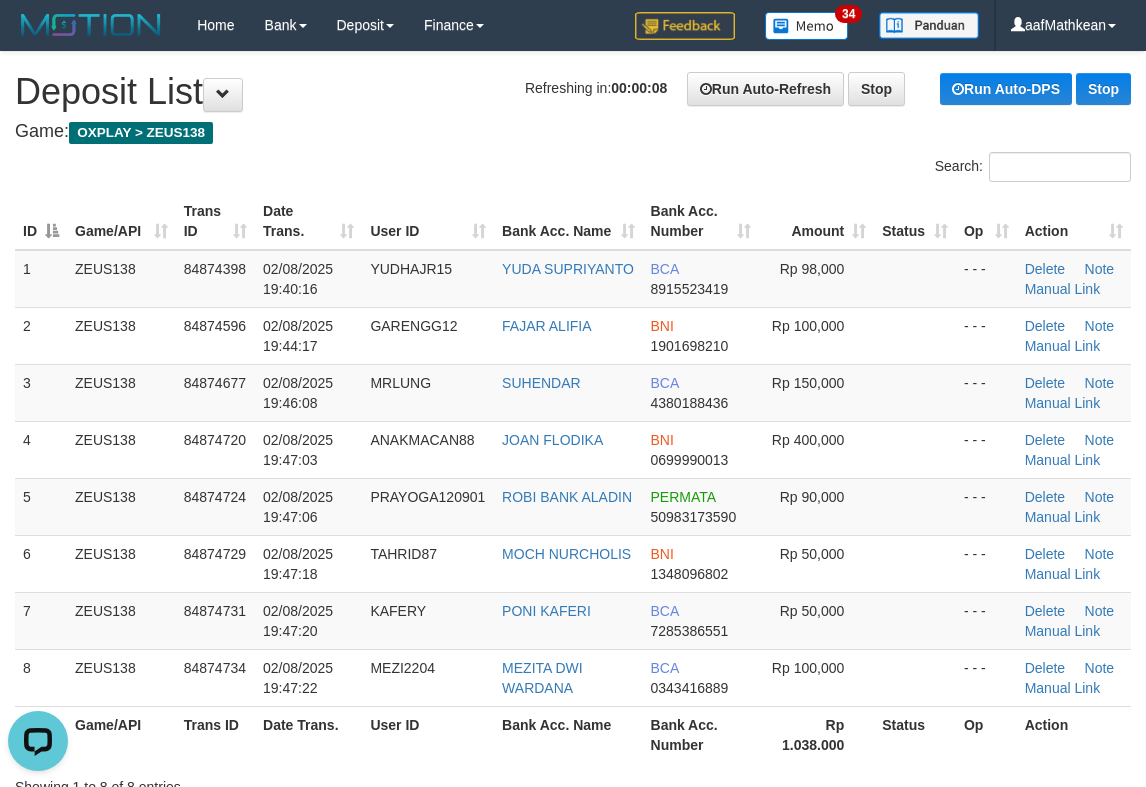 drag, startPoint x: 227, startPoint y: 195, endPoint x: 411, endPoint y: 185, distance: 184.27155 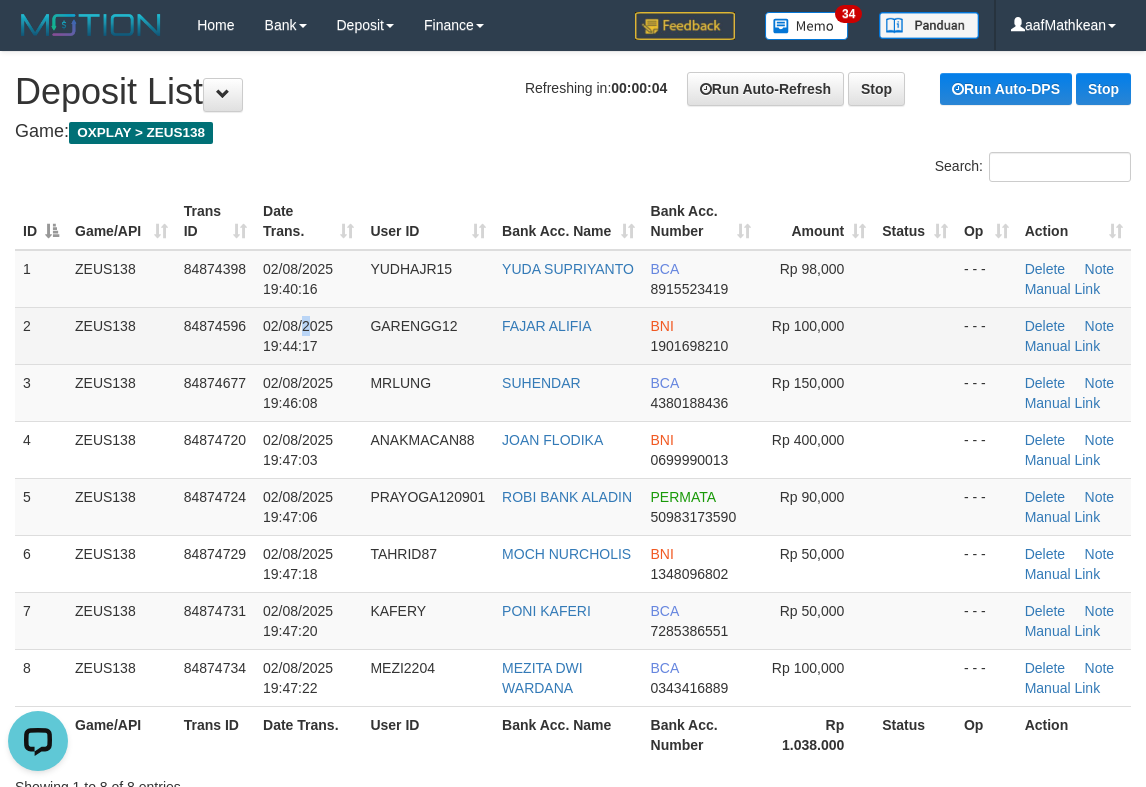 click on "02/08/2025 19:44:17" at bounding box center (298, 336) 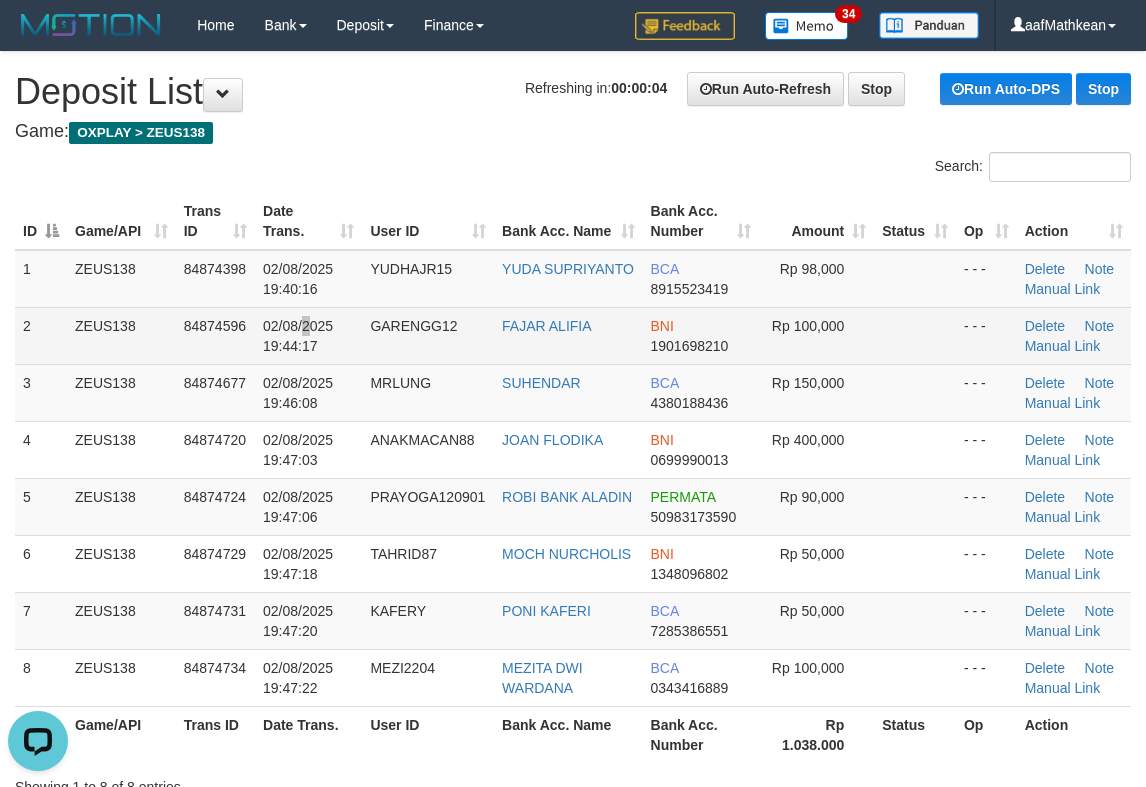 click on "02/08/2025 19:44:17" at bounding box center (298, 336) 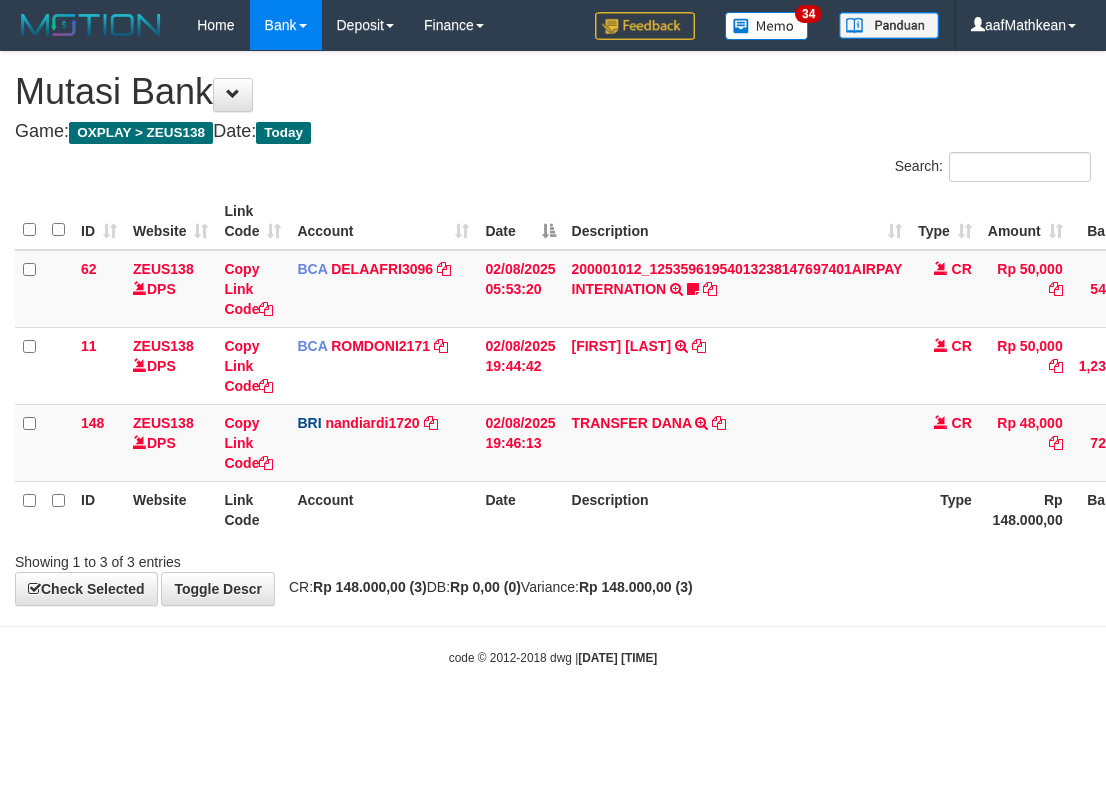 scroll, scrollTop: 0, scrollLeft: 175, axis: horizontal 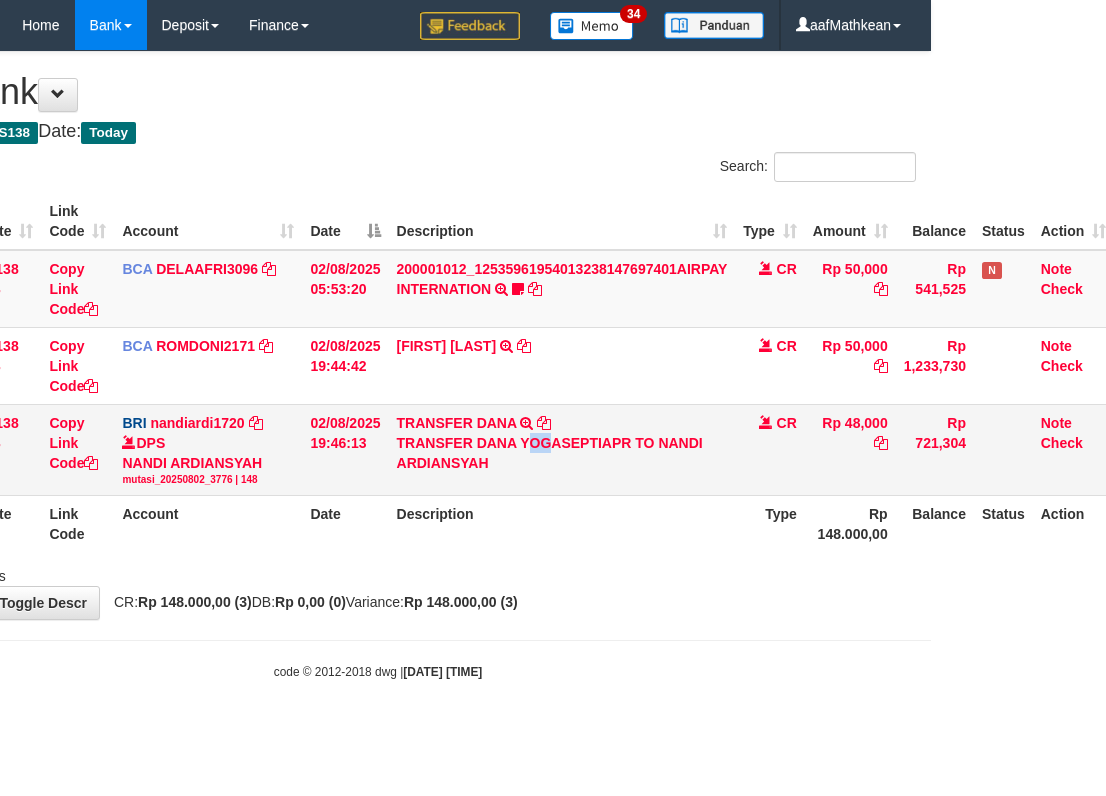 drag, startPoint x: 525, startPoint y: 437, endPoint x: 558, endPoint y: 447, distance: 34.48188 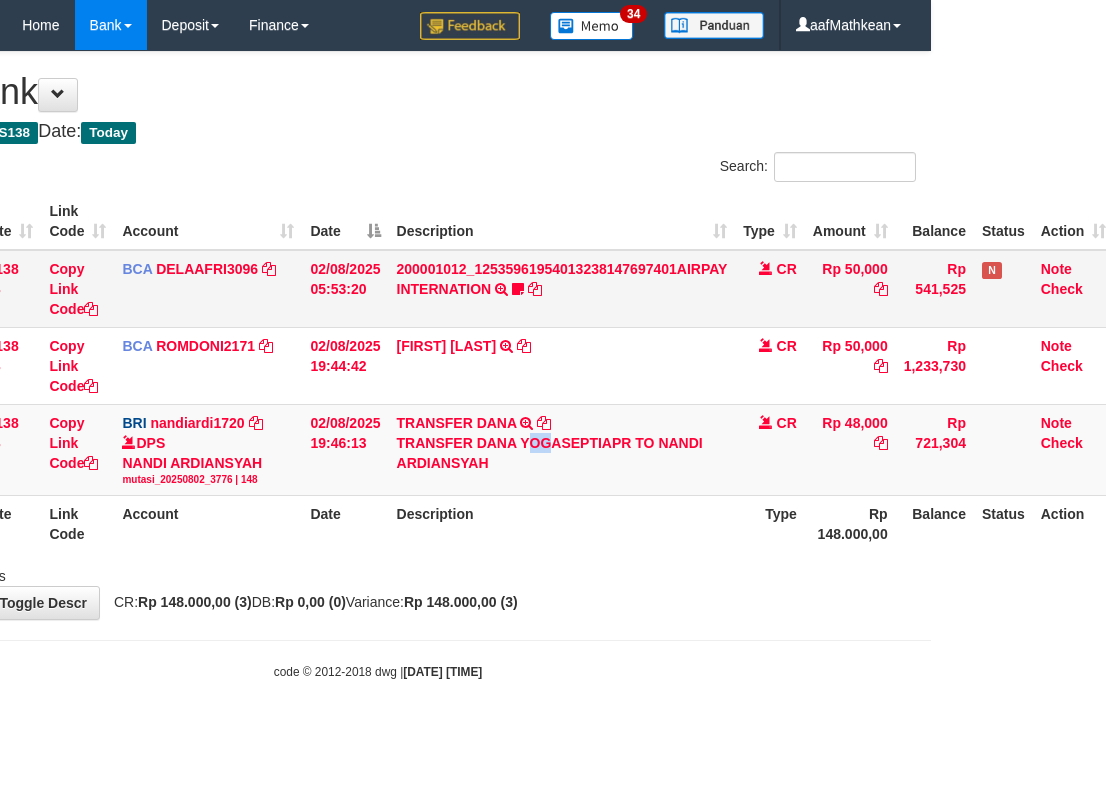 copy on "OG" 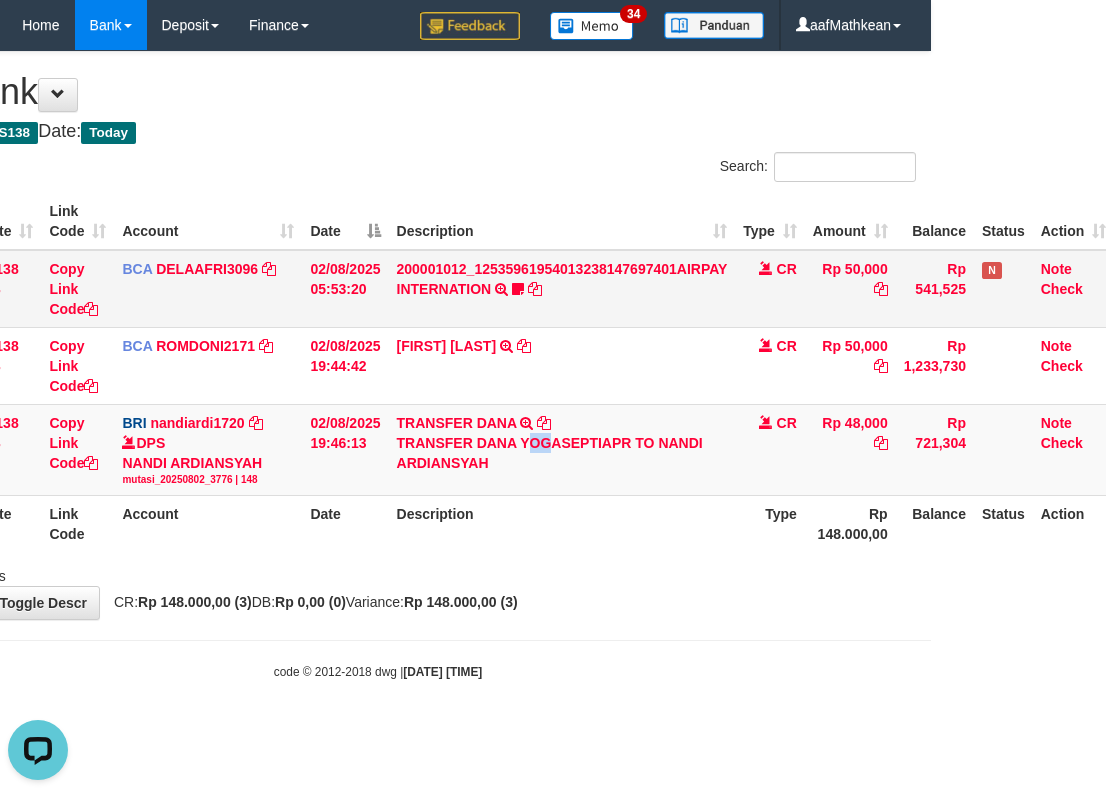 scroll, scrollTop: 0, scrollLeft: 0, axis: both 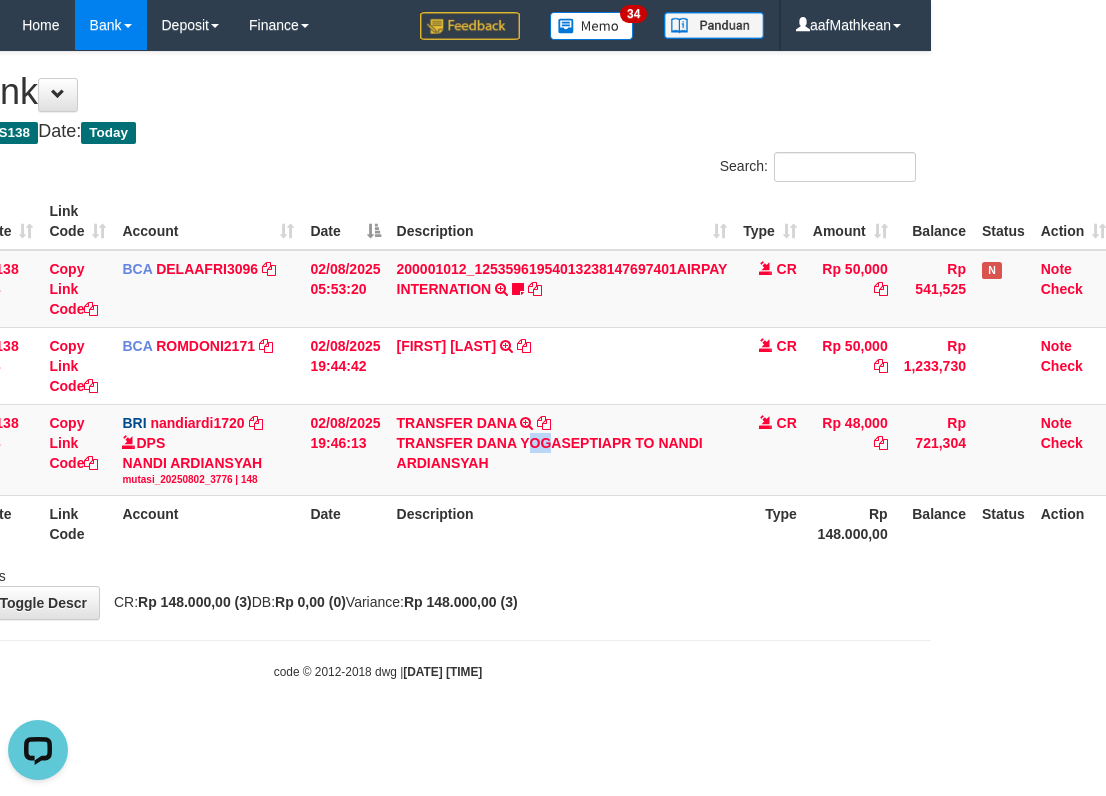 click on "Description" at bounding box center (562, 524) 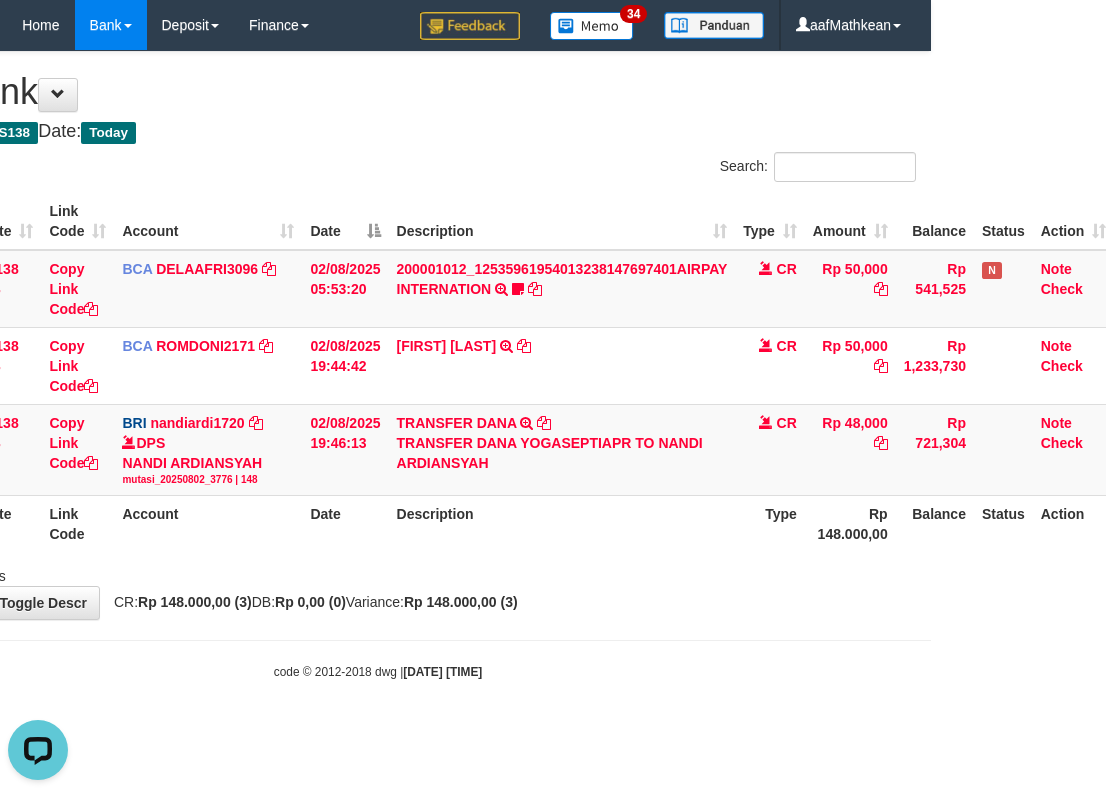 click on "Showing 1 to 3 of 3 entries" at bounding box center [378, 572] 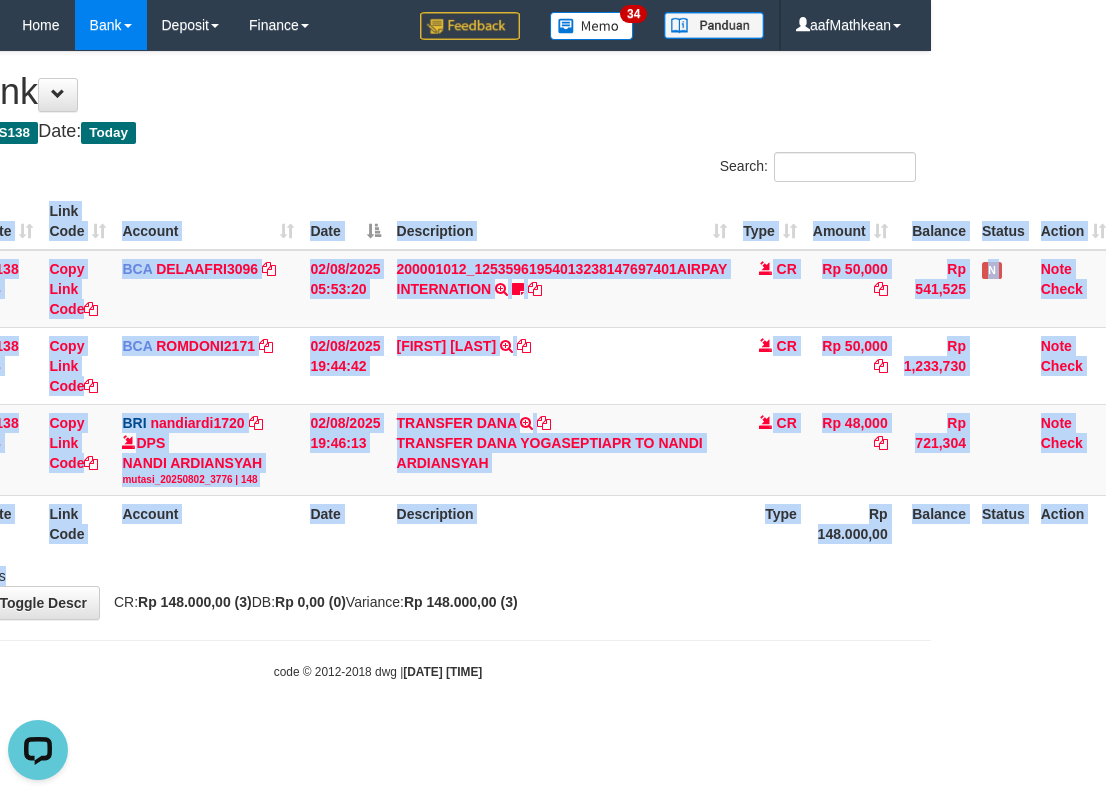 click on "Search:
ID Website Link Code Account Date Description Type Amount Balance Status Action
62
ZEUS138    DPS
Copy Link Code
BCA
DELAAFRI3096
DPS
DELA AFRIANI
mutasi_20250802_3552 | 62
mutasi_20250802_3552 | 62
02/08/2025 05:53:20
200001012_12535961954013238147697401AIRPAY INTERNATION            TRSF E-BANKING CR 0208/FTSCY/WS95051
50000.00200001012_12535961954013238147697401AIRPAY INTERNATION    Labubutaiki
https://prnt.sc/l7T6Eus7w_Qi
CR
Rp 50,000
Rp 541,525
N
Note
Check
11
ZEUS138    DPS
BCA" at bounding box center (378, 369) 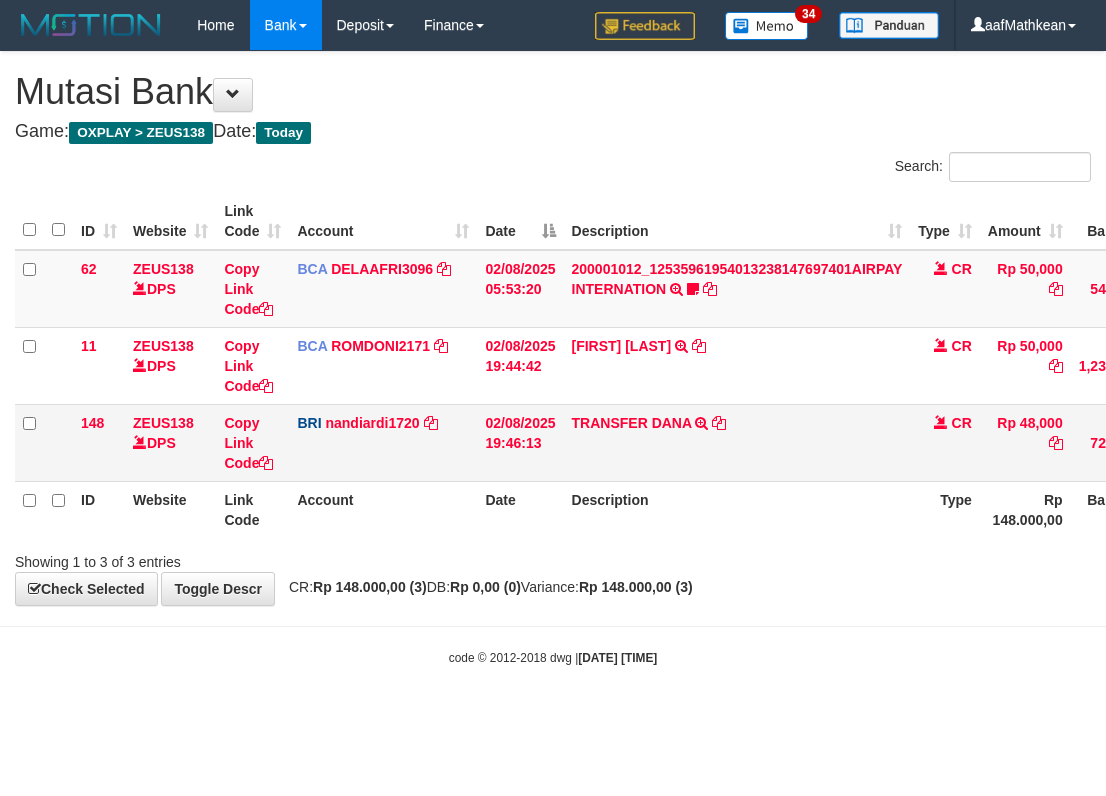 scroll, scrollTop: 0, scrollLeft: 175, axis: horizontal 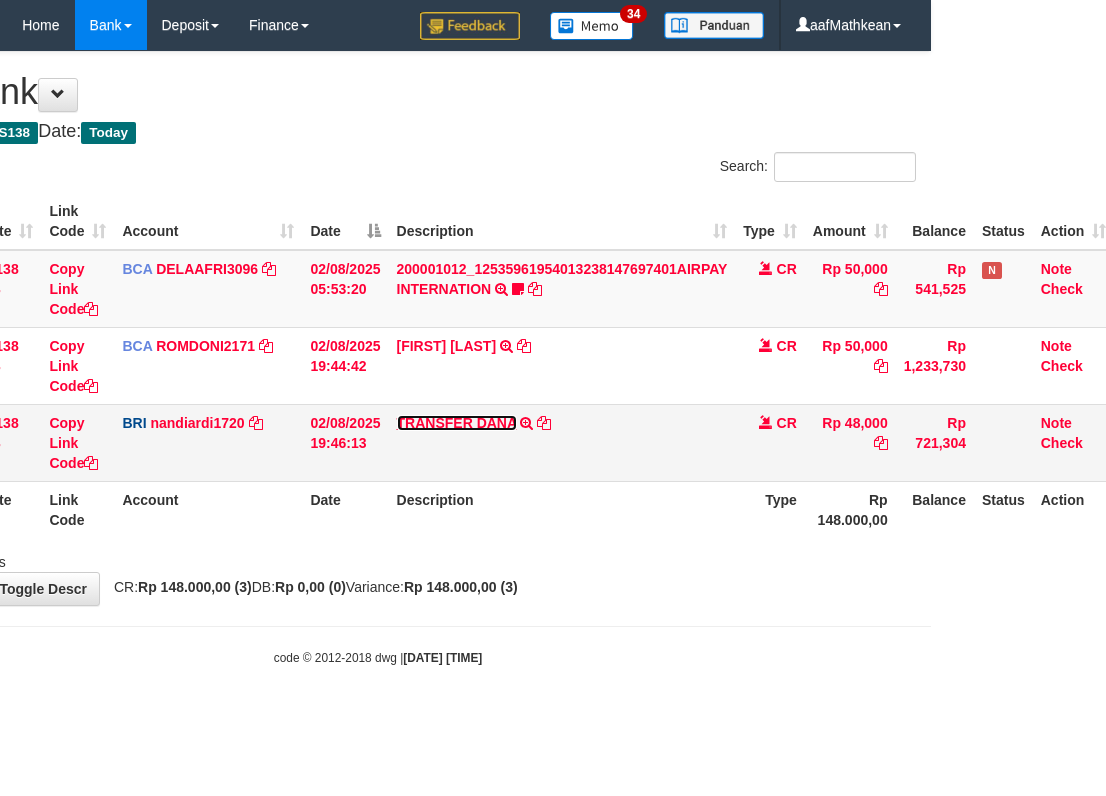 click on "TRANSFER DANA" at bounding box center [457, 423] 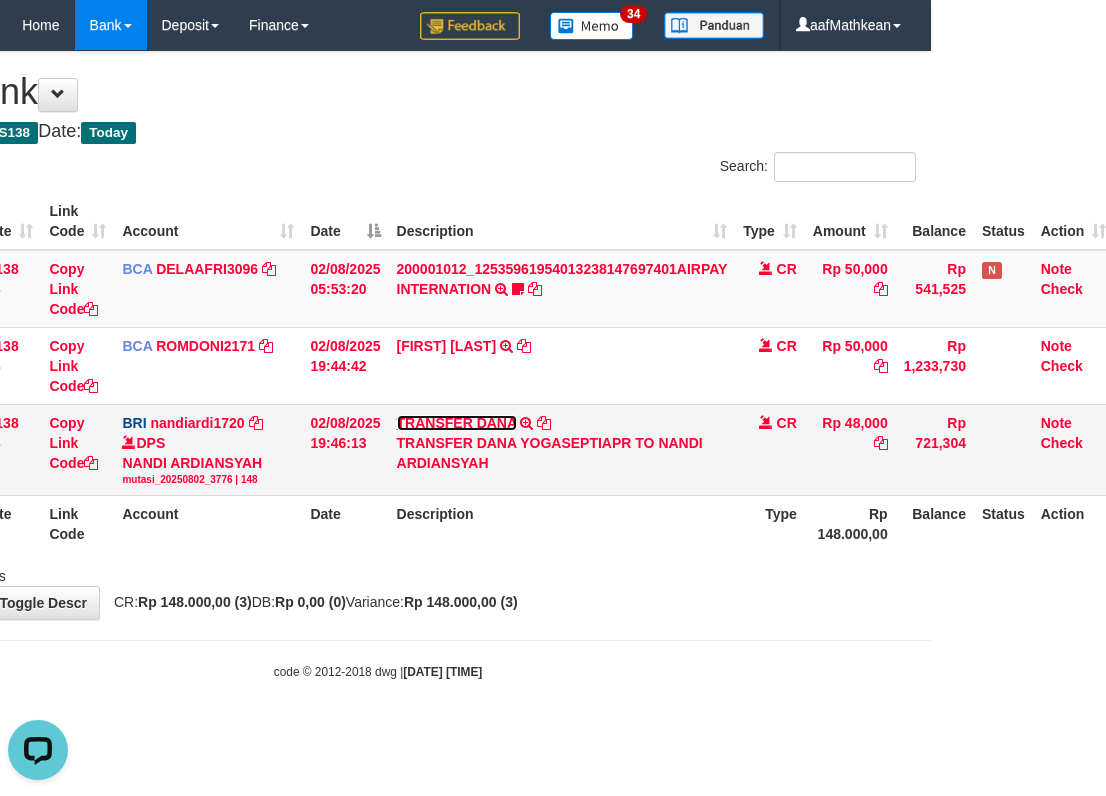 scroll, scrollTop: 0, scrollLeft: 0, axis: both 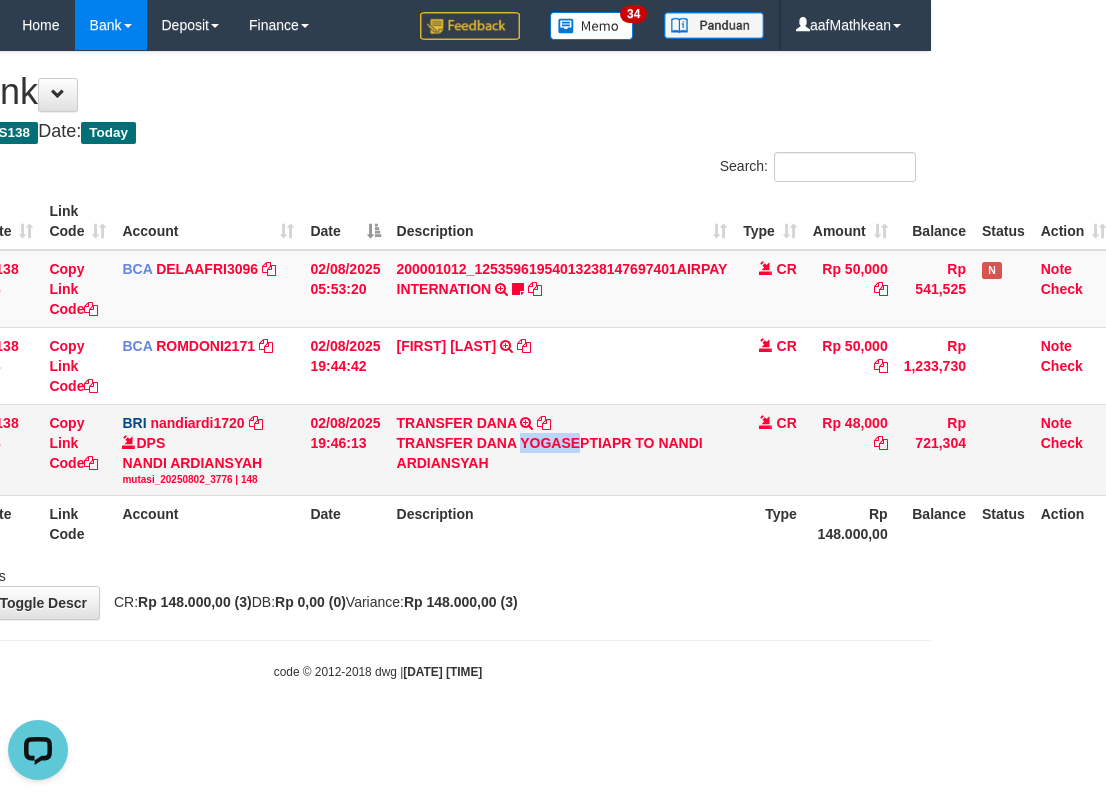 drag, startPoint x: 524, startPoint y: 443, endPoint x: 579, endPoint y: 452, distance: 55.7315 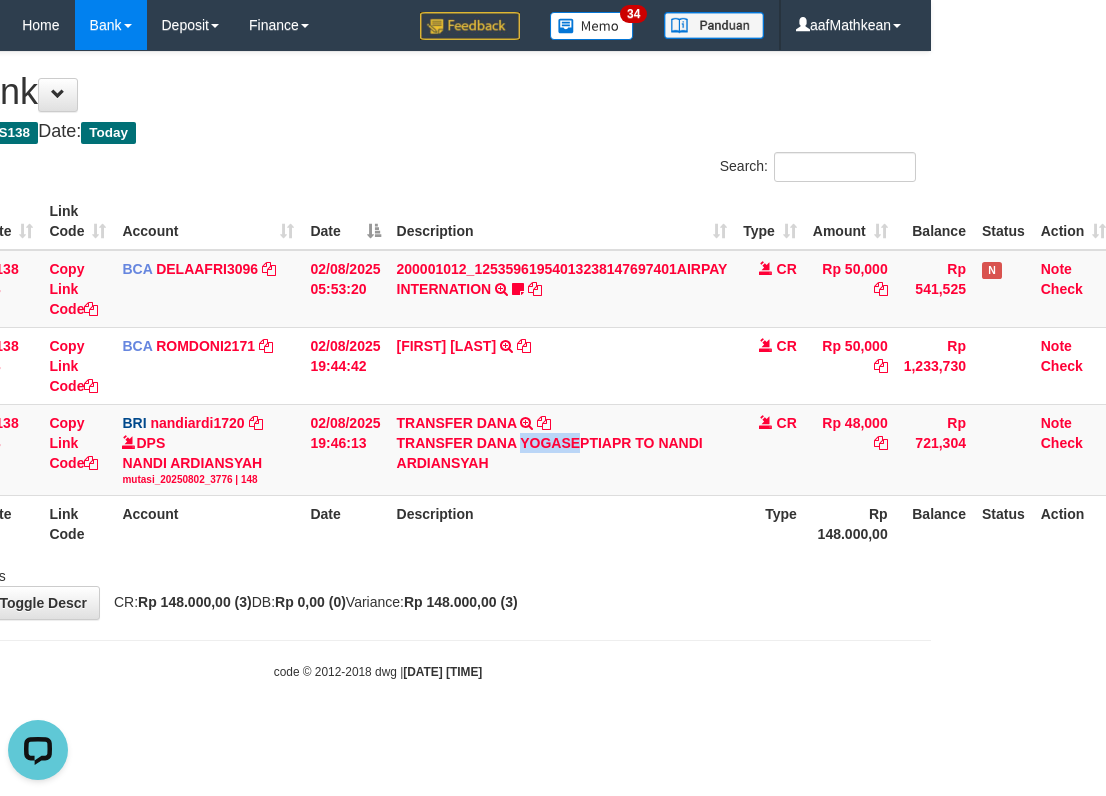 drag, startPoint x: 301, startPoint y: 569, endPoint x: 320, endPoint y: 587, distance: 26.172504 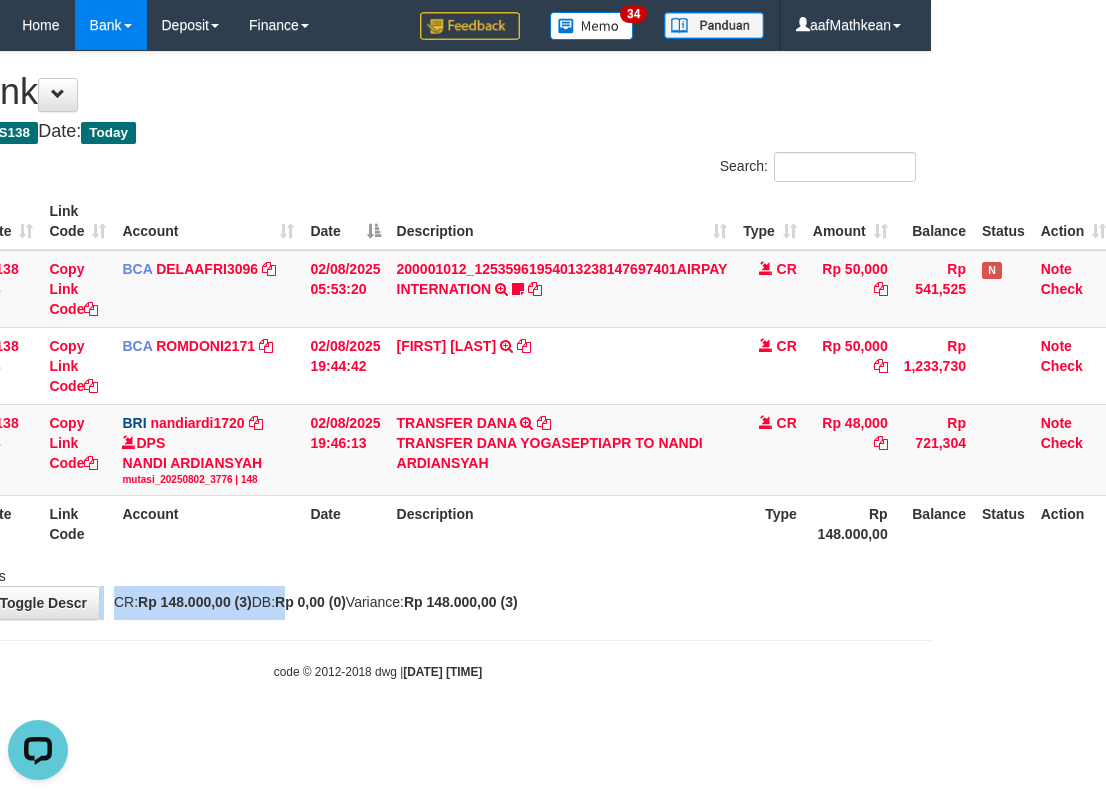 drag, startPoint x: 320, startPoint y: 587, endPoint x: 363, endPoint y: 597, distance: 44.14748 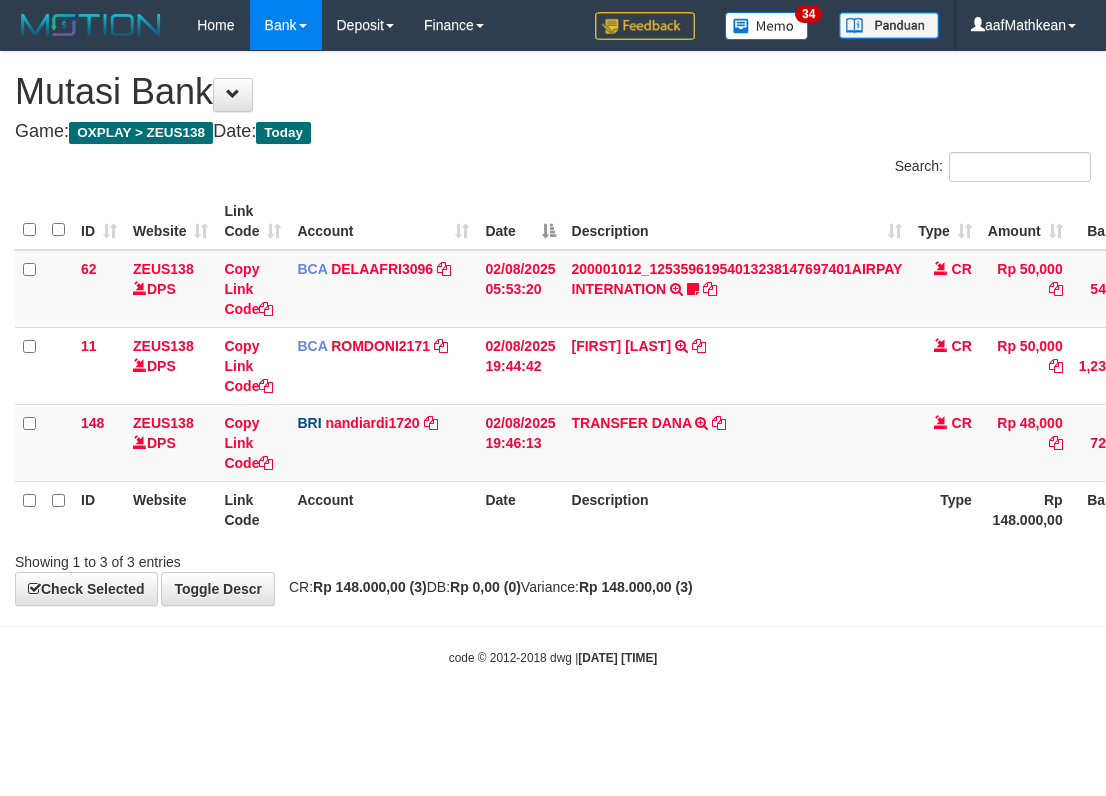 scroll, scrollTop: 0, scrollLeft: 175, axis: horizontal 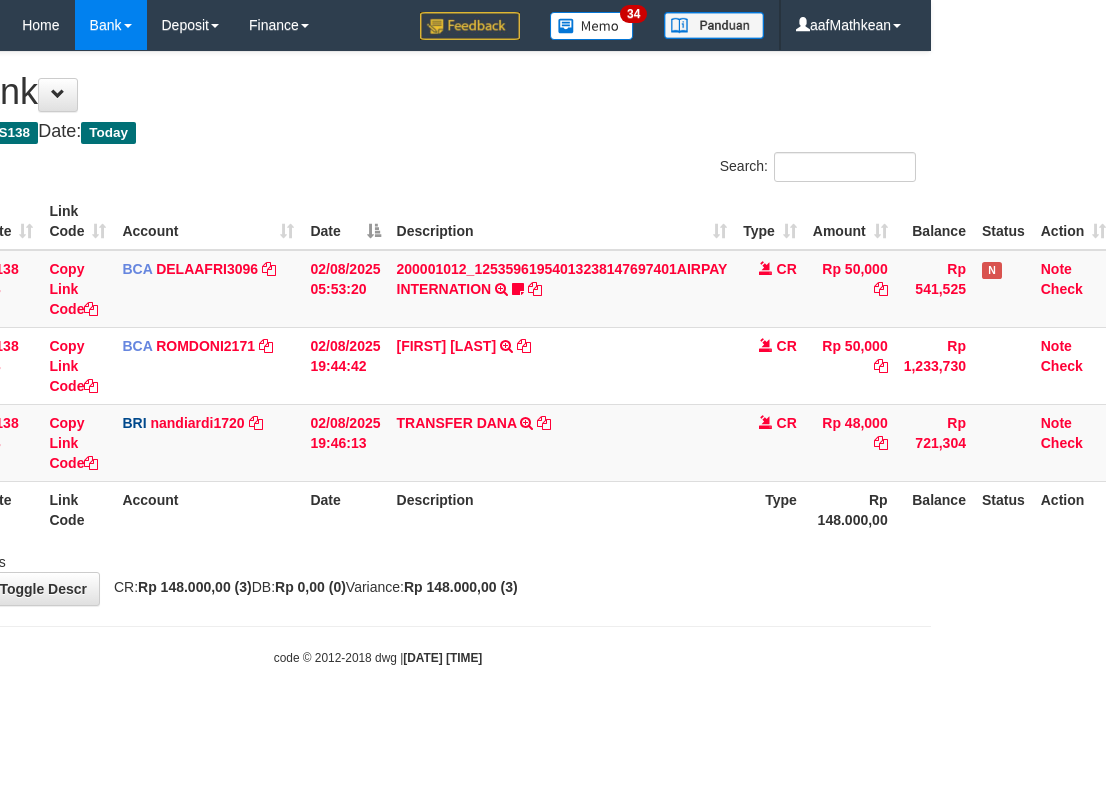 click on "Showing 1 to 3 of 3 entries" at bounding box center [378, 558] 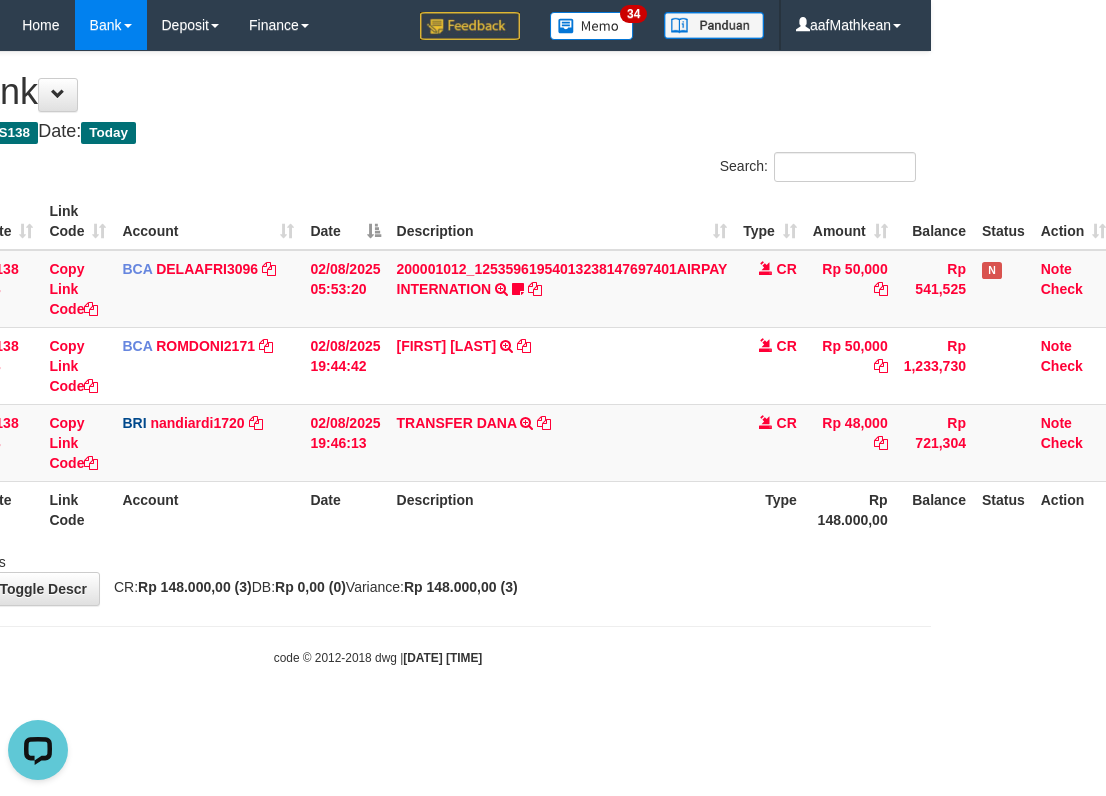 scroll, scrollTop: 0, scrollLeft: 0, axis: both 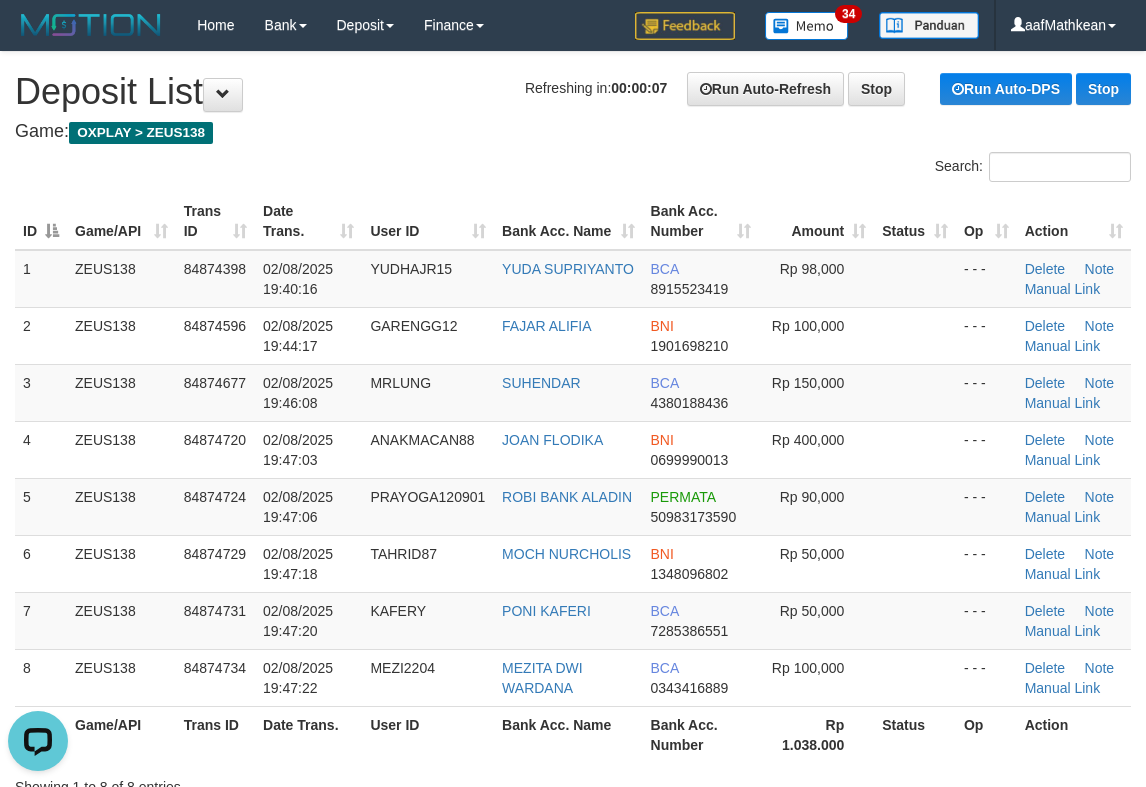 drag, startPoint x: 208, startPoint y: 155, endPoint x: 174, endPoint y: 181, distance: 42.80187 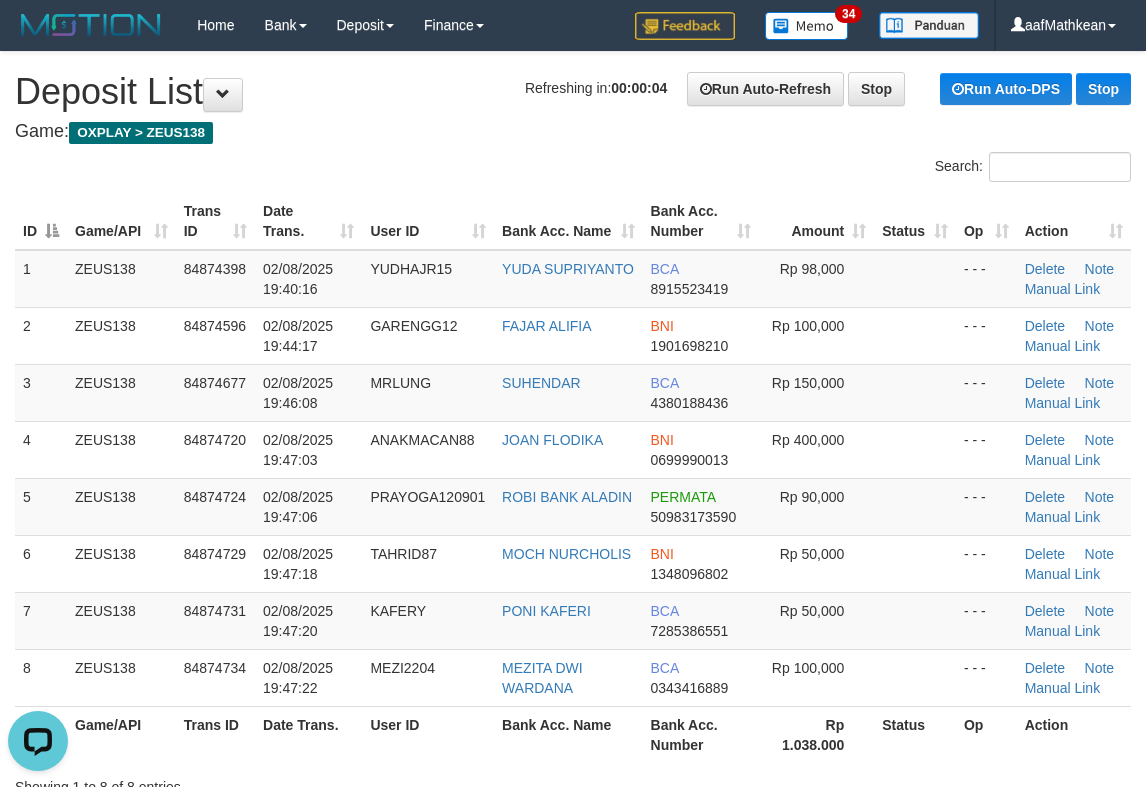 drag, startPoint x: 181, startPoint y: 68, endPoint x: 4, endPoint y: 88, distance: 178.12636 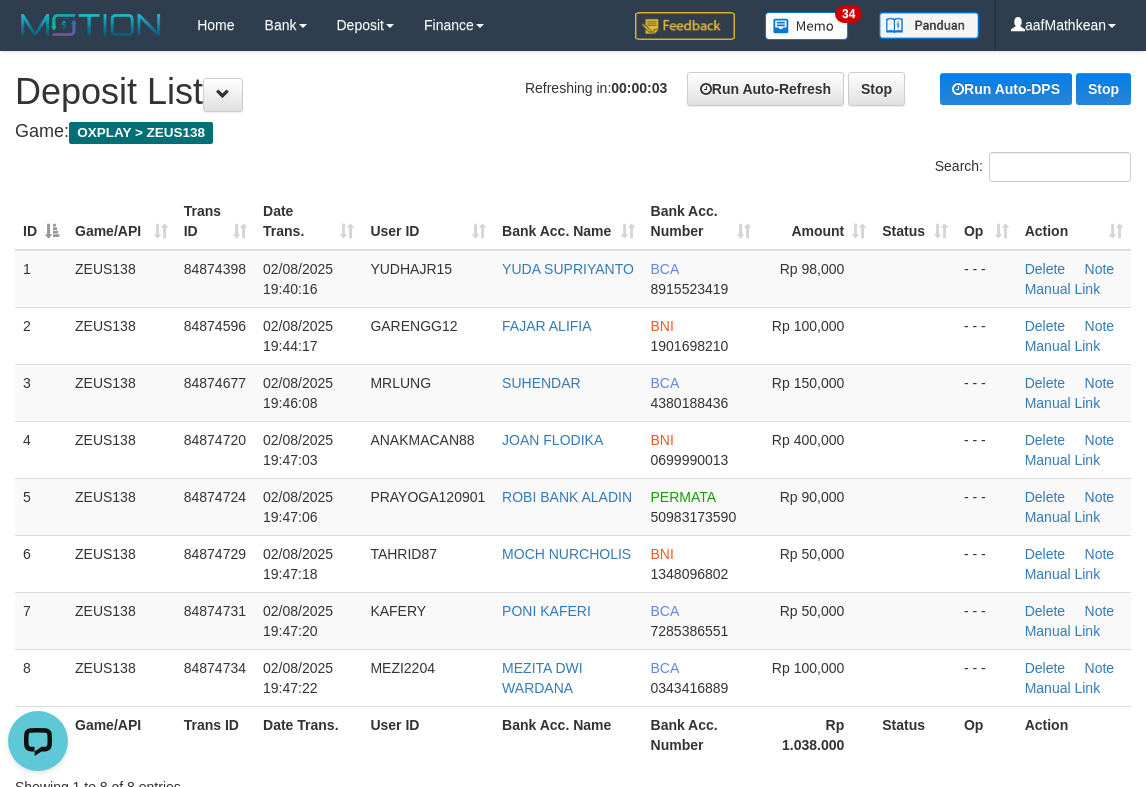 click on "**********" at bounding box center (573, 1298) 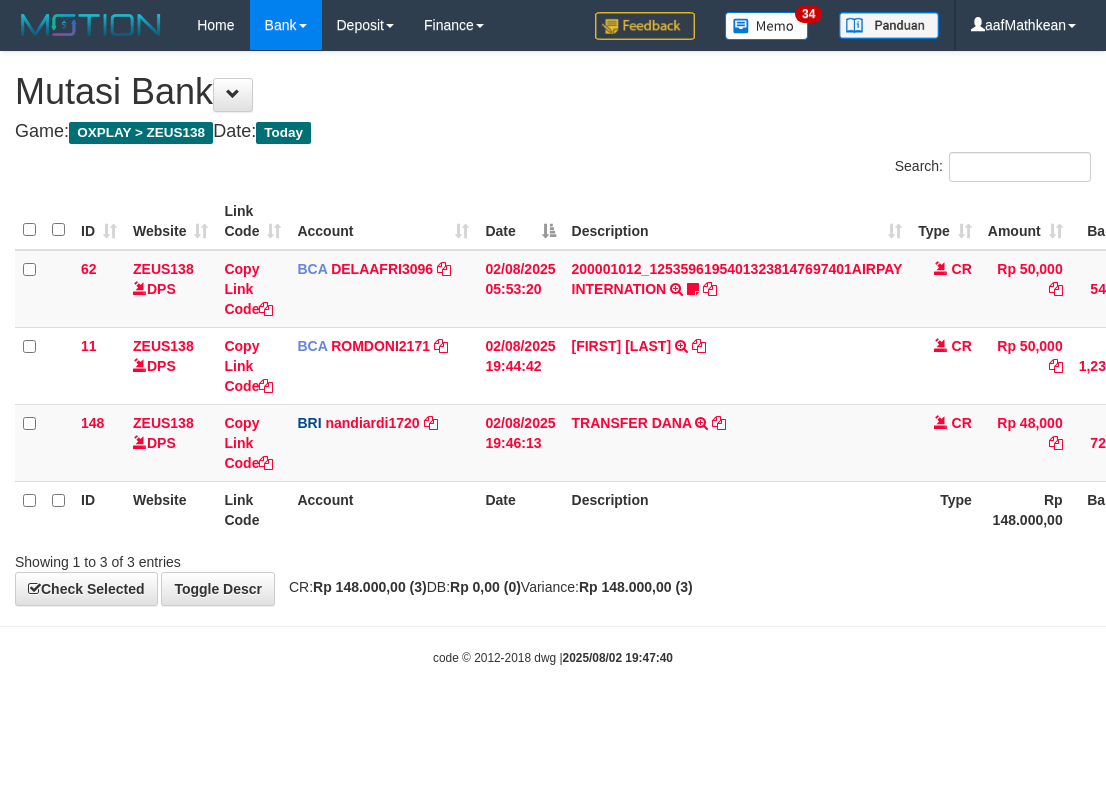 scroll, scrollTop: 0, scrollLeft: 175, axis: horizontal 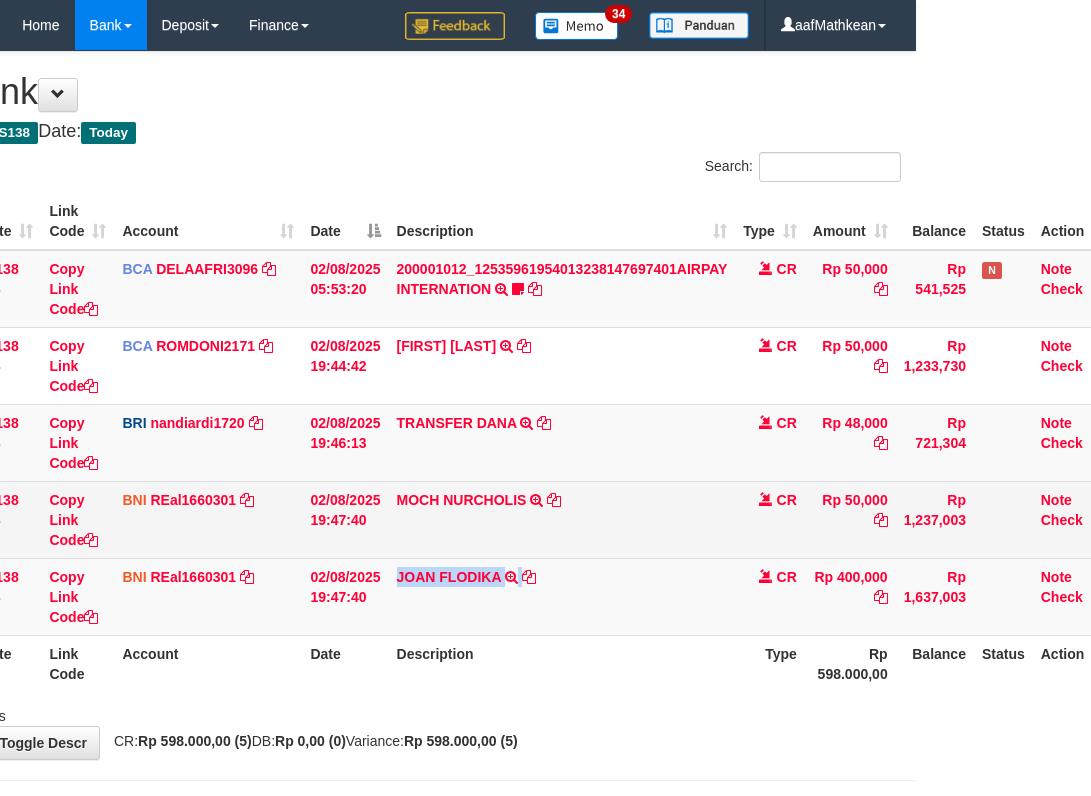 drag, startPoint x: 0, startPoint y: 0, endPoint x: 552, endPoint y: 493, distance: 740.1034 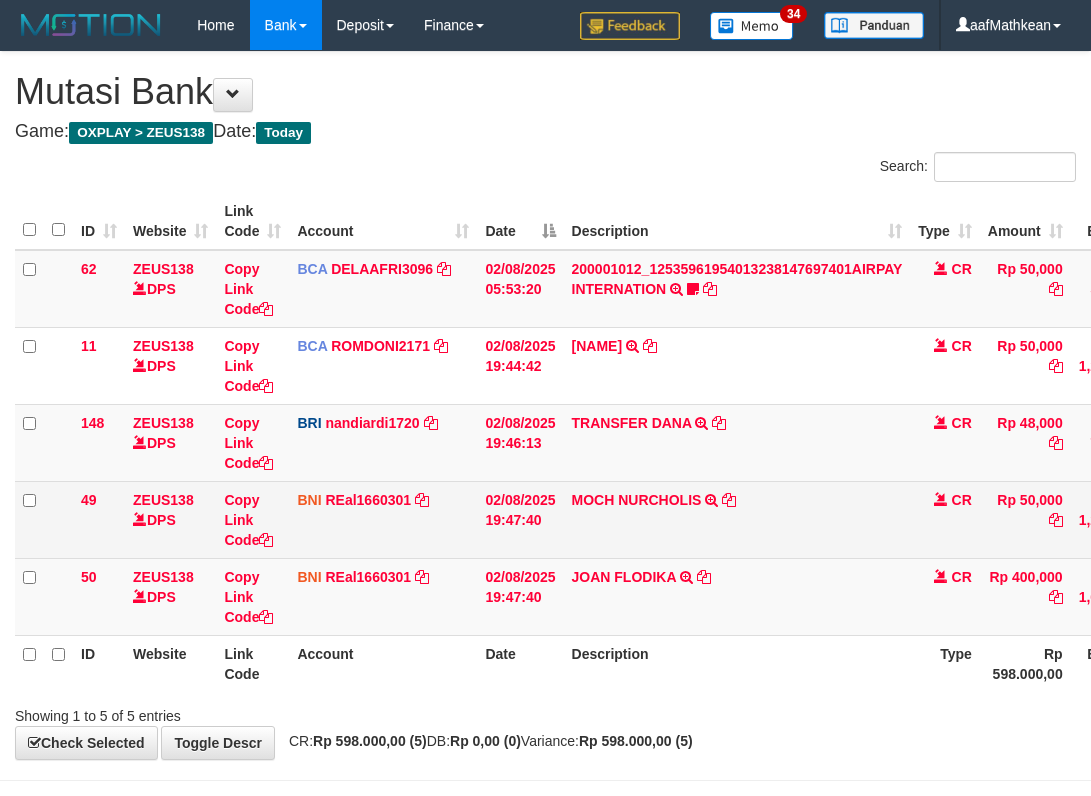scroll, scrollTop: 0, scrollLeft: 175, axis: horizontal 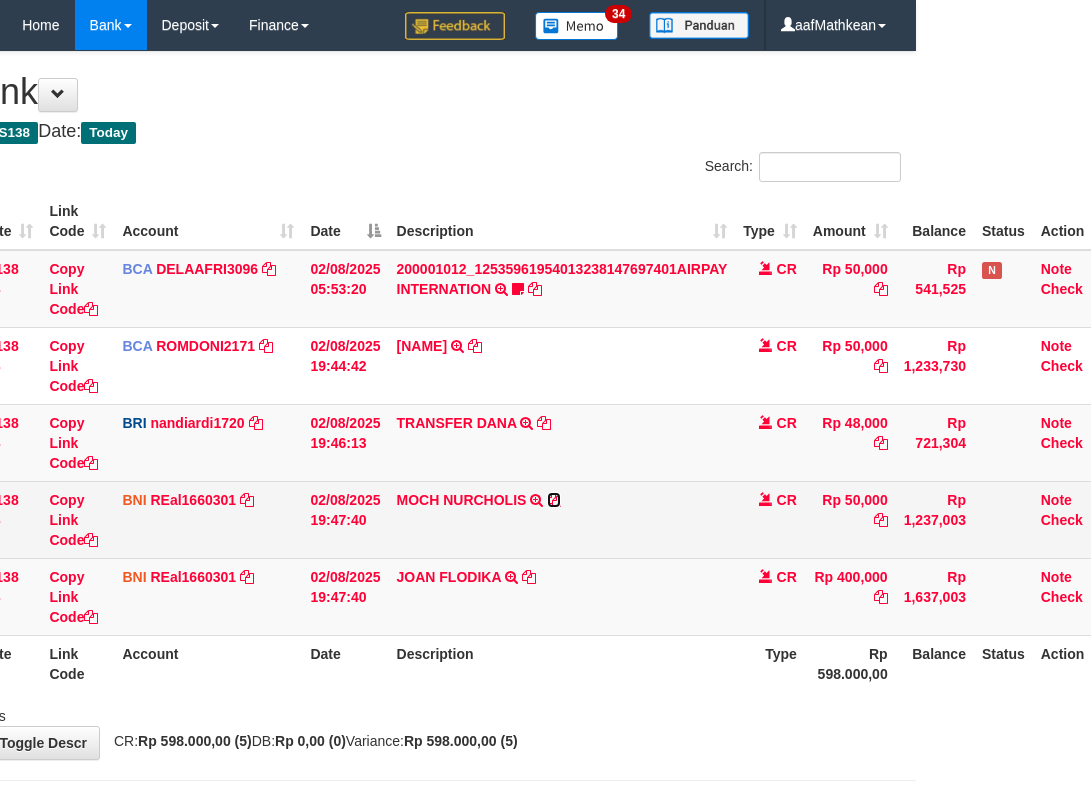 click at bounding box center [554, 500] 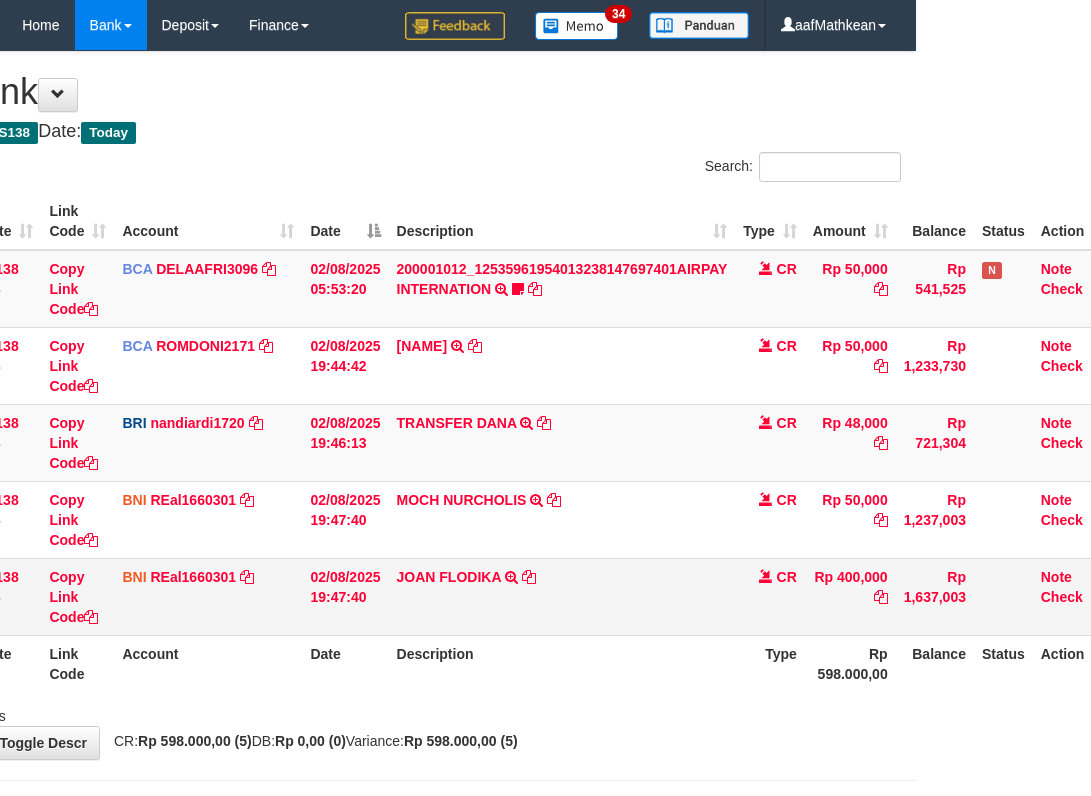 drag, startPoint x: 490, startPoint y: 615, endPoint x: 555, endPoint y: 622, distance: 65.37584 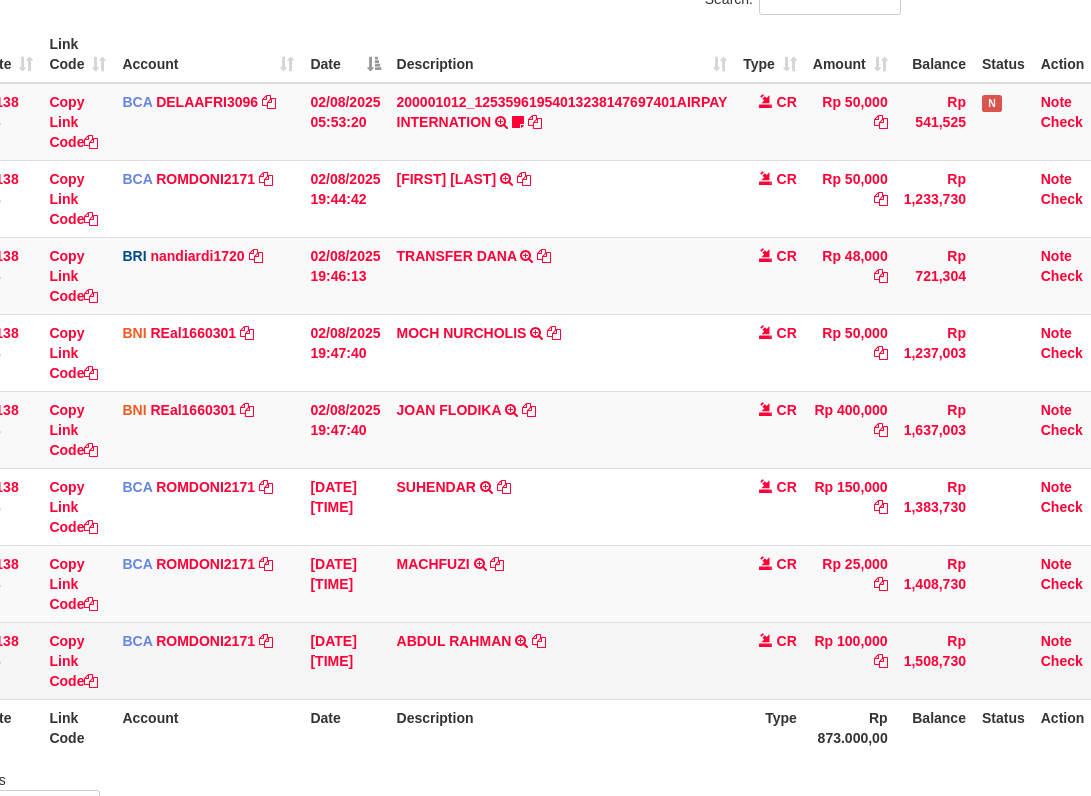 scroll, scrollTop: 306, scrollLeft: 175, axis: both 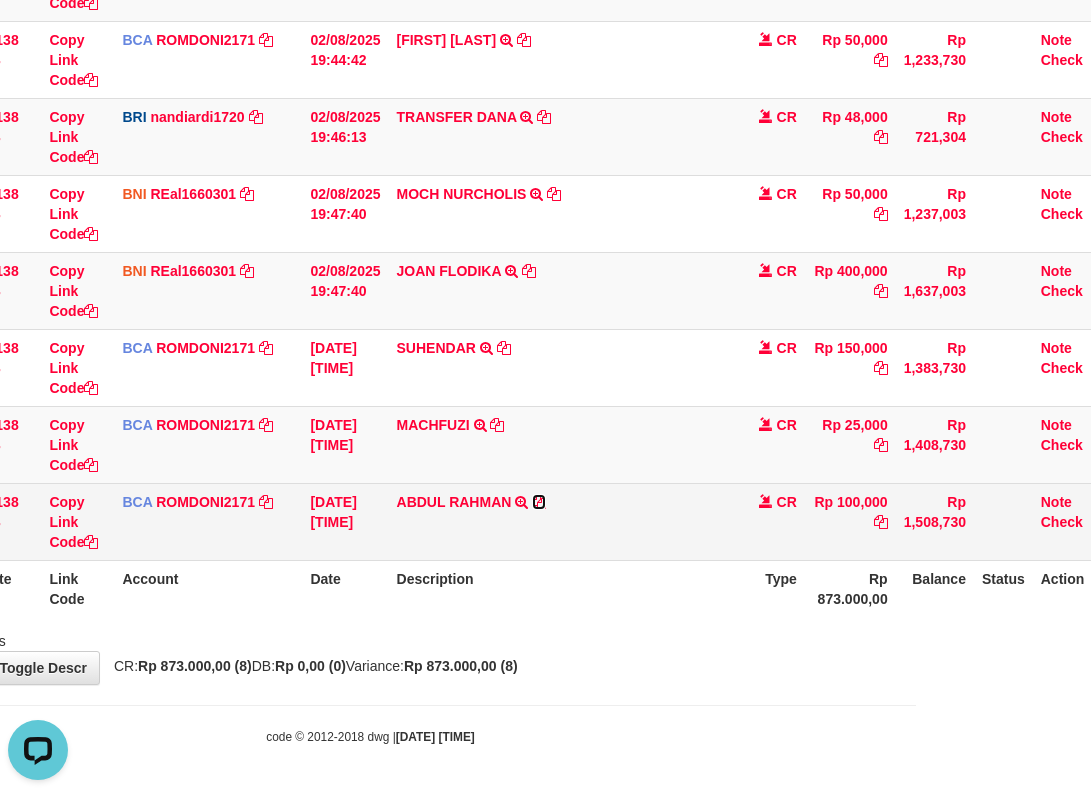click at bounding box center (539, 502) 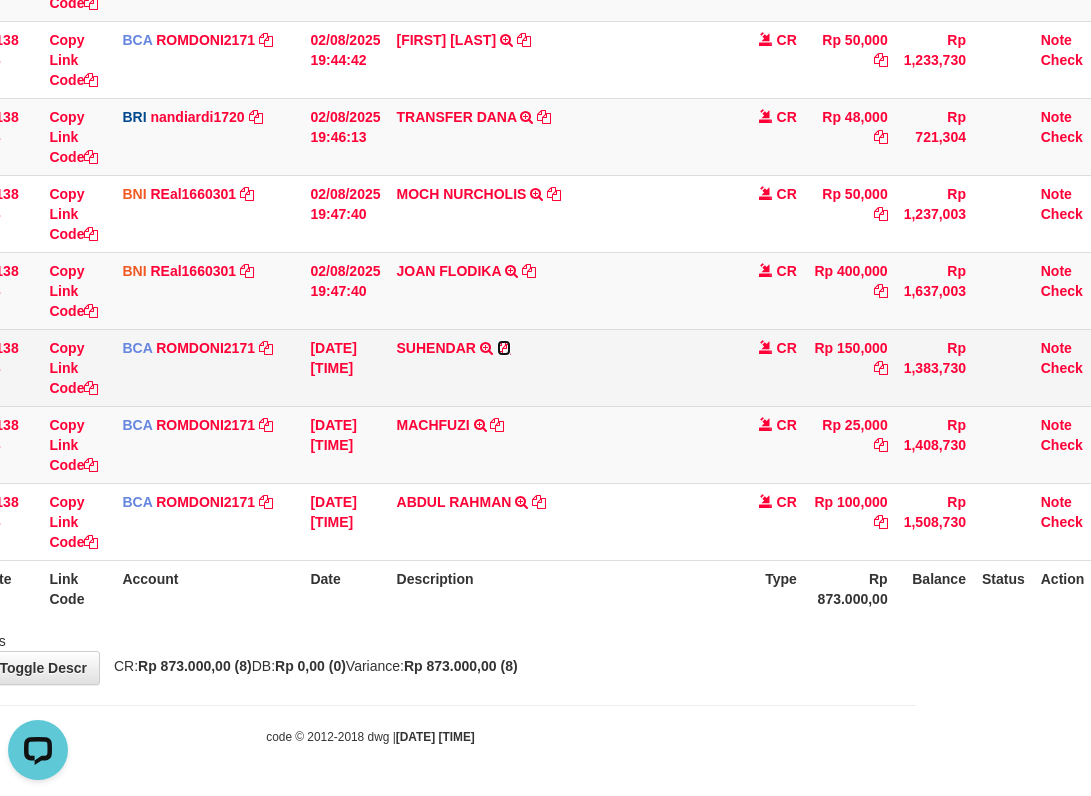 click at bounding box center (504, 348) 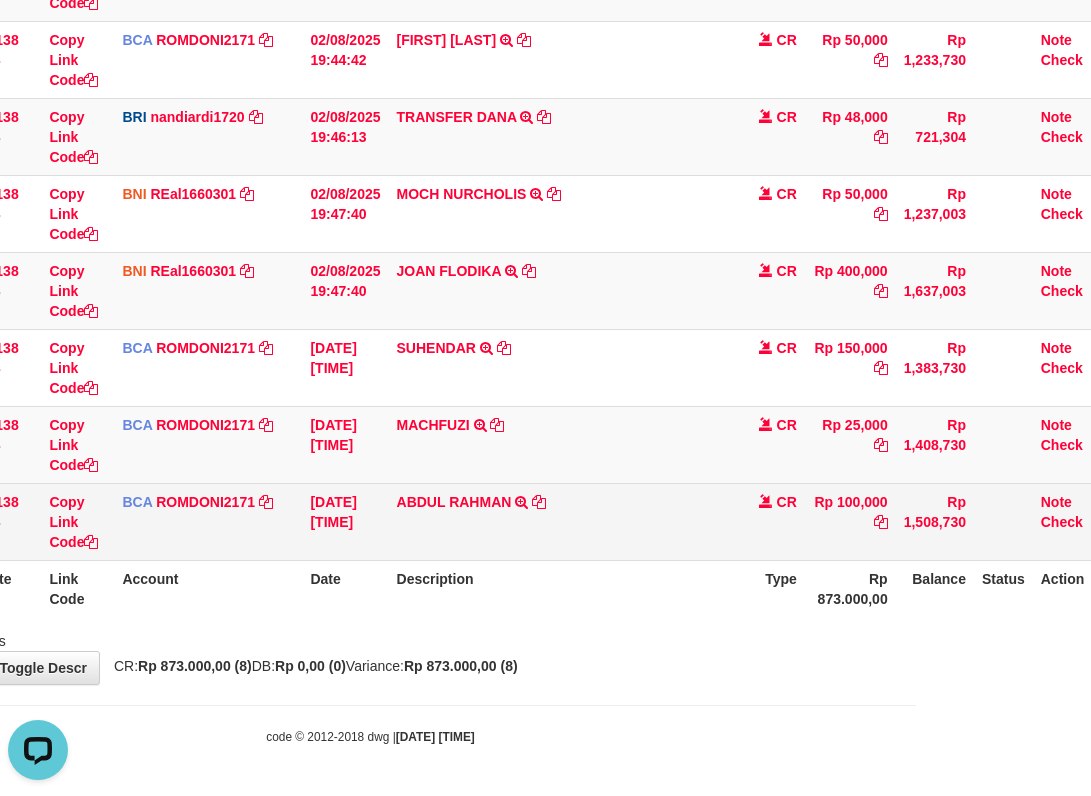 click on "62
ZEUS138    DPS
Copy Link Code
BCA
DELAAFRI3096
DPS
DELA AFRIANI
mutasi_20250802_3552 | 62
mutasi_20250802_3552 | 62
02/08/2025 05:53:20
200001012_12535961954013238147697401AIRPAY INTERNATION            TRSF E-BANKING CR 0208/FTSCY/WS95051
50000.00200001012_12535961954013238147697401AIRPAY INTERNATION    Labubutaiki
https://prnt.sc/l7T6Eus7w_Qi
CR
Rp 50,000
Rp 541,525
N
Note
Check
11
ZEUS138    DPS
Copy Link Code
BCA
ROMDONI2171" at bounding box center [477, 252] 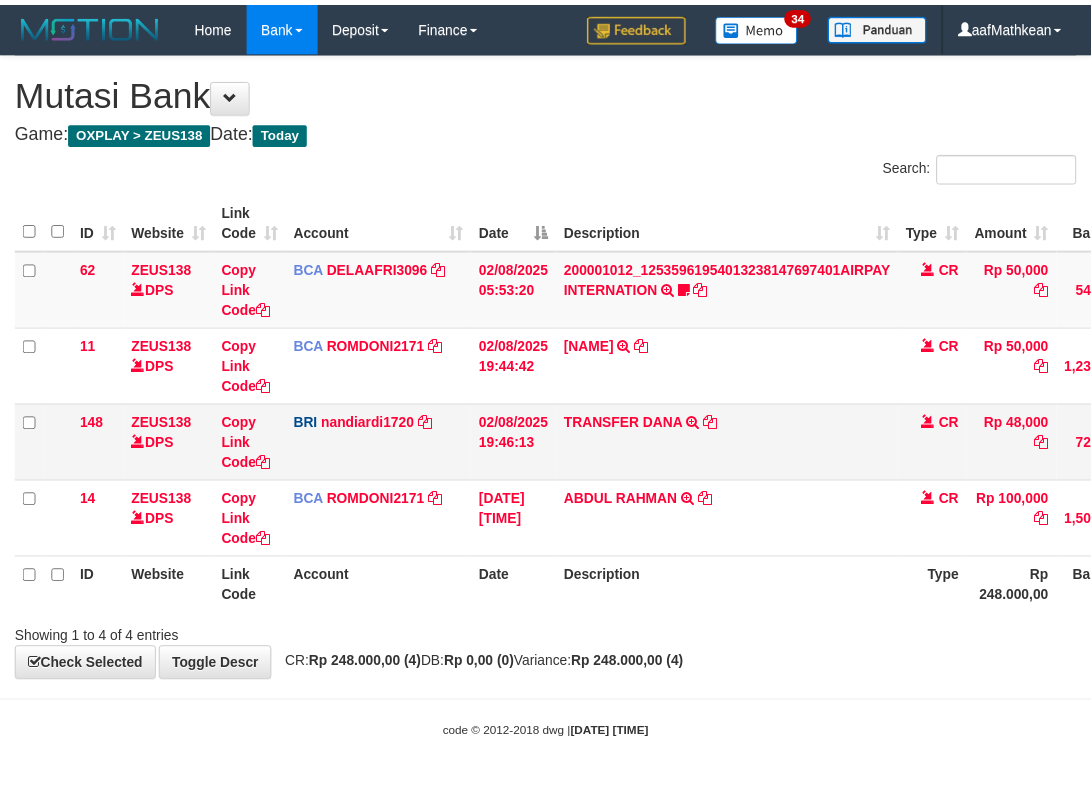 scroll, scrollTop: 0, scrollLeft: 175, axis: horizontal 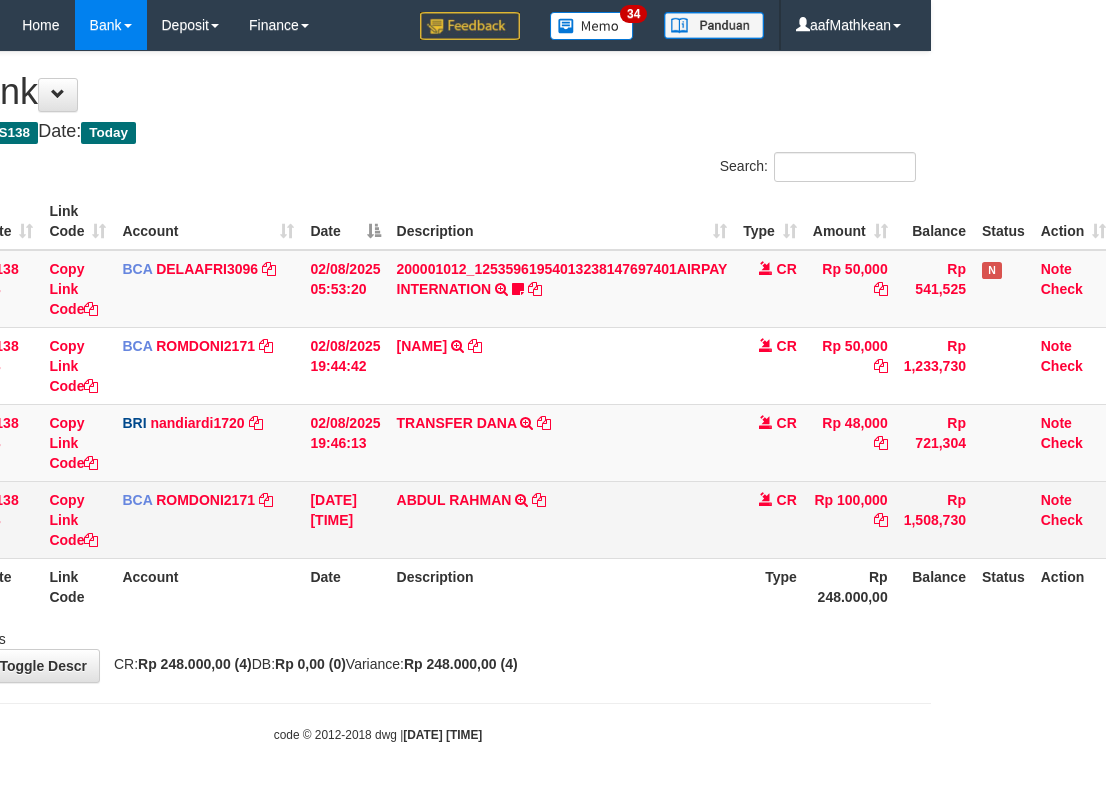 click on "[NAME]         TRSF E-BANKING CR 0208/FTSCY/WS95031
100000.00[NAME]" at bounding box center [562, 519] 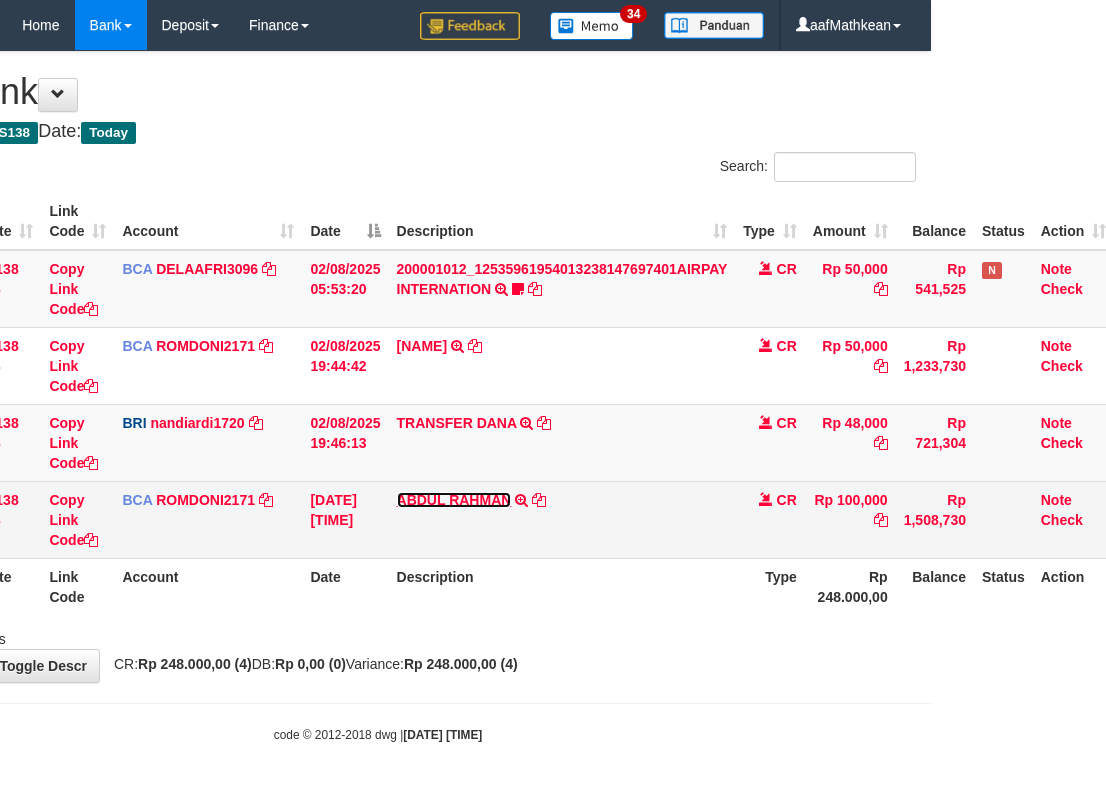 click on "ABDUL RAHMAN" at bounding box center [454, 500] 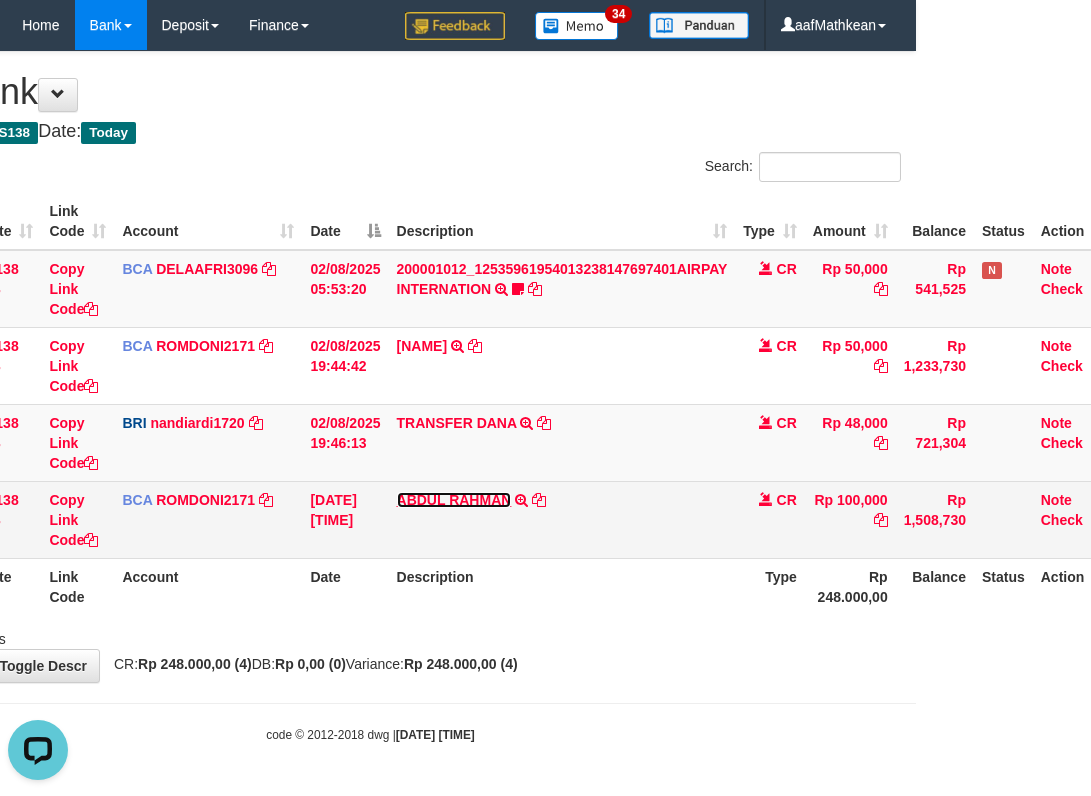 scroll, scrollTop: 0, scrollLeft: 0, axis: both 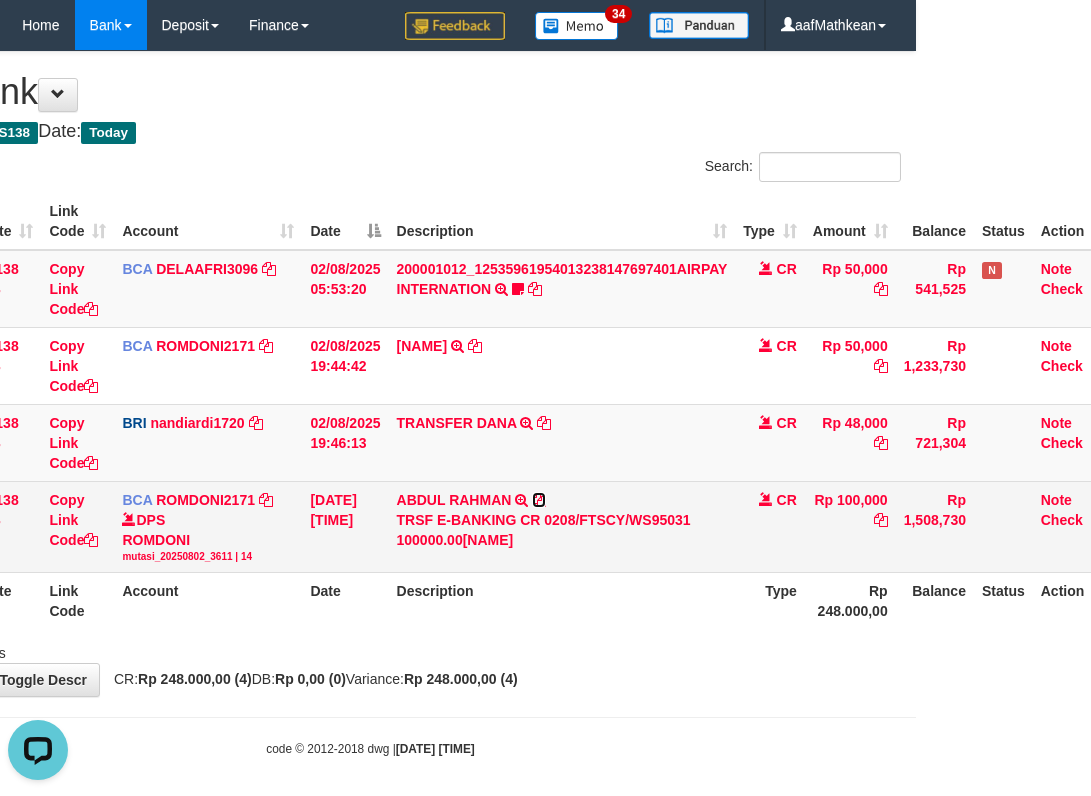 click at bounding box center (539, 500) 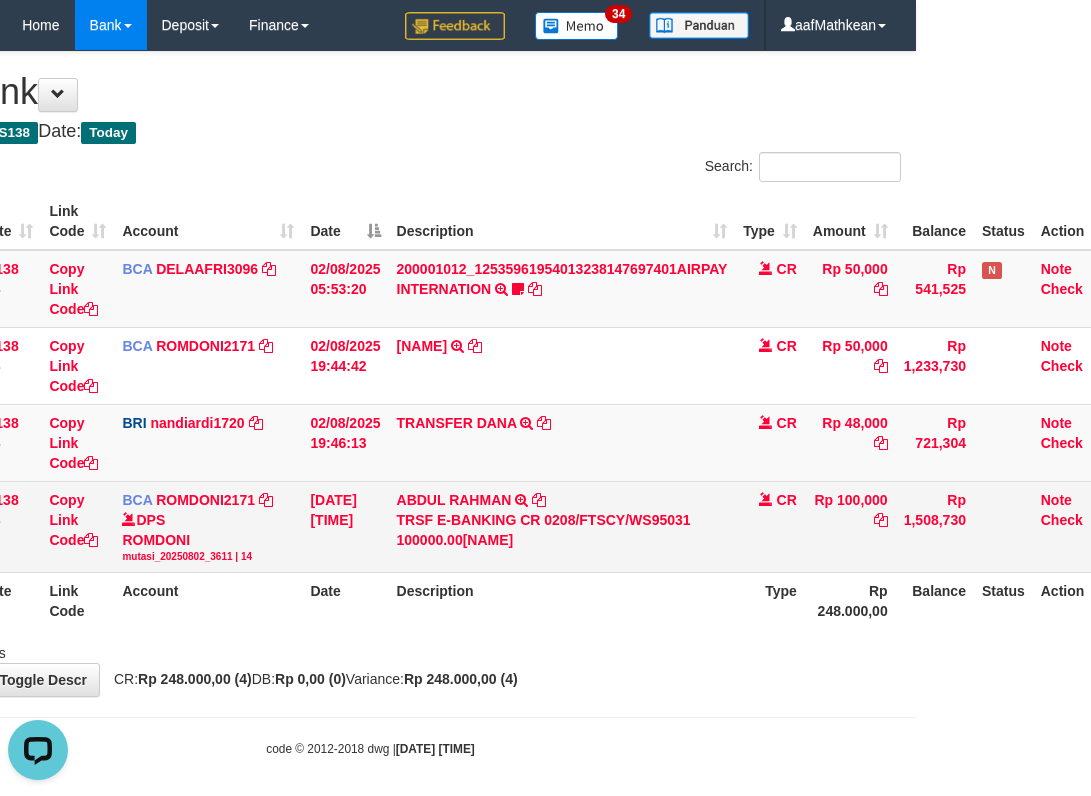 click on "62
ZEUS138    DPS
Copy Link Code
BCA
DELAAFRI3096
DPS
DELA AFRIANI
mutasi_20250802_3552 | 62
mutasi_20250802_3552 | 62
02/08/2025 05:53:20
200001012_12535961954013238147697401AIRPAY INTERNATION            TRSF E-BANKING CR 0208/FTSCY/WS95051
50000.00200001012_12535961954013238147697401AIRPAY INTERNATION    Labubutaiki
https://prnt.sc/l7T6Eus7w_Qi
CR
Rp 50,000
Rp 541,525
N
Note
Check
11
ZEUS138    DPS
Copy Link Code
BCA
ROMDONI2171
DPS" at bounding box center (477, 411) 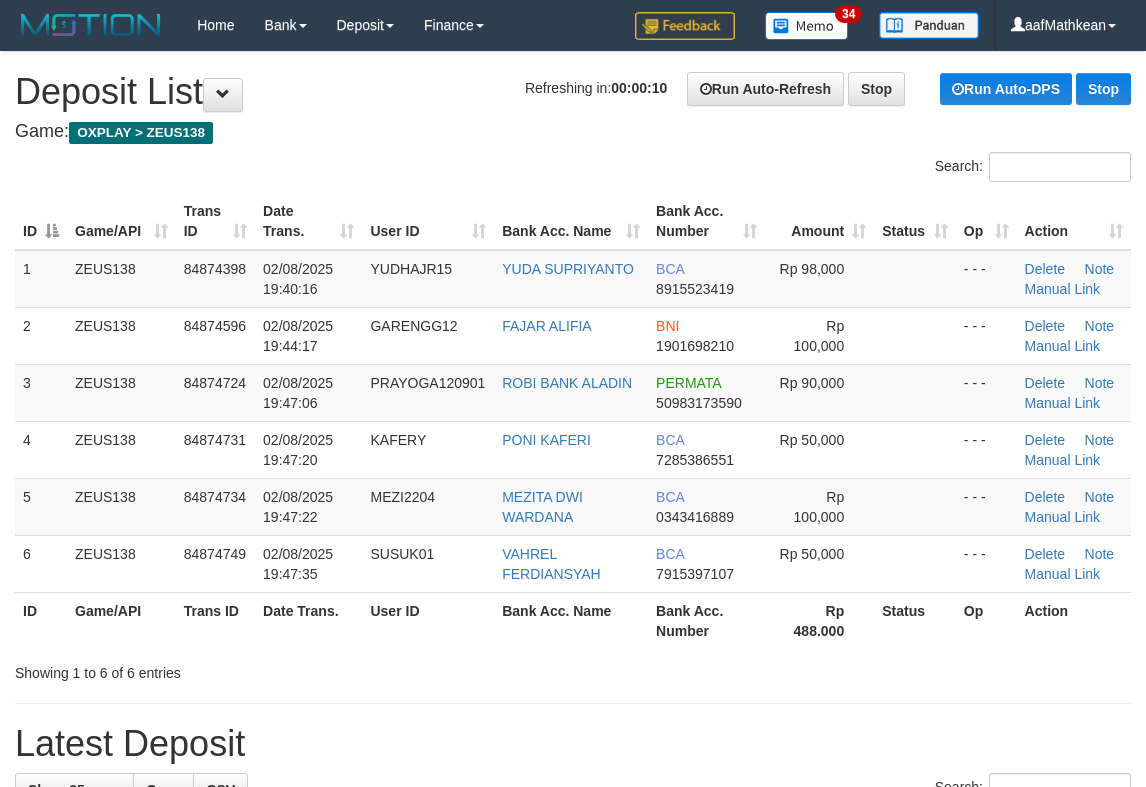 scroll, scrollTop: 0, scrollLeft: 0, axis: both 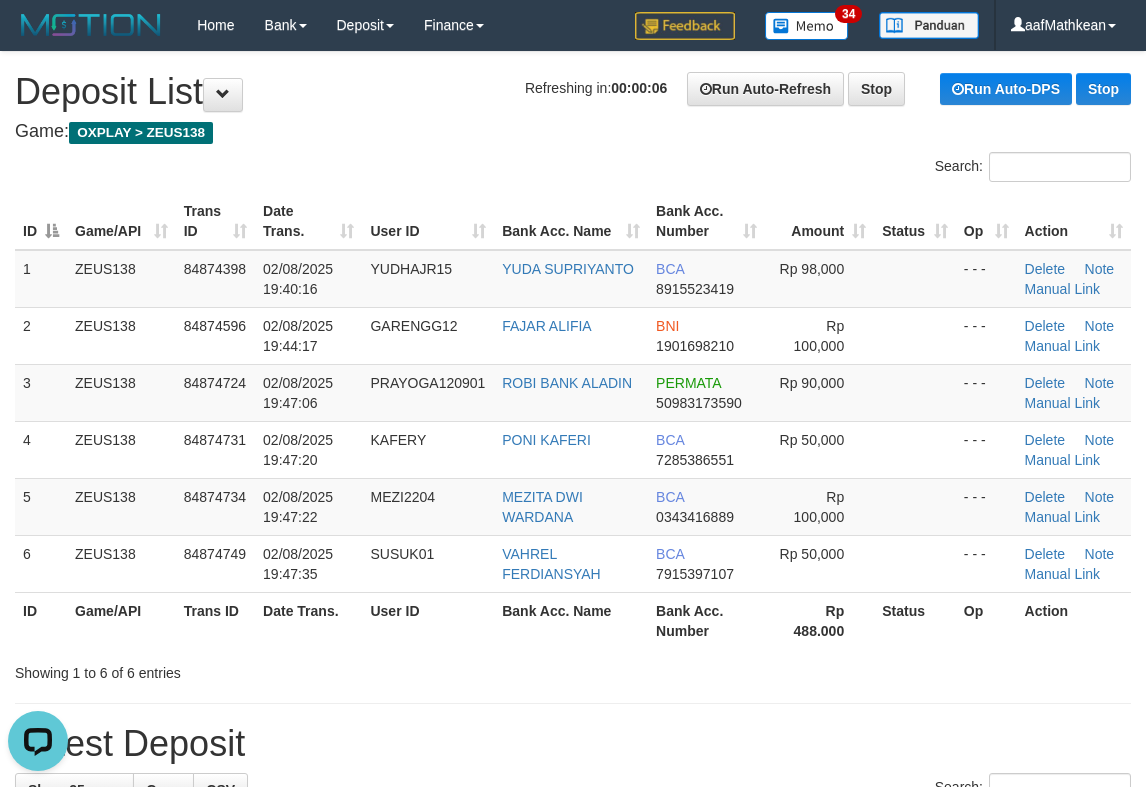 drag, startPoint x: 267, startPoint y: 231, endPoint x: 327, endPoint y: 234, distance: 60.074955 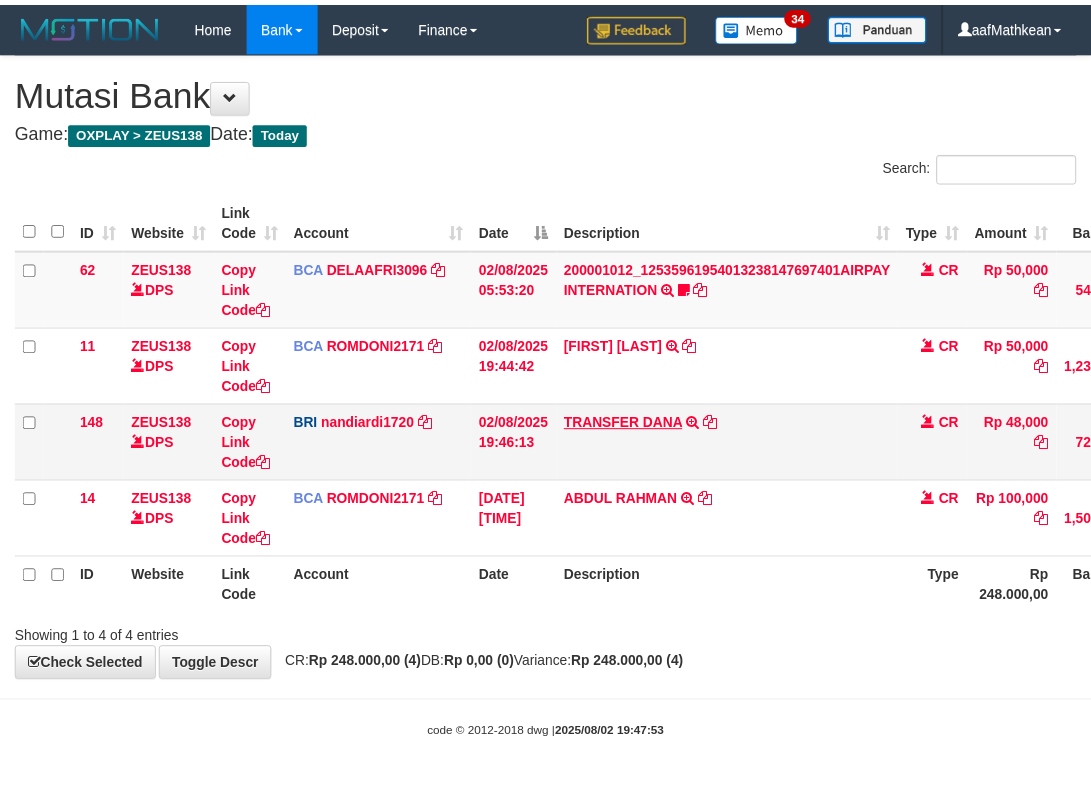 scroll, scrollTop: 0, scrollLeft: 175, axis: horizontal 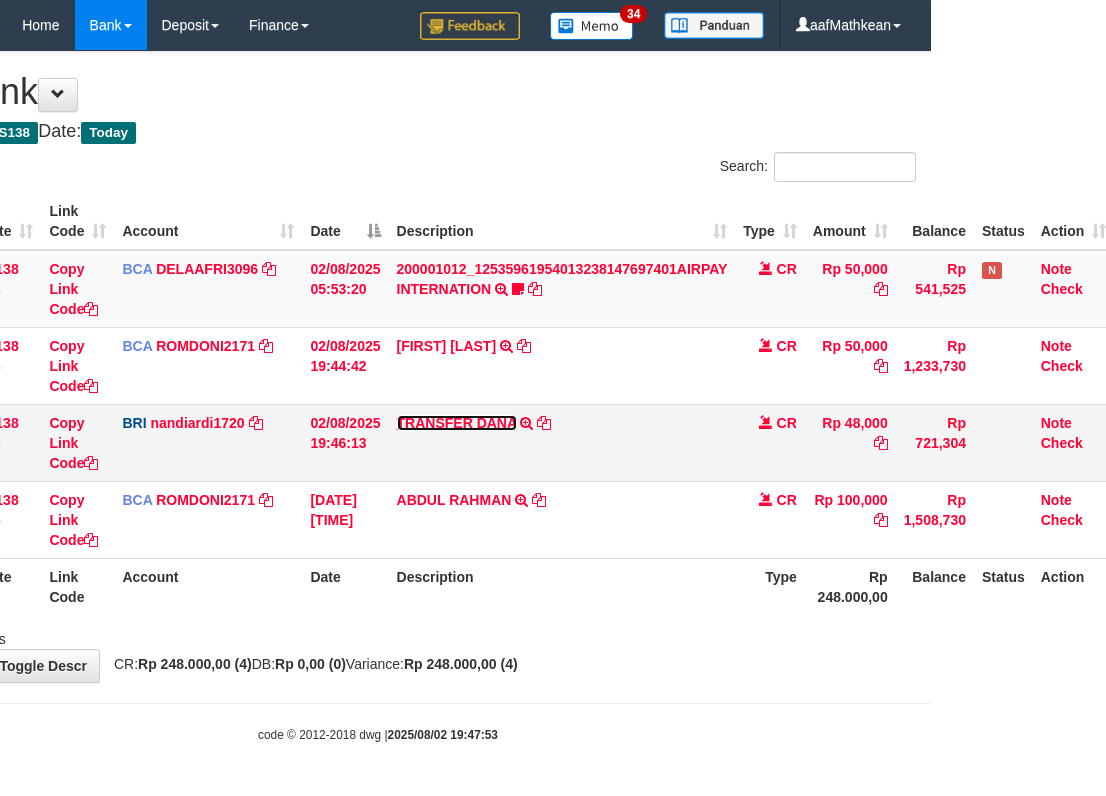 click on "TRANSFER DANA" at bounding box center (457, 423) 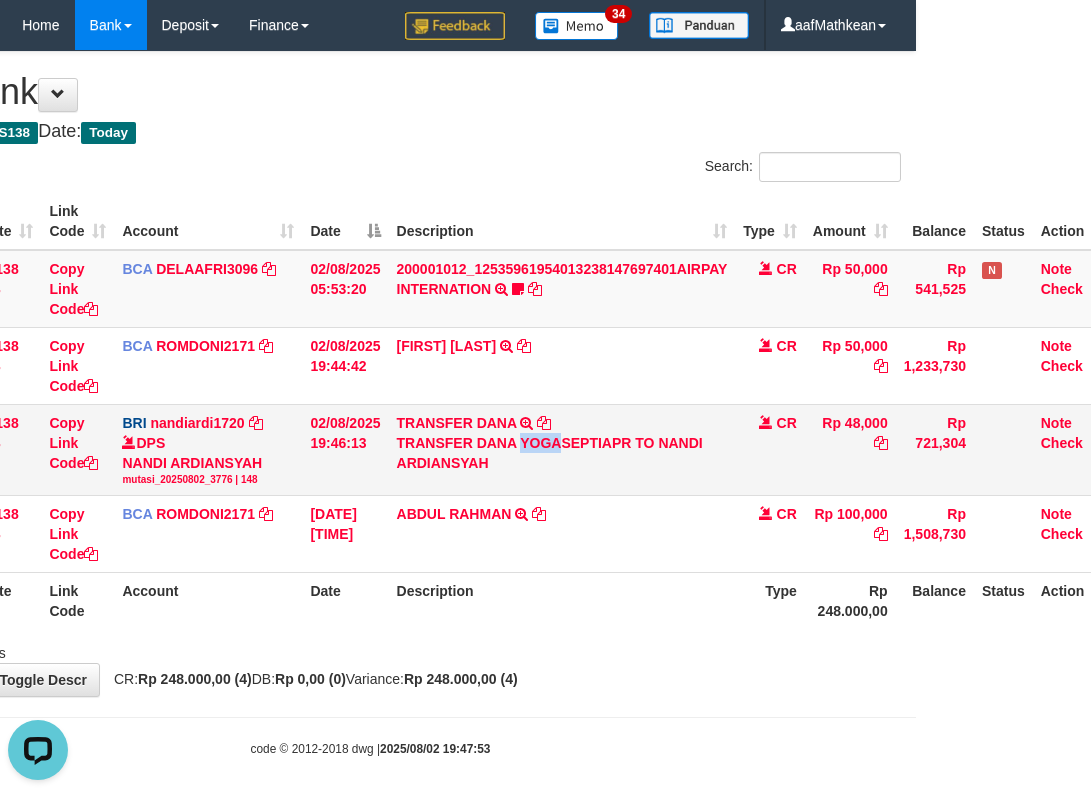 scroll, scrollTop: 0, scrollLeft: 0, axis: both 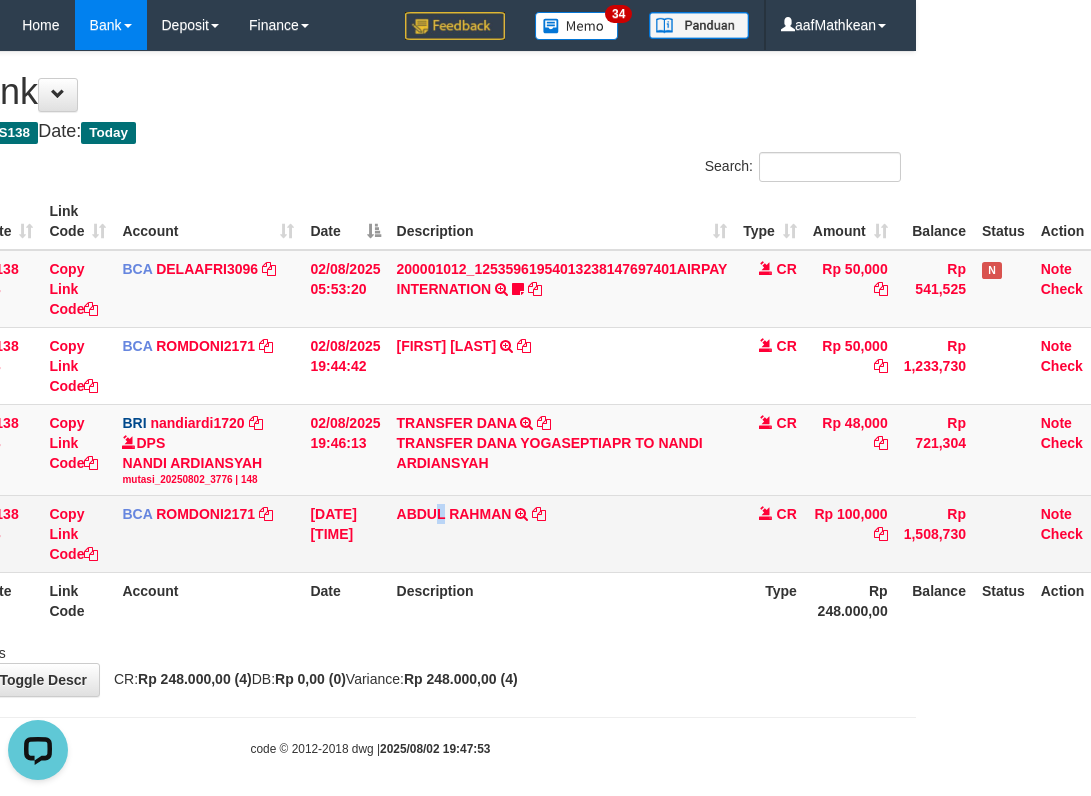 click on "[FIRST] [LAST]         TRSF E-BANKING CR 0208/FTSCY/WS95031
100000.00[FIRST] [LAST]" at bounding box center (562, 534) 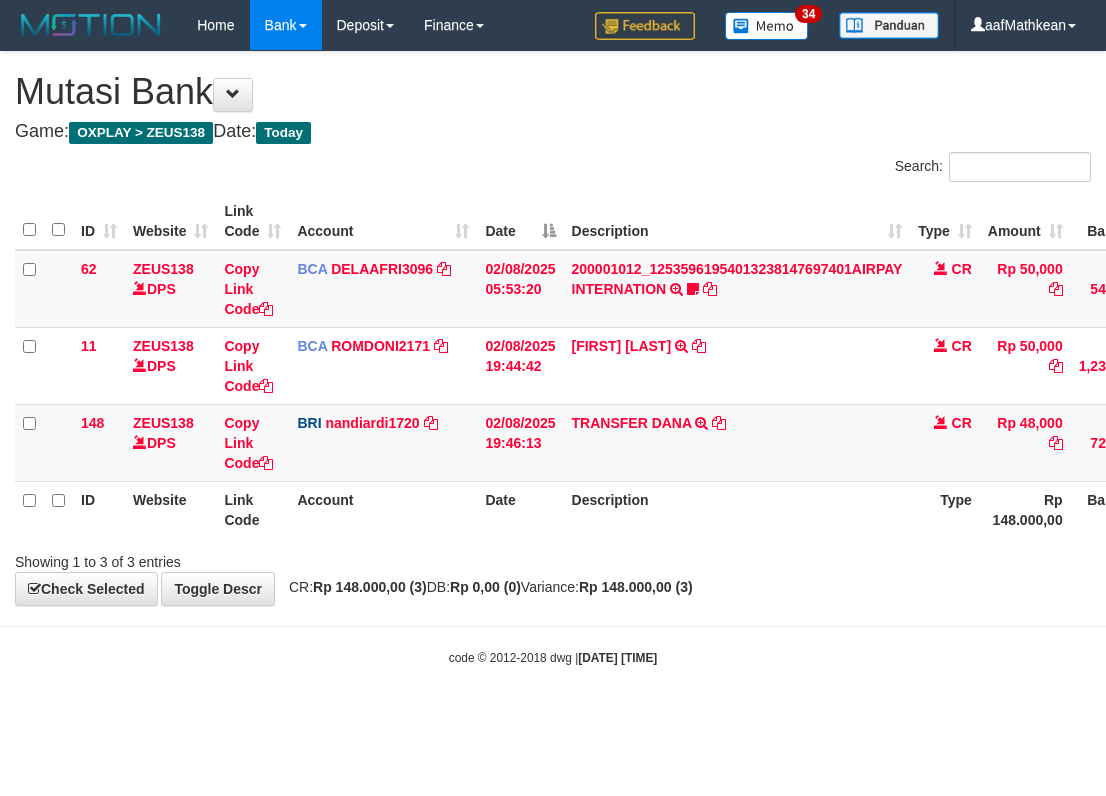 scroll, scrollTop: 0, scrollLeft: 175, axis: horizontal 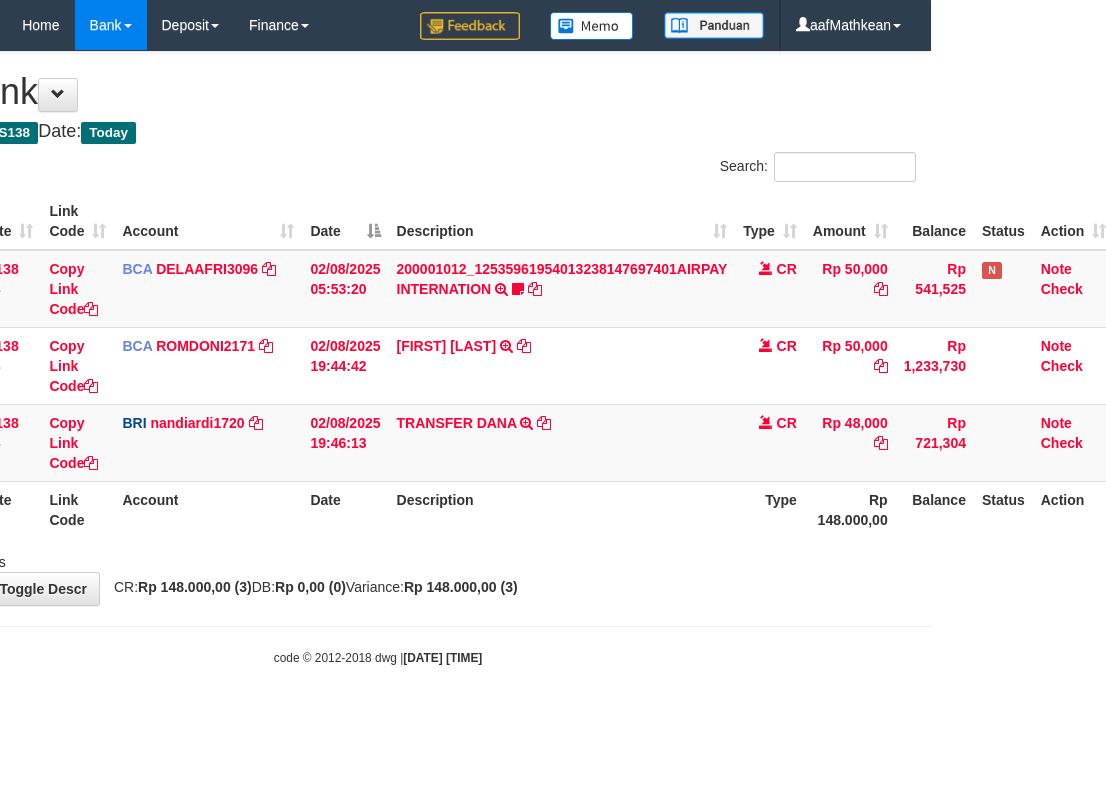 click on "Toggle navigation
Home
Bank
Account List
Load
By Website
Group
[OXPLAY]													ZEUS138
By Load Group (DPS)" at bounding box center (378, 358) 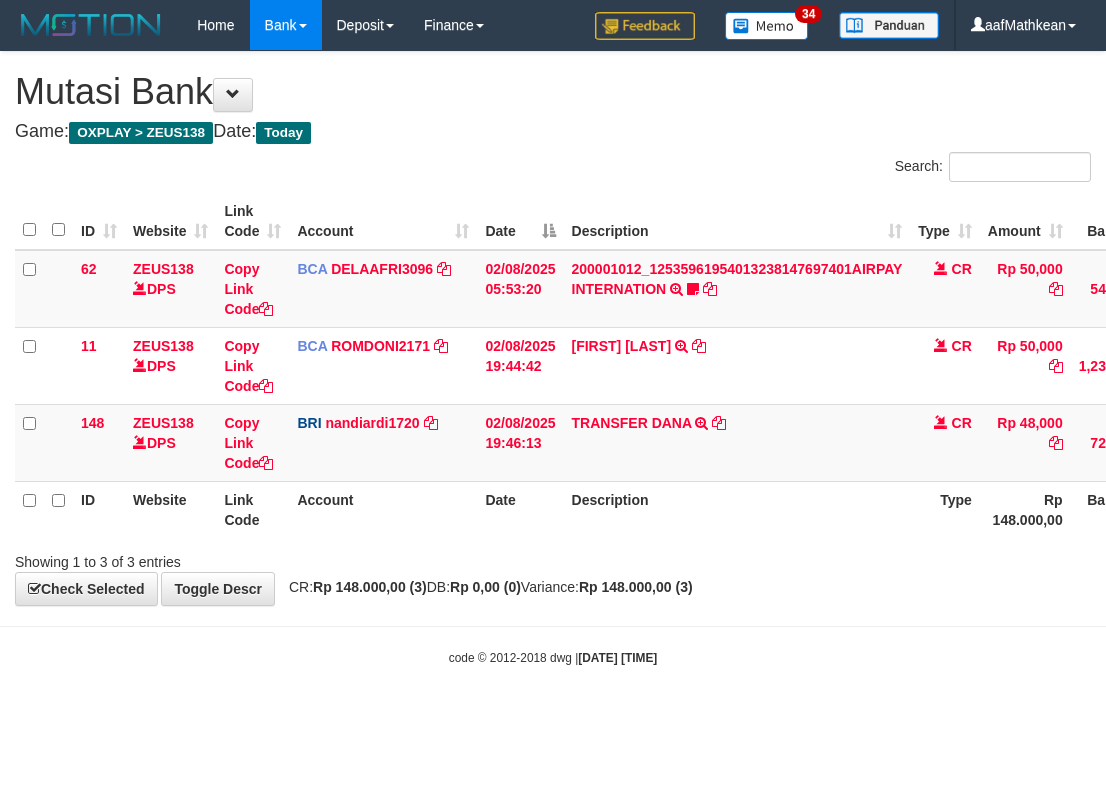 scroll, scrollTop: 0, scrollLeft: 175, axis: horizontal 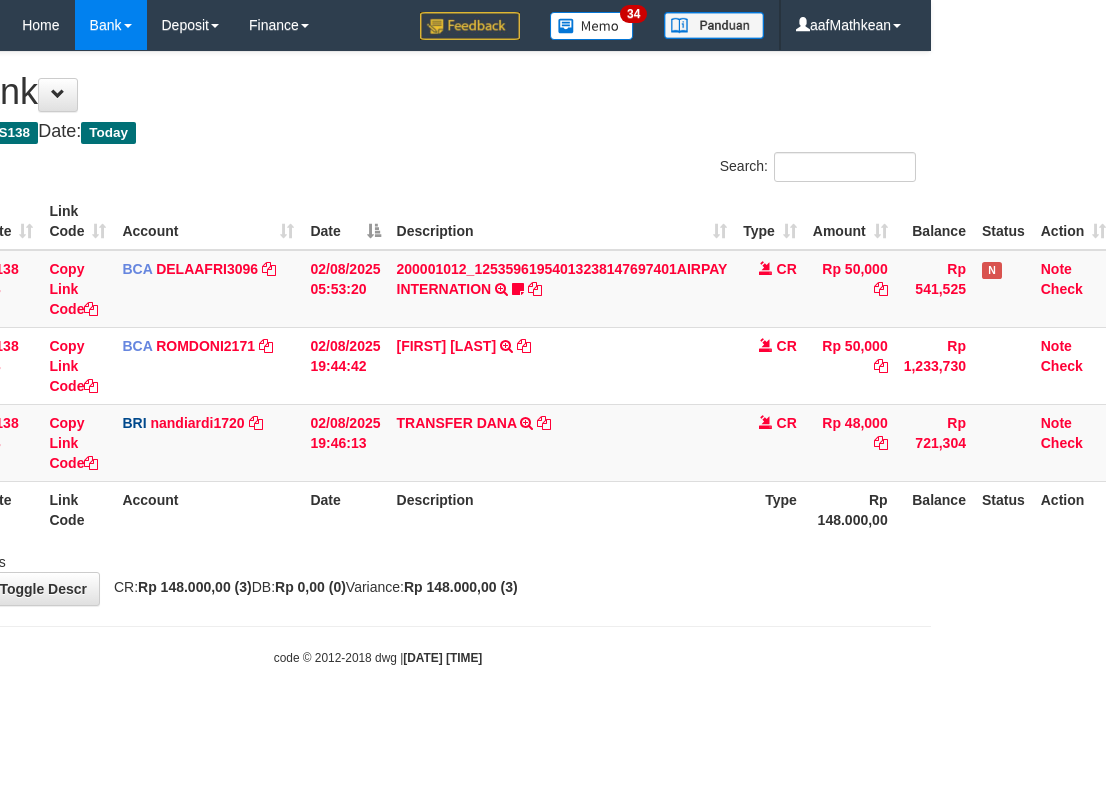 click on "Description" at bounding box center [562, 509] 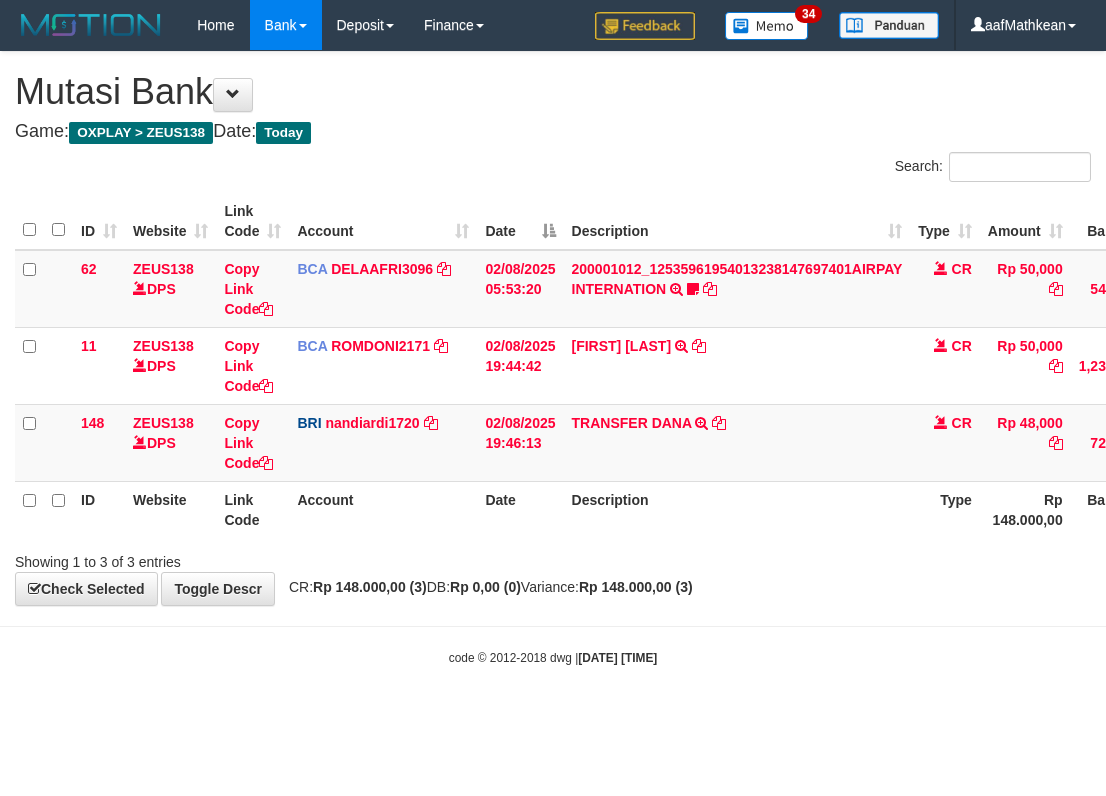 scroll, scrollTop: 0, scrollLeft: 175, axis: horizontal 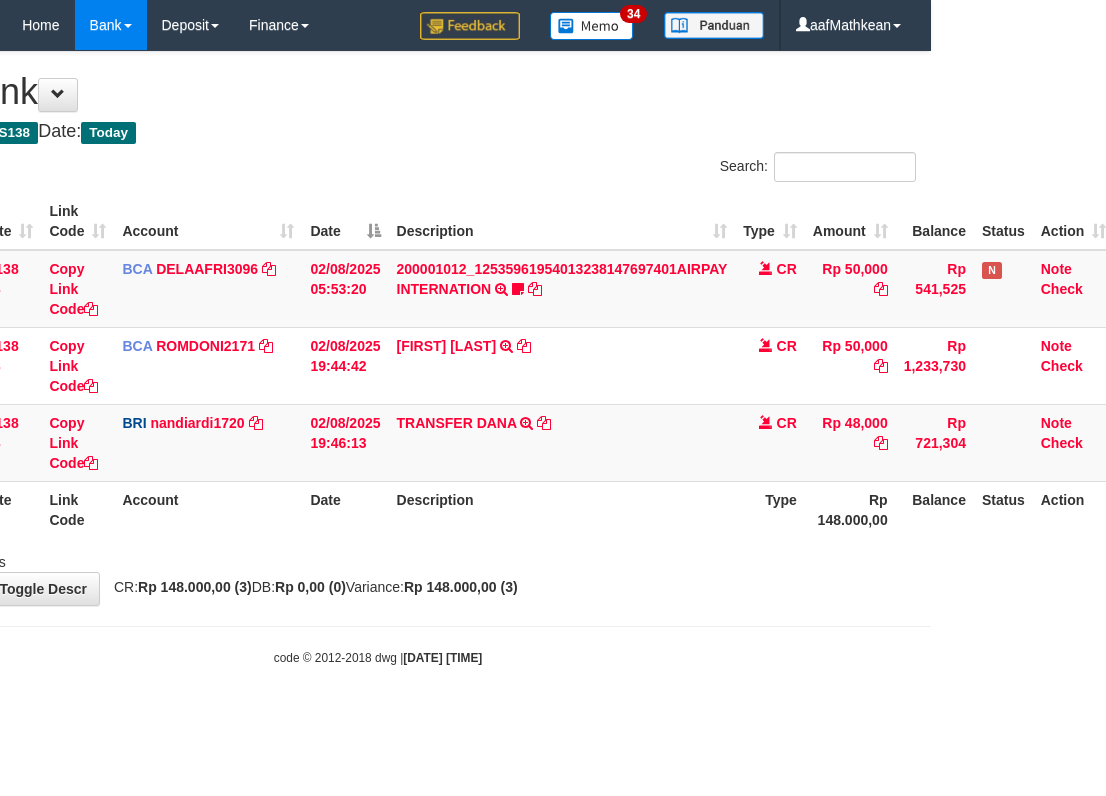 click on "**********" at bounding box center (378, 328) 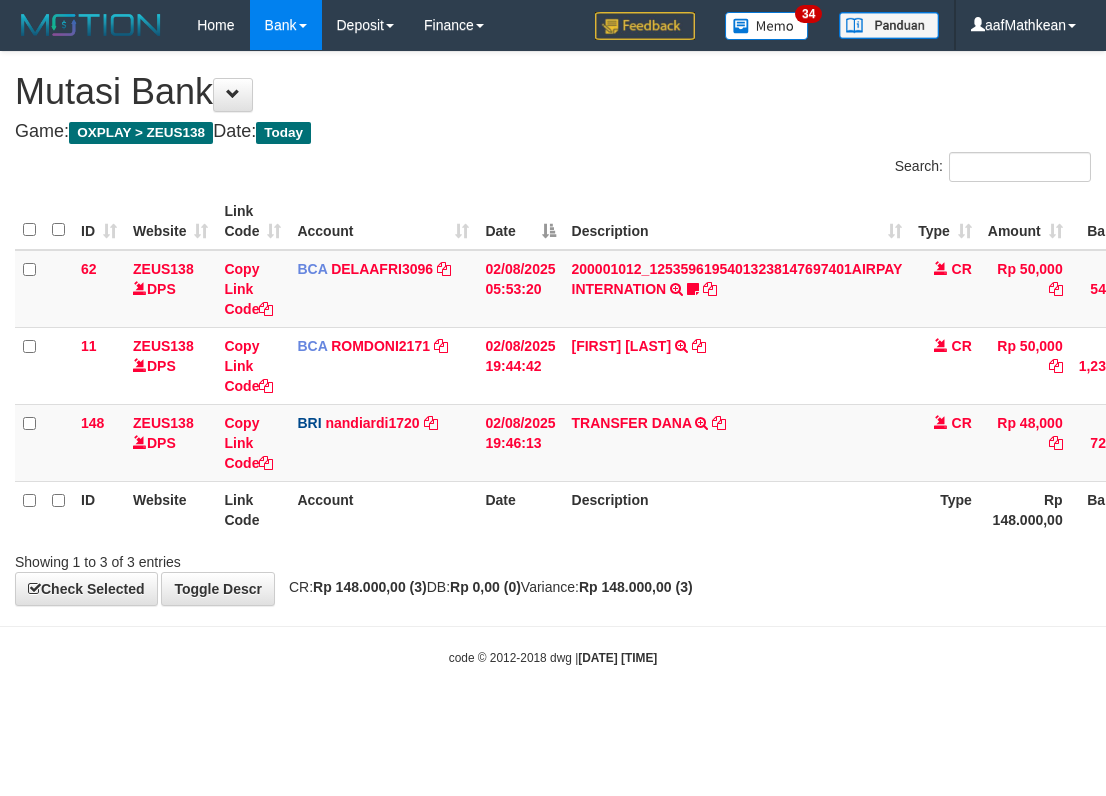 scroll, scrollTop: 0, scrollLeft: 175, axis: horizontal 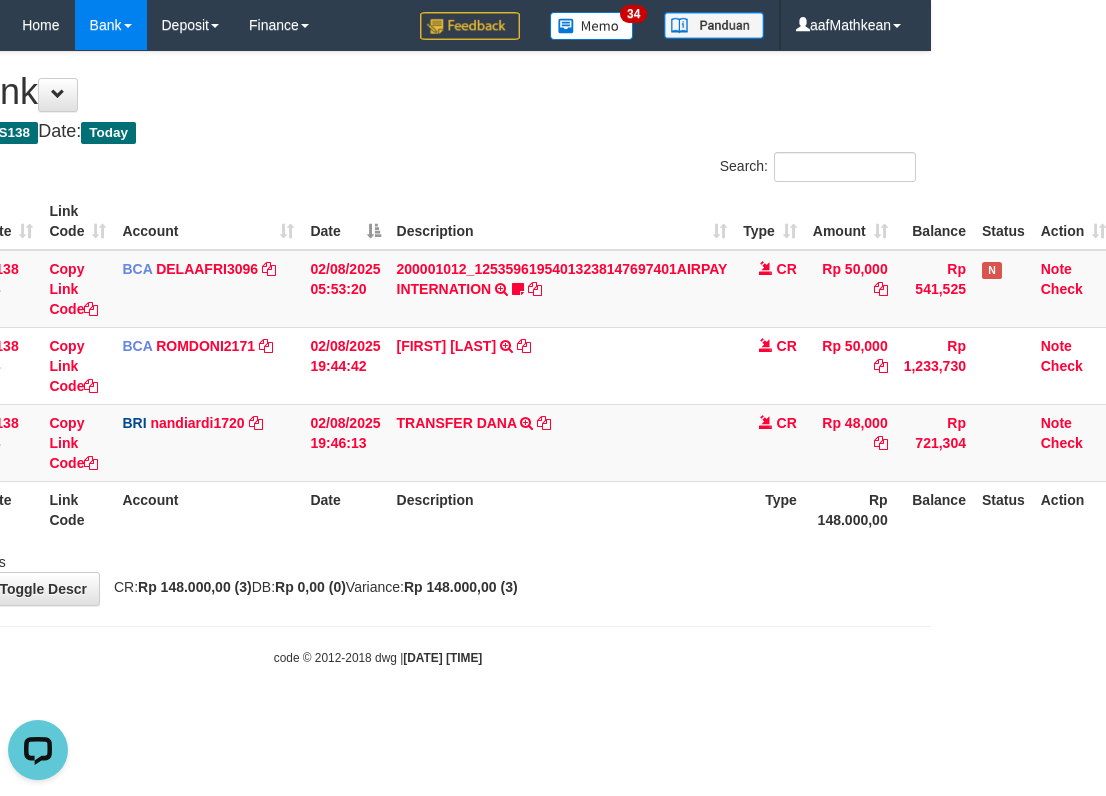 drag, startPoint x: 406, startPoint y: 687, endPoint x: 711, endPoint y: 641, distance: 308.44934 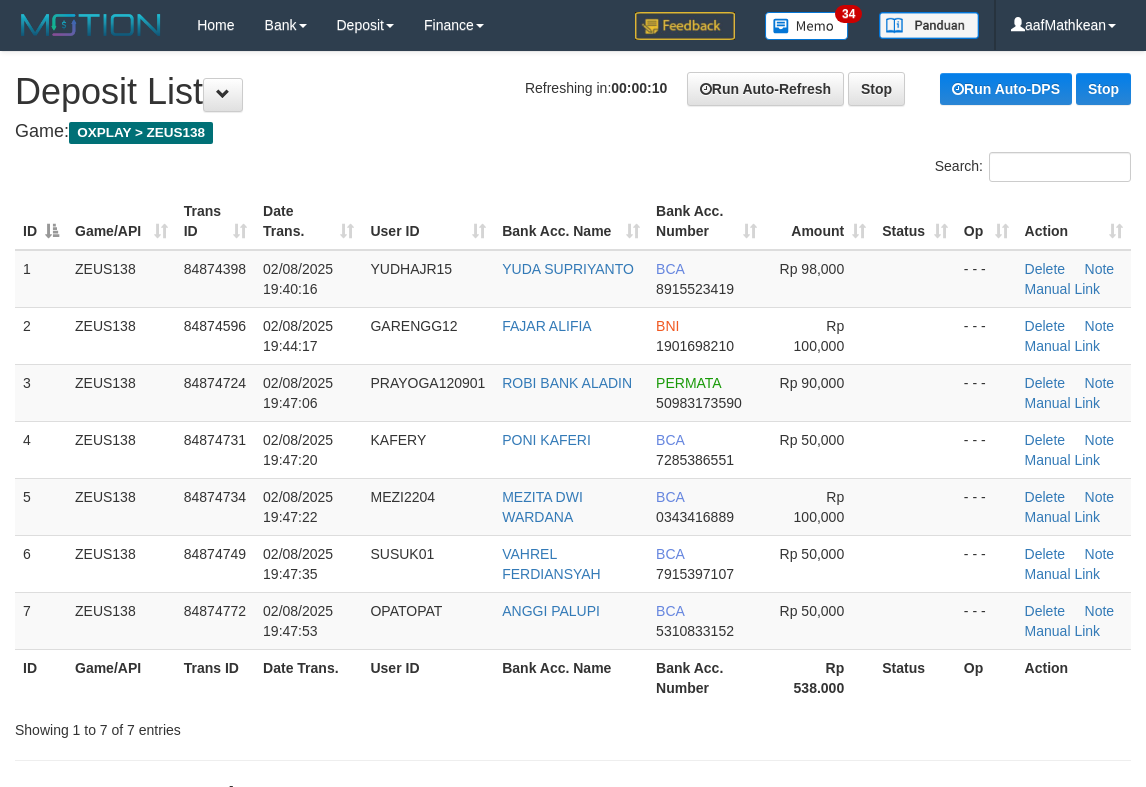 scroll, scrollTop: 0, scrollLeft: 0, axis: both 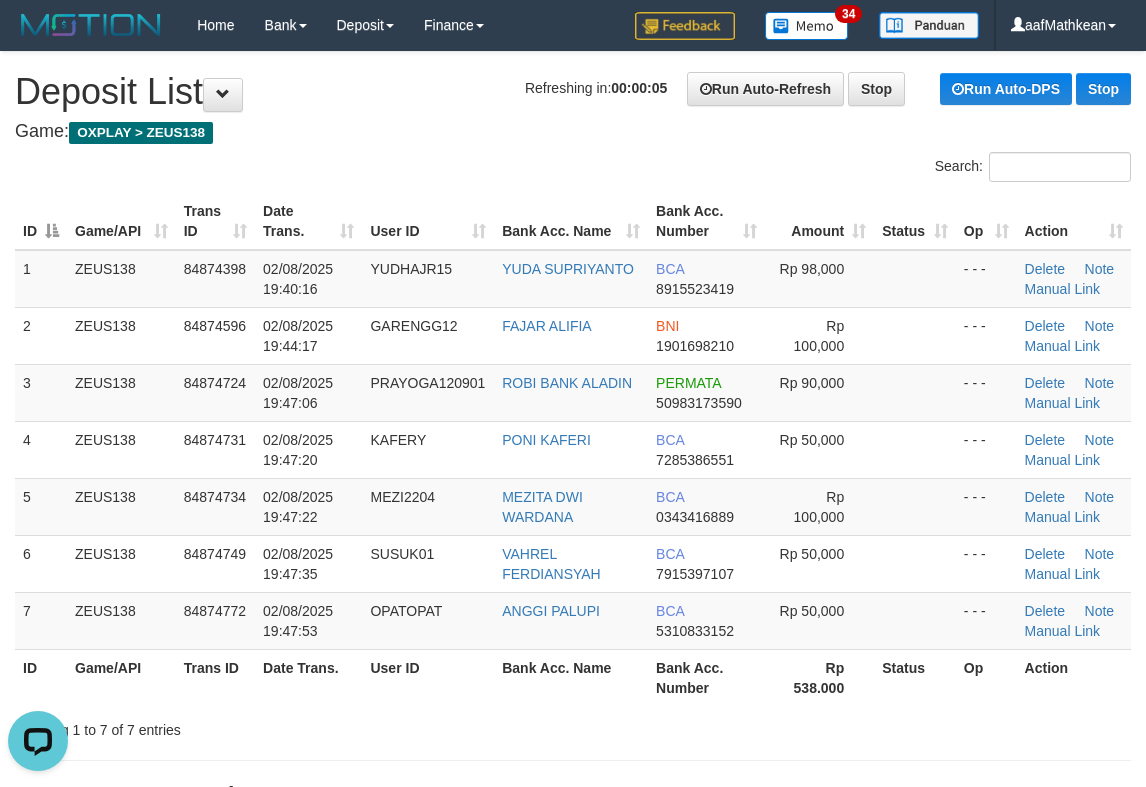 click on "**********" at bounding box center (573, 1269) 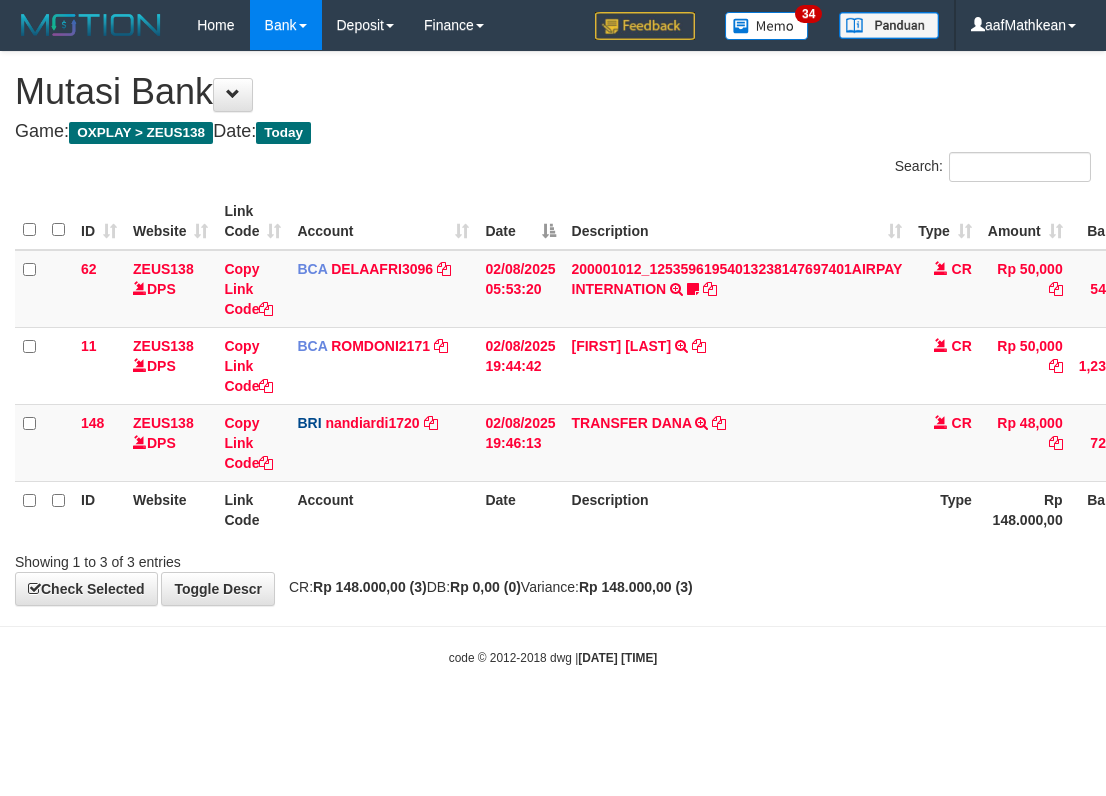 drag, startPoint x: 530, startPoint y: 581, endPoint x: 558, endPoint y: 599, distance: 33.286633 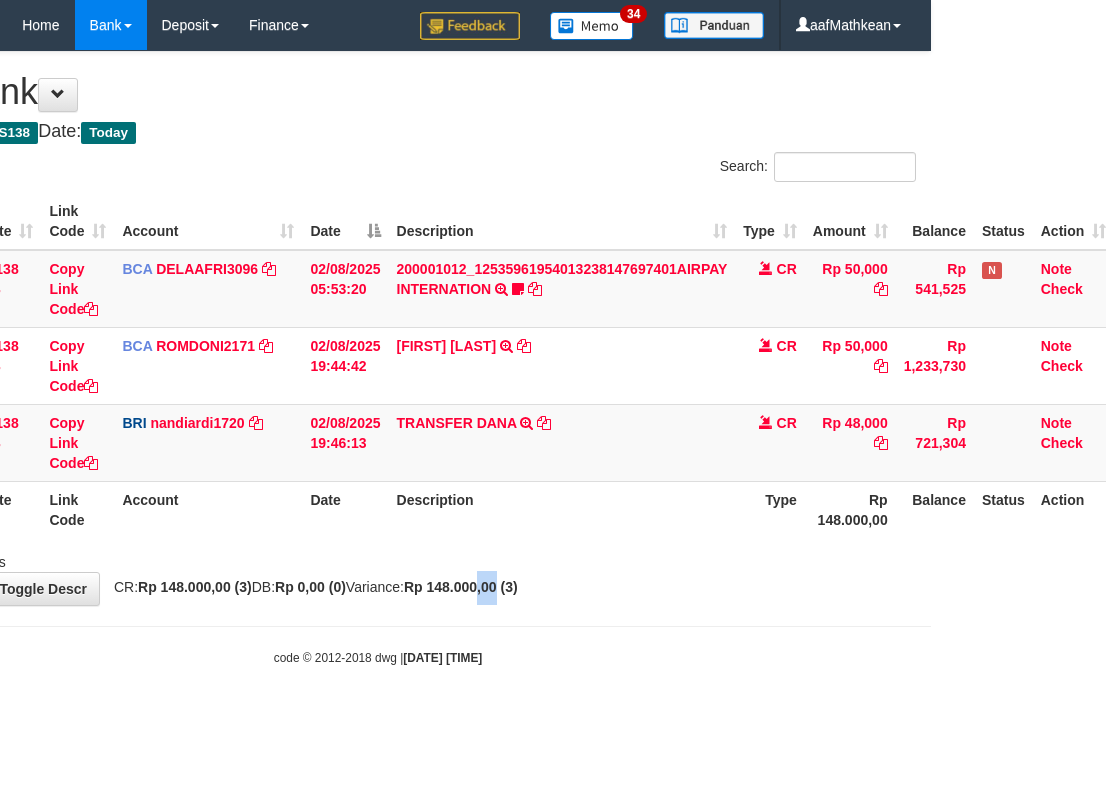 click on "**********" at bounding box center (378, 328) 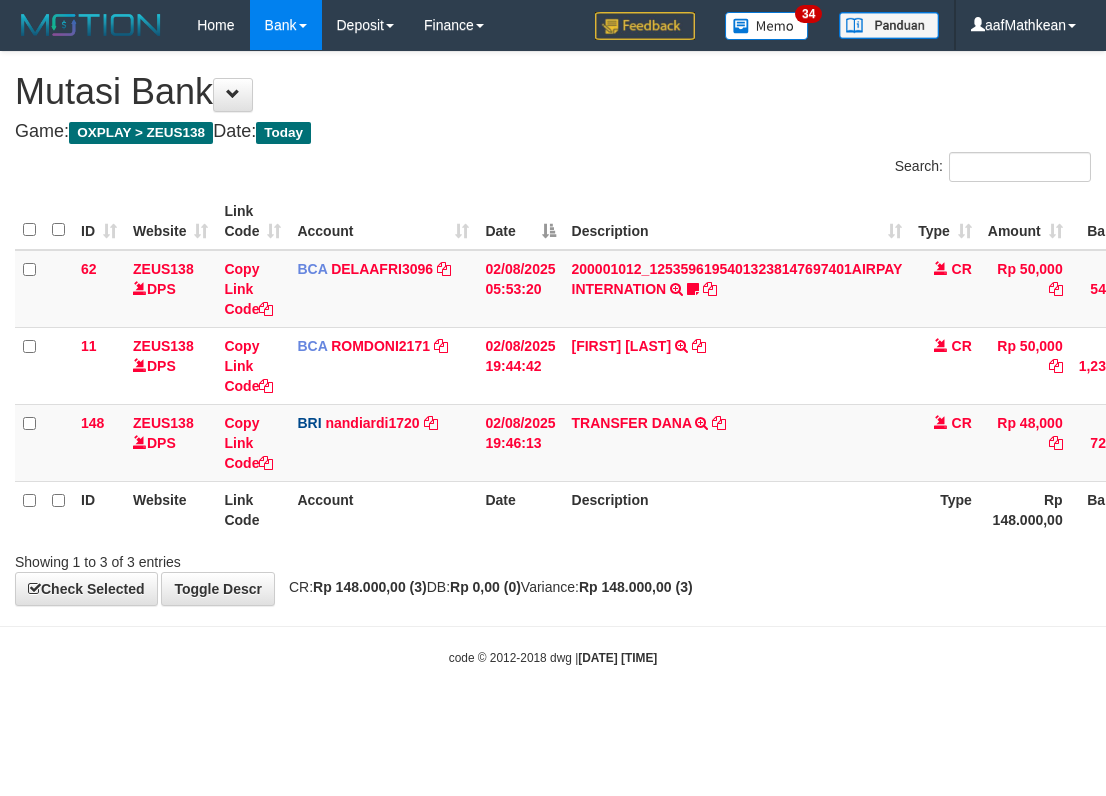 click on "Toggle navigation
Home
Bank
Account List
Load
By Website
Group
[OXPLAY]													ZEUS138
By Load Group (DPS)" at bounding box center (553, 358) 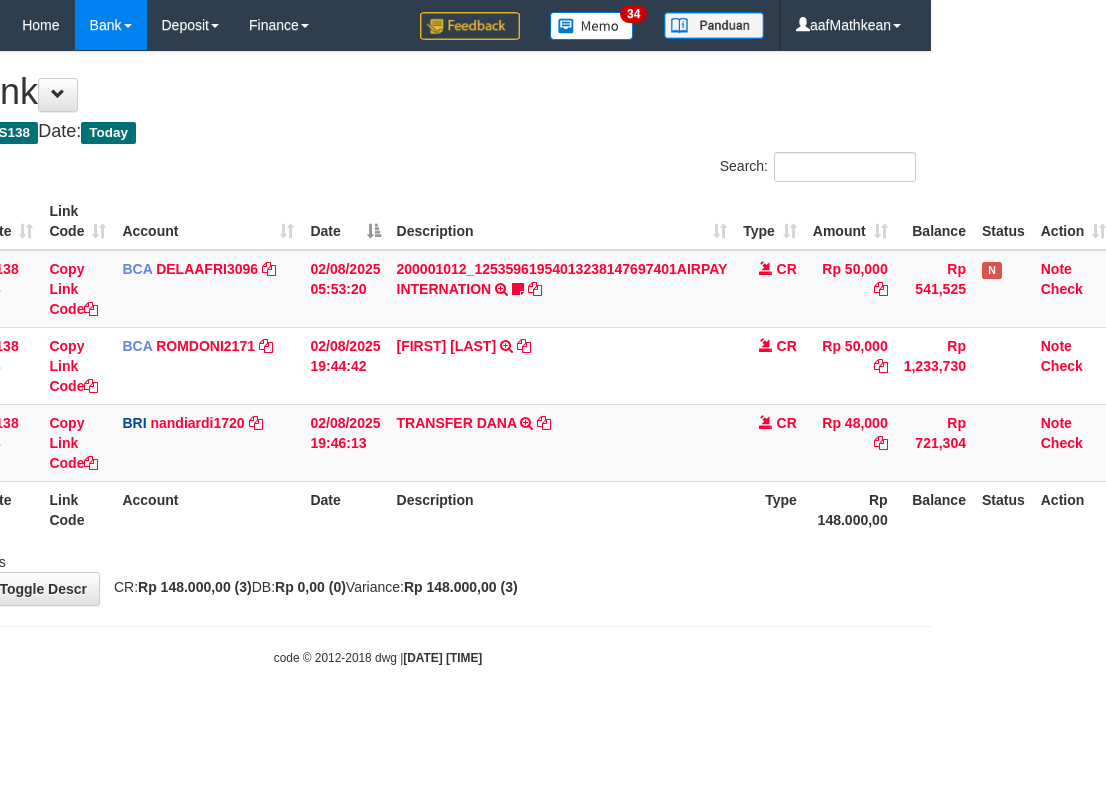 drag, startPoint x: 608, startPoint y: 619, endPoint x: 625, endPoint y: 619, distance: 17 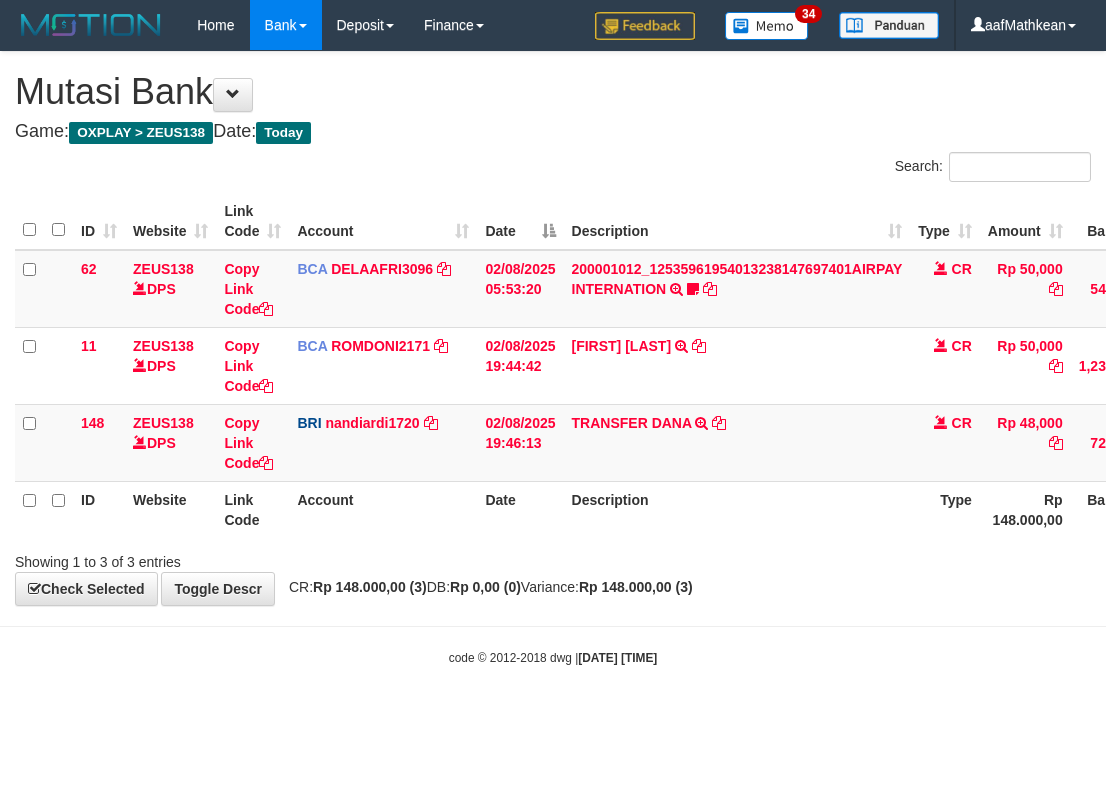 scroll, scrollTop: 0, scrollLeft: 175, axis: horizontal 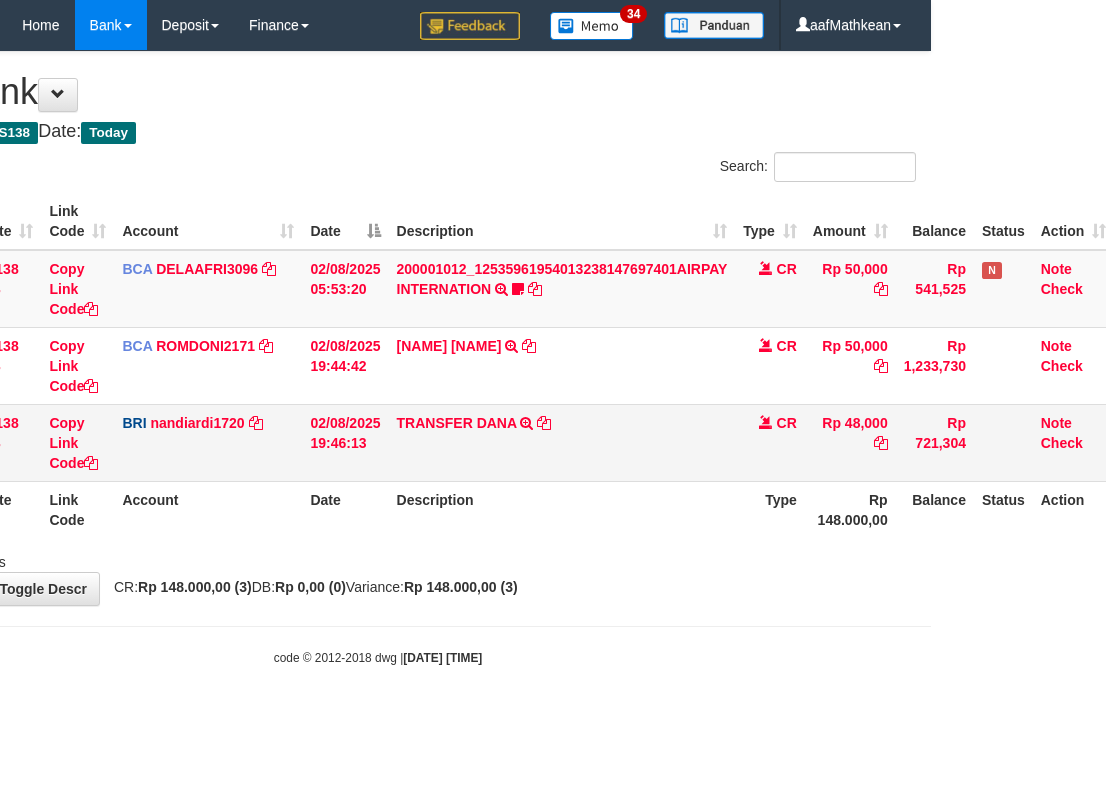 click on "TRANSFER DANA         TRANSFER DANA YOGASEPTIAPR TO NANDI ARDIANSYAH" at bounding box center [562, 442] 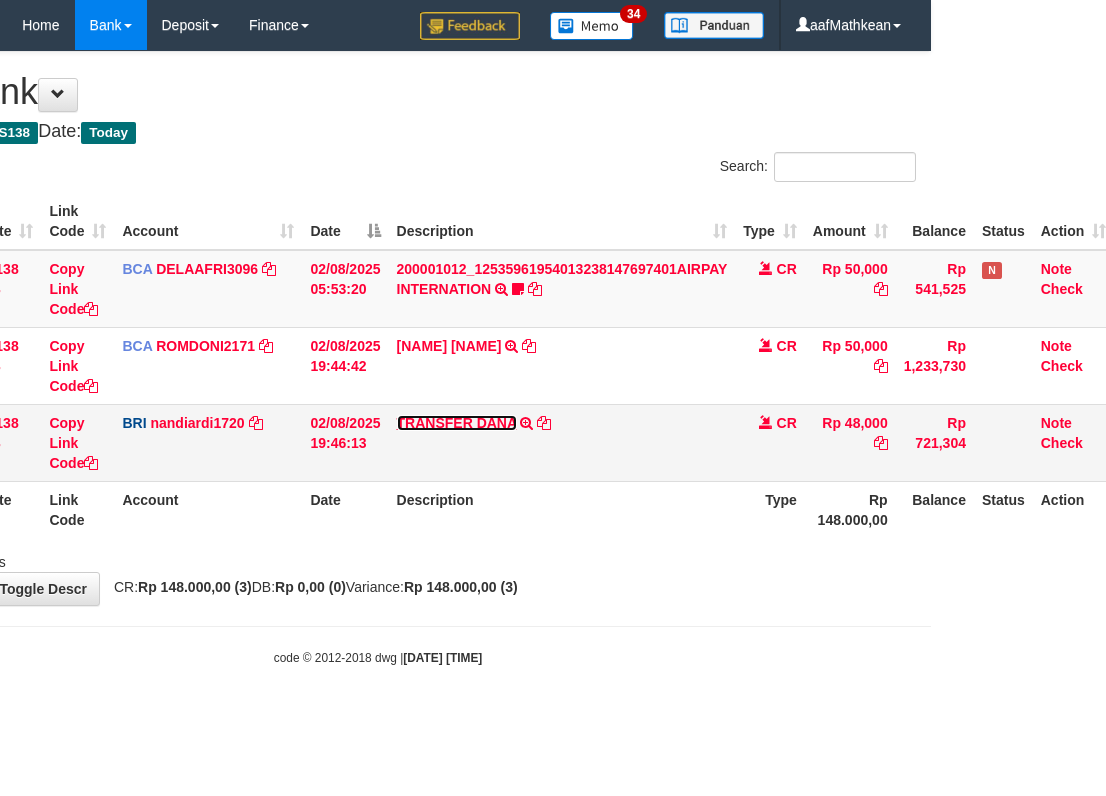 click on "TRANSFER DANA" at bounding box center (457, 423) 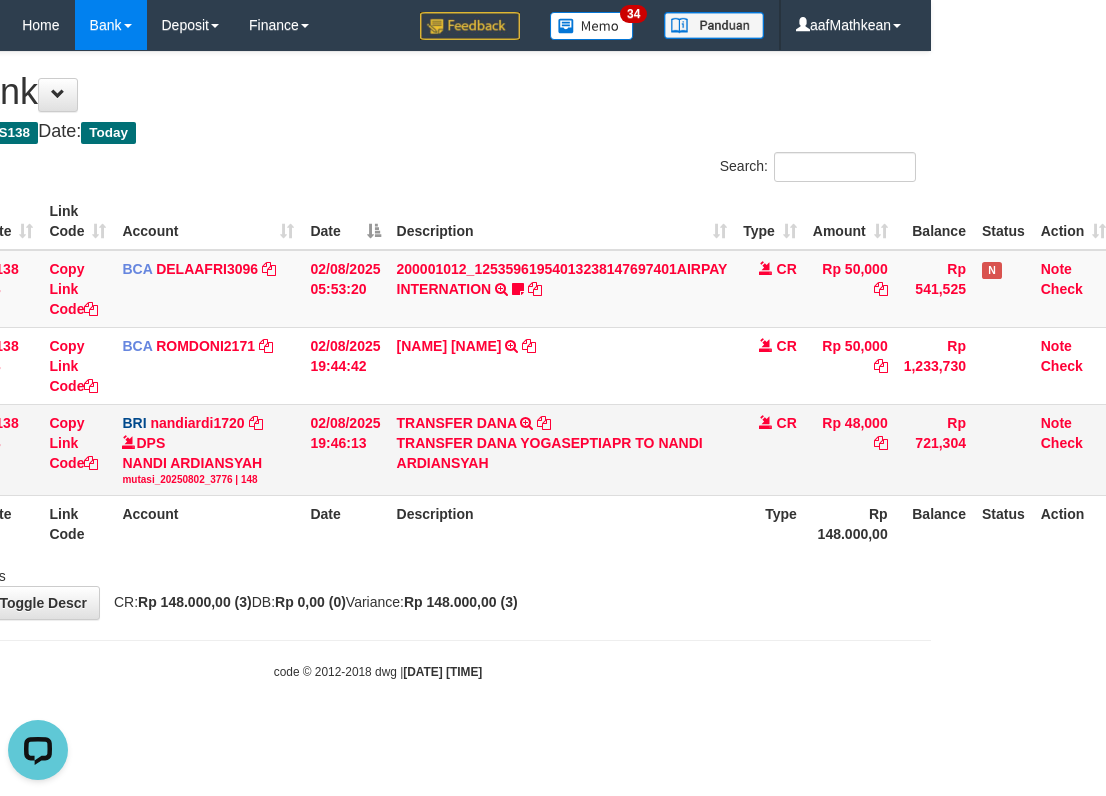 scroll, scrollTop: 0, scrollLeft: 0, axis: both 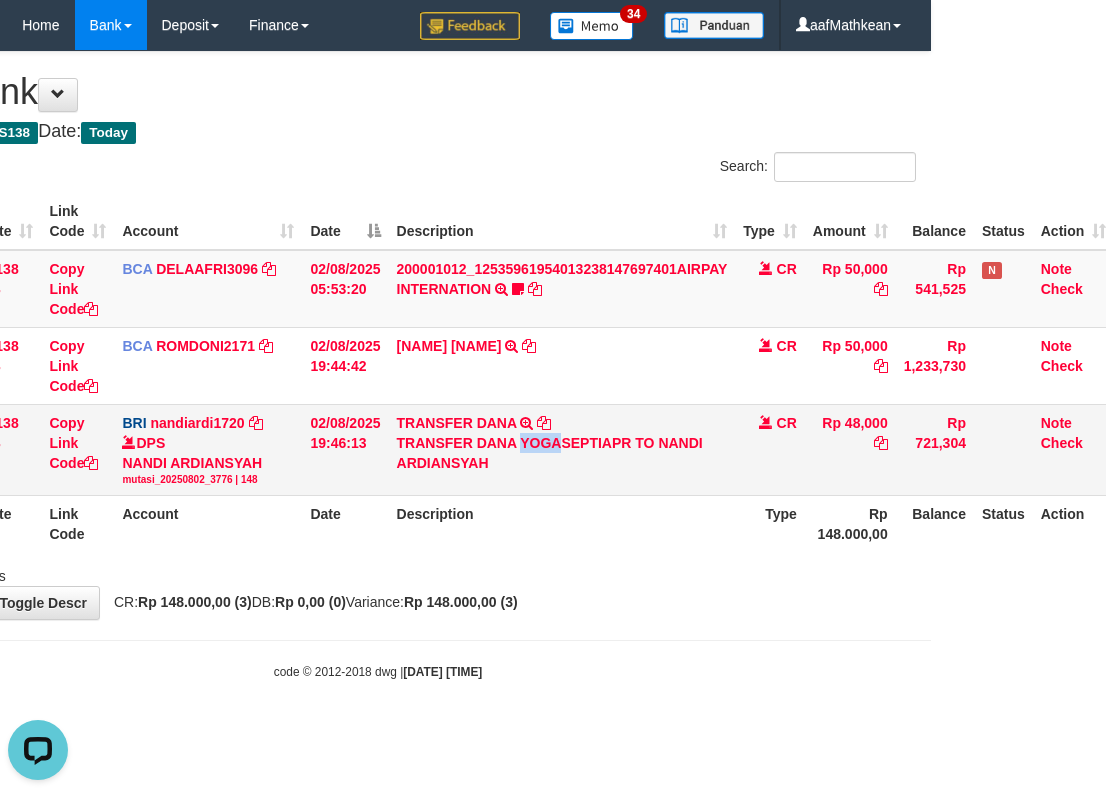 drag, startPoint x: 522, startPoint y: 439, endPoint x: 565, endPoint y: 452, distance: 44.922153 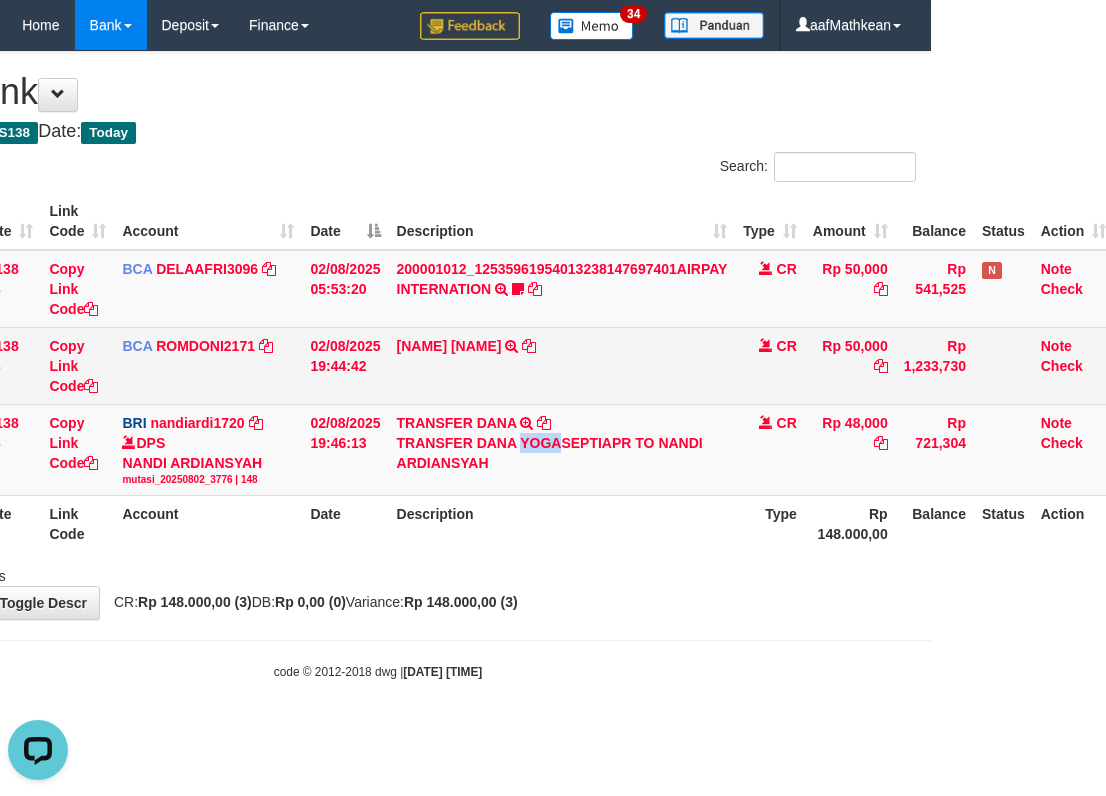 copy on "YOGA" 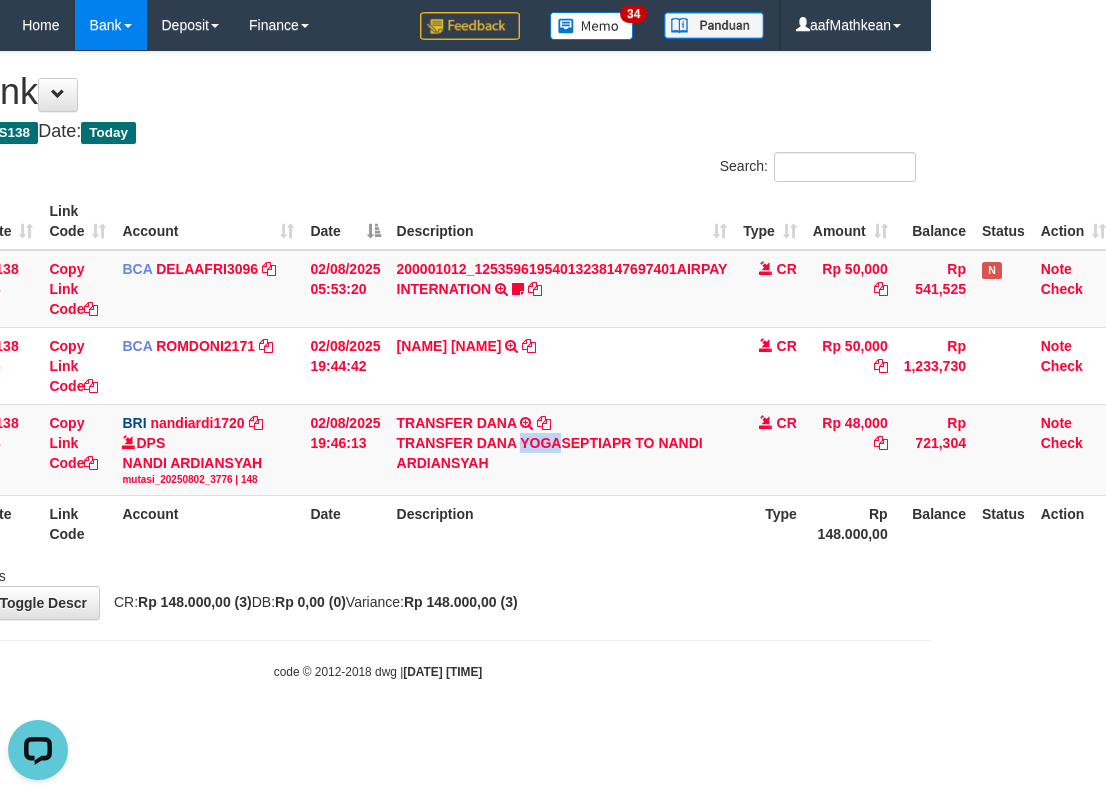 drag, startPoint x: 436, startPoint y: 525, endPoint x: 427, endPoint y: 552, distance: 28.460499 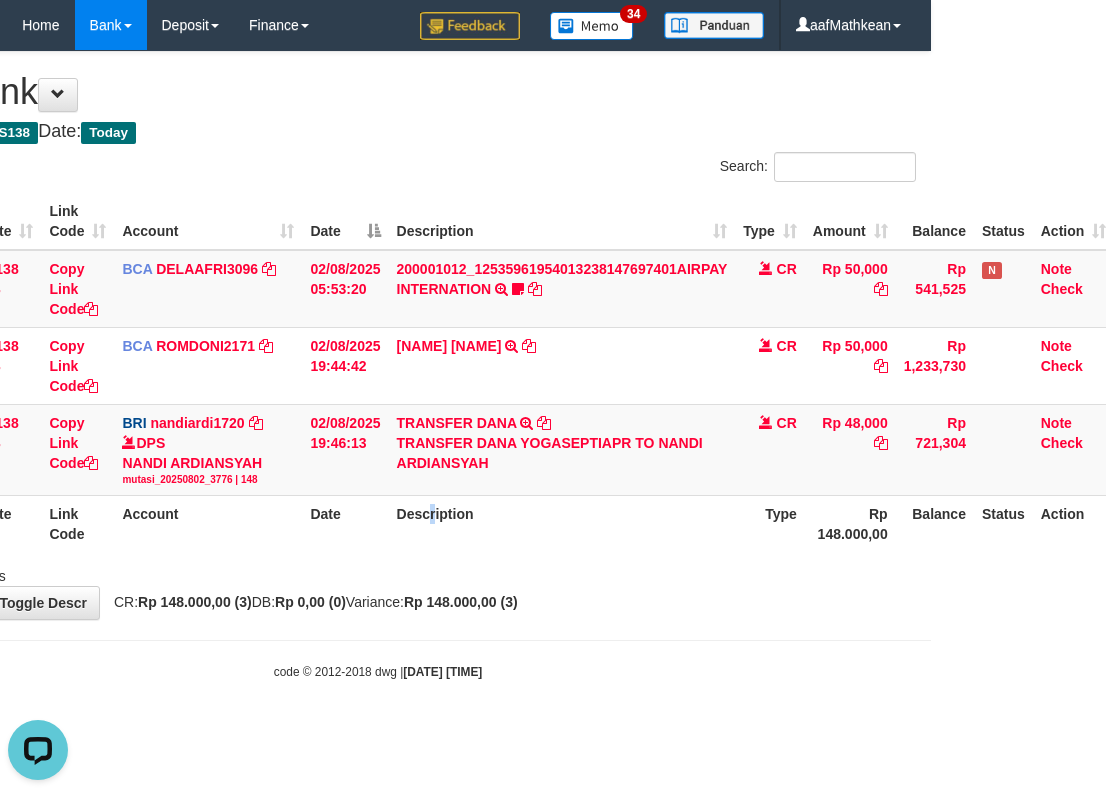 drag, startPoint x: 433, startPoint y: 545, endPoint x: 455, endPoint y: 539, distance: 22.803509 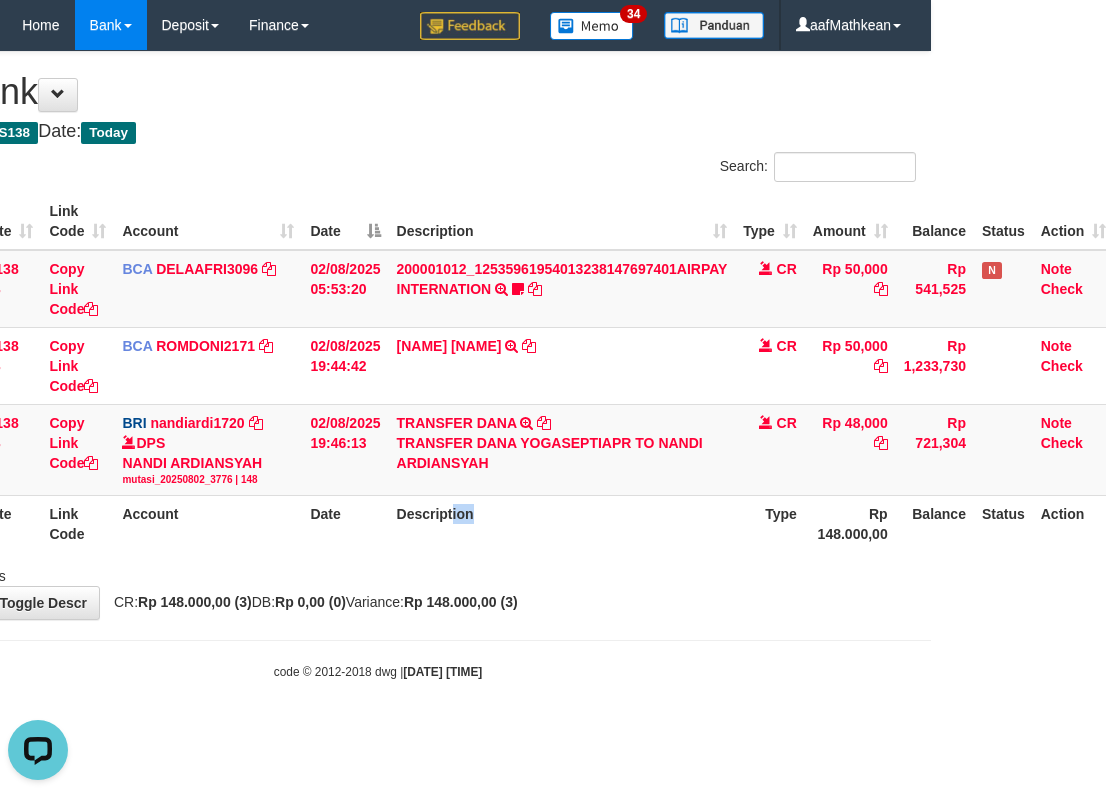 drag, startPoint x: 455, startPoint y: 539, endPoint x: 470, endPoint y: 539, distance: 15 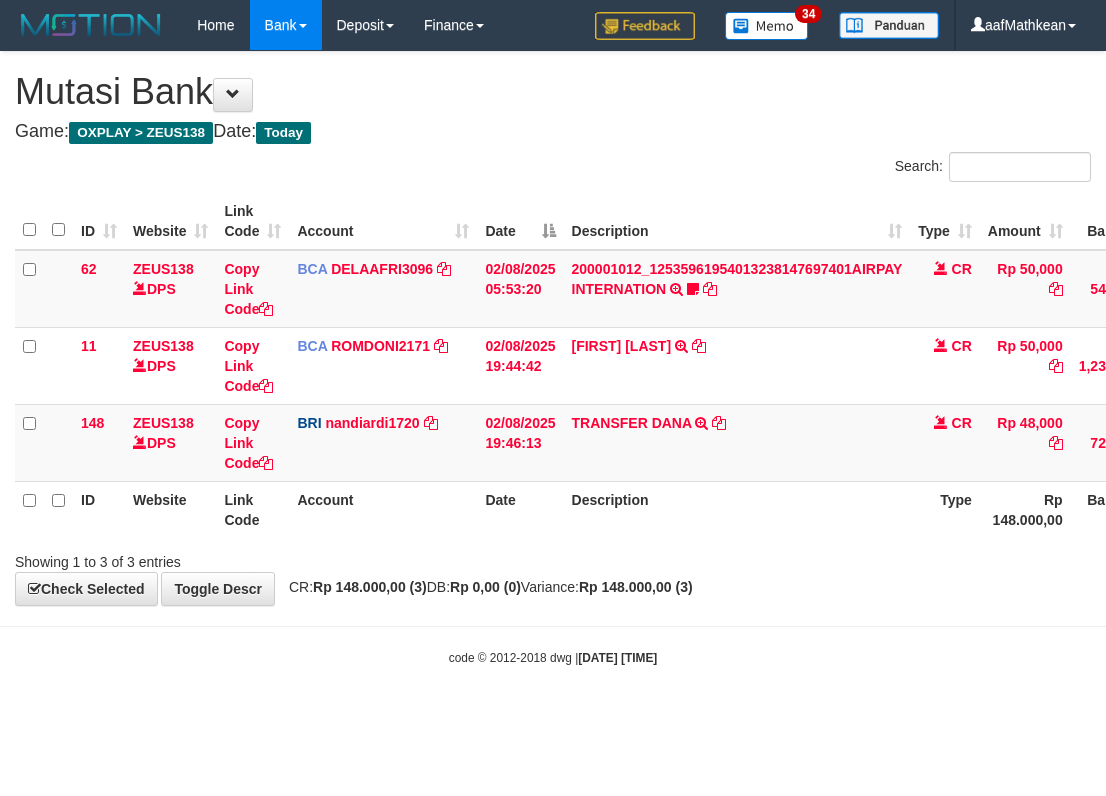 scroll, scrollTop: 0, scrollLeft: 175, axis: horizontal 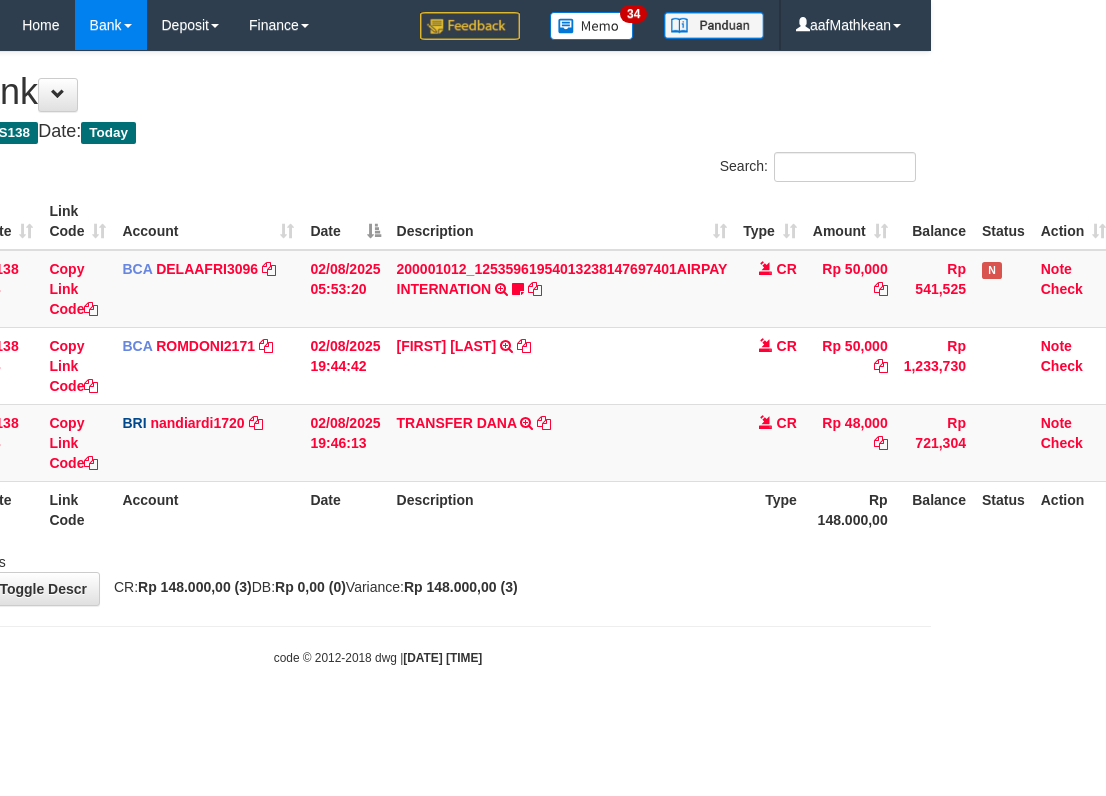 drag, startPoint x: 526, startPoint y: 546, endPoint x: 531, endPoint y: 558, distance: 13 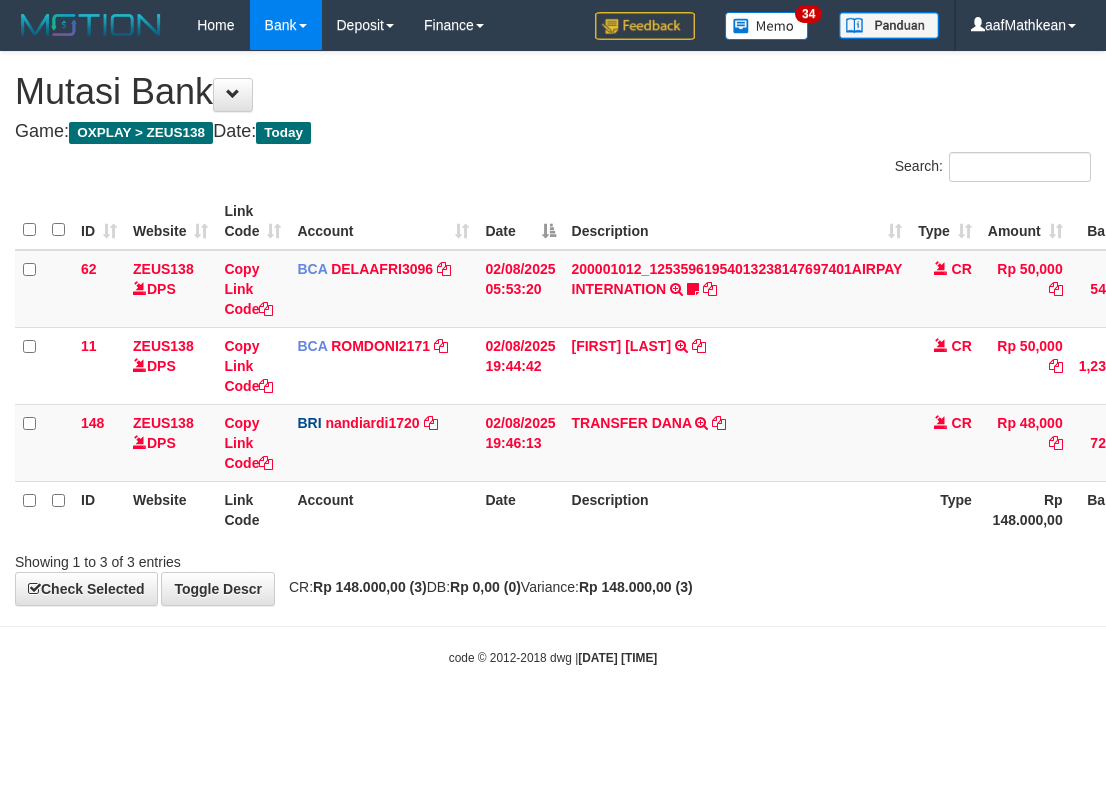 scroll, scrollTop: 0, scrollLeft: 175, axis: horizontal 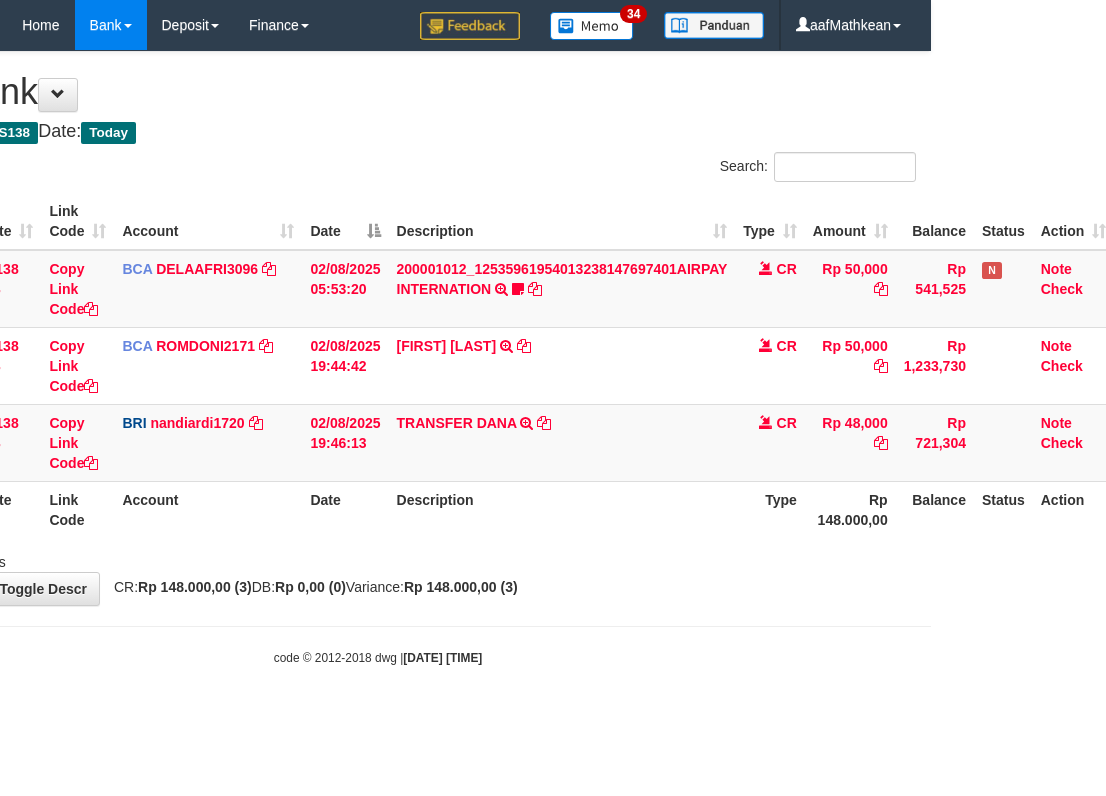 click on "Toggle navigation
Home
Bank
Account List
Load
By Website
Group
[OXPLAY]													ZEUS138
By Load Group (DPS)" at bounding box center [378, 358] 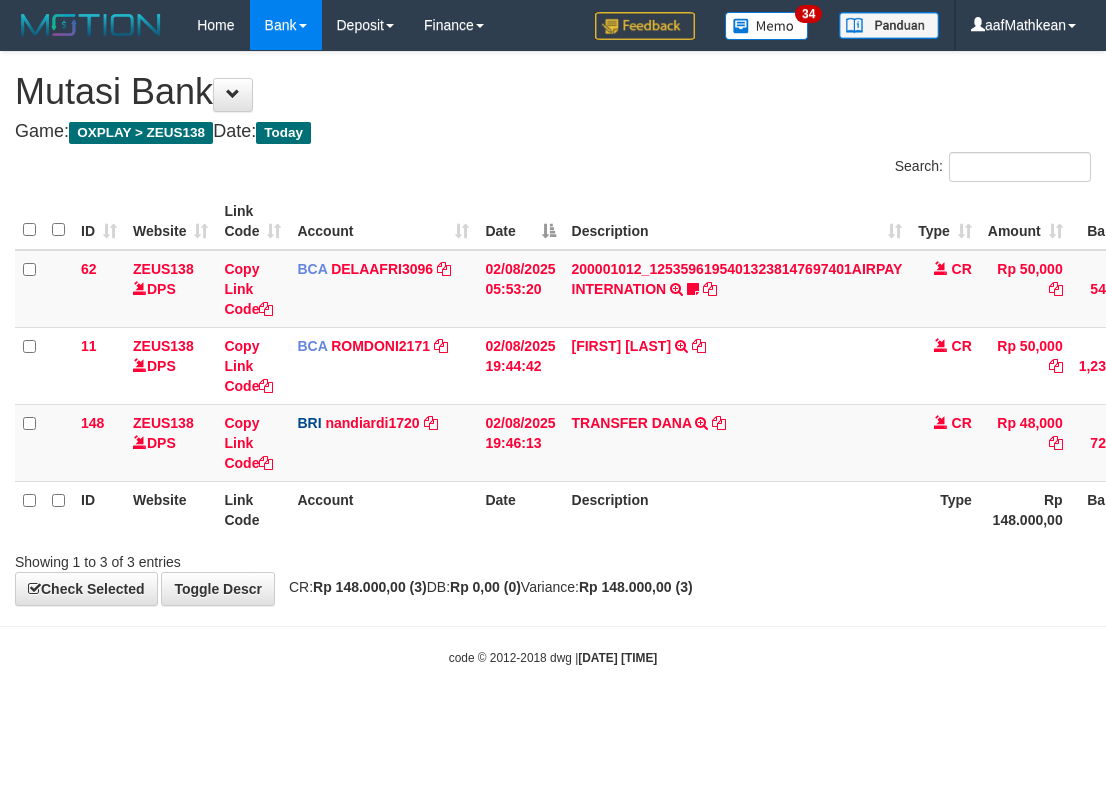 scroll, scrollTop: 0, scrollLeft: 175, axis: horizontal 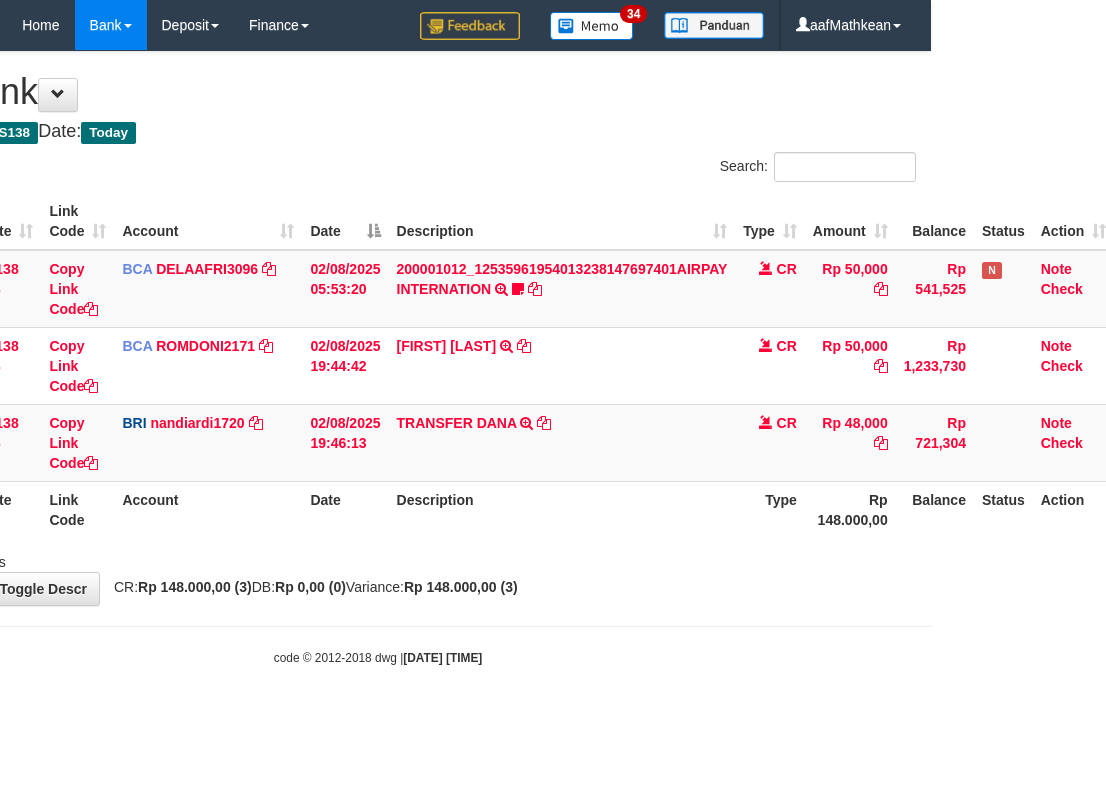 drag, startPoint x: 732, startPoint y: 646, endPoint x: 612, endPoint y: 553, distance: 151.81897 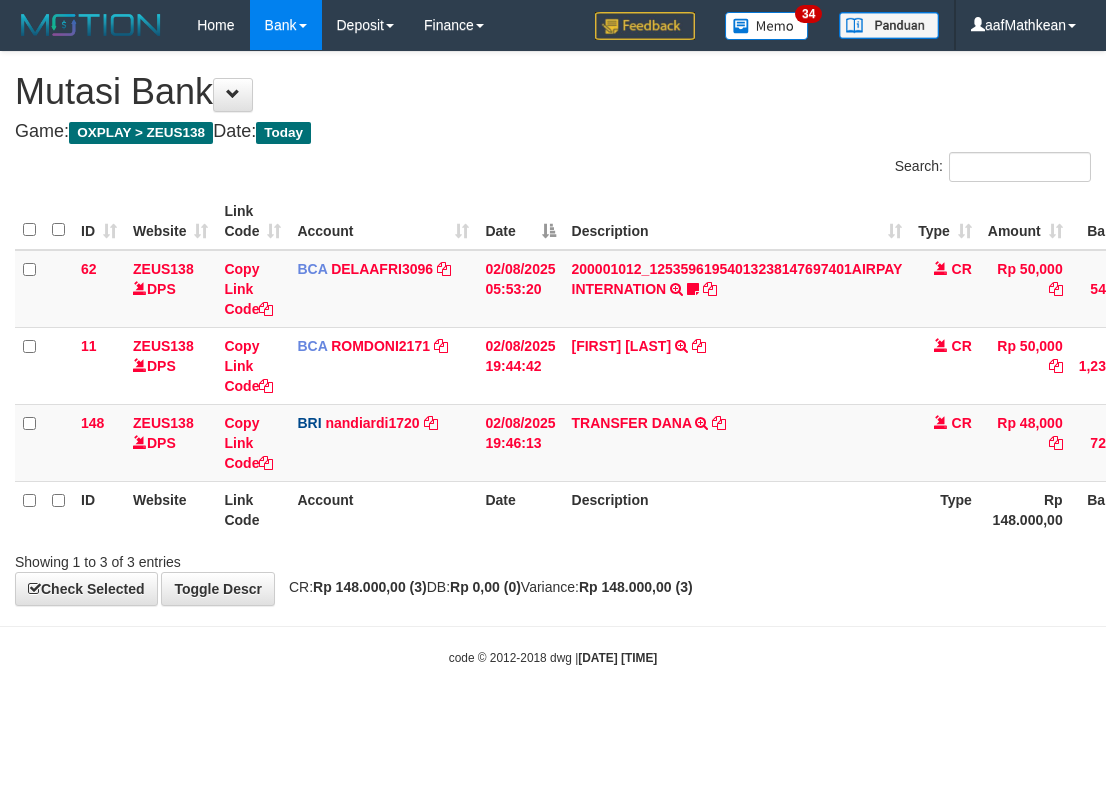 scroll, scrollTop: 0, scrollLeft: 175, axis: horizontal 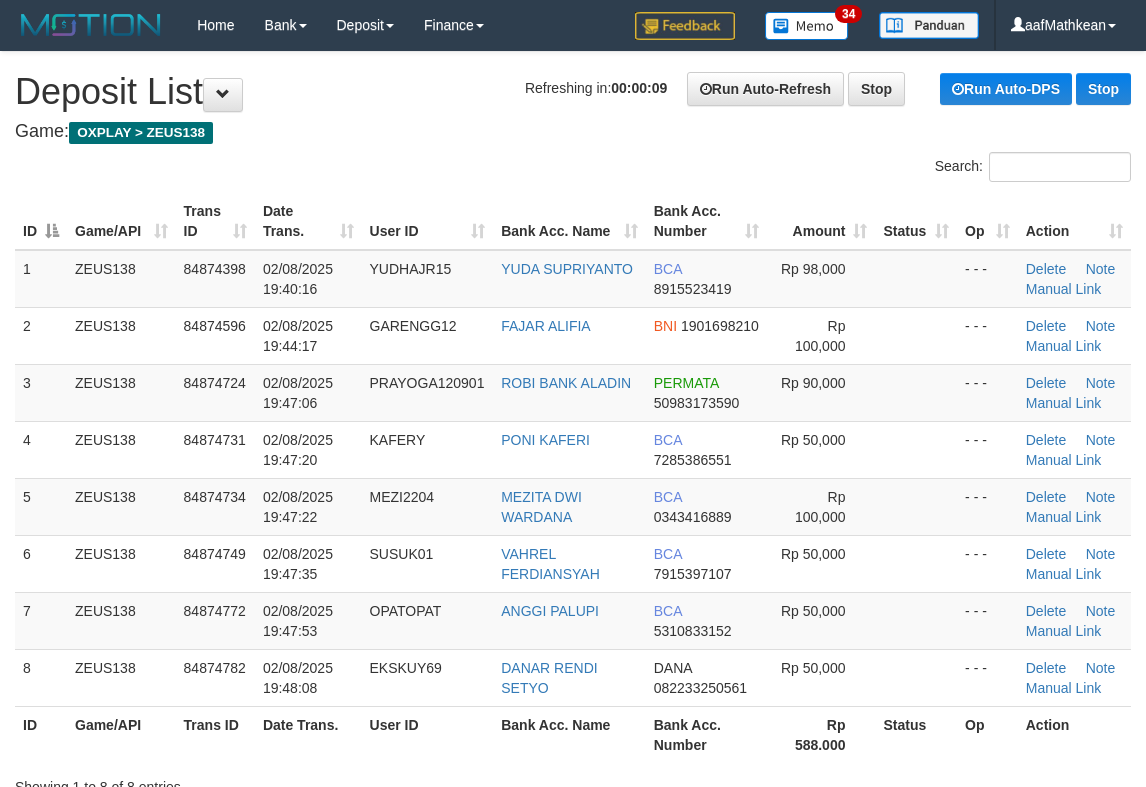 click on "**********" at bounding box center [573, 1298] 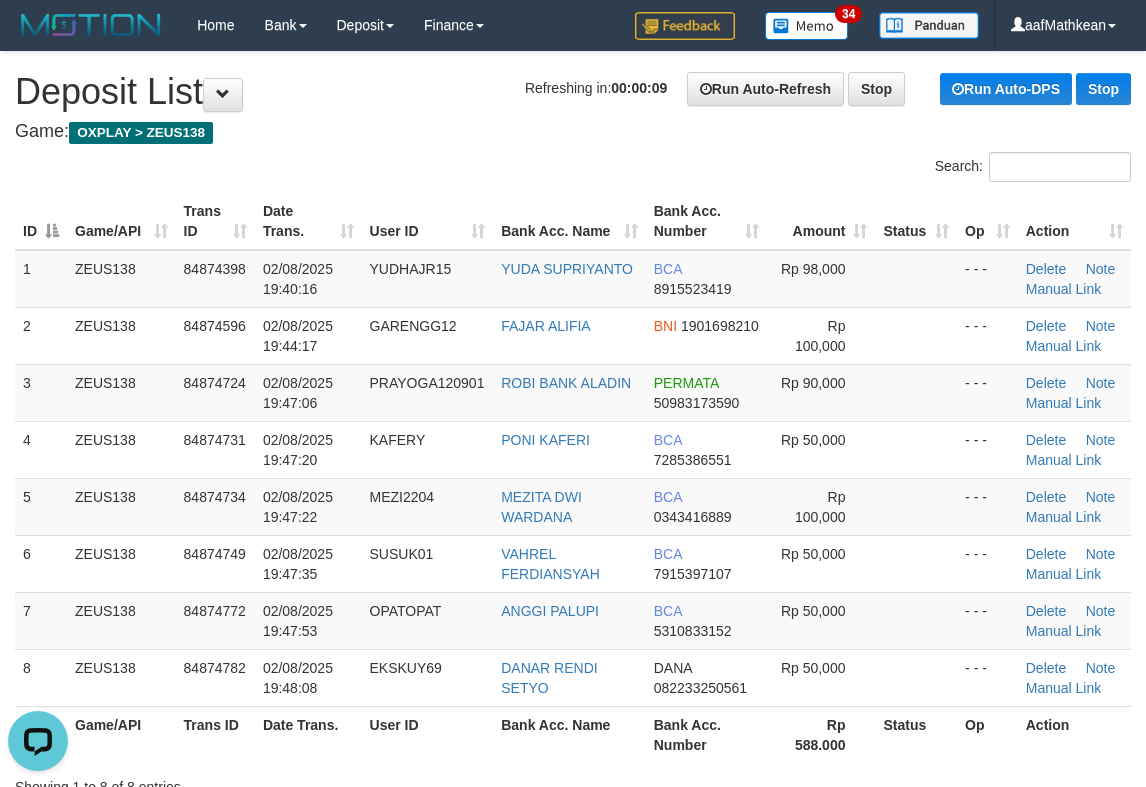 scroll, scrollTop: 0, scrollLeft: 0, axis: both 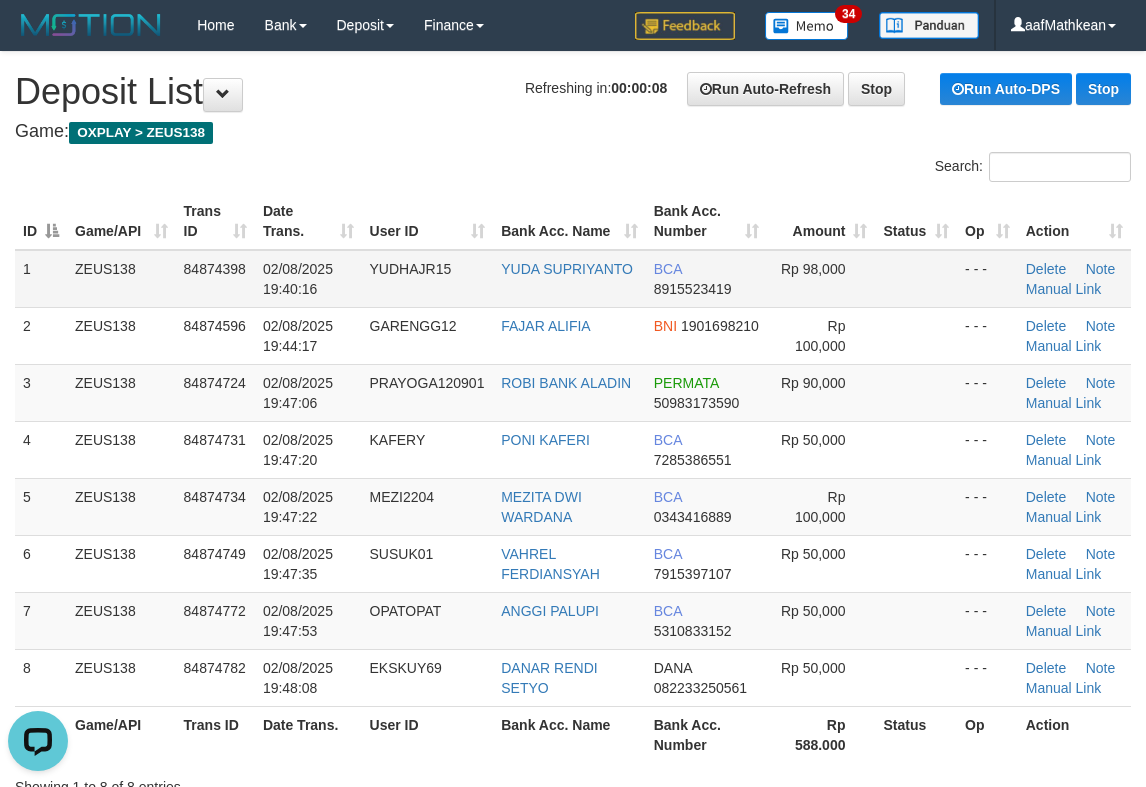click on "ID Game/API Trans ID Date Trans. User ID Bank Acc. Name Bank Acc. Number Amount Status Op Action" at bounding box center (573, 221) 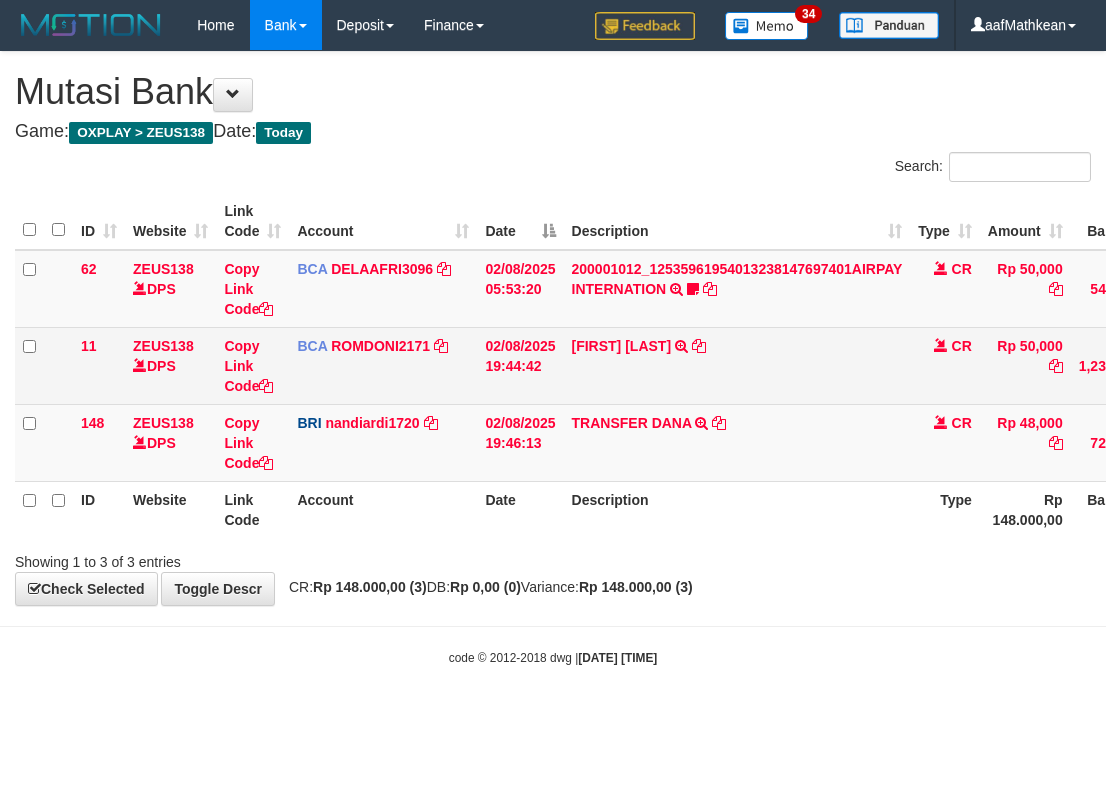 scroll, scrollTop: 0, scrollLeft: 175, axis: horizontal 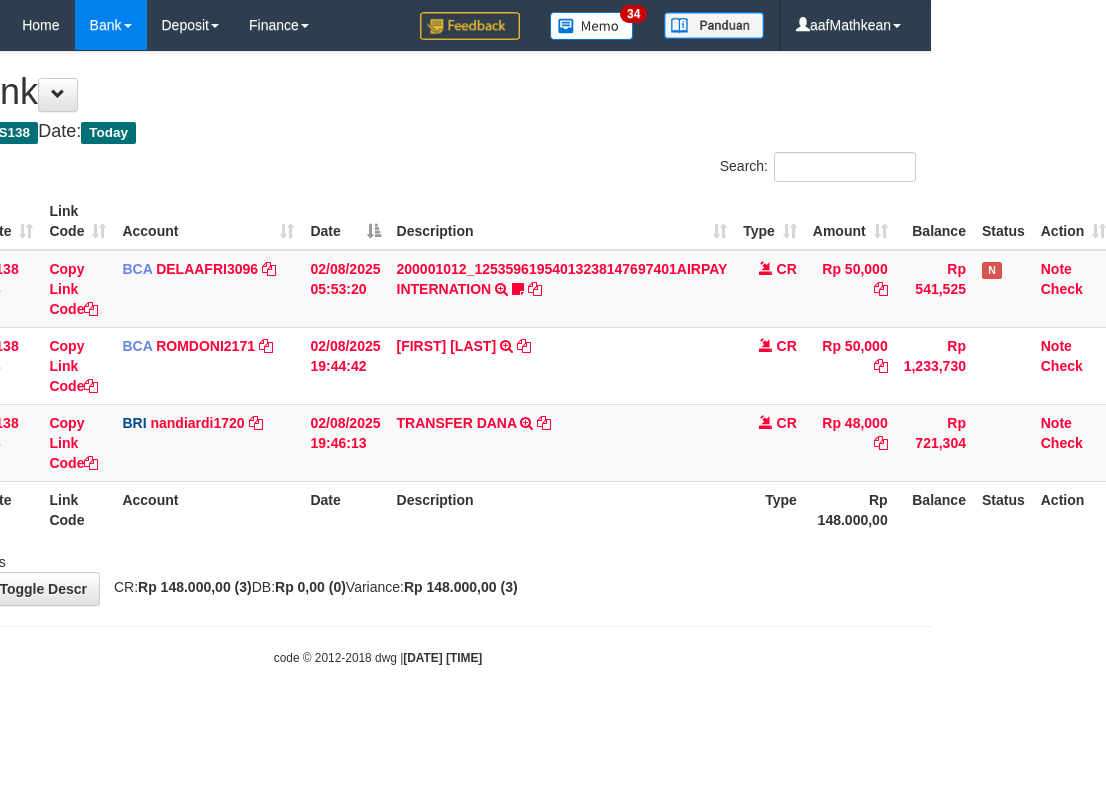 drag, startPoint x: 618, startPoint y: 582, endPoint x: 616, endPoint y: 593, distance: 11.18034 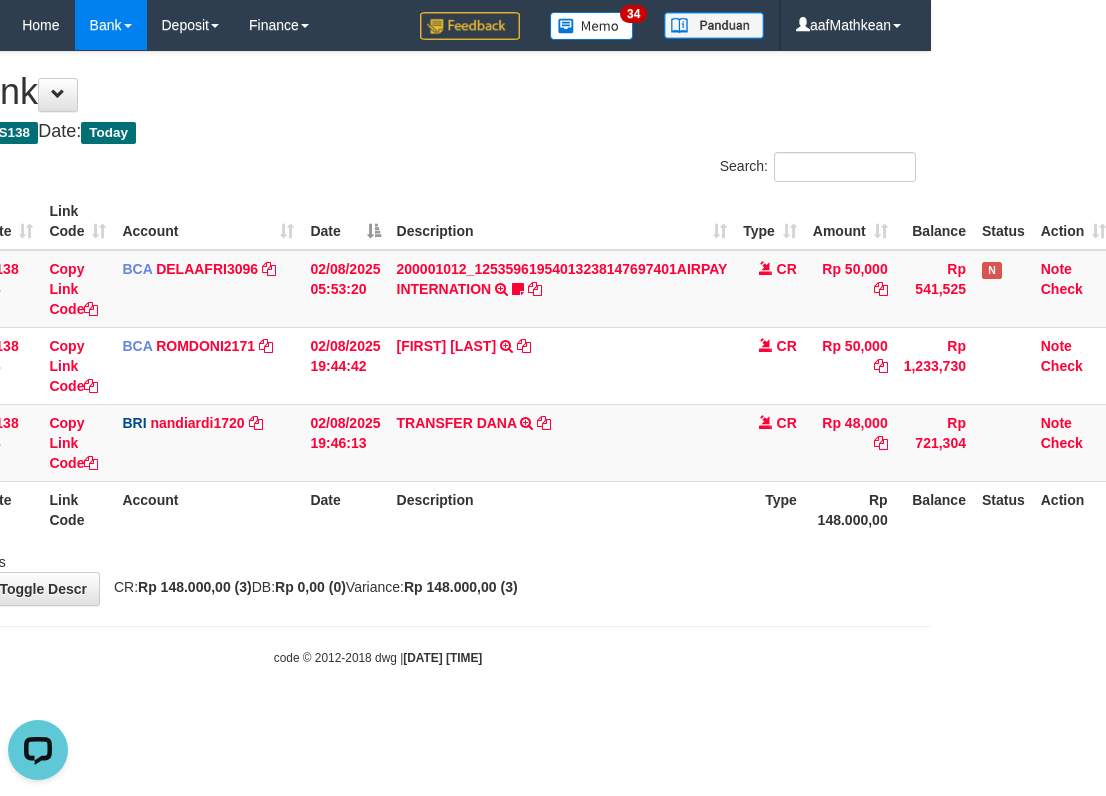 click on "**********" at bounding box center (378, 328) 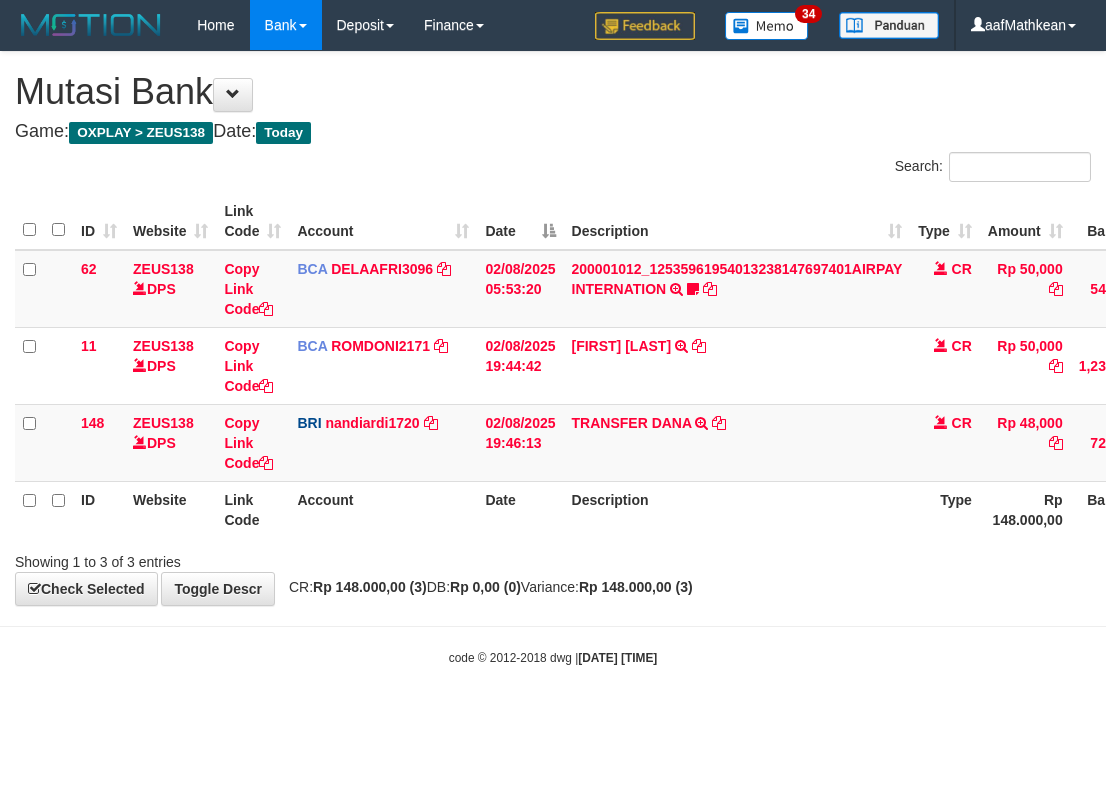 scroll, scrollTop: 0, scrollLeft: 175, axis: horizontal 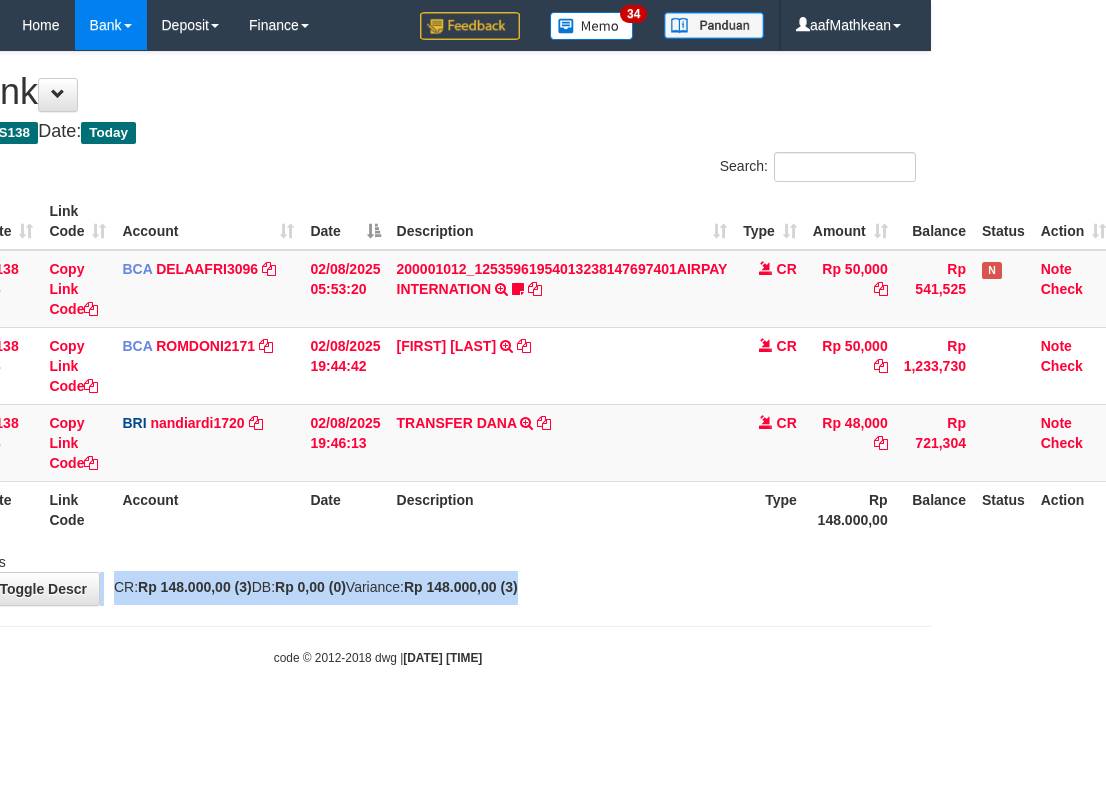 click on "**********" at bounding box center [378, 328] 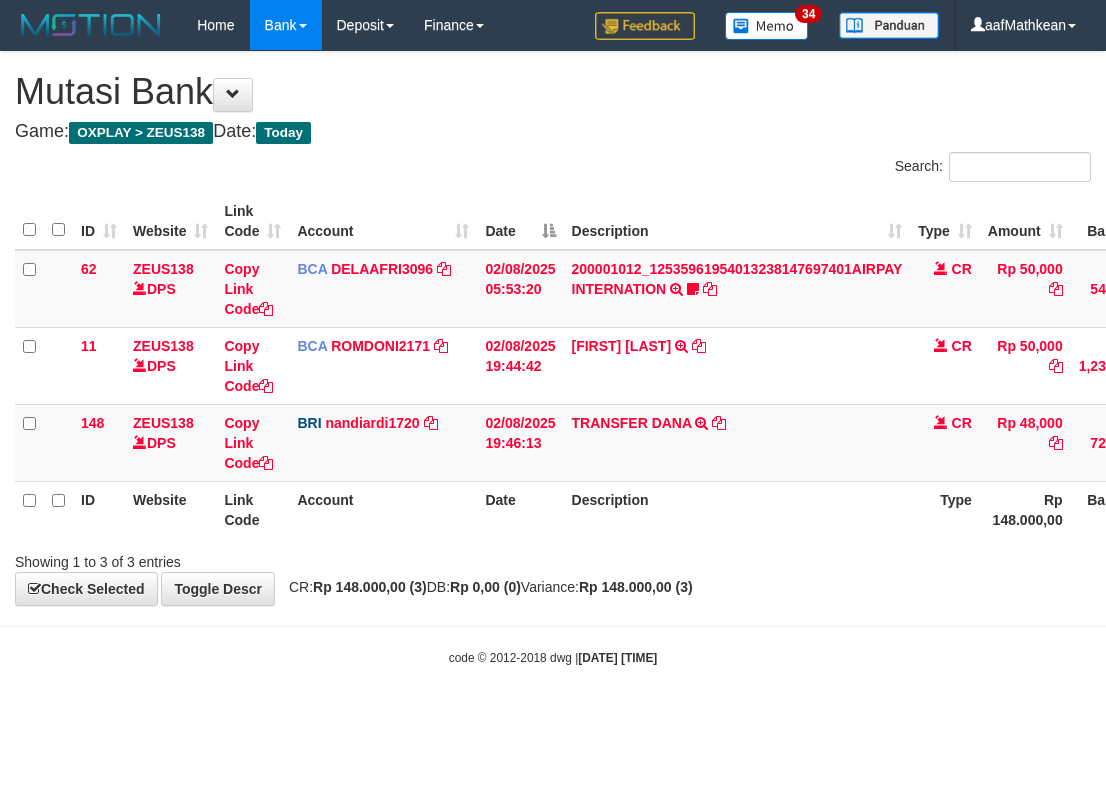 scroll, scrollTop: 0, scrollLeft: 175, axis: horizontal 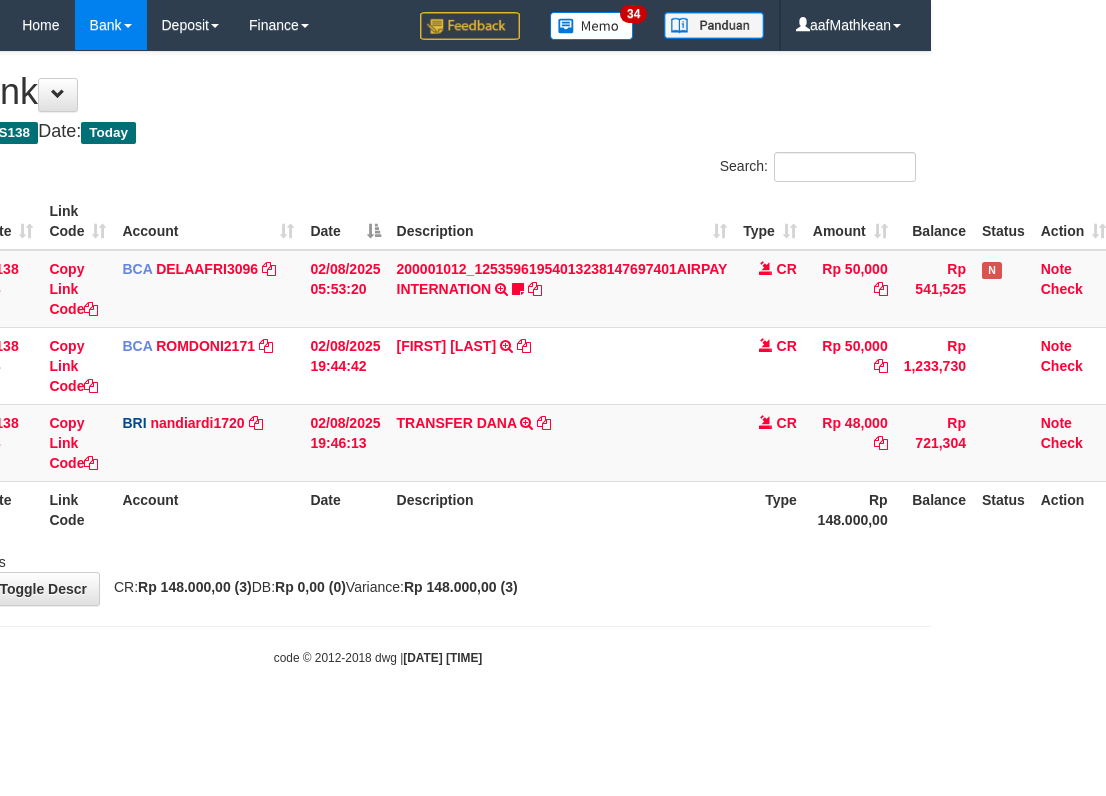 click on "Showing 1 to 3 of 3 entries" at bounding box center (378, 558) 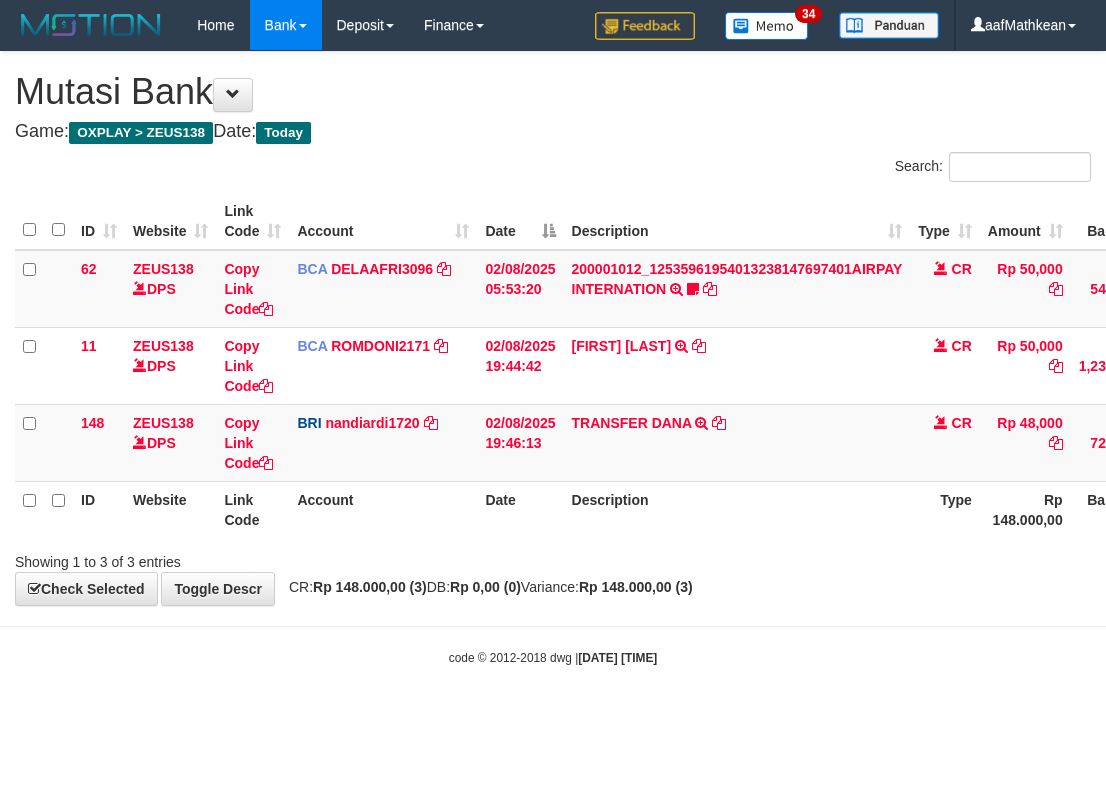 scroll, scrollTop: 0, scrollLeft: 175, axis: horizontal 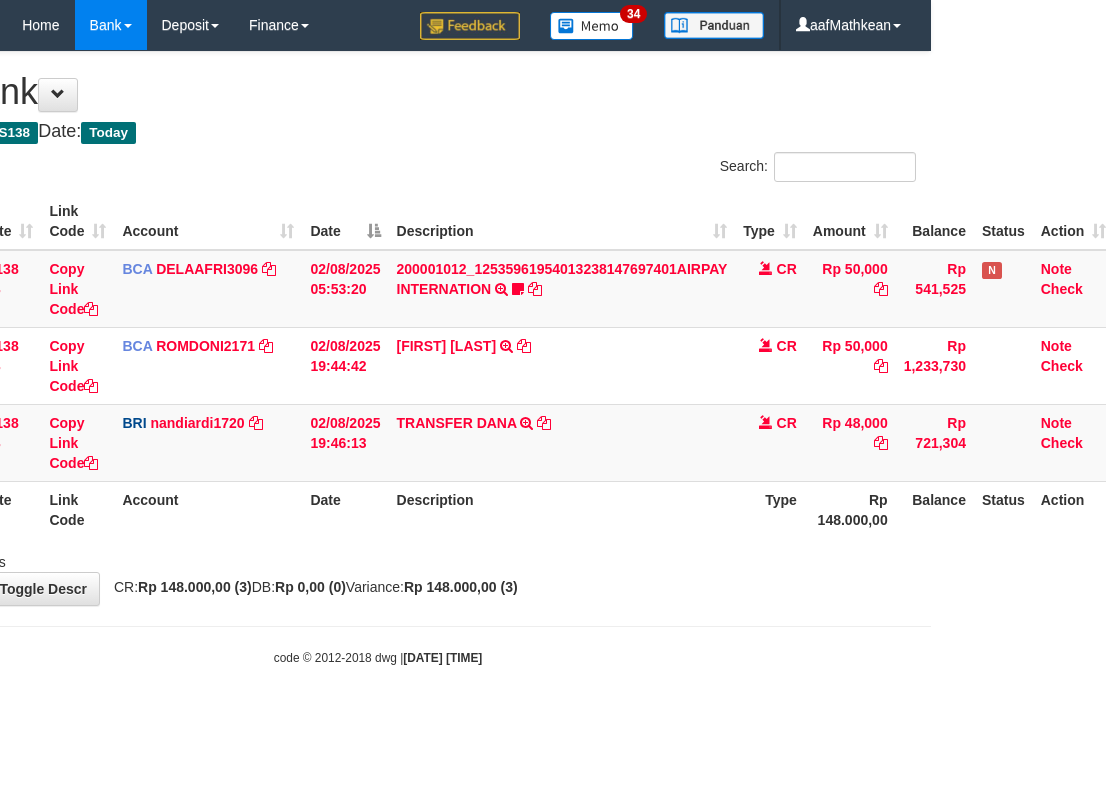 click on "Showing 1 to 3 of 3 entries" at bounding box center (378, 558) 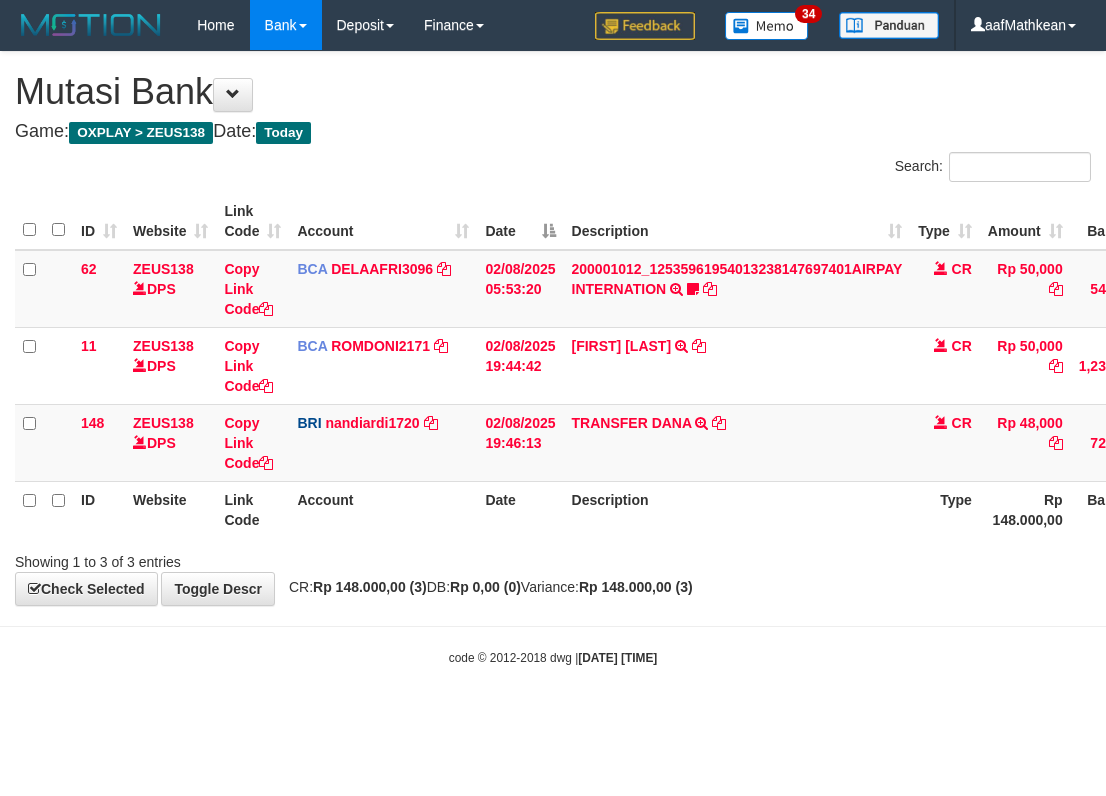 scroll, scrollTop: 0, scrollLeft: 175, axis: horizontal 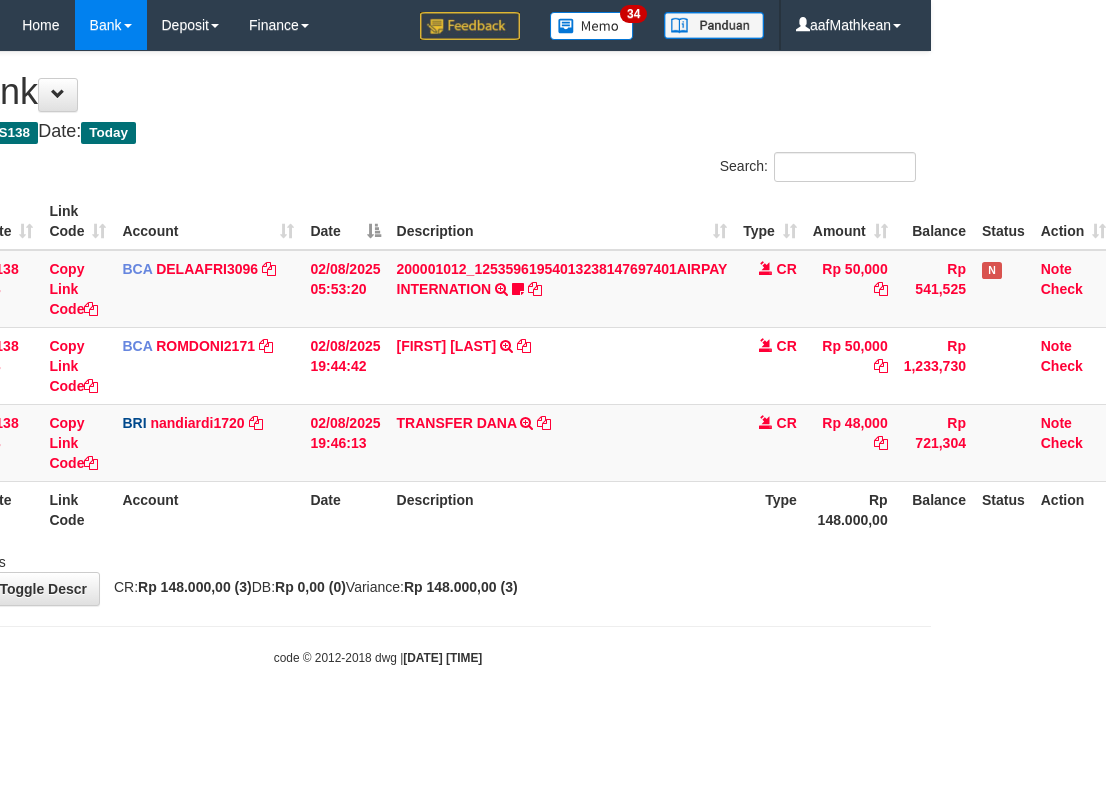 drag, startPoint x: 527, startPoint y: 655, endPoint x: 543, endPoint y: 664, distance: 18.35756 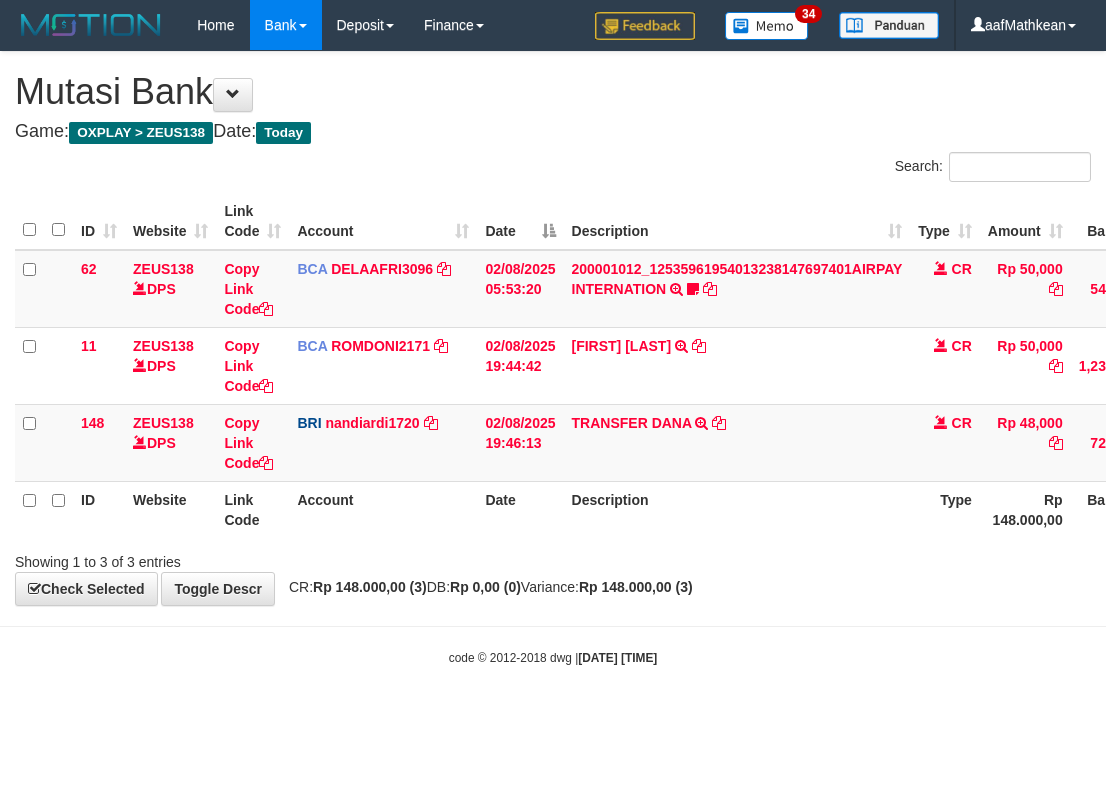 scroll, scrollTop: 0, scrollLeft: 175, axis: horizontal 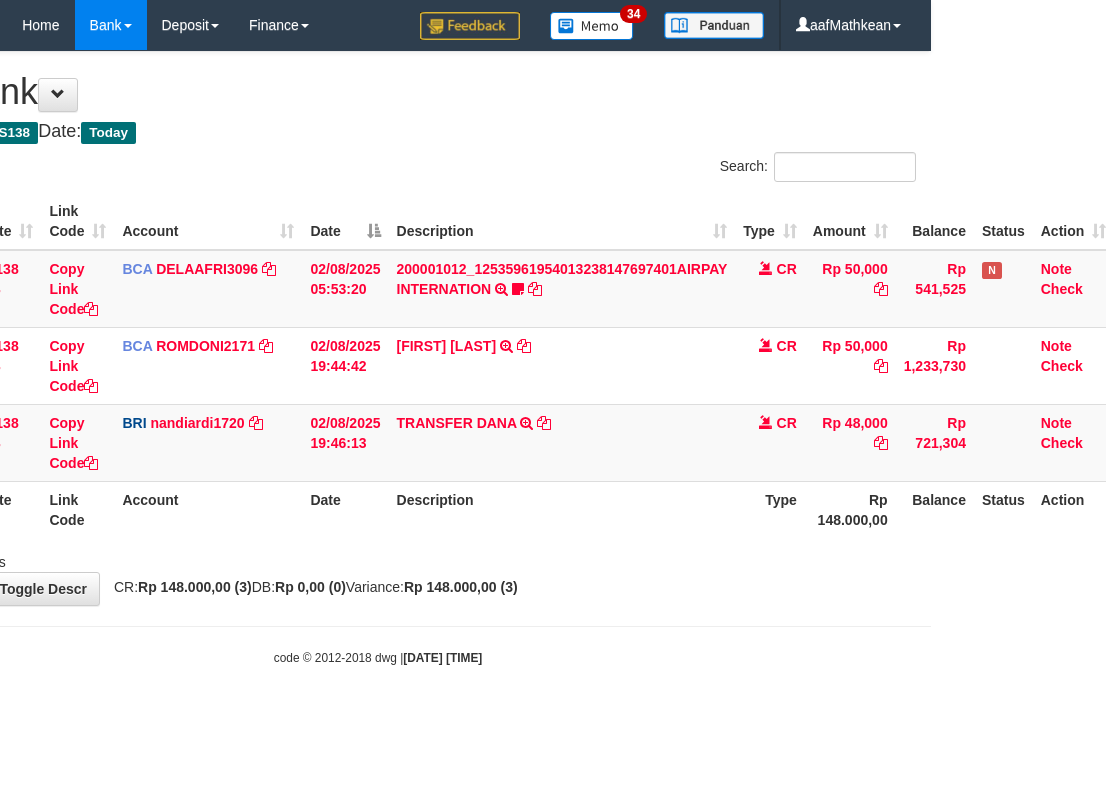 click on "Toggle navigation
Home
Bank
Account List
Load
By Website
Group
[OXPLAY]													ZEUS138
By Load Group (DPS)" at bounding box center (378, 358) 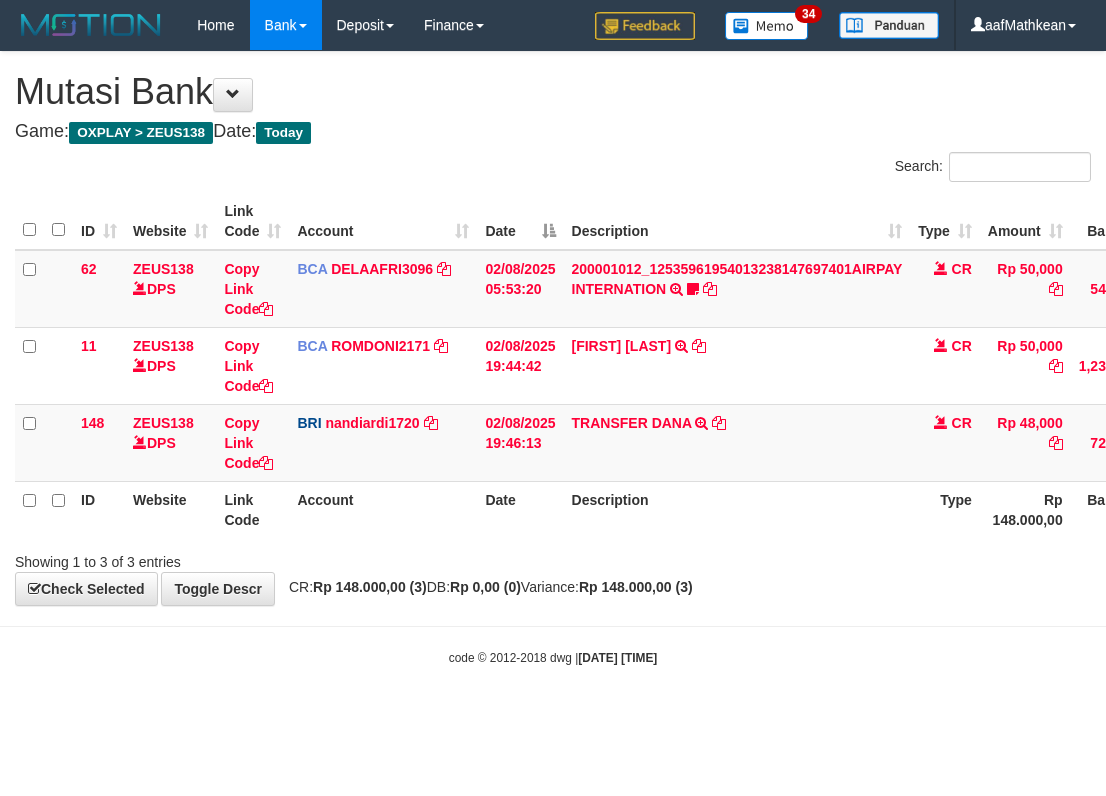 scroll, scrollTop: 0, scrollLeft: 175, axis: horizontal 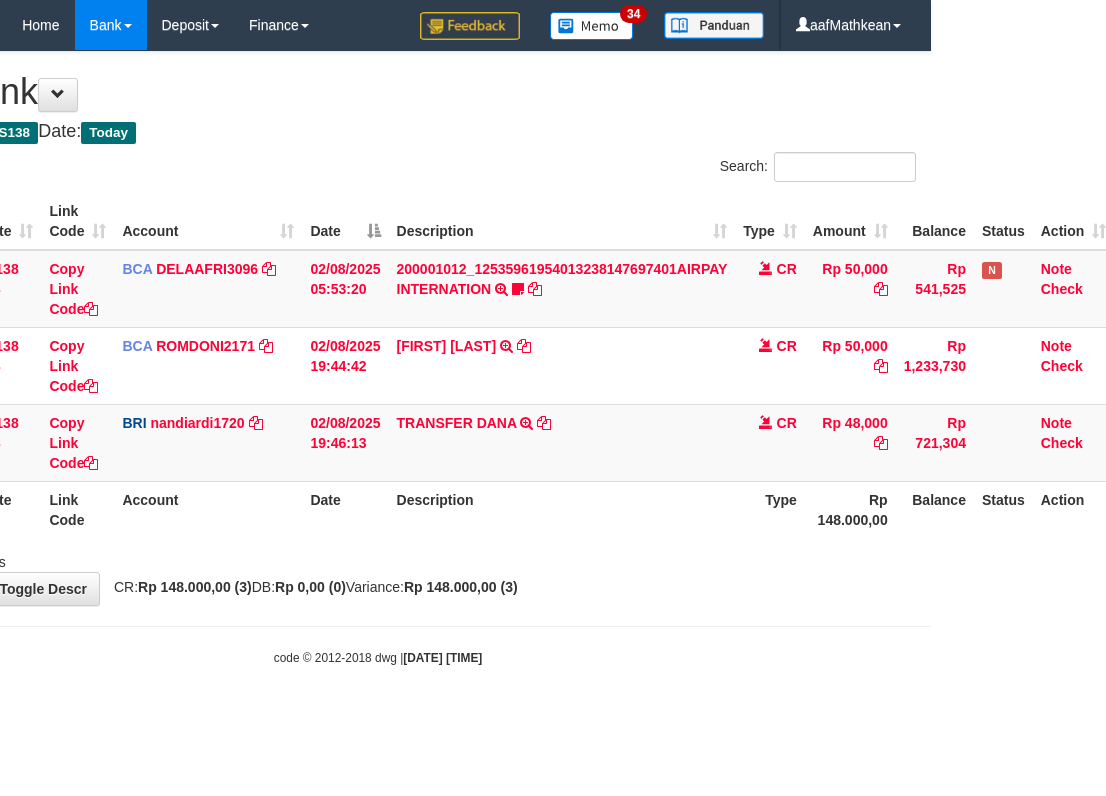 click on "**********" at bounding box center (378, 328) 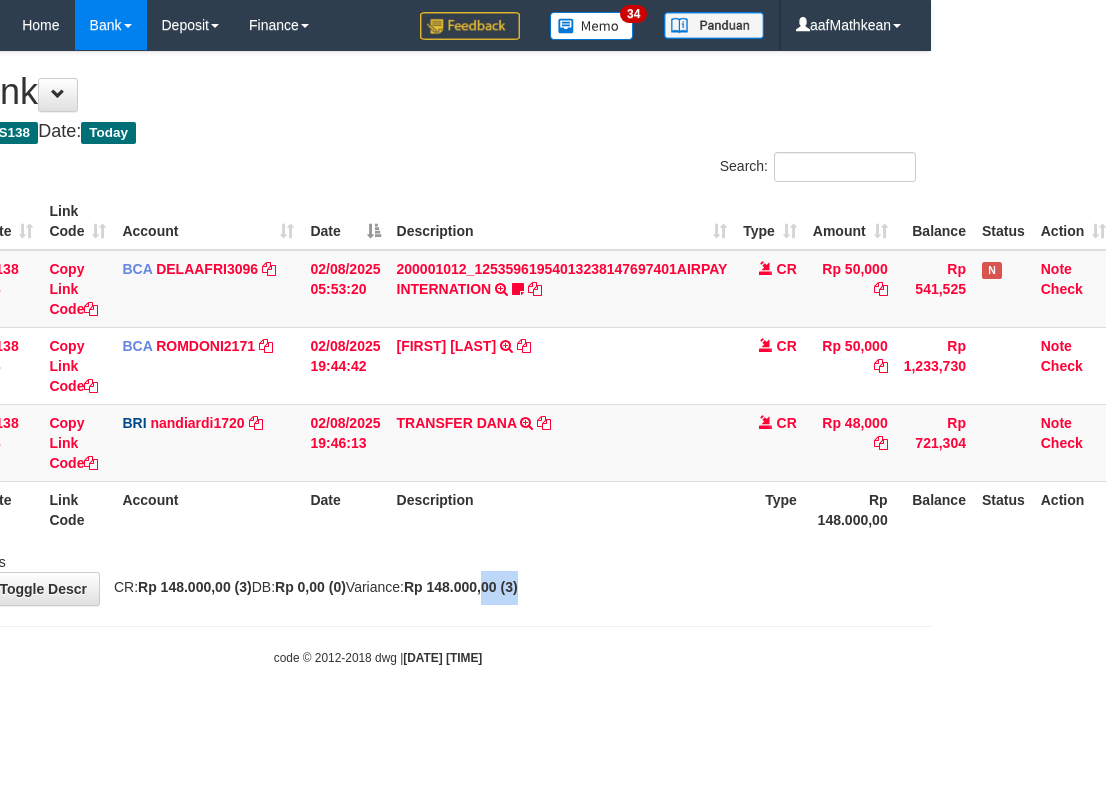 drag, startPoint x: 538, startPoint y: 583, endPoint x: 1093, endPoint y: 649, distance: 558.9105 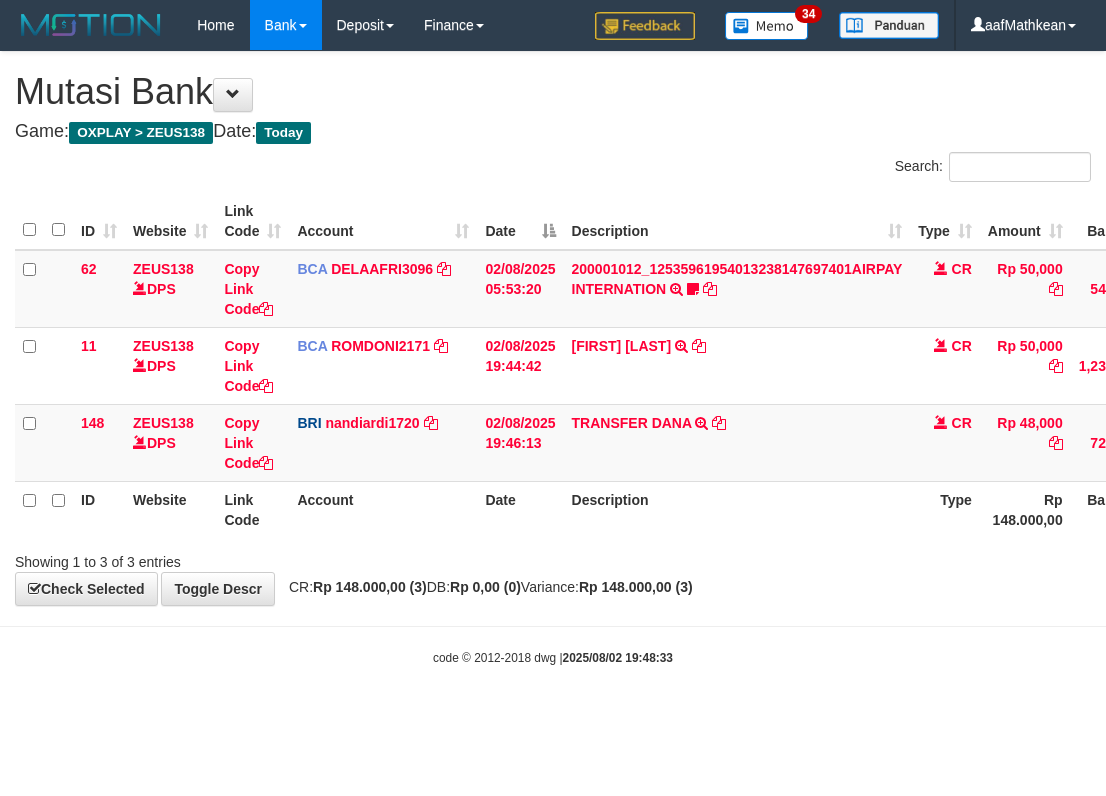 scroll, scrollTop: 0, scrollLeft: 175, axis: horizontal 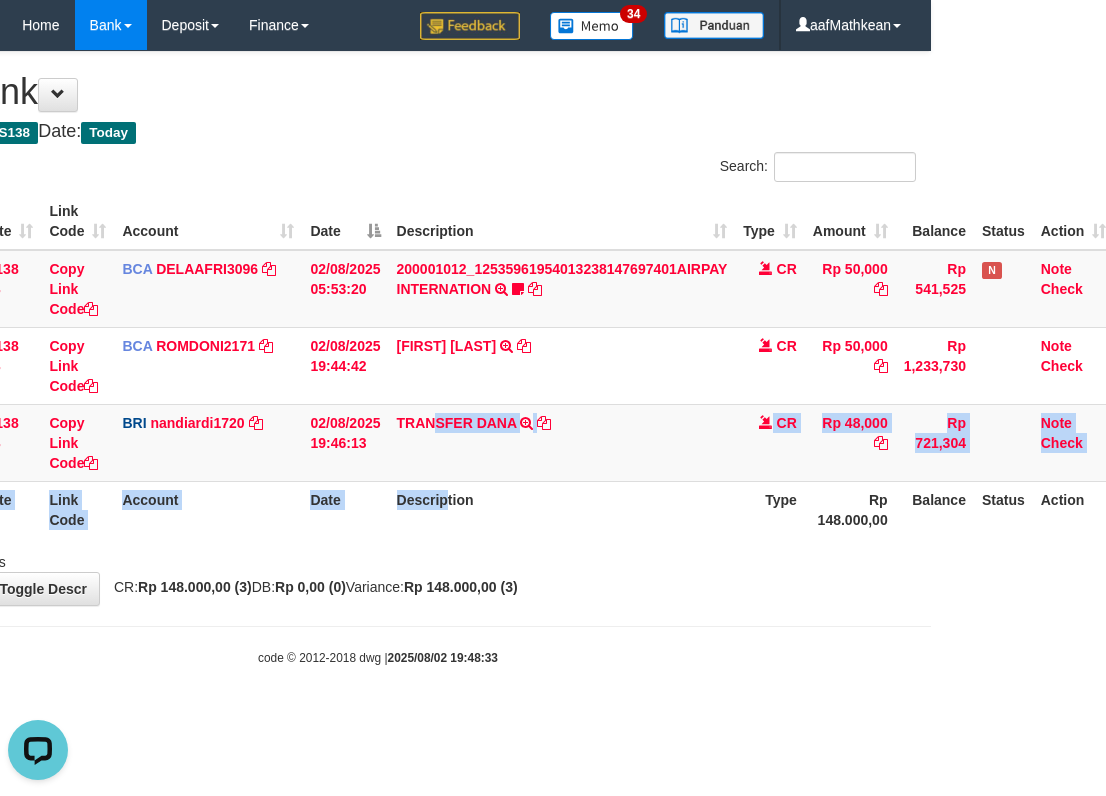 click on "ID Website Link Code Account Date Description Type Amount Balance Status Action
62
ZEUS138    DPS
Copy Link Code
BCA
DELAAFRI3096
DPS
[NAME]
mutasi_[DATE]_[NUMBER] | 62
mutasi_[DATE]_[NUMBER] | 62
[DATE] [TIME]
[NUMBER]_[NUMBER]_[NUMBER]            TRSF E-BANKING CR [DATE]/FTSCY/WS95051
50000.00[NUMBER]_[NUMBER]_[NUMBER]    Labubutaiki
https://prnt.sc/l7T6Eus7w_Qi
CR
Rp 50,000
Rp 541,525
N
Note
Check
11
ZEUS138    DPS" at bounding box center (477, 365) 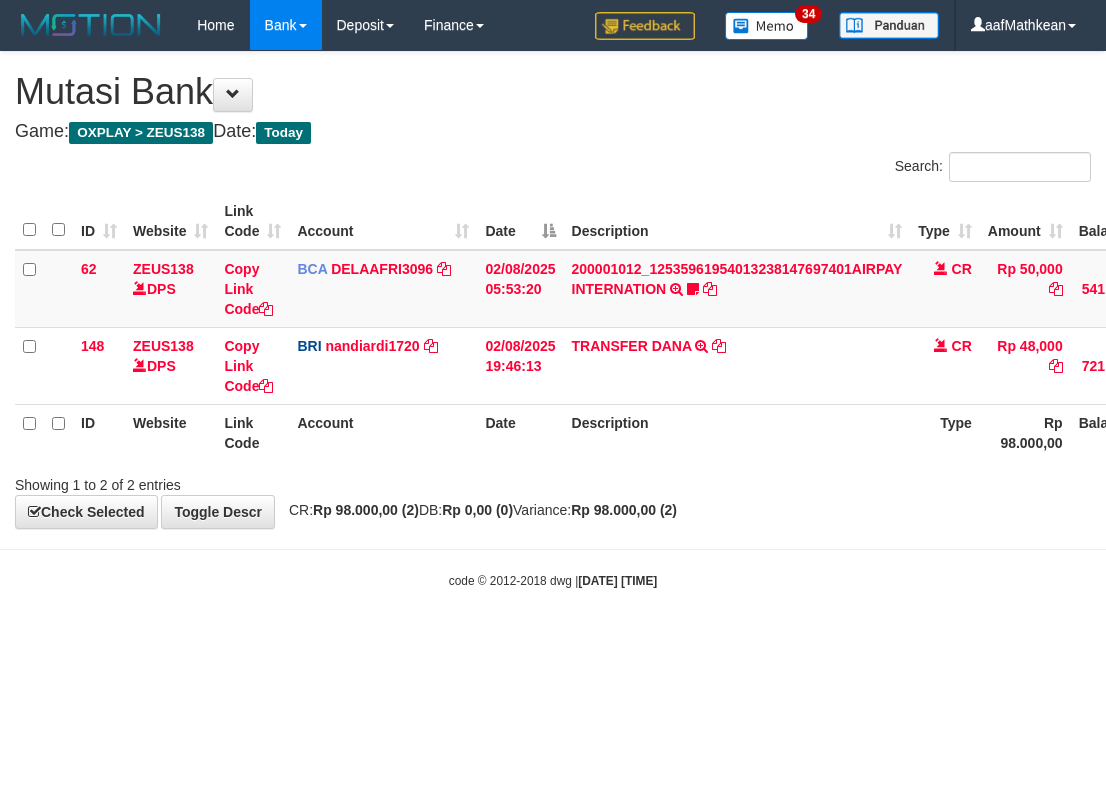 scroll, scrollTop: 0, scrollLeft: 175, axis: horizontal 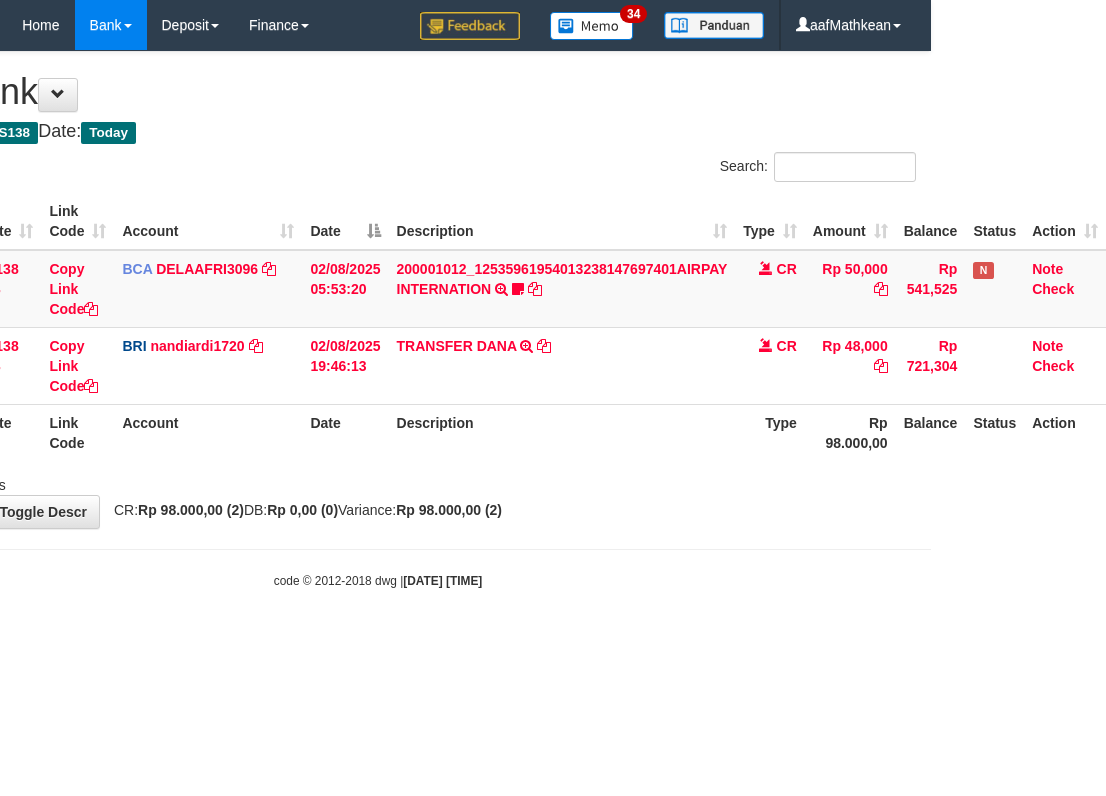 click on "**********" at bounding box center [378, 290] 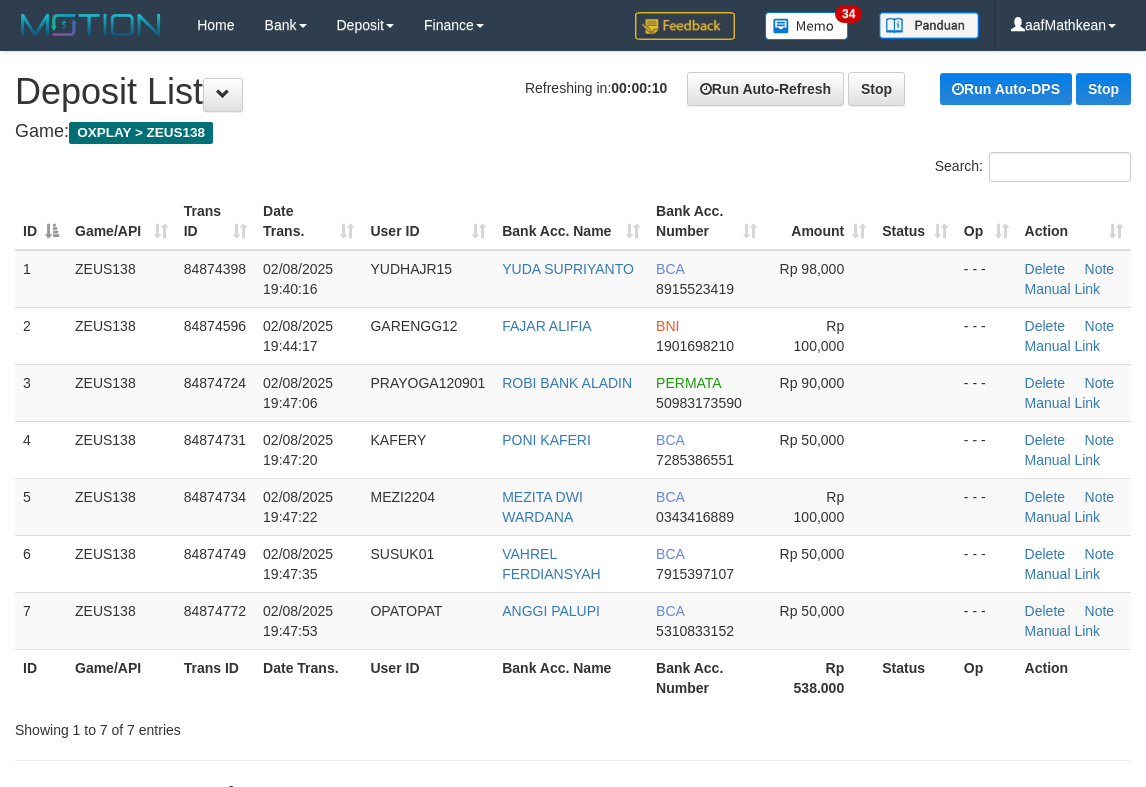 scroll, scrollTop: 0, scrollLeft: 0, axis: both 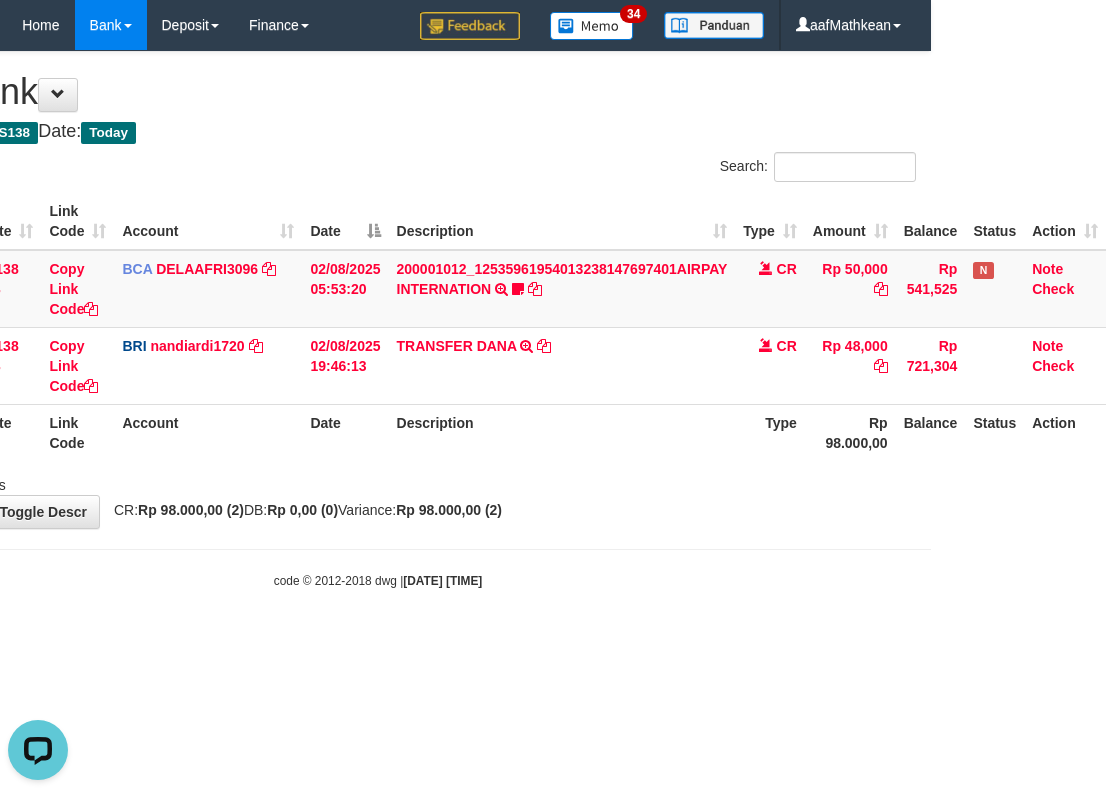 click on "Date" at bounding box center [345, 432] 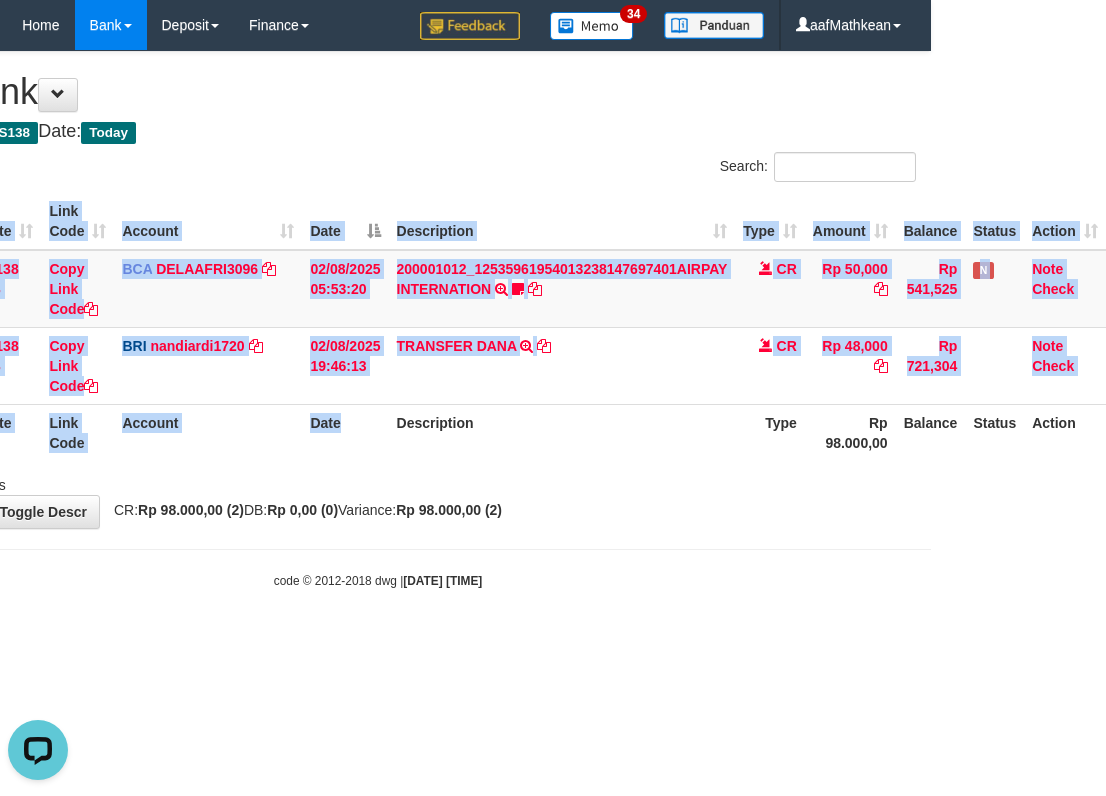 drag, startPoint x: 361, startPoint y: 459, endPoint x: 364, endPoint y: 470, distance: 11.401754 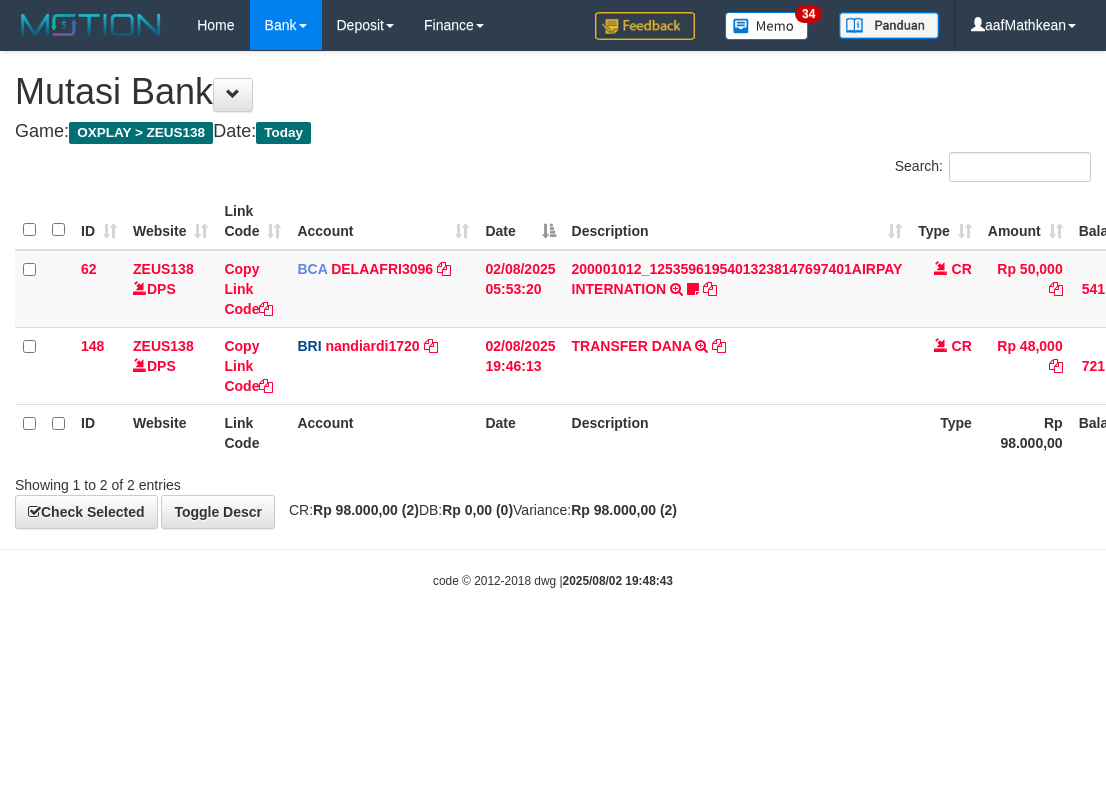scroll, scrollTop: 0, scrollLeft: 175, axis: horizontal 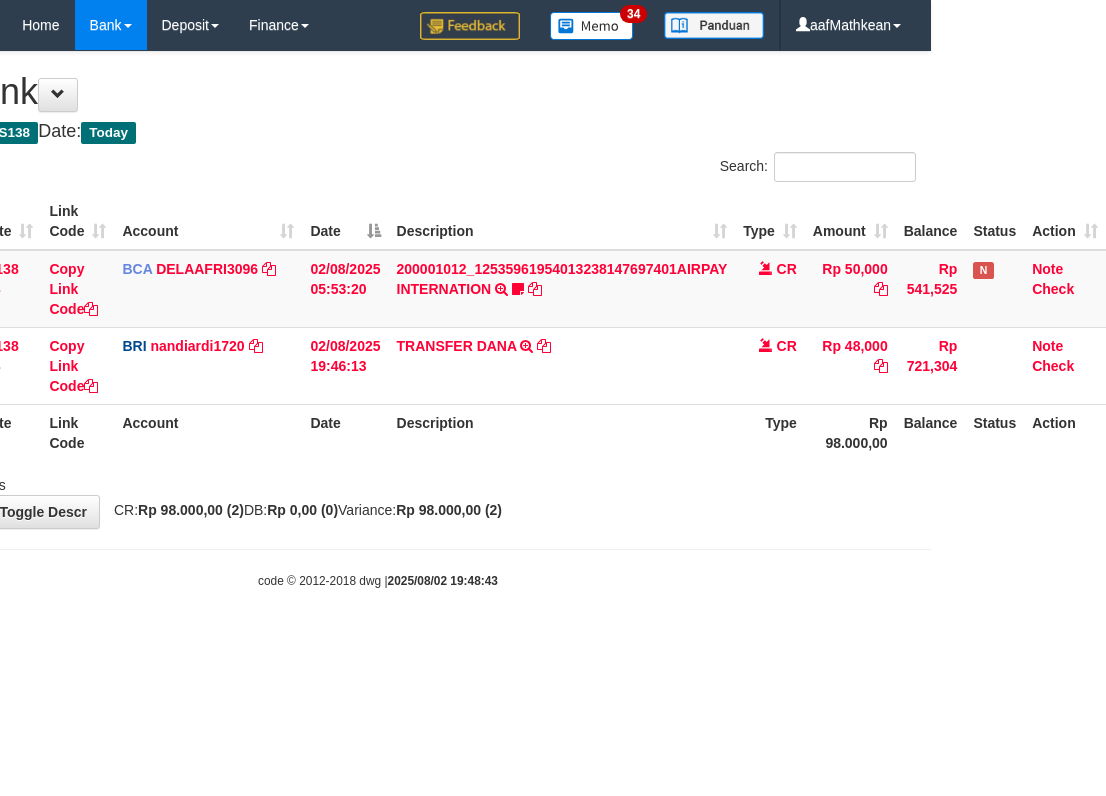 click on "Toggle navigation
Home
Bank
Account List
Load
By Website
Group
[OXPLAY]													ZEUS138
By Load Group (DPS)
Sync" at bounding box center [378, 320] 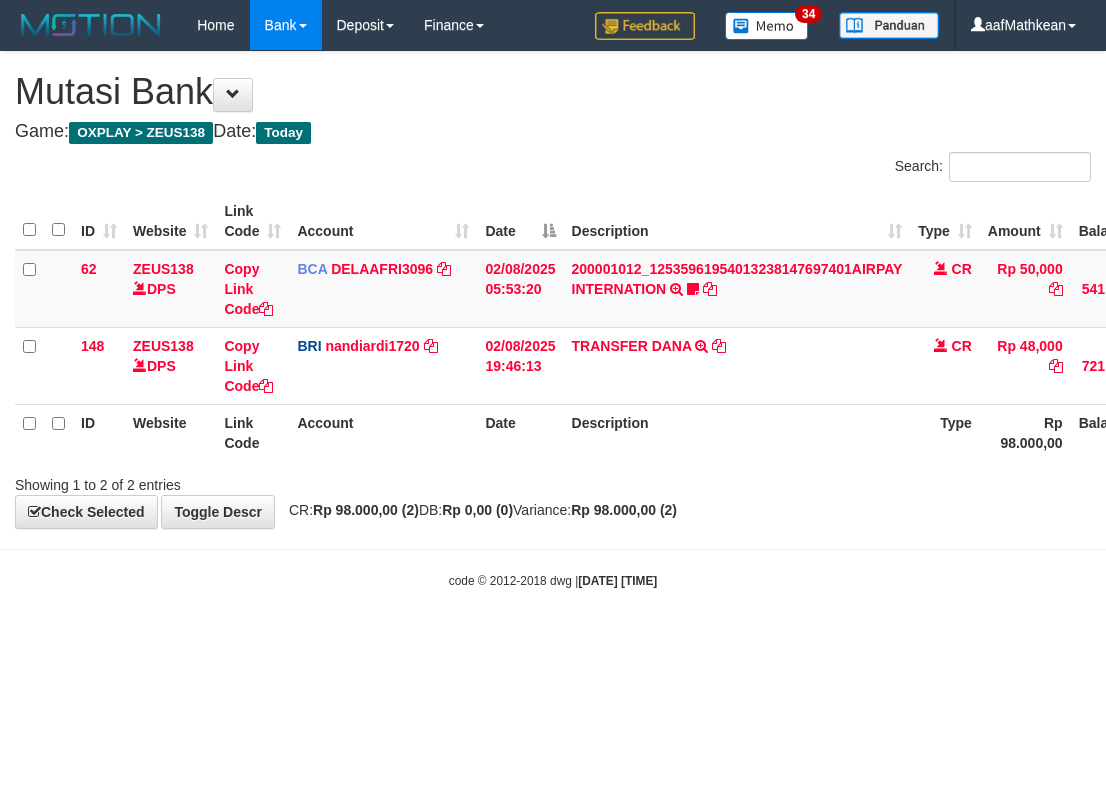 scroll, scrollTop: 0, scrollLeft: 175, axis: horizontal 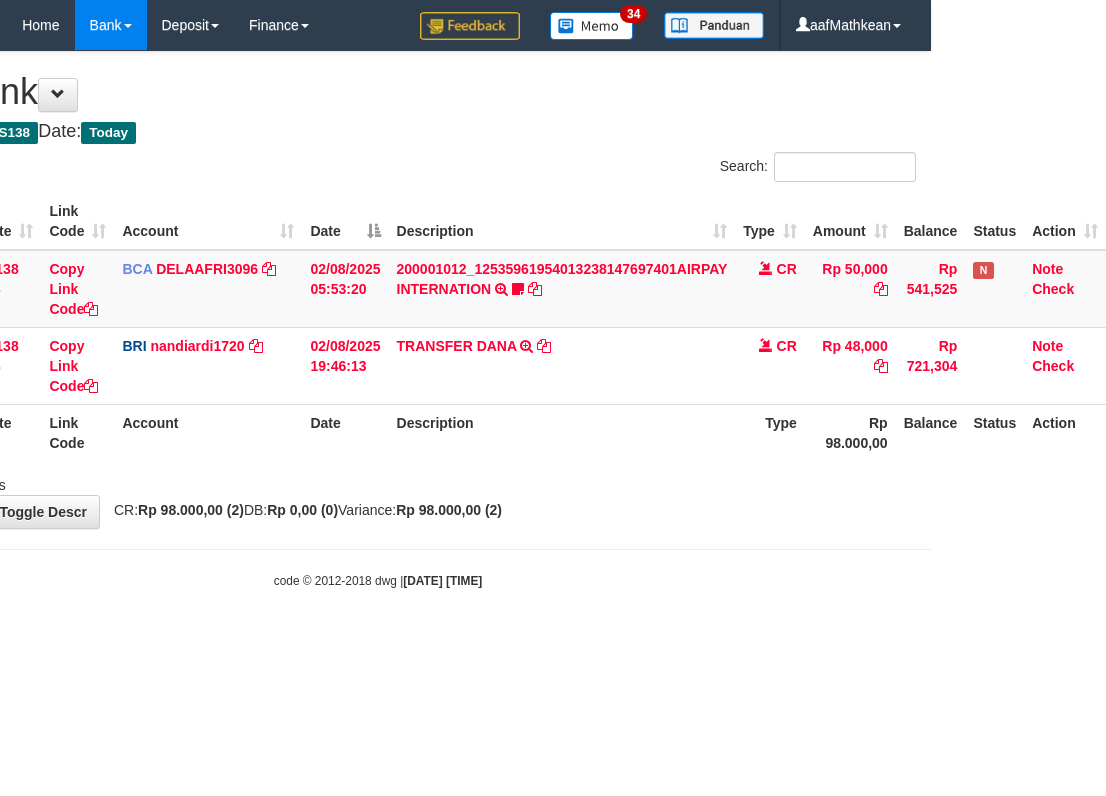 click on "Toggle navigation
Home
Bank
Account List
Load
By Website
Group
[OXPLAY]													ZEUS138
By Load Group (DPS)" at bounding box center [378, 320] 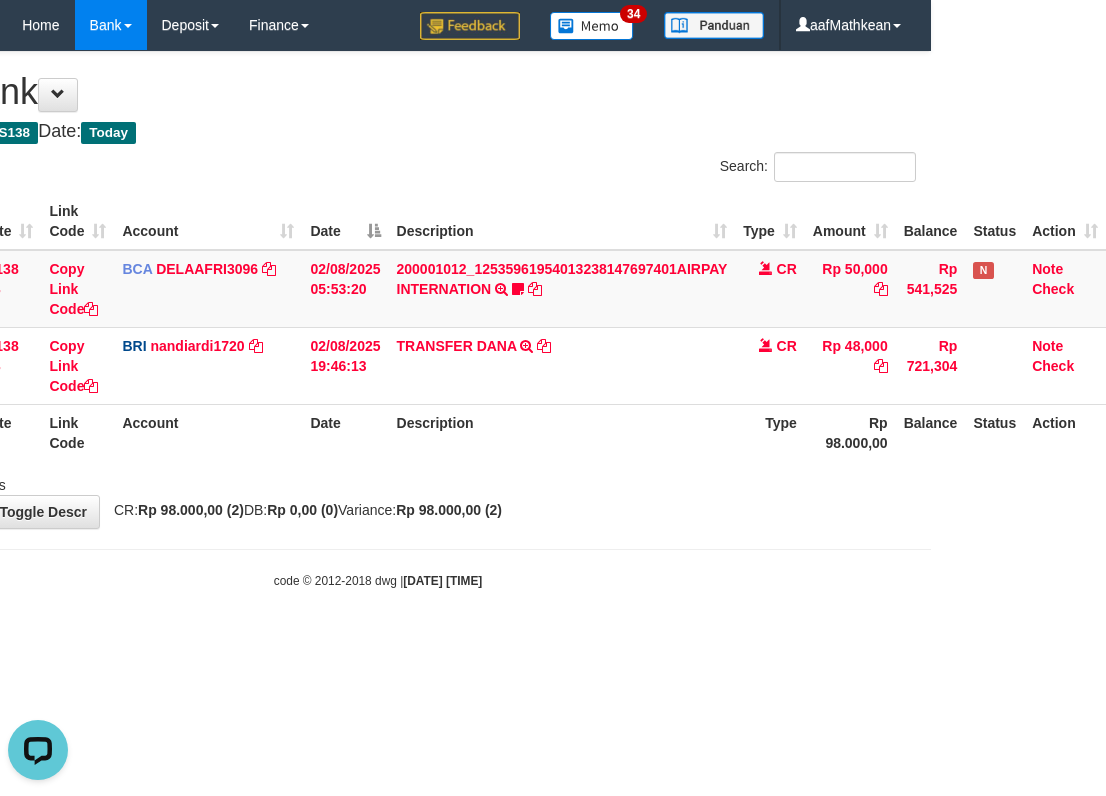 scroll, scrollTop: 0, scrollLeft: 0, axis: both 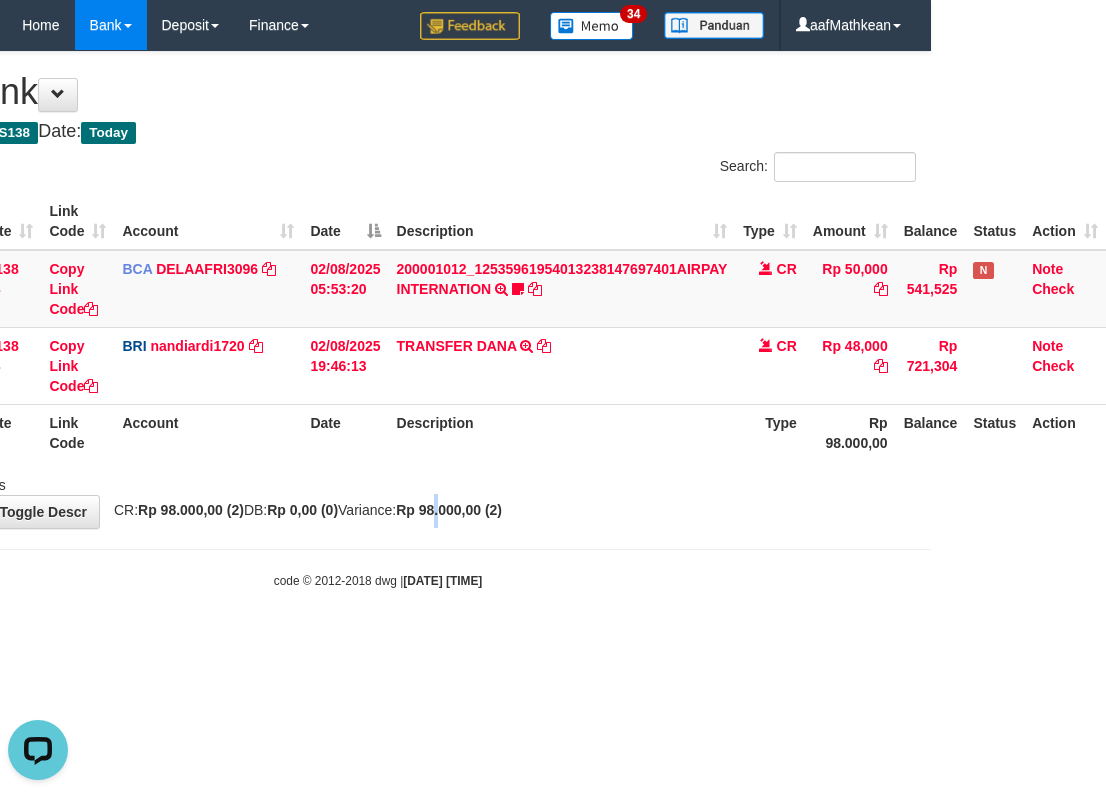 click on "Rp 98.000,00 (2)" at bounding box center [449, 510] 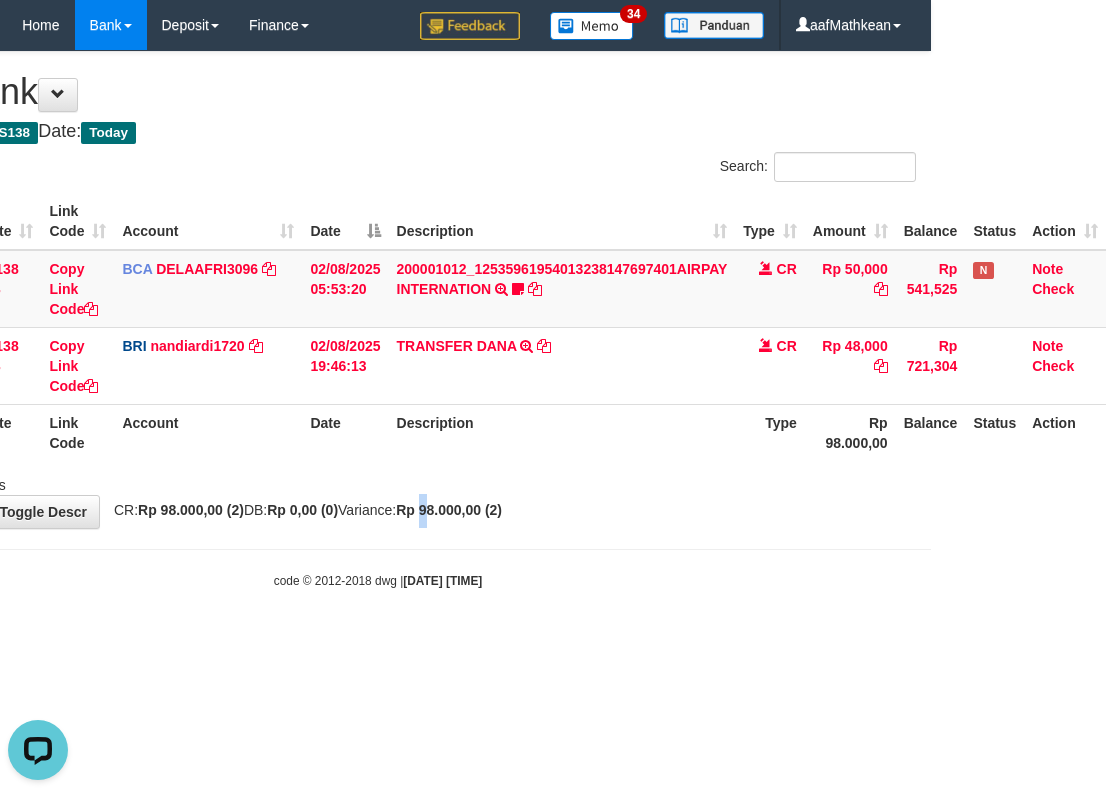 click on "Rp 98.000,00 (2)" at bounding box center (449, 510) 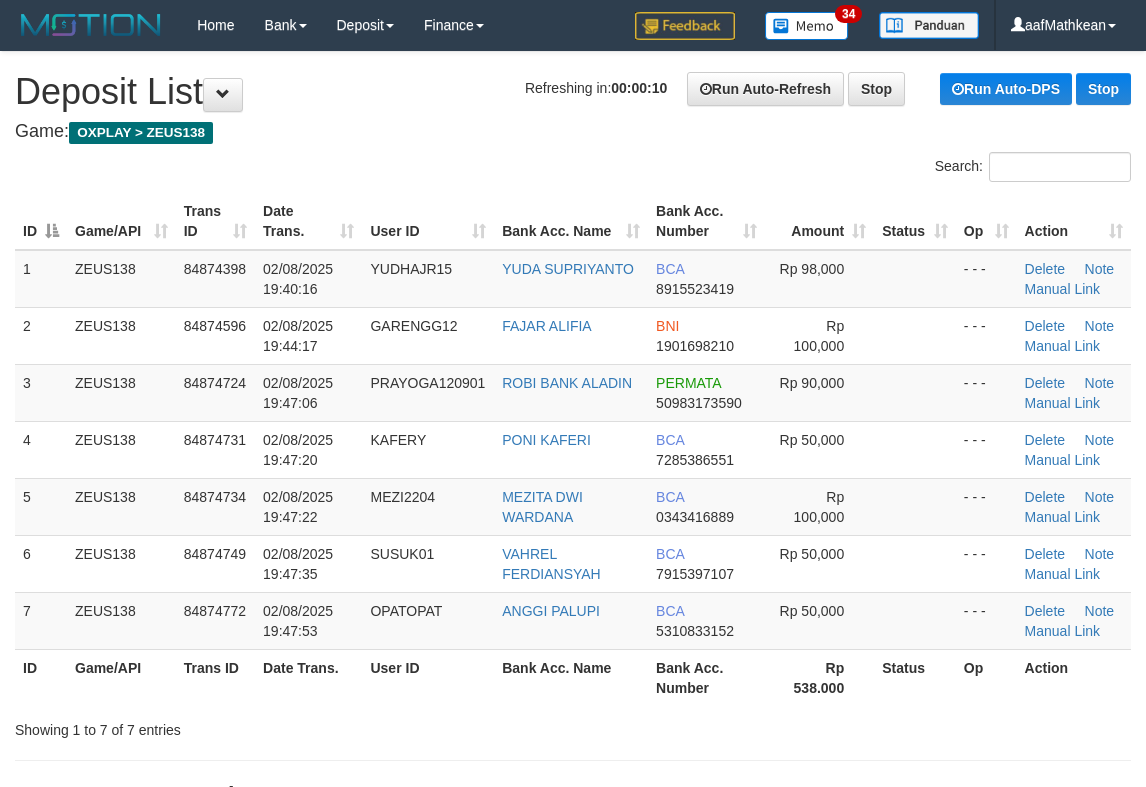 scroll, scrollTop: 0, scrollLeft: 0, axis: both 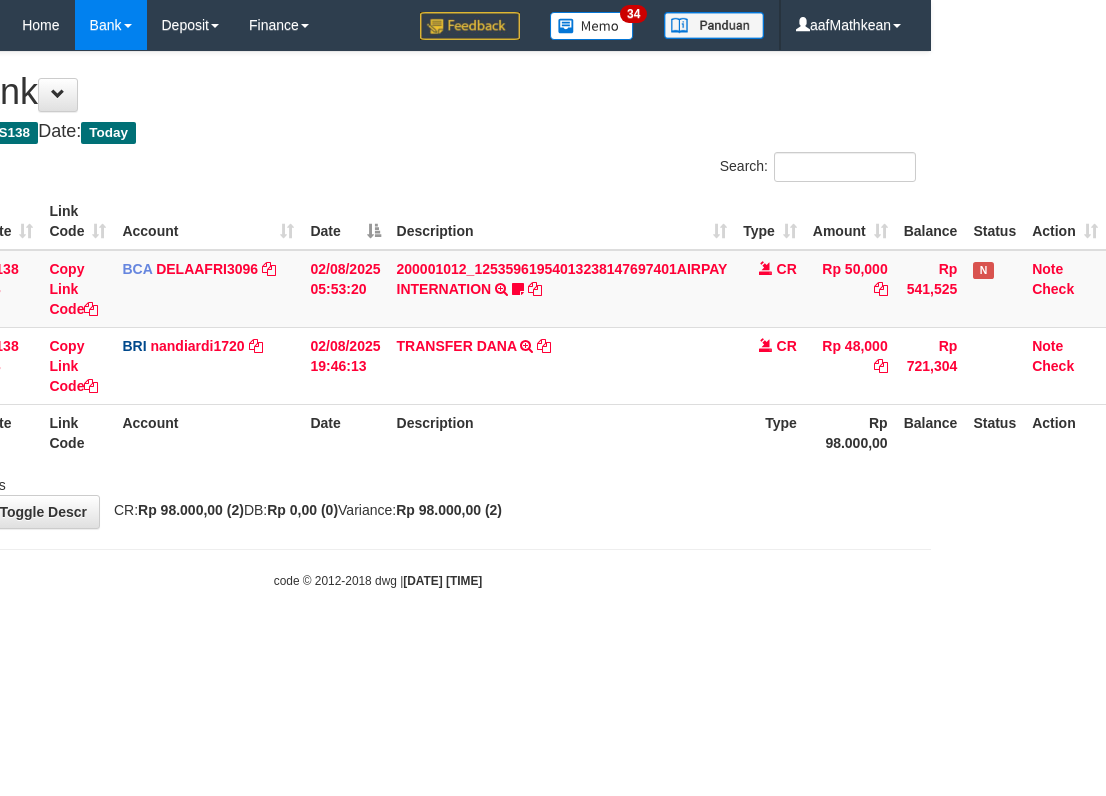 click on "Showing 1 to 2 of 2 entries" at bounding box center [378, 481] 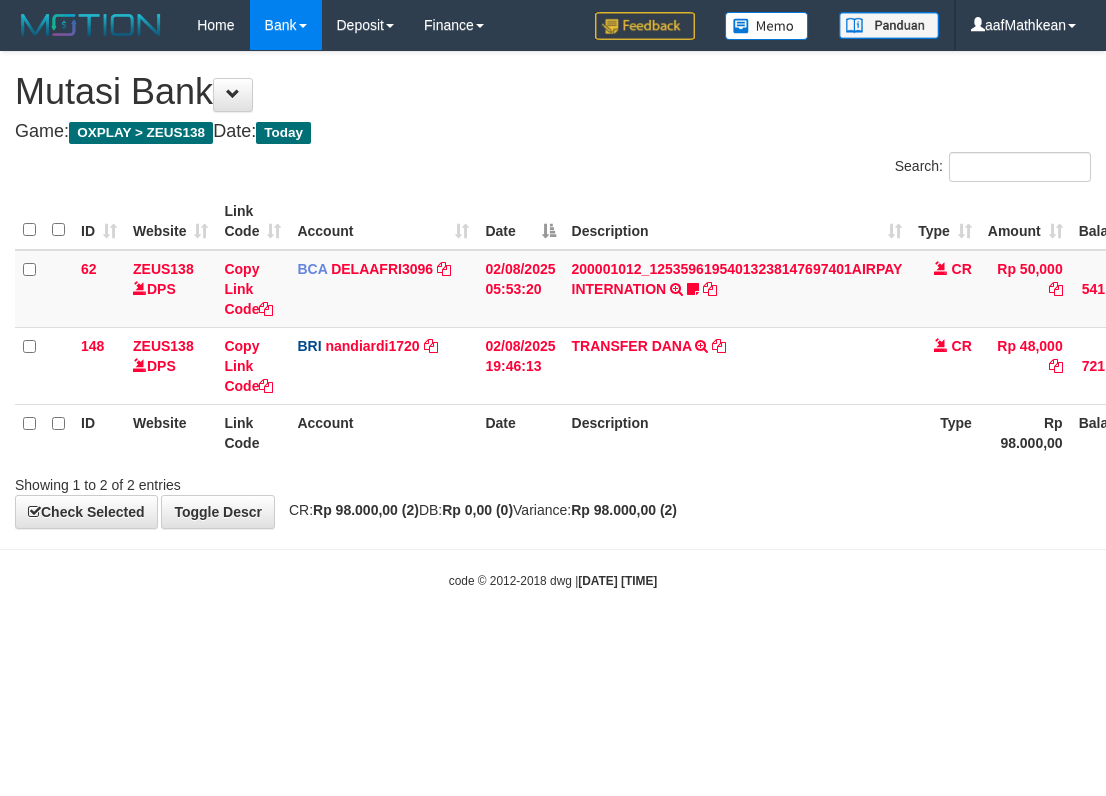 scroll, scrollTop: 0, scrollLeft: 175, axis: horizontal 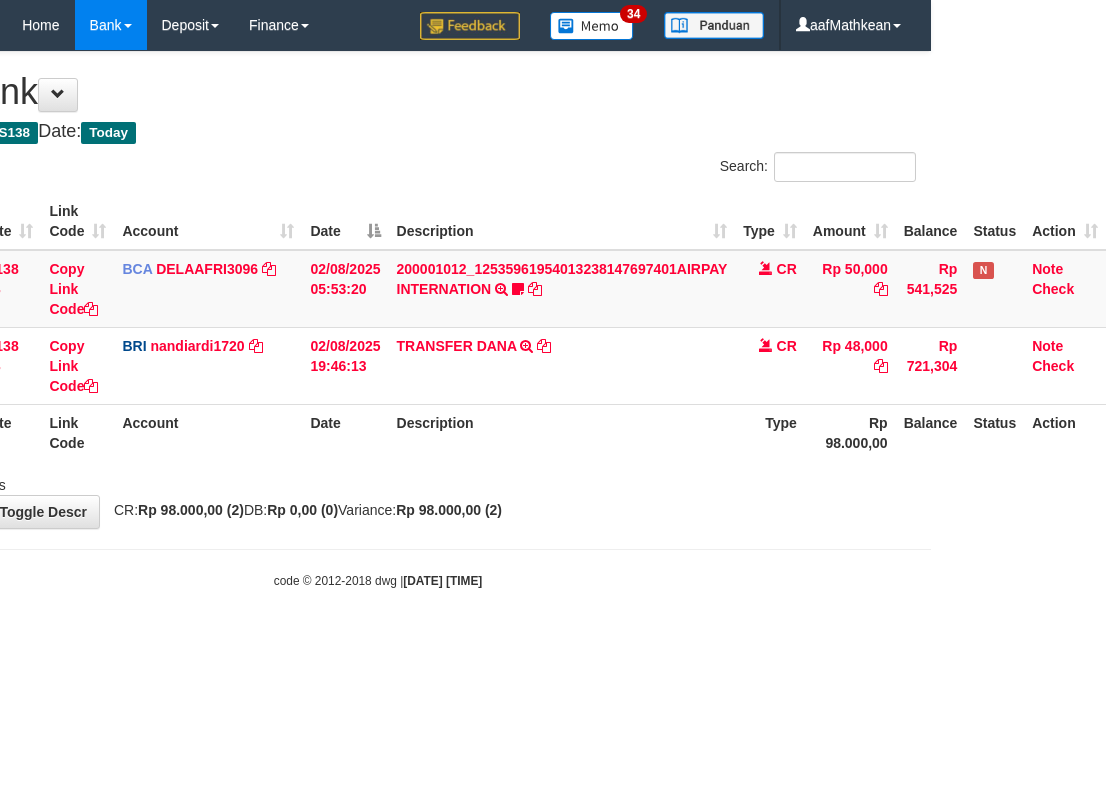click on "code © 2012-2018 dwg |  [DATE] [TIME]" at bounding box center [378, 580] 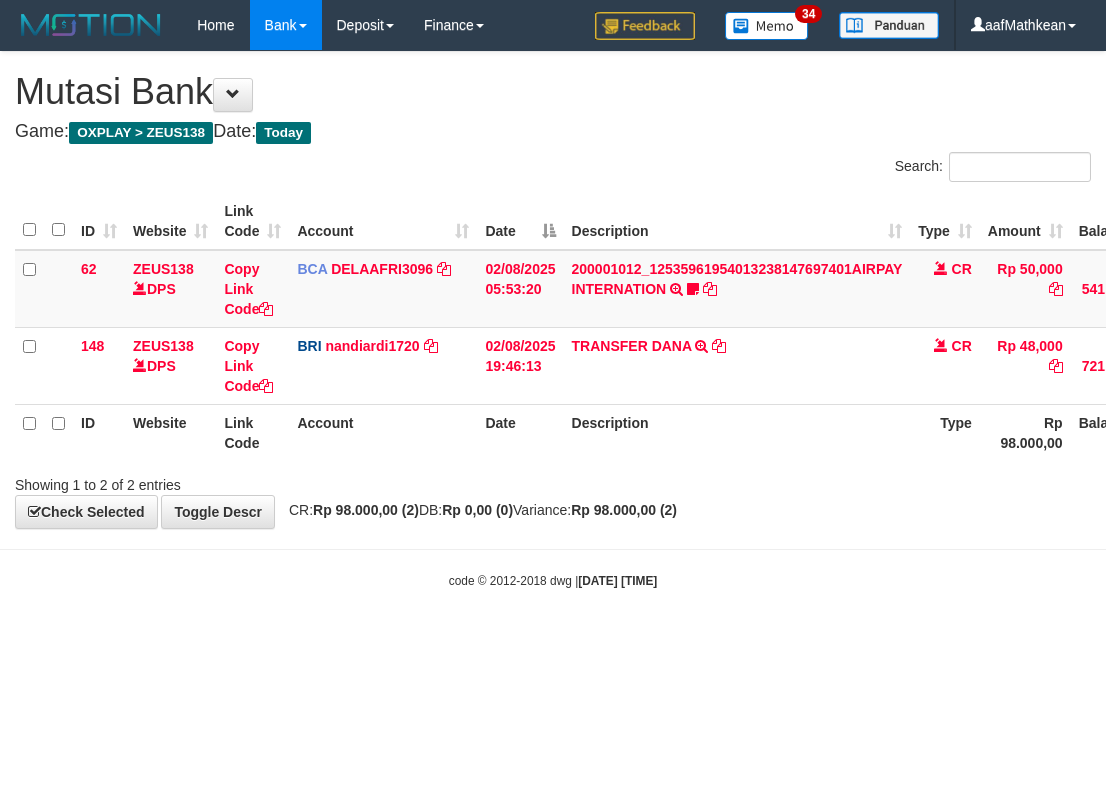 scroll, scrollTop: 0, scrollLeft: 175, axis: horizontal 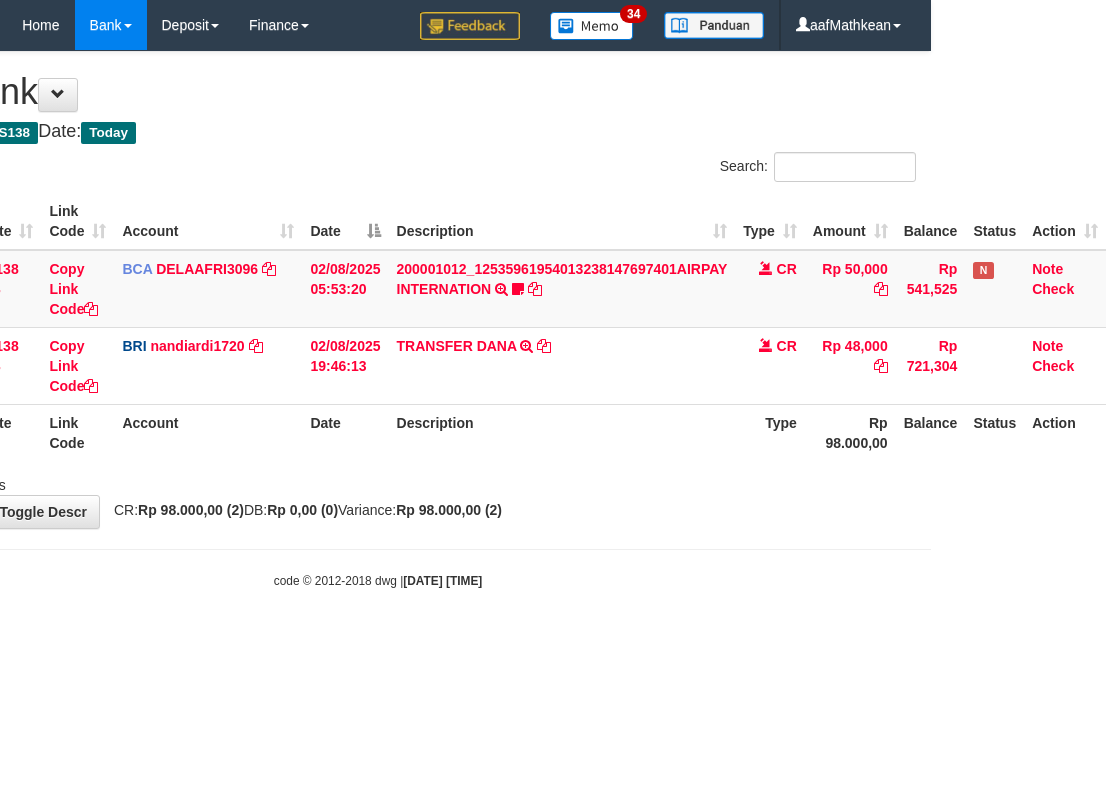 click on "code © 2012-2018 dwg |  [DATE] [TIME]" at bounding box center (378, 580) 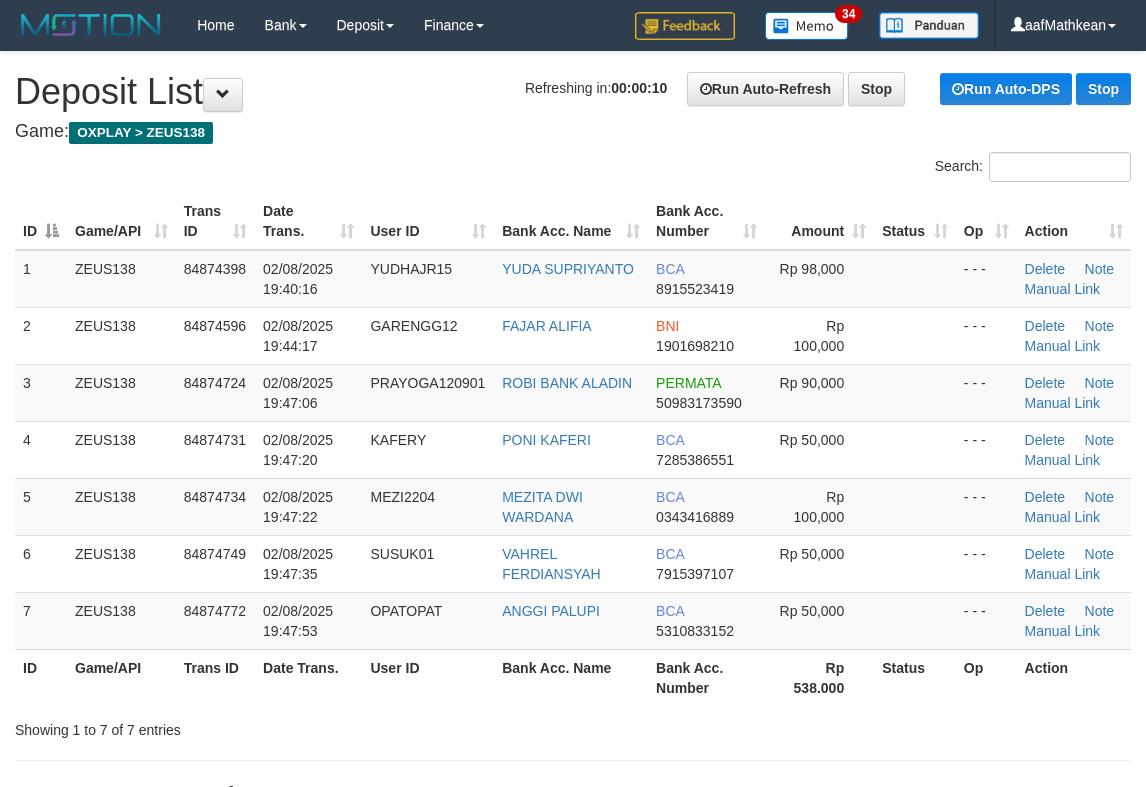 scroll, scrollTop: 0, scrollLeft: 0, axis: both 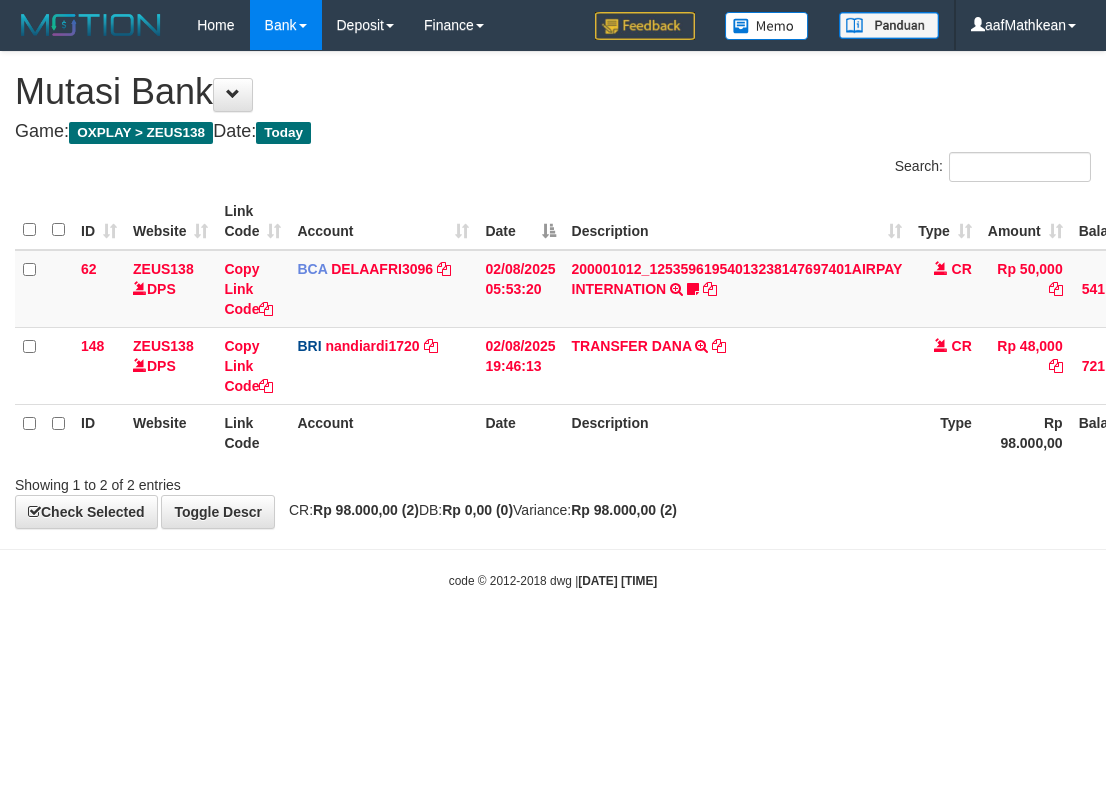 click on "Toggle navigation
Home
Bank
Account List
Load
By Website
Group
[OXPLAY]													ZEUS138
By Load Group (DPS)" at bounding box center [553, 320] 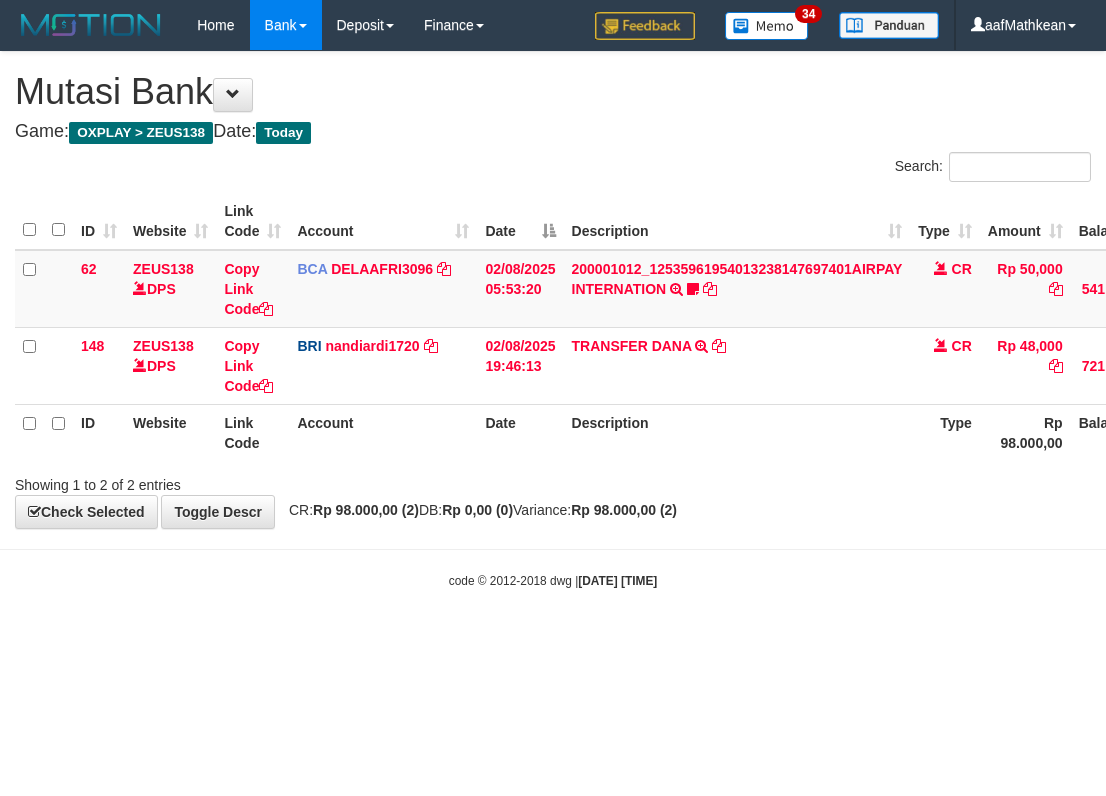 scroll, scrollTop: 0, scrollLeft: 175, axis: horizontal 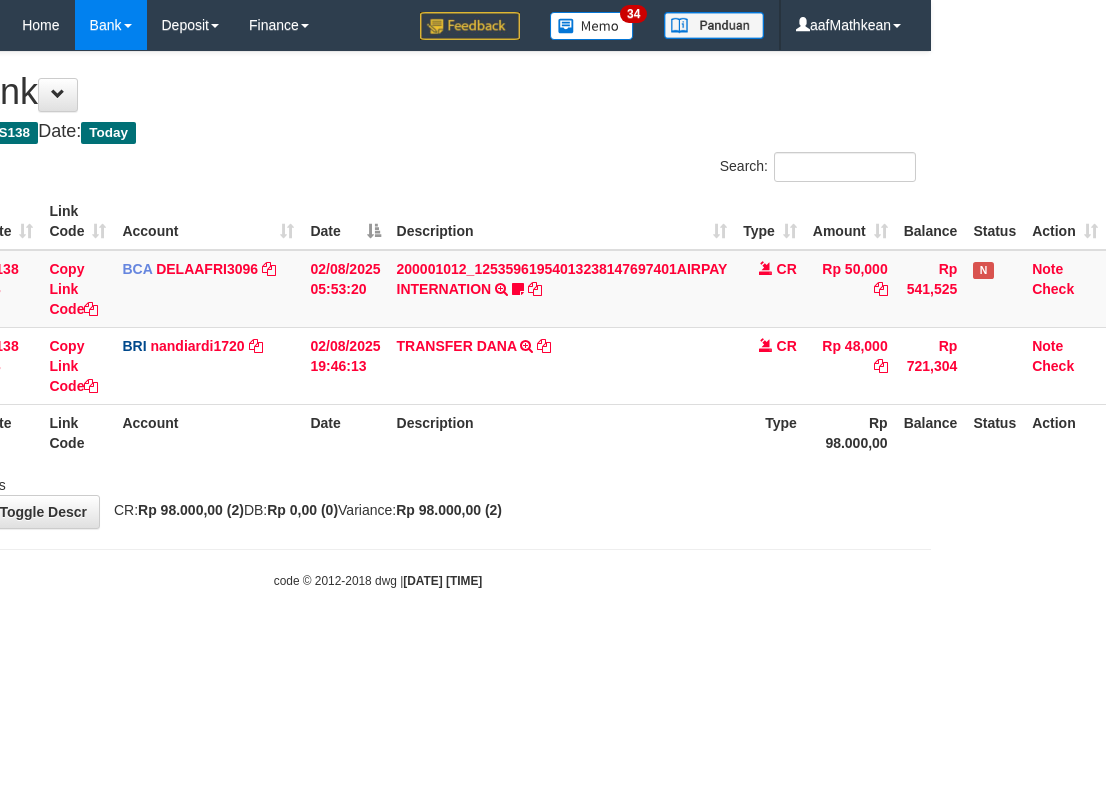 click on "Toggle navigation
Home
Bank
Account List
Load
By Website
Group
[OXPLAY]													ZEUS138
By Load Group (DPS)" at bounding box center (378, 320) 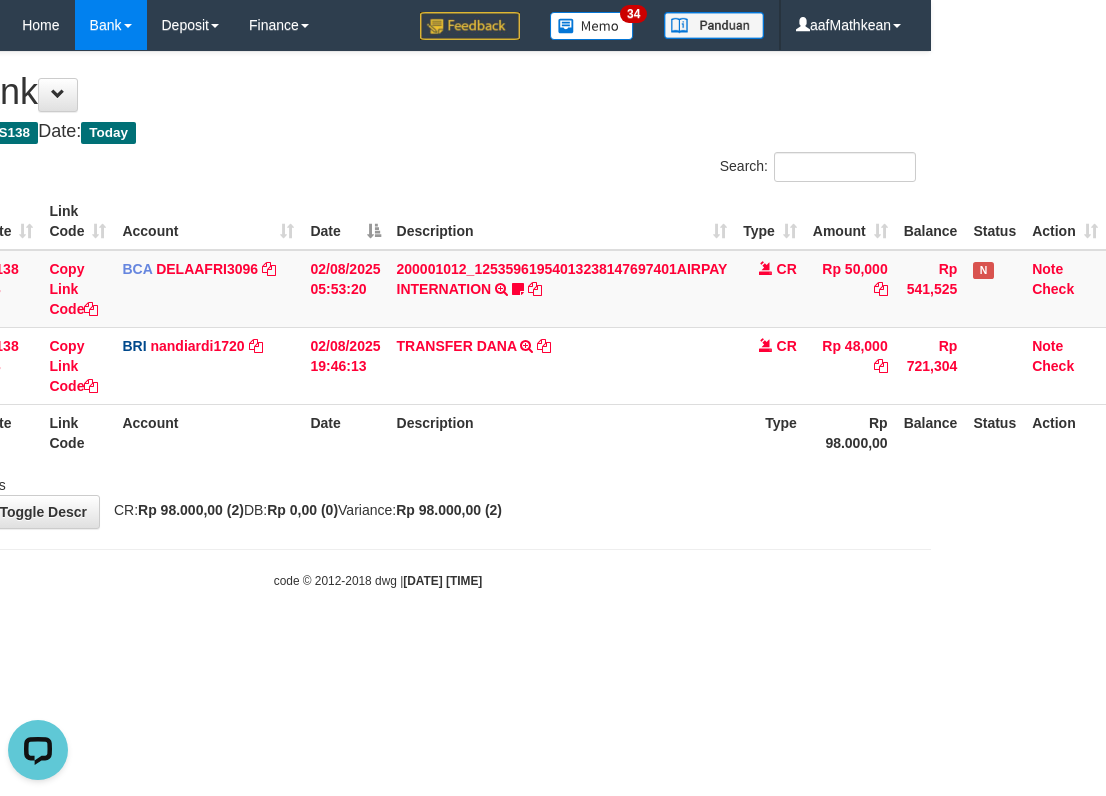 scroll, scrollTop: 0, scrollLeft: 0, axis: both 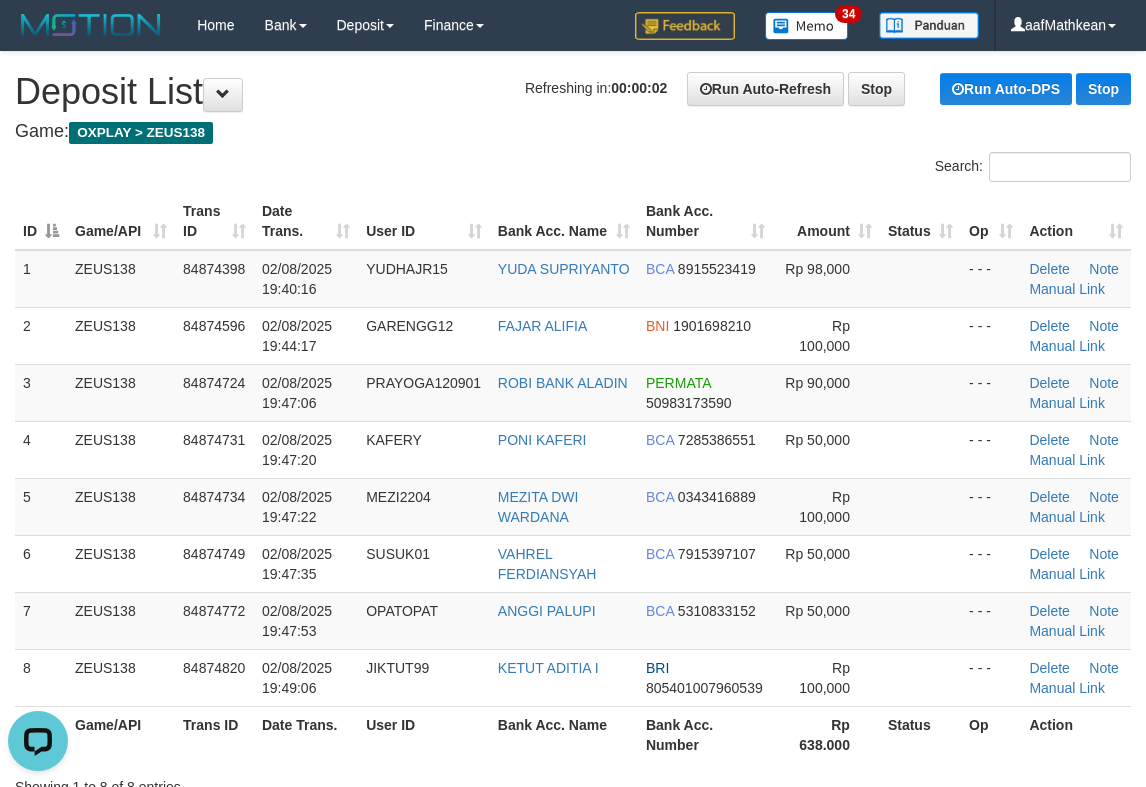 click on "**********" at bounding box center [573, 1308] 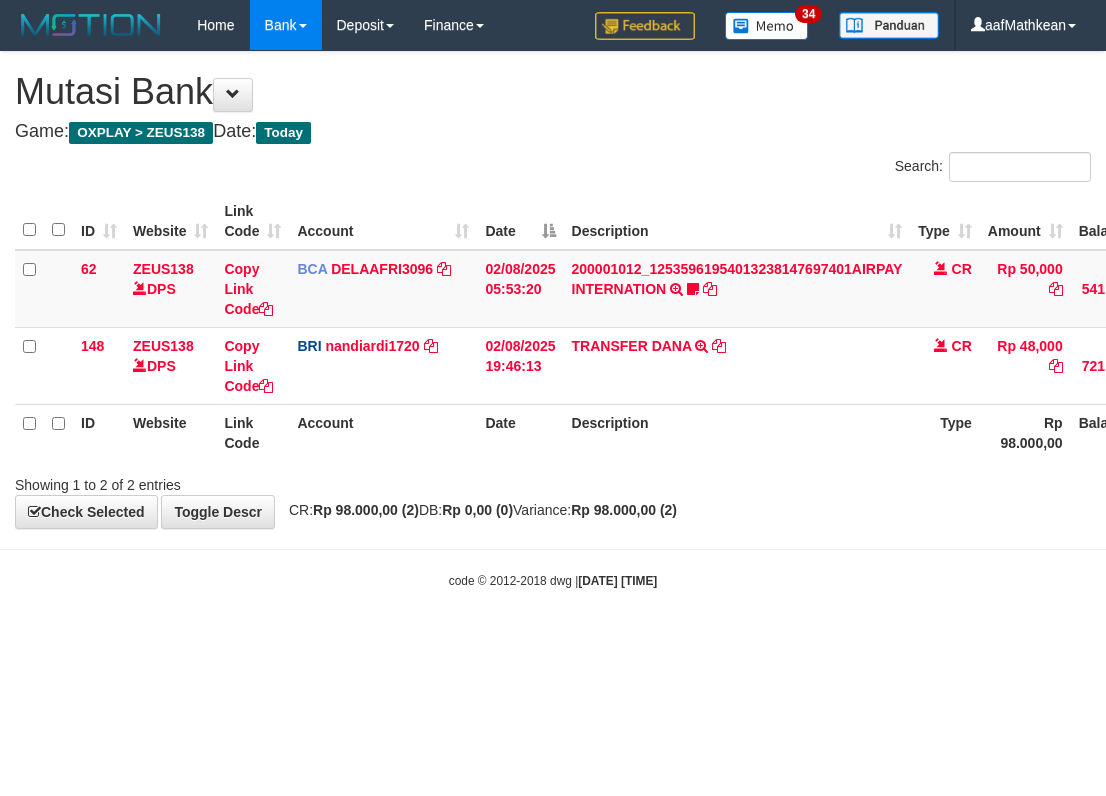 scroll, scrollTop: 0, scrollLeft: 175, axis: horizontal 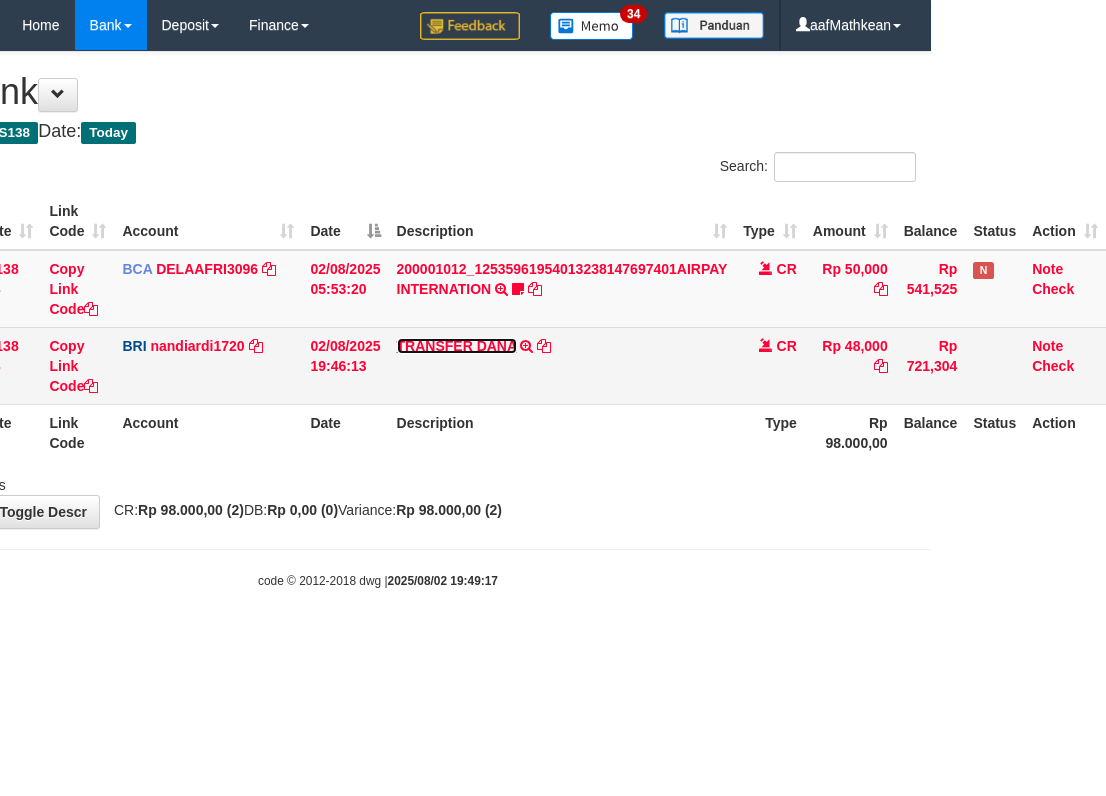 click on "TRANSFER DANA" at bounding box center (457, 346) 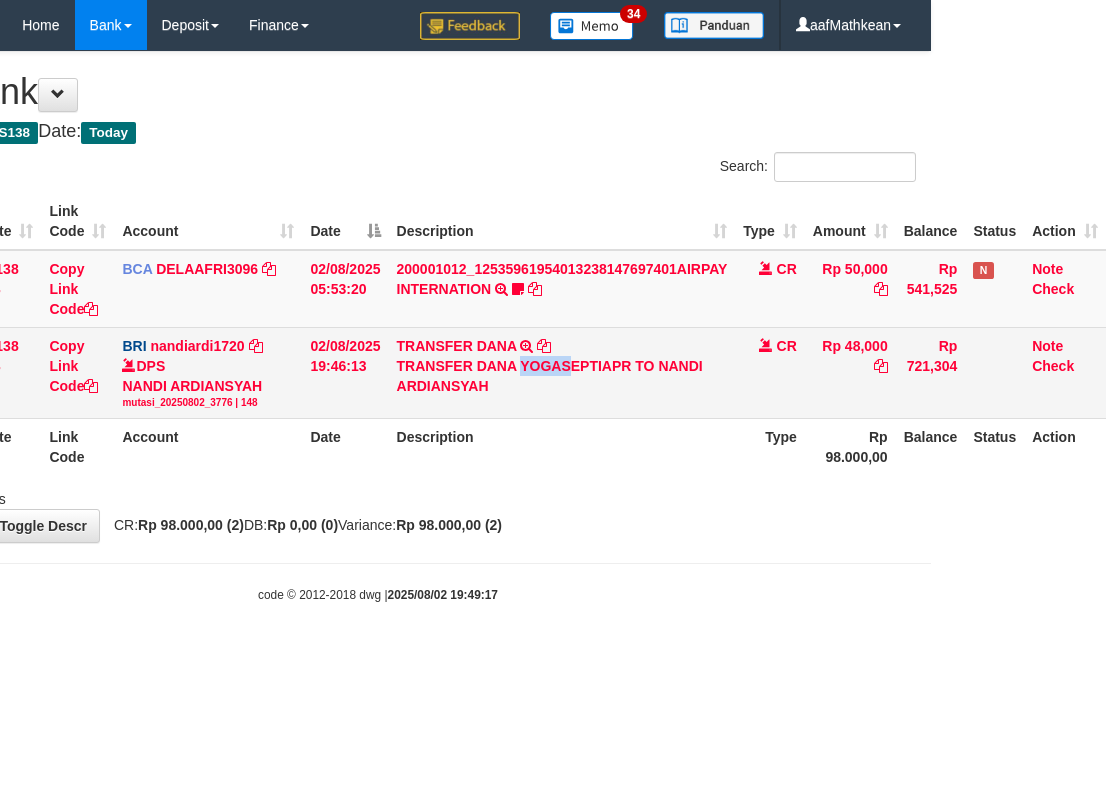 drag, startPoint x: 521, startPoint y: 361, endPoint x: 1087, endPoint y: 210, distance: 585.796 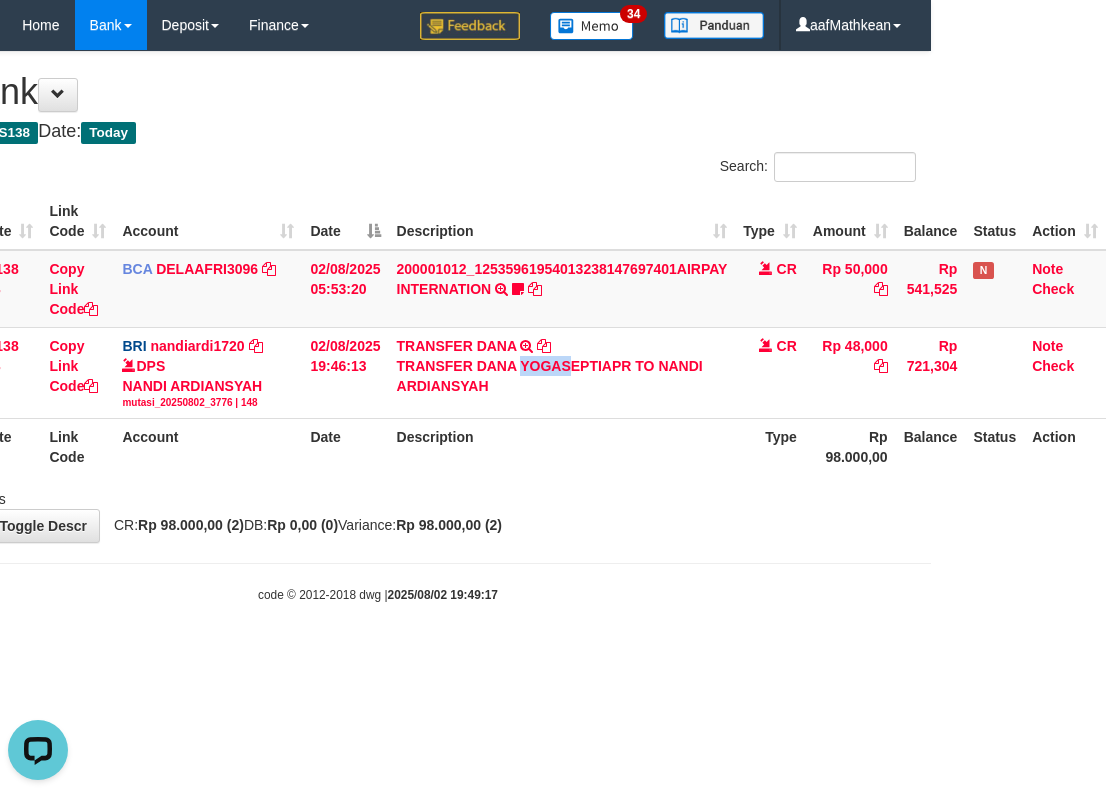 copy on "YOGAS" 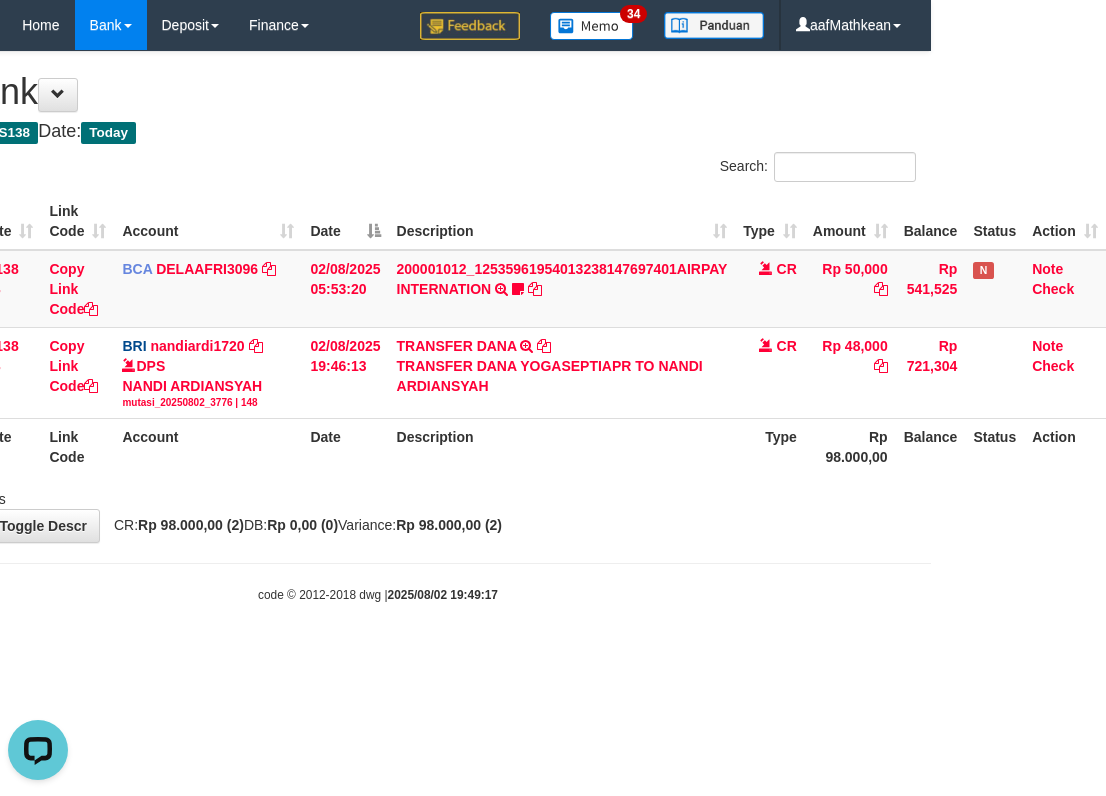 drag, startPoint x: 544, startPoint y: 436, endPoint x: 440, endPoint y: 58, distance: 392.04593 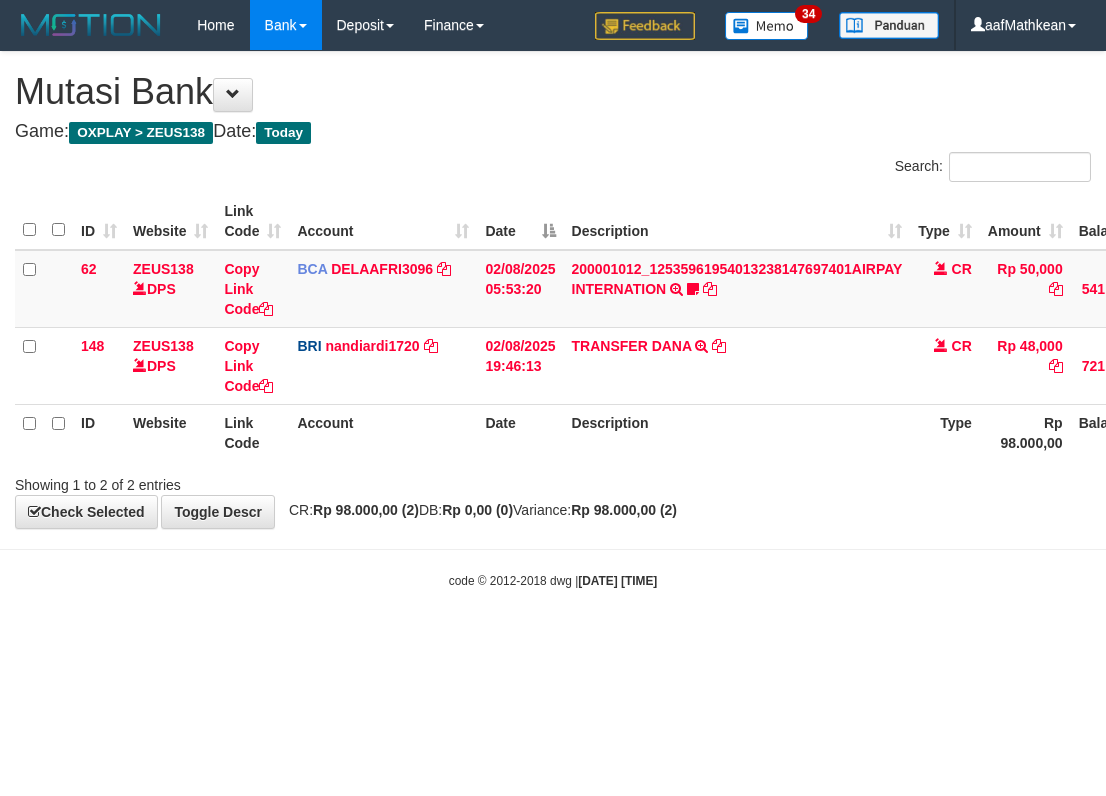 scroll, scrollTop: 0, scrollLeft: 175, axis: horizontal 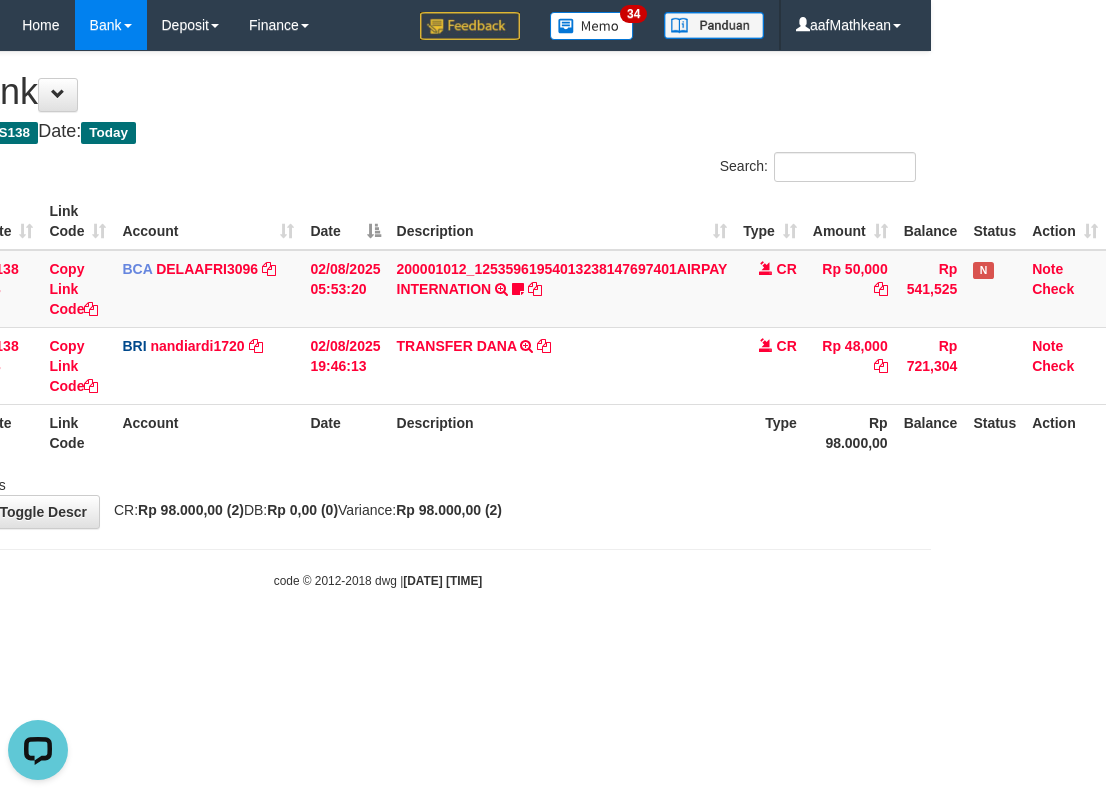 click on "Toggle navigation
Home
Bank
Account List
Load
By Website
Group
[OXPLAY]													ZEUS138
By Load Group (DPS)
Sync" at bounding box center [378, 320] 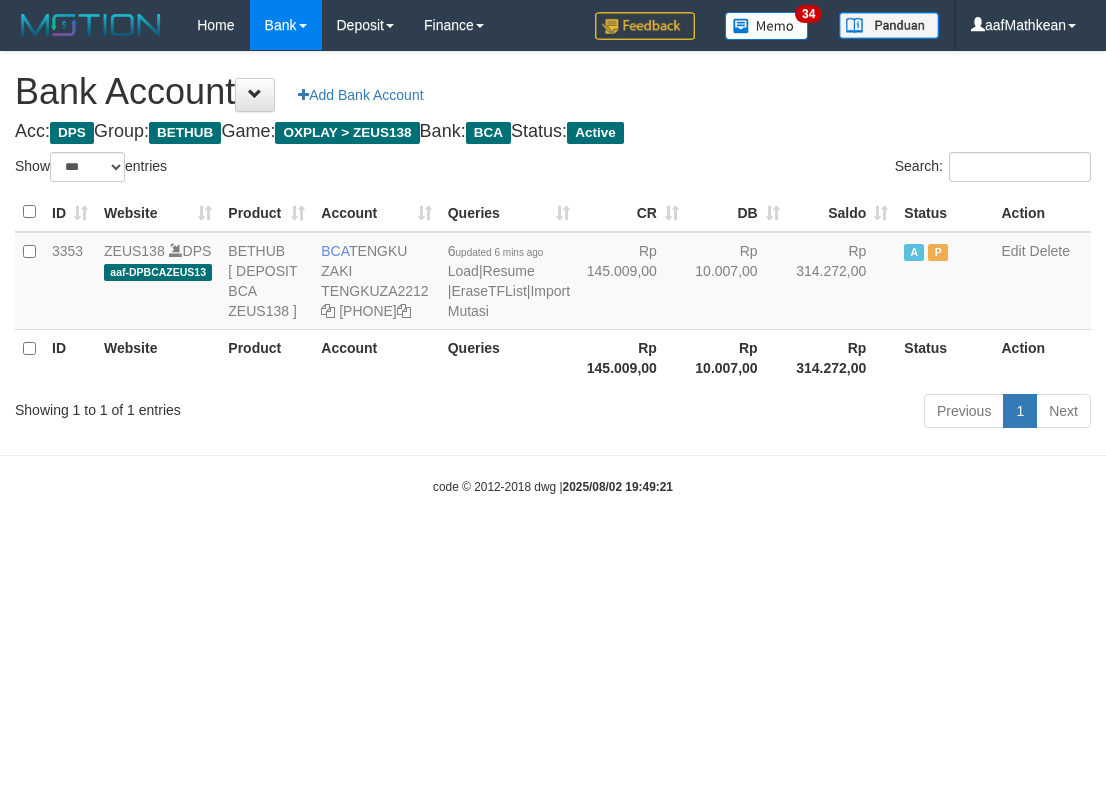 select on "***" 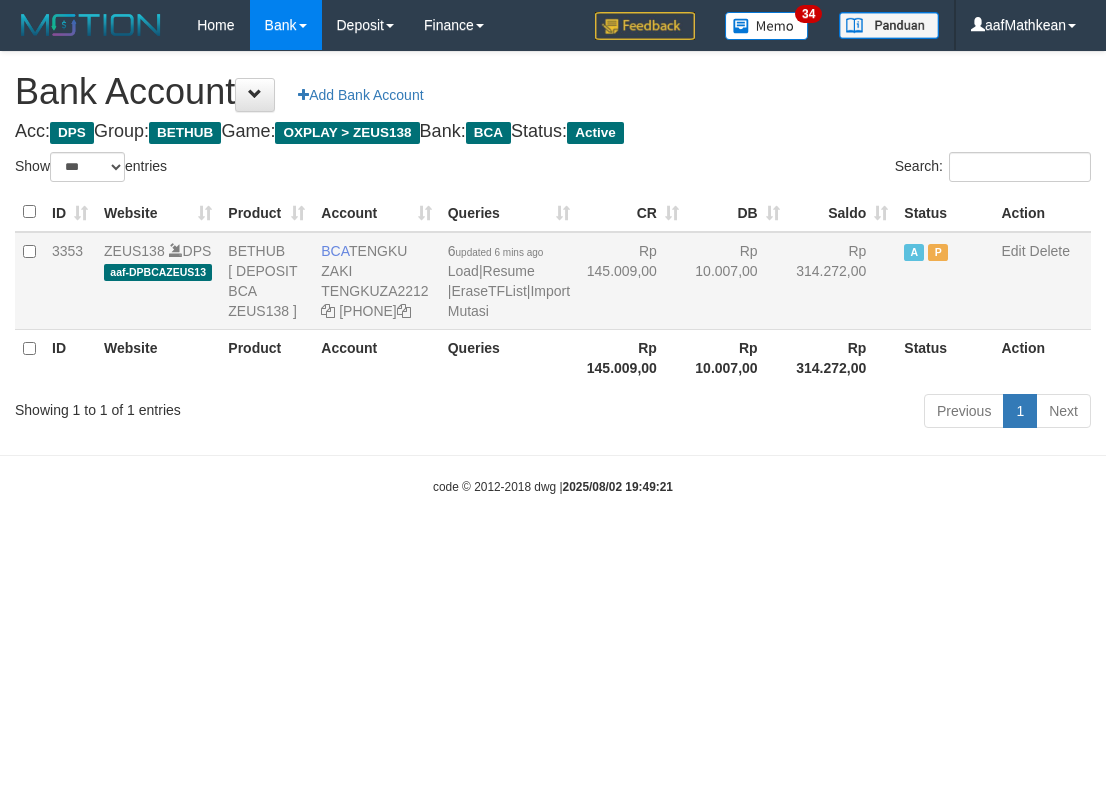 drag, startPoint x: 0, startPoint y: 0, endPoint x: 359, endPoint y: 266, distance: 446.80756 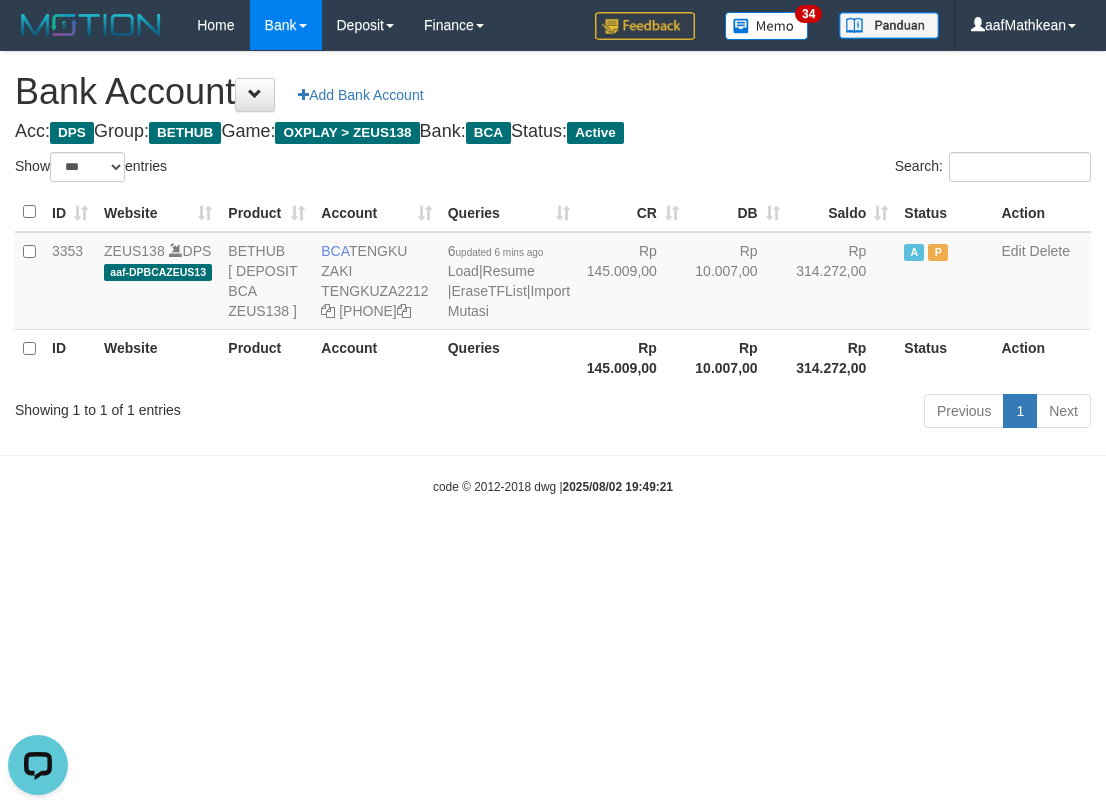 scroll, scrollTop: 0, scrollLeft: 0, axis: both 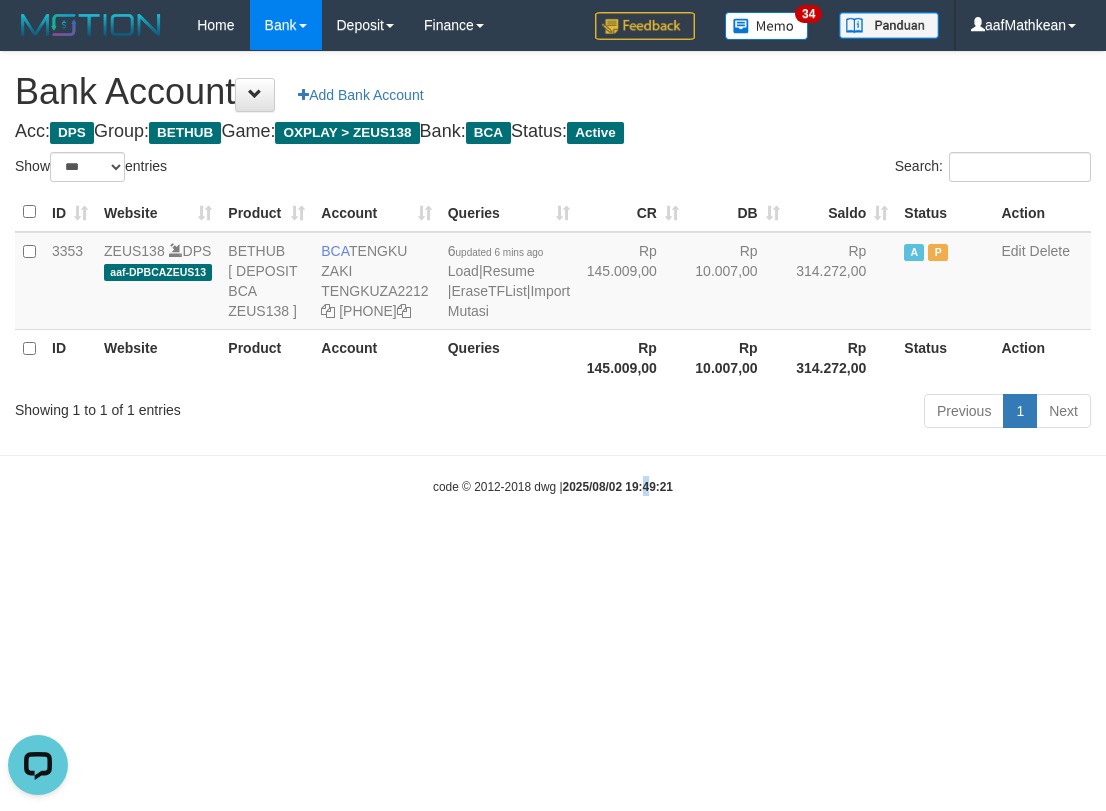 click on "Toggle navigation
Home
Bank
Account List
Load
By Website
Group
[OXPLAY]													ZEUS138
By Load Group (DPS)" at bounding box center [553, 273] 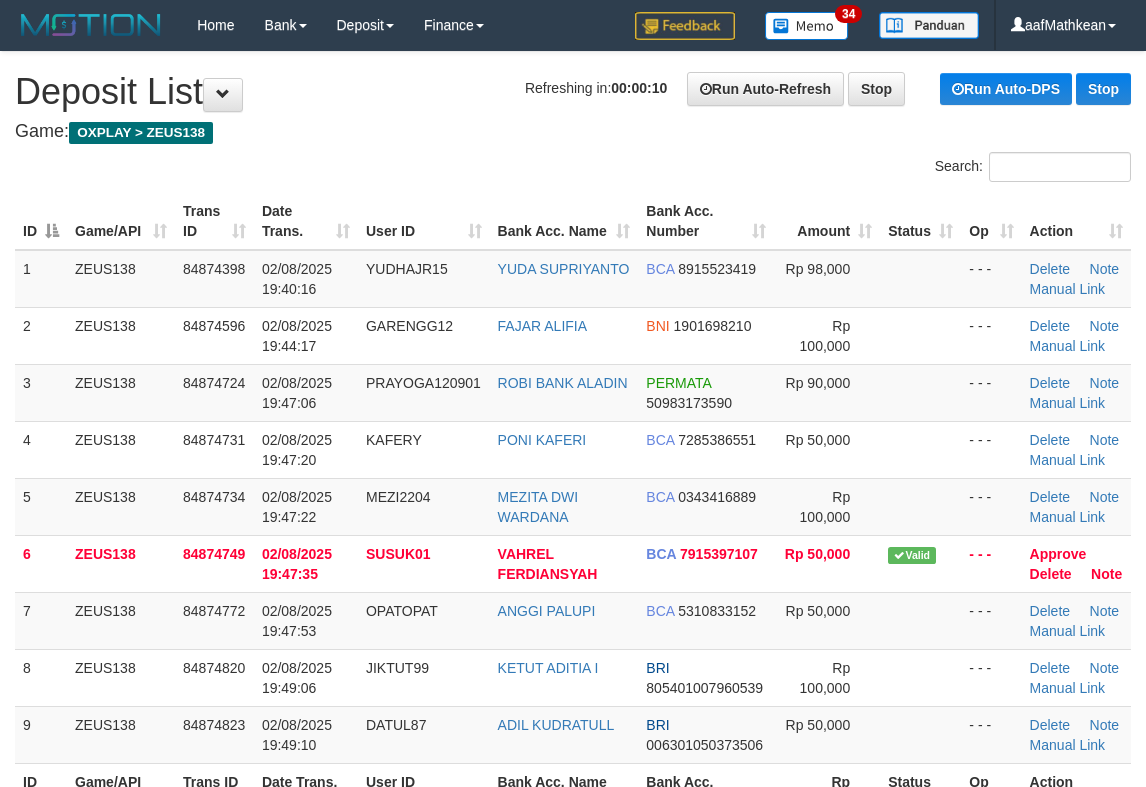 scroll, scrollTop: 0, scrollLeft: 0, axis: both 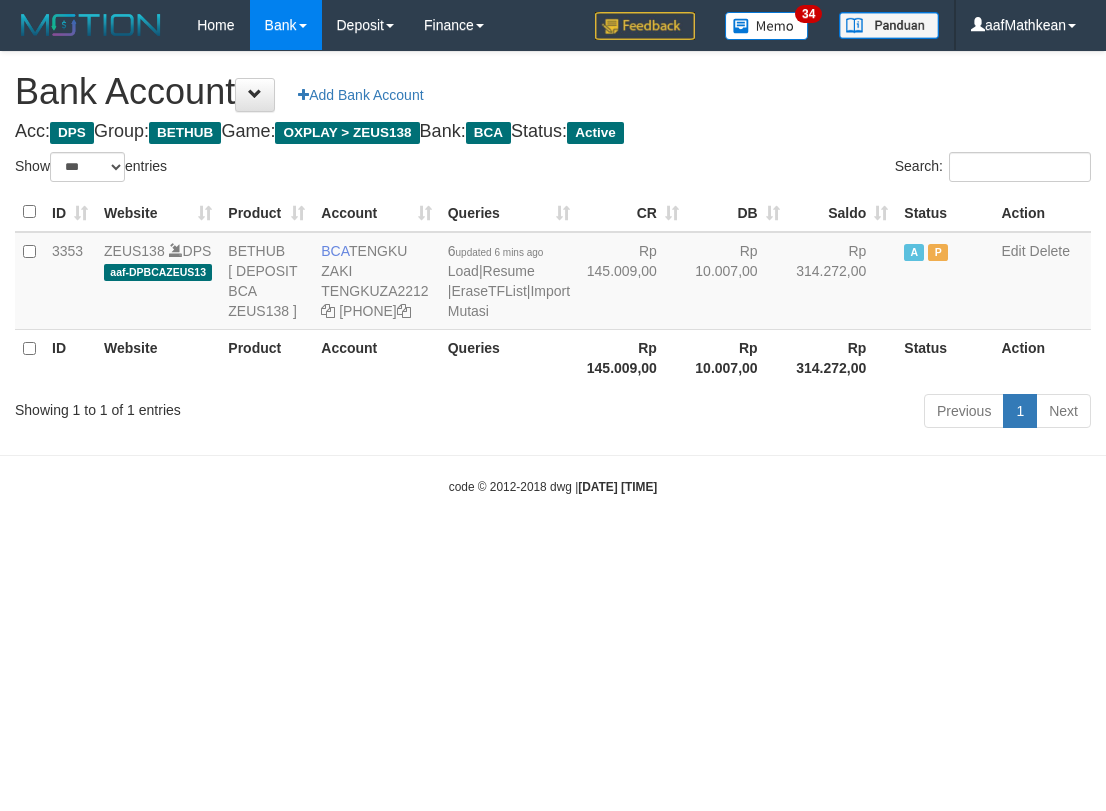 select on "***" 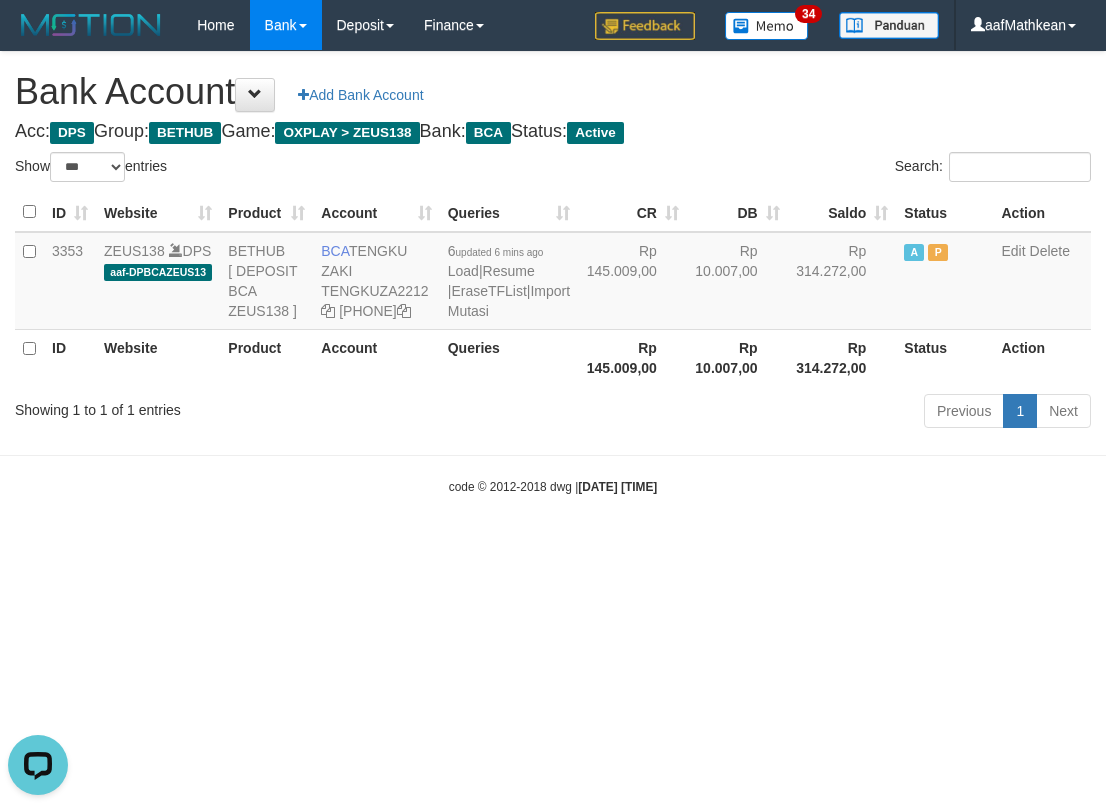 scroll, scrollTop: 0, scrollLeft: 0, axis: both 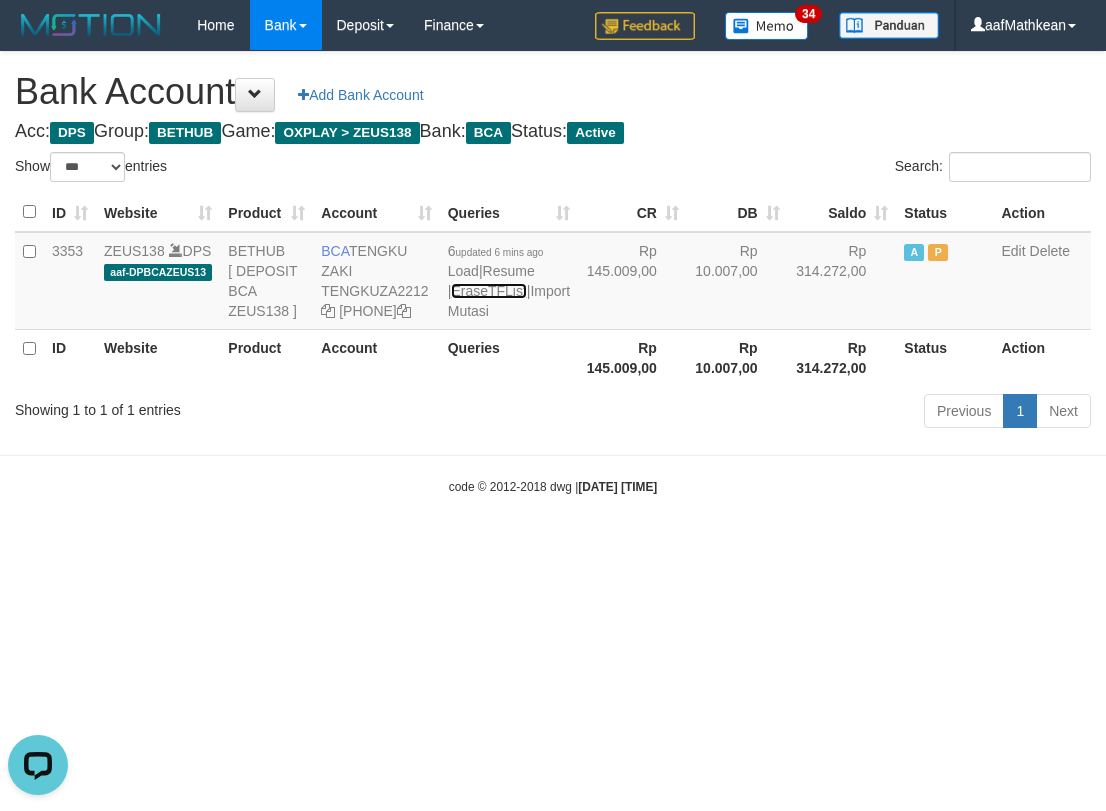 click on "EraseTFList" at bounding box center [488, 291] 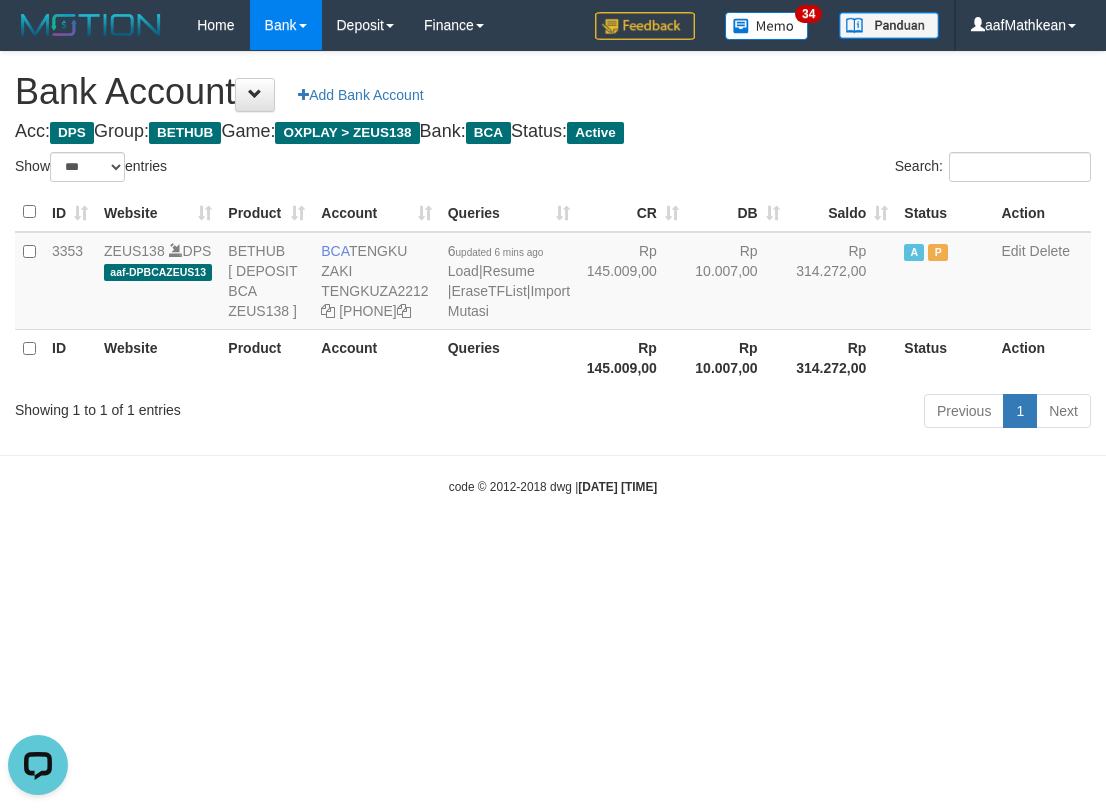 drag, startPoint x: 503, startPoint y: 341, endPoint x: 643, endPoint y: 495, distance: 208.12497 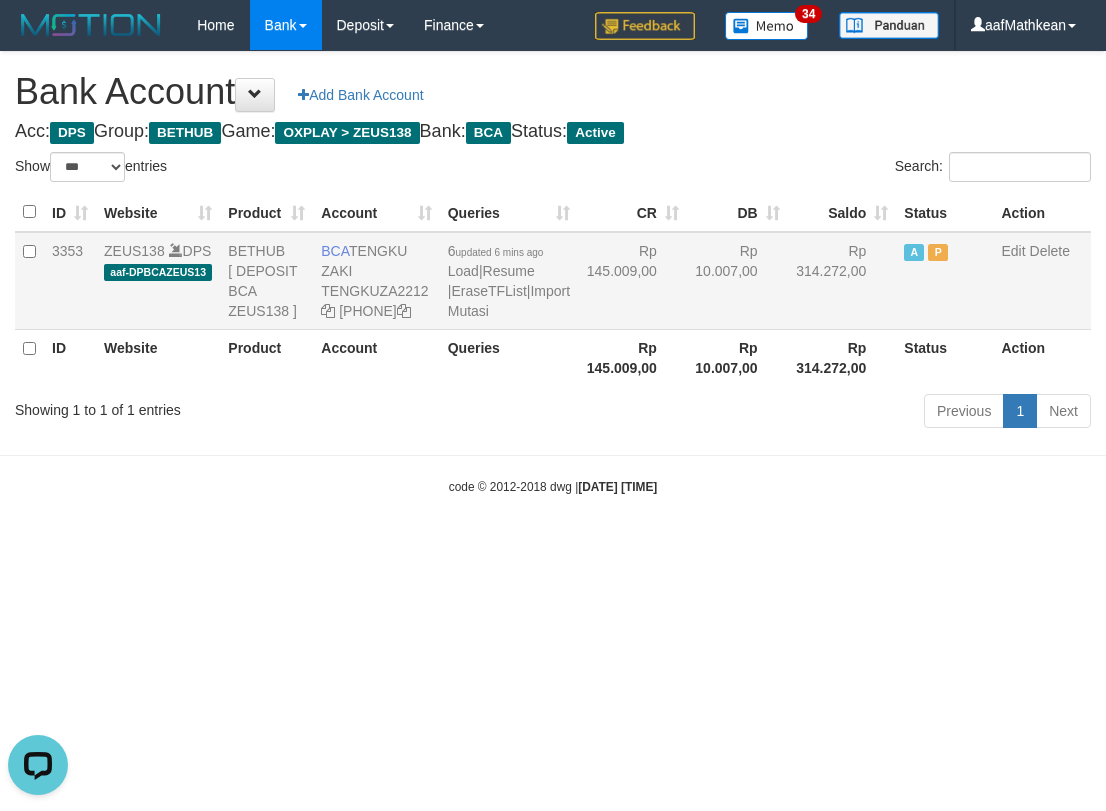 click on "Show  ** ** ** *** ***  entries Search:
ID Website Product Account Queries CR DB Saldo Status Action
3353
ZEUS138
DPS
aaf-DPBCAZEUS13
BETHUB
[ DEPOSIT BCA ZEUS138 ]
BCA
TENGKU ZAKI
TENGKUZA2212
301-024-4799
6  updated 6 mins ago
Load
|
Resume
|
EraseTFList
|
Import Mutasi
Rp 145.009,00
Rp 10.007,00
Rp 314.272,00
A
P
Edit
Delete
ID Website Product Account Queries Status" at bounding box center [553, 293] 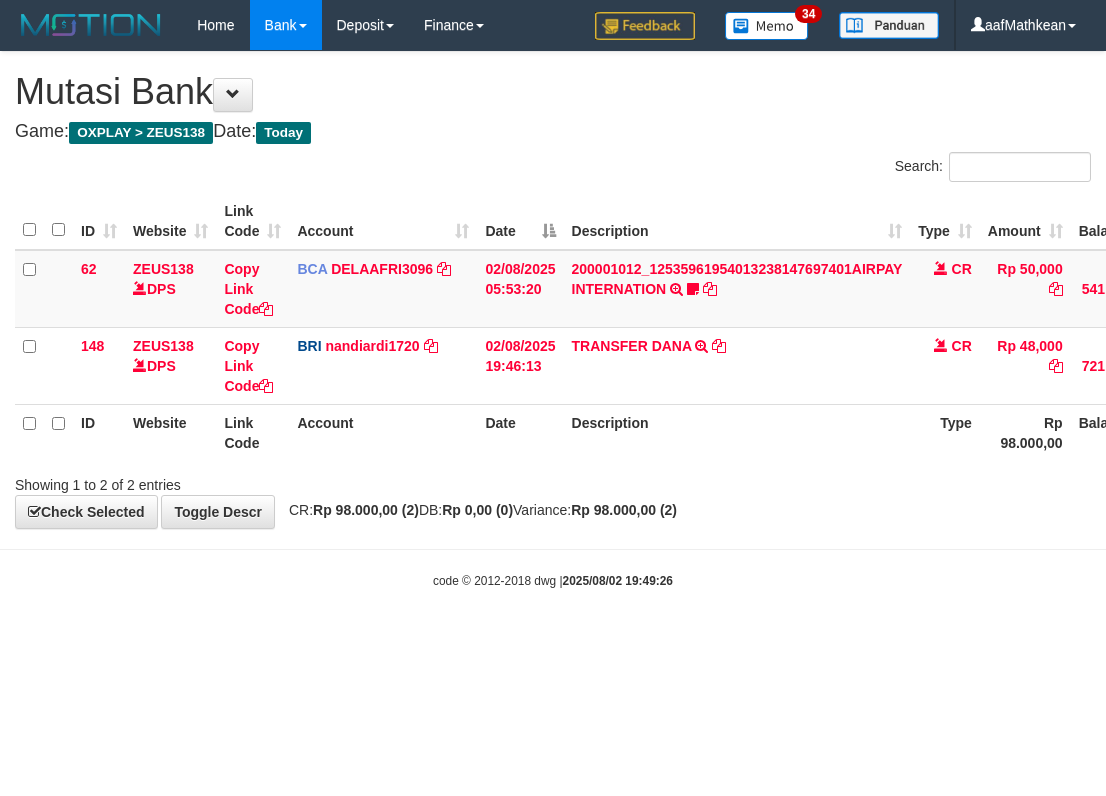 scroll, scrollTop: 0, scrollLeft: 175, axis: horizontal 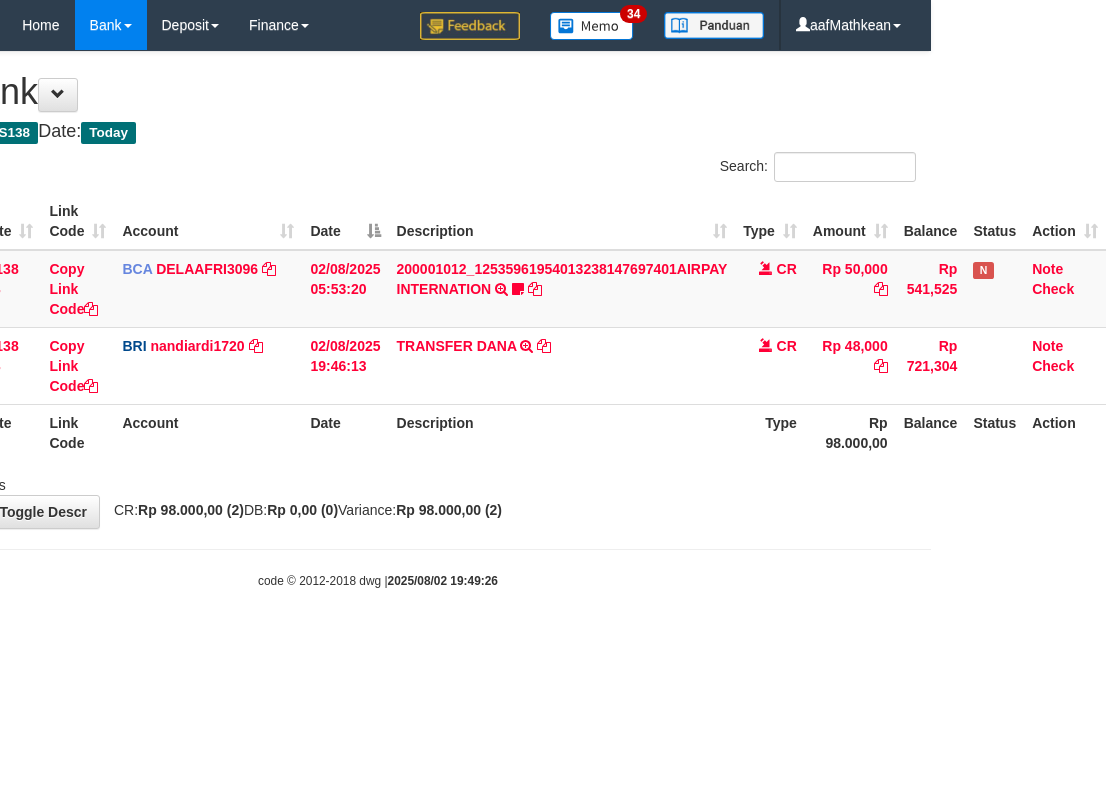 drag, startPoint x: 714, startPoint y: 644, endPoint x: 707, endPoint y: 632, distance: 13.892444 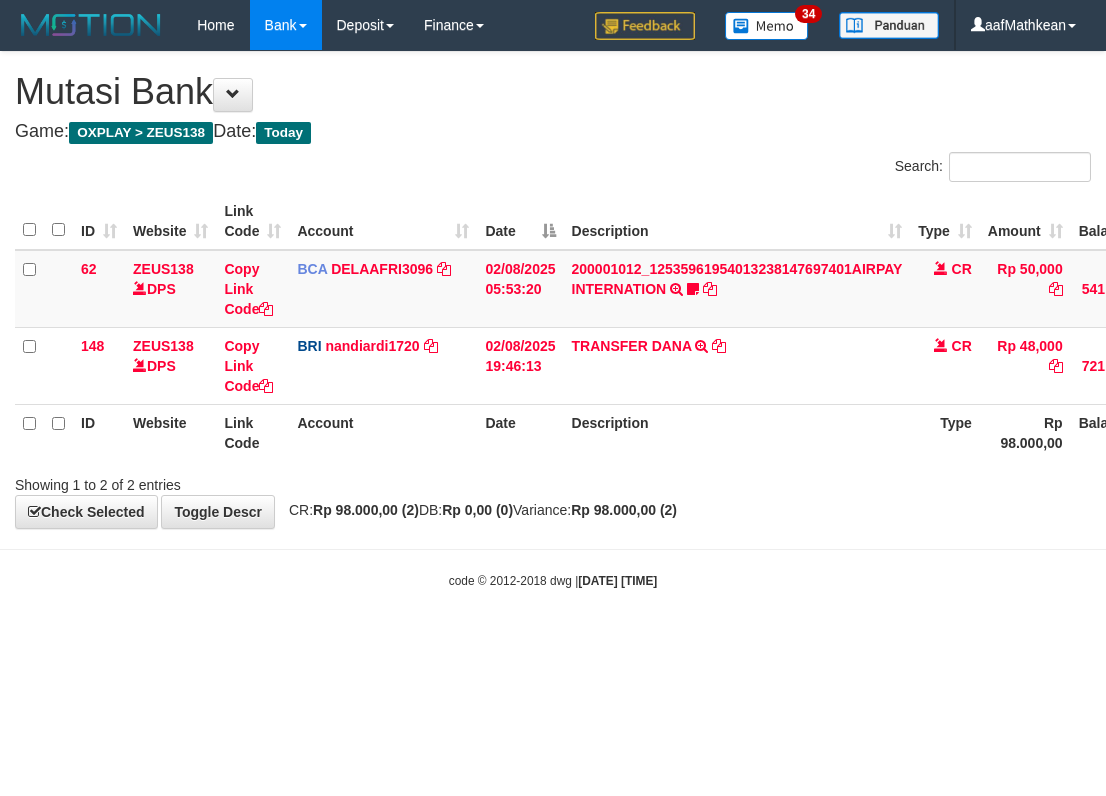 scroll, scrollTop: 0, scrollLeft: 175, axis: horizontal 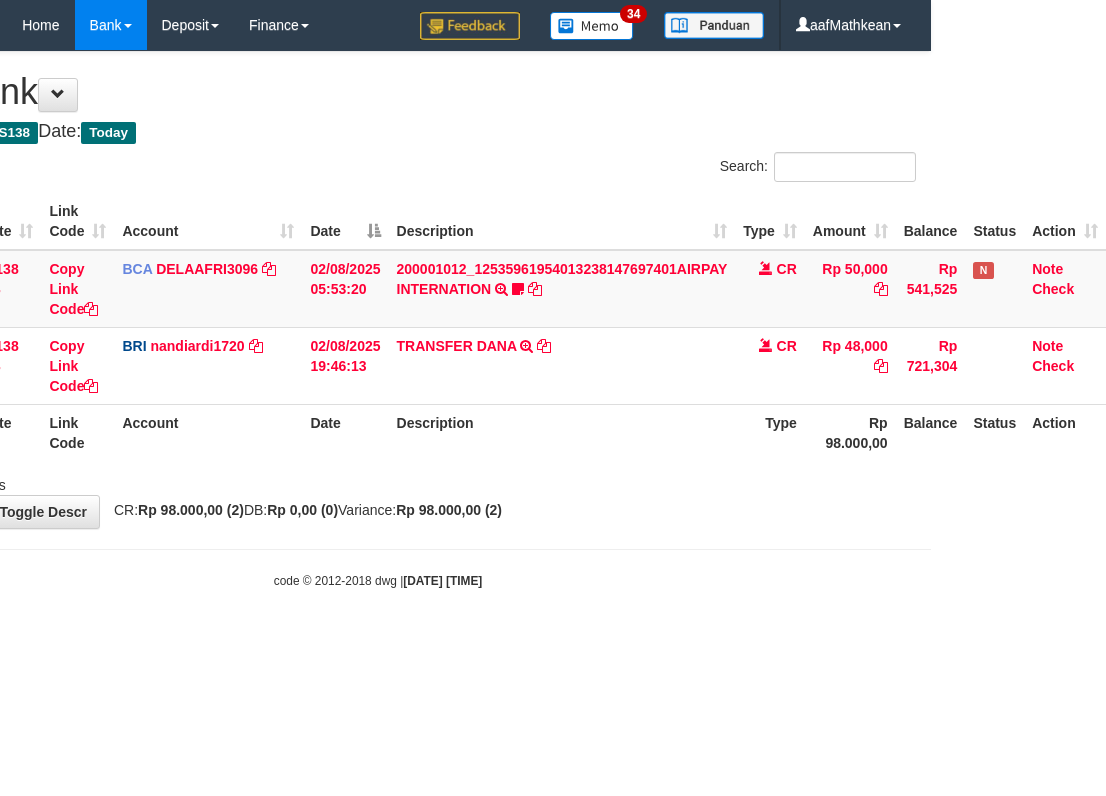 click on "Toggle navigation
Home
Bank
Account List
Load
By Website
Group
[OXPLAY]													ZEUS138
By Load Group (DPS)" at bounding box center [378, 320] 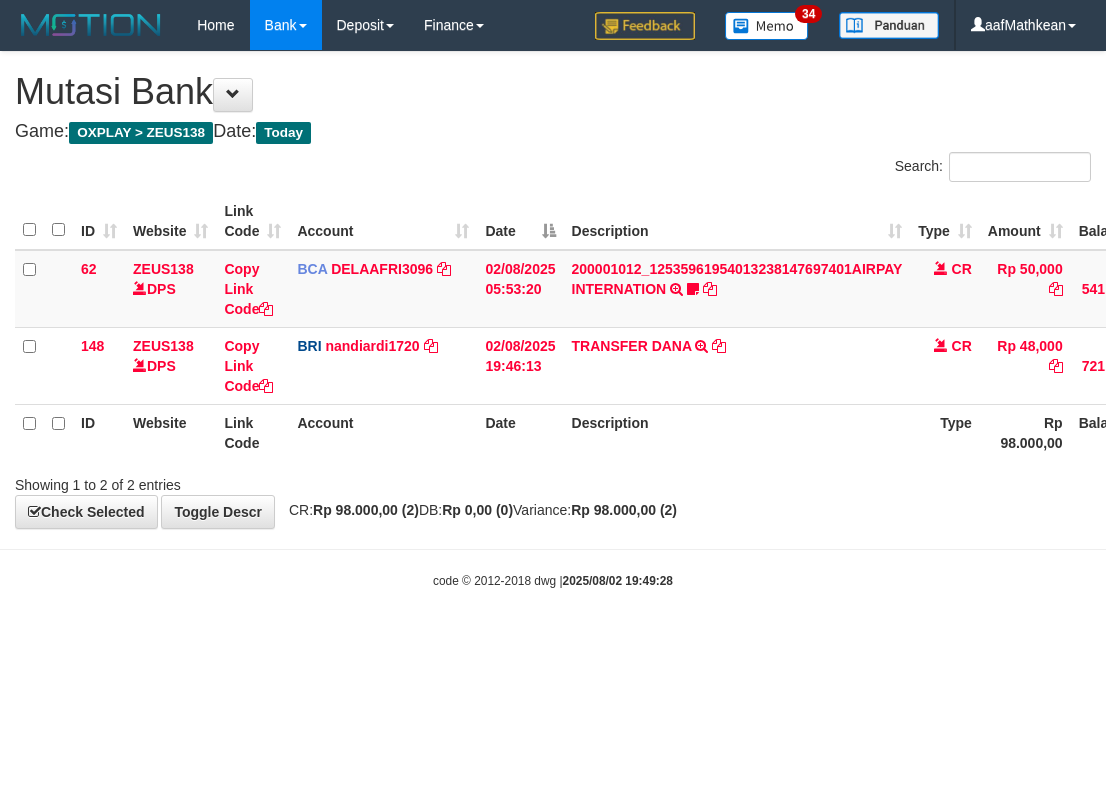 scroll, scrollTop: 0, scrollLeft: 175, axis: horizontal 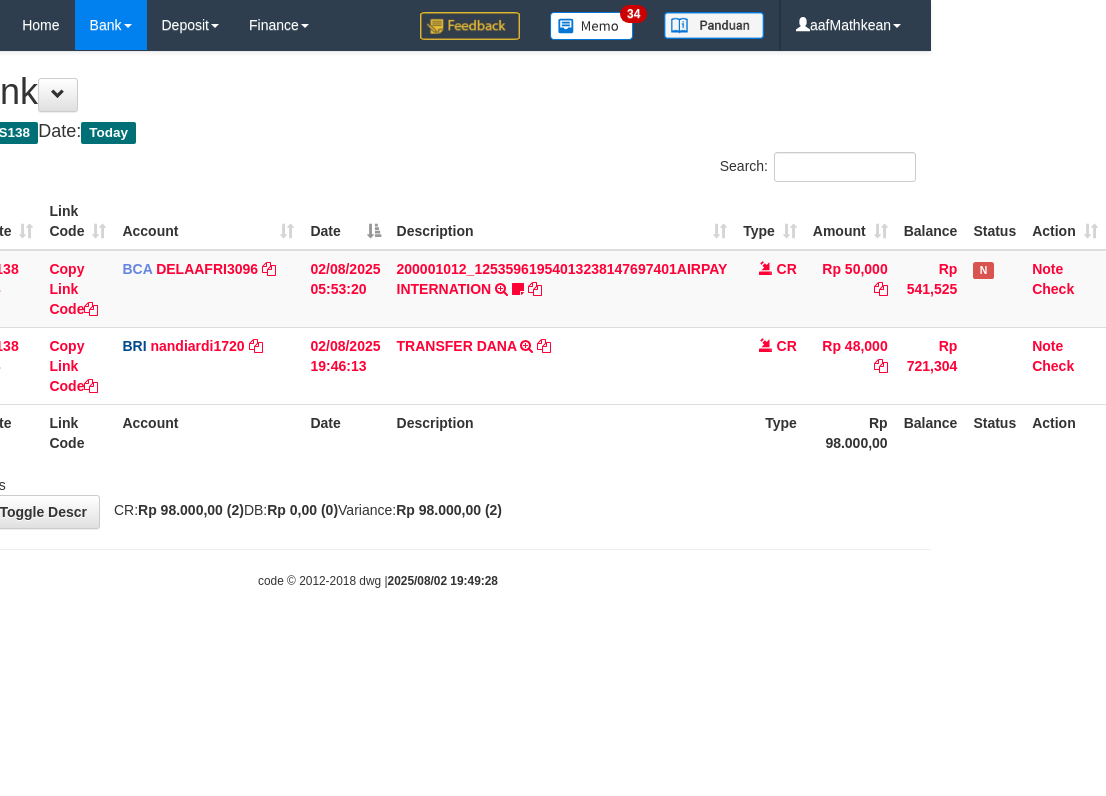 click on "Description" at bounding box center (562, 432) 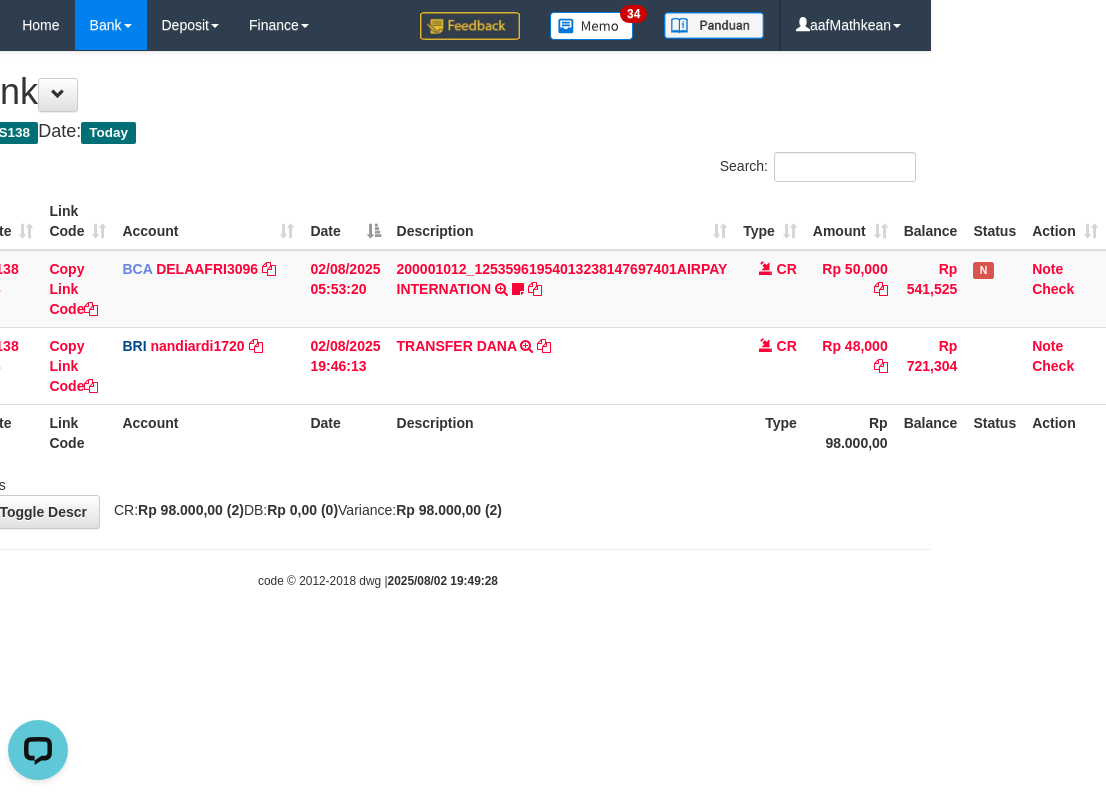 scroll, scrollTop: 0, scrollLeft: 0, axis: both 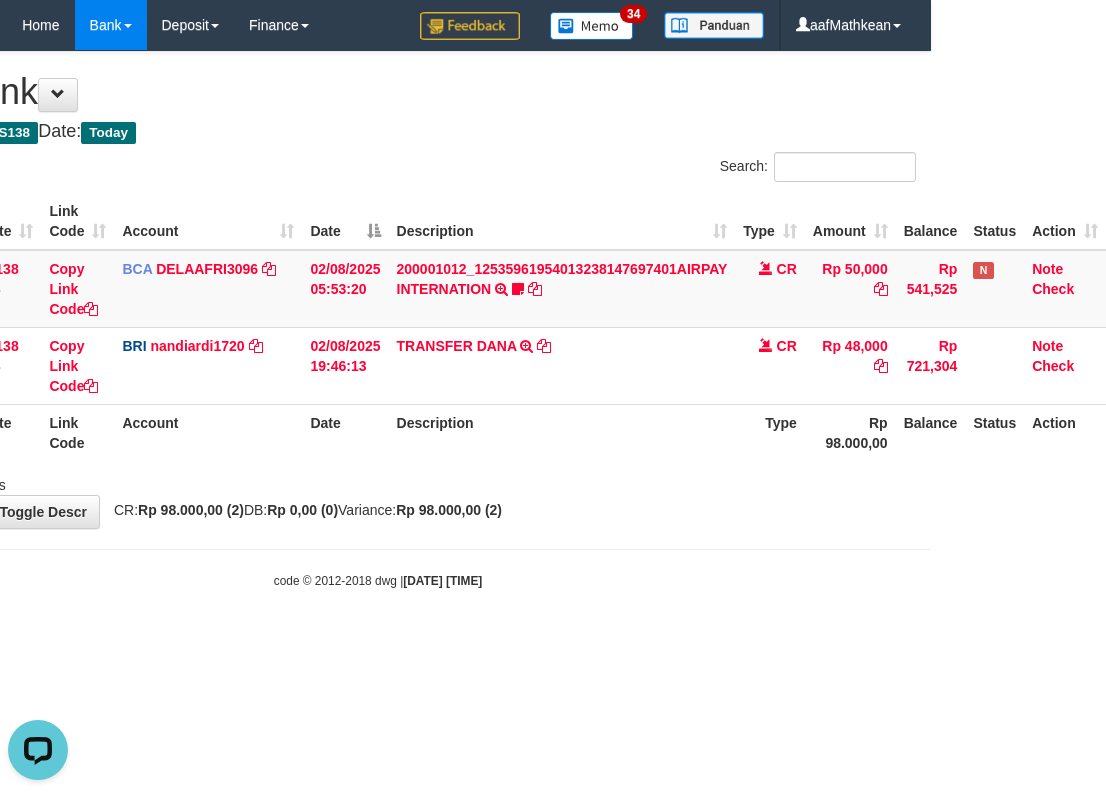 click on "Description" at bounding box center [562, 221] 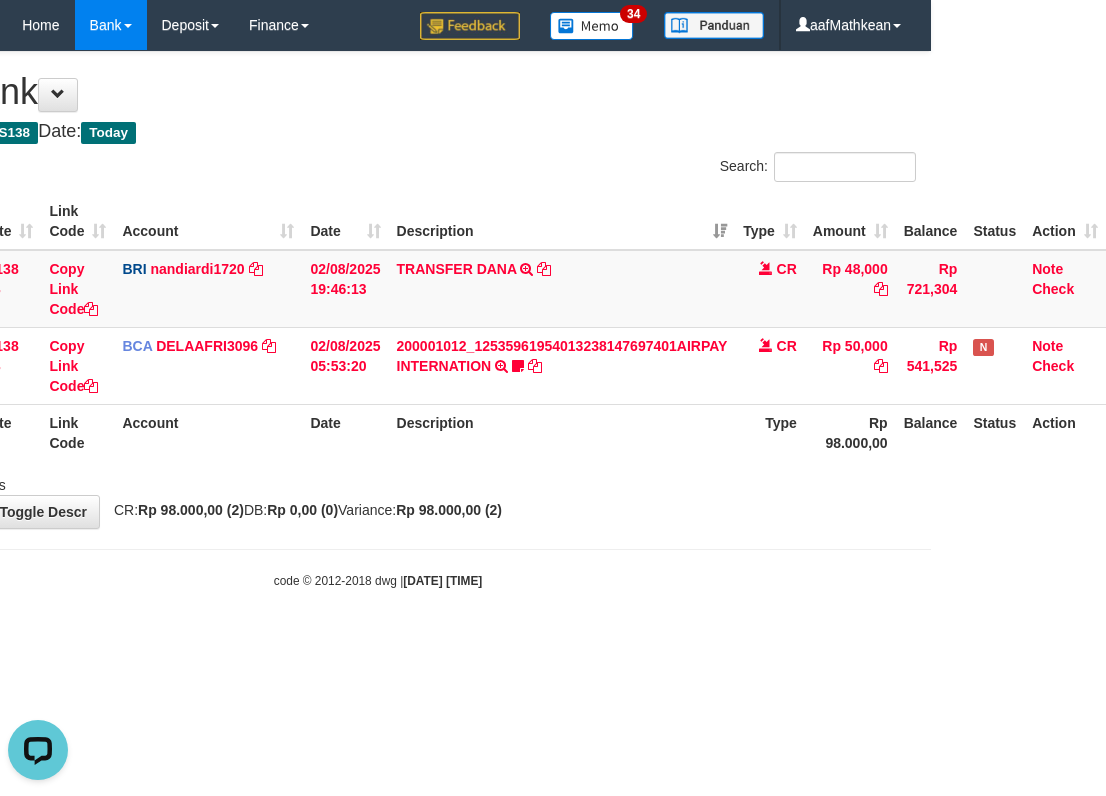 drag, startPoint x: 520, startPoint y: 303, endPoint x: 529, endPoint y: 345, distance: 42.953465 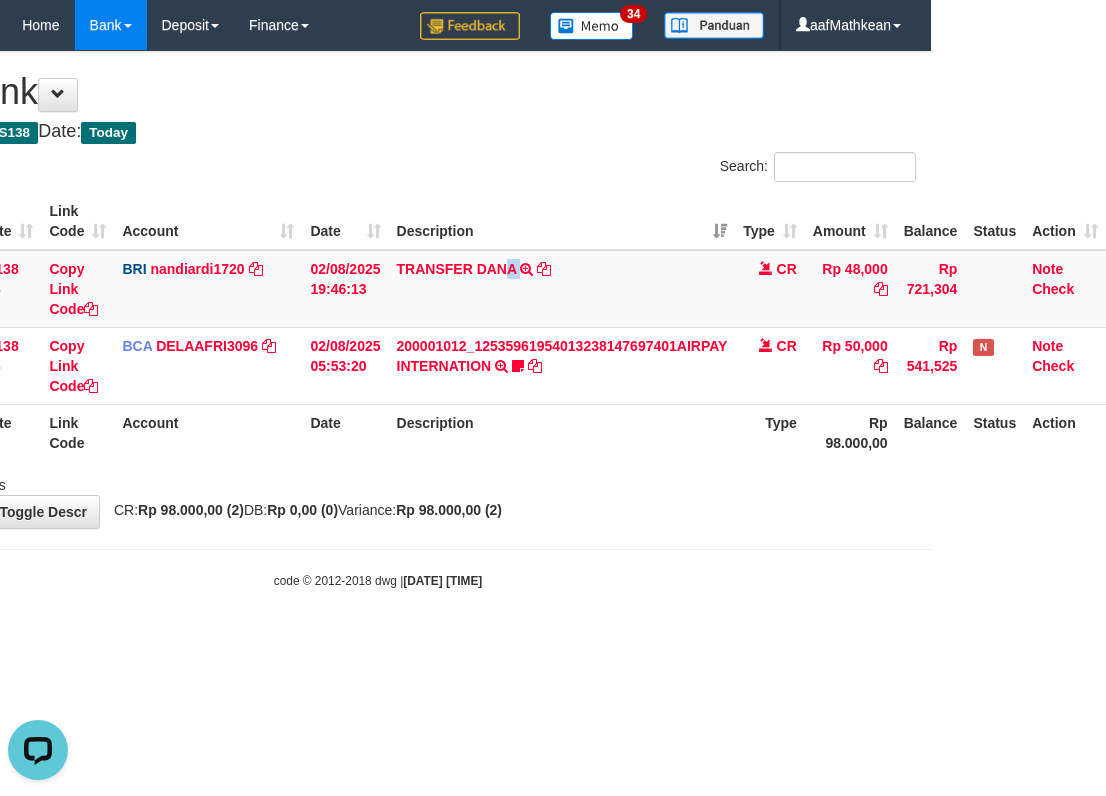 click on "Toggle navigation
Home
Bank
Account List
Load
By Website
Group
[OXPLAY]													ZEUS138
By Load Group (DPS)" at bounding box center [378, 320] 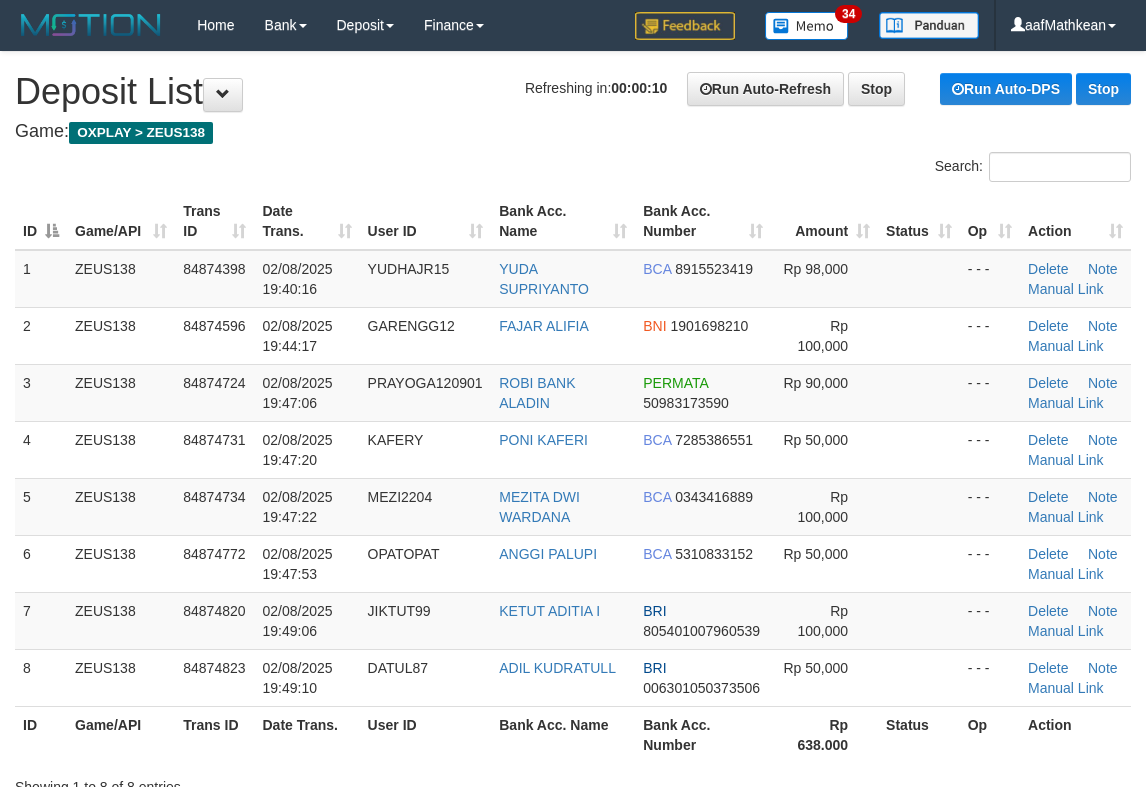 scroll, scrollTop: 0, scrollLeft: 0, axis: both 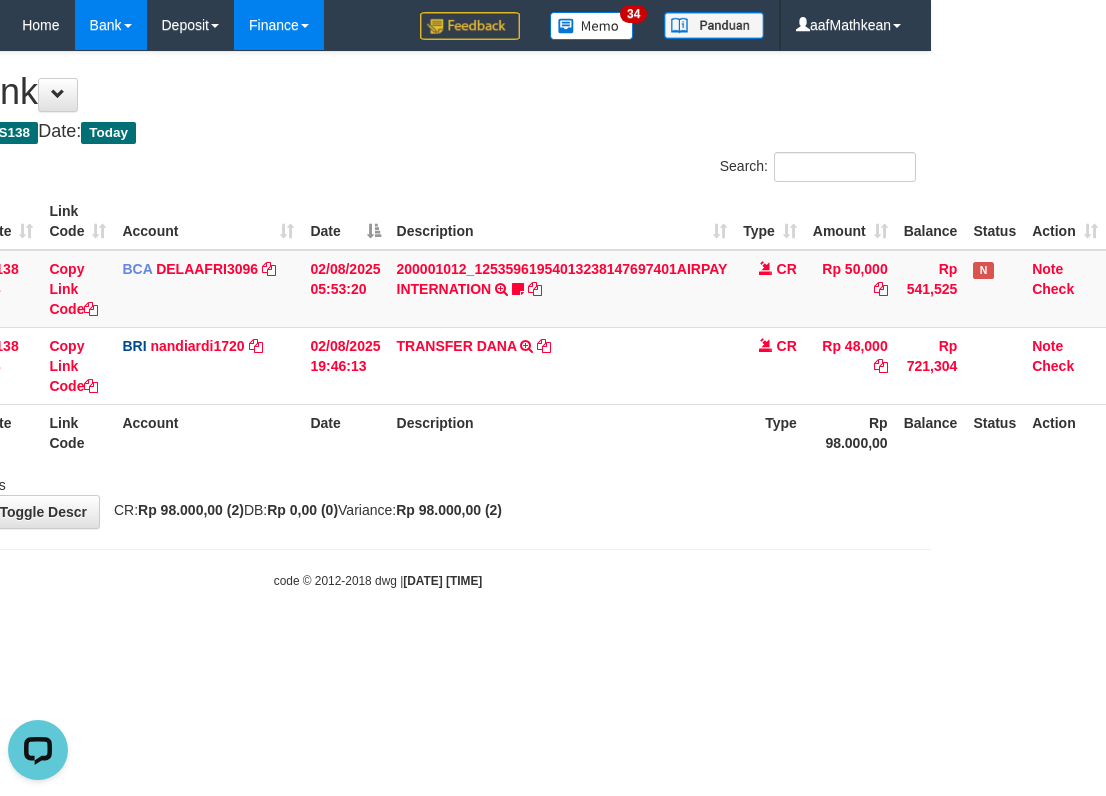 click on "Finance" at bounding box center [279, 25] 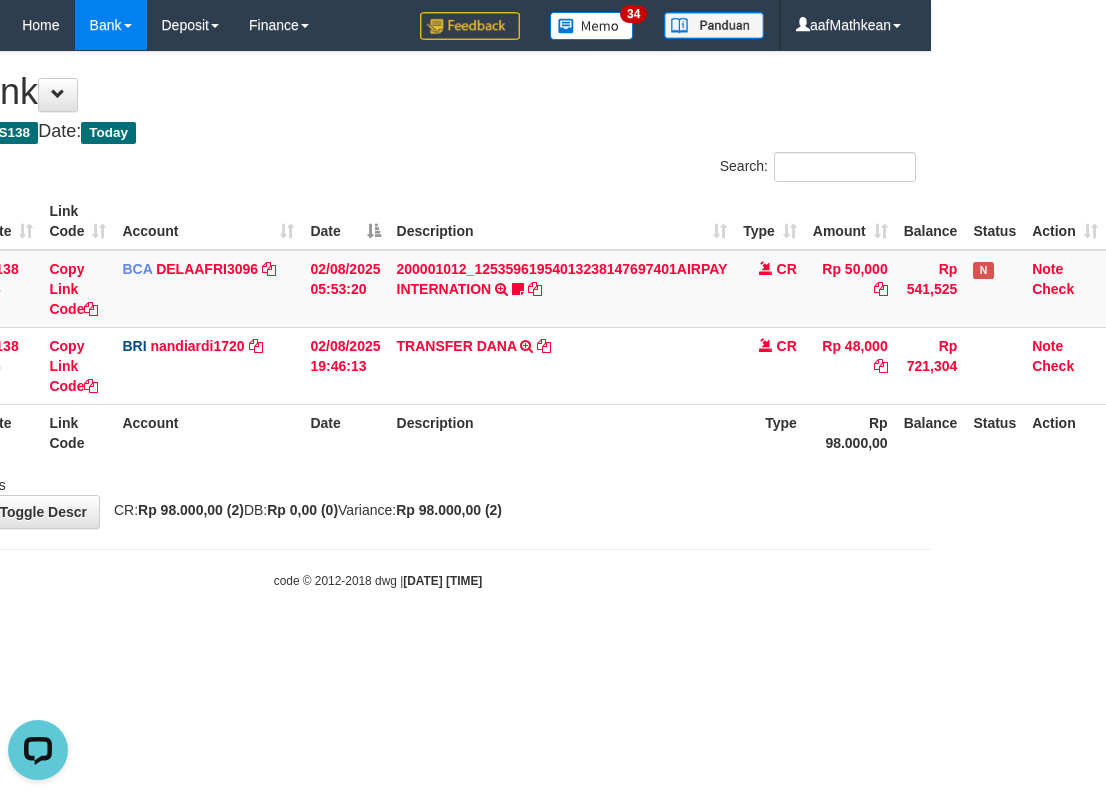 click on "Toggle navigation
Home
Bank
Account List
Load
By Website
Group
[OXPLAY]													ZEUS138
By Load Group (DPS)" at bounding box center (378, 320) 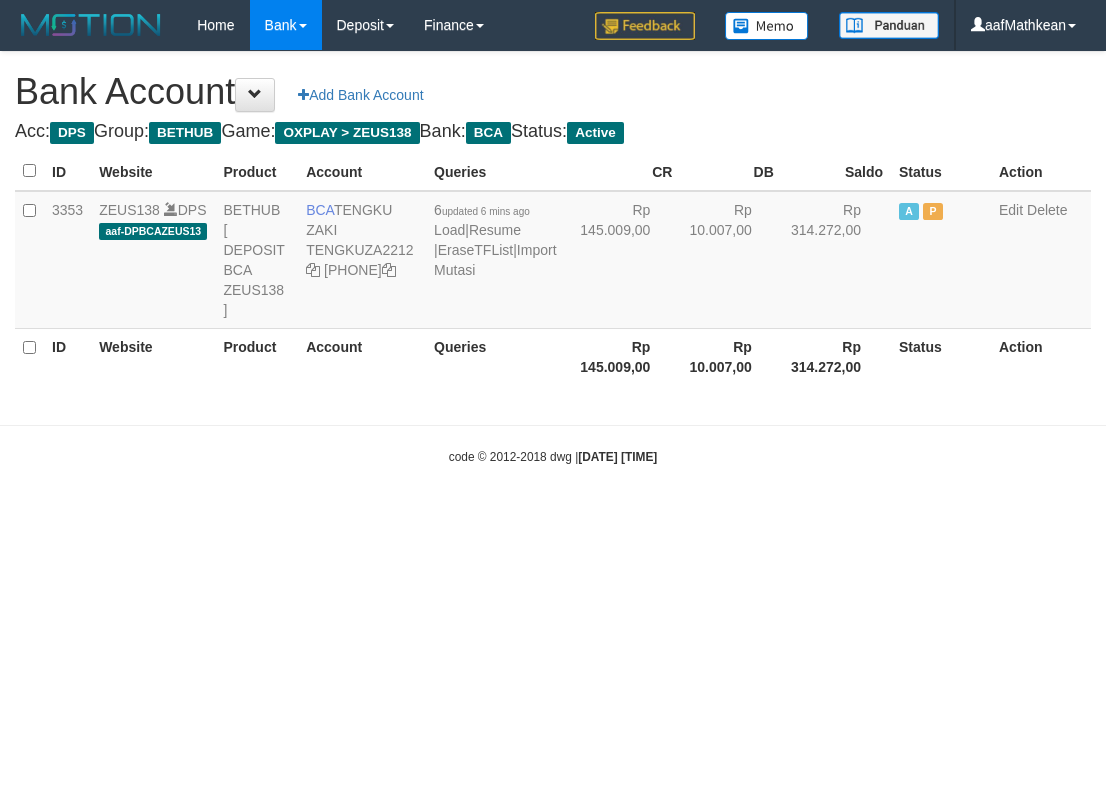 scroll, scrollTop: 0, scrollLeft: 0, axis: both 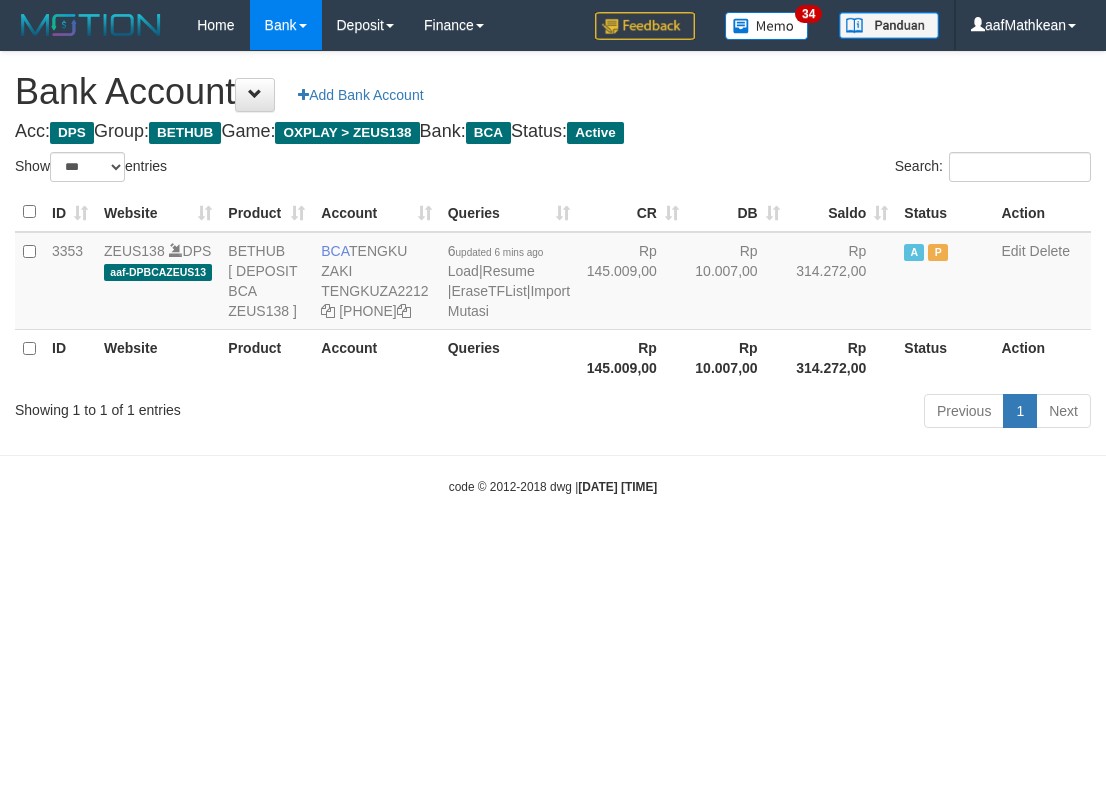 drag, startPoint x: 647, startPoint y: 547, endPoint x: 636, endPoint y: 531, distance: 19.416489 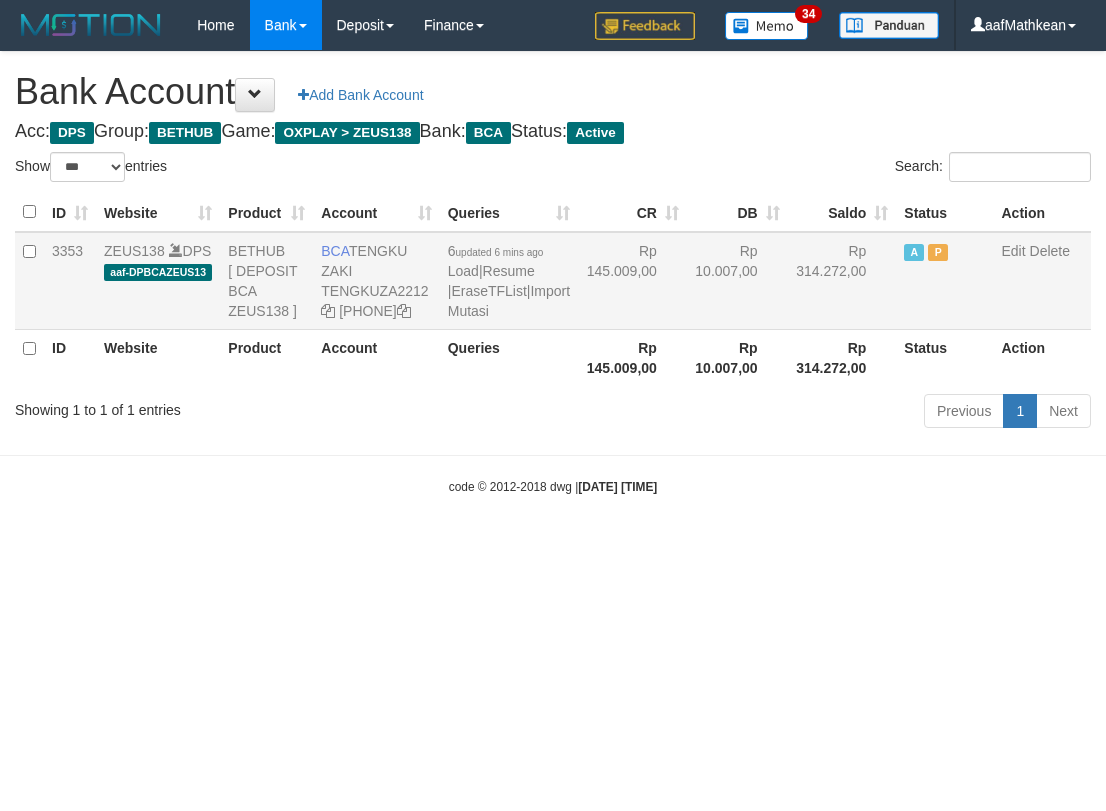 drag, startPoint x: 0, startPoint y: 0, endPoint x: 366, endPoint y: 274, distance: 457.20016 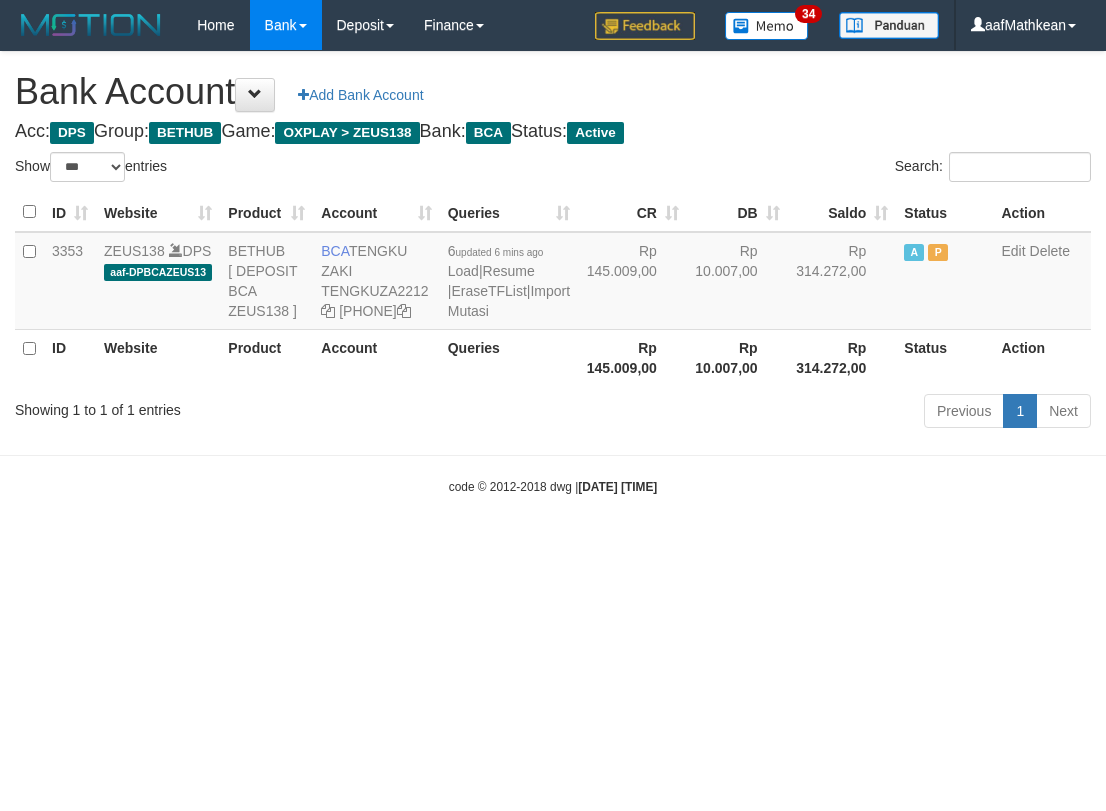 copy on "TENGKU ZAKI" 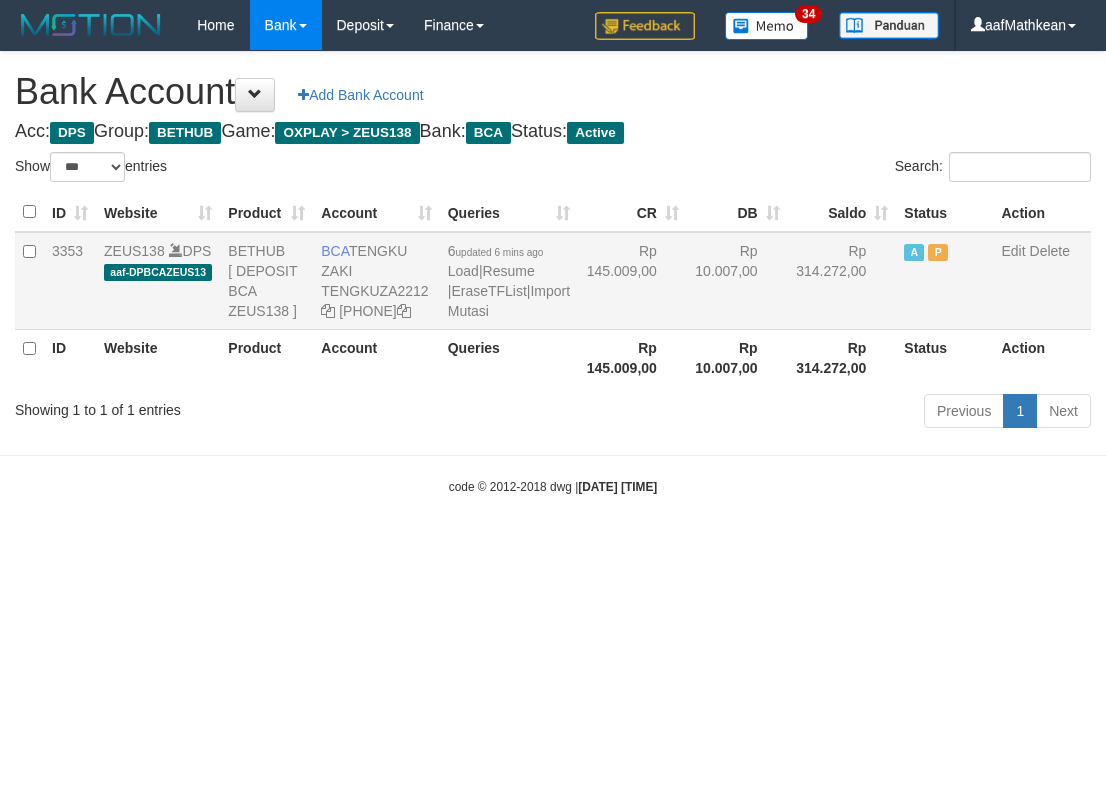 click on "BETHUB
[ DEPOSIT BCA ZEUS138 ]" at bounding box center (266, 281) 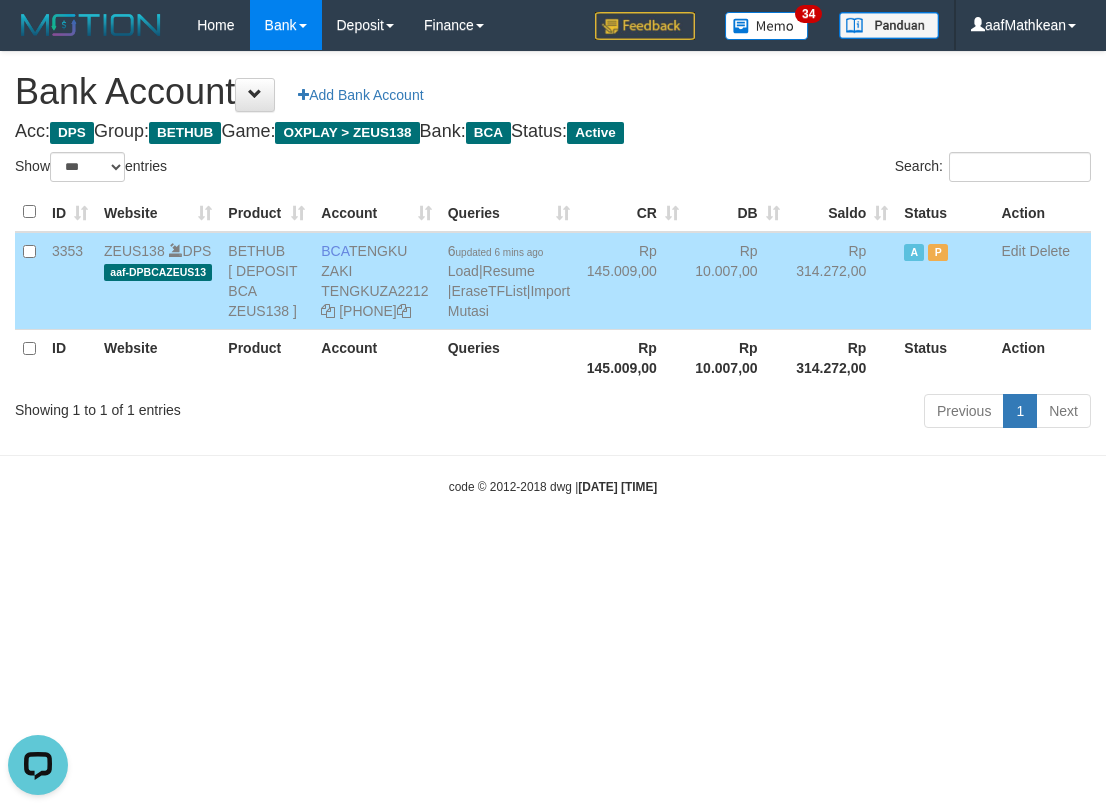 scroll, scrollTop: 0, scrollLeft: 0, axis: both 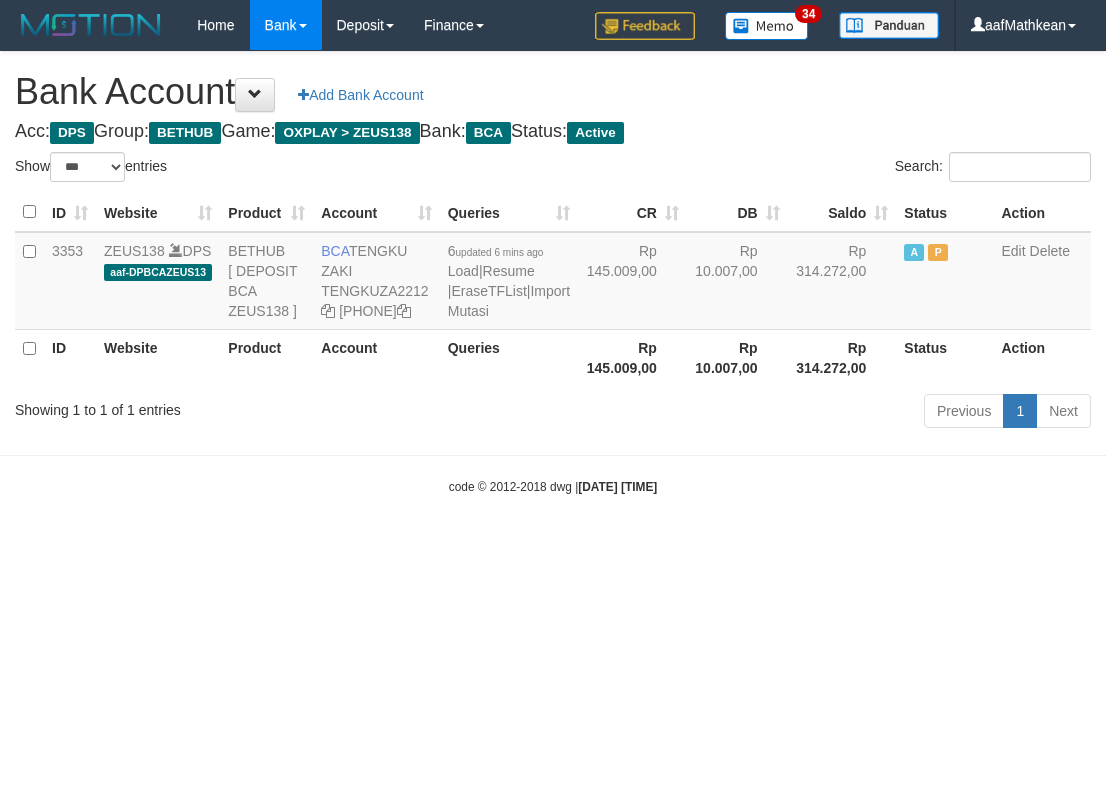 select on "***" 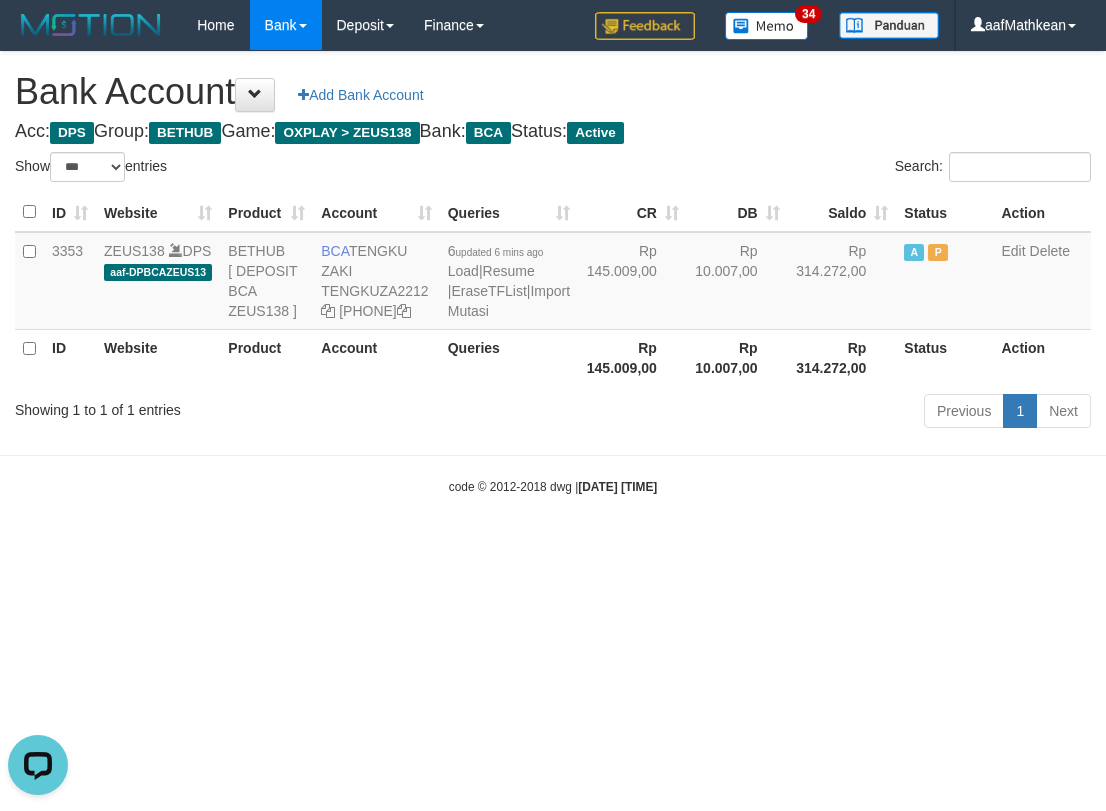 scroll, scrollTop: 0, scrollLeft: 0, axis: both 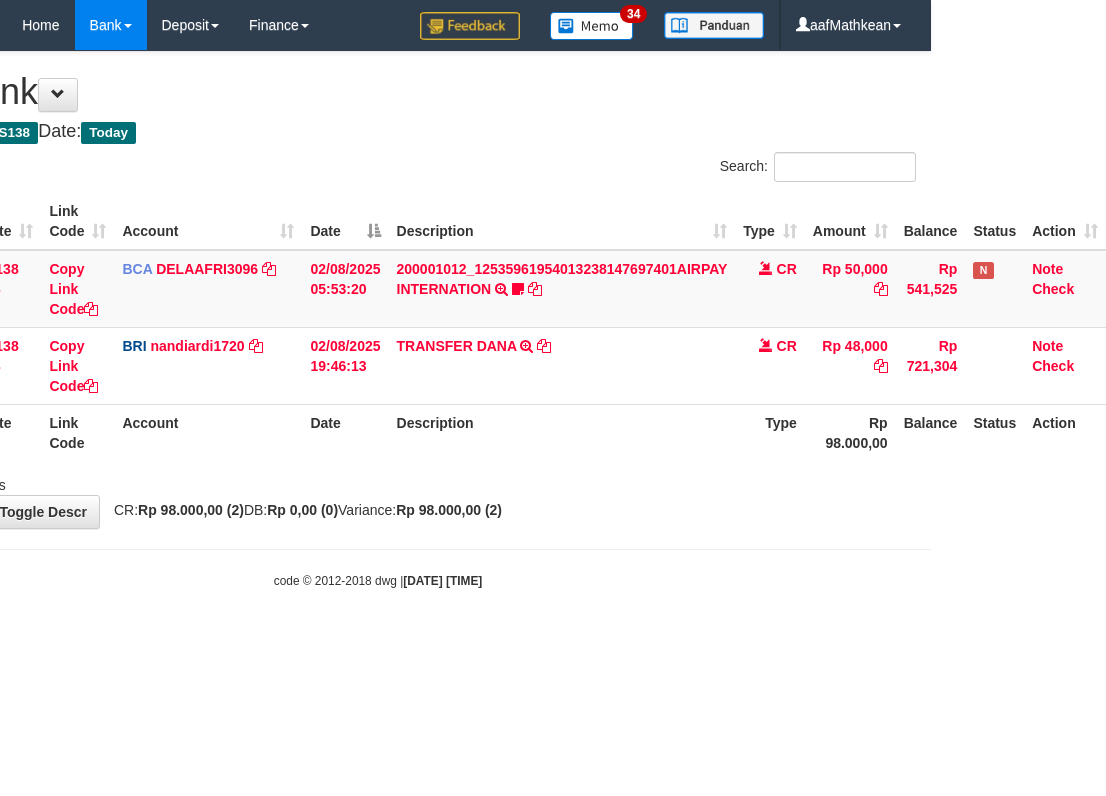 click on "Toggle navigation
Home
Bank
Account List
Load
By Website
Group
[OXPLAY]													ZEUS138
By Load Group (DPS)" at bounding box center (378, 320) 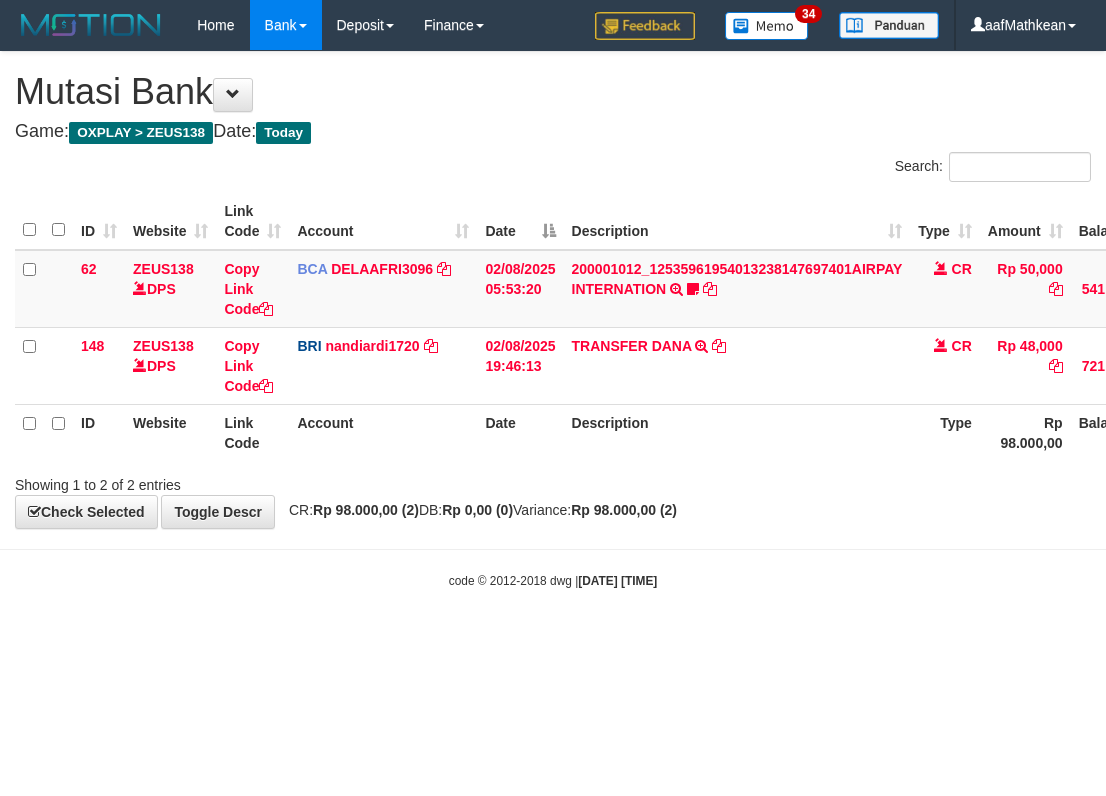 scroll, scrollTop: 0, scrollLeft: 175, axis: horizontal 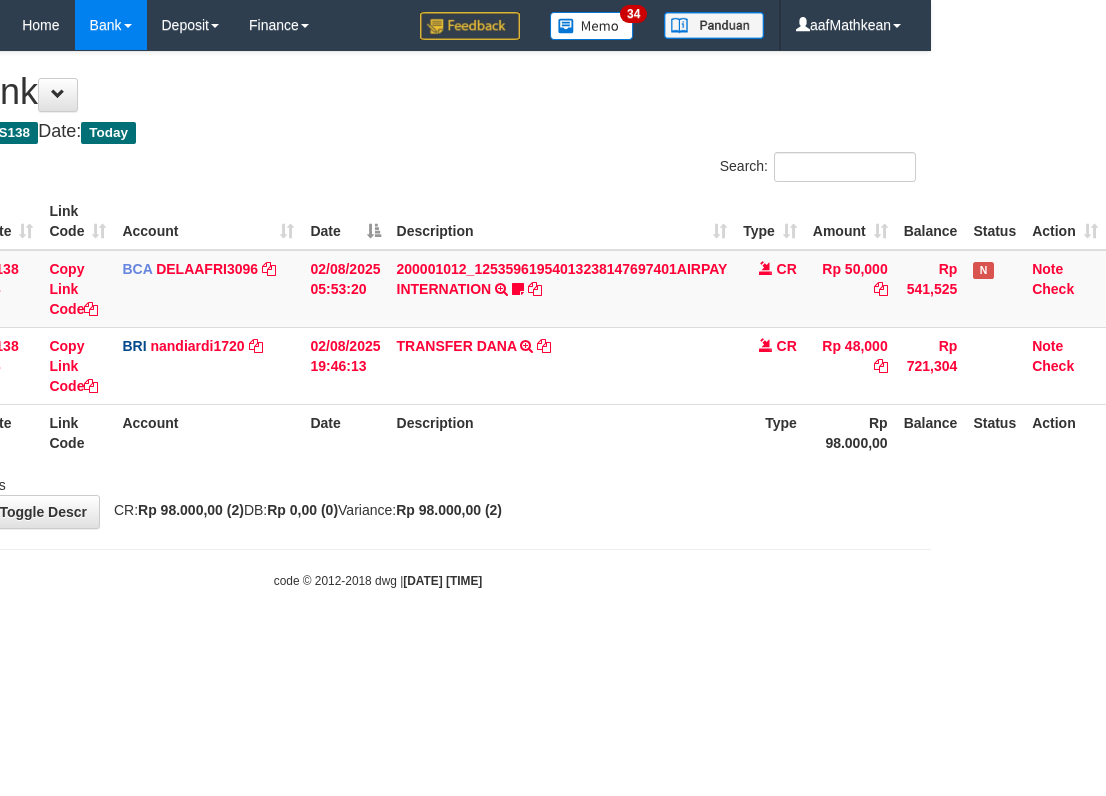 click on "Toggle navigation
Home
Bank
Account List
Load
By Website
Group
[OXPLAY]													ZEUS138
By Load Group (DPS)" at bounding box center (378, 320) 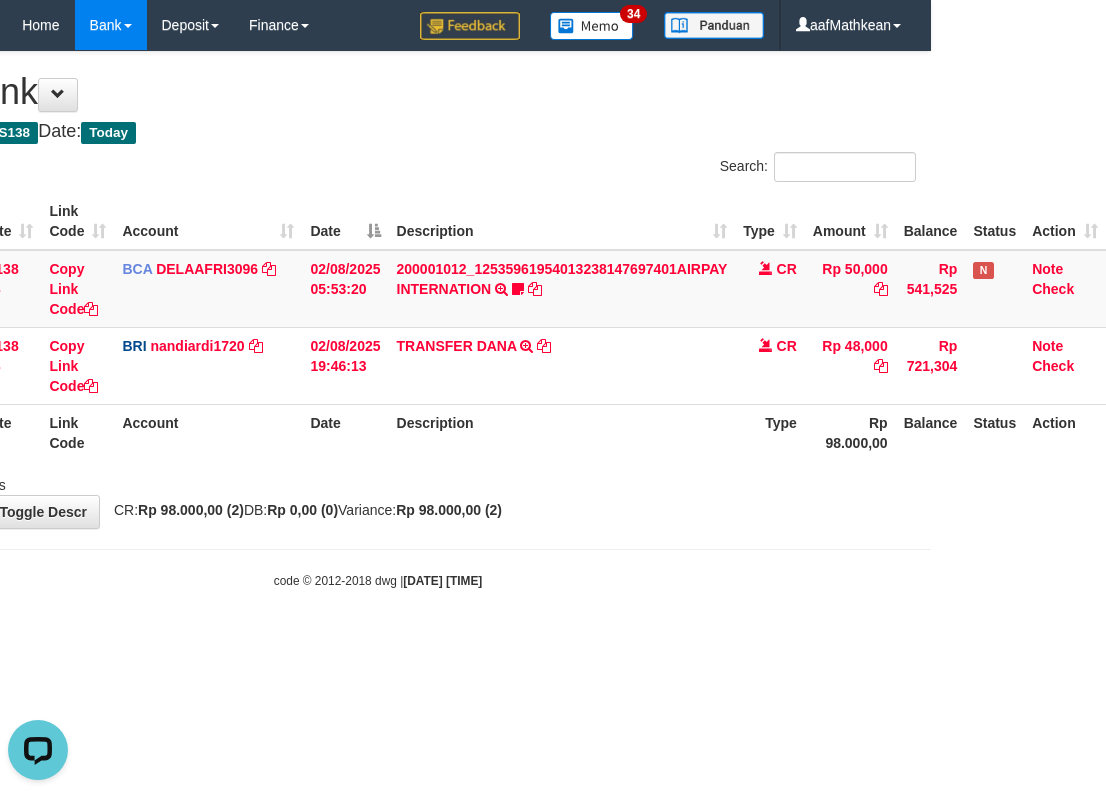 scroll, scrollTop: 0, scrollLeft: 0, axis: both 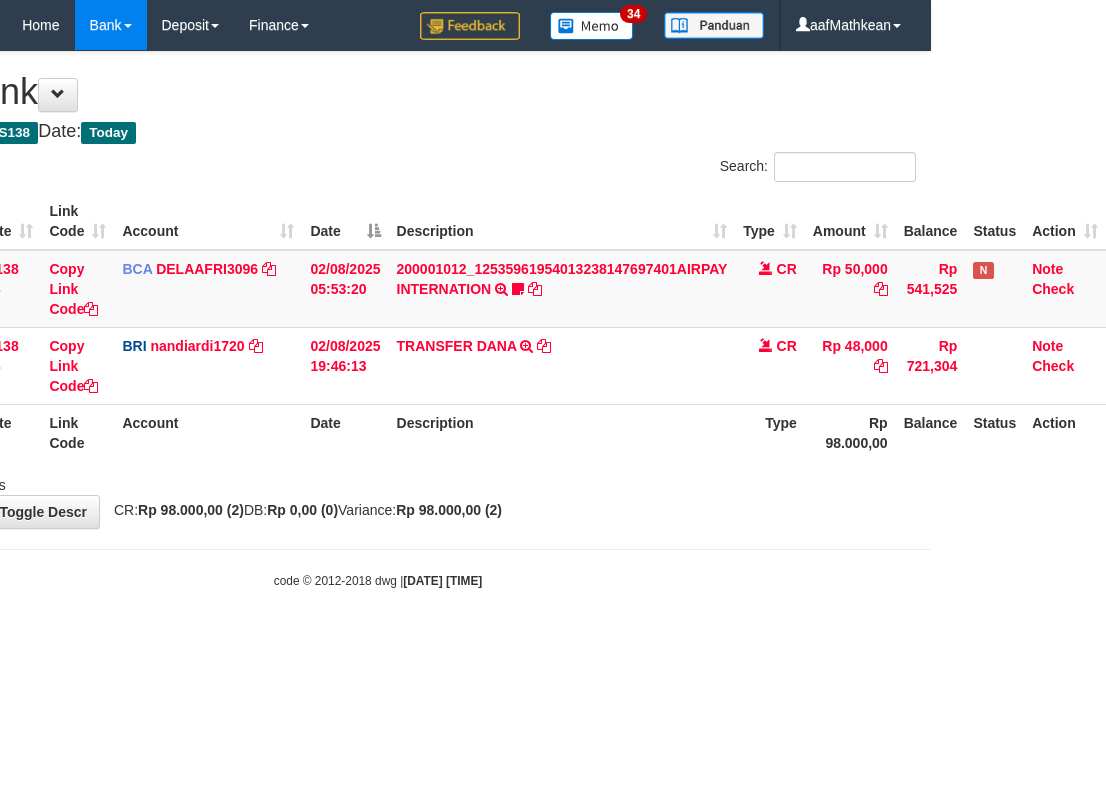 click on "code © 2012-2018 dwg |  2025/08/02 19:49:51" at bounding box center (378, 580) 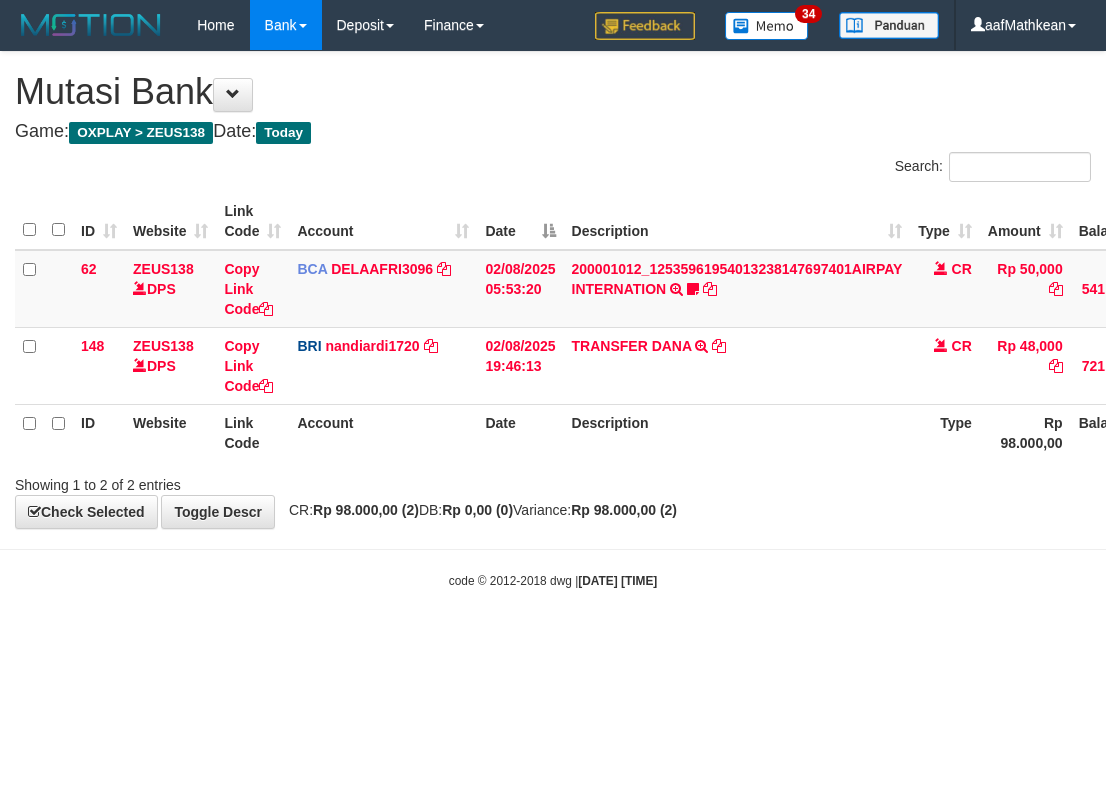 scroll, scrollTop: 0, scrollLeft: 175, axis: horizontal 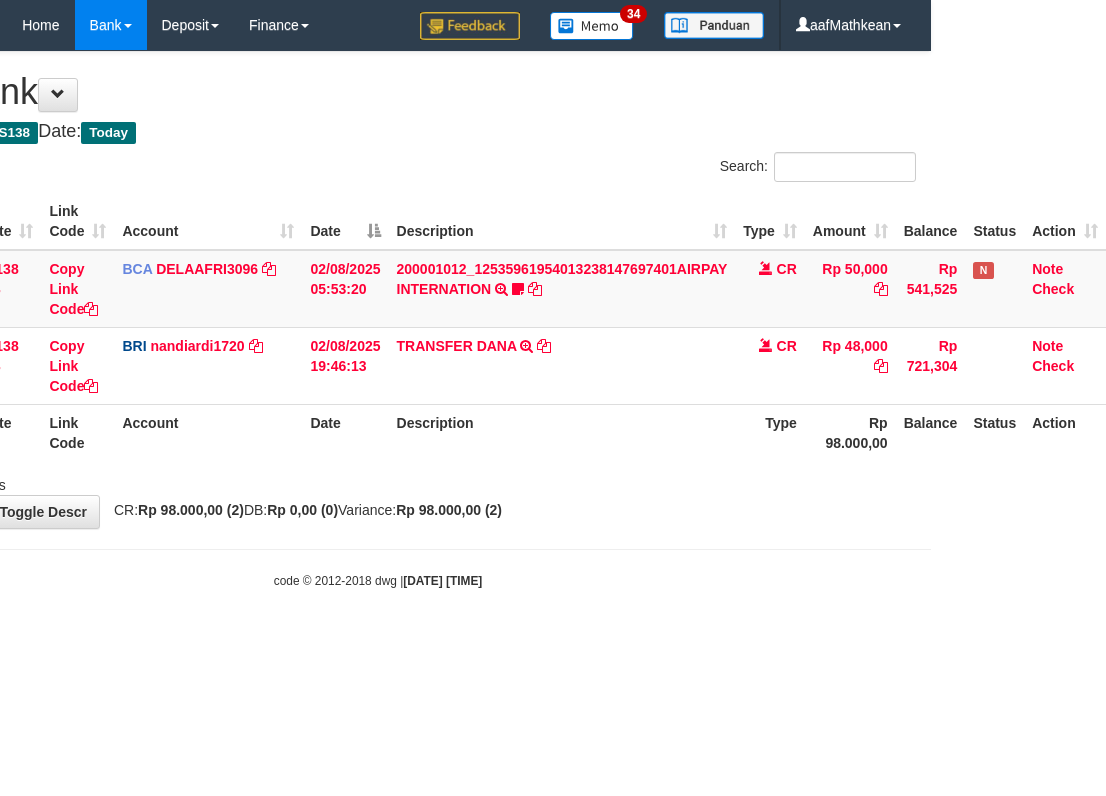 click on "Toggle navigation
Home
Bank
Account List
Load
By Website
Group
[OXPLAY]													ZEUS138
By Load Group (DPS)" at bounding box center (378, 320) 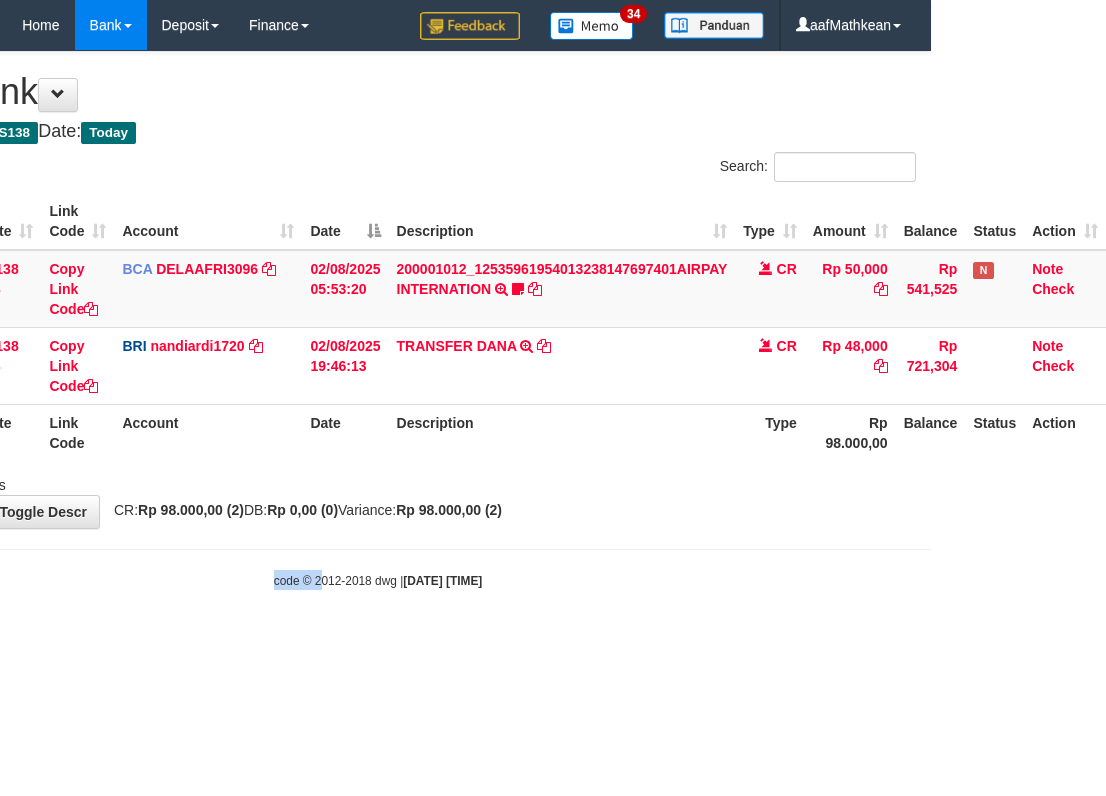 click on "Toggle navigation
Home
Bank
Account List
Load
By Website
Group
[OXPLAY]													ZEUS138
By Load Group (DPS)" at bounding box center [378, 320] 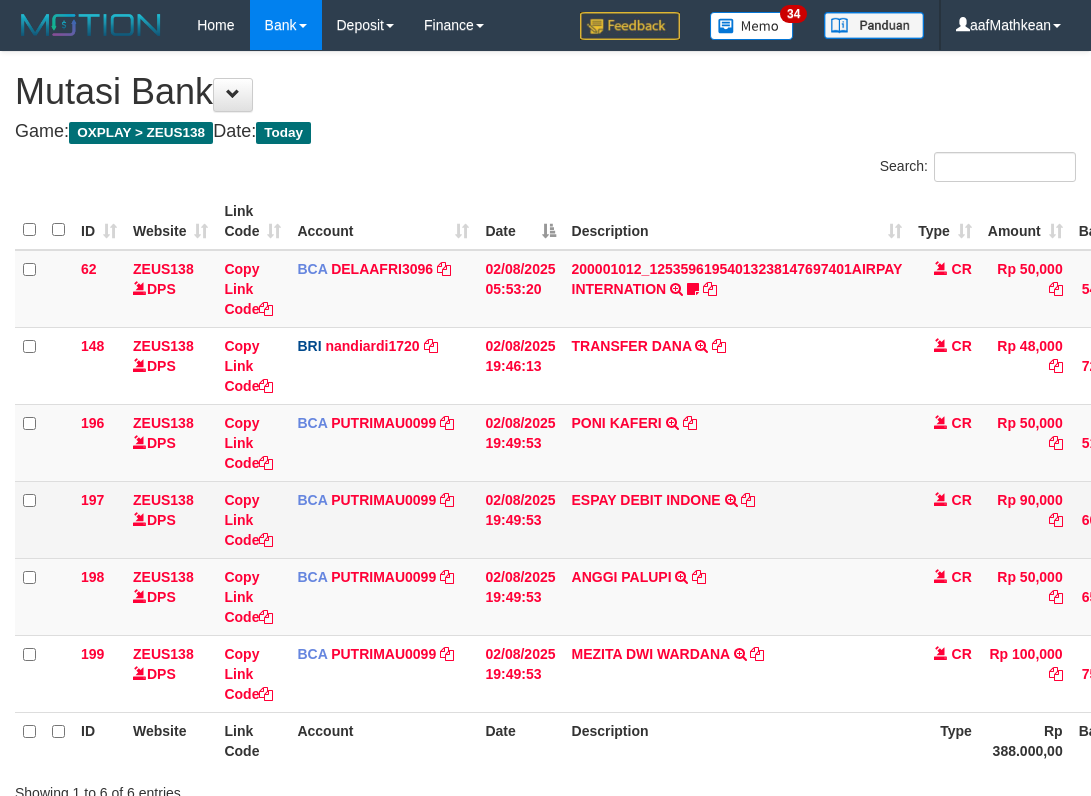 scroll, scrollTop: 0, scrollLeft: 175, axis: horizontal 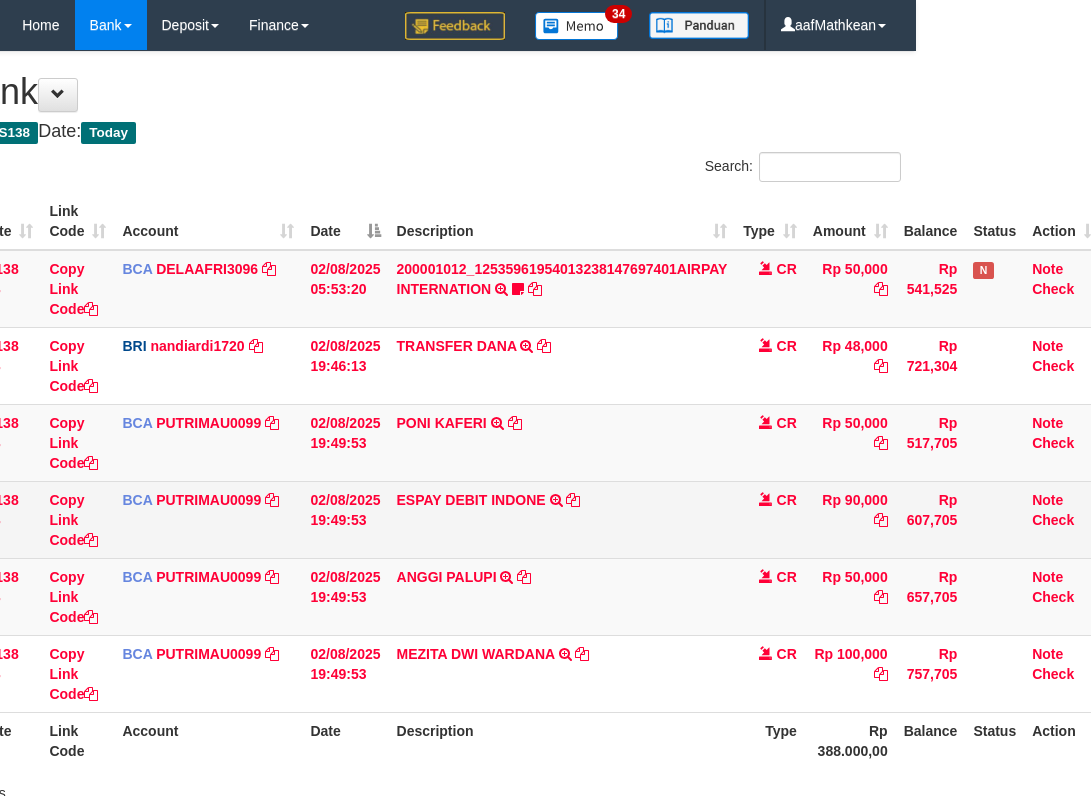 click on "ESPAY DEBIT INDONE         TRSF E-BANKING CR 0208/FTSCY/WS95051
90000.002025080249766158 TRFDN-ROBI
ESPAY DEBIT INDONE" at bounding box center (562, 519) 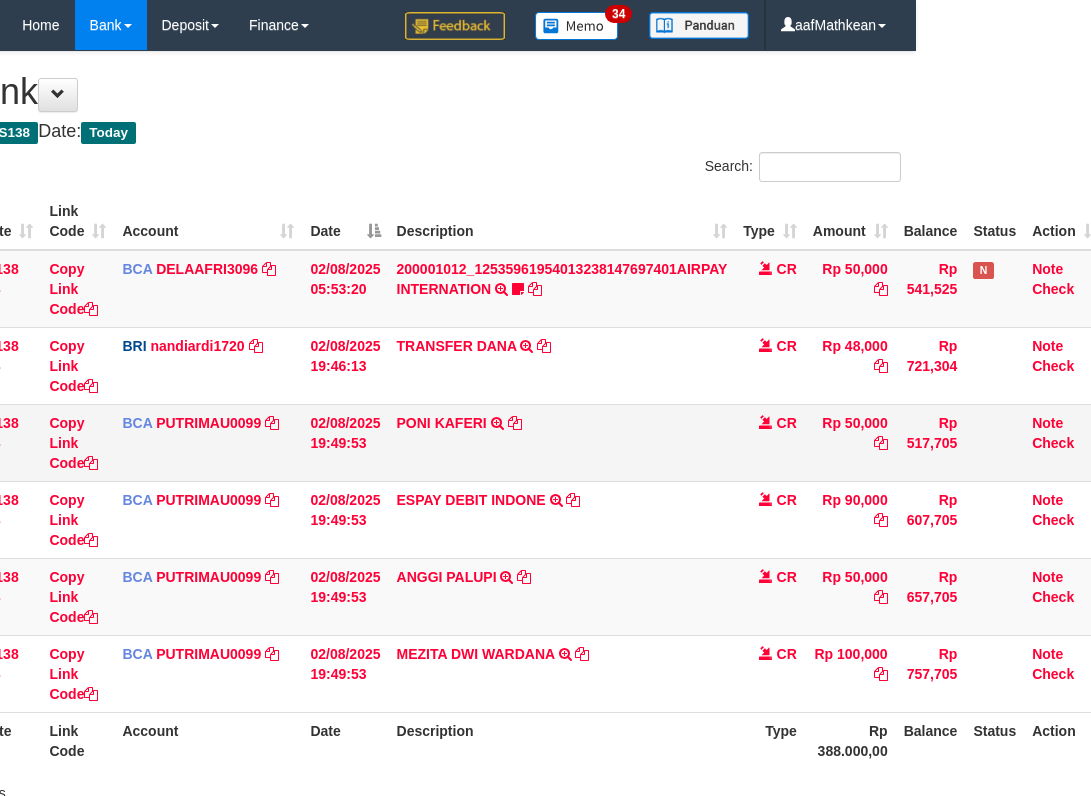 scroll, scrollTop: 1, scrollLeft: 175, axis: both 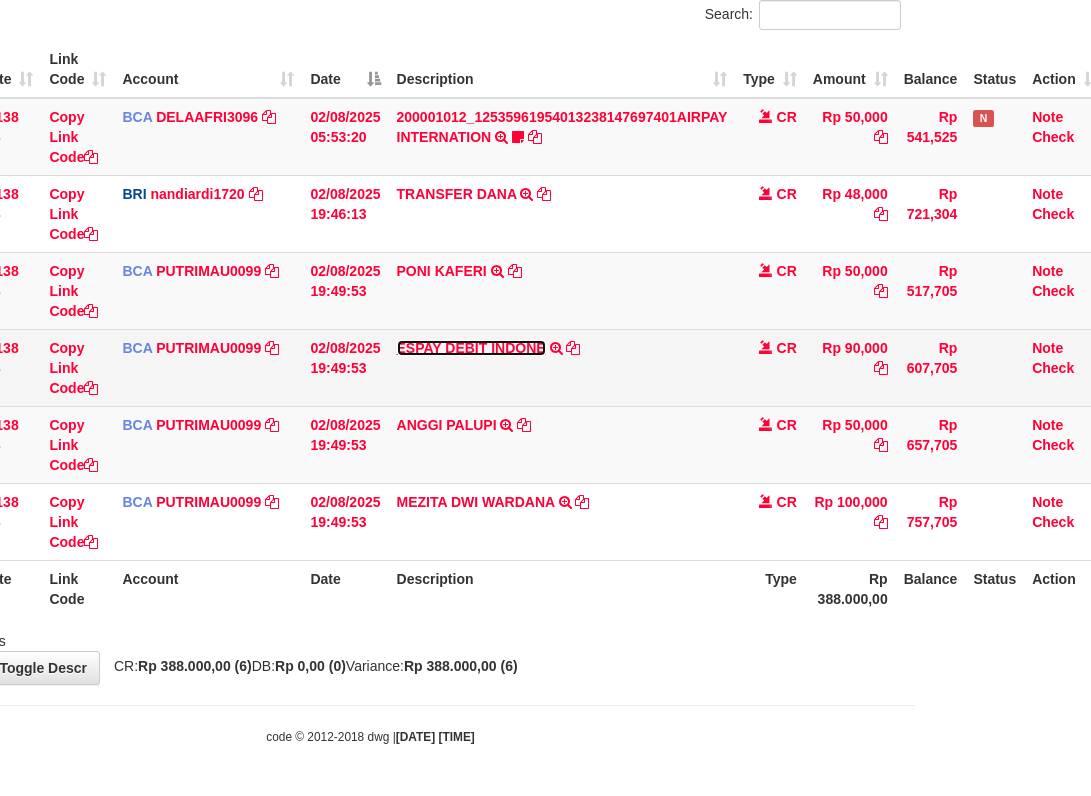 click on "ESPAY DEBIT INDONE" at bounding box center (471, 348) 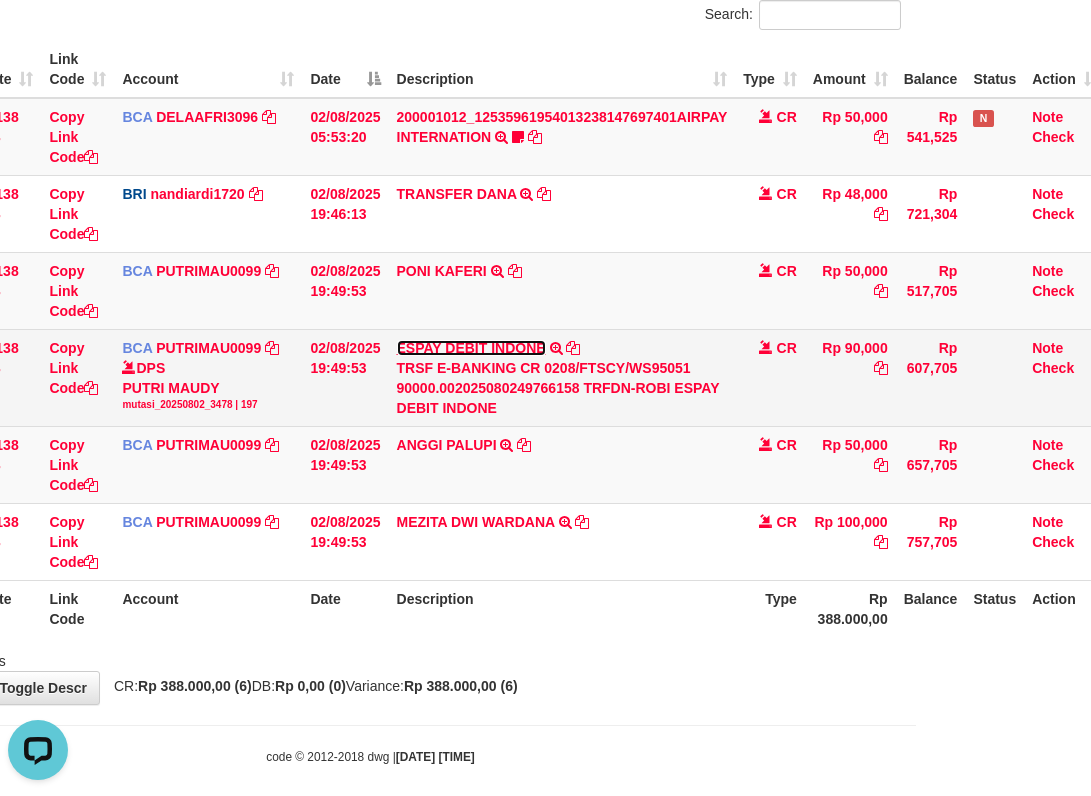 scroll, scrollTop: 0, scrollLeft: 0, axis: both 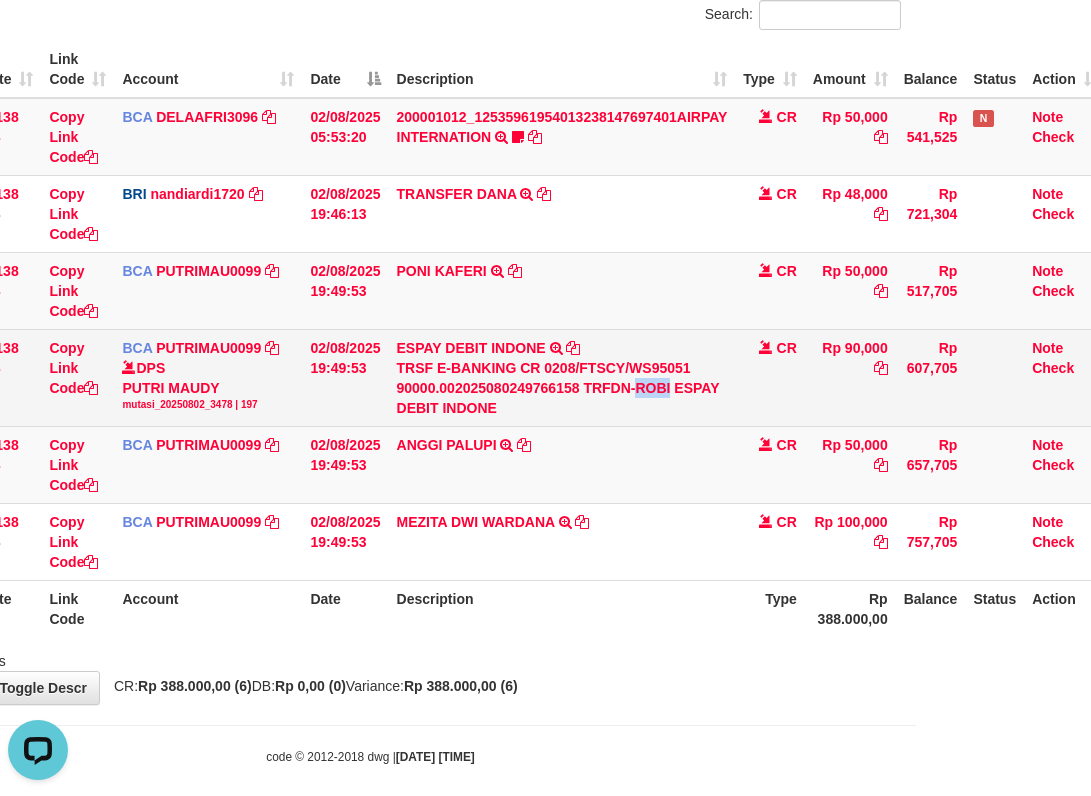 drag, startPoint x: 638, startPoint y: 385, endPoint x: 672, endPoint y: 386, distance: 34.0147 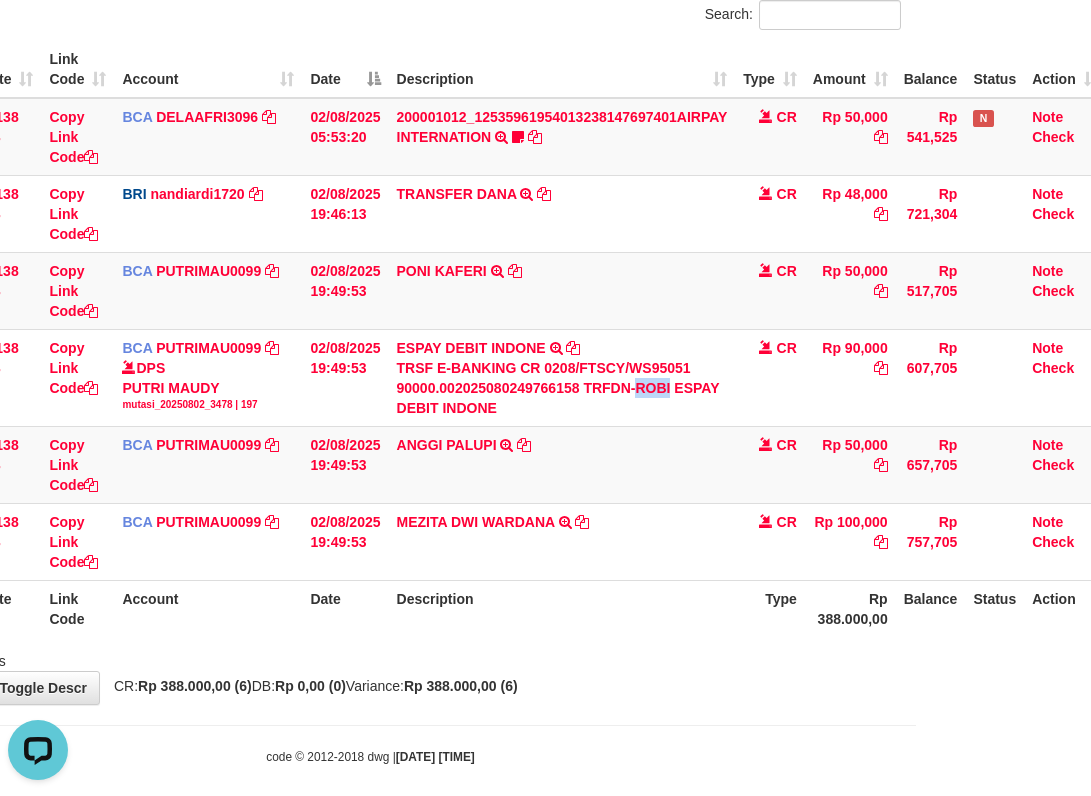 copy on "ROBI" 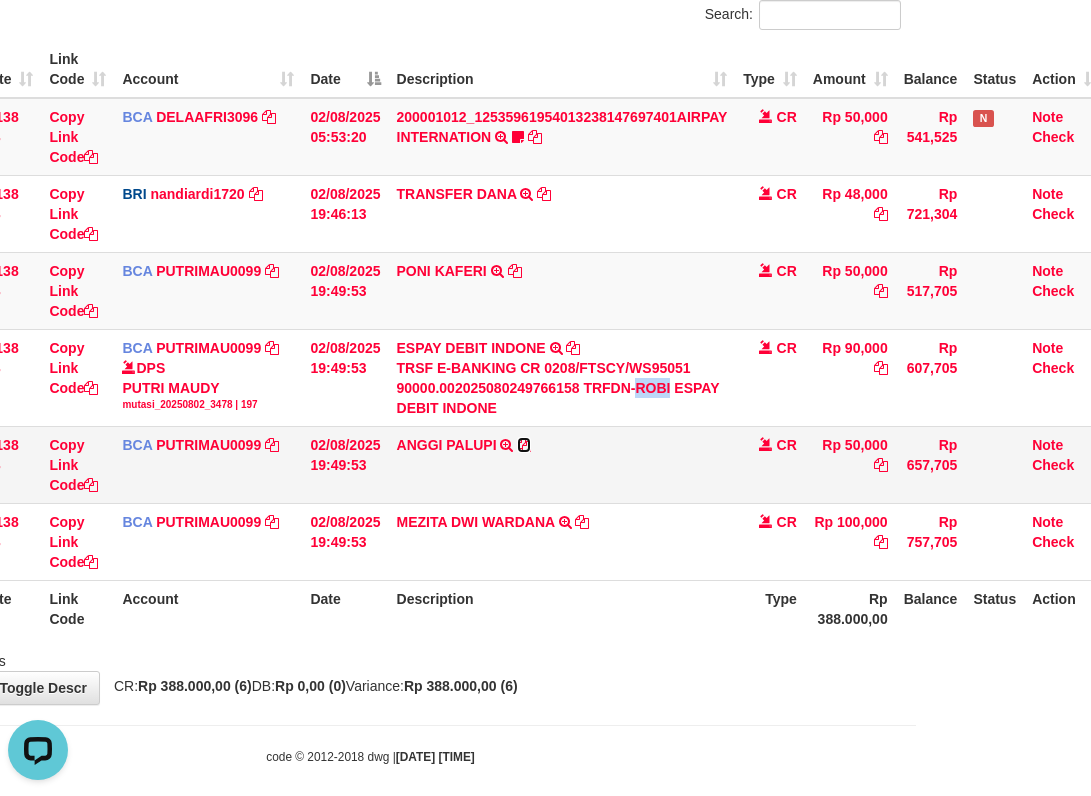 click at bounding box center [524, 445] 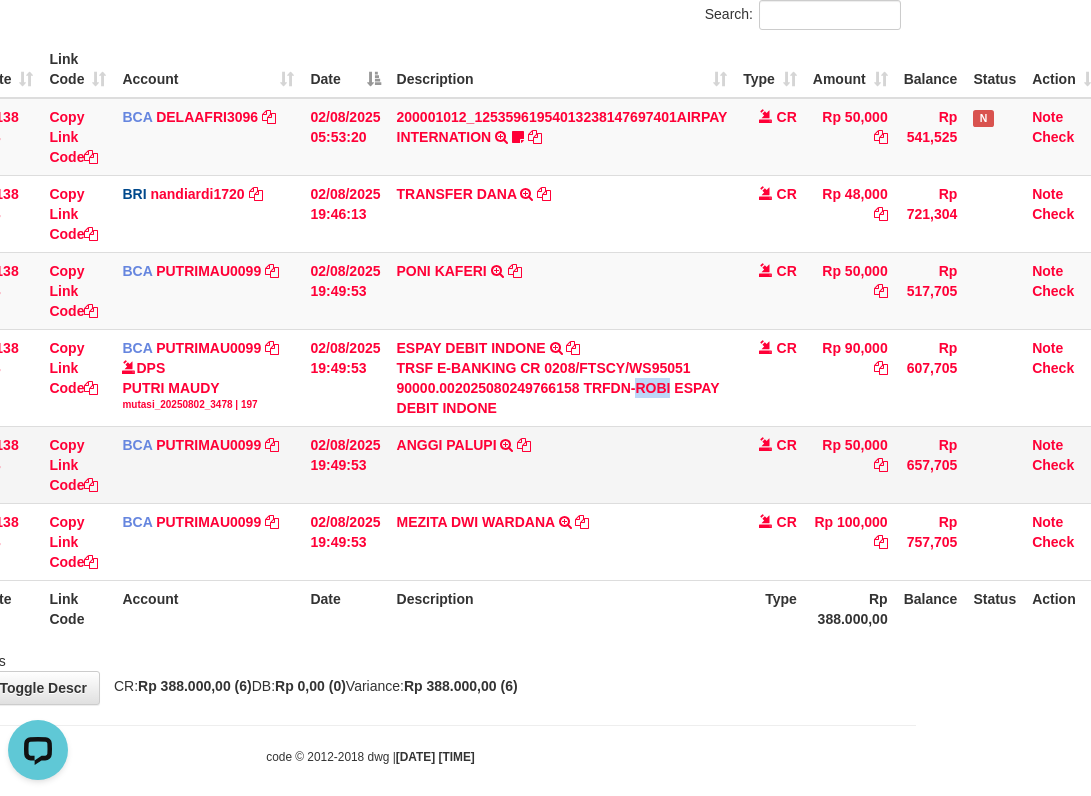 copy on "ROBI" 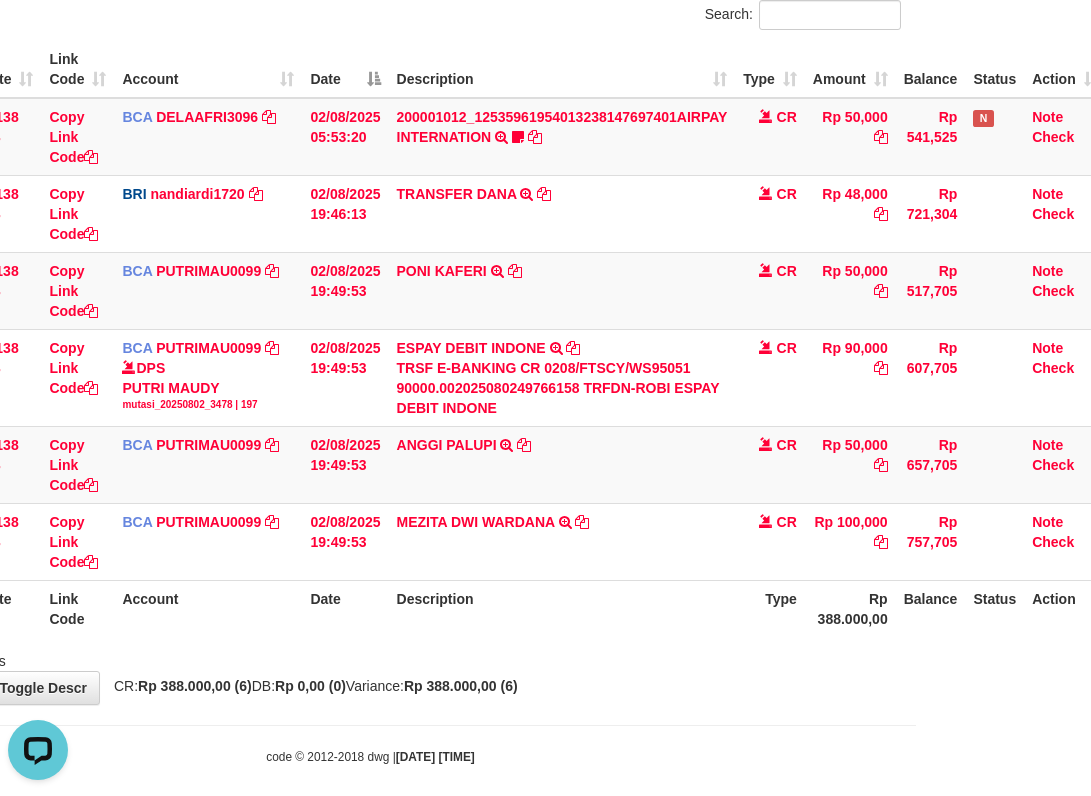 click on "**********" at bounding box center (370, 302) 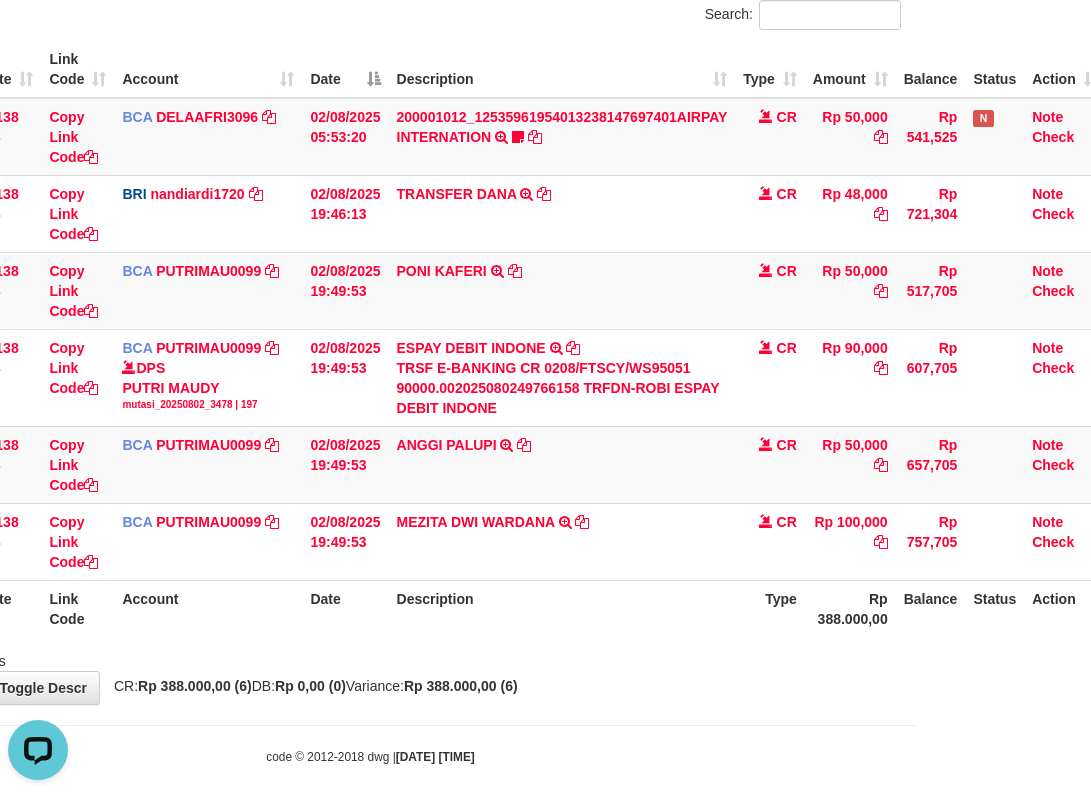 click on "**********" at bounding box center (370, 302) 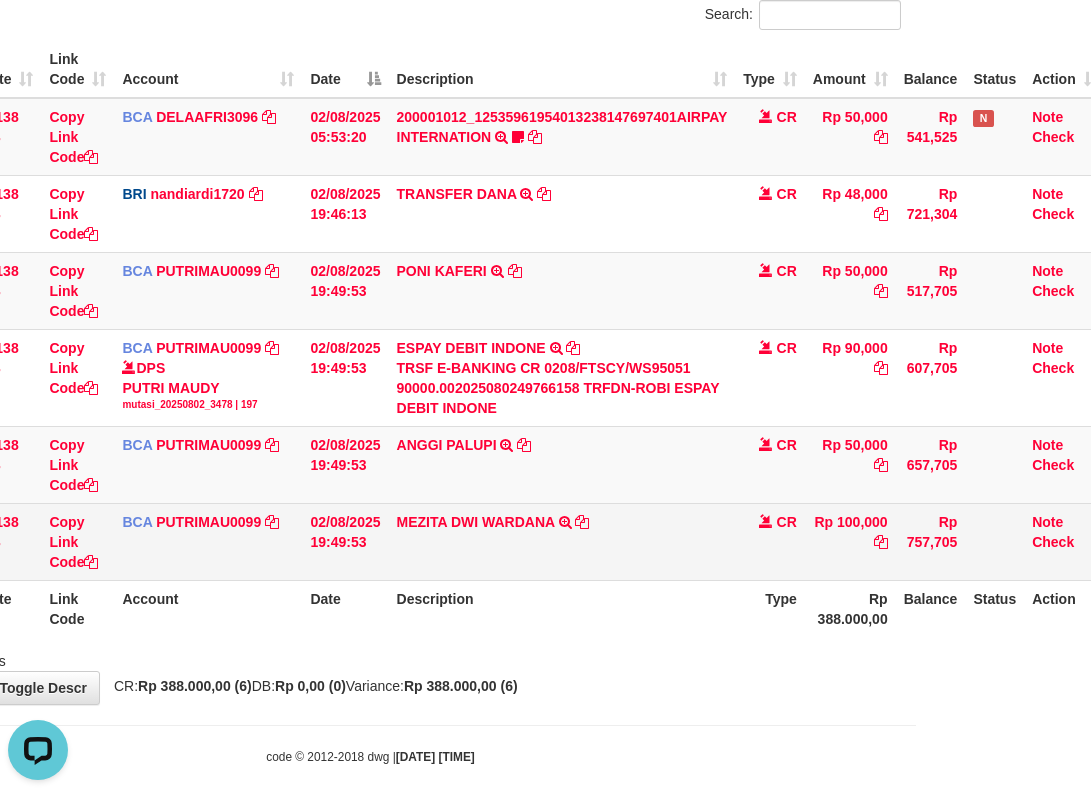click on "MEZITA DWI WARDANA         SETORAN VIA CDM 02/08 WSID:Z0UP1 MEZITA DWI WARDANA" at bounding box center [562, 541] 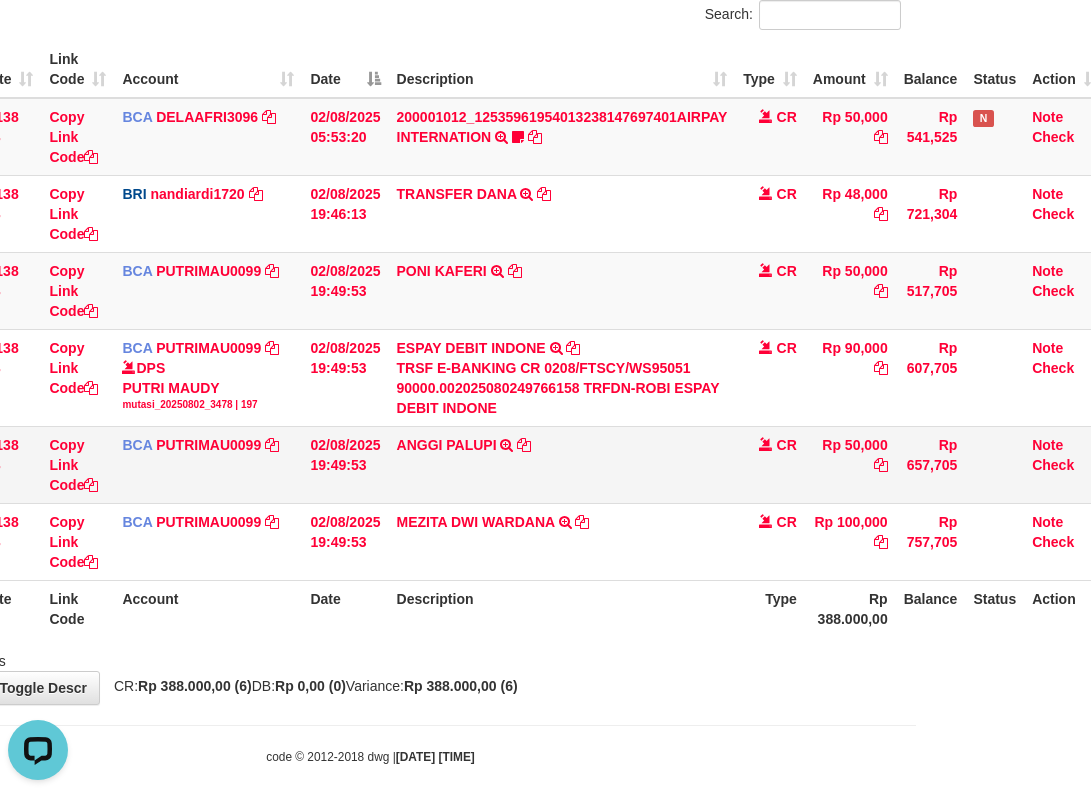 click on "MEZITA DWI WARDANA         SETORAN VIA CDM 02/08 WSID:Z0UP1 MEZITA DWI WARDANA" at bounding box center [562, 541] 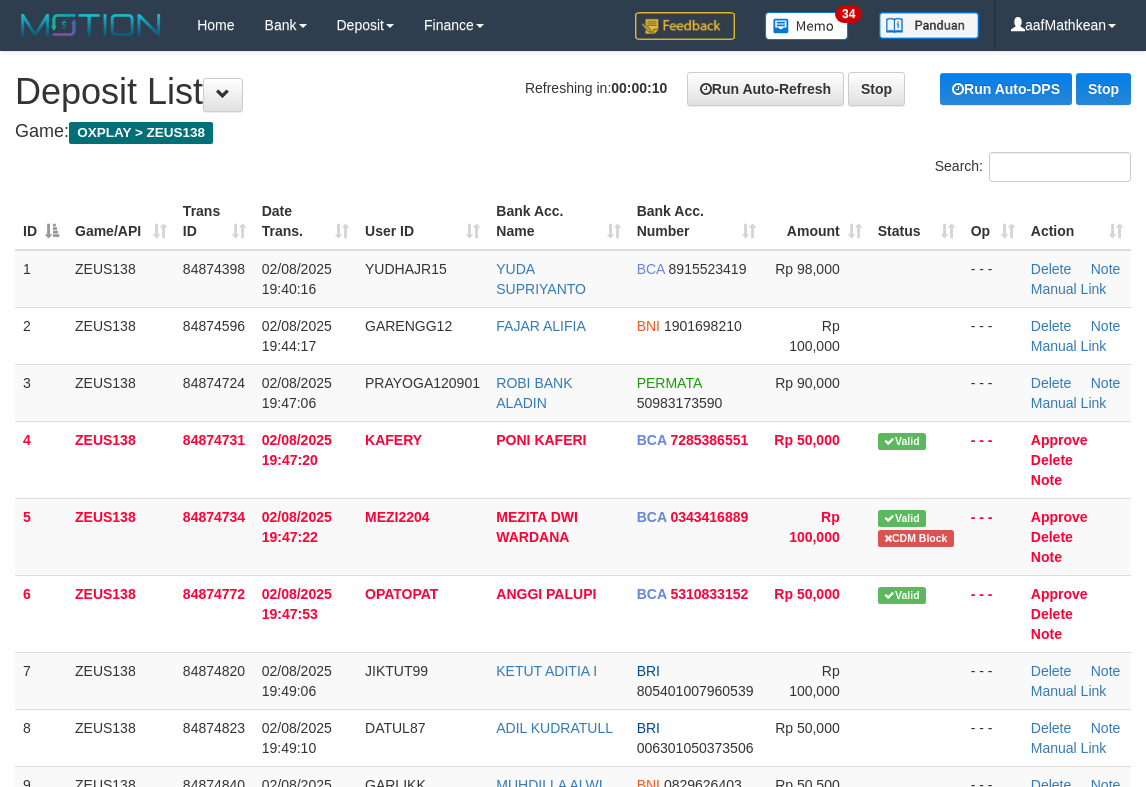 scroll, scrollTop: 0, scrollLeft: 0, axis: both 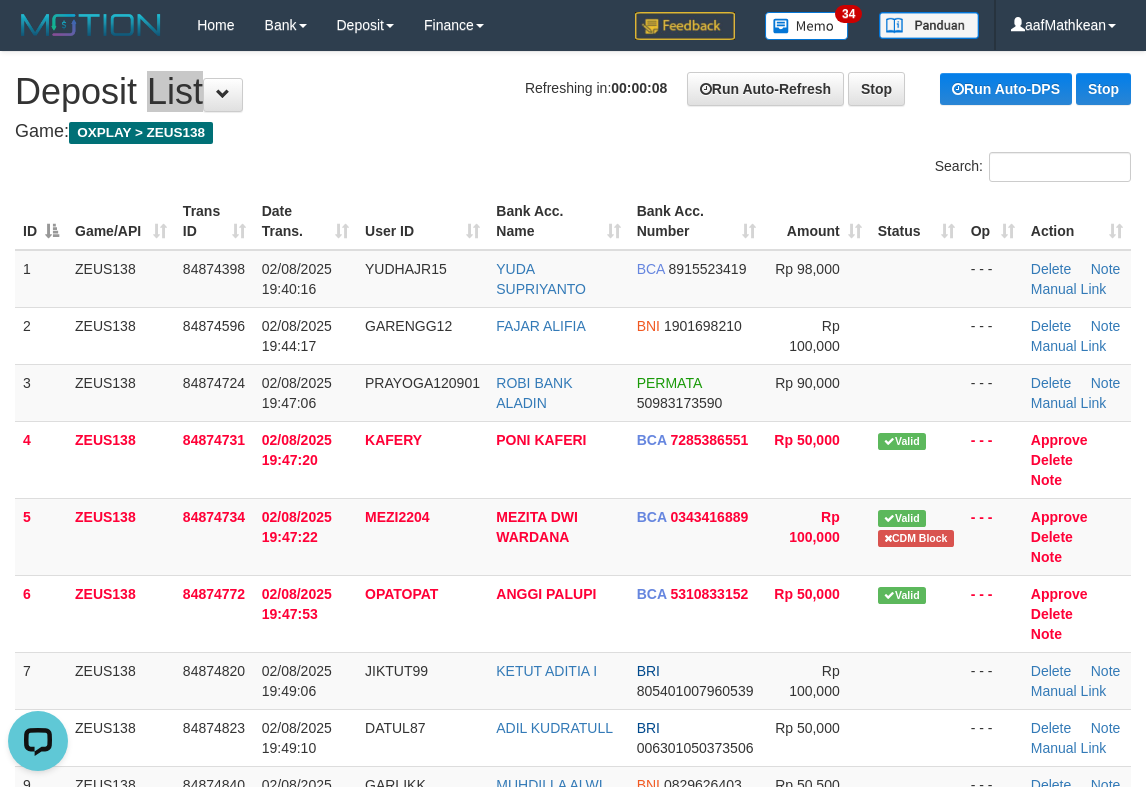 drag, startPoint x: 117, startPoint y: 103, endPoint x: 292, endPoint y: 124, distance: 176.2555 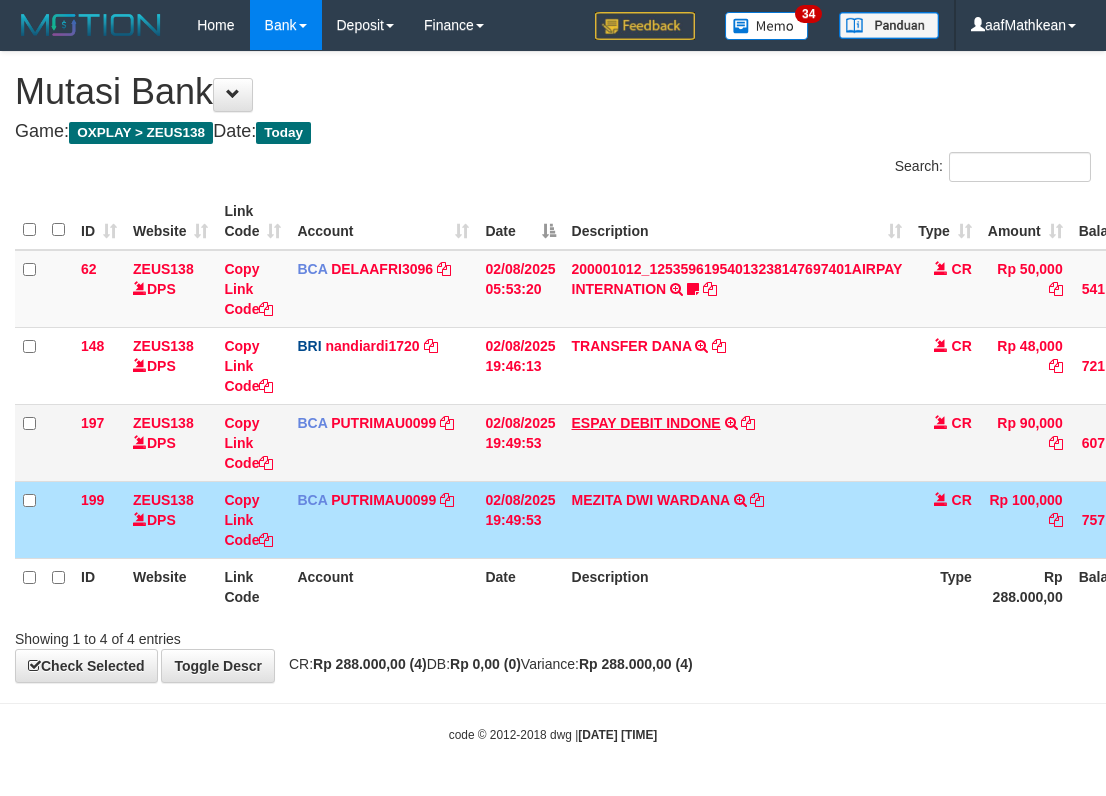 scroll, scrollTop: 0, scrollLeft: 0, axis: both 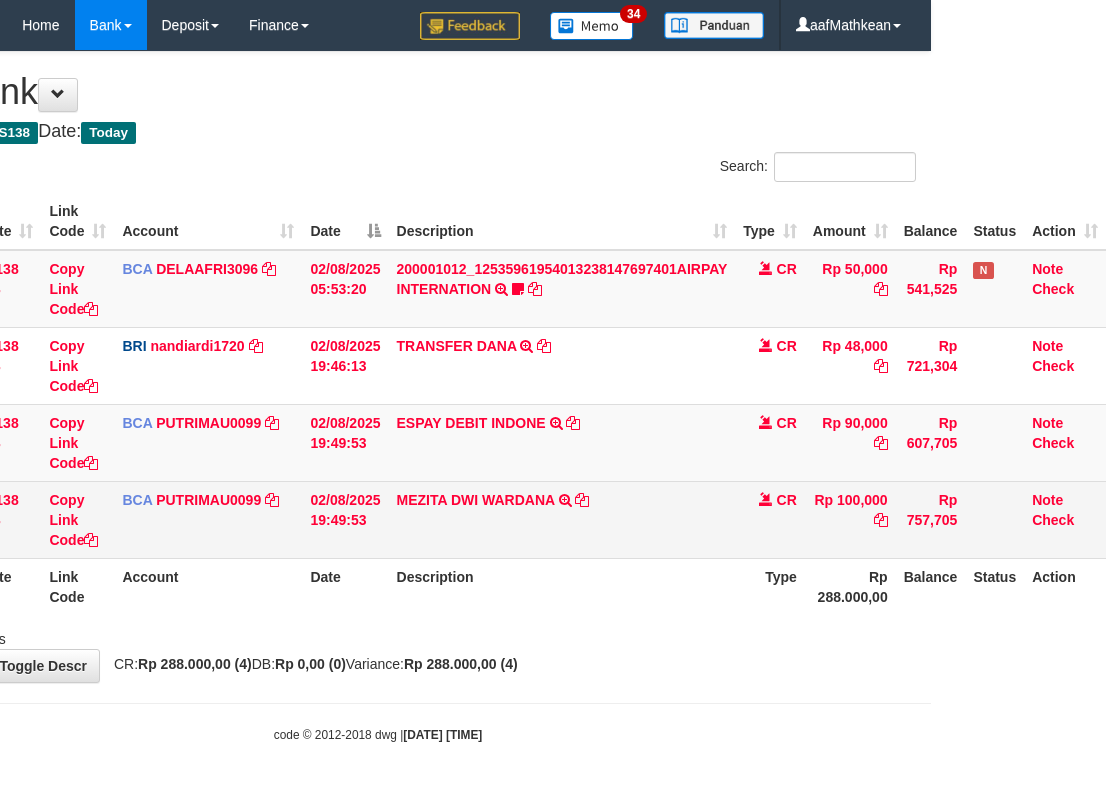 click at bounding box center [766, 499] 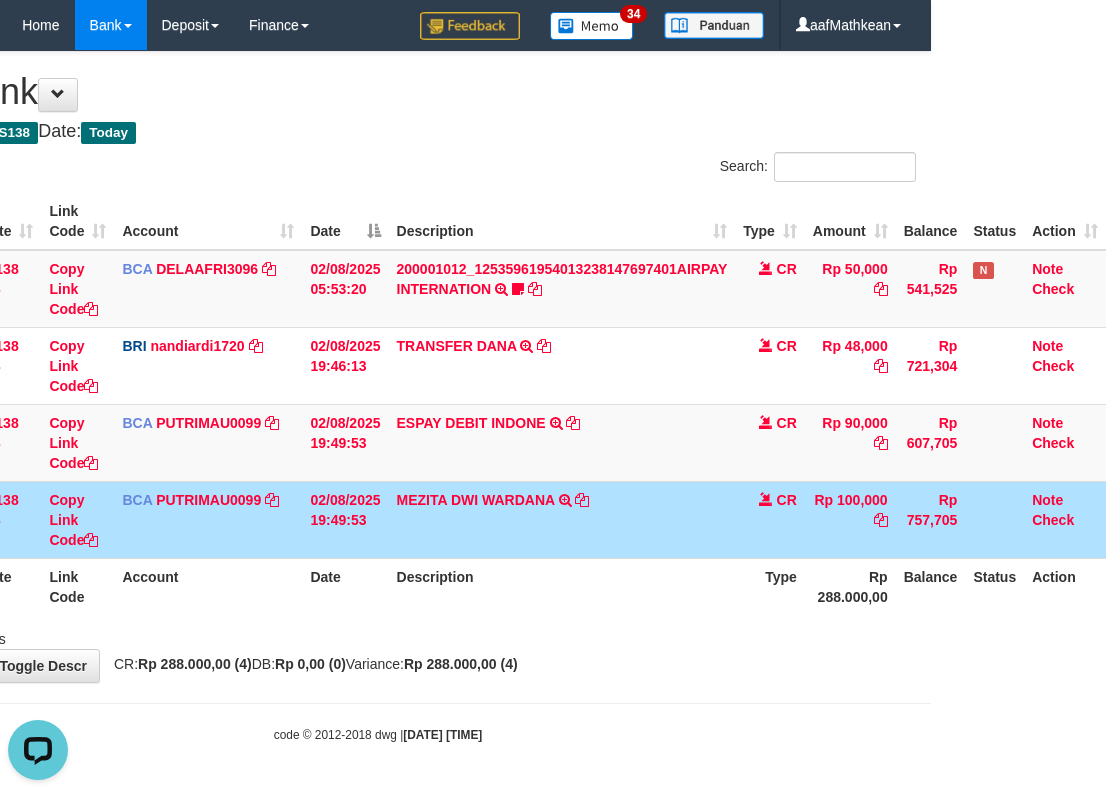 scroll, scrollTop: 0, scrollLeft: 0, axis: both 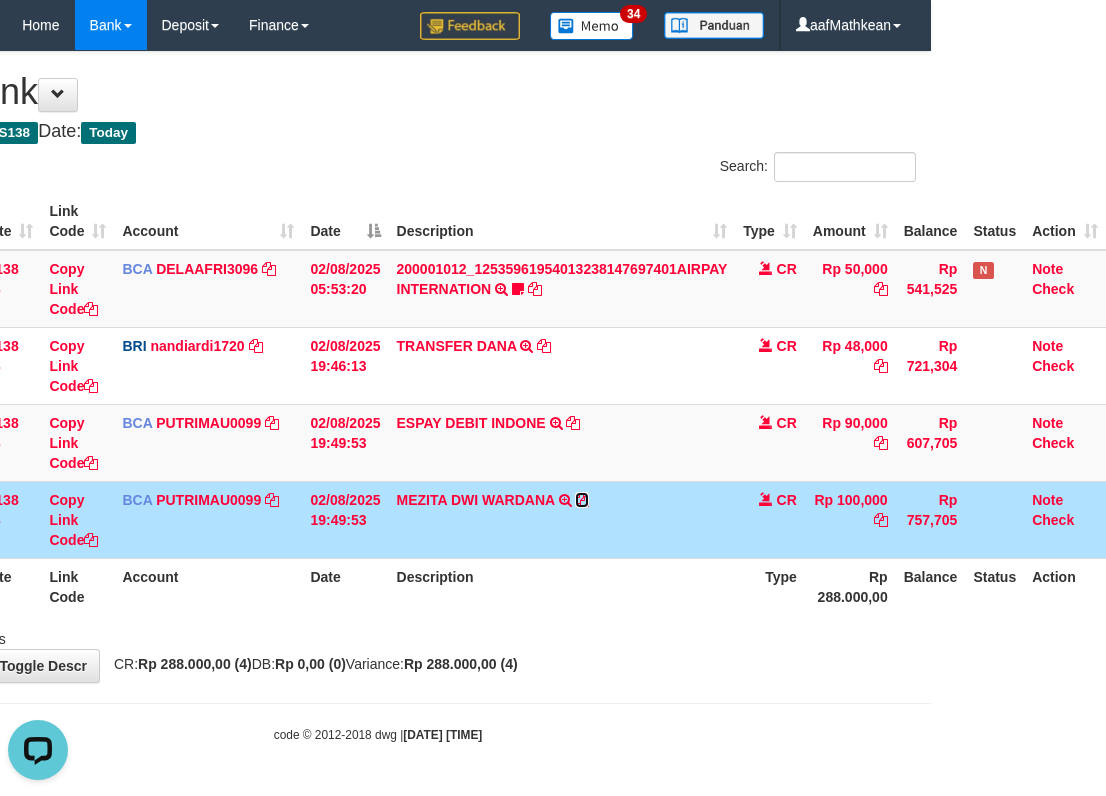 click at bounding box center (582, 500) 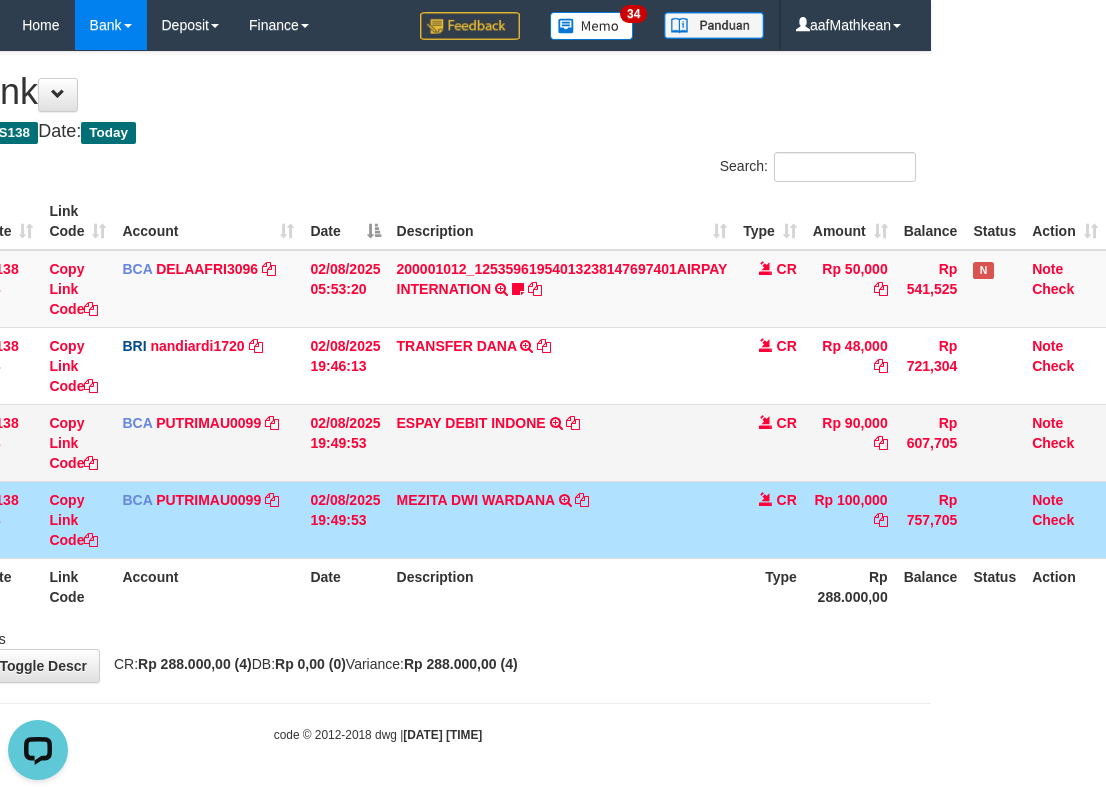 click on "ESPAY DEBIT INDONE         TRSF E-BANKING CR 0208/FTSCY/WS95051
90000.002025080249766158 TRFDN-ROBI
ESPAY DEBIT INDONE" at bounding box center (562, 442) 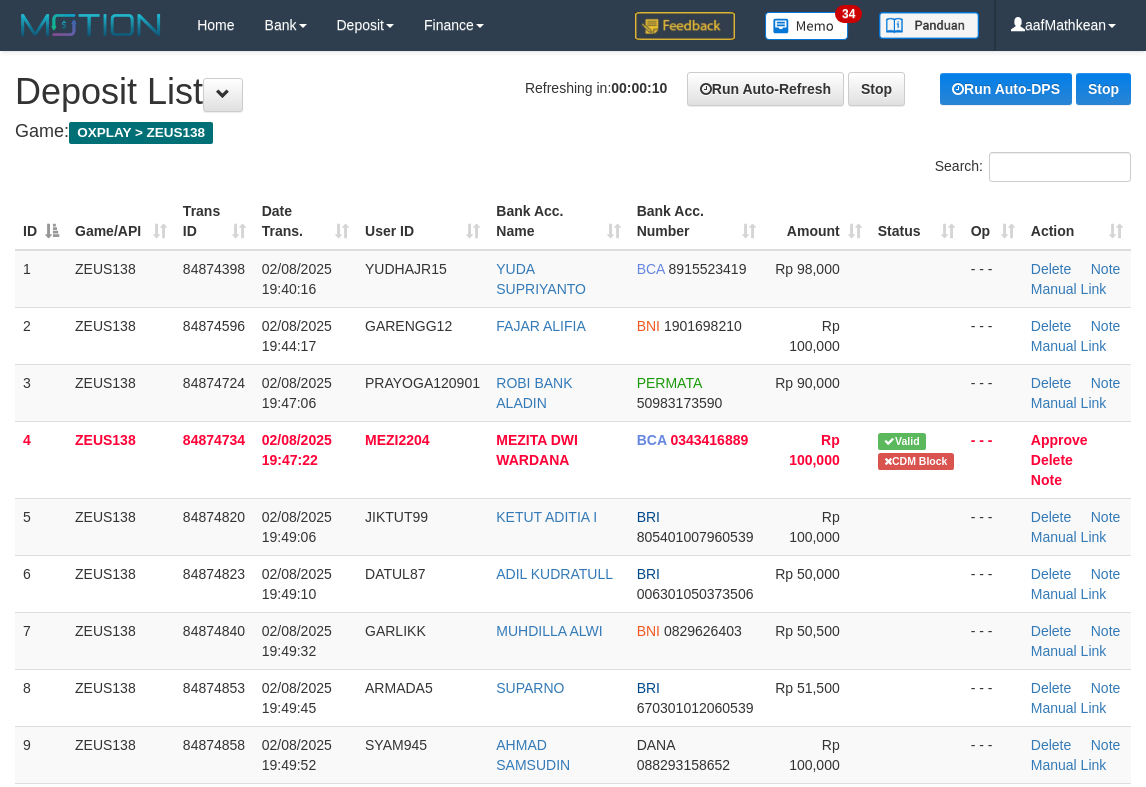 scroll, scrollTop: 0, scrollLeft: 0, axis: both 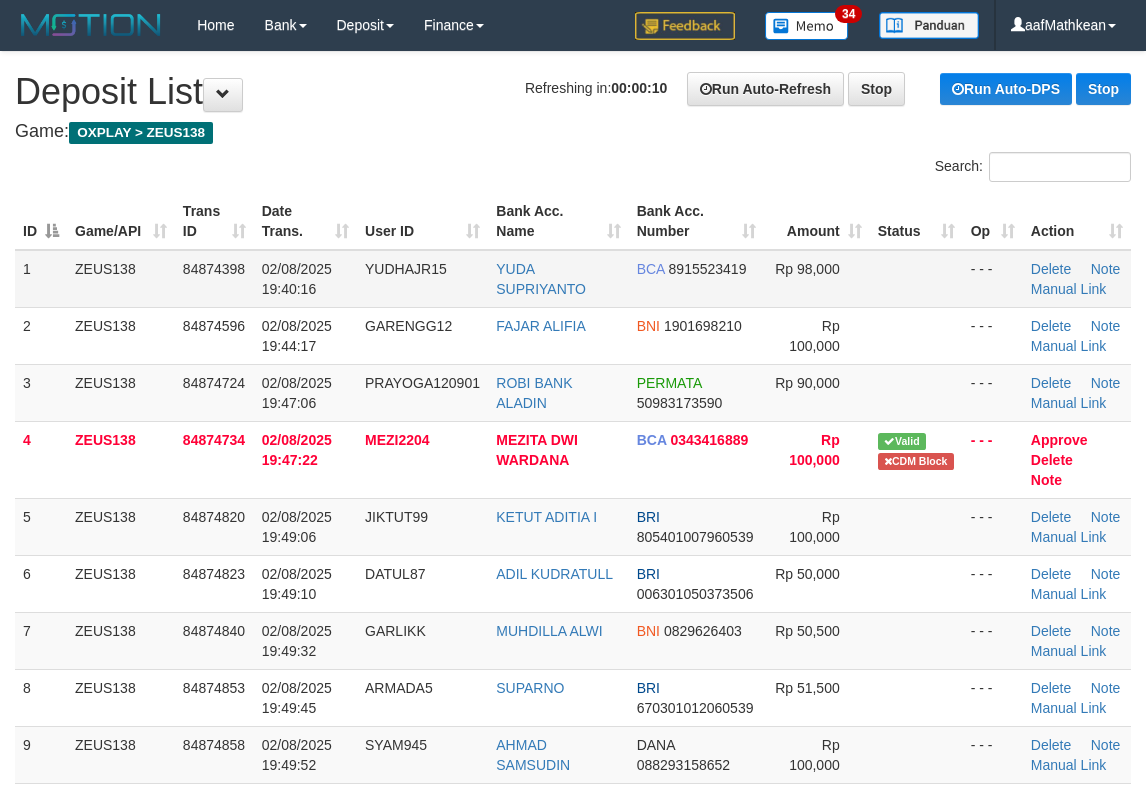 click on "1
ZEUS138
84874398
02/08/2025 19:40:16
YUDHAJR15
YUDA SUPRIYANTO
BCA
8915523419
Rp 98,000
- - -
Delete
Note
Manual Link" at bounding box center [573, 279] 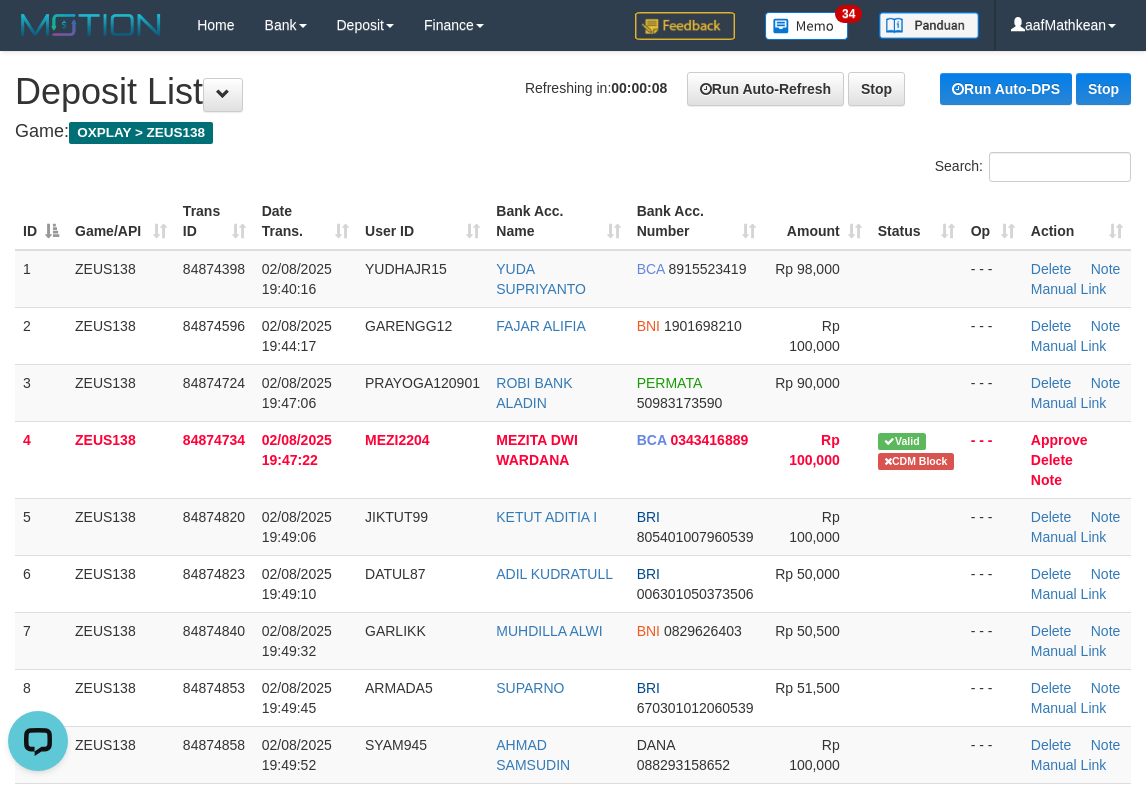 scroll, scrollTop: 0, scrollLeft: 0, axis: both 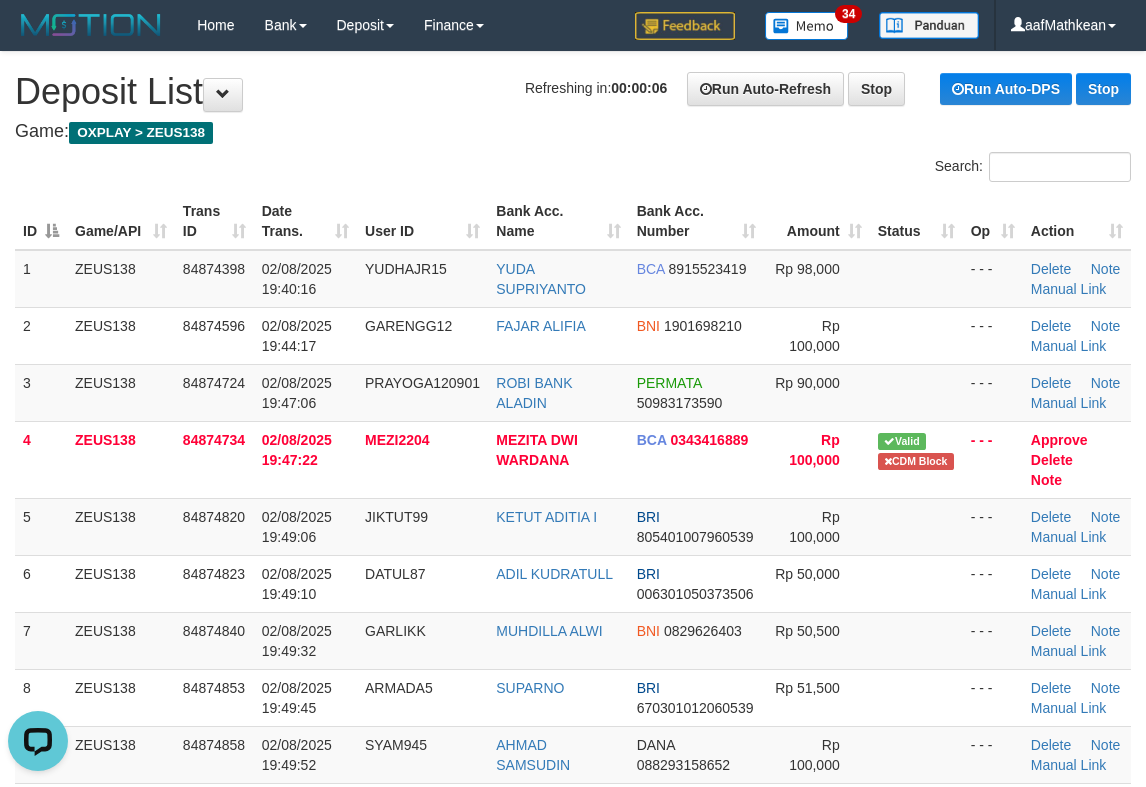 click on "ID Game/API Trans ID Date Trans. User ID Bank Acc. Name Bank Acc. Number Amount Status Op Action" at bounding box center [573, 221] 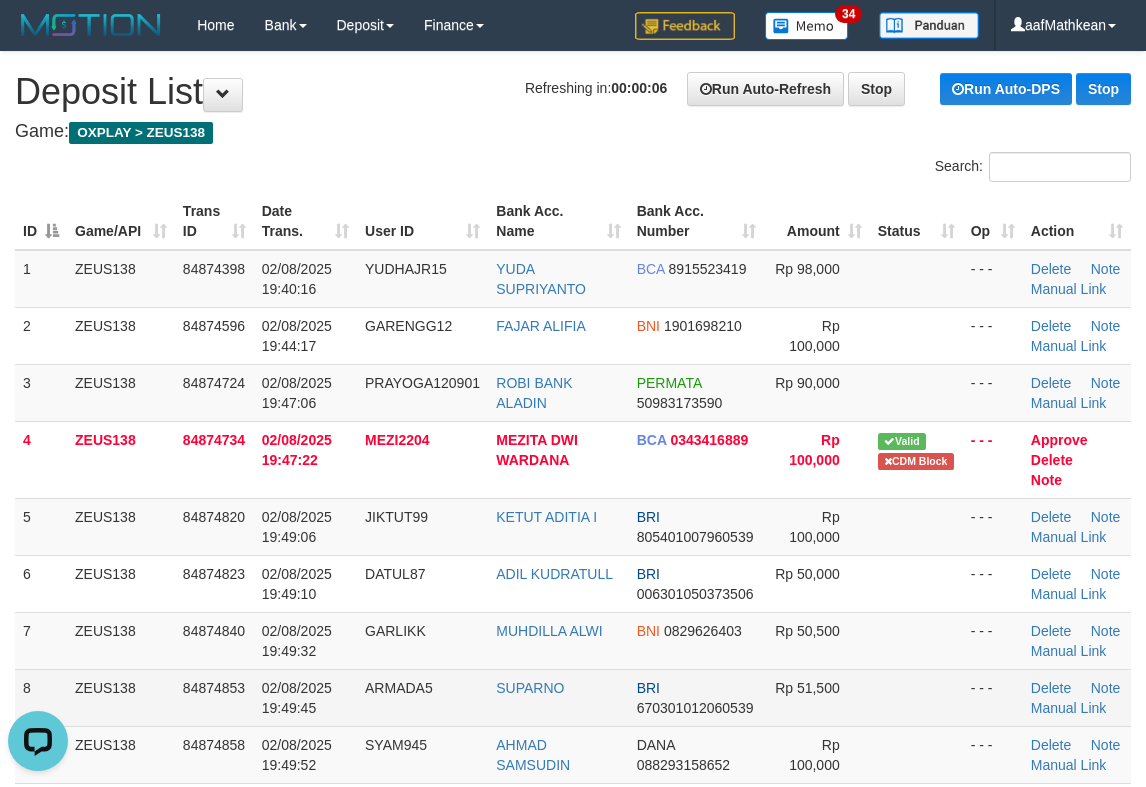 click on "SUPARNO" at bounding box center [558, 697] 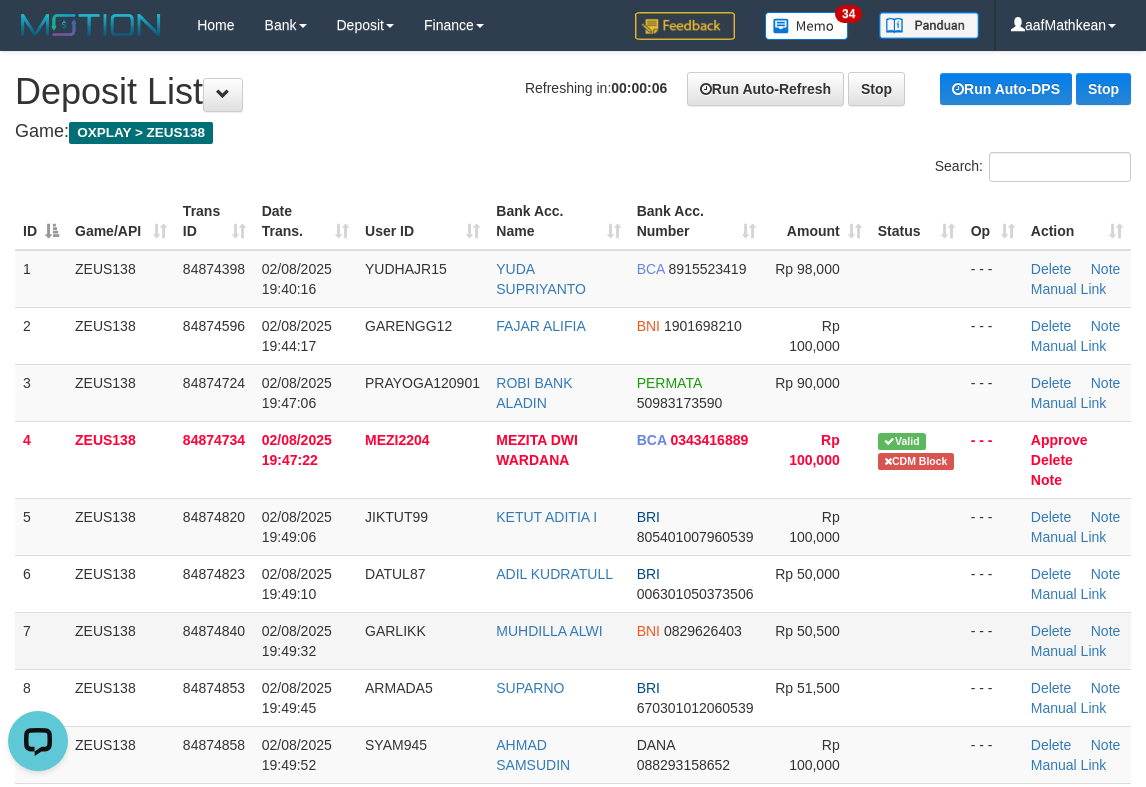 click on "1
ZEUS138
84874398
[DATE] [TIME]
YUDHAJR15
YUDA SUPRIYANTO
BCA
8915523419
Rp 98,000
- - -
Delete
Note
Manual Link
2
ZEUS138
84874596
[DATE] [TIME]
GARENGG12
FAJAR ALIFIA
BNI
1901698210
Rp 100,000
- - -
Delete
Note
Manual Link
3				 BCA" at bounding box center (573, 517) 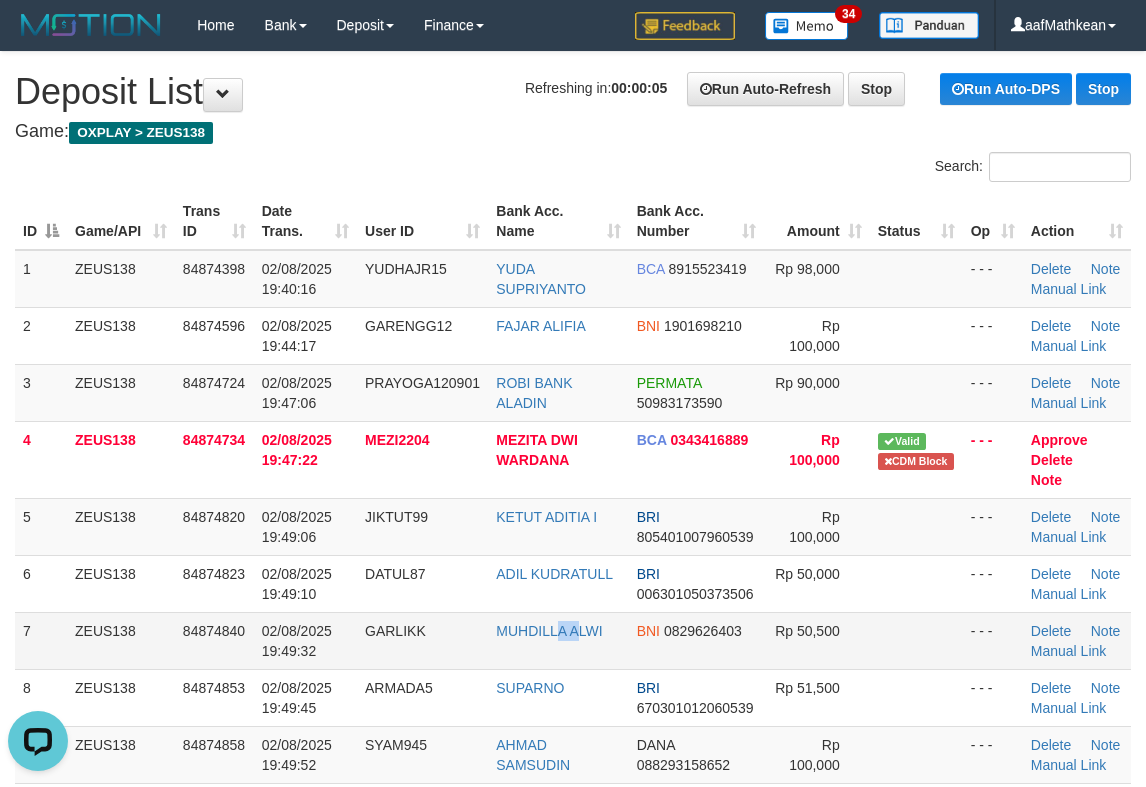 click on "MUHDILLA ALWI" at bounding box center (558, 640) 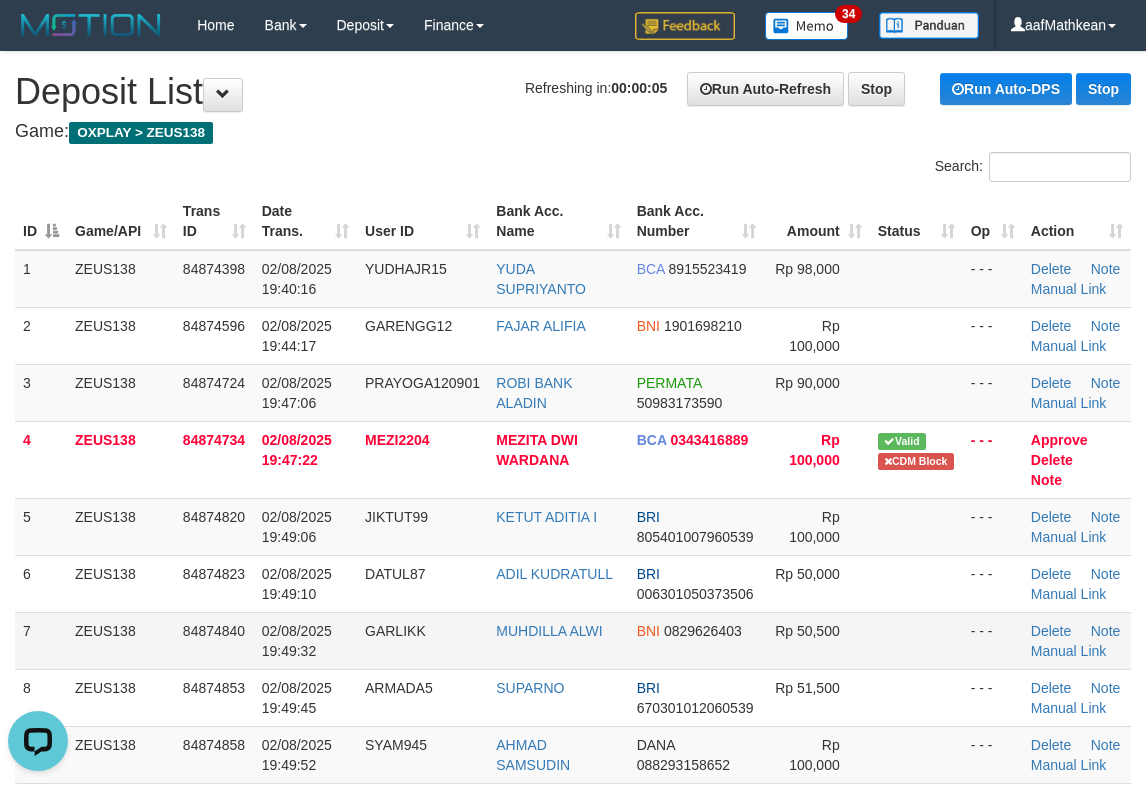 click on "MUHDILLA ALWI" at bounding box center [558, 640] 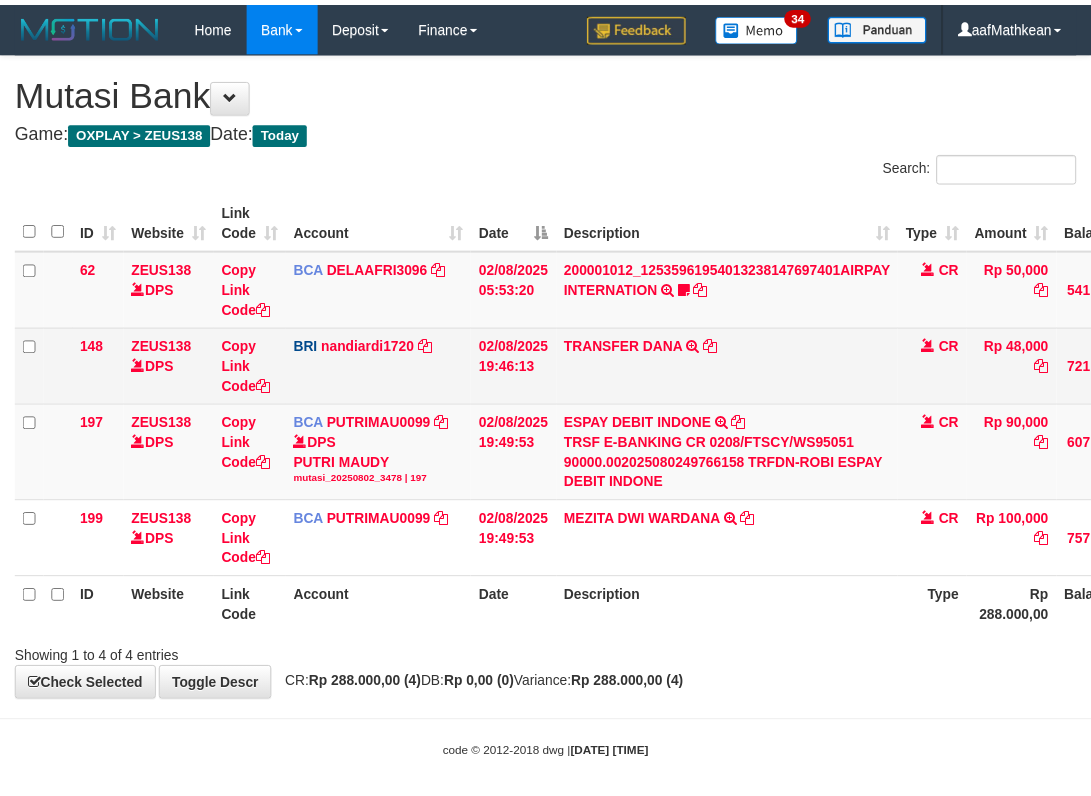 scroll, scrollTop: 0, scrollLeft: 175, axis: horizontal 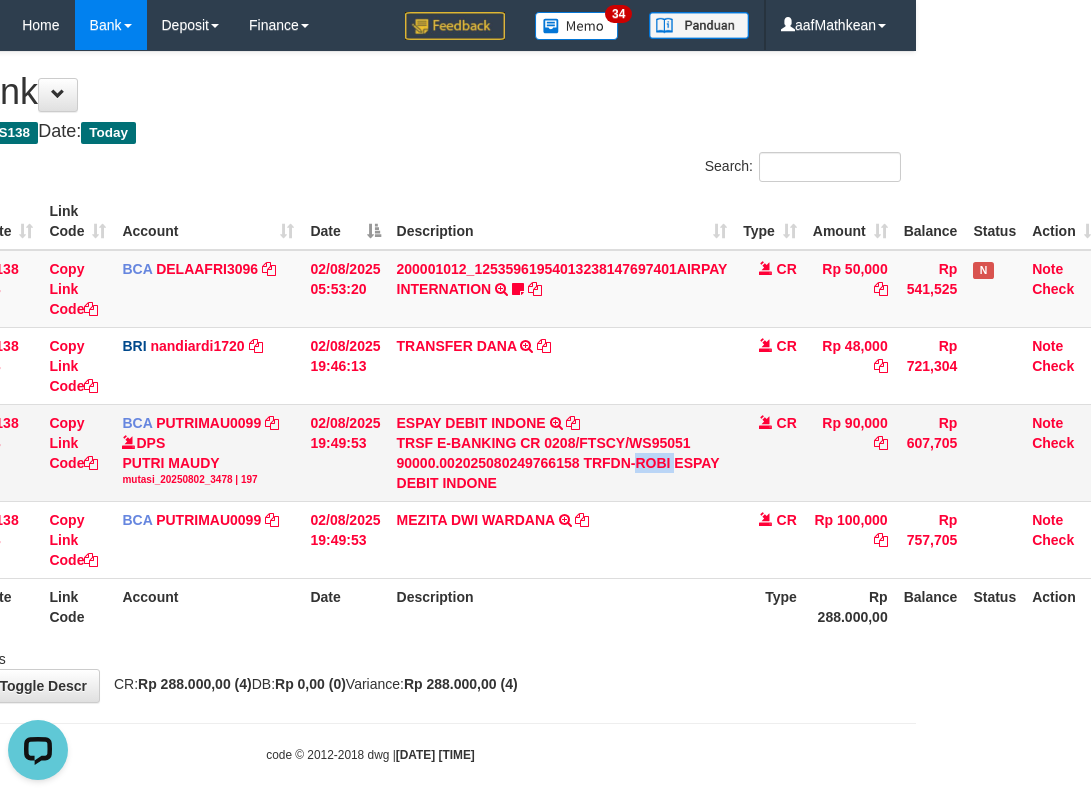 drag, startPoint x: 636, startPoint y: 459, endPoint x: 1095, endPoint y: 345, distance: 472.94504 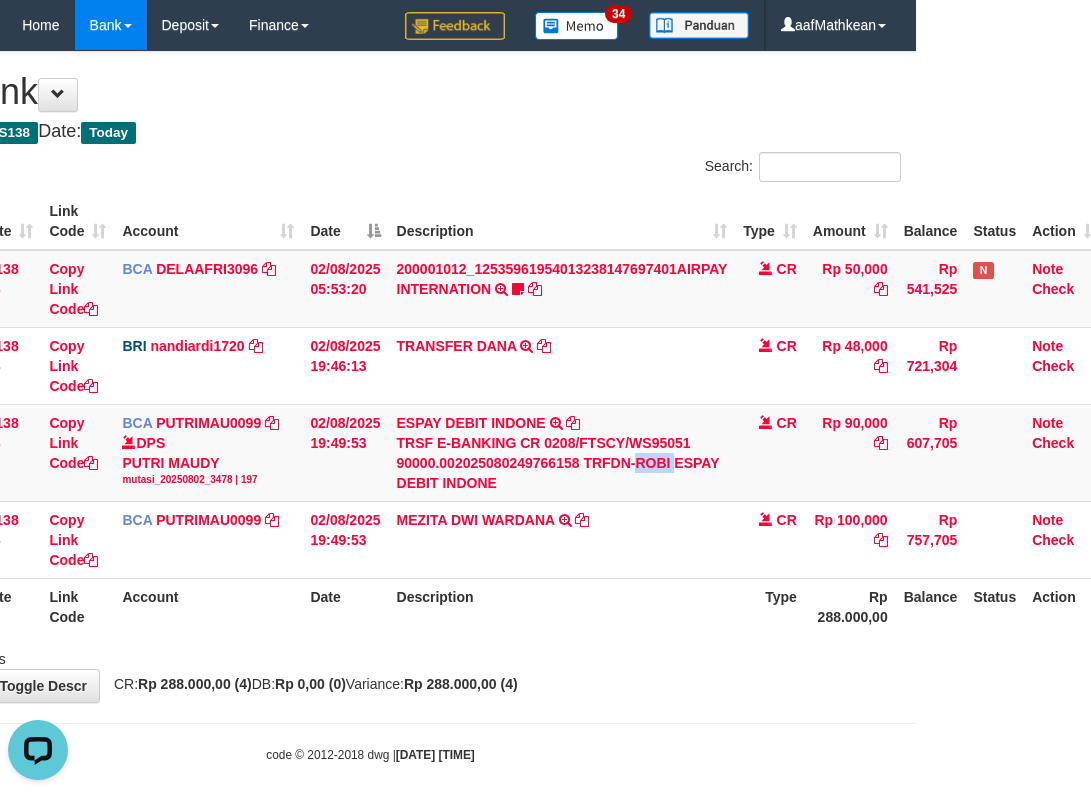 click on "TRSF E-BANKING CR 0208/FTSCY/WS95051
90000.002025080249766158 TRFDN-ROBI
ESPAY DEBIT INDONE" at bounding box center [562, 463] 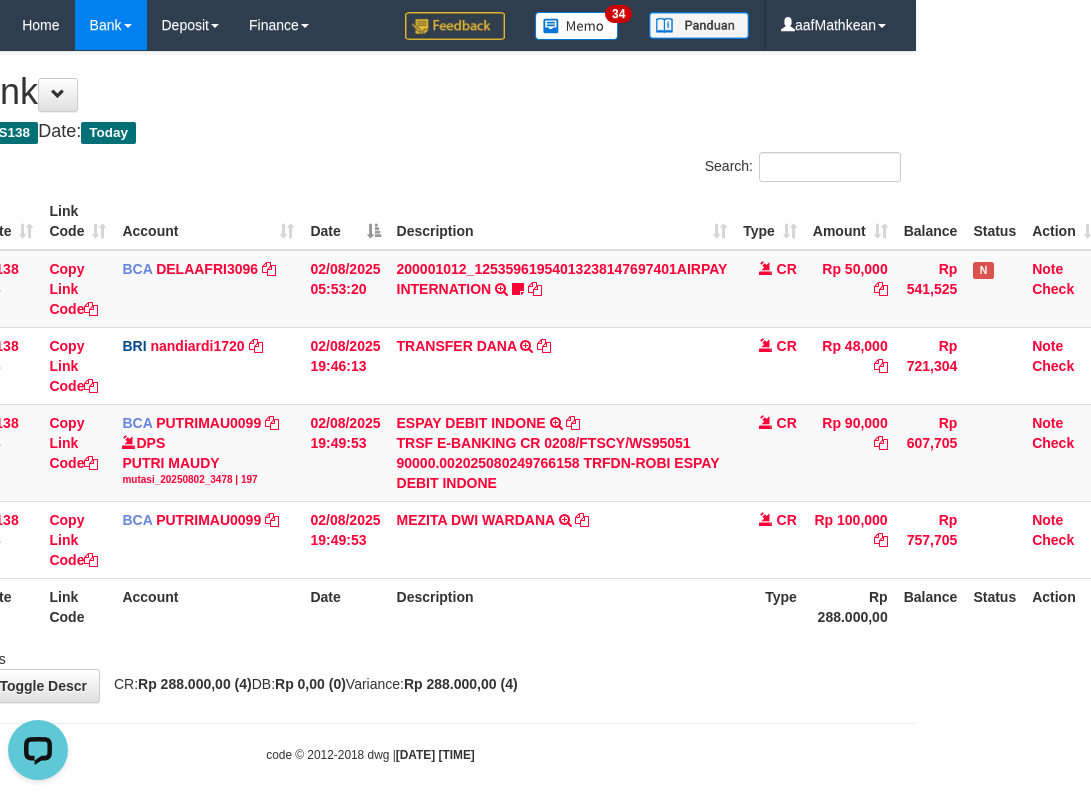 click on "Description" at bounding box center [562, 606] 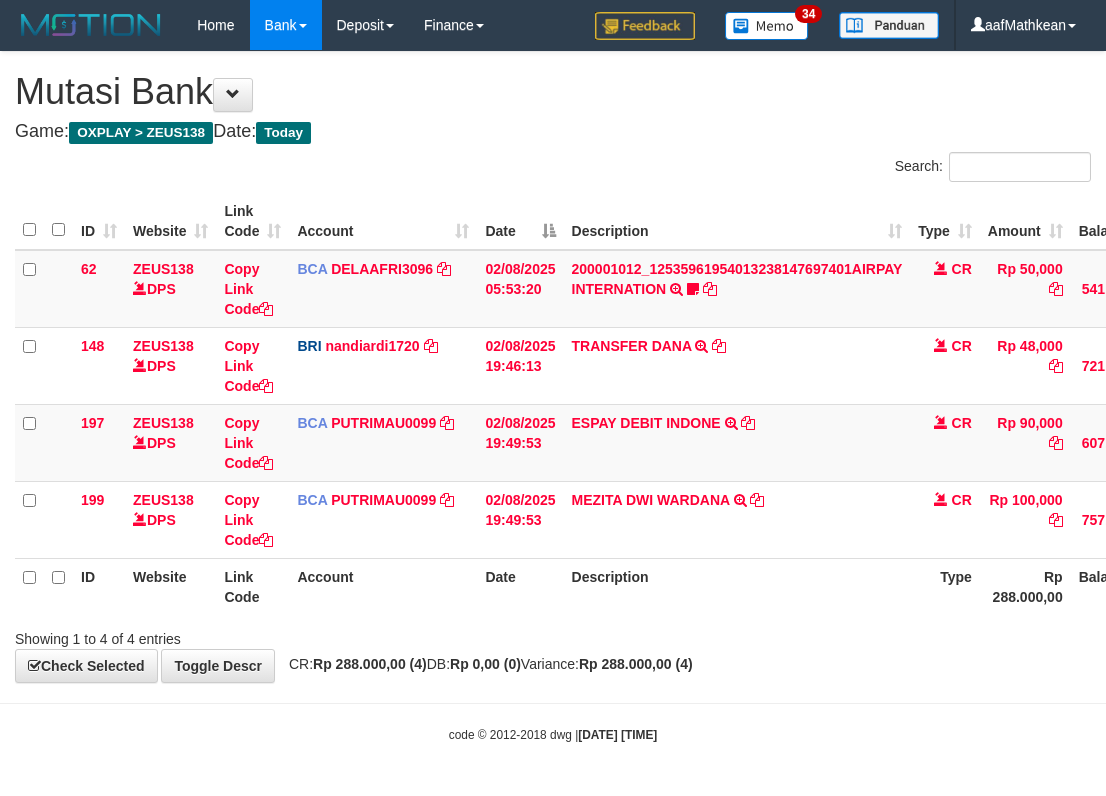 scroll, scrollTop: 0, scrollLeft: 175, axis: horizontal 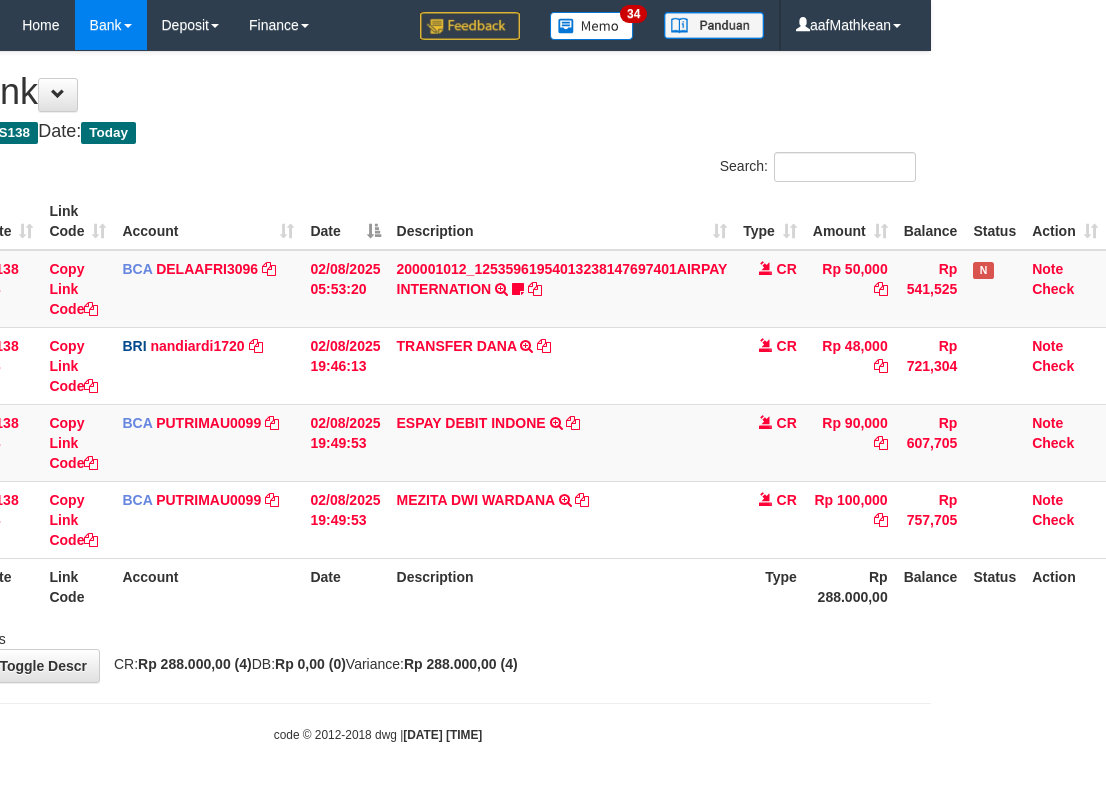 drag, startPoint x: 607, startPoint y: 556, endPoint x: 611, endPoint y: 576, distance: 20.396078 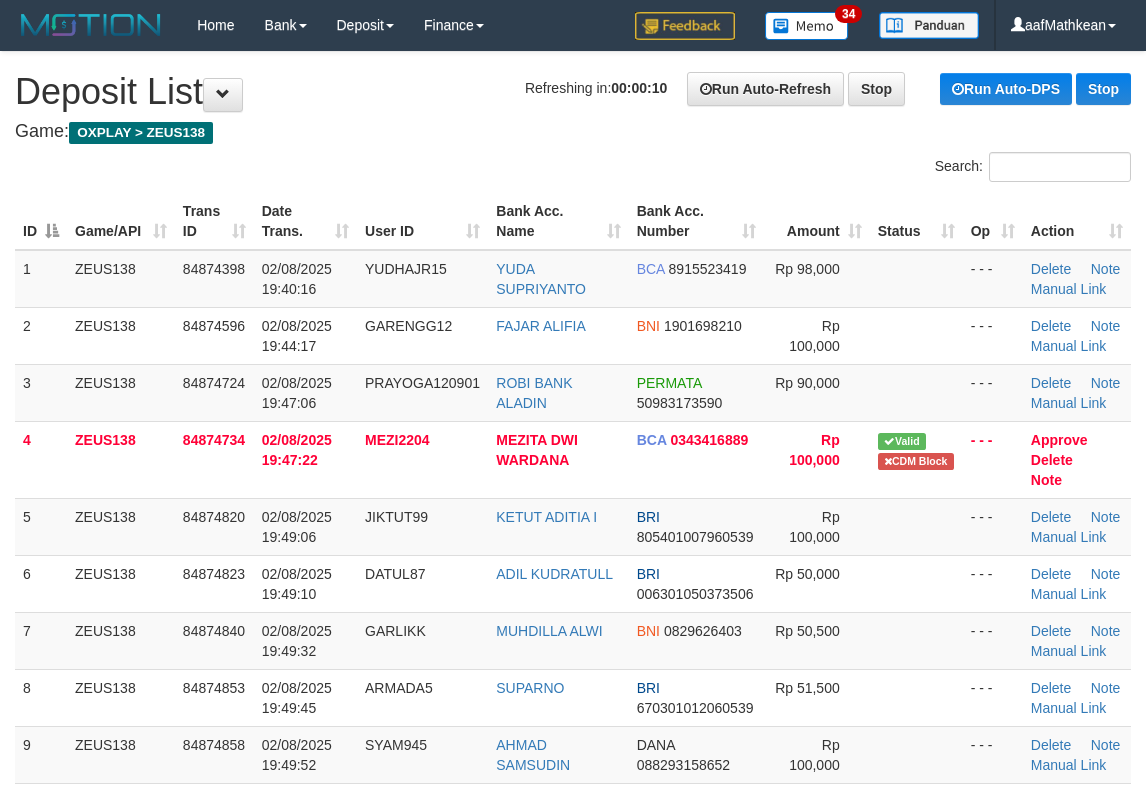 scroll, scrollTop: 0, scrollLeft: 0, axis: both 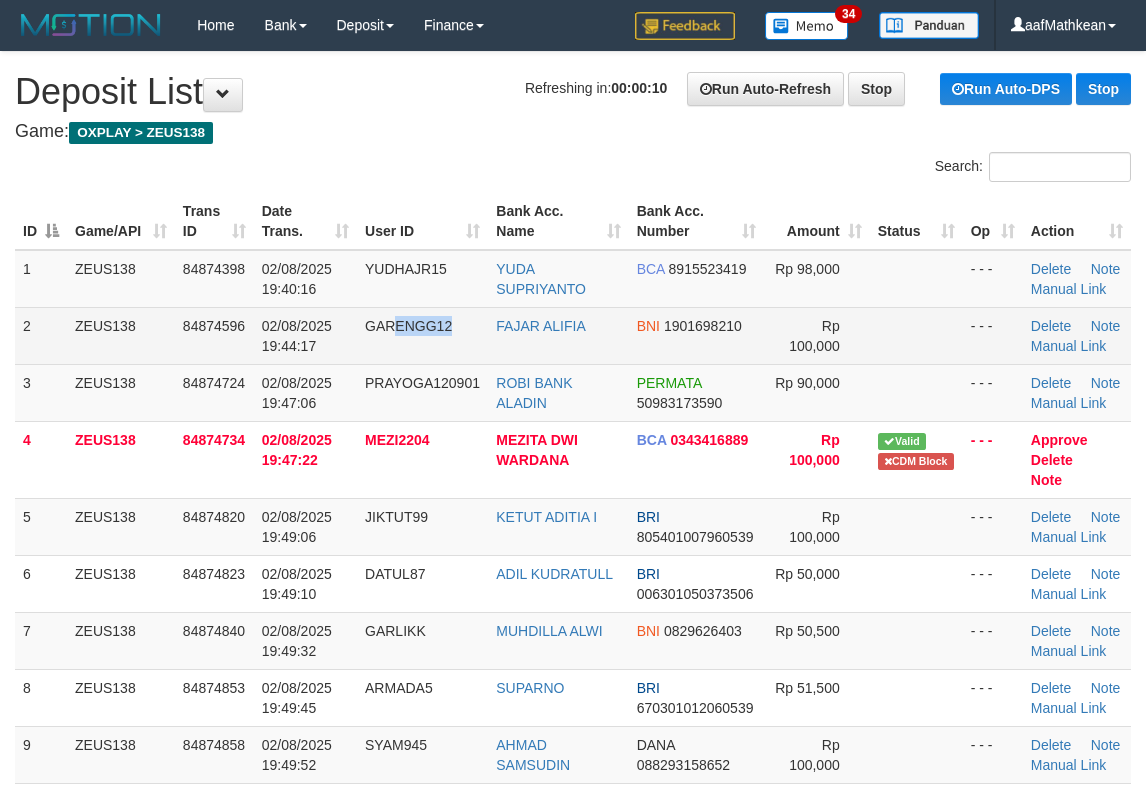 drag, startPoint x: 477, startPoint y: 318, endPoint x: 435, endPoint y: 323, distance: 42.296574 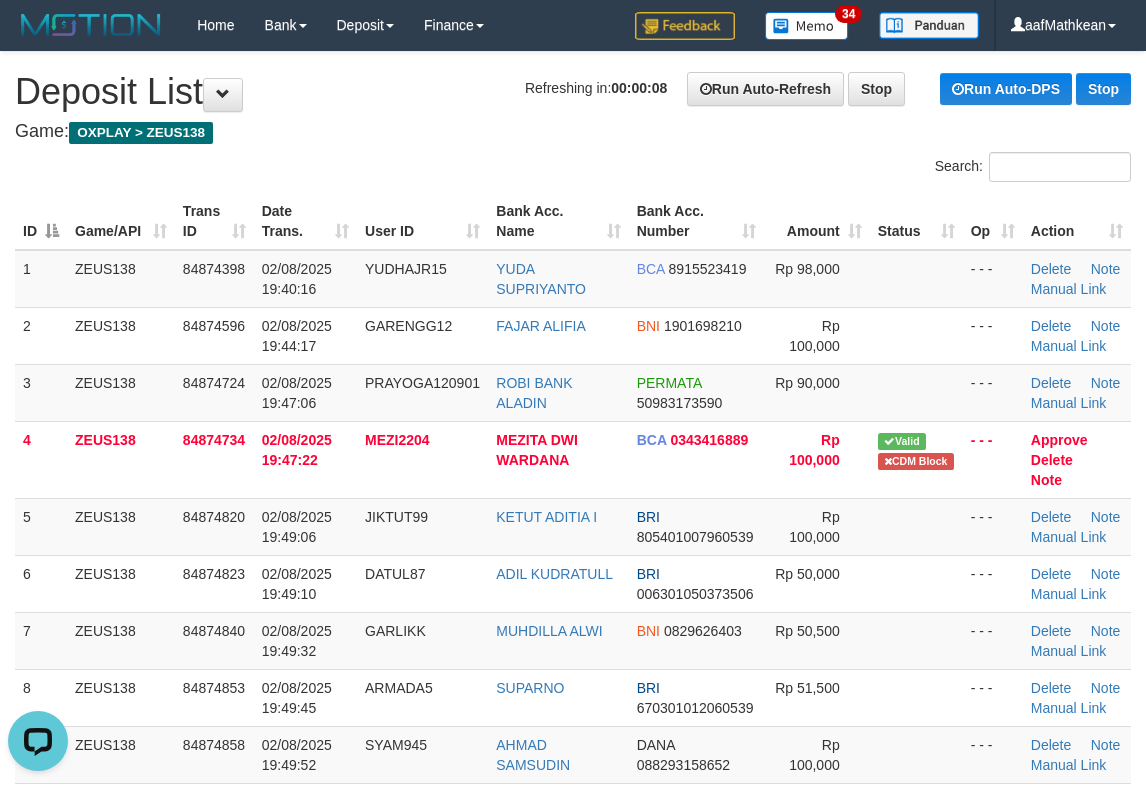 scroll, scrollTop: 0, scrollLeft: 0, axis: both 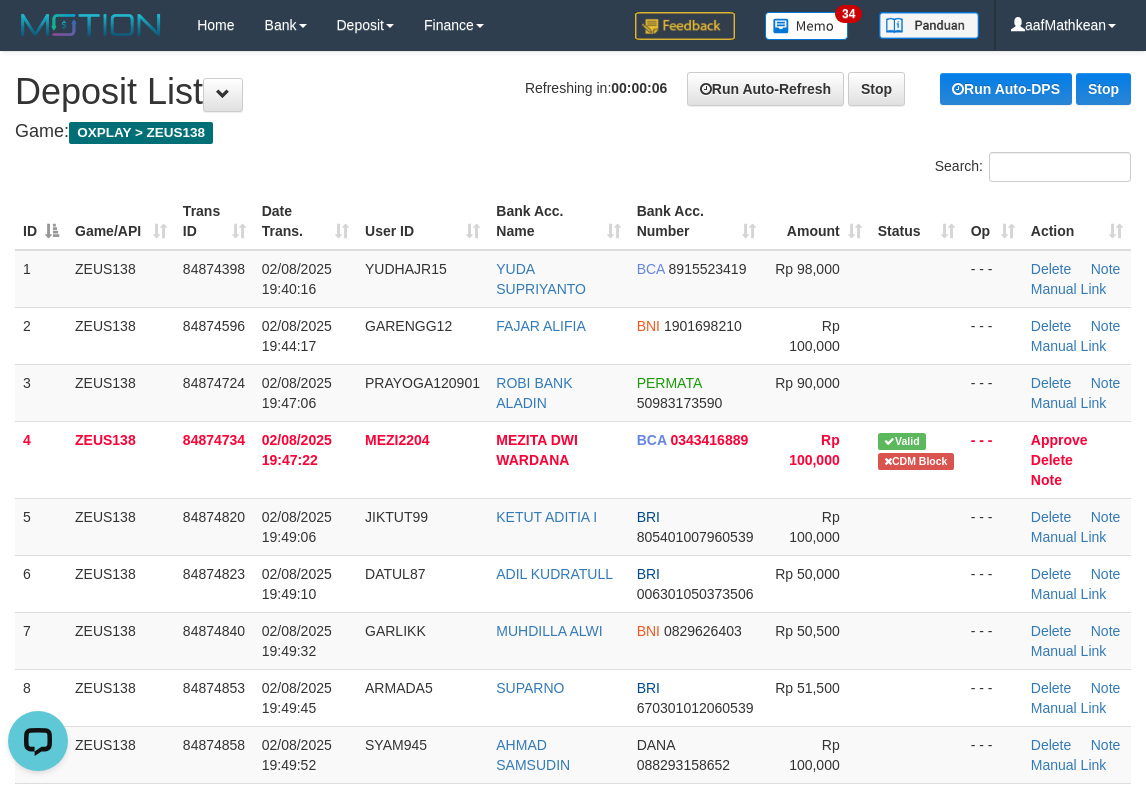 drag, startPoint x: 356, startPoint y: 200, endPoint x: 383, endPoint y: 198, distance: 27.073973 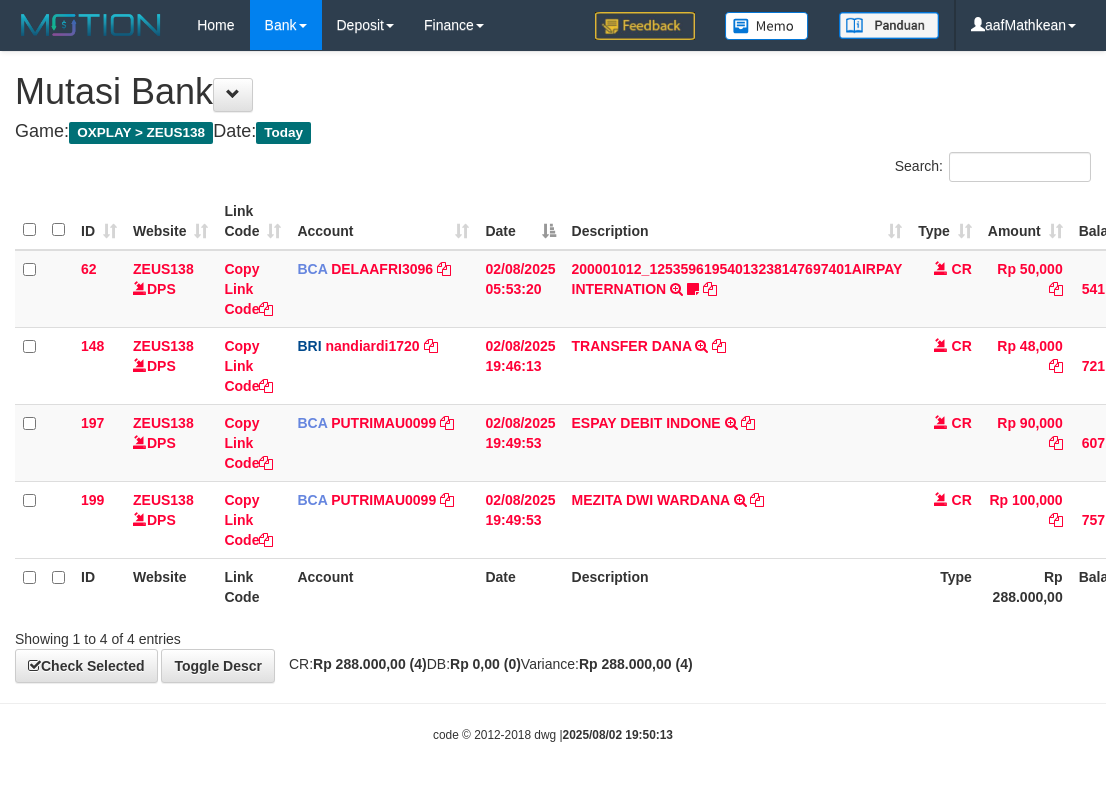 scroll, scrollTop: 0, scrollLeft: 175, axis: horizontal 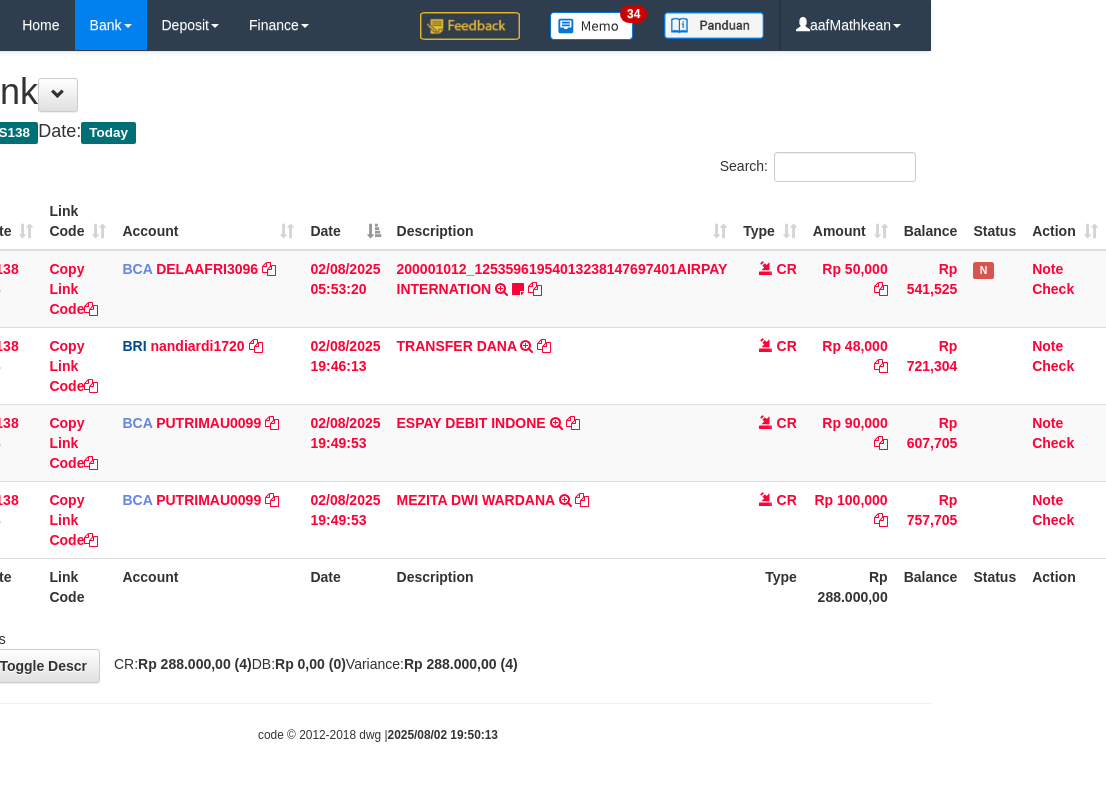 click on "Description" at bounding box center [562, 586] 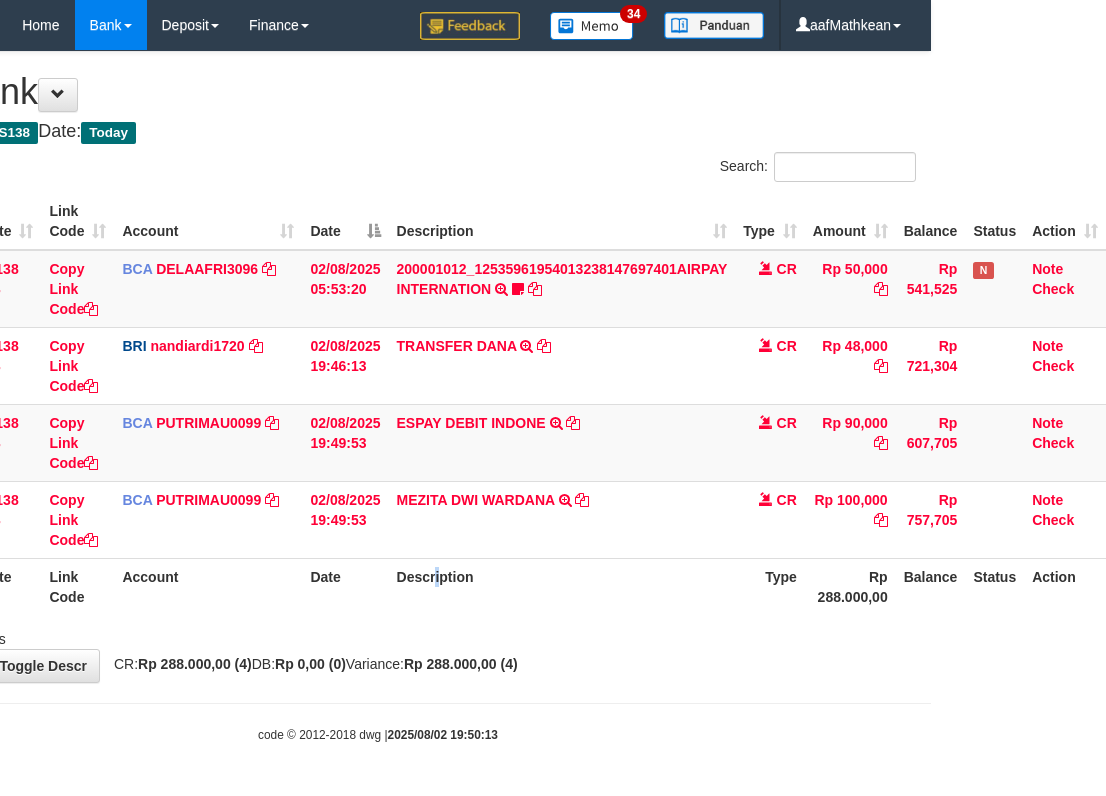 click on "Description" at bounding box center (562, 586) 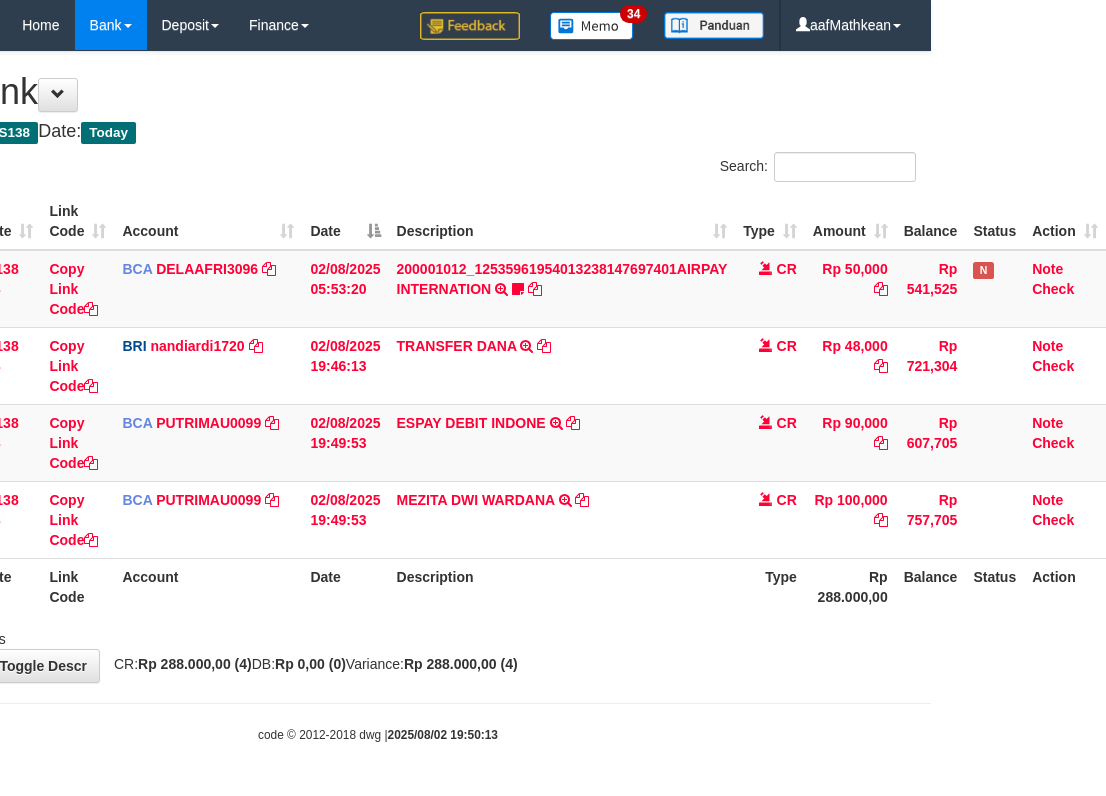 click on "Description" at bounding box center (562, 586) 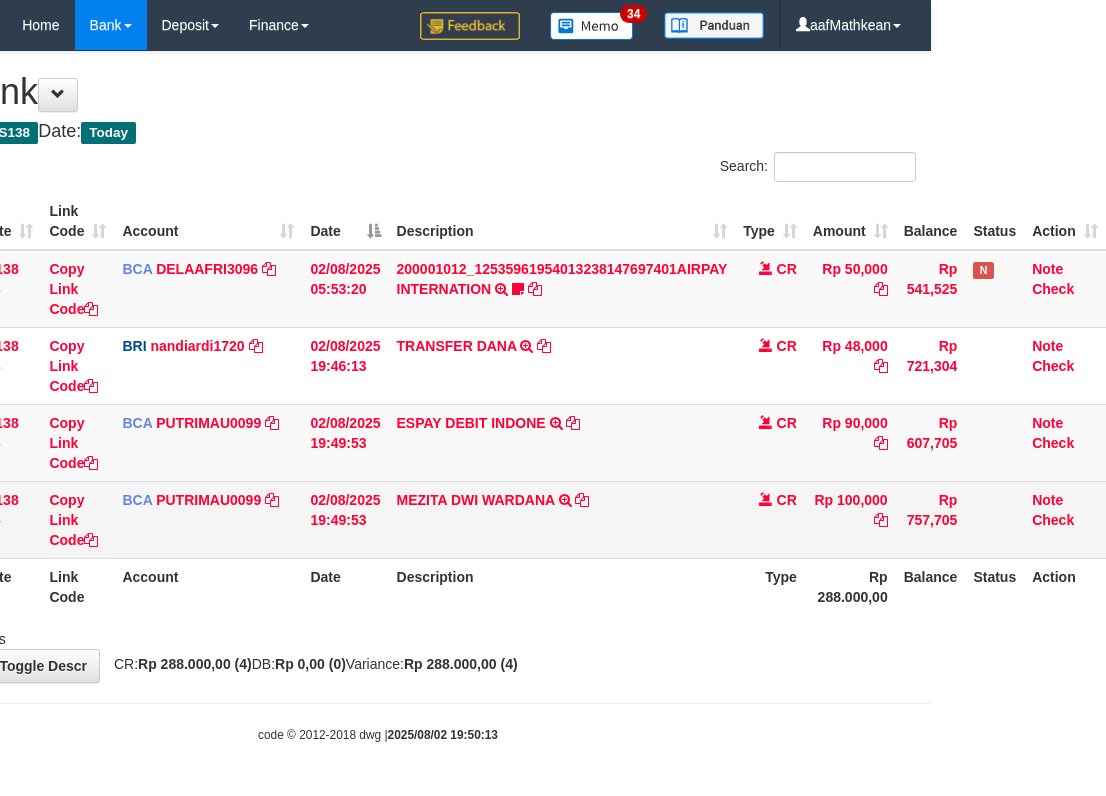 drag, startPoint x: 548, startPoint y: 593, endPoint x: 541, endPoint y: 487, distance: 106.23088 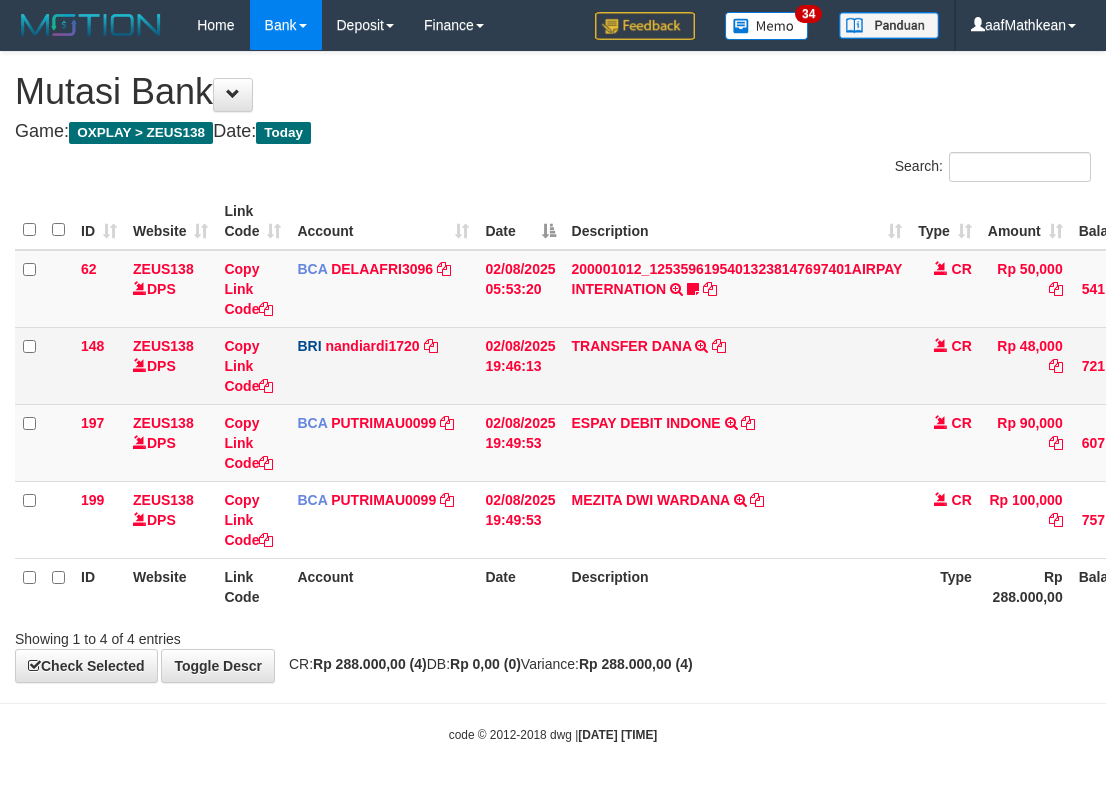 click on "TRANSFER DANA" at bounding box center [632, 346] 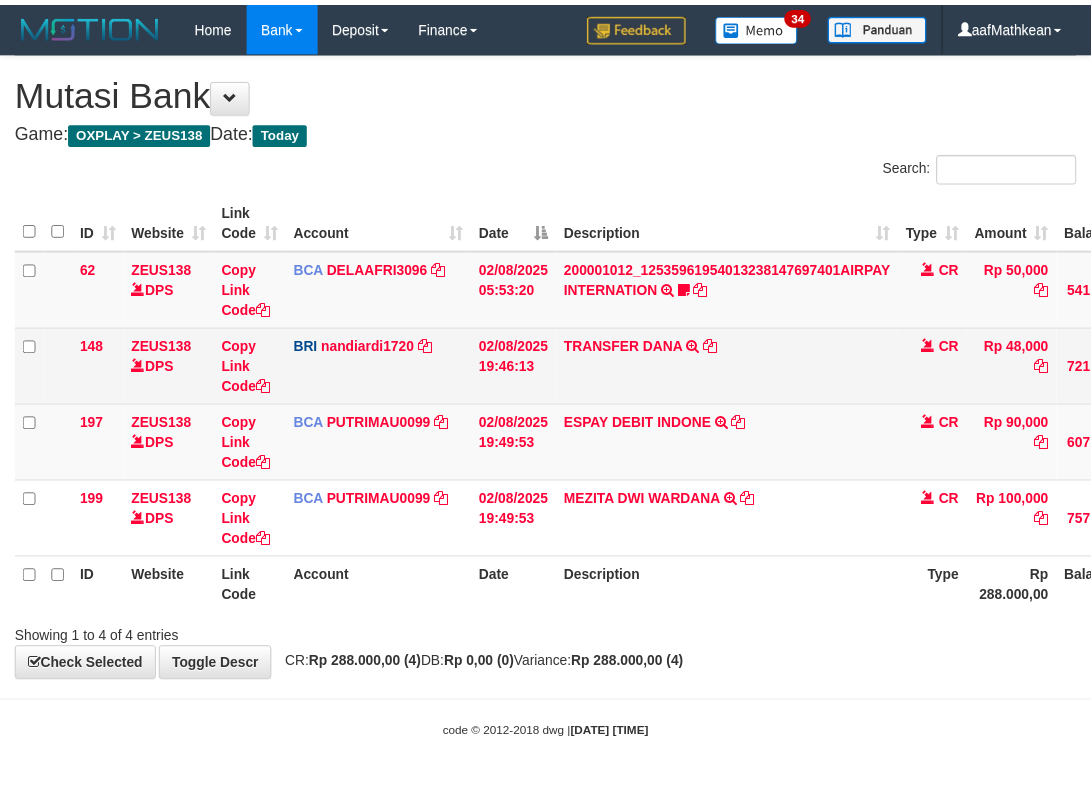 scroll, scrollTop: 0, scrollLeft: 175, axis: horizontal 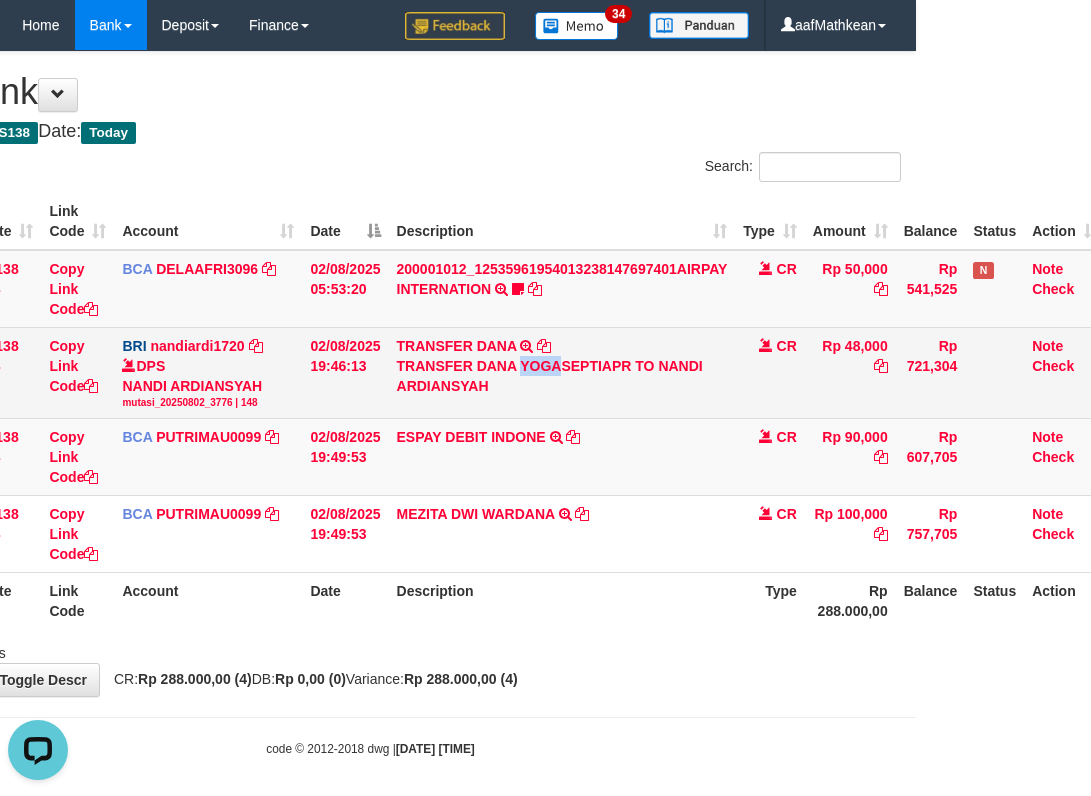drag, startPoint x: 520, startPoint y: 362, endPoint x: 561, endPoint y: 367, distance: 41.303753 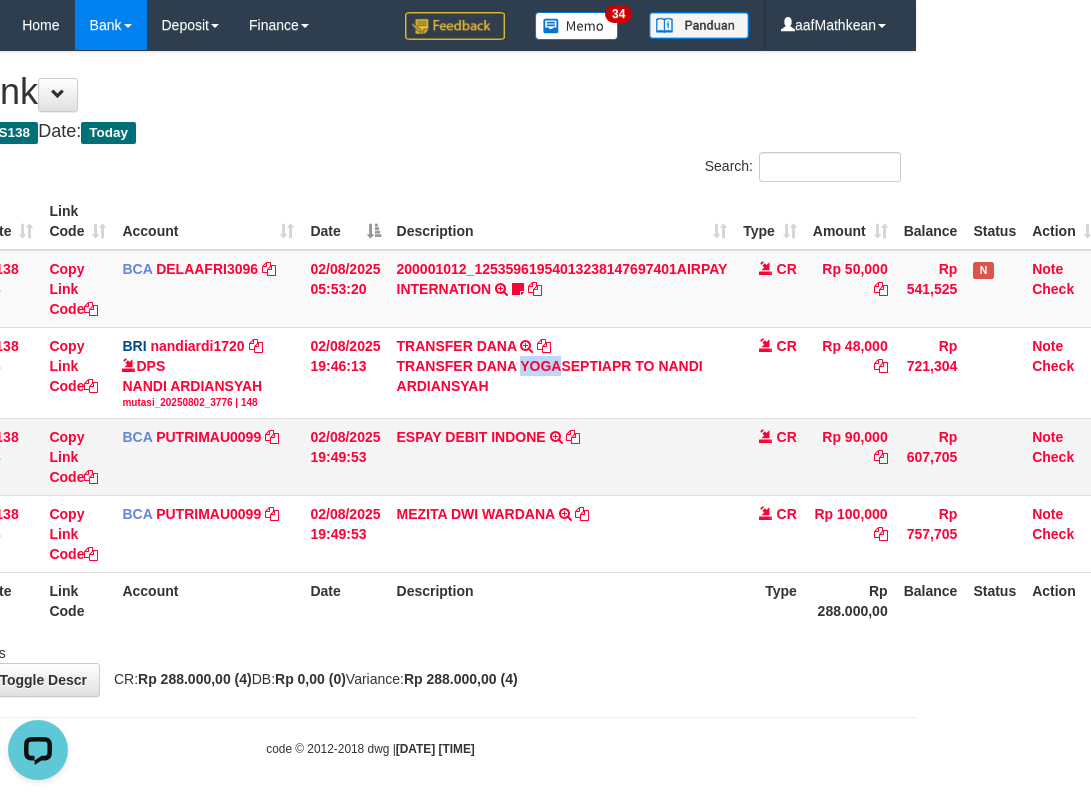 drag, startPoint x: 388, startPoint y: 461, endPoint x: 401, endPoint y: 483, distance: 25.553865 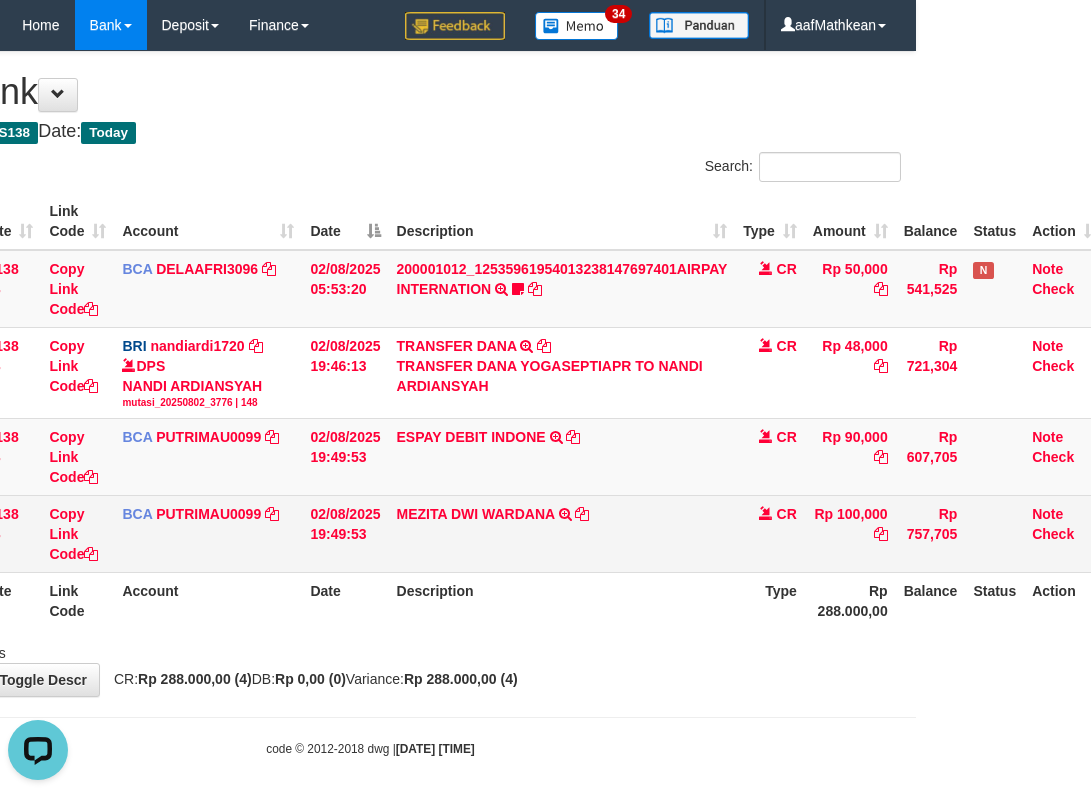 drag, startPoint x: 401, startPoint y: 483, endPoint x: 405, endPoint y: 495, distance: 12.649111 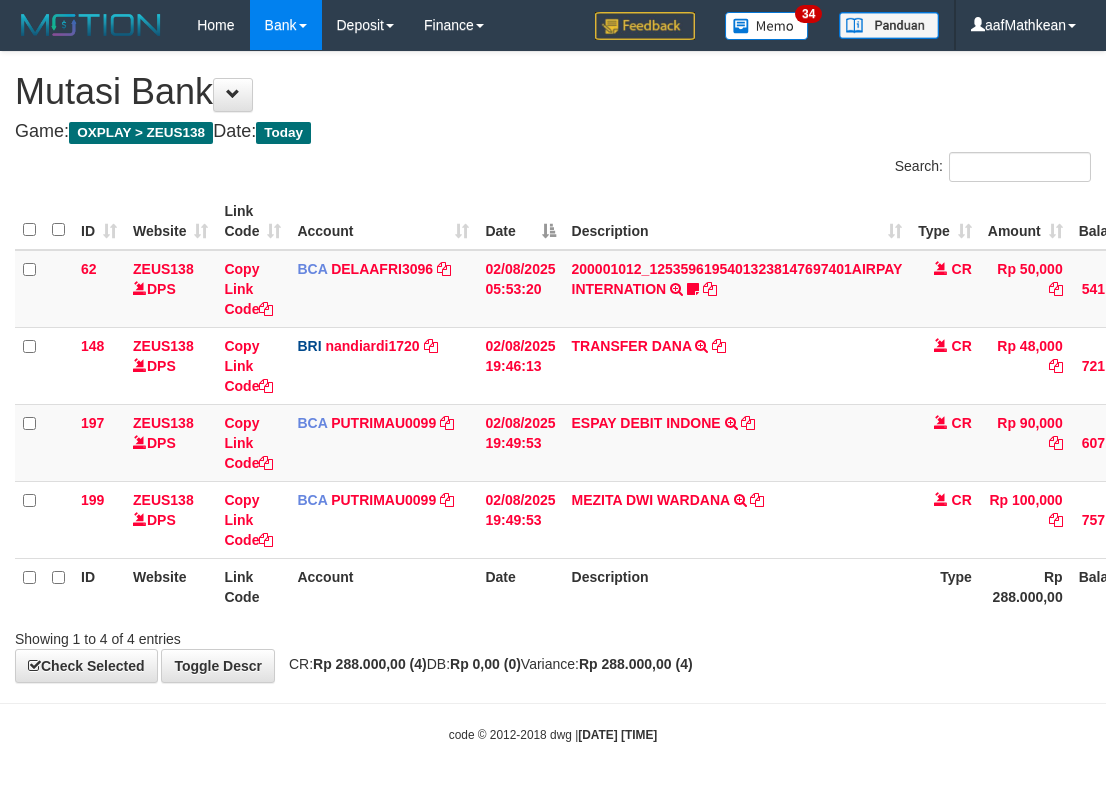 scroll, scrollTop: 0, scrollLeft: 175, axis: horizontal 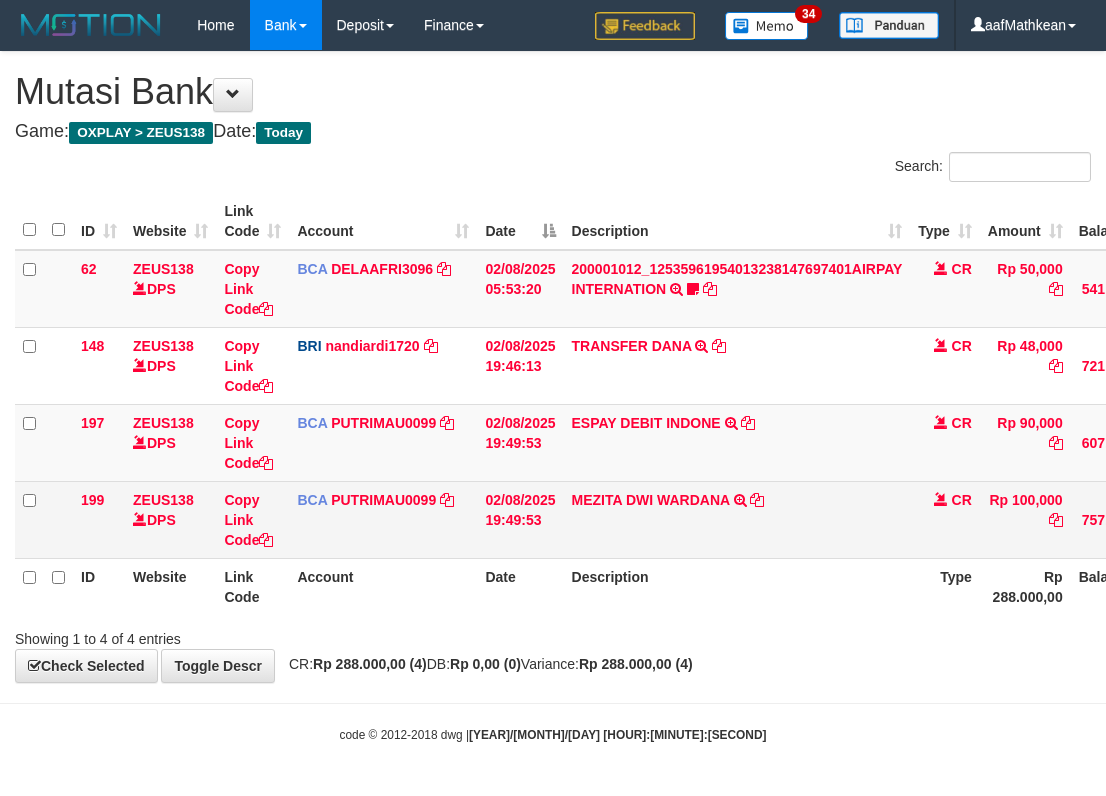 click on "[FIRST] [LAST]         SETORAN VIA CDM 02/08 WSID:Z0UP1 [FIRST] [LAST]" at bounding box center (737, 519) 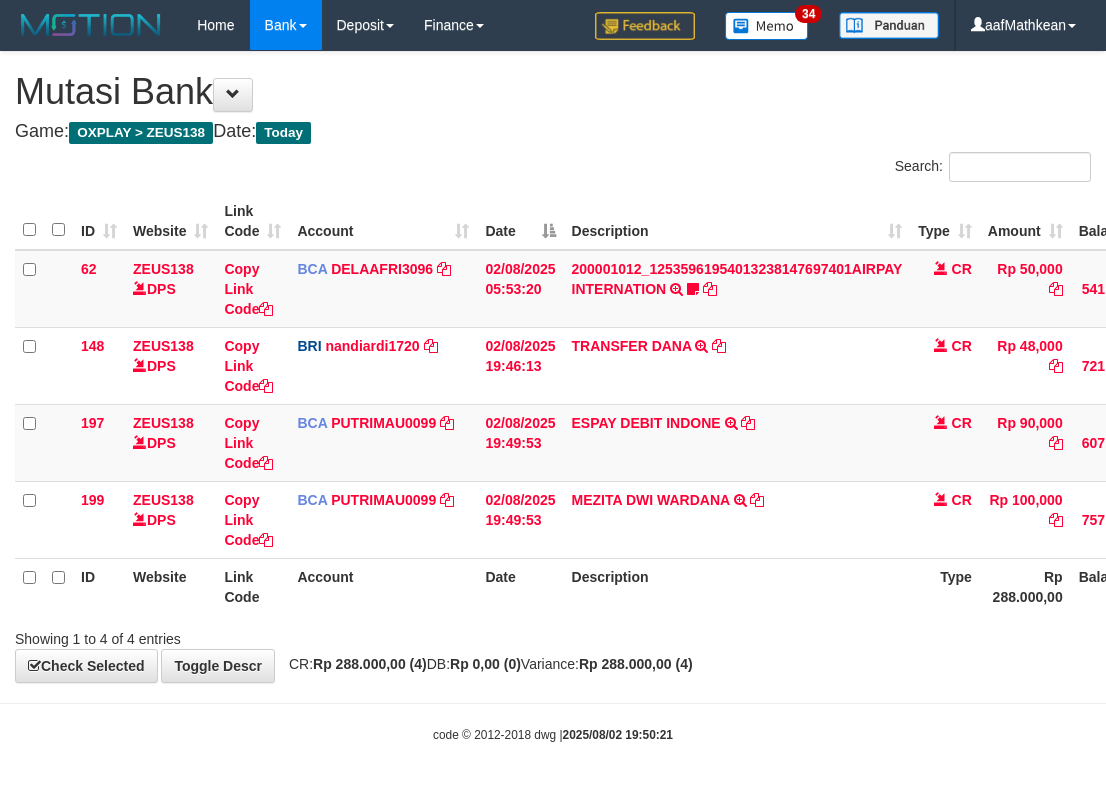 scroll, scrollTop: 0, scrollLeft: 175, axis: horizontal 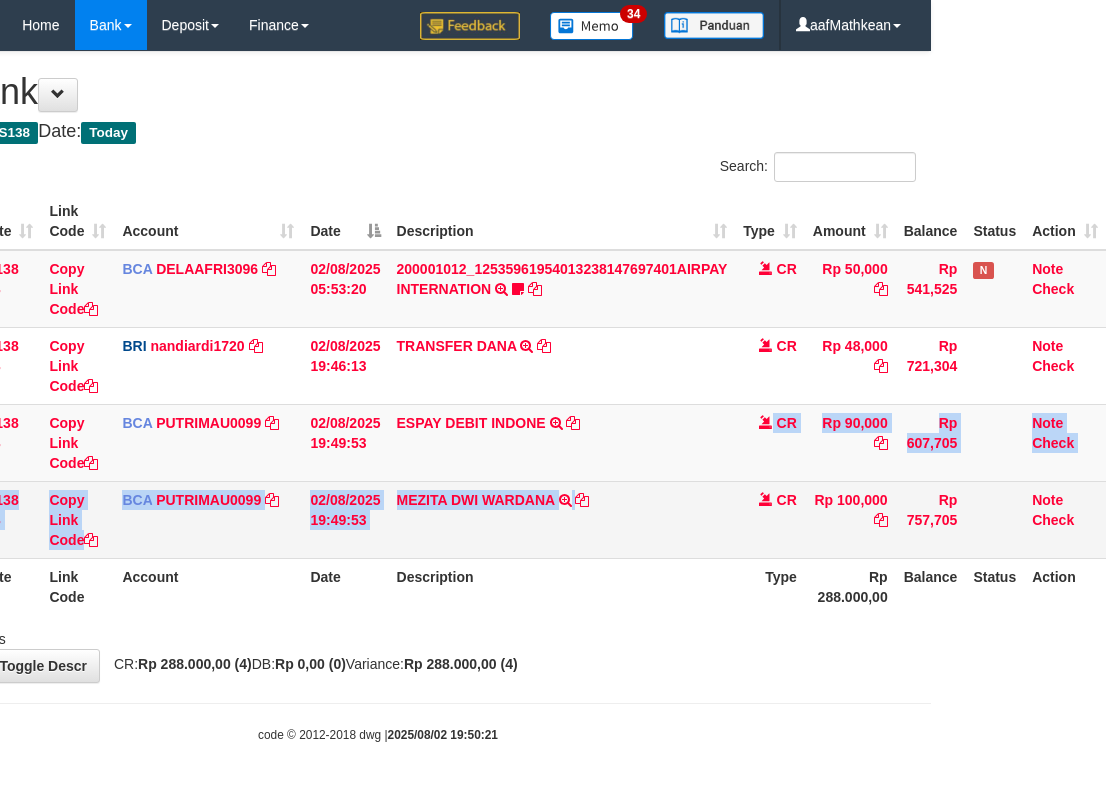 drag, startPoint x: 0, startPoint y: 0, endPoint x: 604, endPoint y: 483, distance: 773.3725 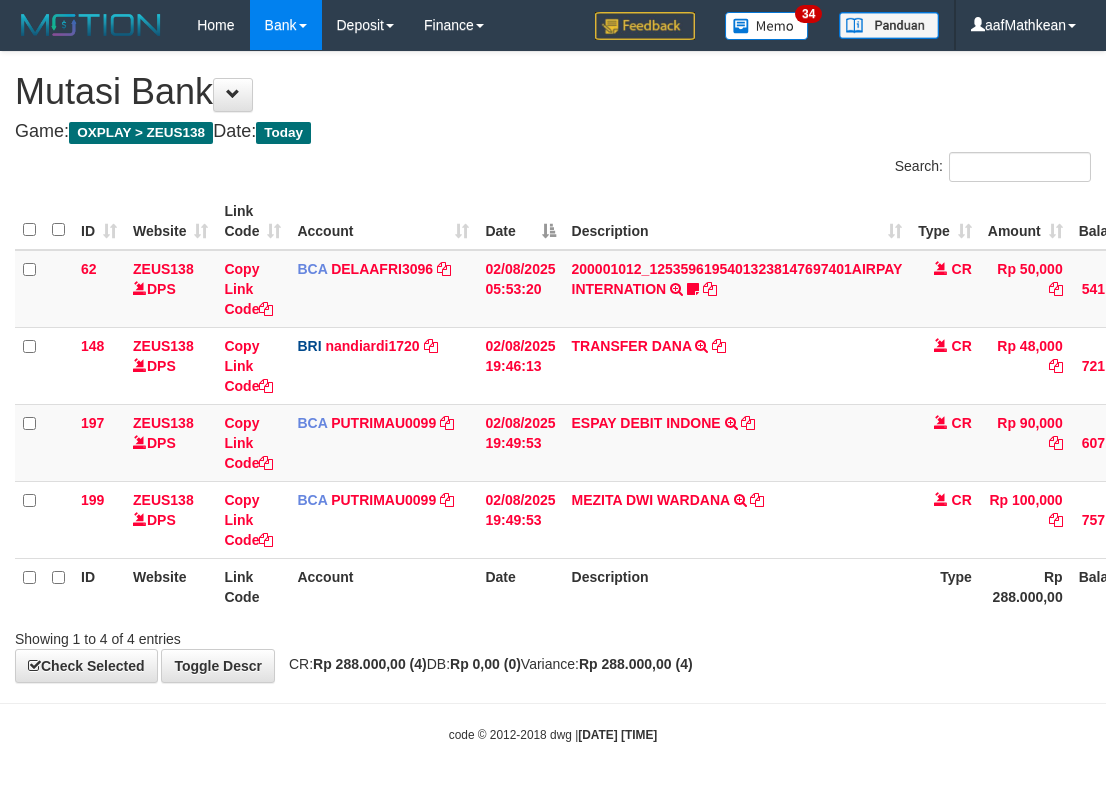 scroll, scrollTop: 0, scrollLeft: 175, axis: horizontal 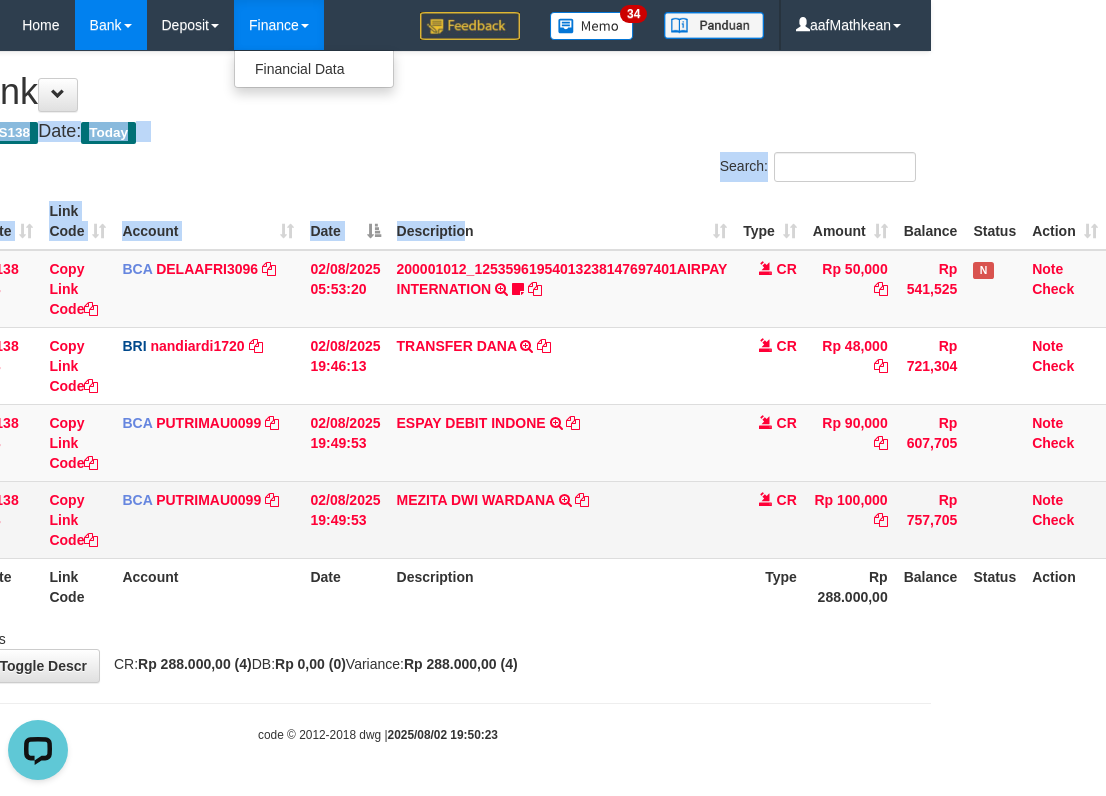 click on "**********" at bounding box center (378, 367) 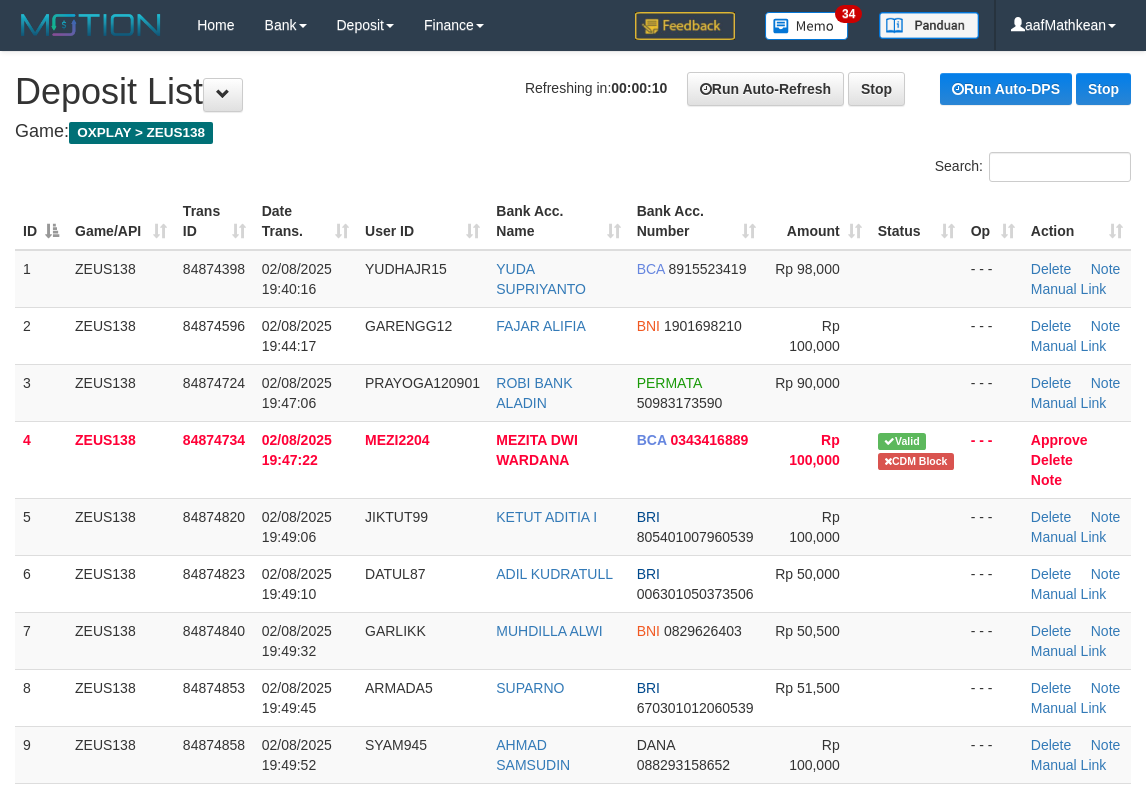 scroll, scrollTop: 0, scrollLeft: 0, axis: both 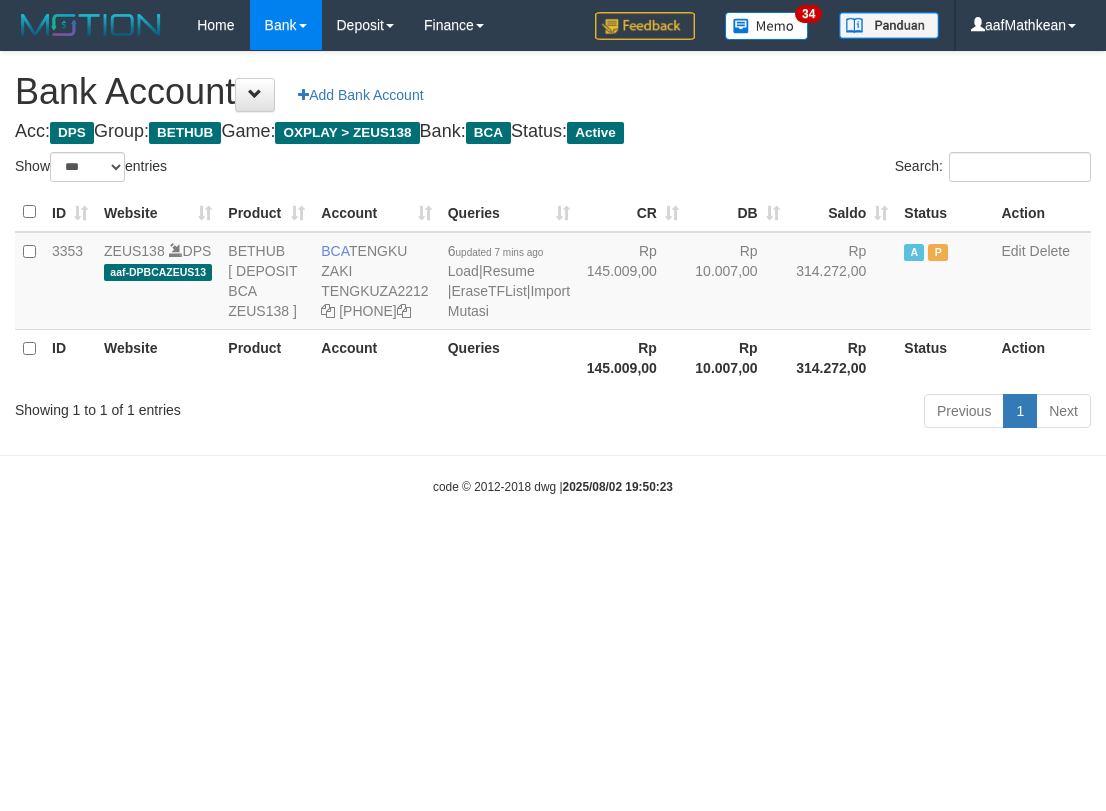 select on "***" 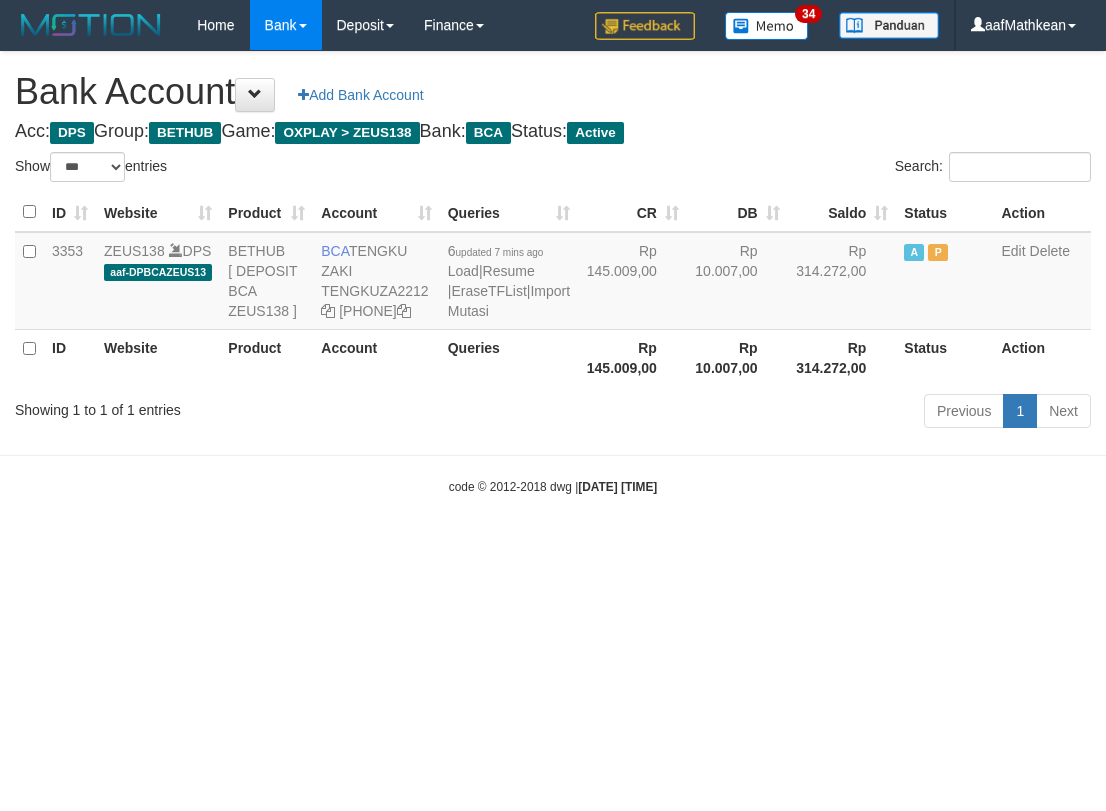 select on "***" 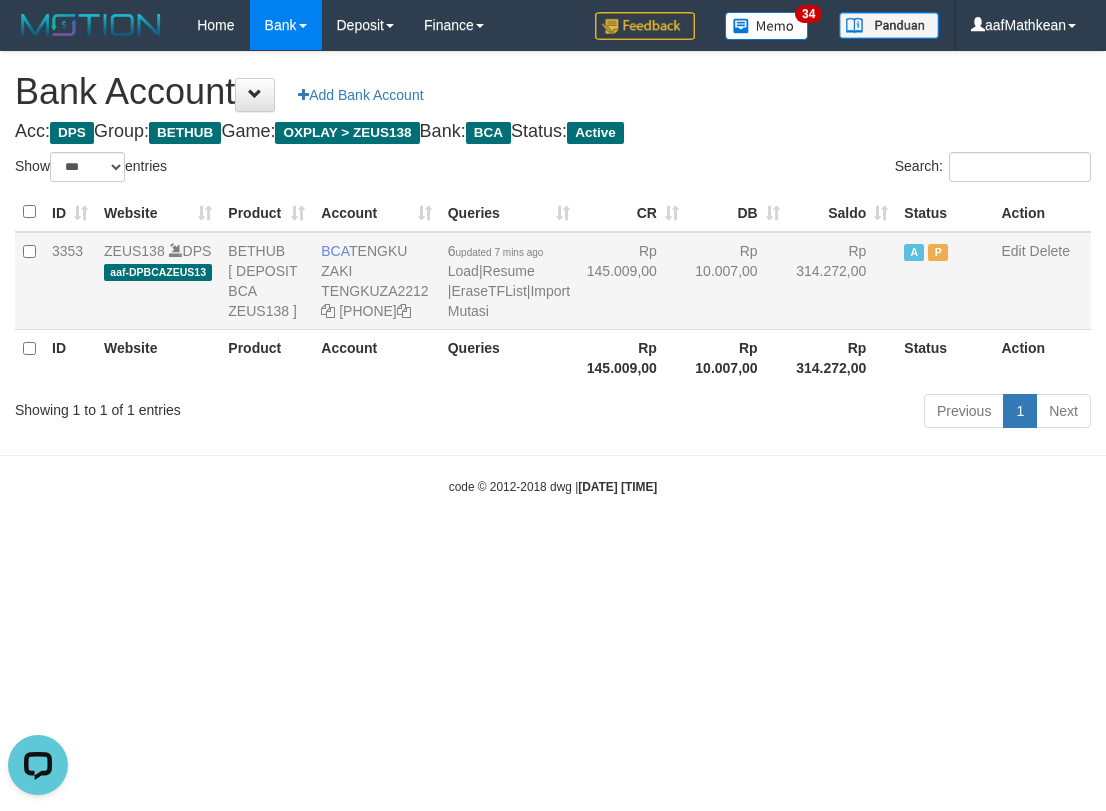 scroll, scrollTop: 0, scrollLeft: 0, axis: both 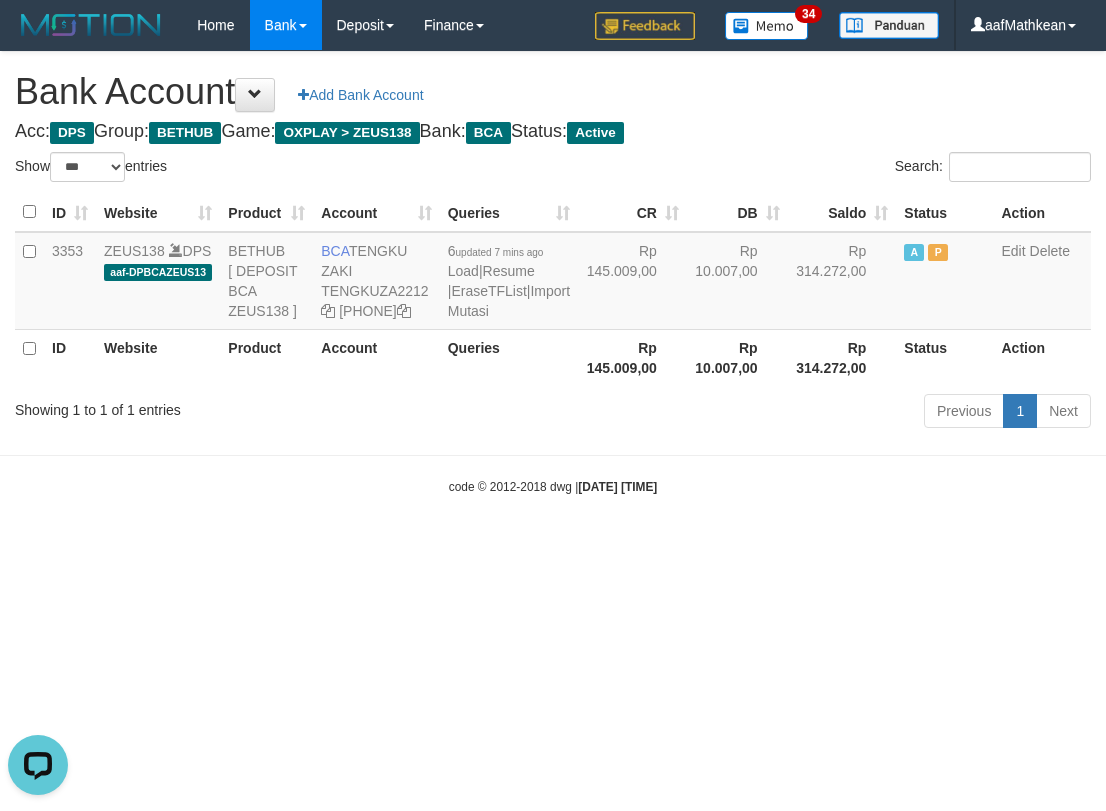 copy on "TENGKU ZAKI" 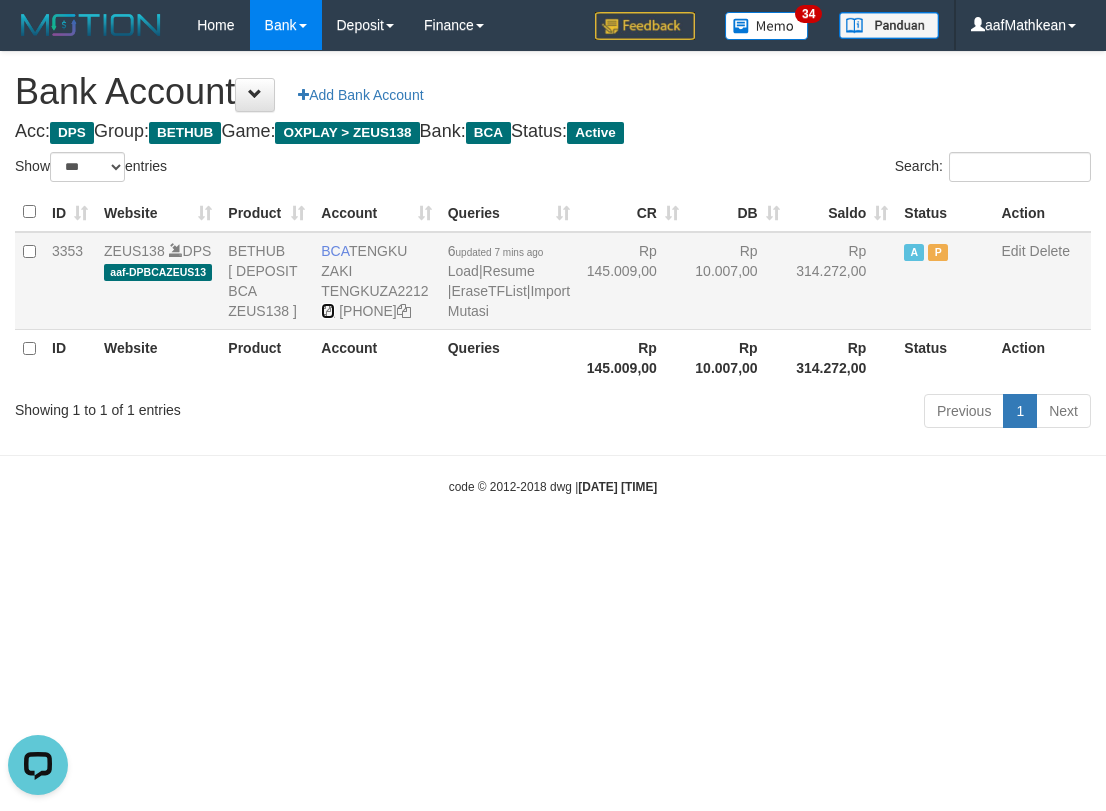 click at bounding box center [328, 311] 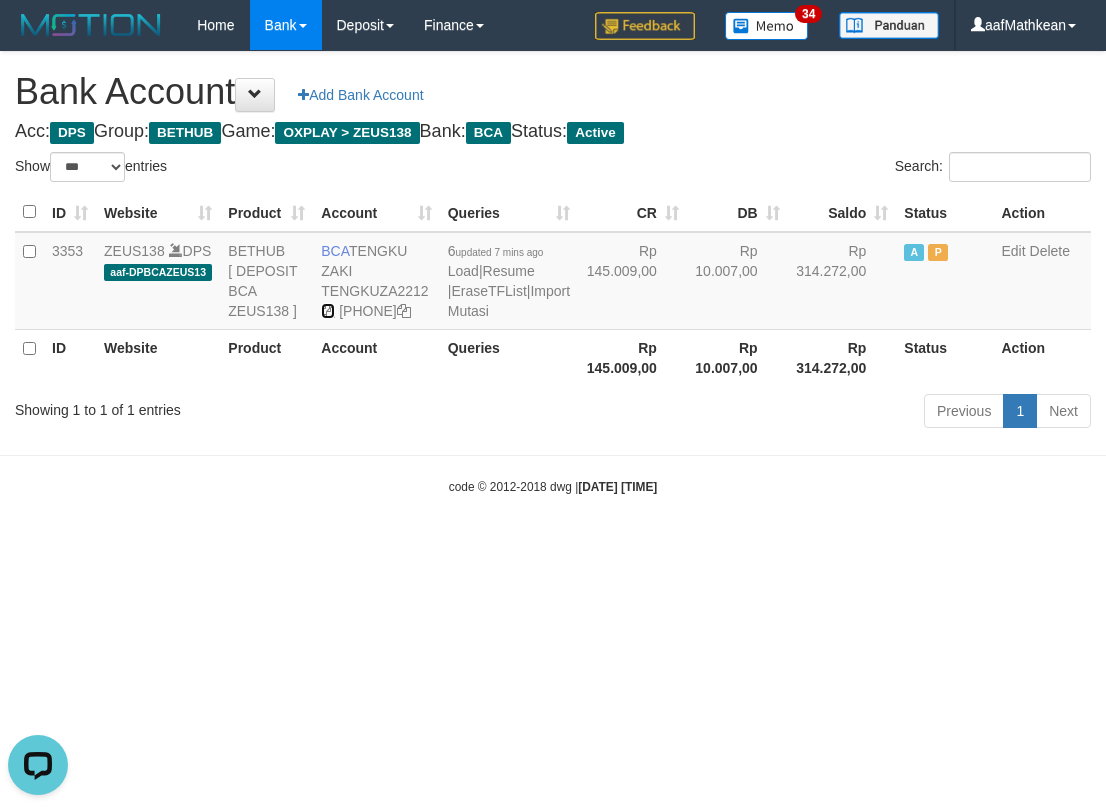 drag, startPoint x: 328, startPoint y: 309, endPoint x: 1095, endPoint y: 257, distance: 768.7607 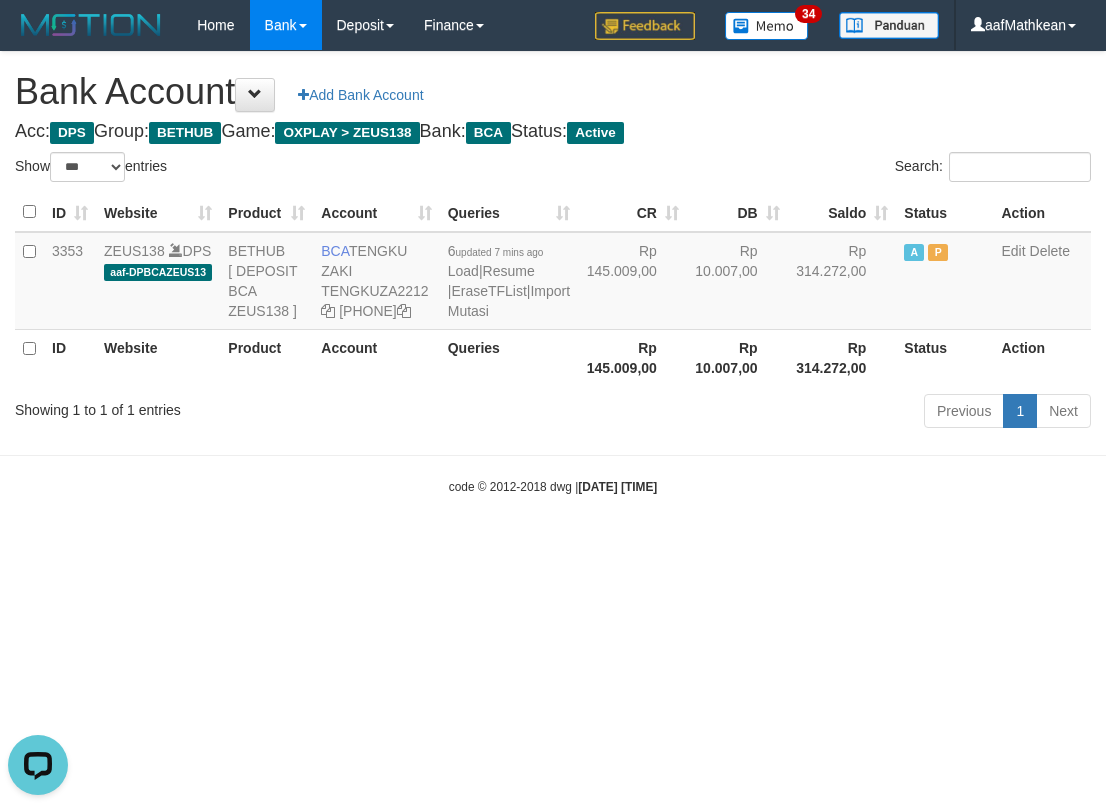 click on "Previous 1 Next" at bounding box center [783, 413] 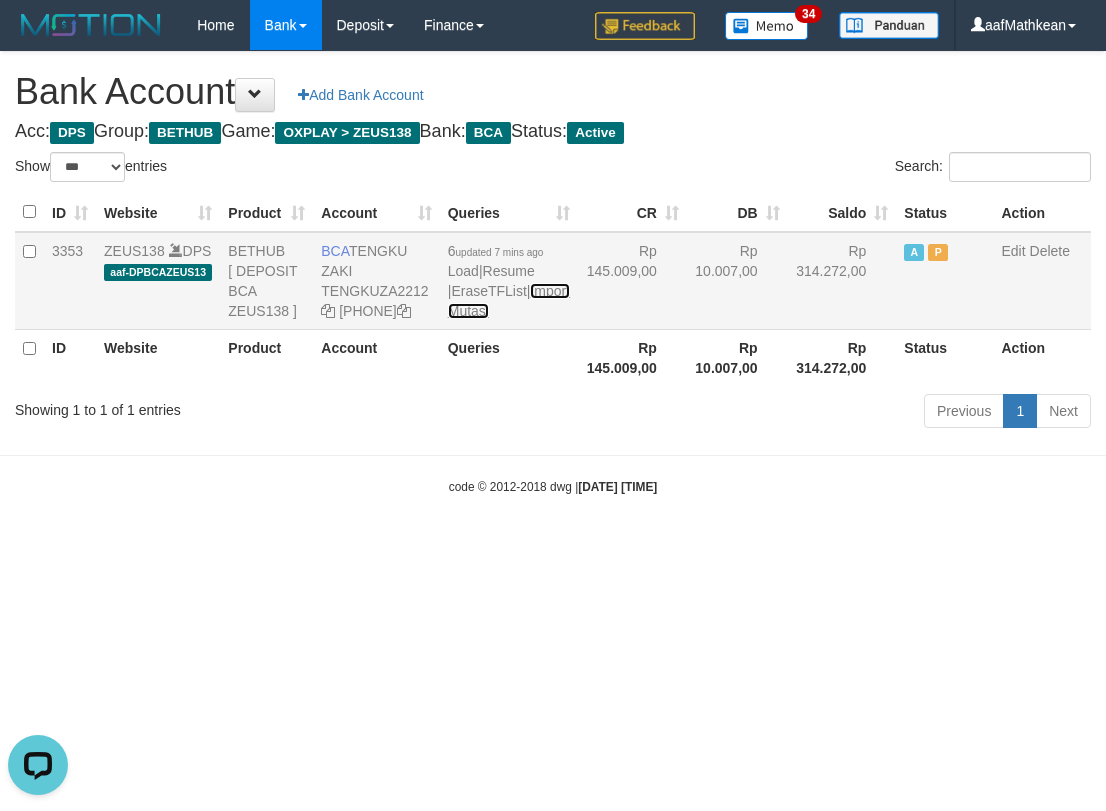 click on "Import Mutasi" at bounding box center (509, 301) 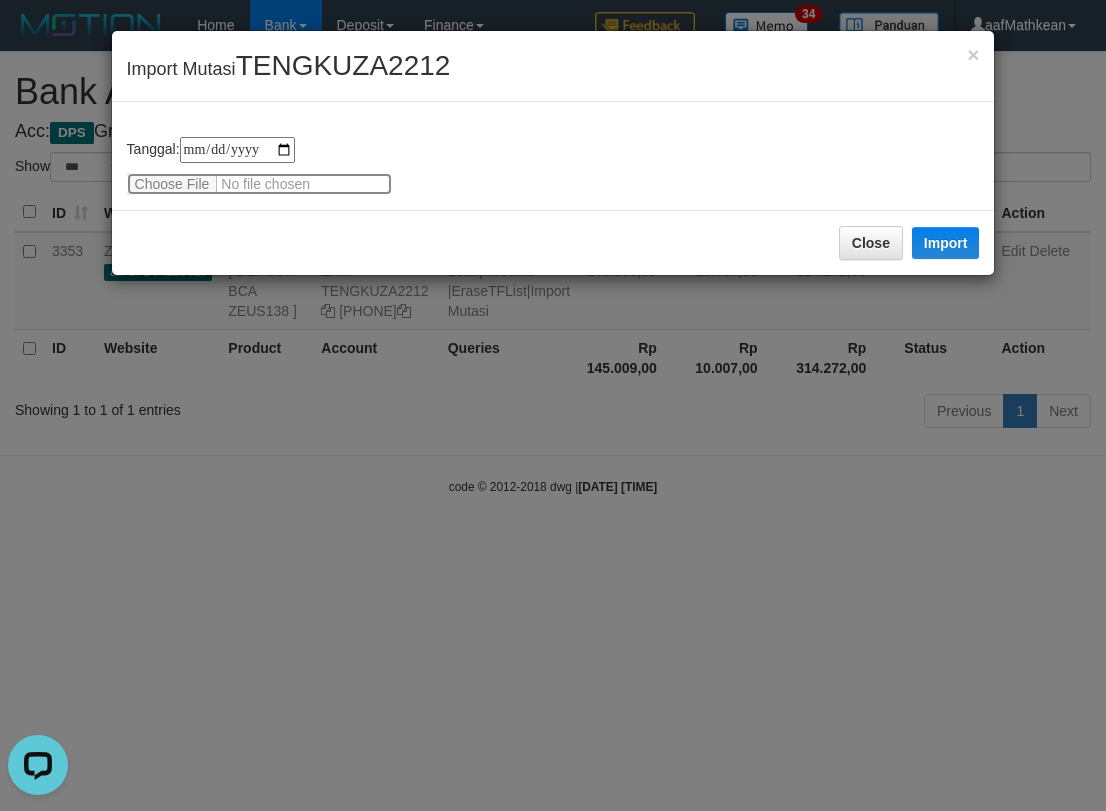 click at bounding box center (259, 184) 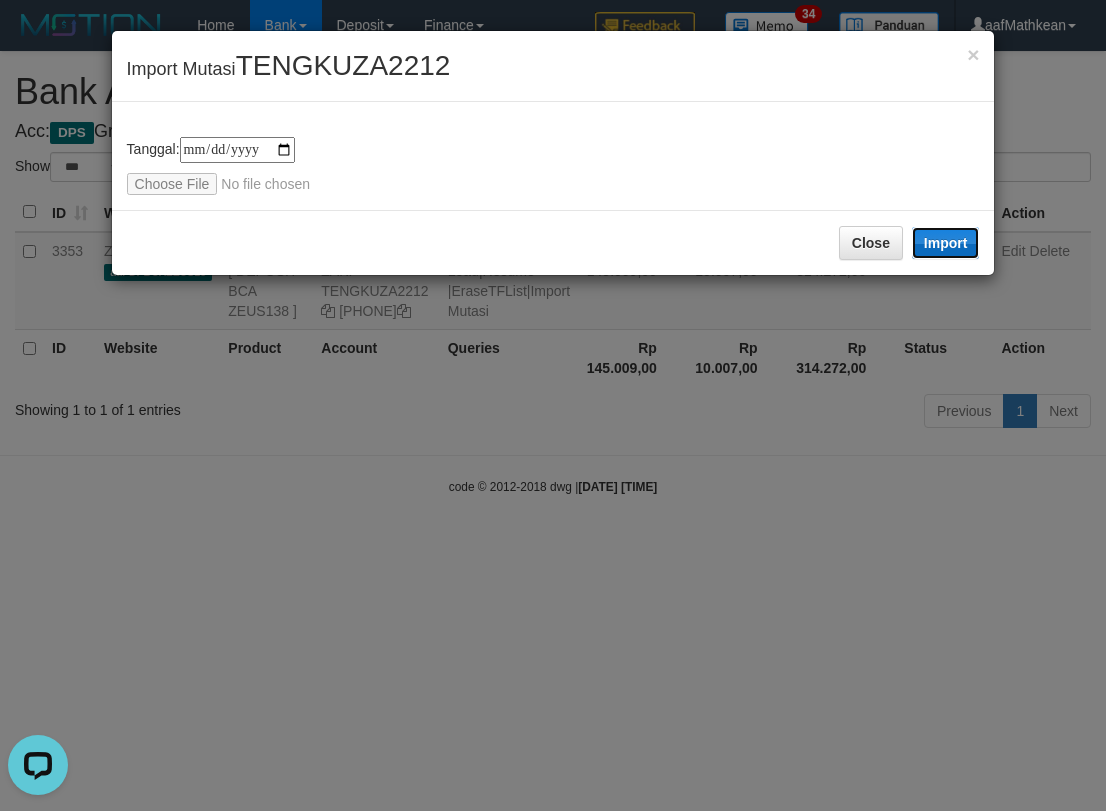 click on "Import" at bounding box center [946, 243] 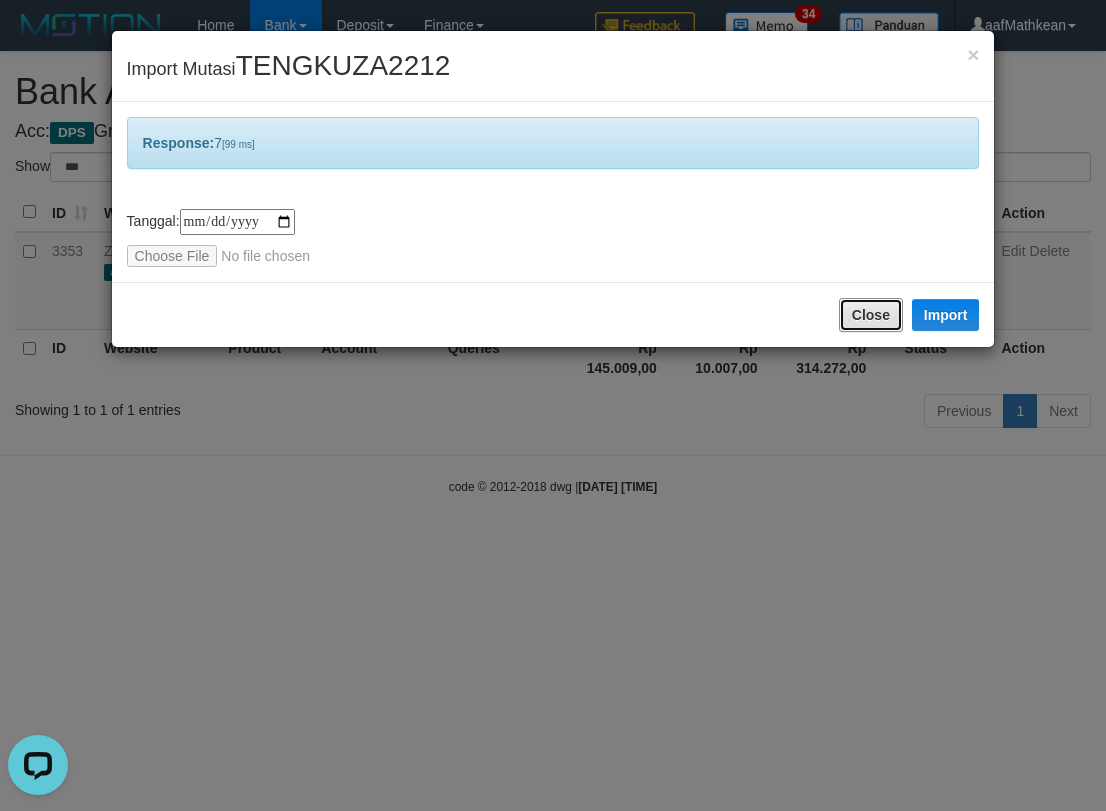 drag, startPoint x: 879, startPoint y: 310, endPoint x: 269, endPoint y: 50, distance: 663.0988 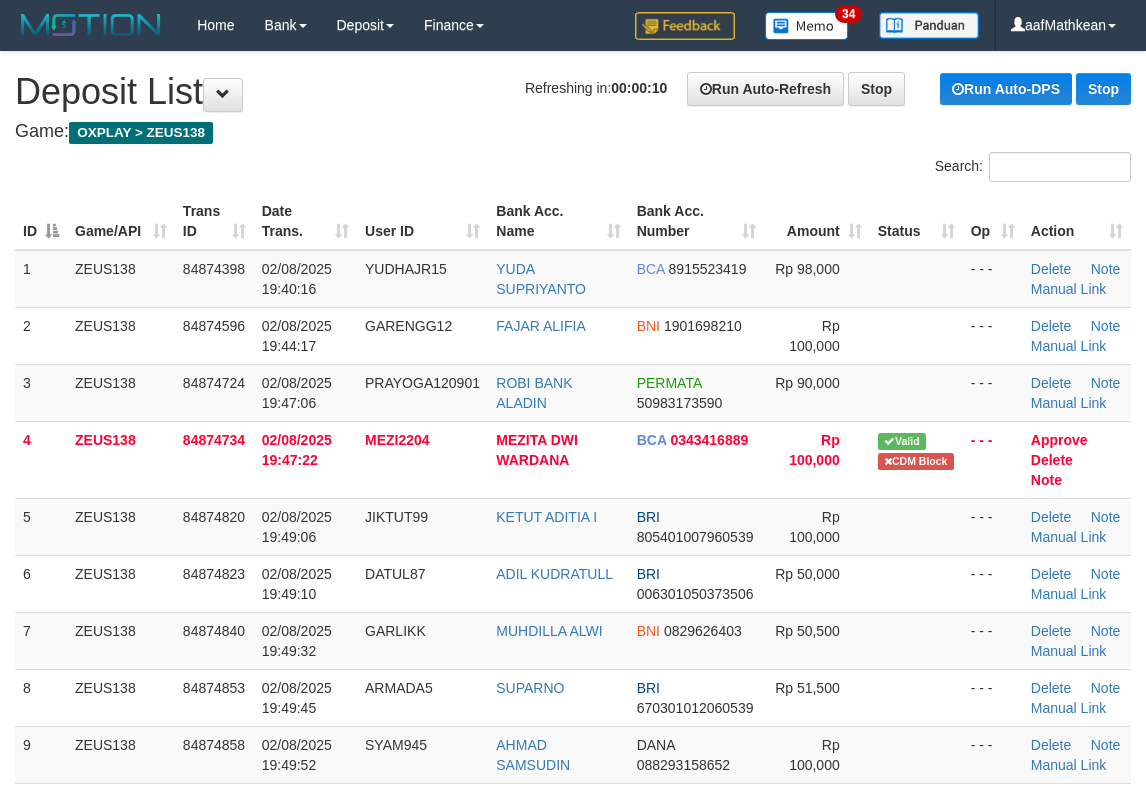 scroll, scrollTop: 0, scrollLeft: 0, axis: both 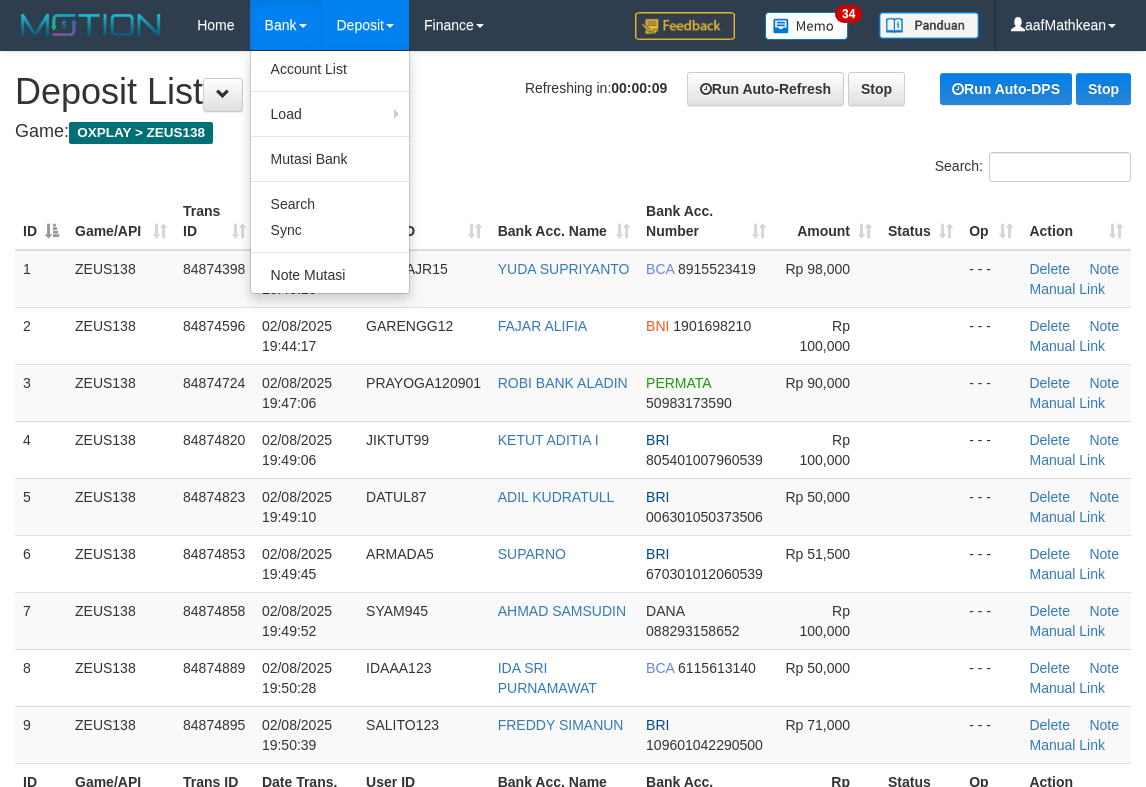 drag, startPoint x: 431, startPoint y: 256, endPoint x: 376, endPoint y: 0, distance: 261.84155 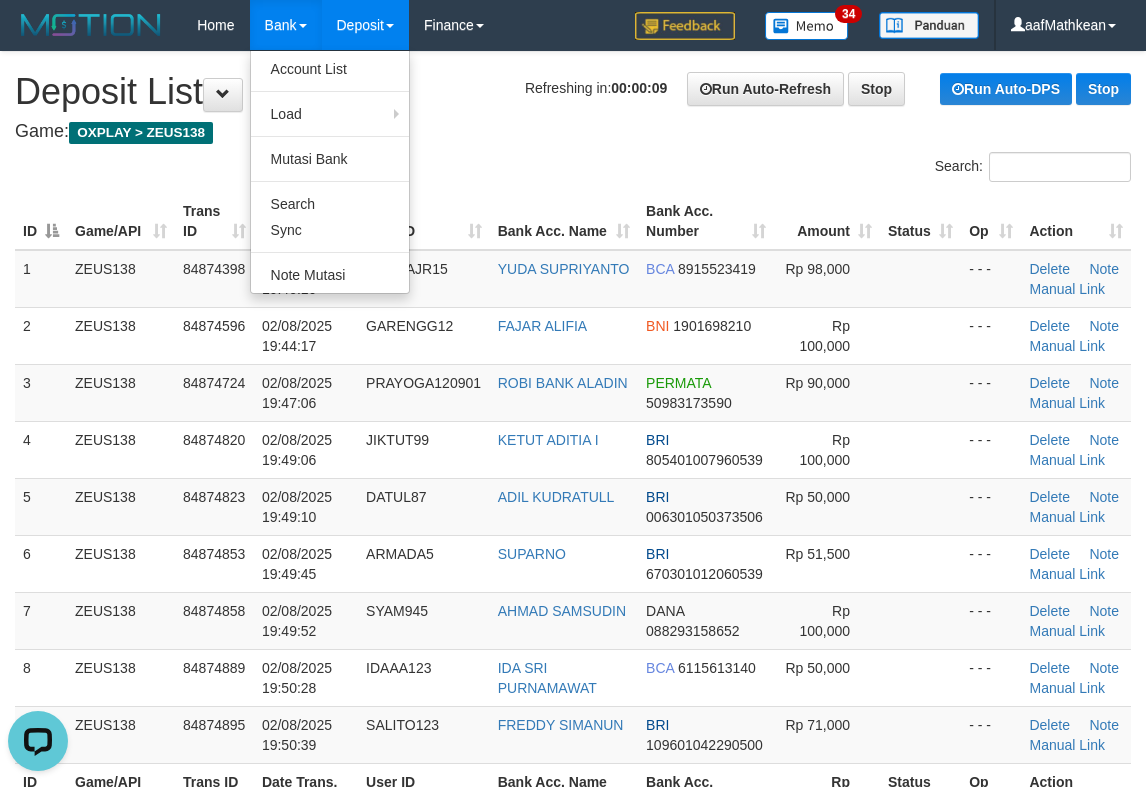 scroll, scrollTop: 0, scrollLeft: 0, axis: both 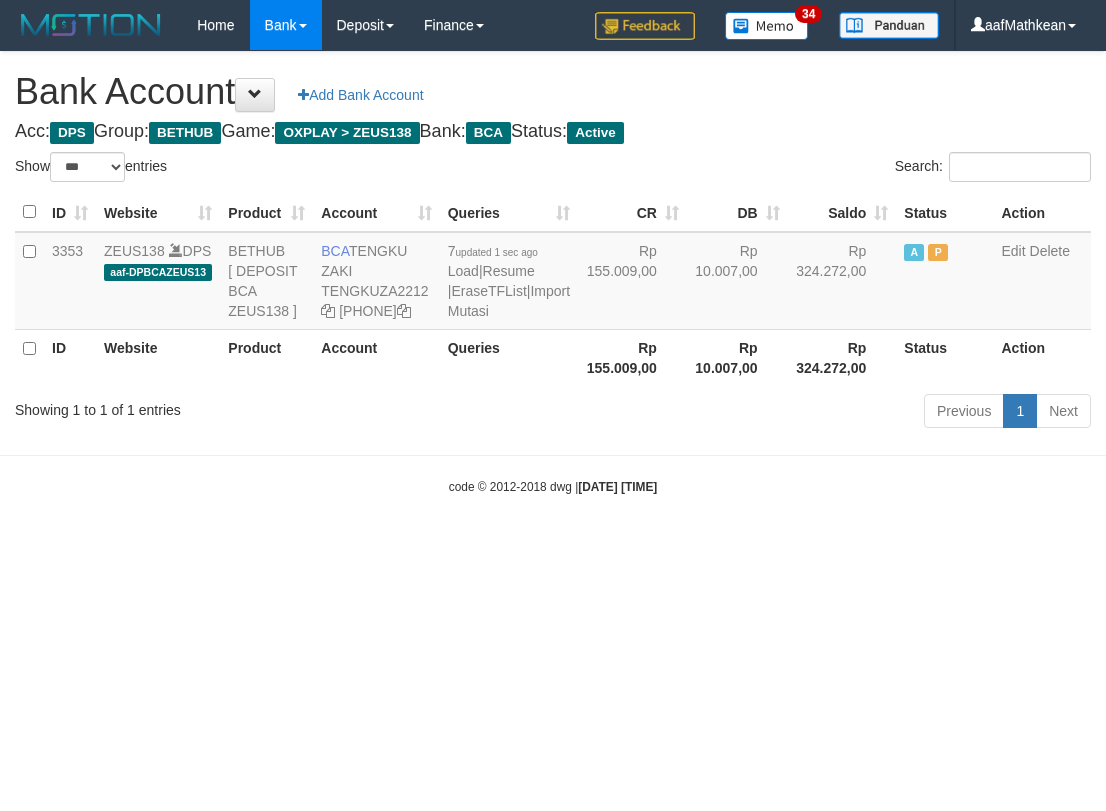 select on "***" 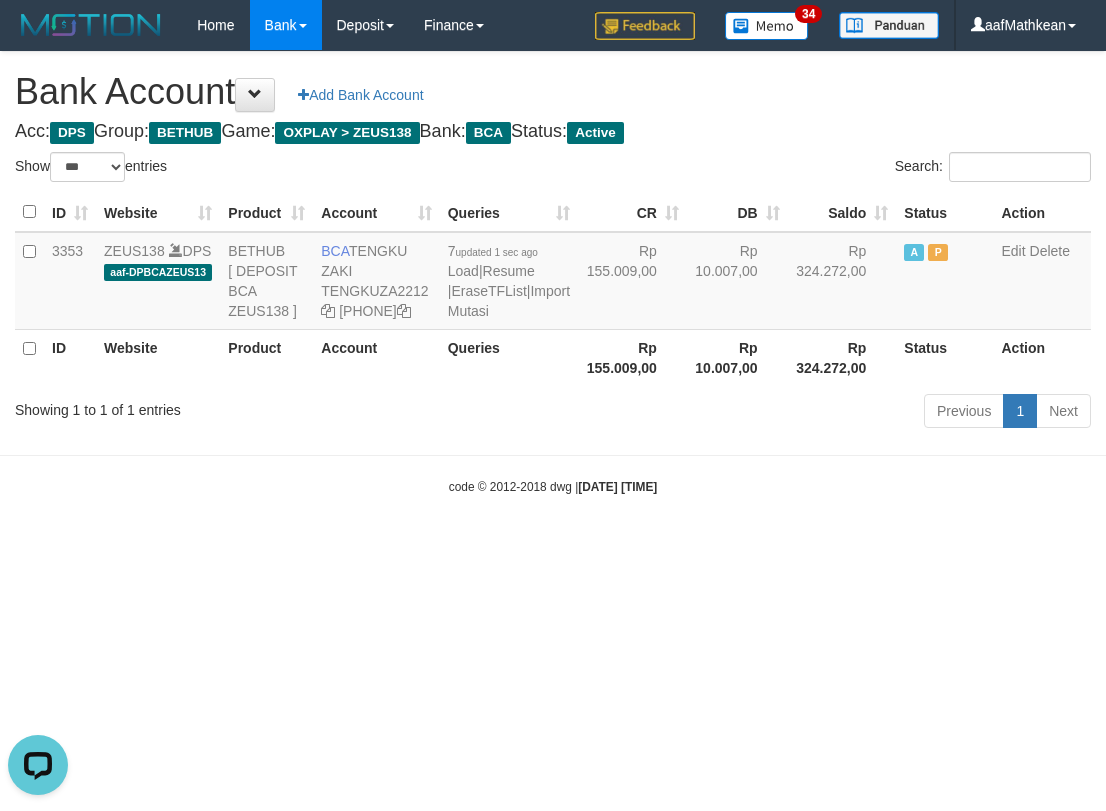 scroll, scrollTop: 0, scrollLeft: 0, axis: both 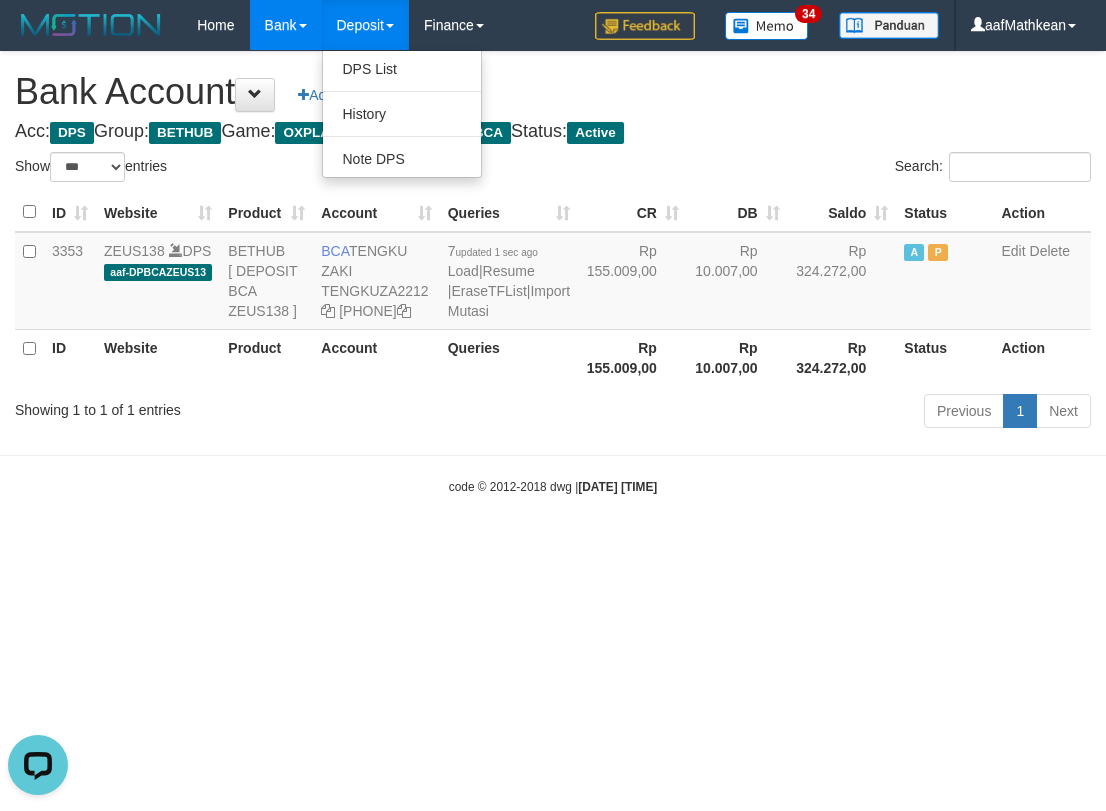drag, startPoint x: 406, startPoint y: 169, endPoint x: 477, endPoint y: 450, distance: 289.831 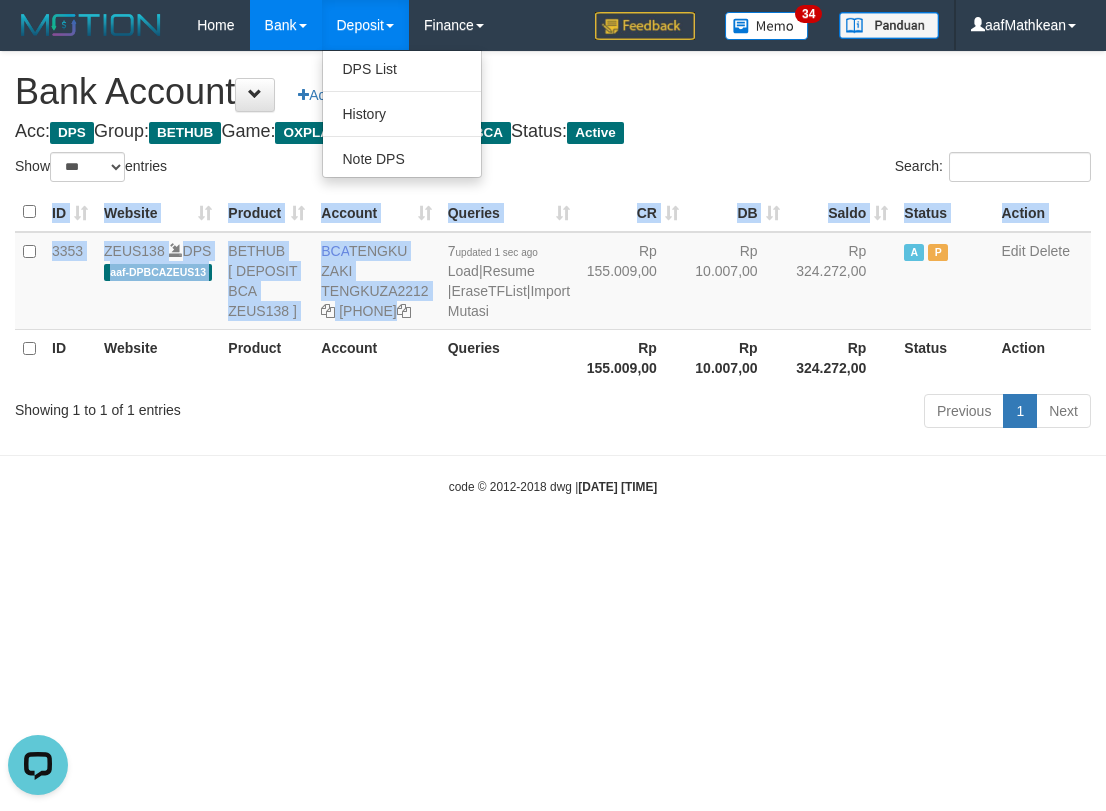 drag, startPoint x: 477, startPoint y: 450, endPoint x: 472, endPoint y: 476, distance: 26.476404 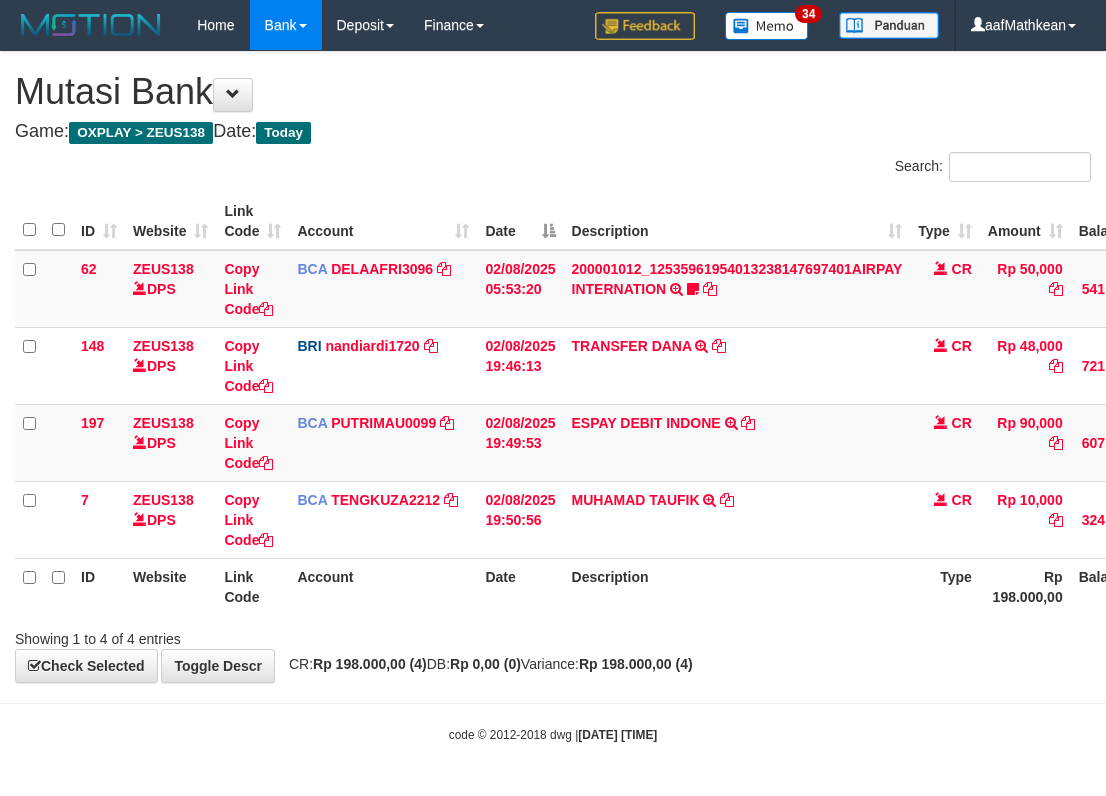 scroll, scrollTop: 0, scrollLeft: 175, axis: horizontal 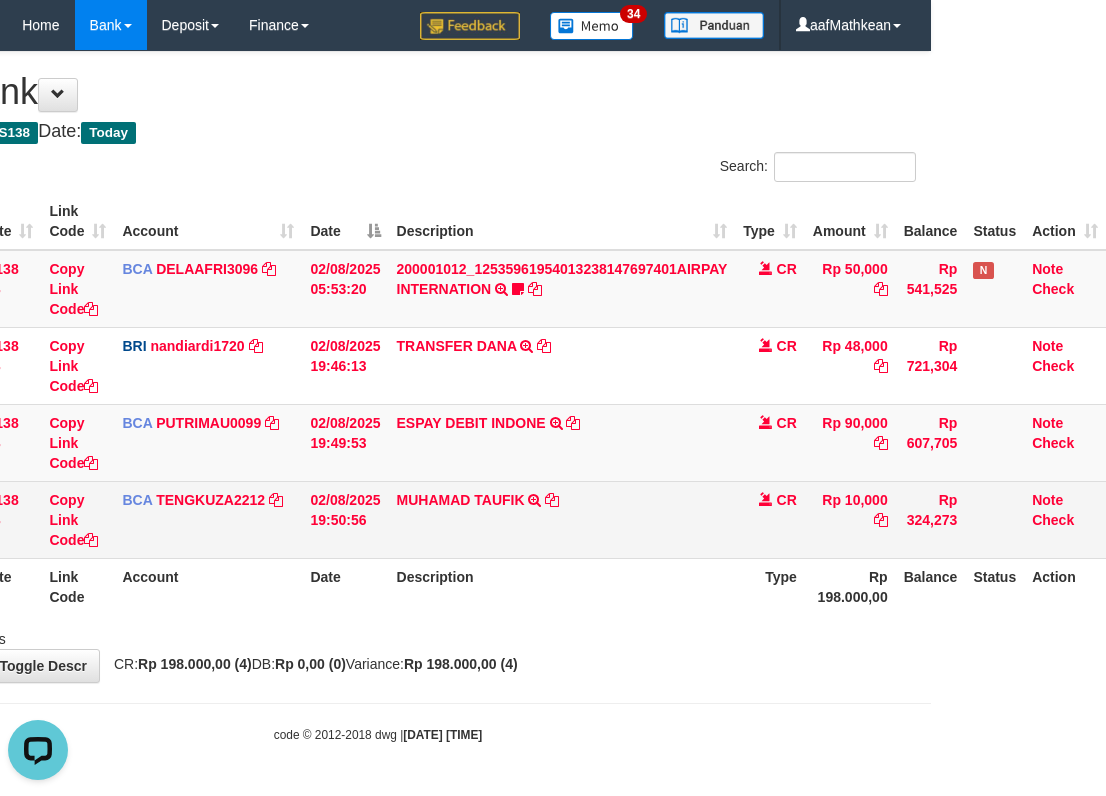 click on "MUHAMAD TAUFIK         TRSF E-BANKING CR 08/02 ZV861
MUHAMAD TAUFIK" at bounding box center [562, 519] 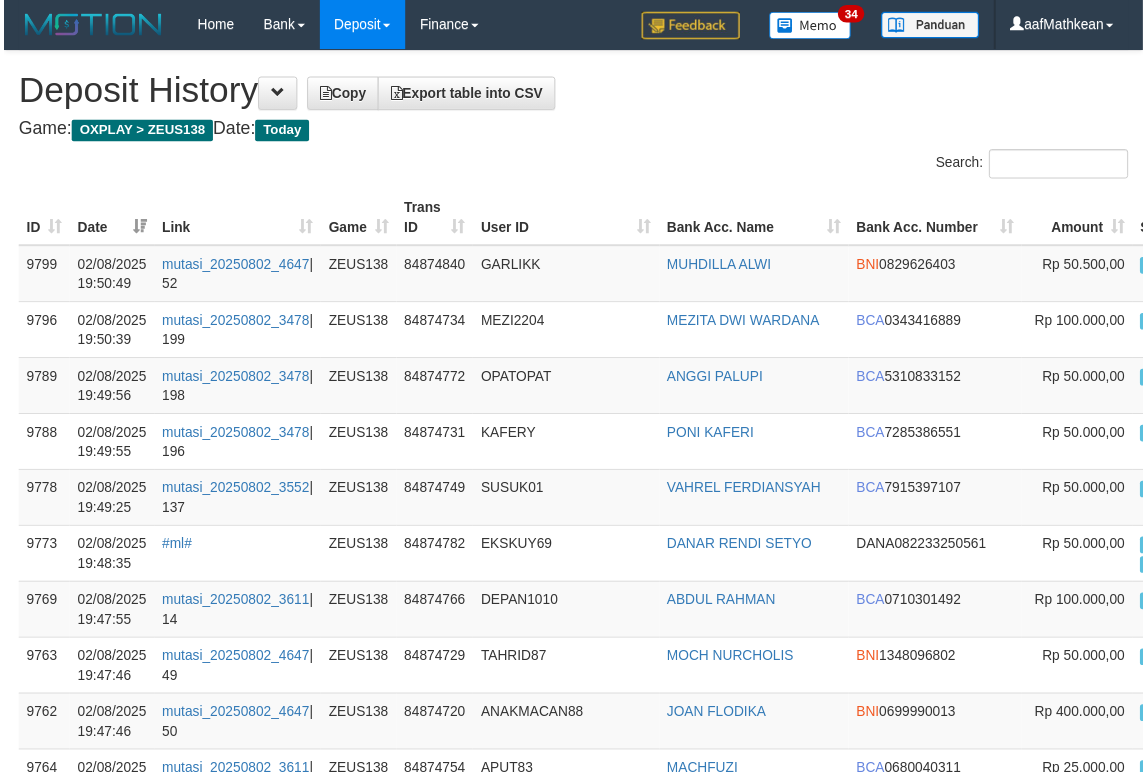 scroll, scrollTop: 9004, scrollLeft: 246, axis: both 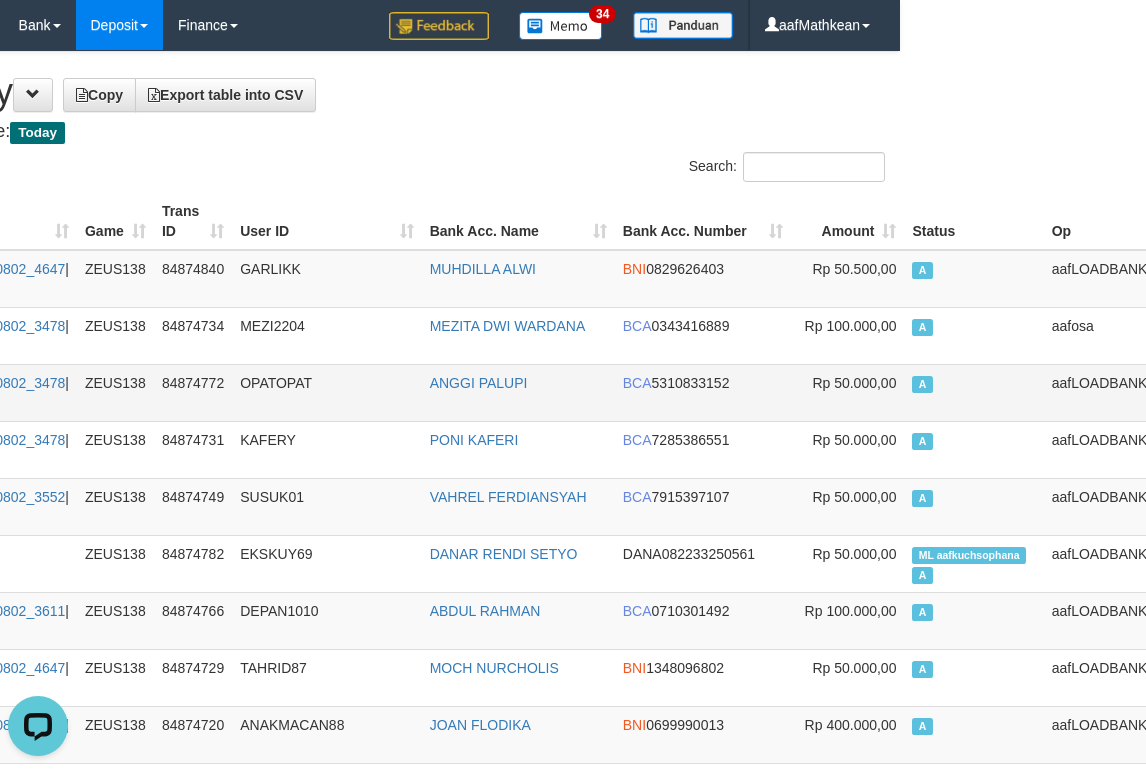 click on "ANGGI PALUPI" at bounding box center (518, 392) 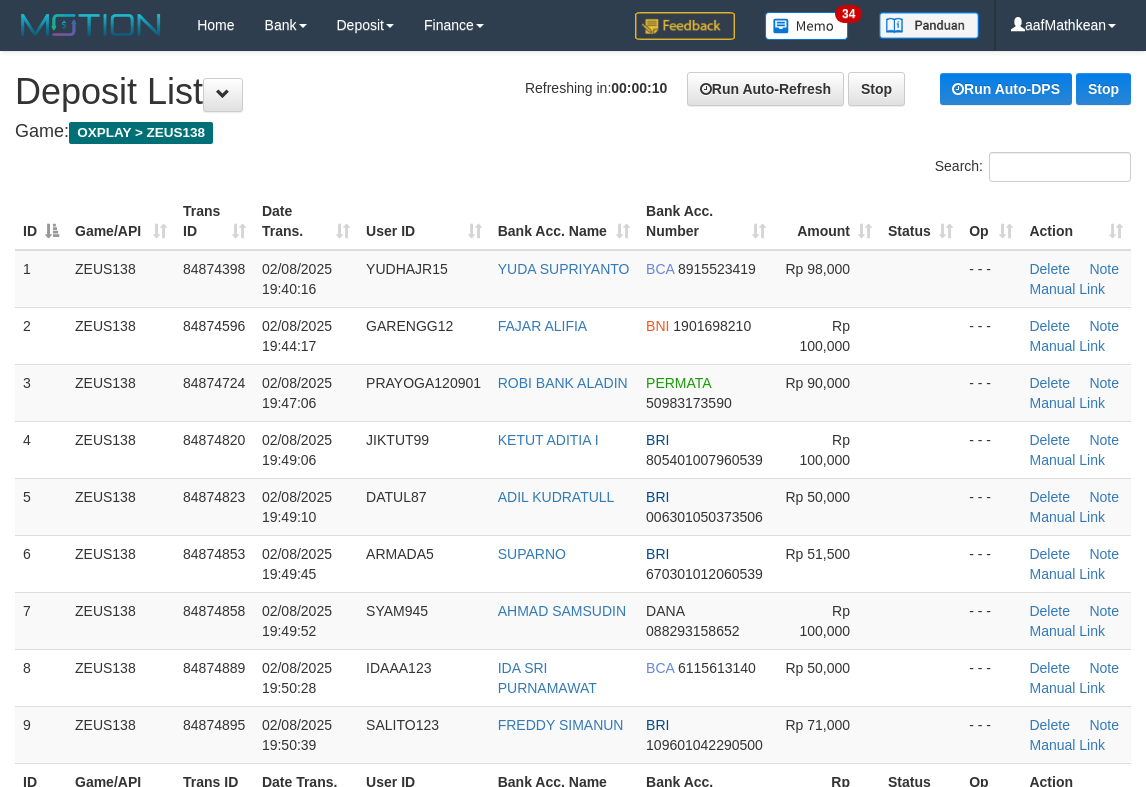 scroll, scrollTop: 0, scrollLeft: 0, axis: both 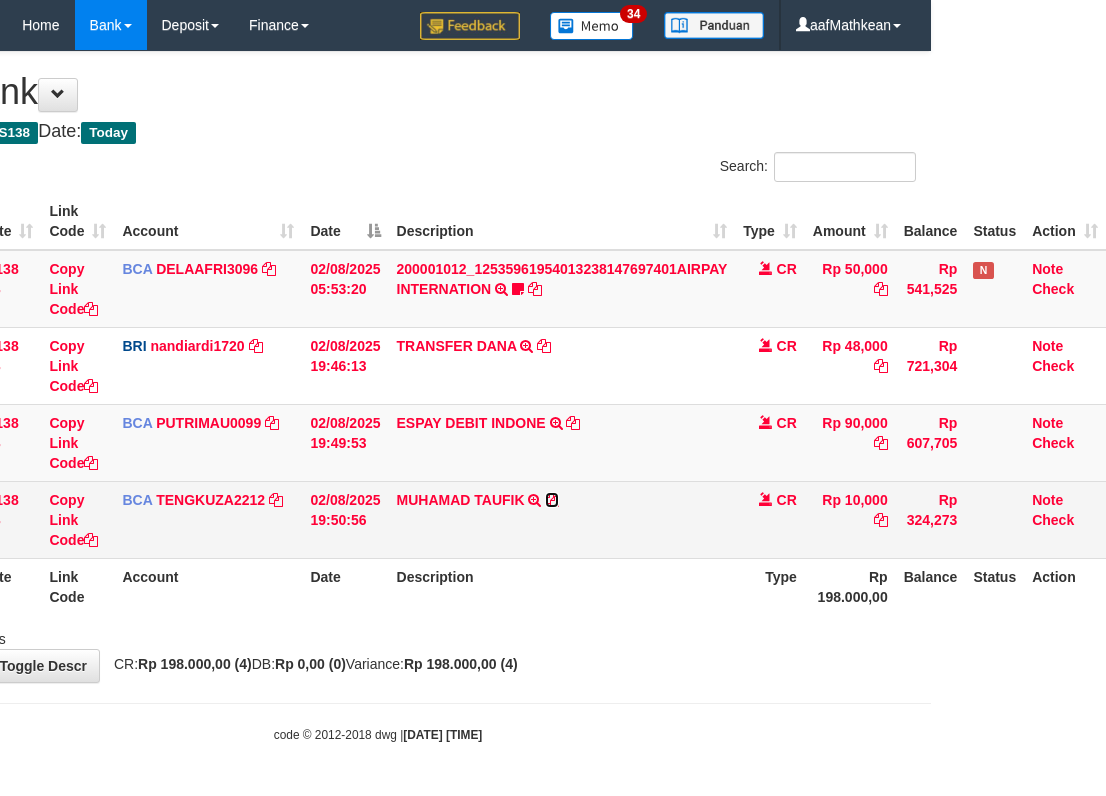 click at bounding box center (552, 500) 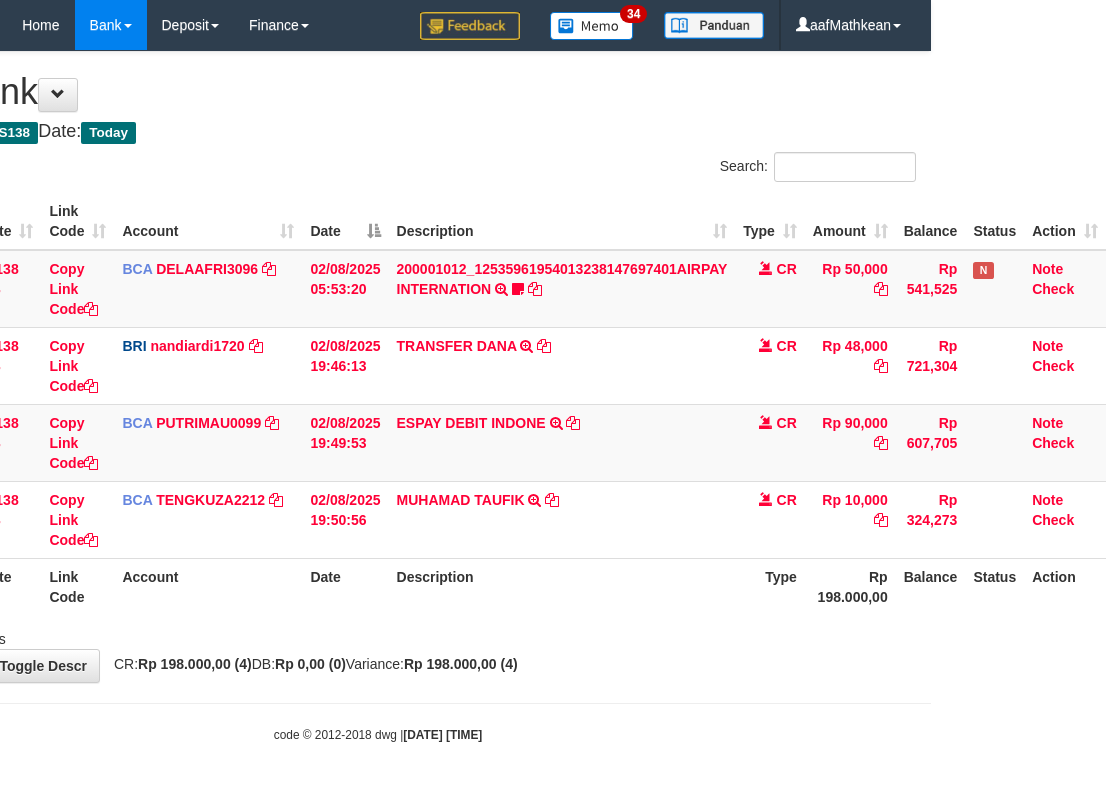 click on "MUHAMAD TAUFIK         TRSF E-BANKING CR 08/02 ZV861
MUHAMAD TAUFIK" at bounding box center (562, 519) 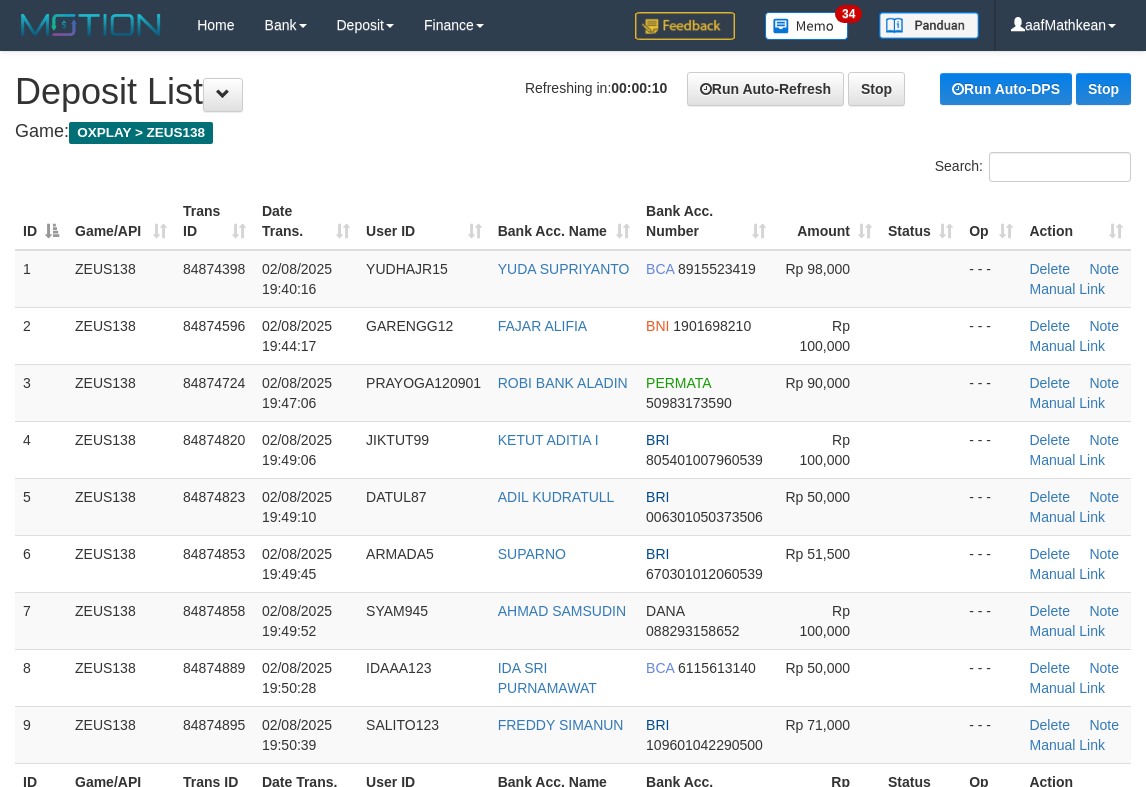 scroll, scrollTop: 0, scrollLeft: 0, axis: both 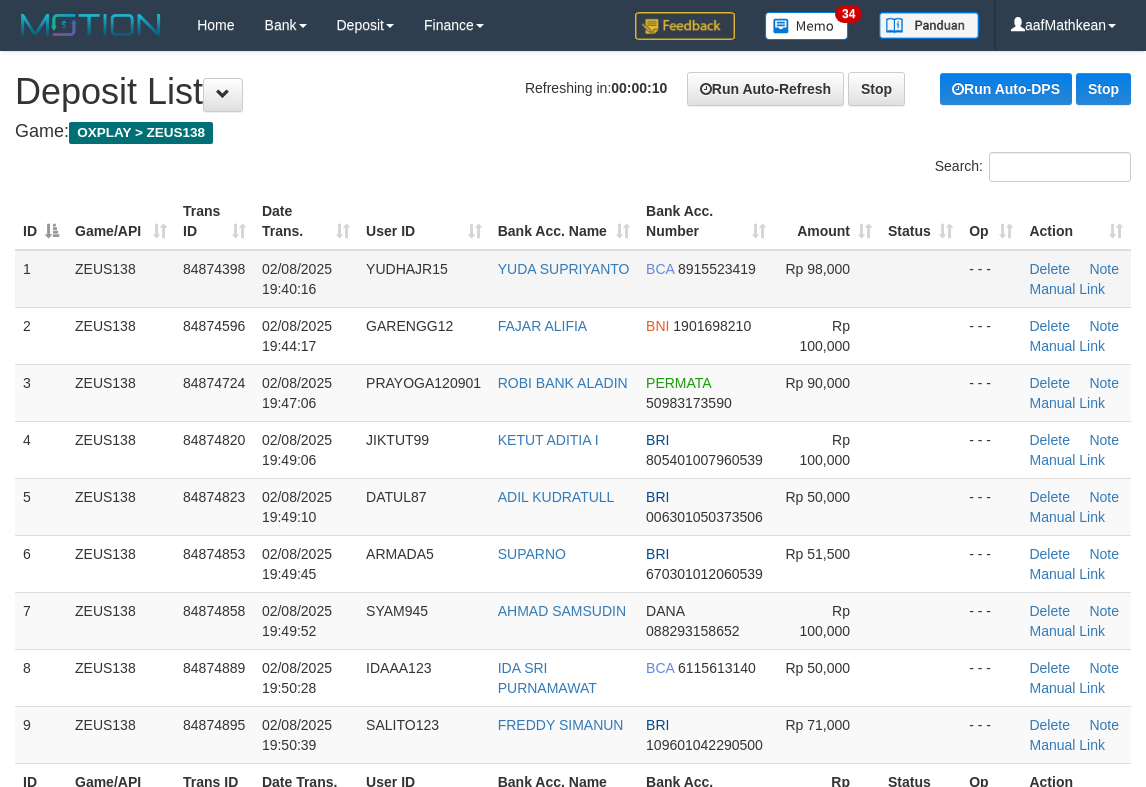 drag, startPoint x: 425, startPoint y: 290, endPoint x: 449, endPoint y: 288, distance: 24.083189 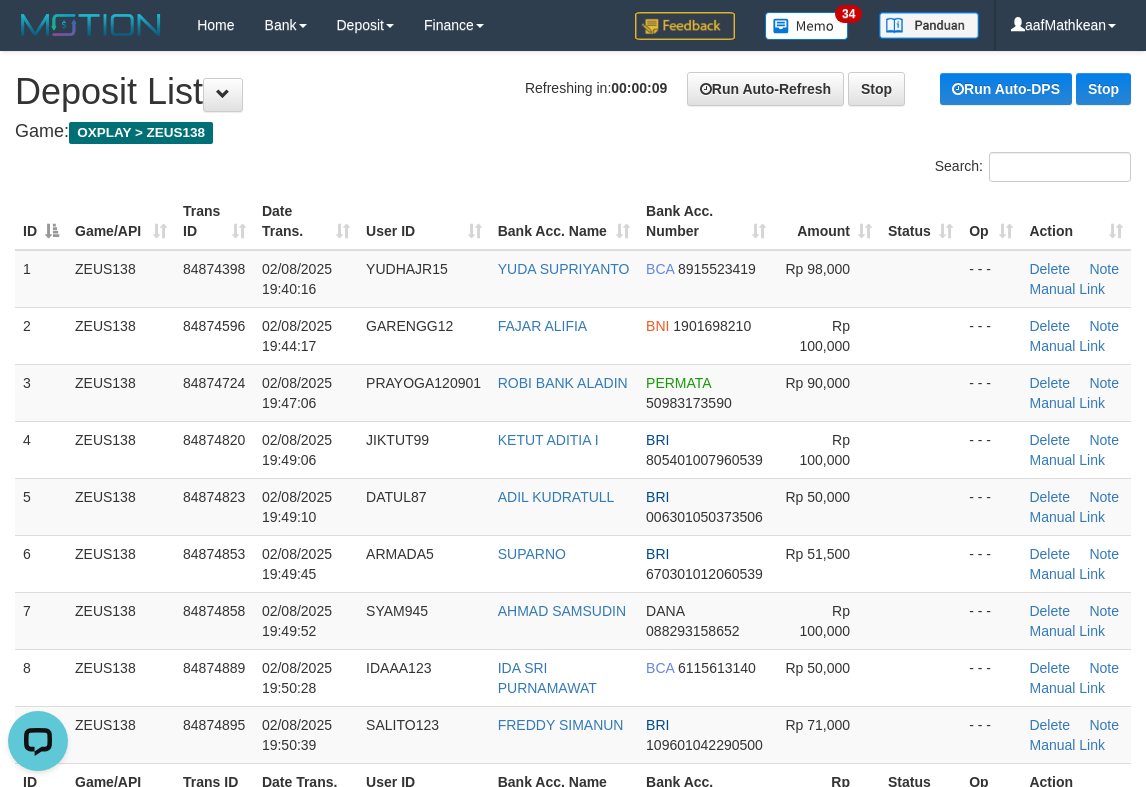 scroll, scrollTop: 0, scrollLeft: 0, axis: both 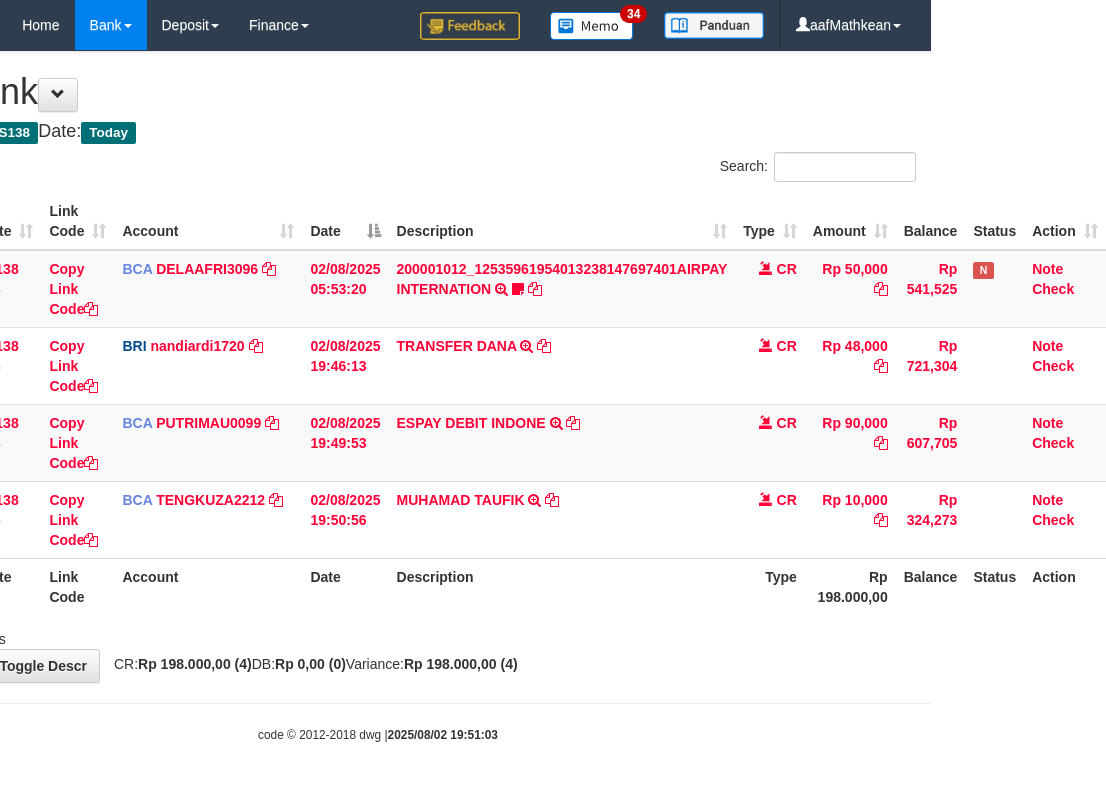 click on "Description" at bounding box center [562, 586] 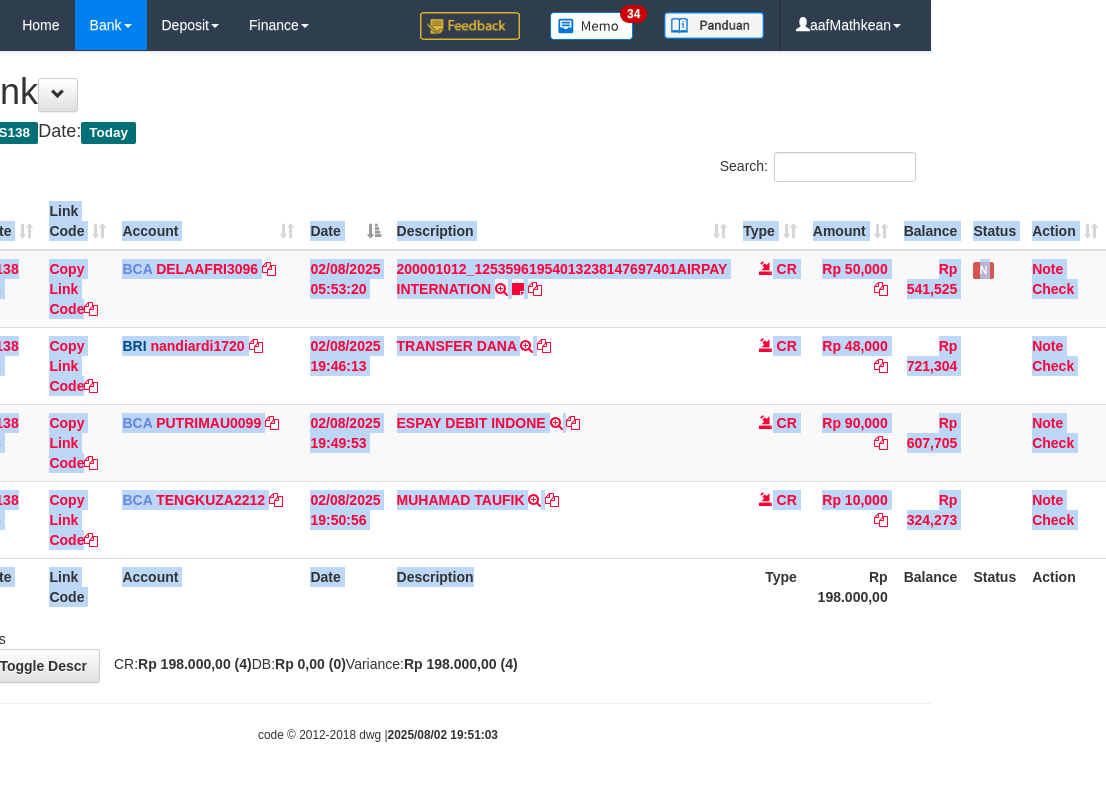 click on "Search:
ID Website Link Code Account Date Description Type Amount Balance Status Action
62
ZEUS138    DPS
Copy Link Code
BCA
DELAAFRI3096
DPS
DELA AFRIANI
mutasi_20250802_3552 | 62
mutasi_20250802_3552 | 62
02/08/2025 05:53:20
200001012_12535961954013238147697401AIRPAY INTERNATION            TRSF E-BANKING CR 0208/FTSCY/WS95051
50000.00200001012_12535961954013238147697401AIRPAY INTERNATION    Labubutaiki
https://prnt.sc/l7T6Eus7w_Qi
CR
Rp 50,000
Rp 541,525
N
Note
Check
148
ZEUS138    DPS" at bounding box center [378, 400] 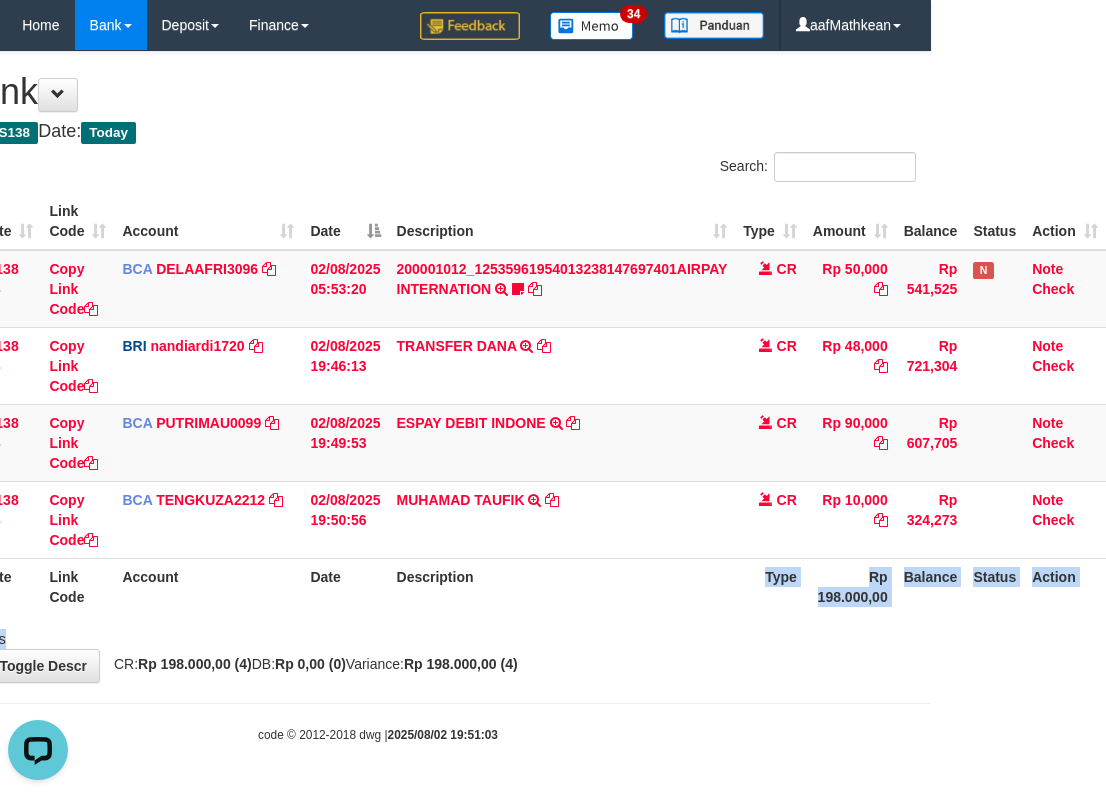 scroll, scrollTop: 0, scrollLeft: 0, axis: both 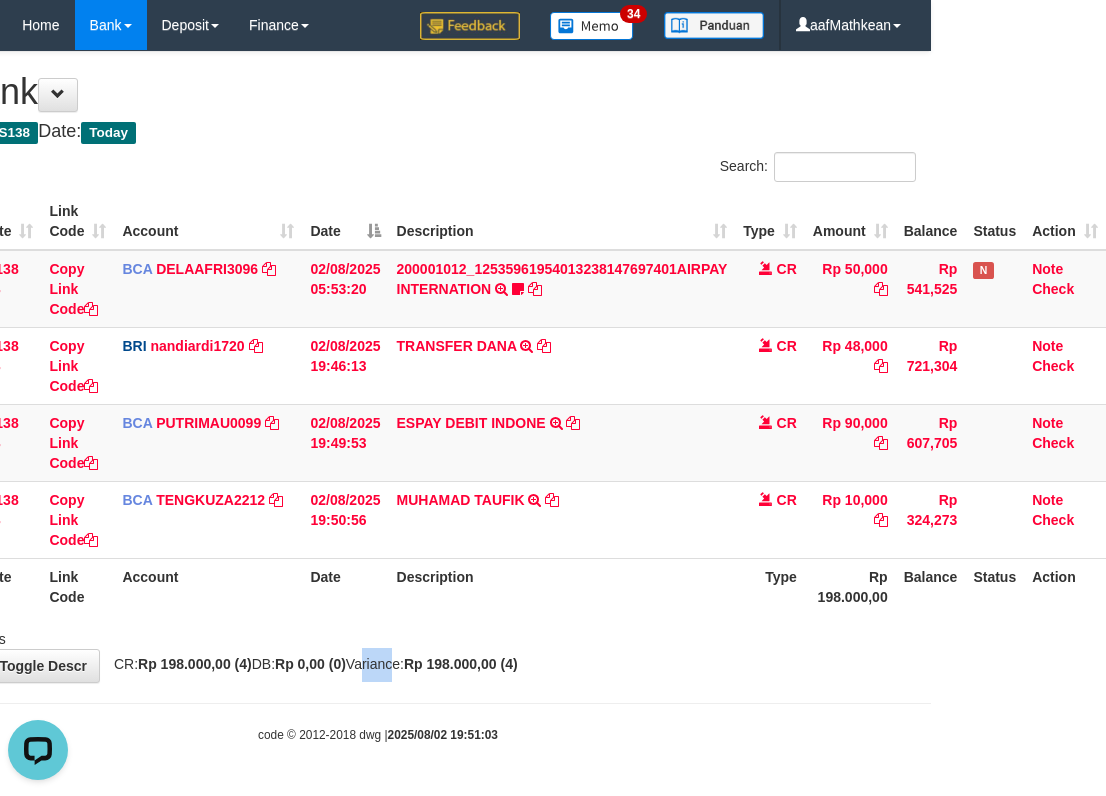 drag, startPoint x: 409, startPoint y: 656, endPoint x: 458, endPoint y: 687, distance: 57.982758 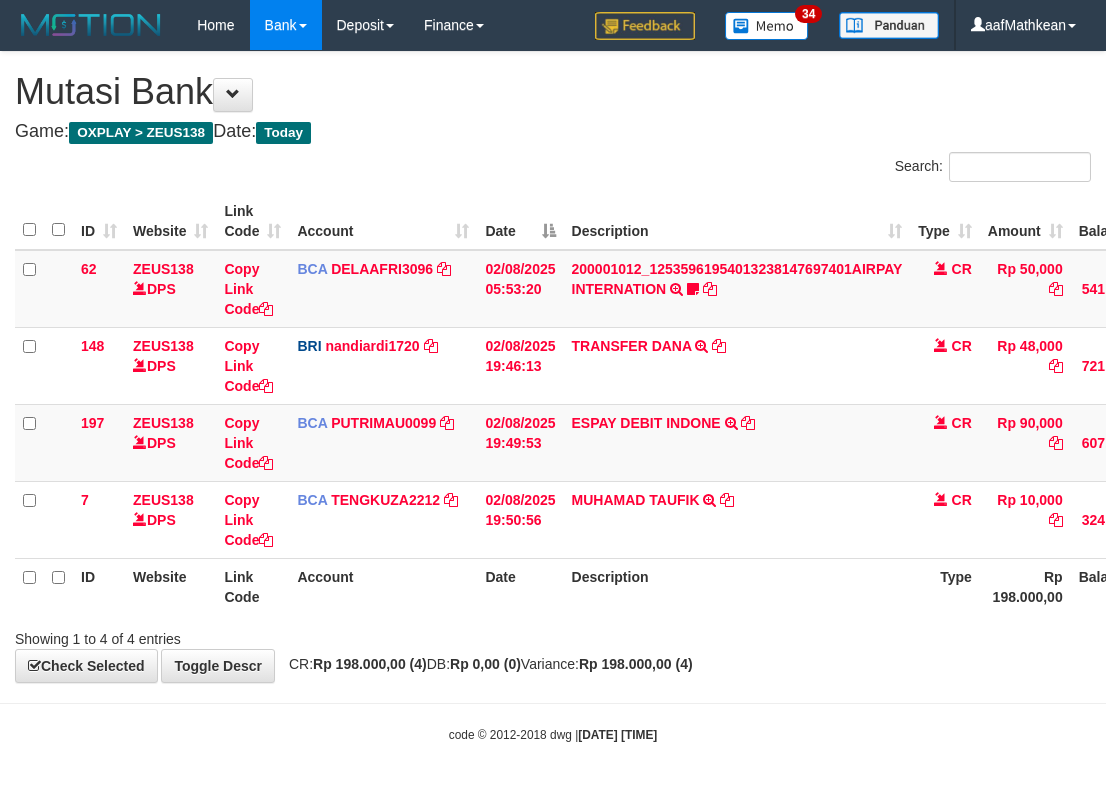 scroll, scrollTop: 0, scrollLeft: 175, axis: horizontal 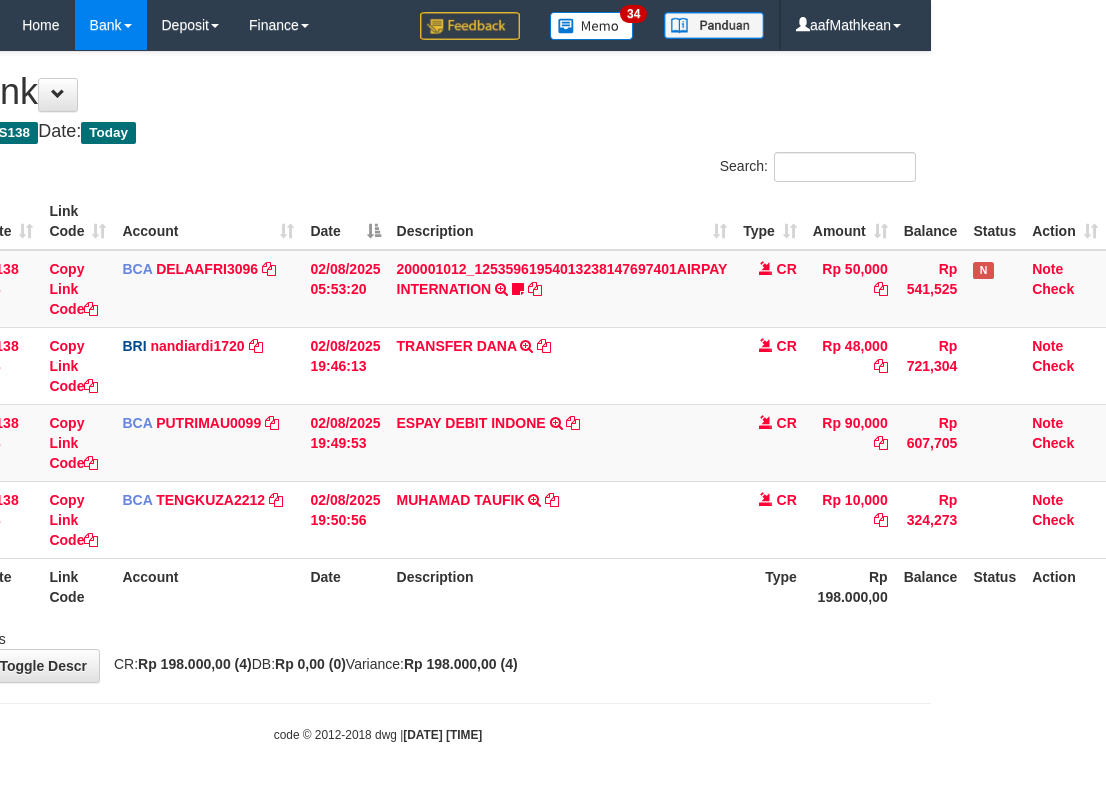 click on "Showing 1 to 4 of 4 entries" at bounding box center (378, 635) 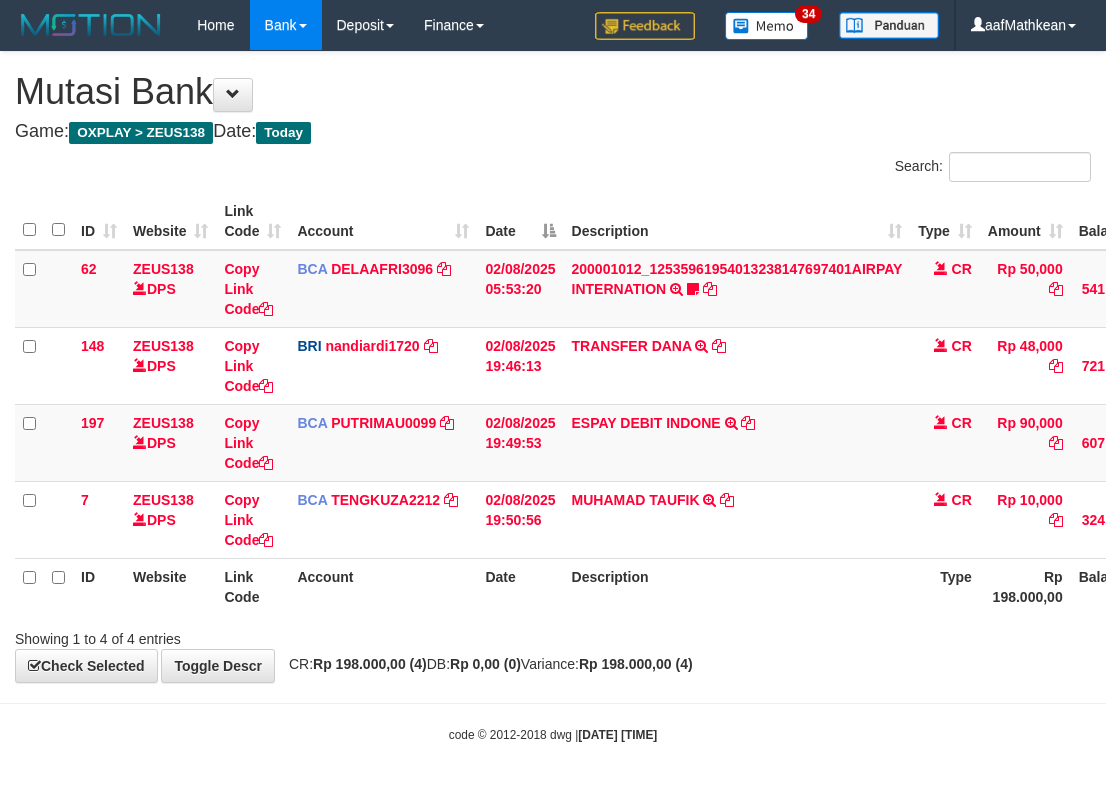 scroll, scrollTop: 0, scrollLeft: 175, axis: horizontal 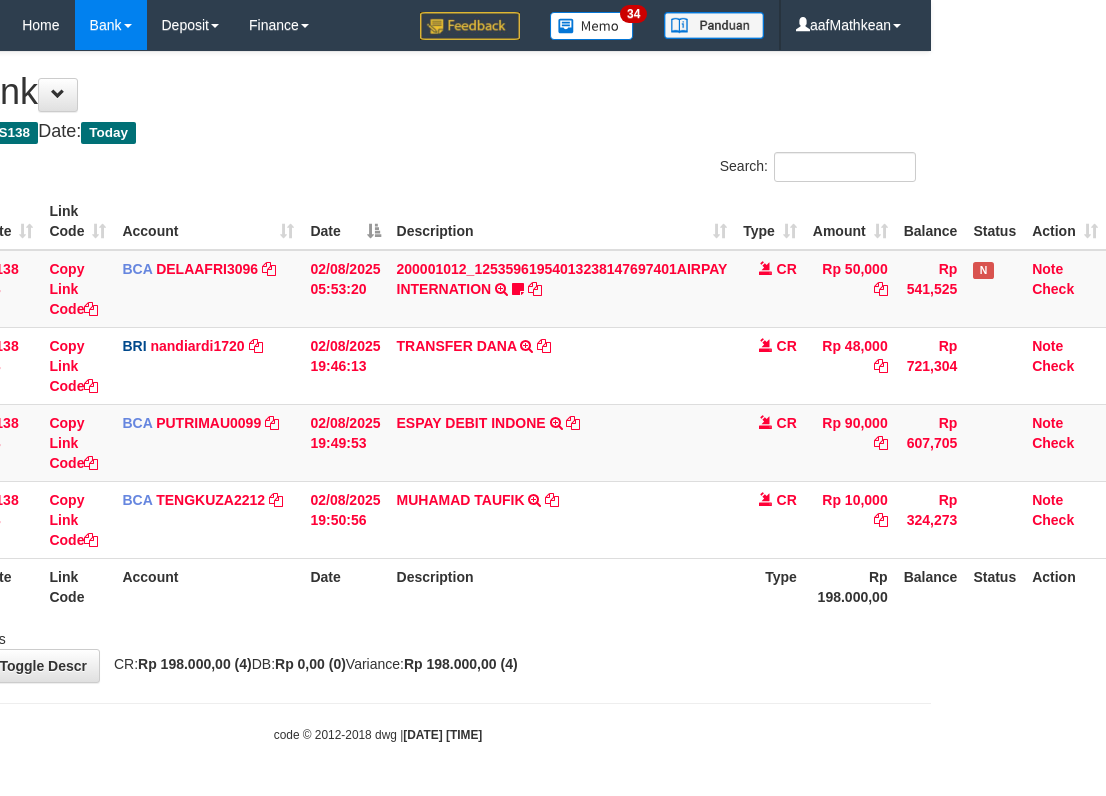 click on "Description" at bounding box center (562, 586) 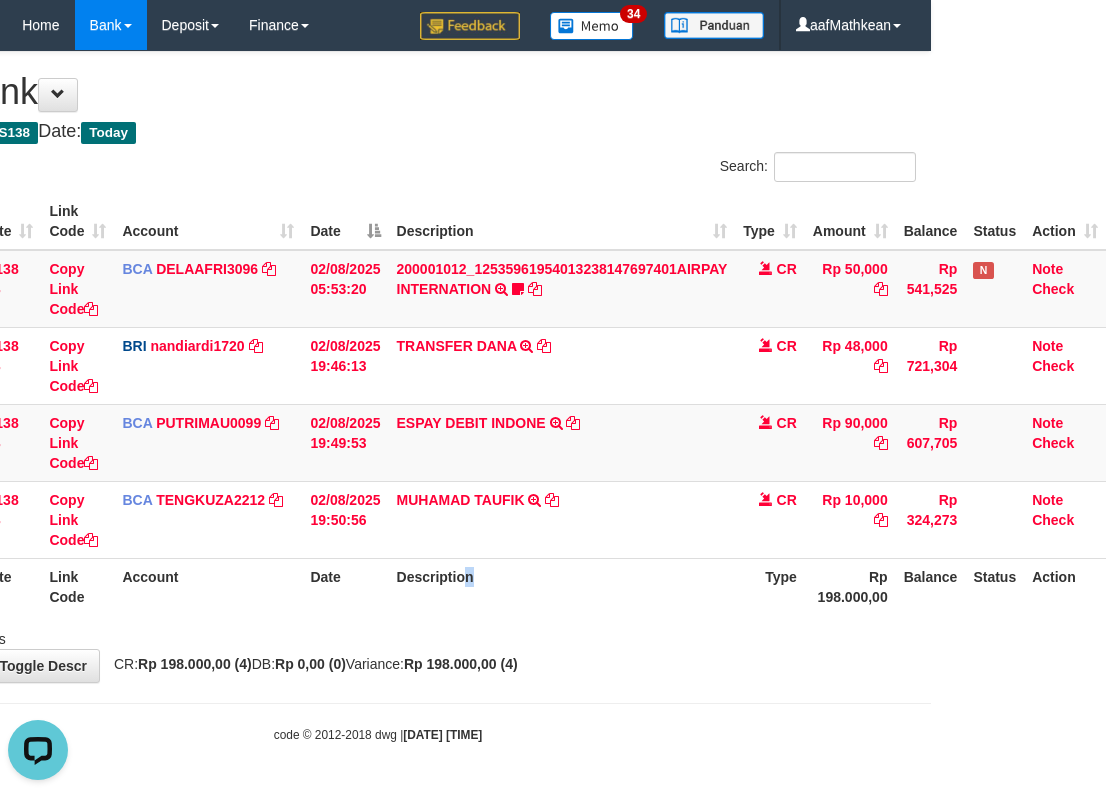 scroll, scrollTop: 0, scrollLeft: 0, axis: both 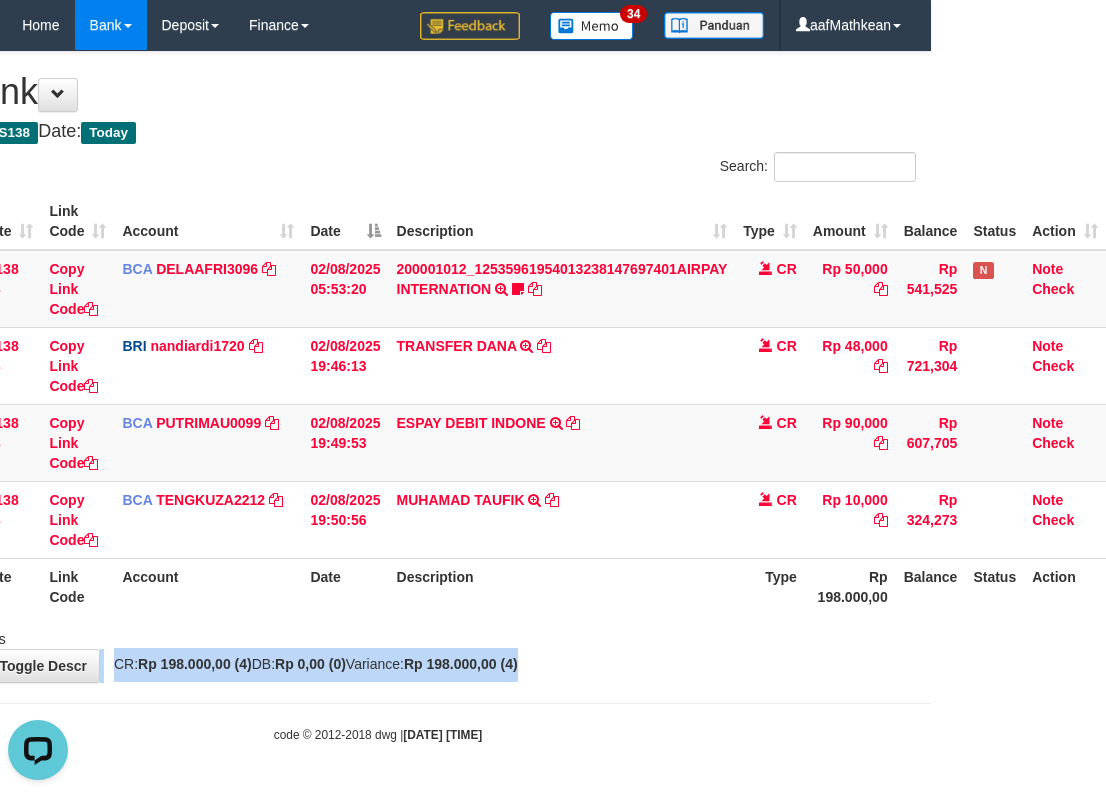 click on "**********" at bounding box center [378, 367] 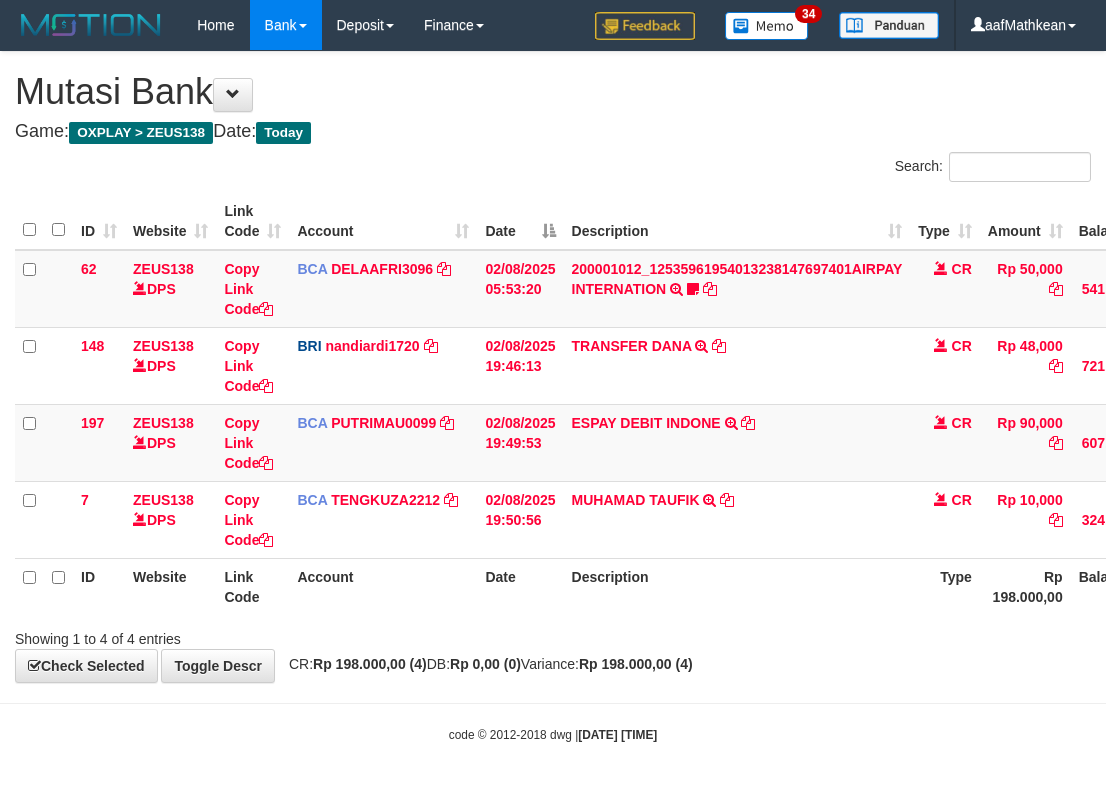 scroll, scrollTop: 0, scrollLeft: 175, axis: horizontal 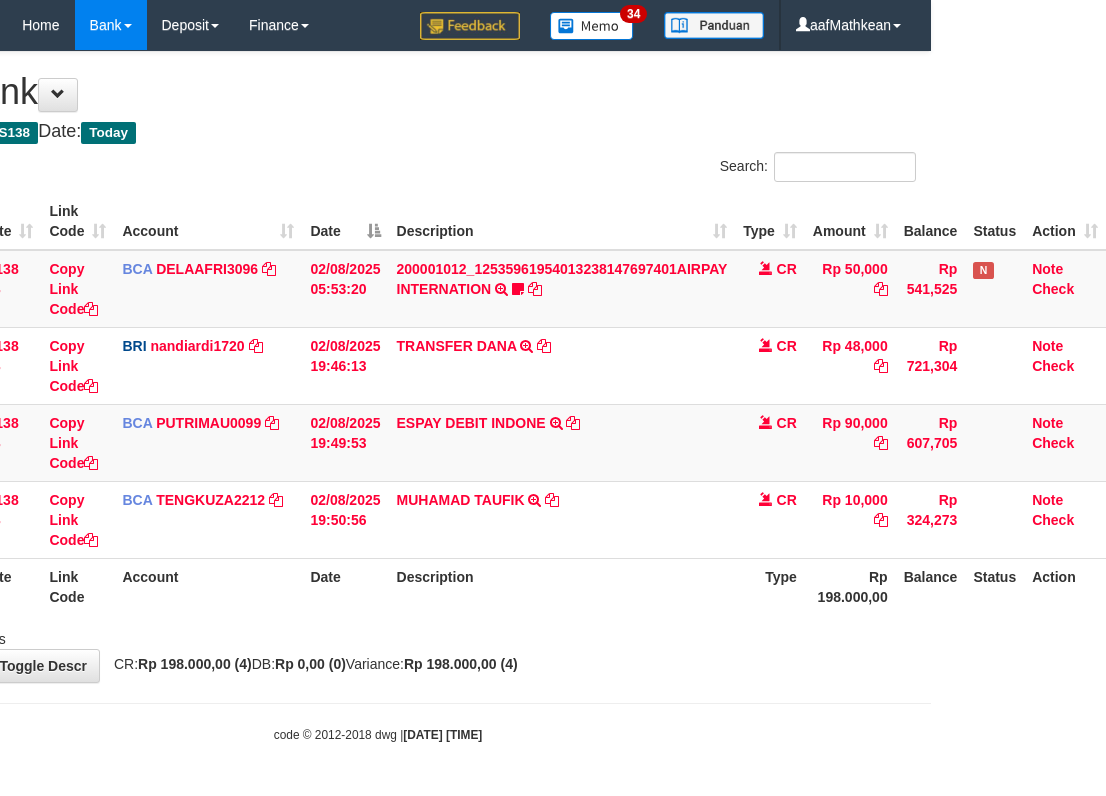 click on "**********" at bounding box center [378, 367] 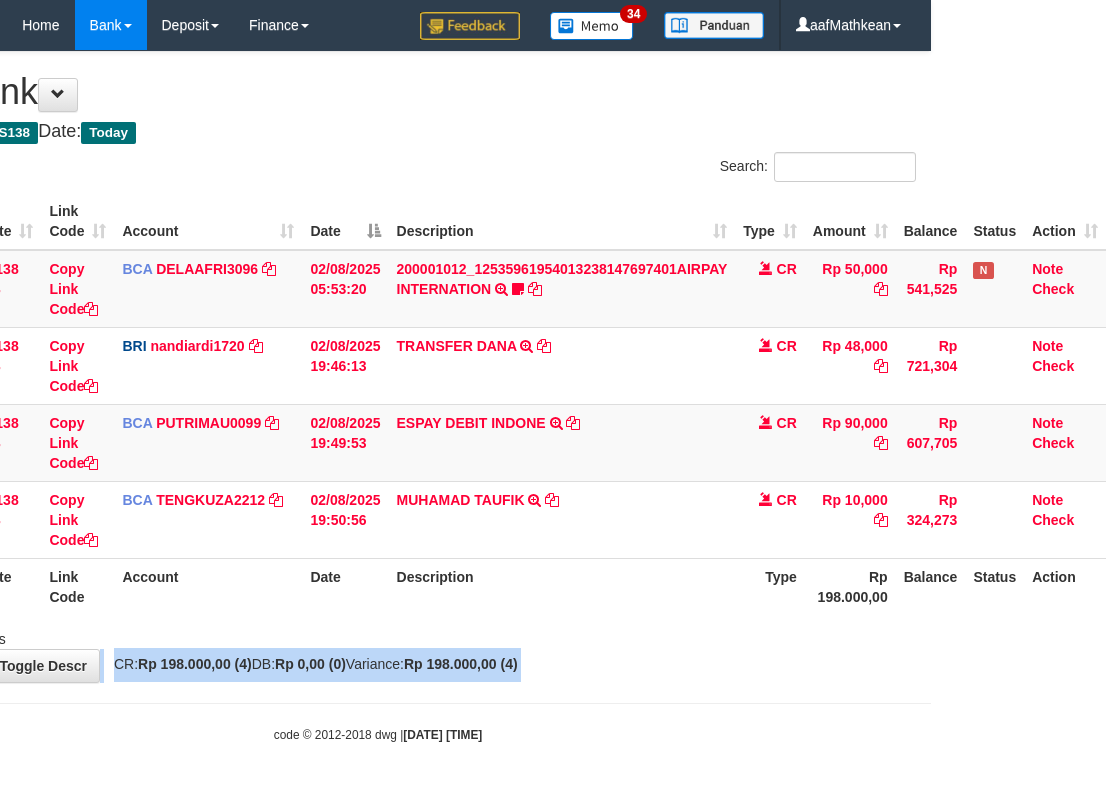 click on "**********" at bounding box center [378, 367] 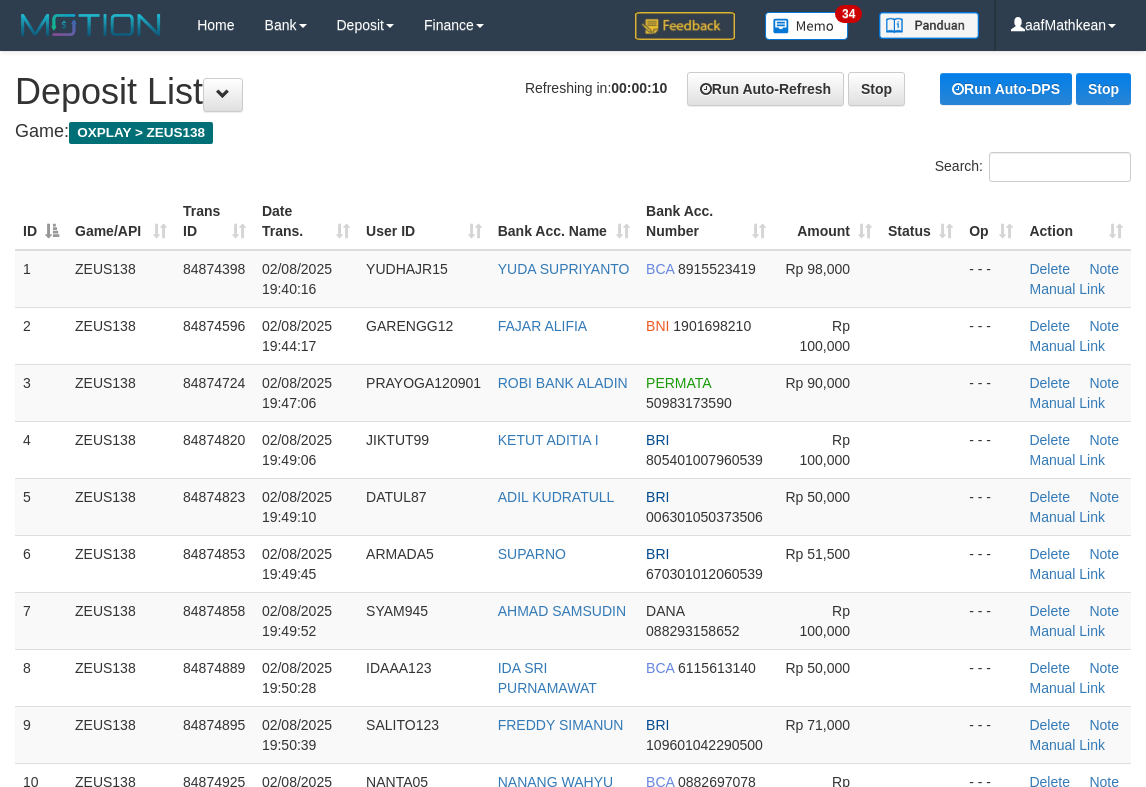 scroll, scrollTop: 0, scrollLeft: 0, axis: both 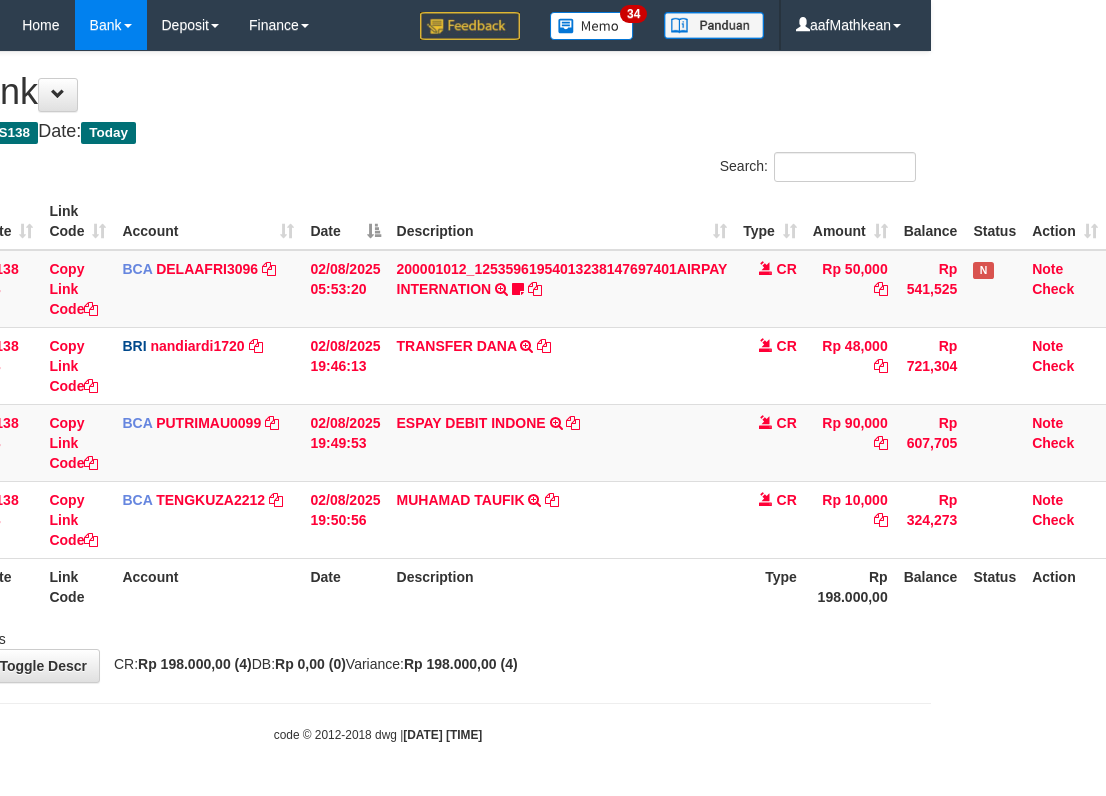 click on "Showing 1 to 4 of 4 entries" at bounding box center [378, 635] 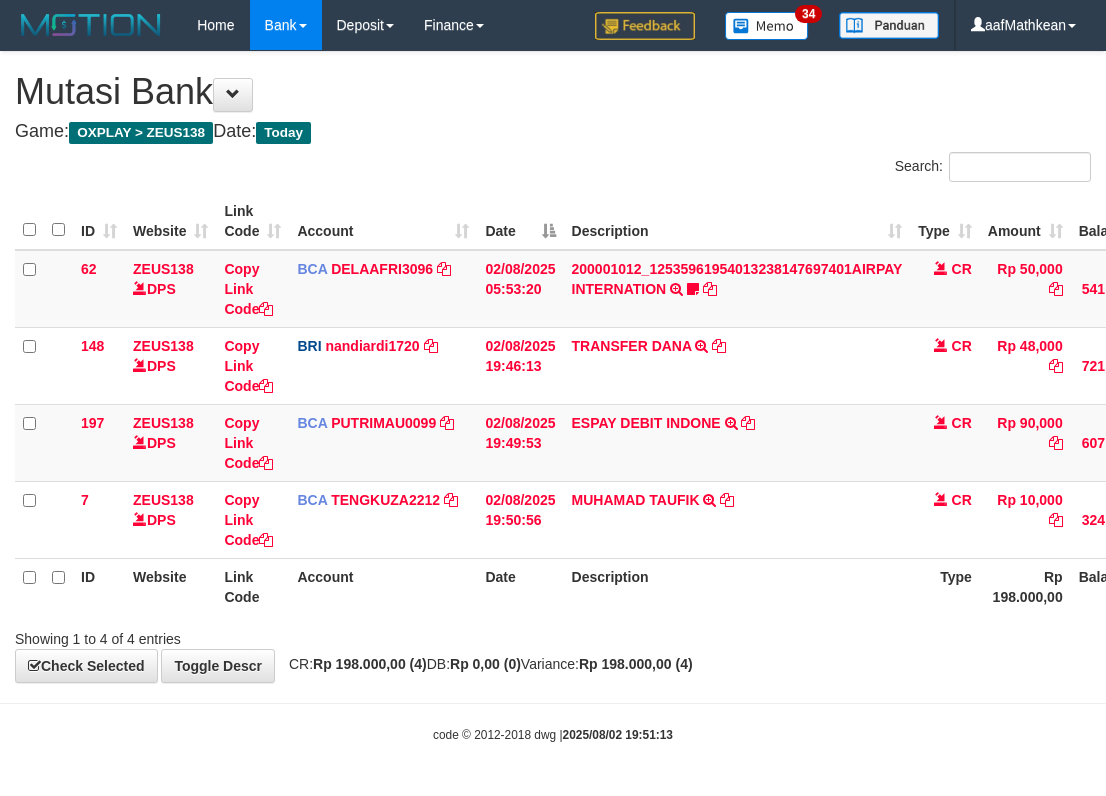 scroll, scrollTop: 0, scrollLeft: 175, axis: horizontal 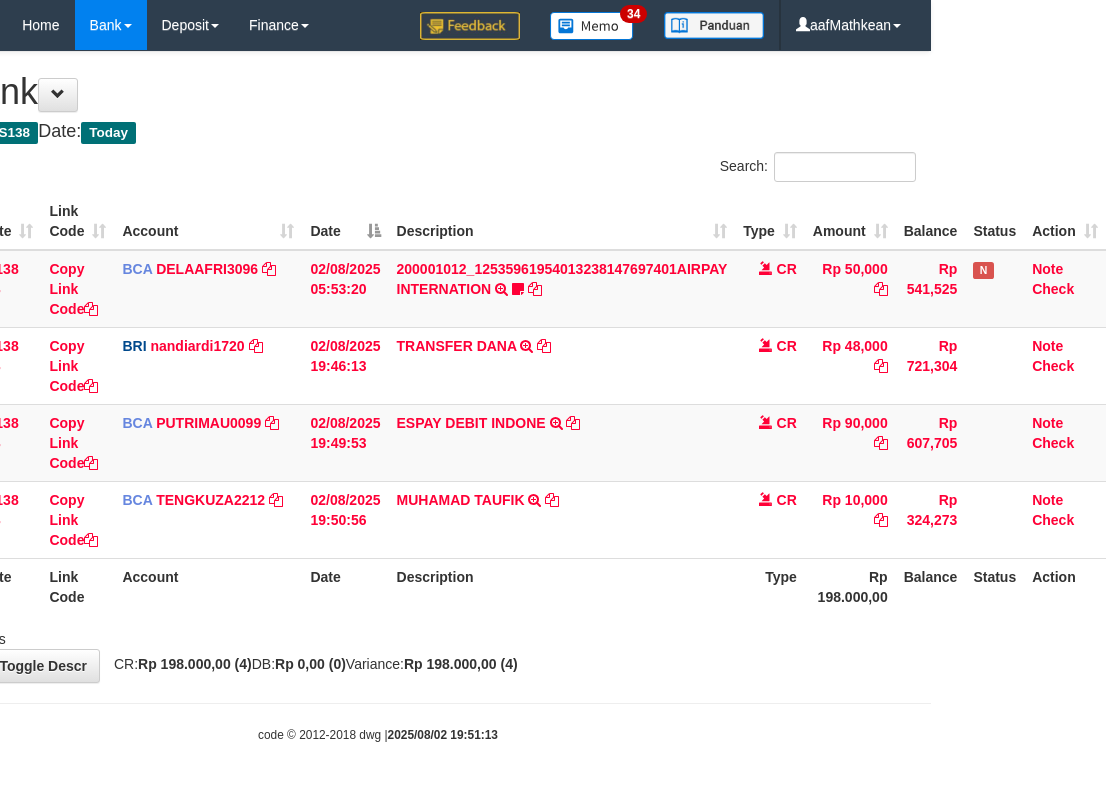 drag, startPoint x: 450, startPoint y: 672, endPoint x: 1104, endPoint y: 720, distance: 655.7591 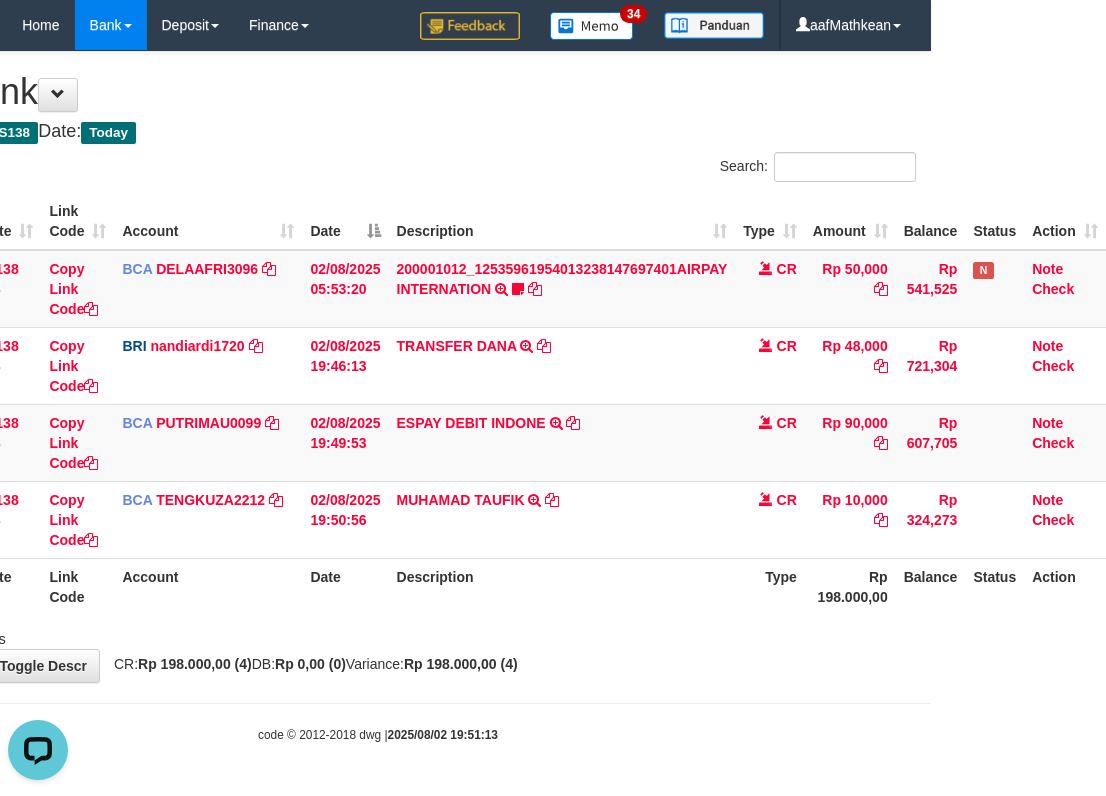 scroll, scrollTop: 0, scrollLeft: 0, axis: both 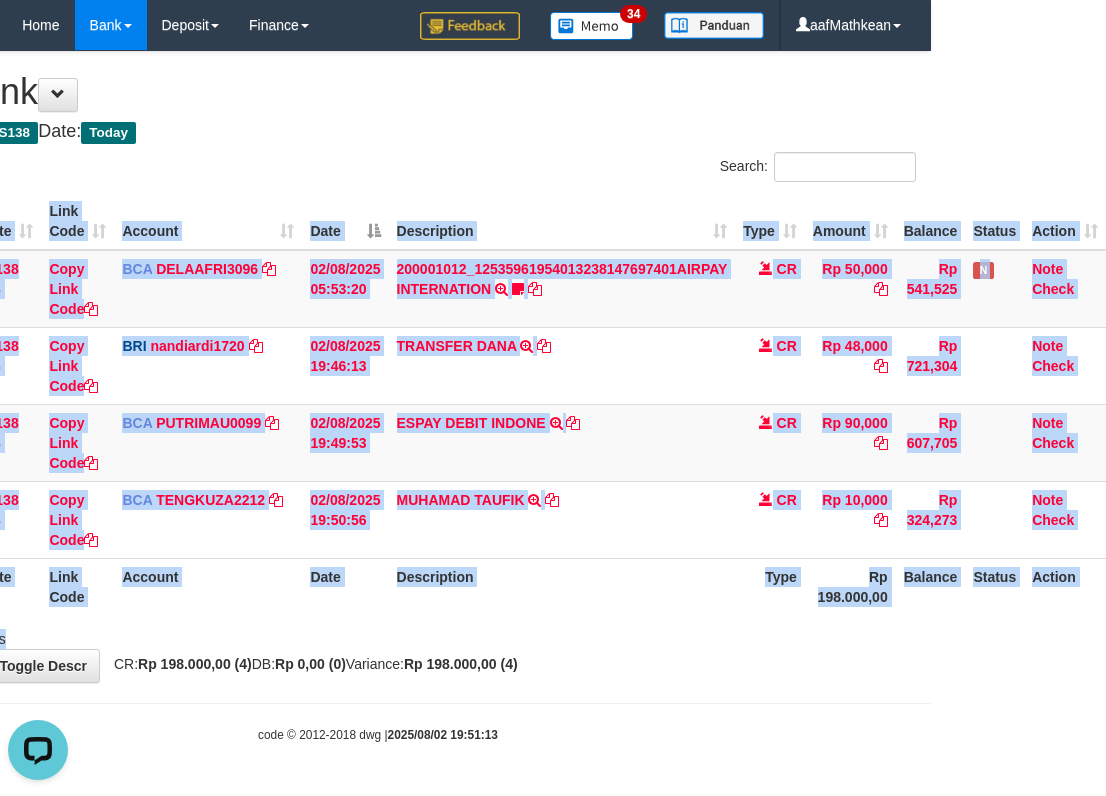 drag, startPoint x: 617, startPoint y: 628, endPoint x: 622, endPoint y: 638, distance: 11.18034 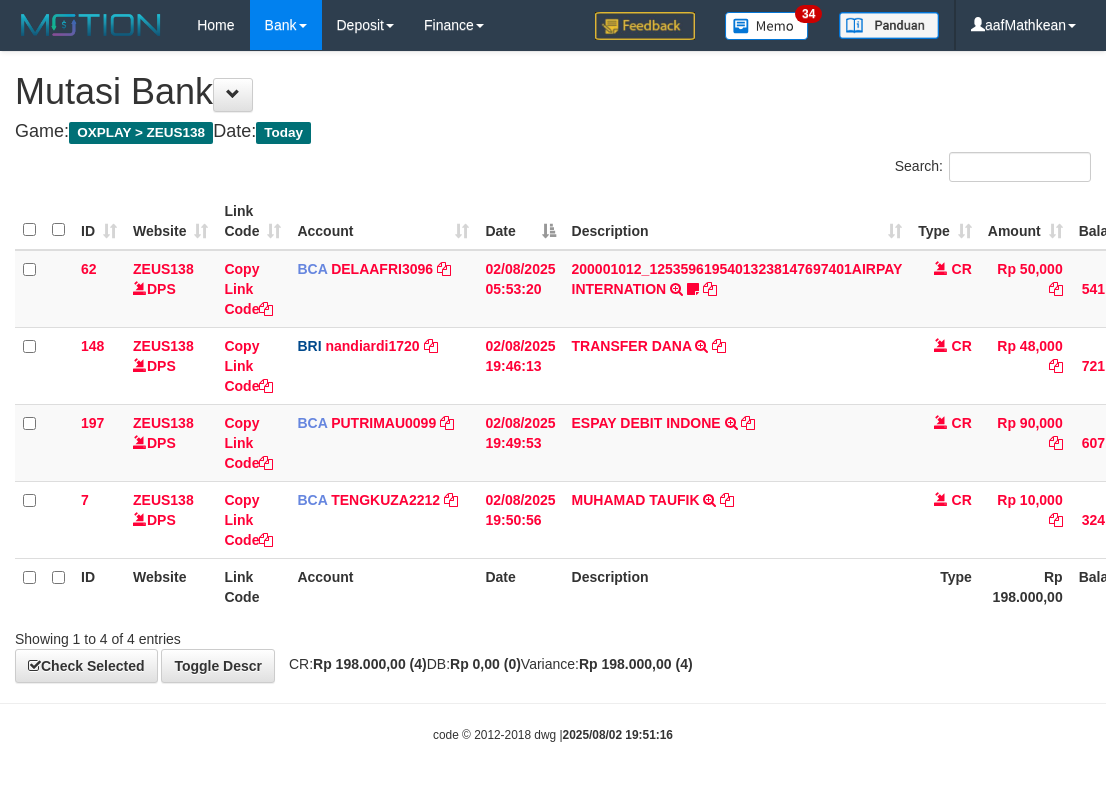 scroll, scrollTop: 0, scrollLeft: 175, axis: horizontal 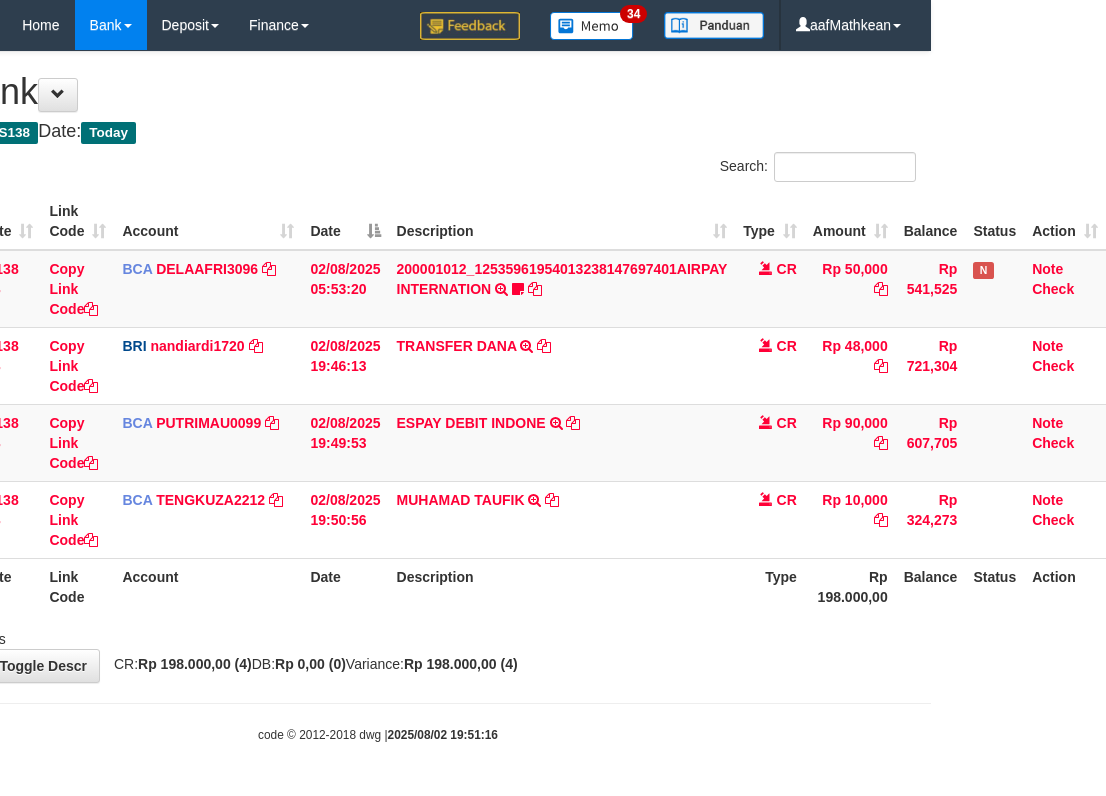 click on "Showing 1 to 4 of 4 entries" at bounding box center [378, 635] 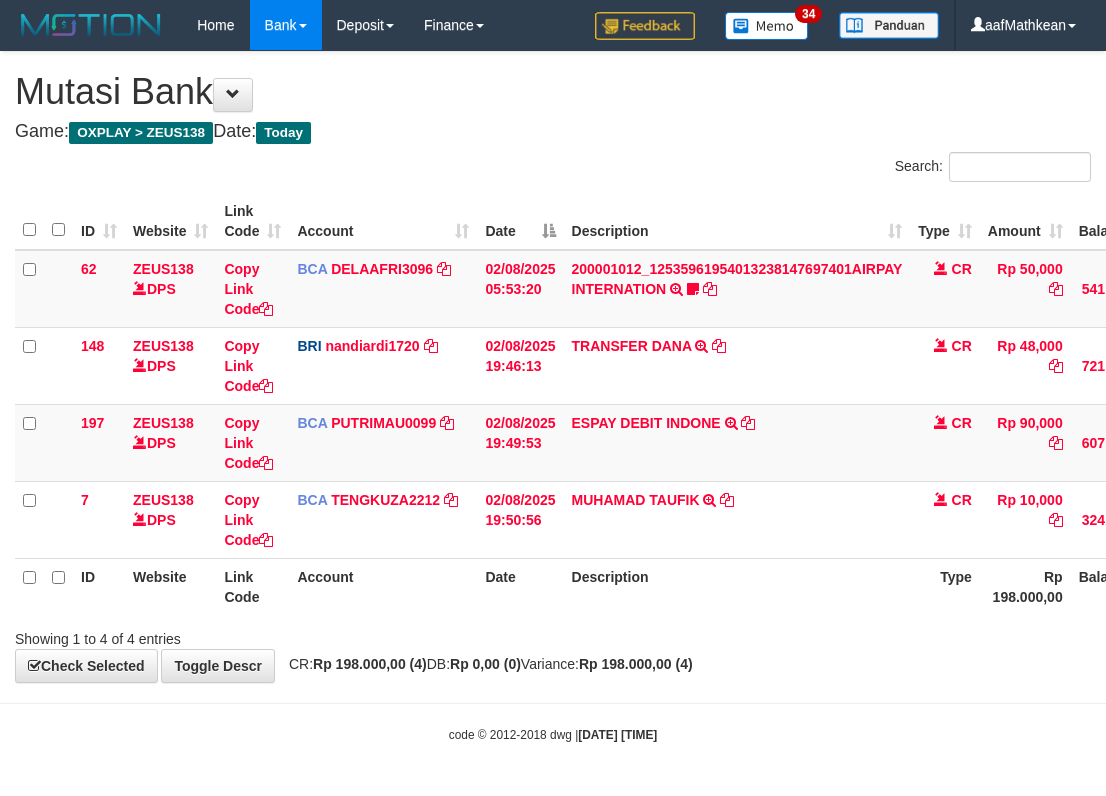 scroll, scrollTop: 0, scrollLeft: 175, axis: horizontal 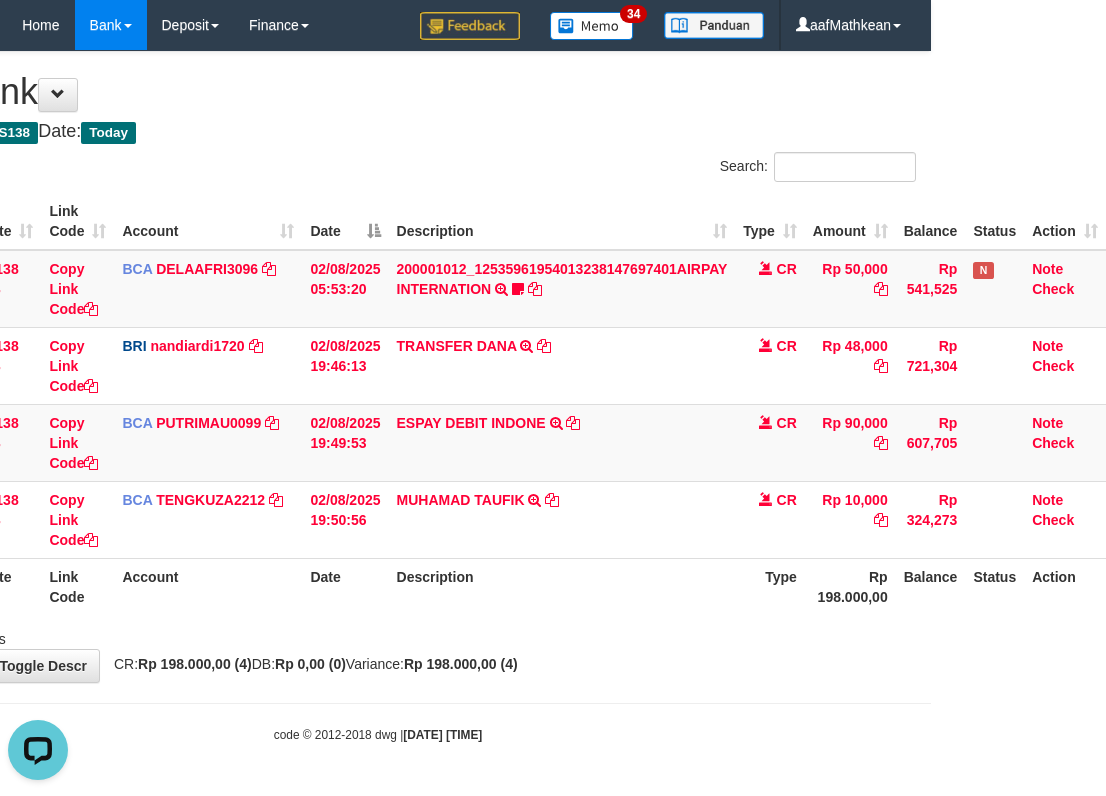 click on "Description" at bounding box center (562, 586) 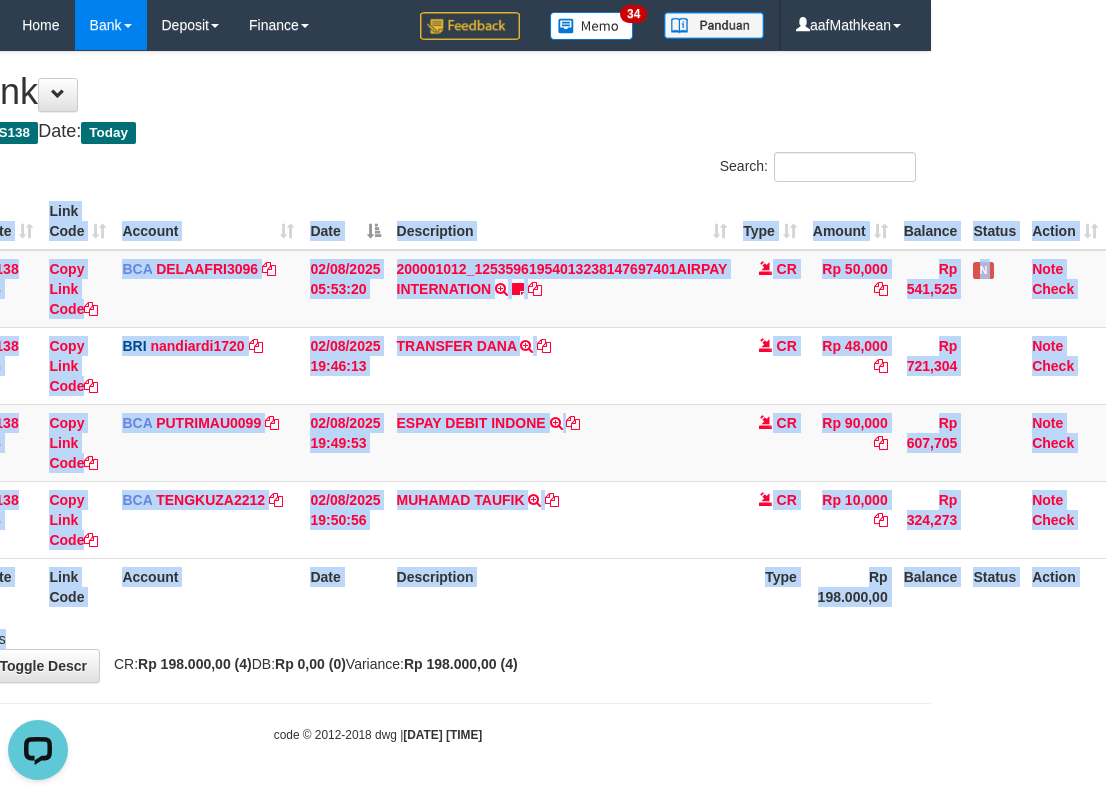 drag, startPoint x: 589, startPoint y: 631, endPoint x: 564, endPoint y: 622, distance: 26.57066 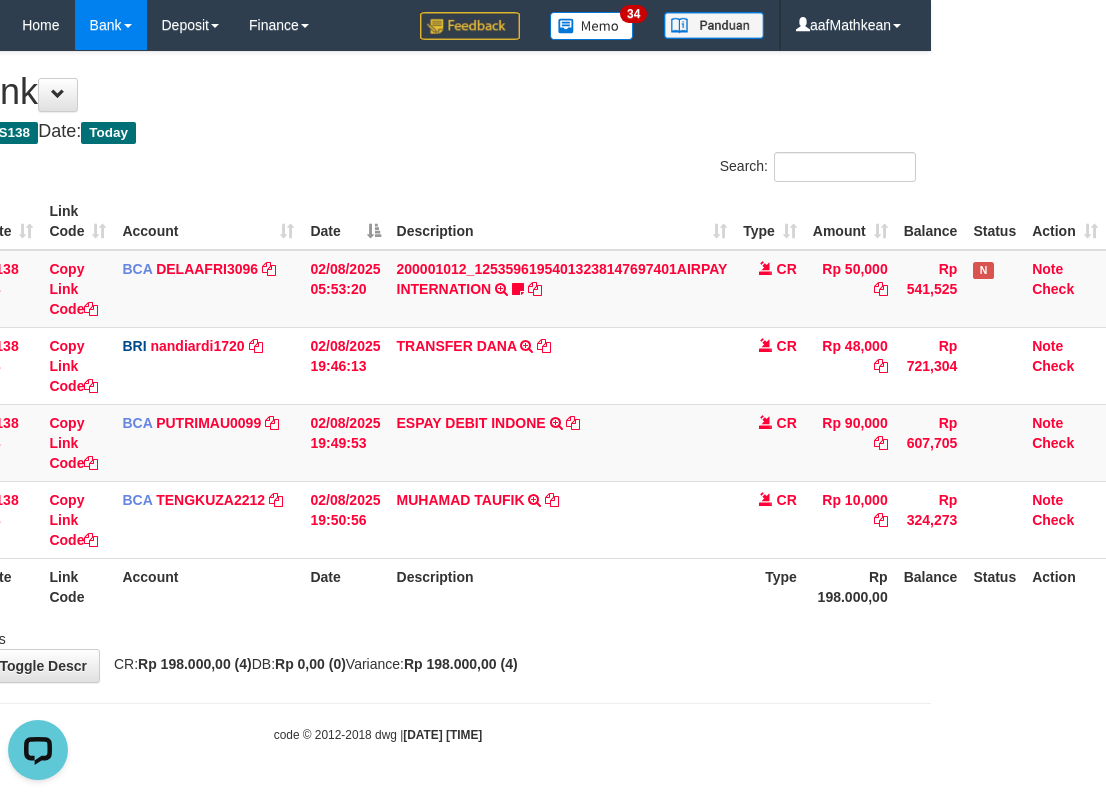 click on "Description" at bounding box center (562, 586) 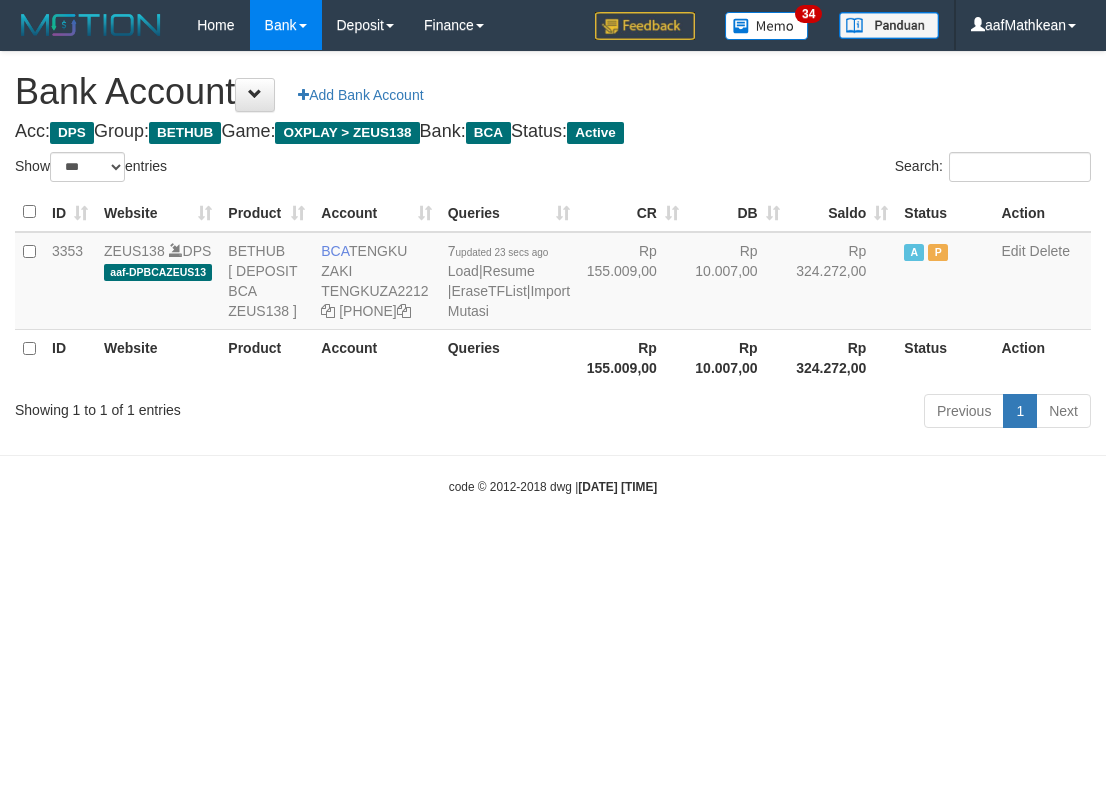 select on "***" 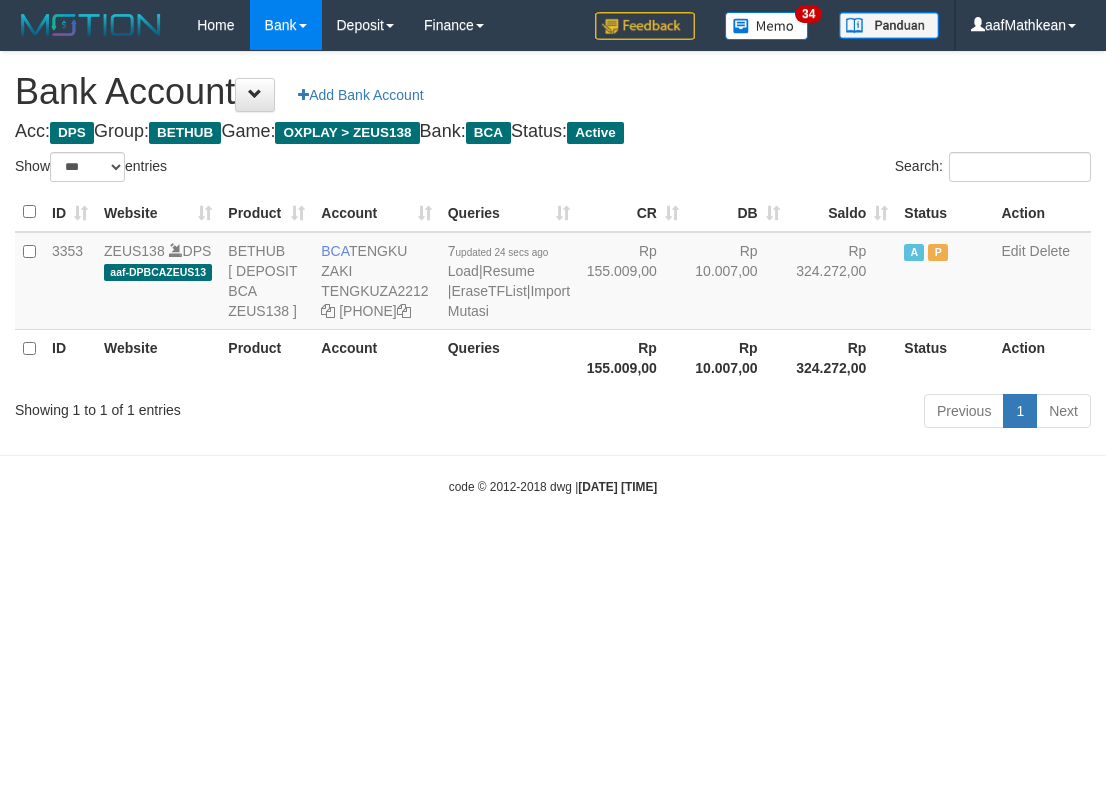 select on "***" 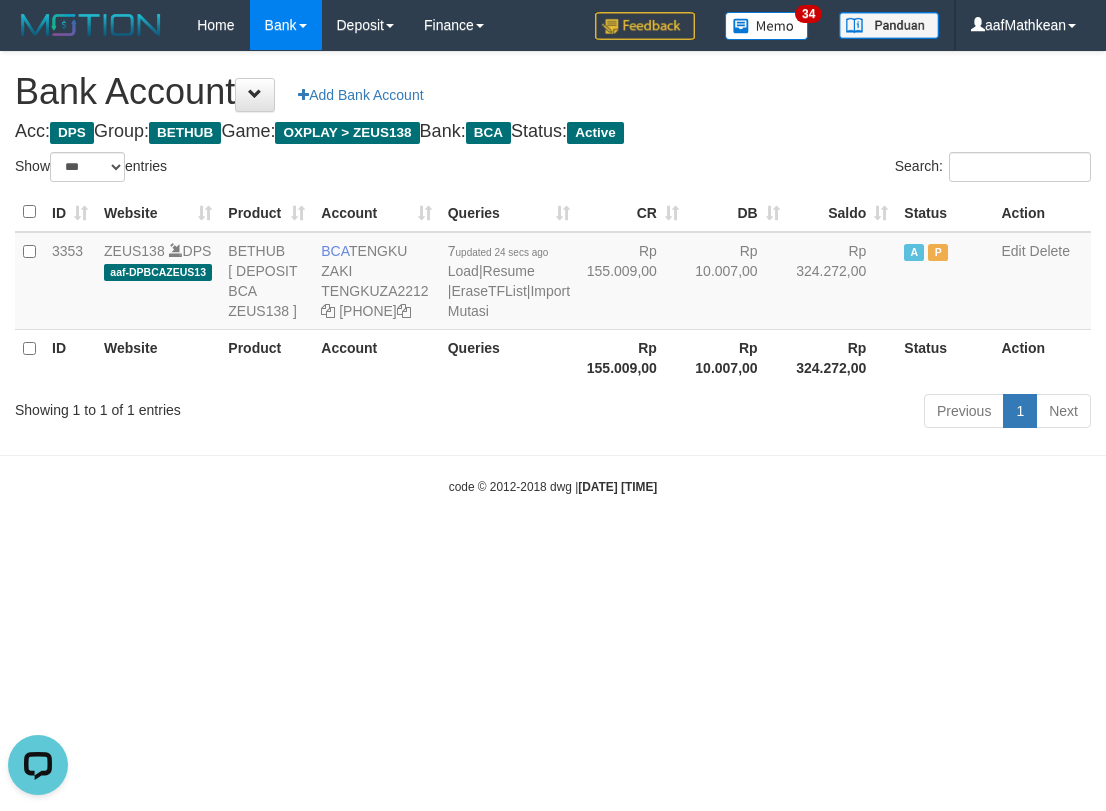 scroll, scrollTop: 0, scrollLeft: 0, axis: both 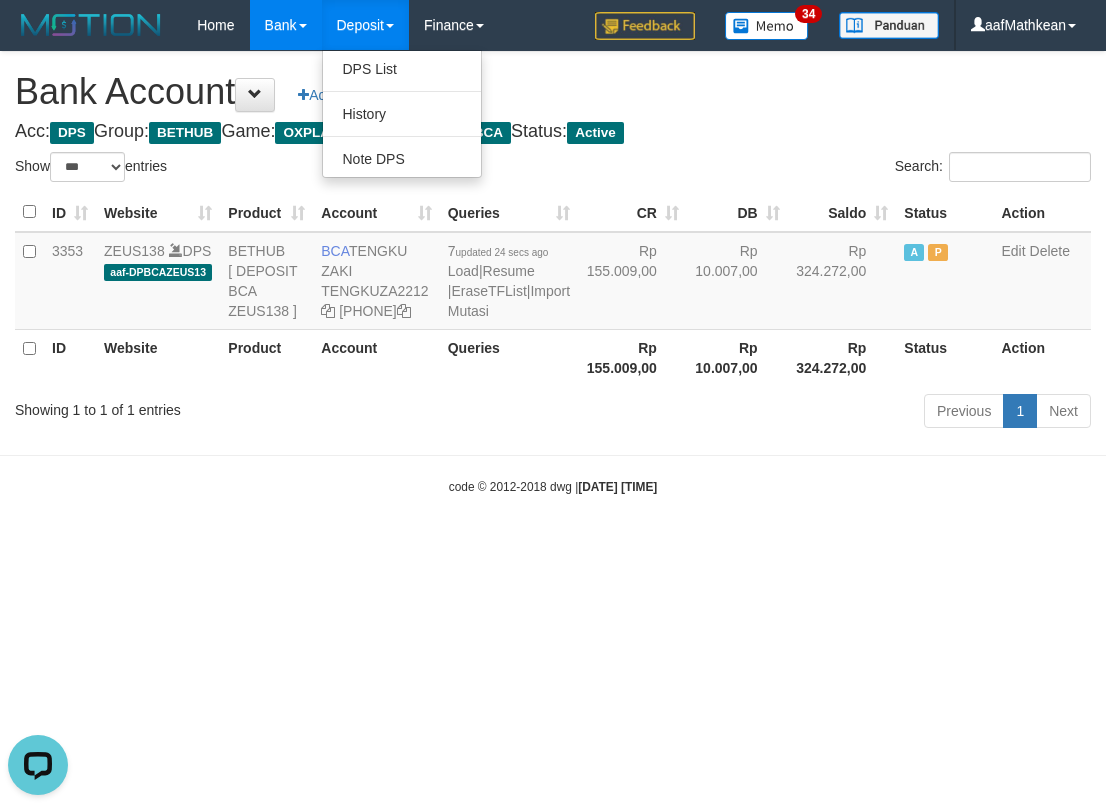 drag, startPoint x: 633, startPoint y: 380, endPoint x: 629, endPoint y: 422, distance: 42.190044 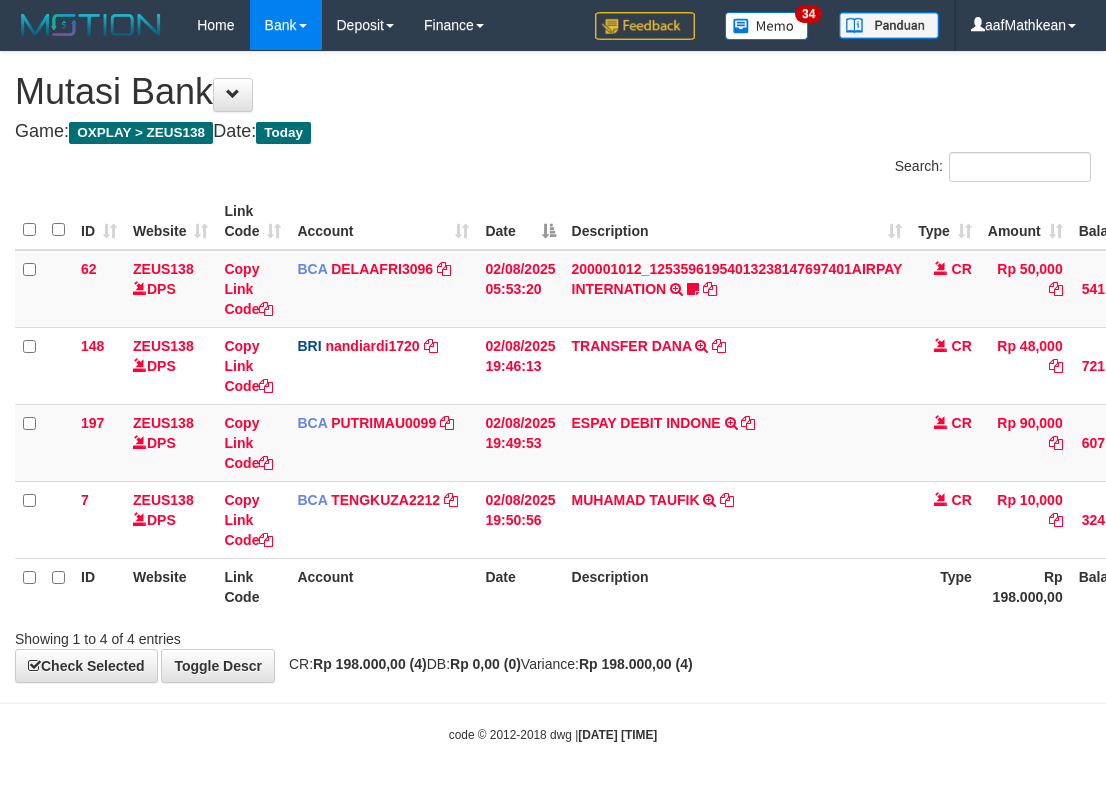 scroll, scrollTop: 0, scrollLeft: 175, axis: horizontal 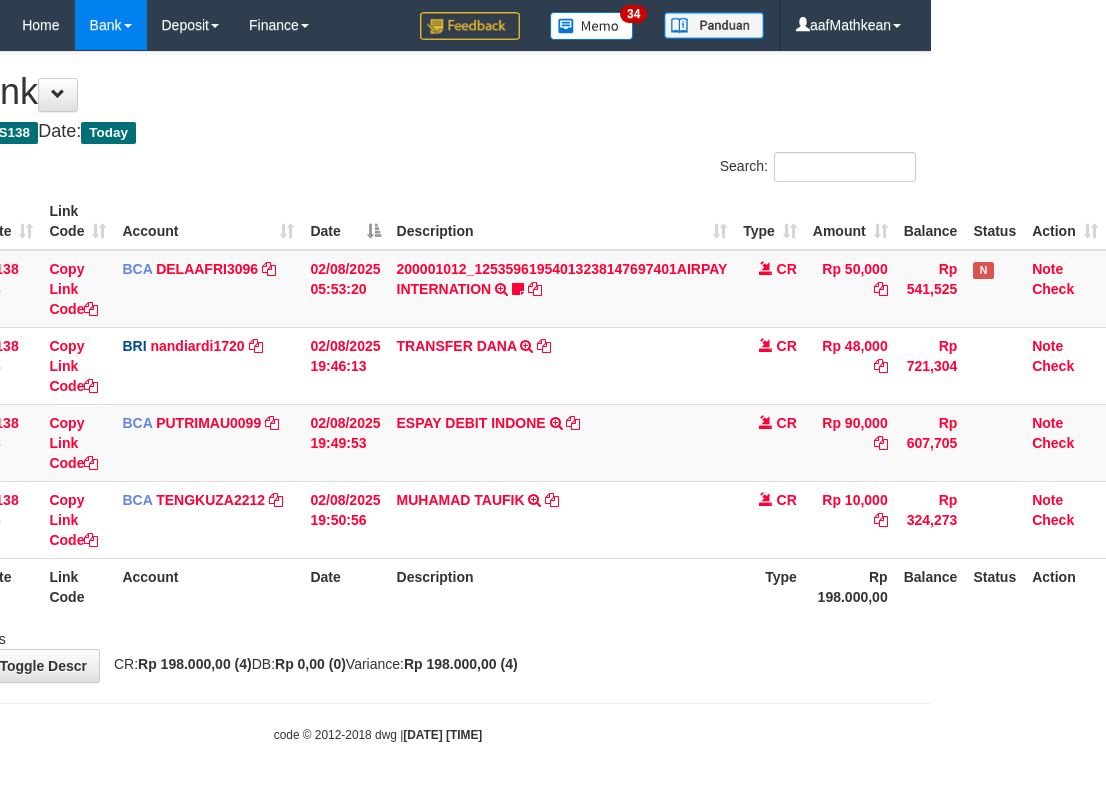 click on "Description" at bounding box center (562, 586) 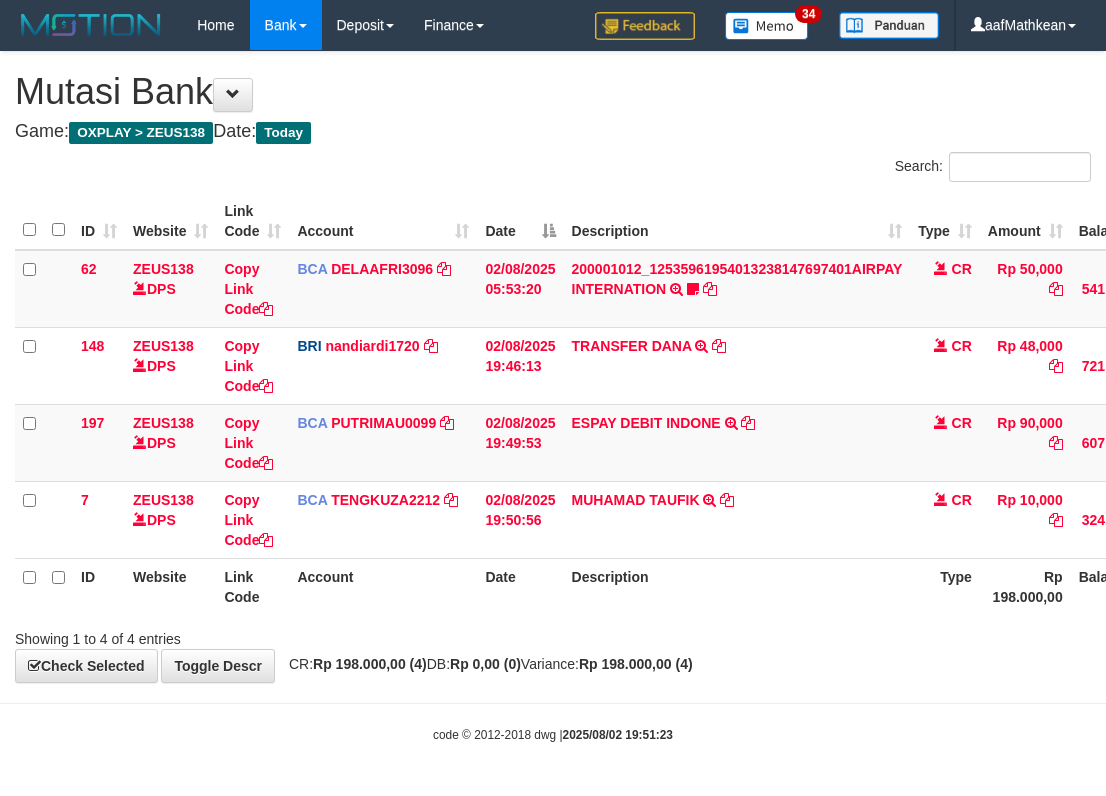 scroll, scrollTop: 0, scrollLeft: 175, axis: horizontal 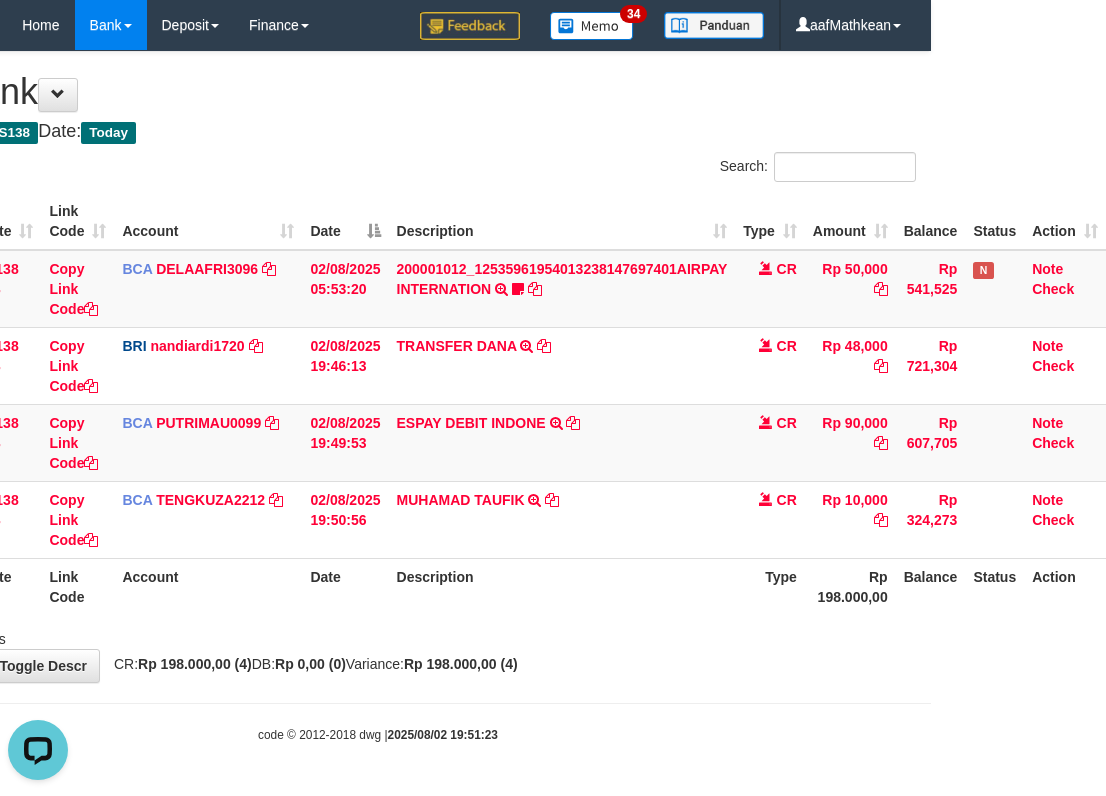drag, startPoint x: 596, startPoint y: 572, endPoint x: 608, endPoint y: 591, distance: 22.472204 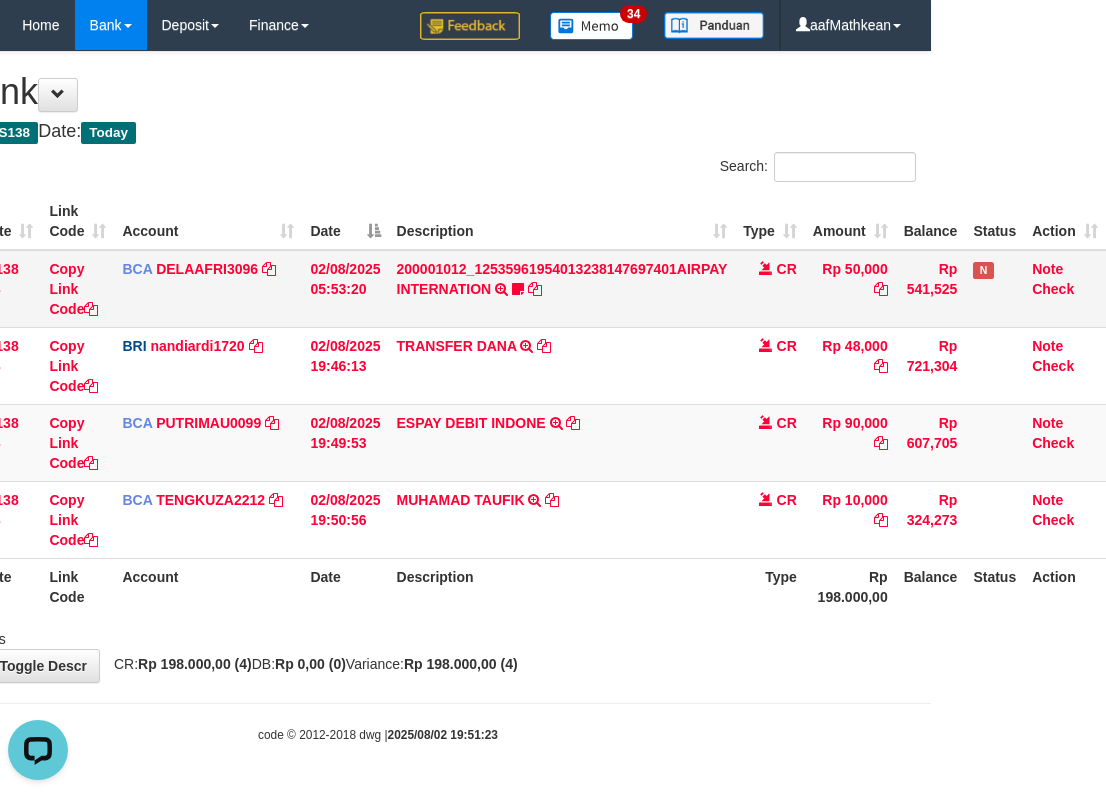 drag, startPoint x: 505, startPoint y: 632, endPoint x: 405, endPoint y: 277, distance: 368.81567 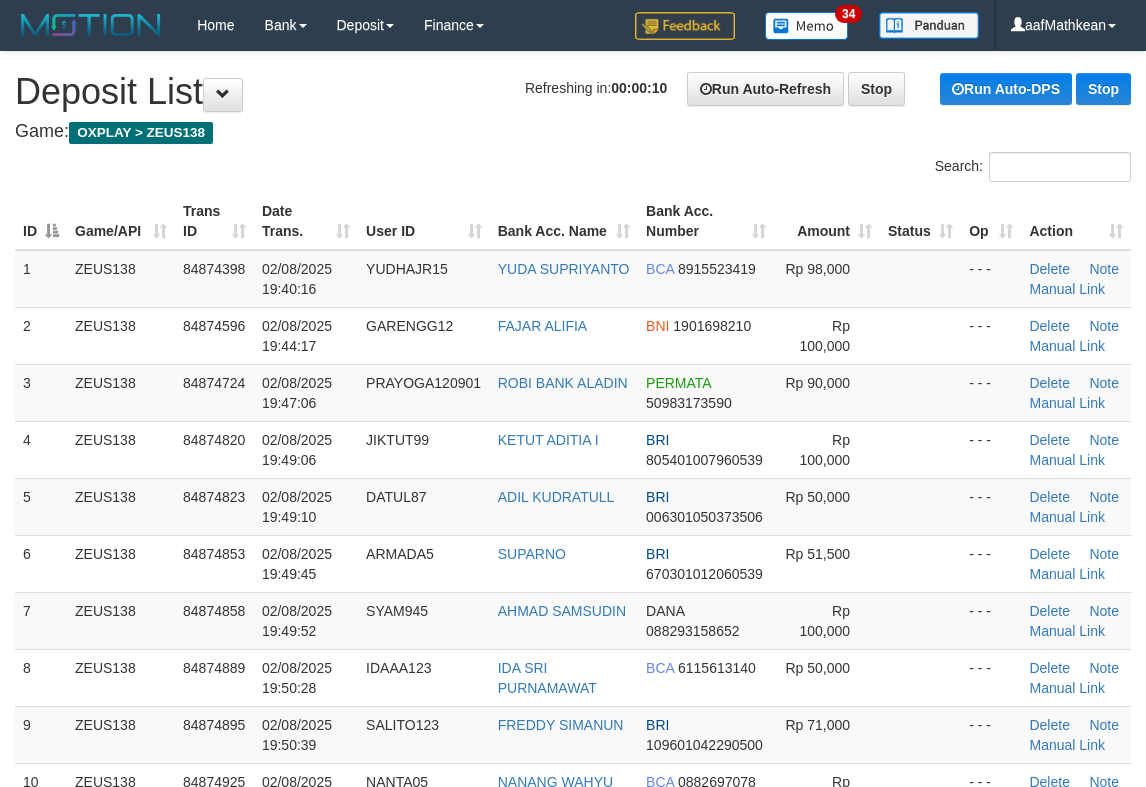 scroll, scrollTop: 0, scrollLeft: 0, axis: both 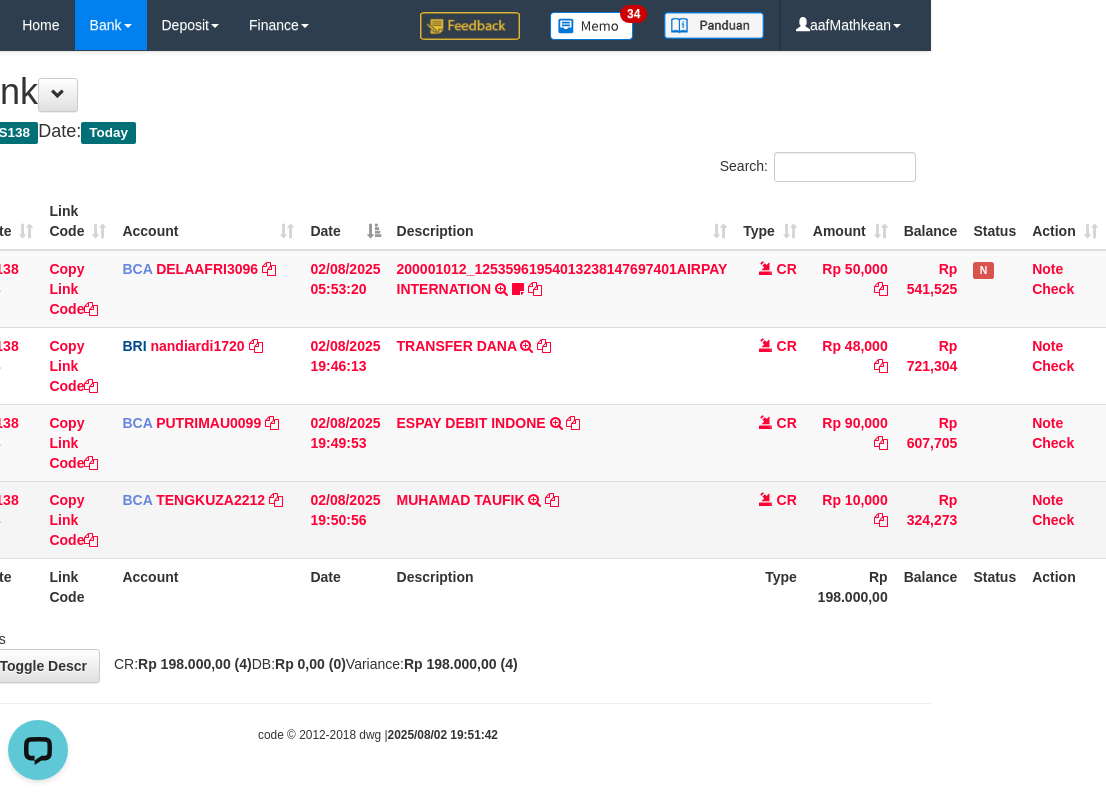 click on "MUHAMAD TAUFIK         TRSF E-BANKING CR 08/02 ZV861
MUHAMAD TAUFIK" at bounding box center (562, 519) 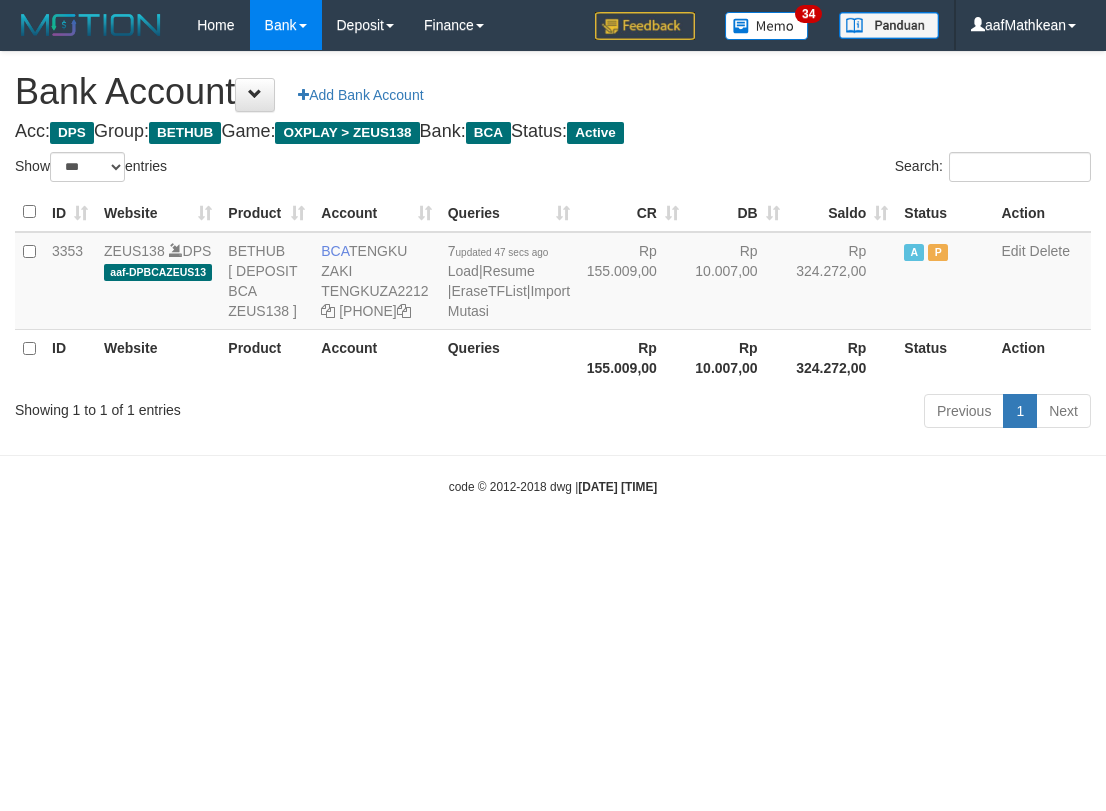 select on "***" 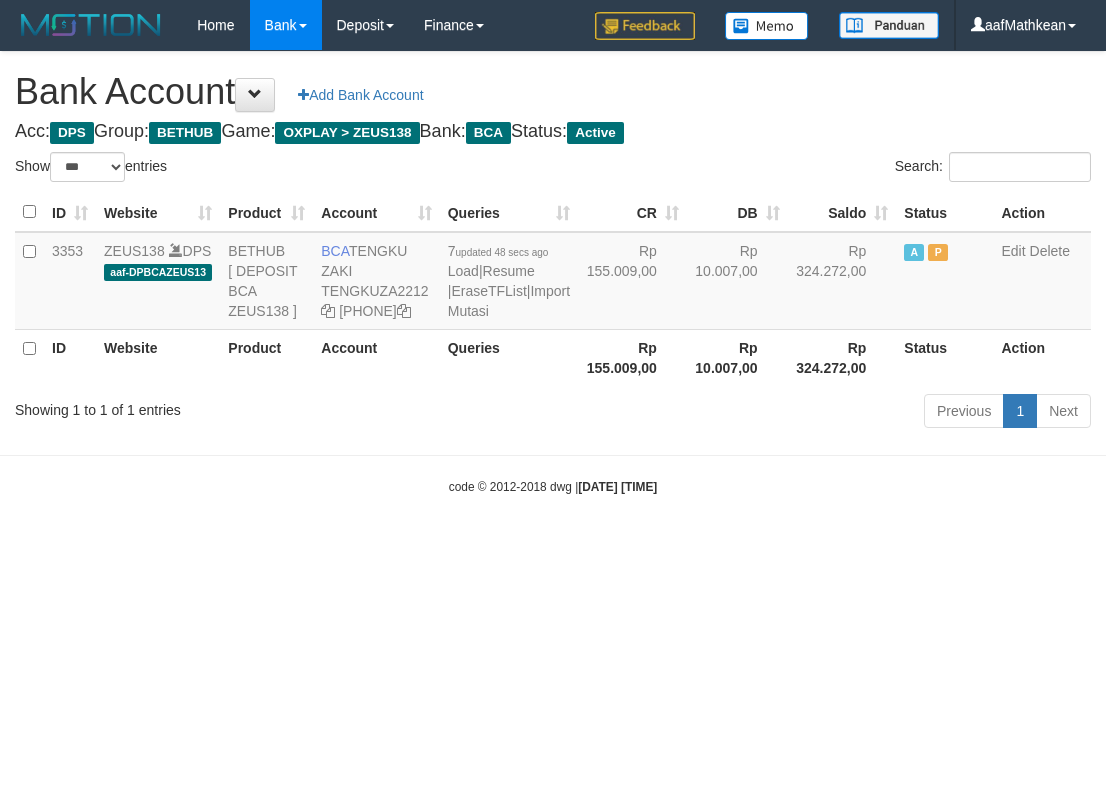 select on "***" 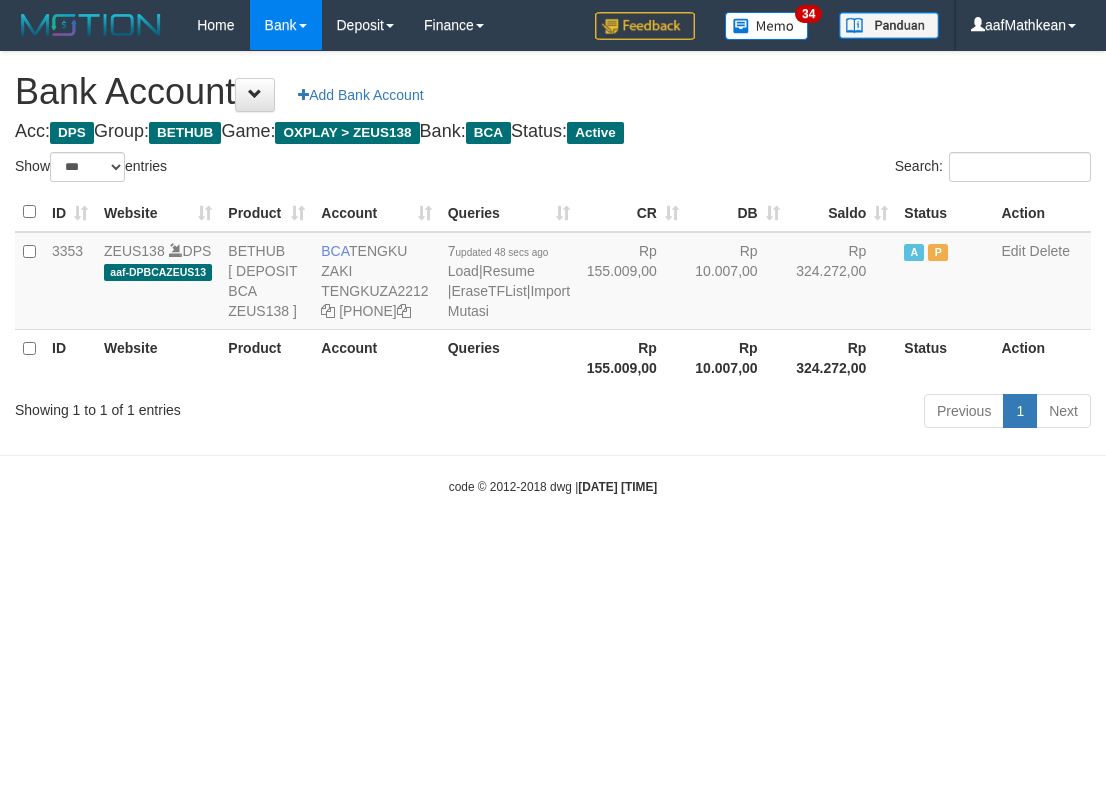 scroll, scrollTop: 0, scrollLeft: 0, axis: both 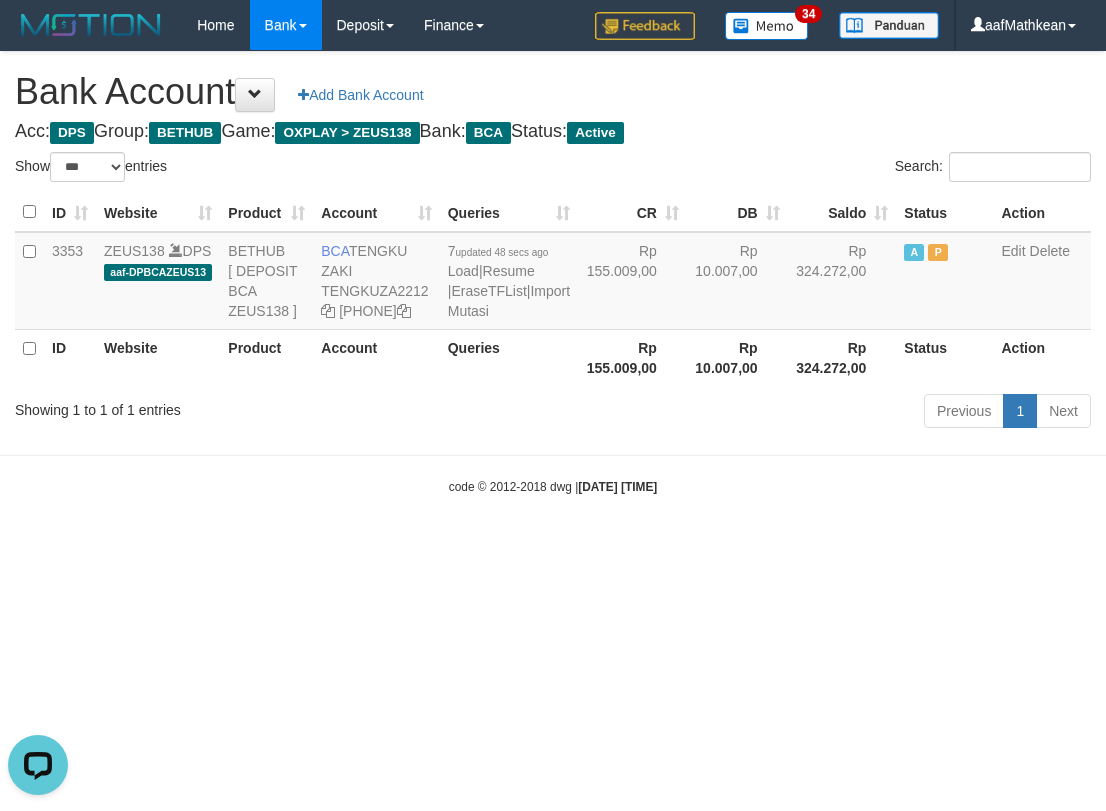 click on "Bank Account
Add Bank Account
Acc: 										 DPS
Group:   BETHUB    		Game:   OXPLAY > ZEUS138    		Bank:   BCA    		Status:  Active
Filter Account Type
*******
***
**
***
DPS
SELECT ALL  SELECT TYPE  - ALL -
DPS
WD
TMP
Filter Product
*******
******
********
********
*******
********
BETHUB
SELECT ALL  SELECT GROUP  - ALL -
BETHUB
IDNPOKER
IDNSPORT
IDNTOTO
LOADONLY
Filter Website
*******" at bounding box center [553, 243] 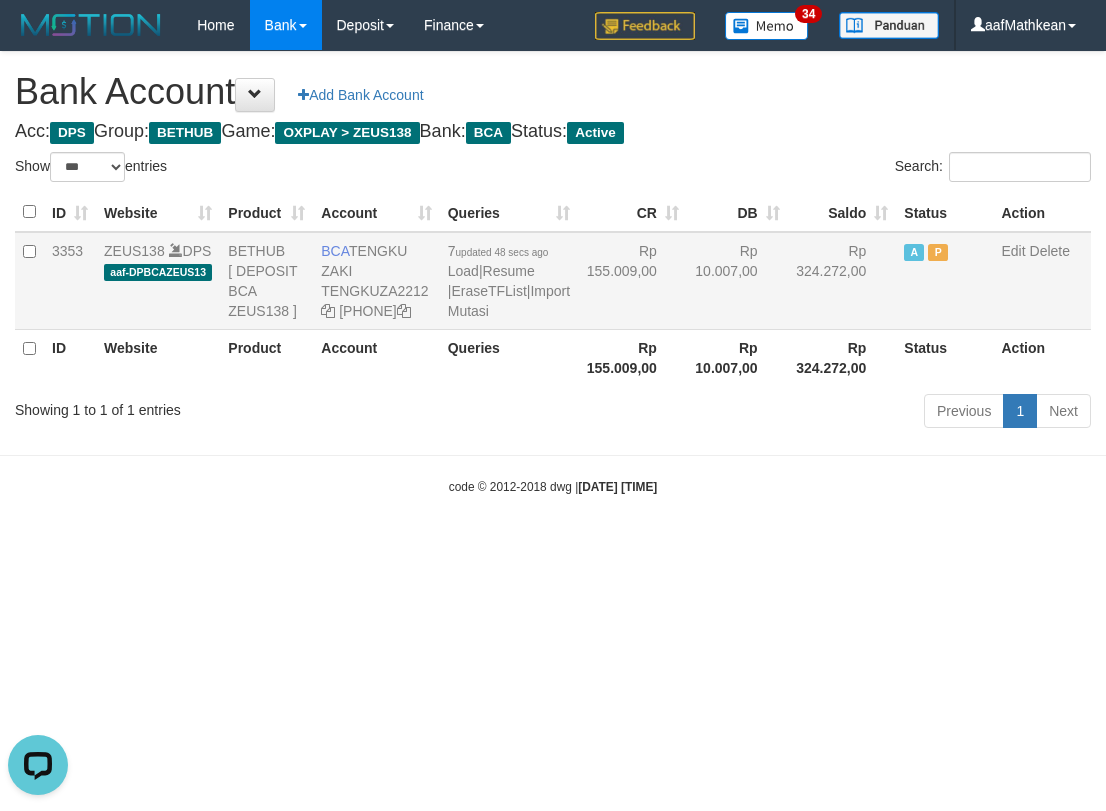 drag, startPoint x: 581, startPoint y: 441, endPoint x: 476, endPoint y: 237, distance: 229.43626 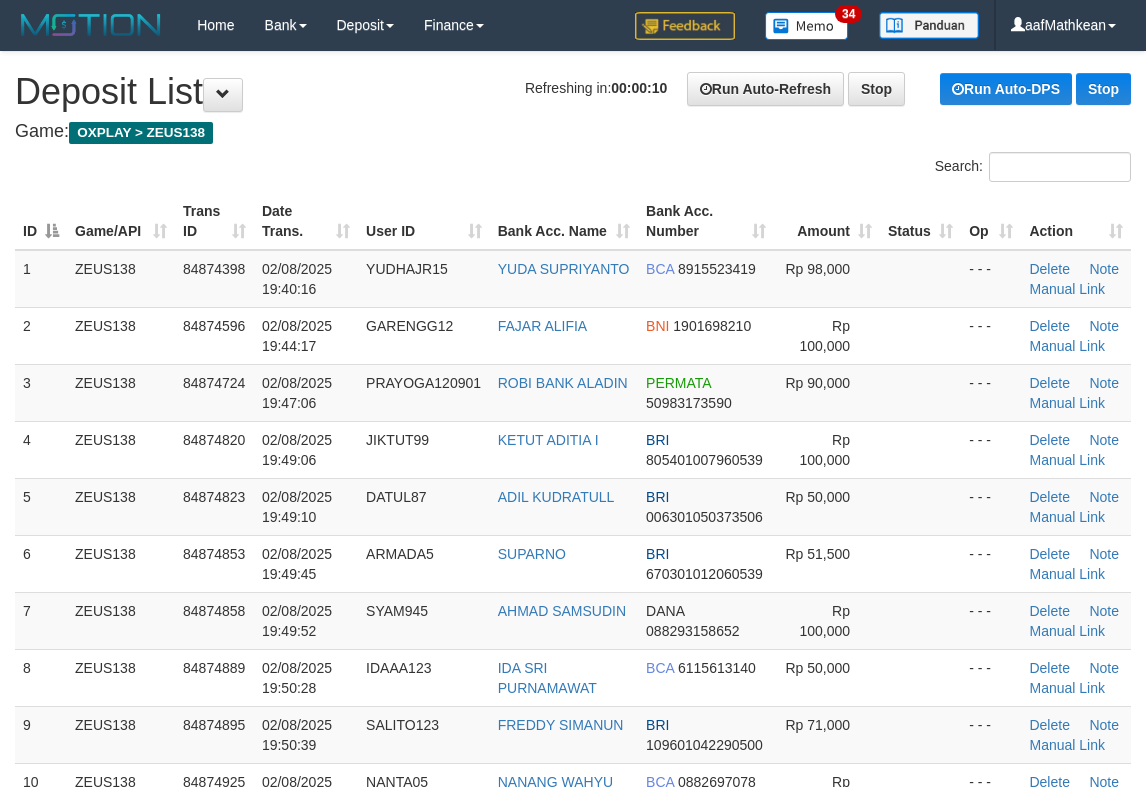 scroll, scrollTop: 0, scrollLeft: 0, axis: both 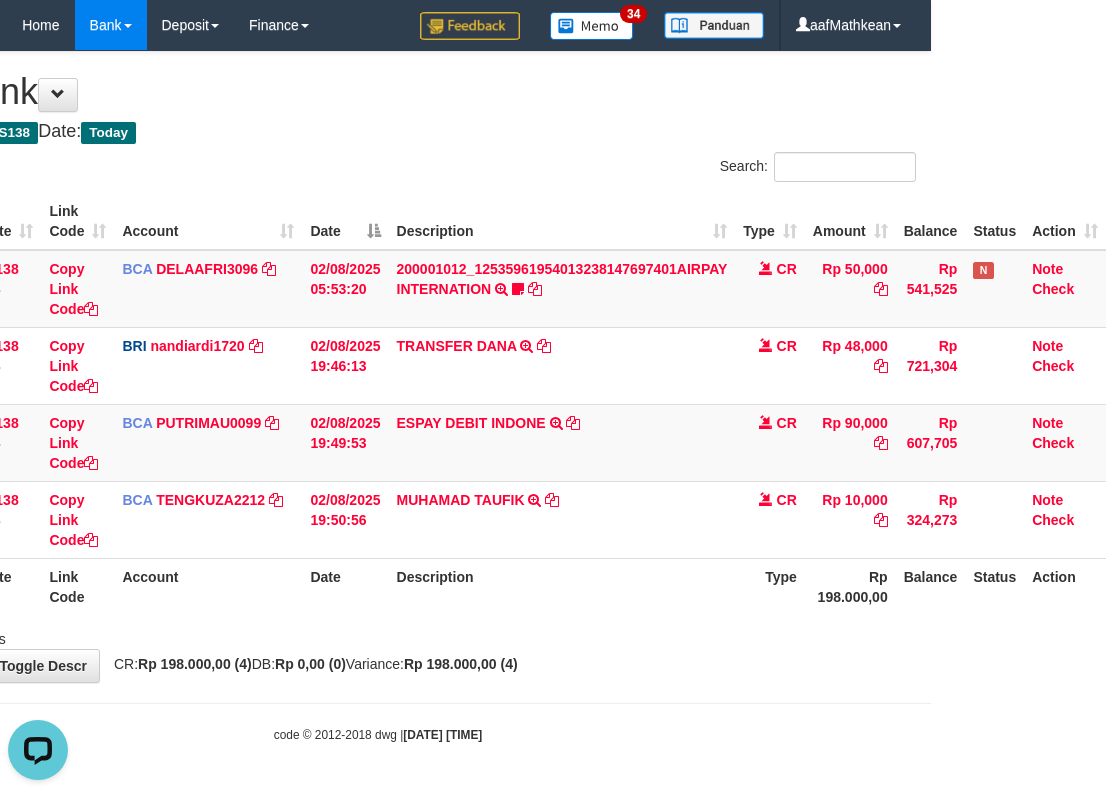 click on "MUHAMAD TAUFIK         TRSF E-BANKING CR 08/02 ZV861
MUHAMAD TAUFIK" at bounding box center (562, 519) 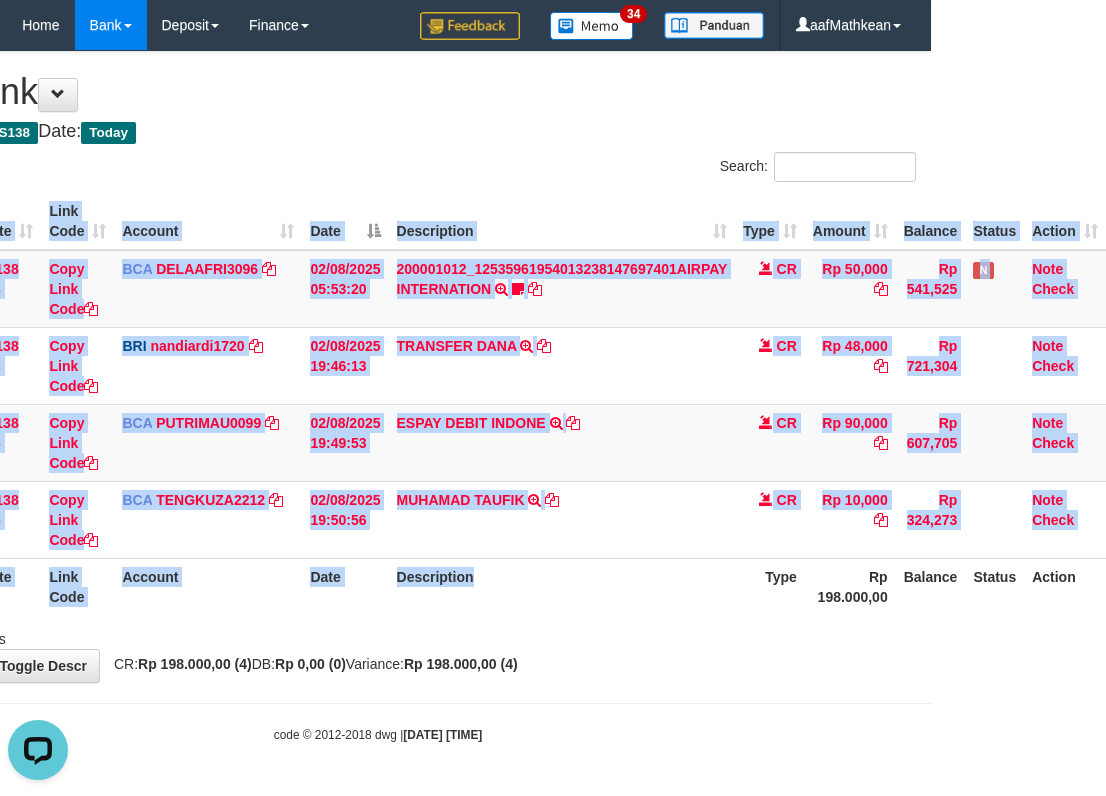 drag, startPoint x: 605, startPoint y: 615, endPoint x: 612, endPoint y: 594, distance: 22.135944 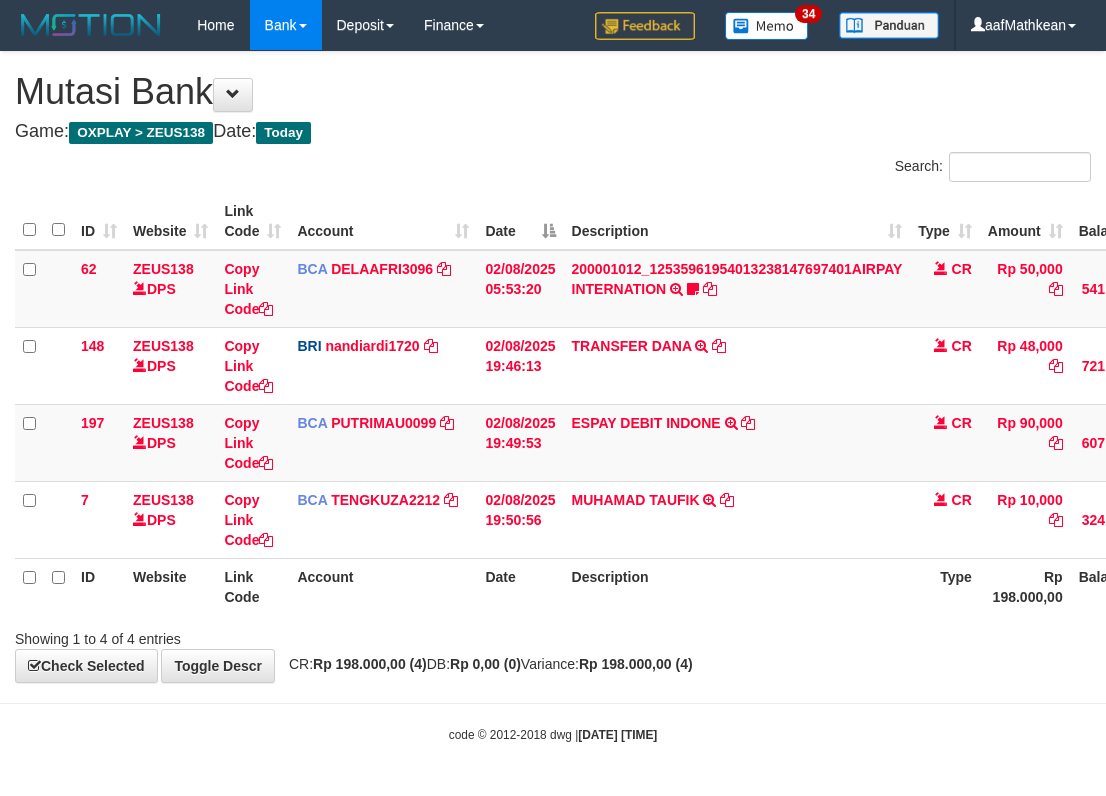 scroll, scrollTop: 0, scrollLeft: 175, axis: horizontal 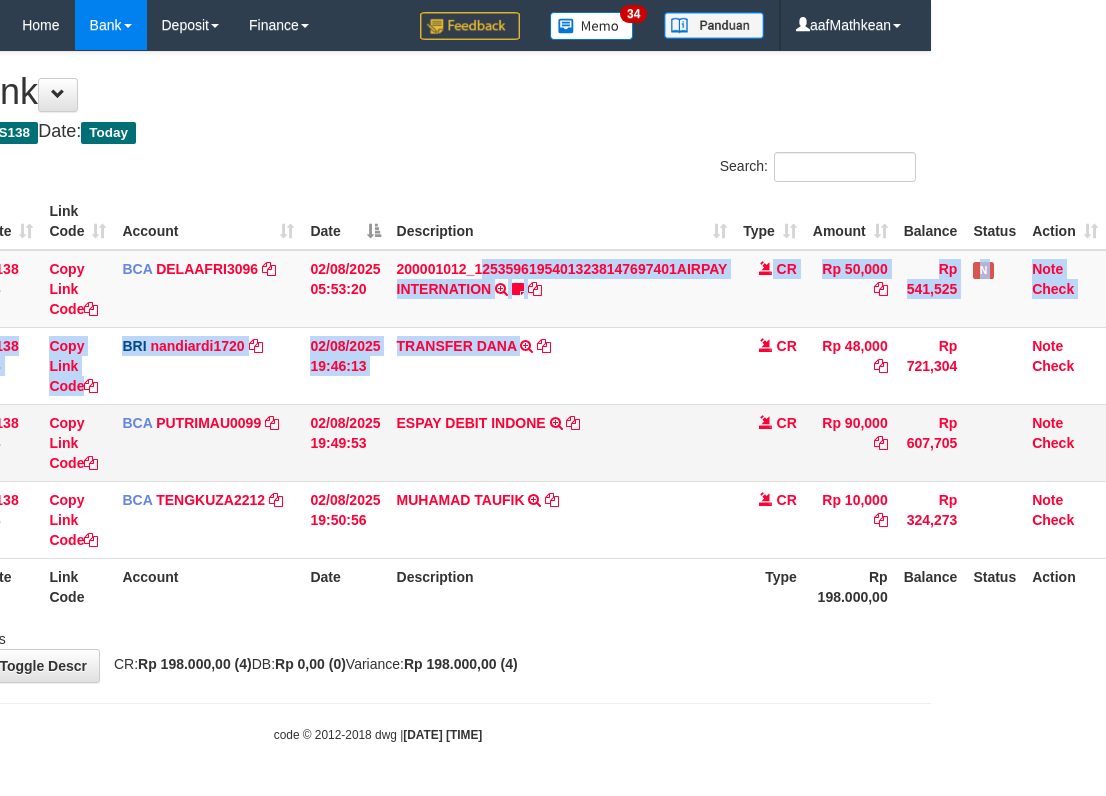 drag, startPoint x: 494, startPoint y: 267, endPoint x: 582, endPoint y: 440, distance: 194.09534 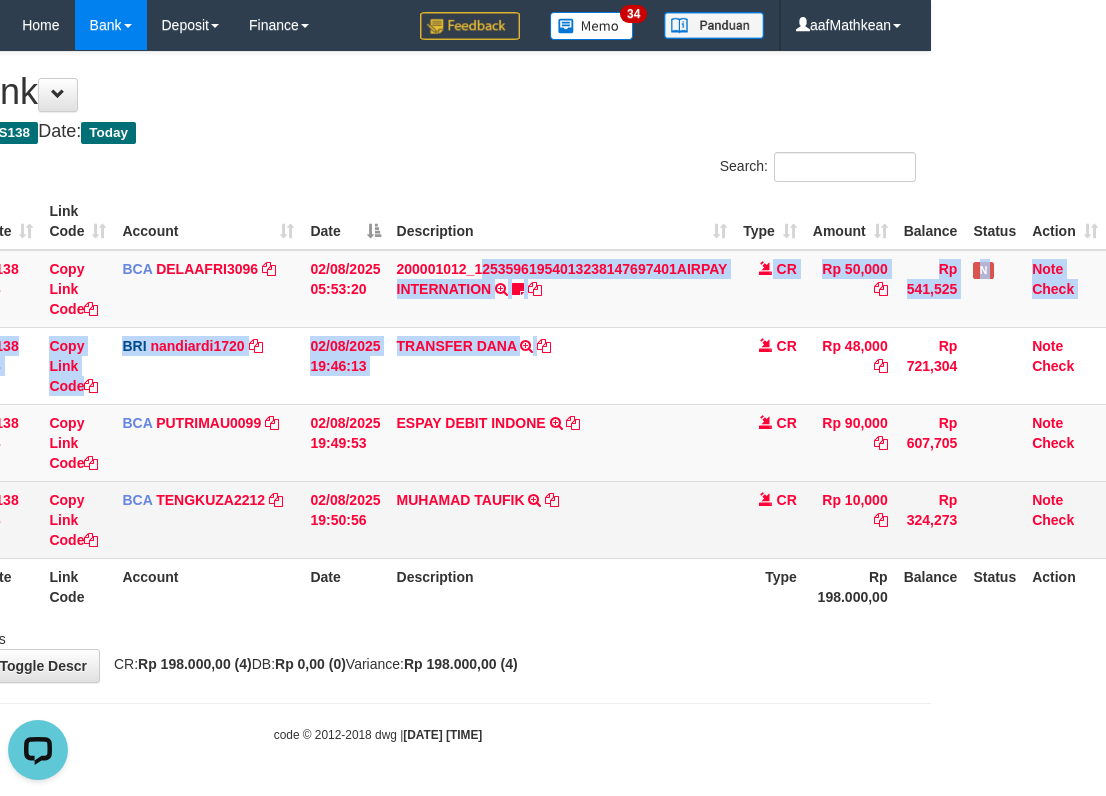 scroll, scrollTop: 0, scrollLeft: 0, axis: both 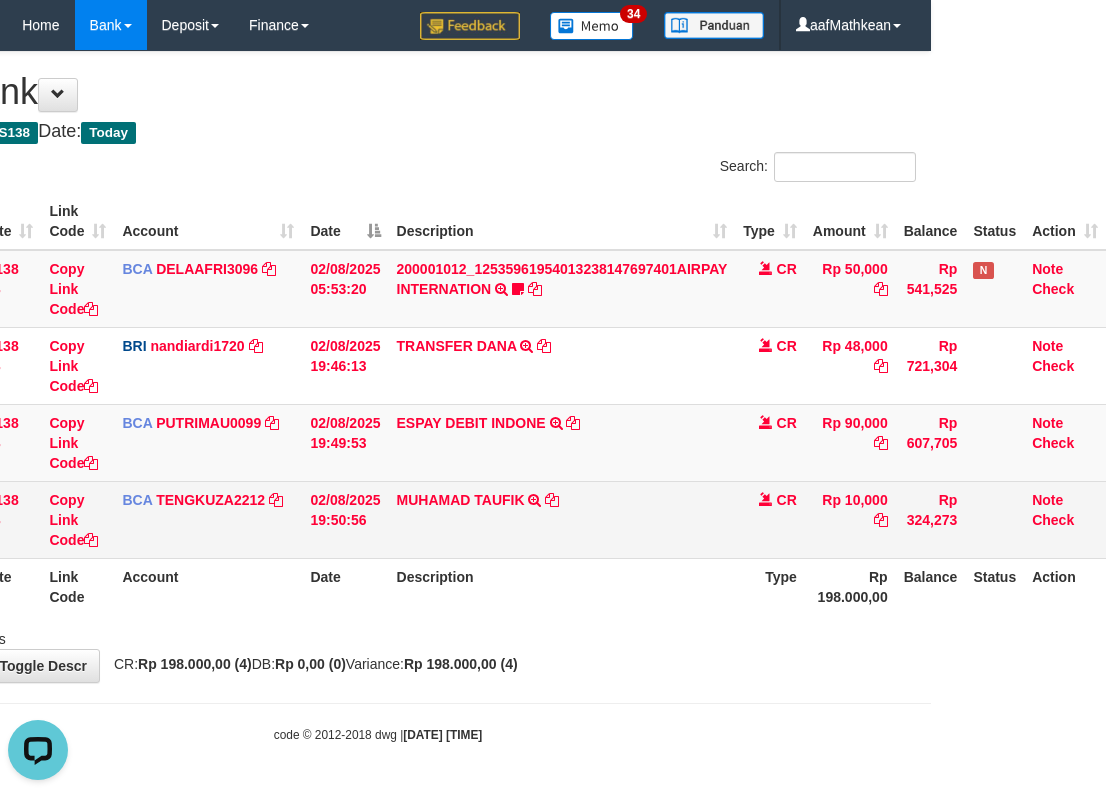 click on "MUHAMAD TAUFIK         TRSF E-BANKING CR 08/02 ZV861
MUHAMAD TAUFIK" at bounding box center [562, 519] 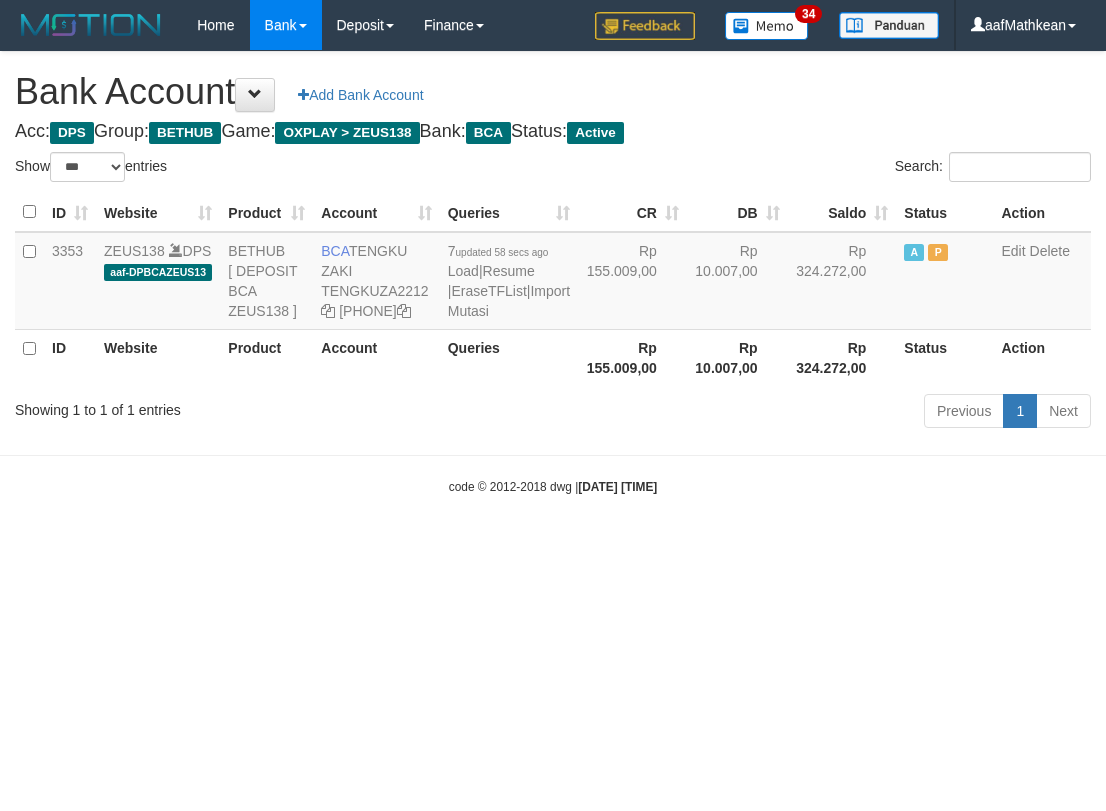 select on "***" 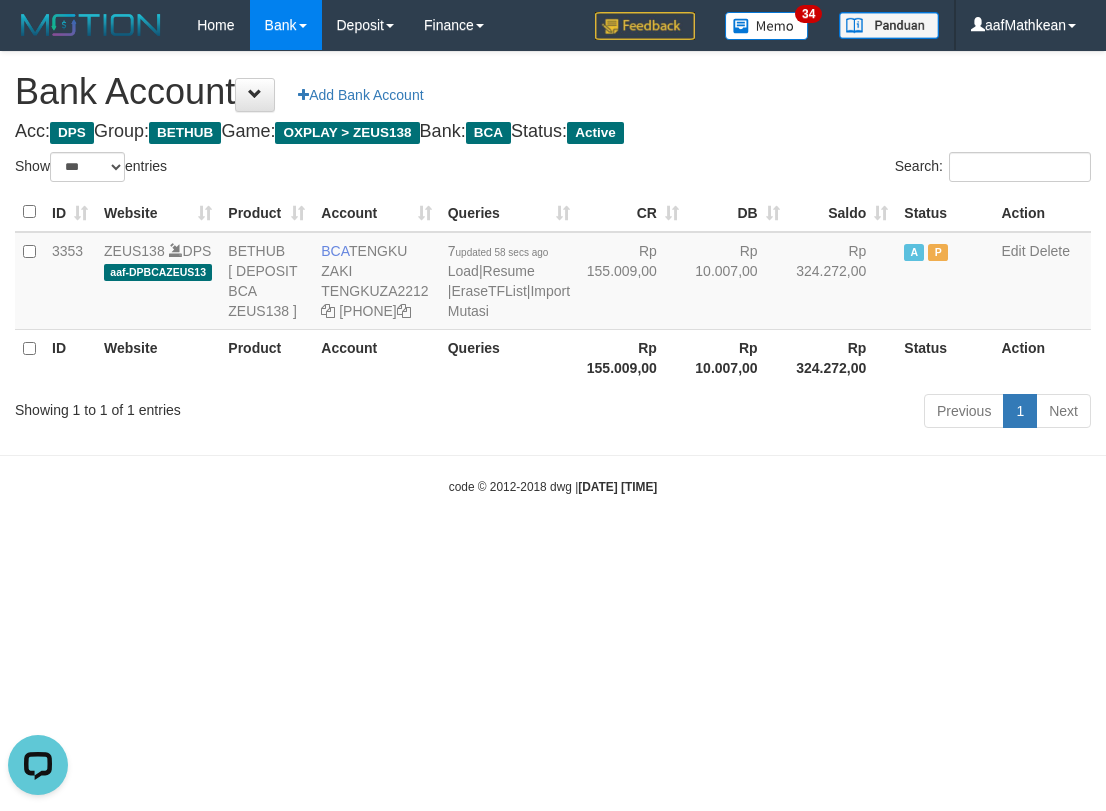 scroll, scrollTop: 0, scrollLeft: 0, axis: both 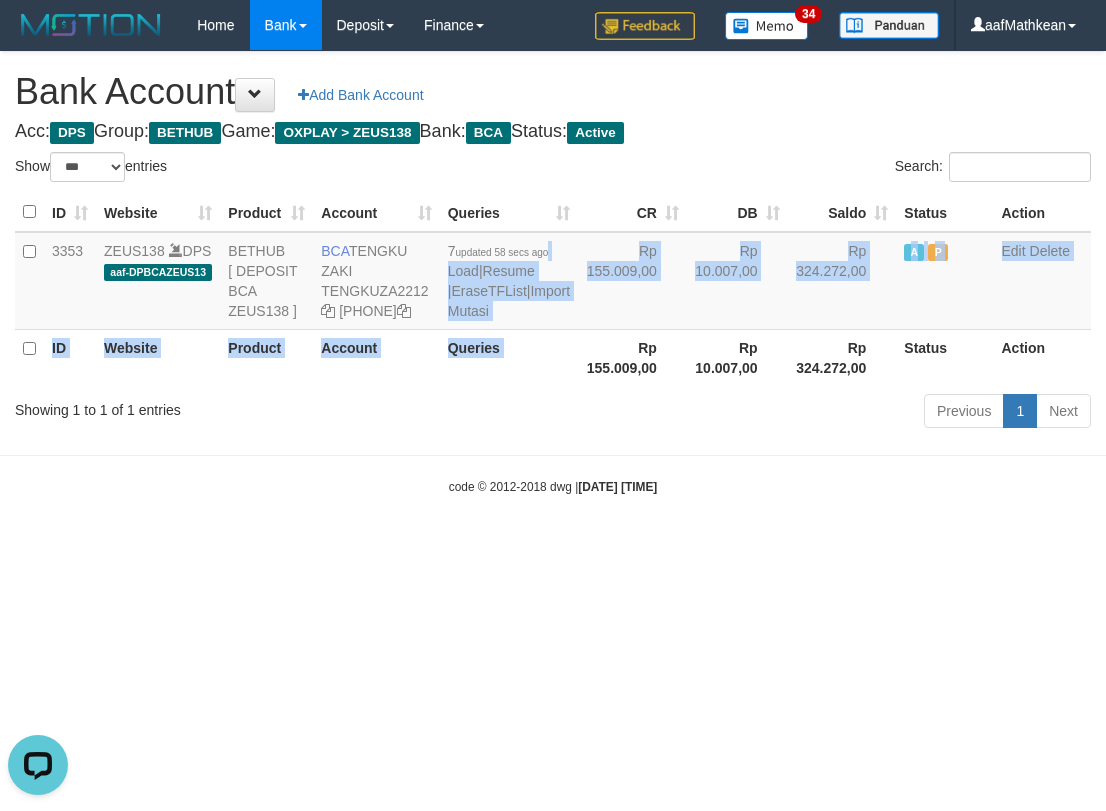 click on "ID Website Product Account Queries CR DB Saldo Status Action
3353
ZEUS138
DPS
aaf-DPBCAZEUS13
BETHUB
[ DEPOSIT BCA ZEUS138 ]
BCA
TENGKU ZAKI
TENGKUZA2212
301-024-4799
7  updated 58 secs ago
Load
|
Resume
|
EraseTFList
|
Import Mutasi
Rp 155.009,00
Rp 10.007,00
Rp 324.272,00
A
P
Edit
Delete
ID Website Product Account Queries Rp 155.009,00 Rp 10.007,00 Rp 324.272,00 Status" at bounding box center (553, 289) 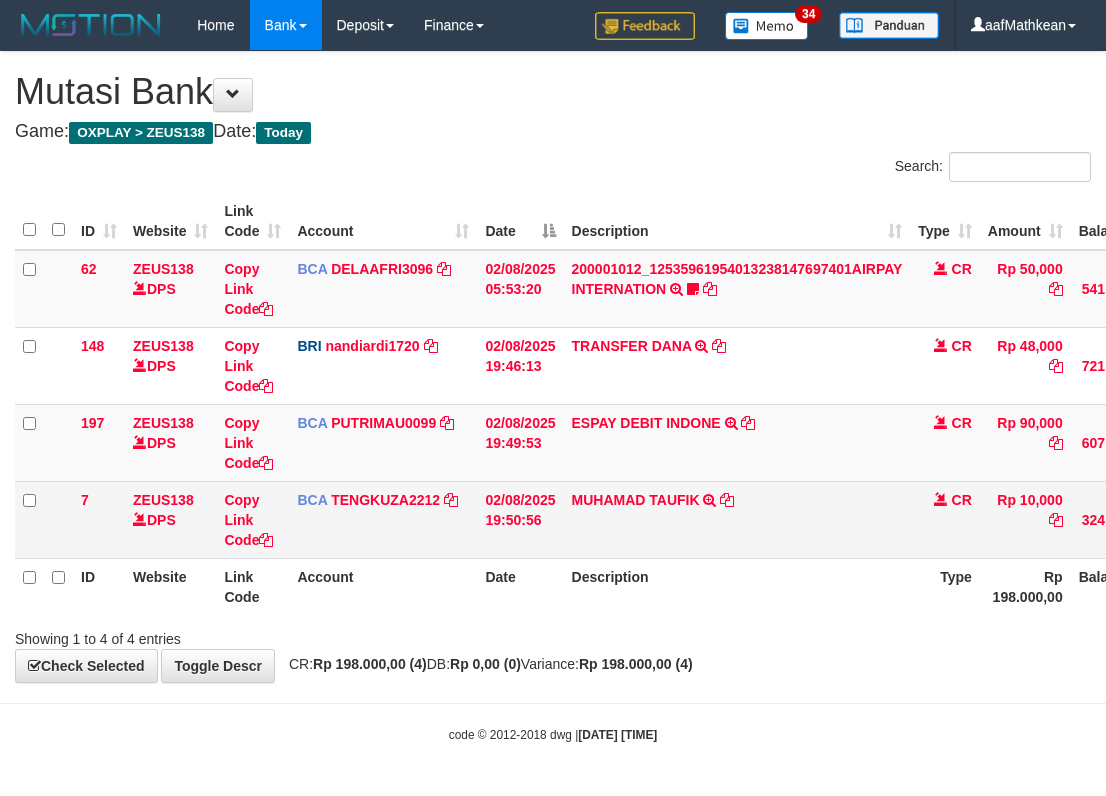 scroll, scrollTop: 0, scrollLeft: 175, axis: horizontal 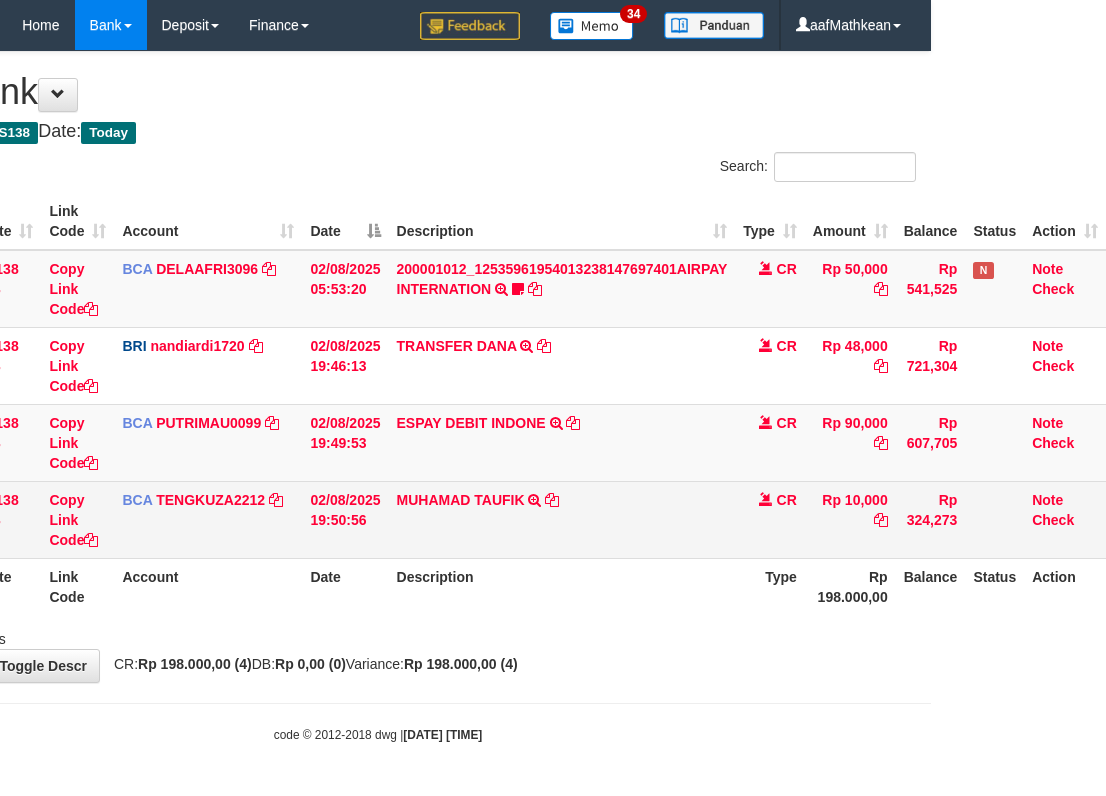click on "MUHAMAD TAUFIK         TRSF E-BANKING CR 08/02 ZV861
MUHAMAD TAUFIK" at bounding box center [562, 519] 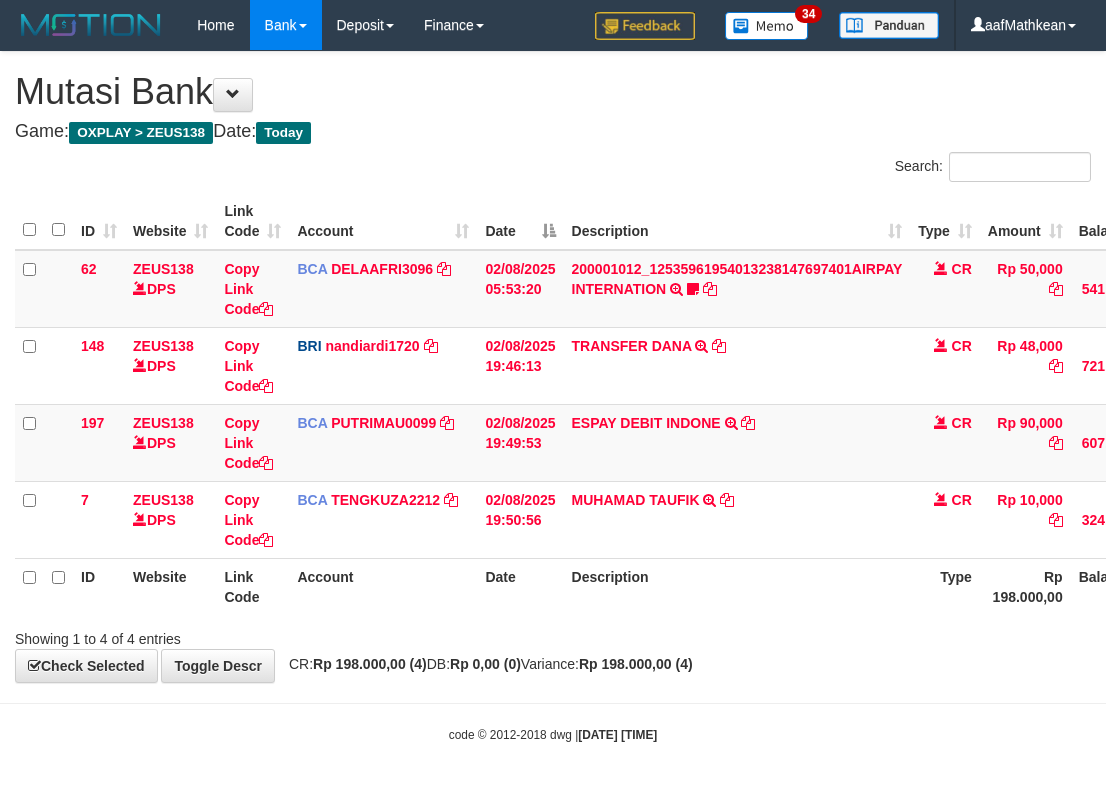 scroll, scrollTop: 0, scrollLeft: 175, axis: horizontal 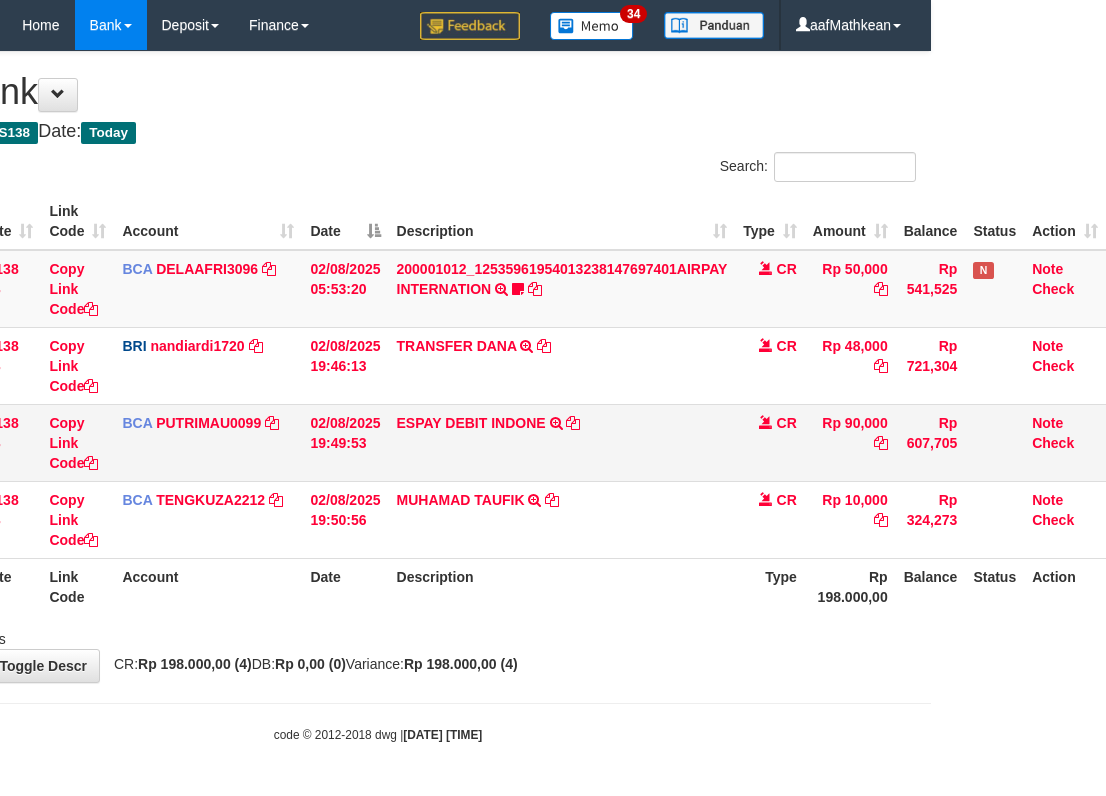 click on "Description" at bounding box center (562, 586) 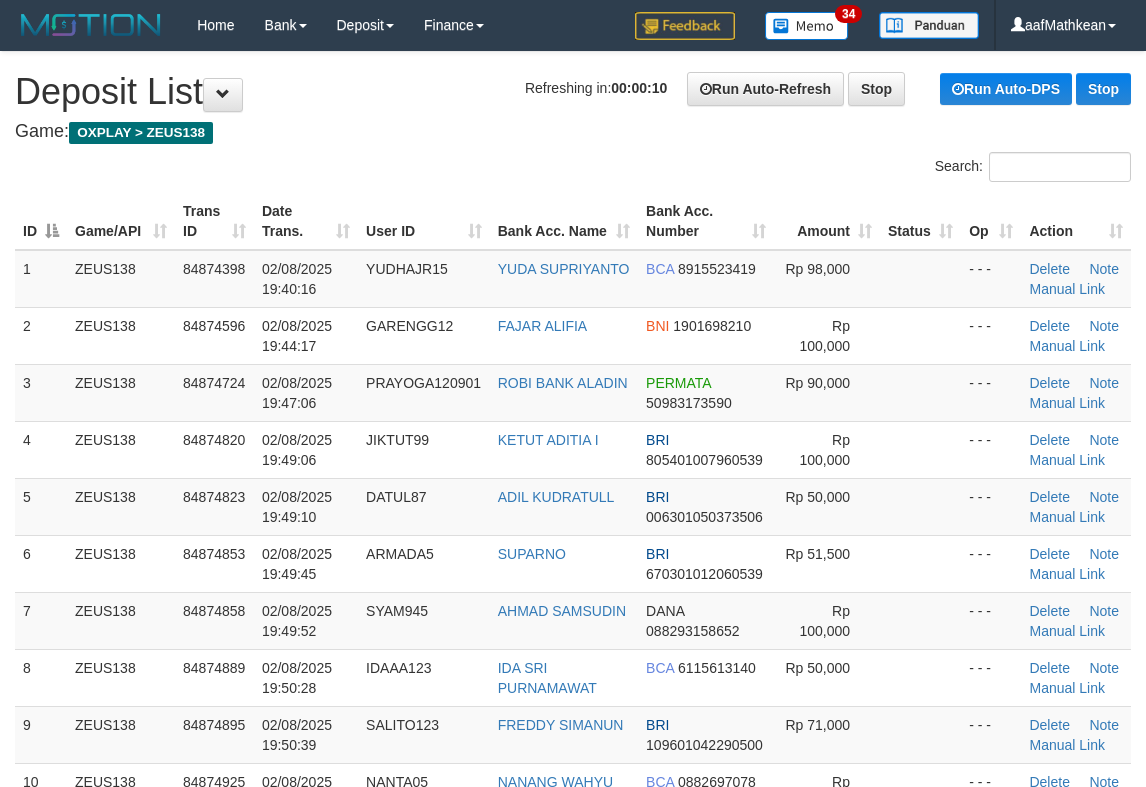 scroll, scrollTop: 0, scrollLeft: 0, axis: both 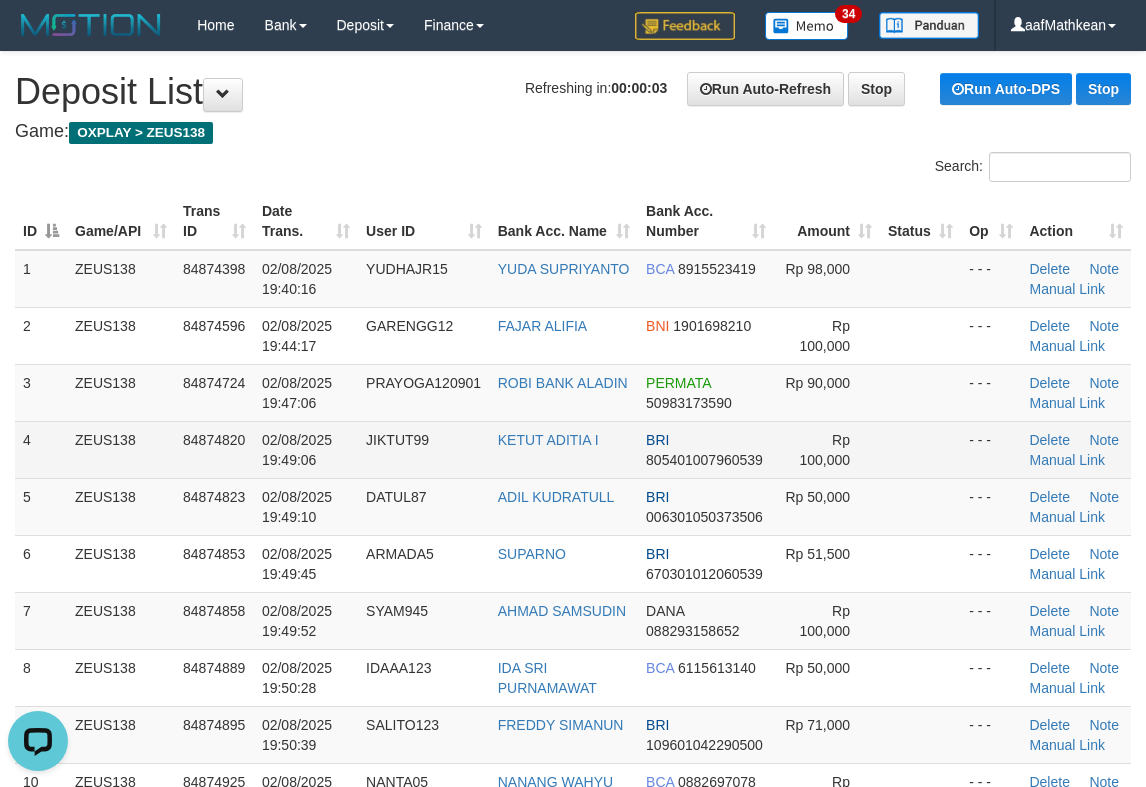 click on "Delete
Note
Manual Link" at bounding box center (1076, 449) 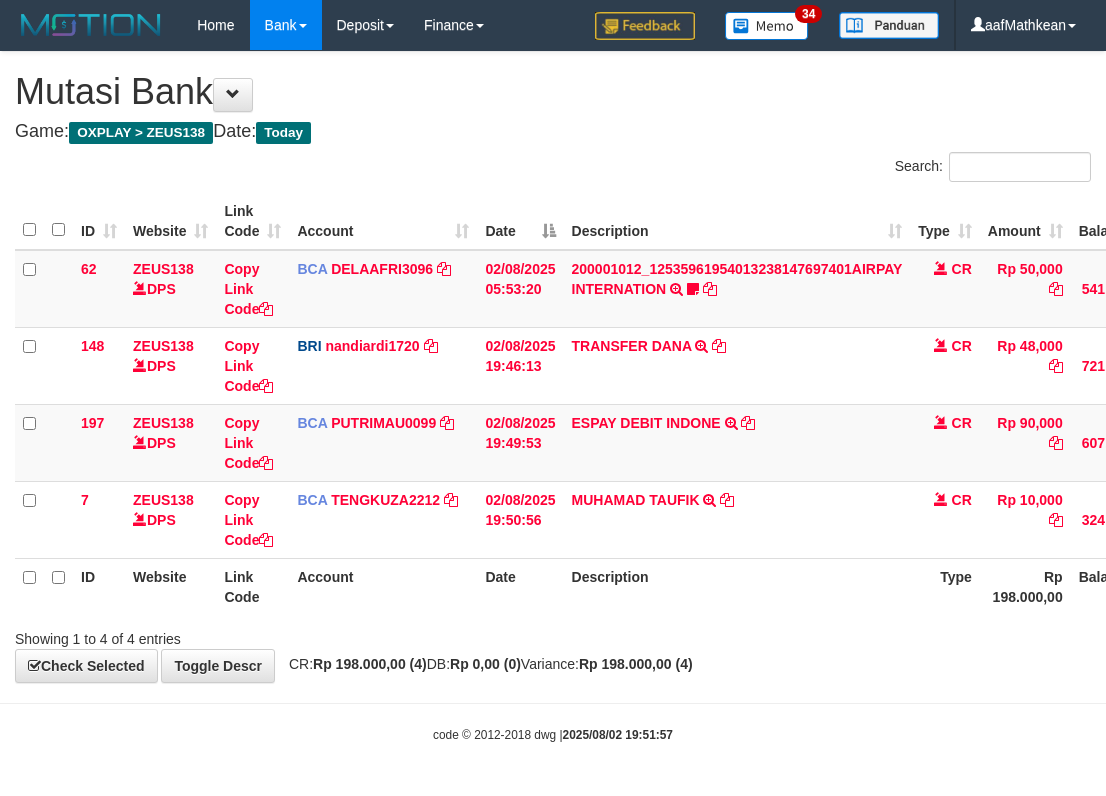 scroll, scrollTop: 0, scrollLeft: 175, axis: horizontal 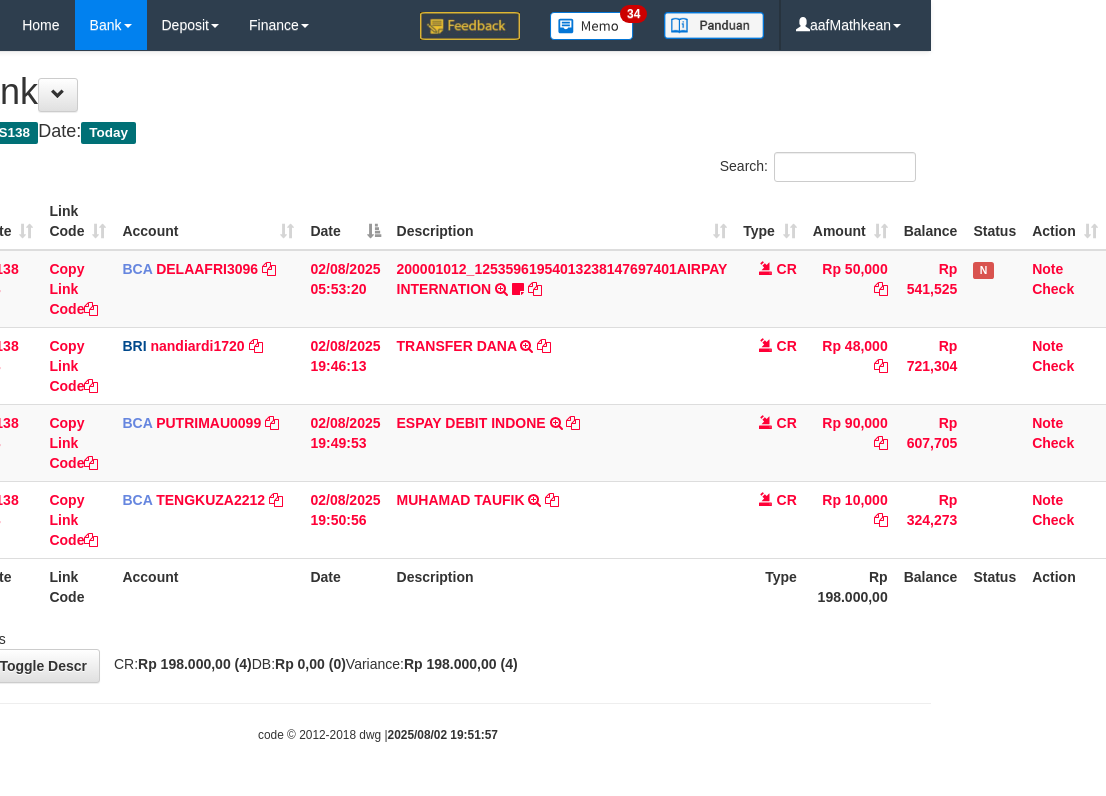 click on "Showing 1 to 4 of 4 entries" at bounding box center [378, 635] 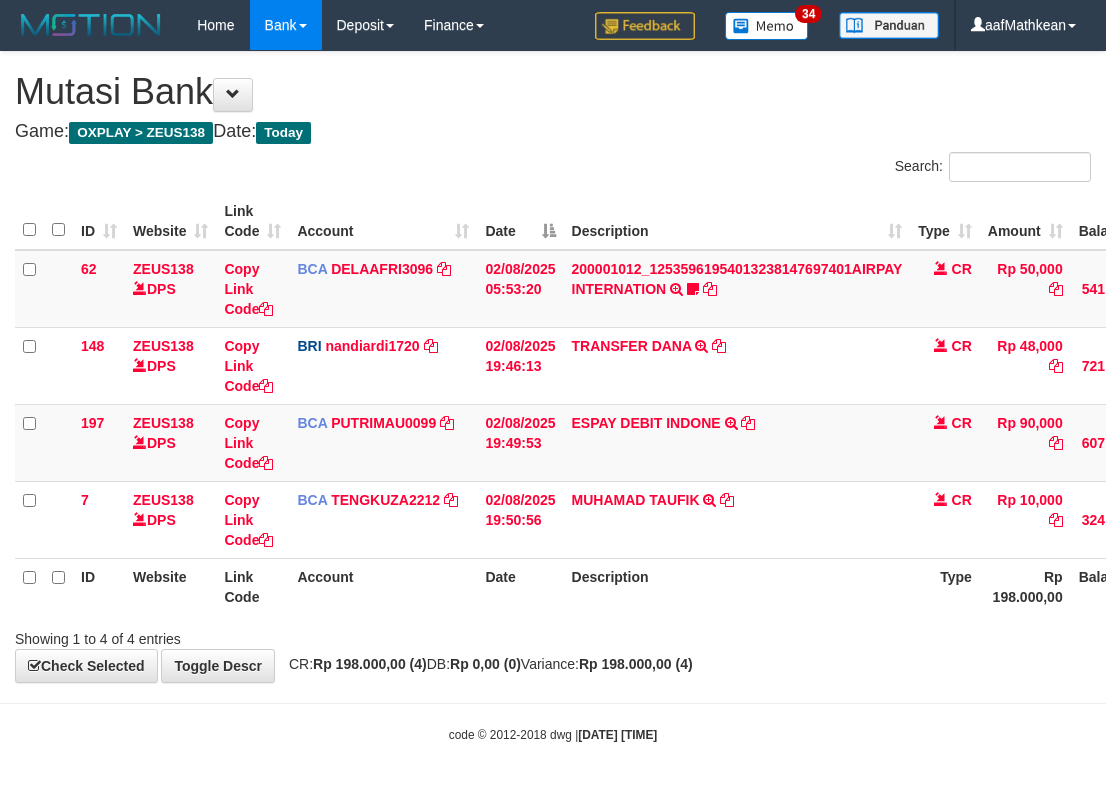 scroll, scrollTop: 0, scrollLeft: 175, axis: horizontal 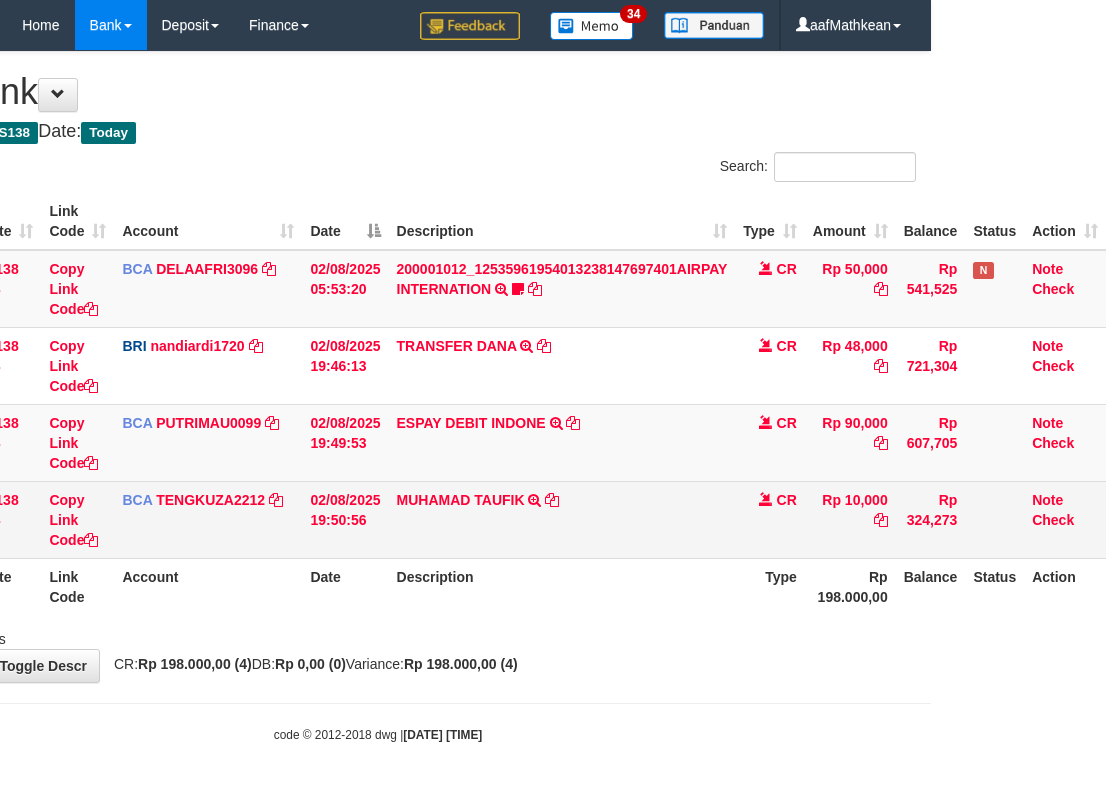click on "02/08/2025 19:50:56" at bounding box center (345, 519) 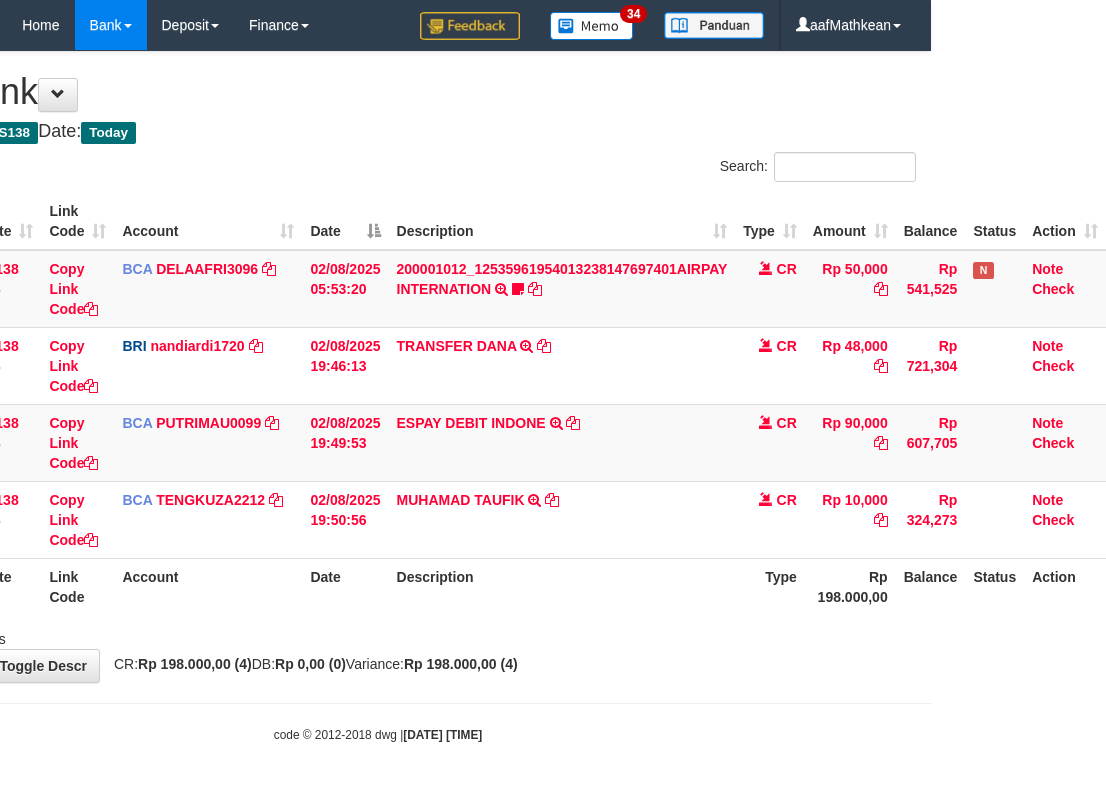 click on "ID Website Link Code Account Date Description Type Amount Balance Status Action
62
ZEUS138    DPS
Copy Link Code
BCA
DELAAFRI3096
DPS
DELA AFRIANI
mutasi_20250802_3552 | 62
mutasi_20250802_3552 | 62
02/08/2025 05:53:20
200001012_12535961954013238147697401AIRPAY INTERNATION            TRSF E-BANKING CR 0208/FTSCY/WS95051
50000.00200001012_12535961954013238147697401AIRPAY INTERNATION    Labubutaiki
https://prnt.sc/l7T6Eus7w_Qi
CR
Rp 50,000
Rp 541,525
N
Note
Check
148
ZEUS138    DPS
BRI" at bounding box center (473, 404) 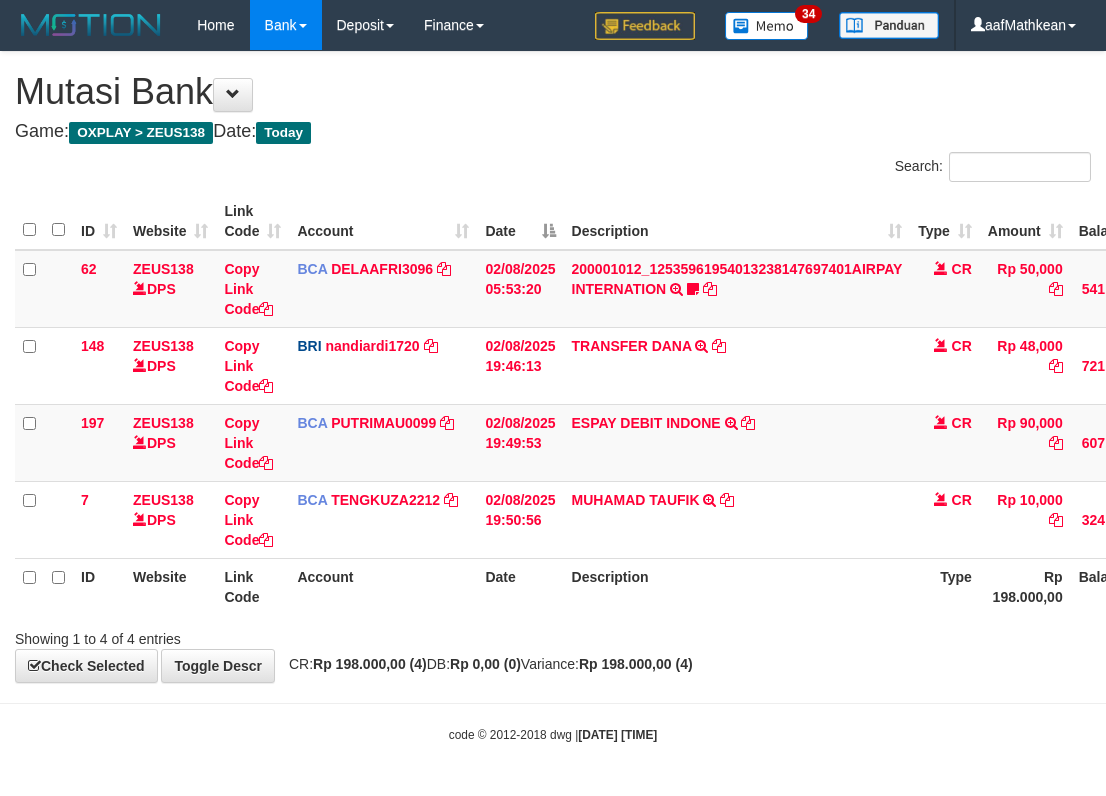scroll, scrollTop: 0, scrollLeft: 175, axis: horizontal 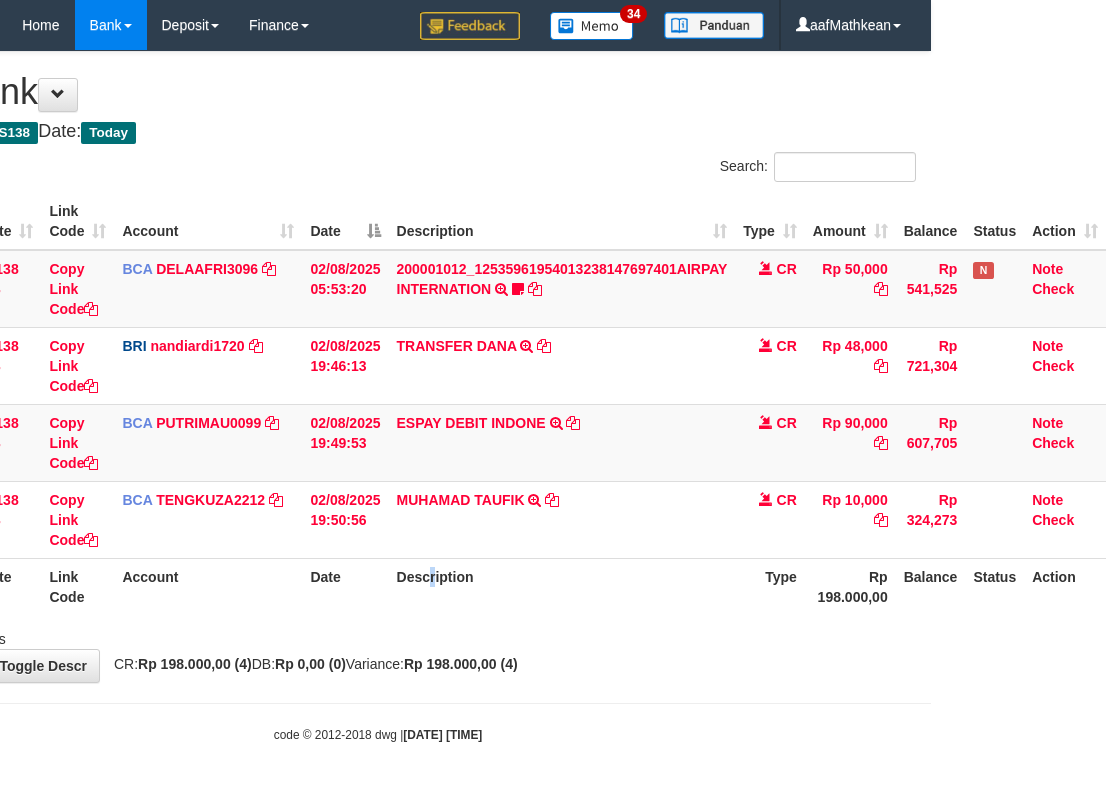 click on "Description" at bounding box center (562, 586) 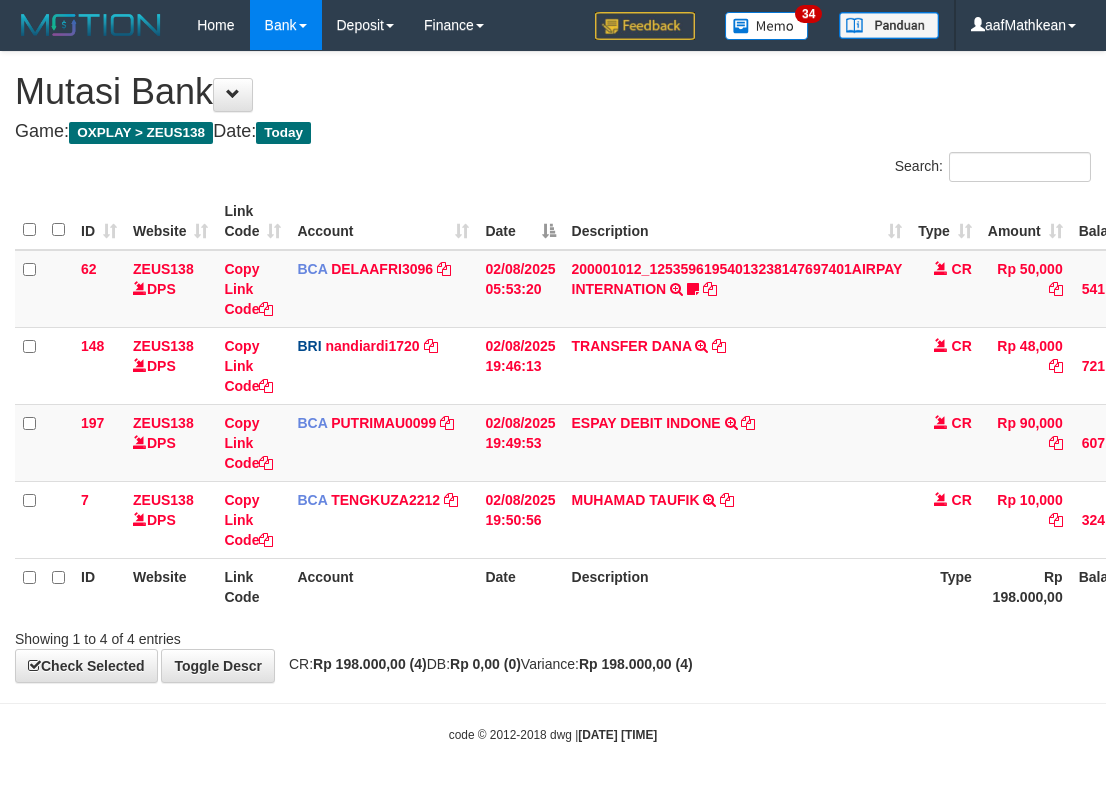 scroll, scrollTop: 0, scrollLeft: 175, axis: horizontal 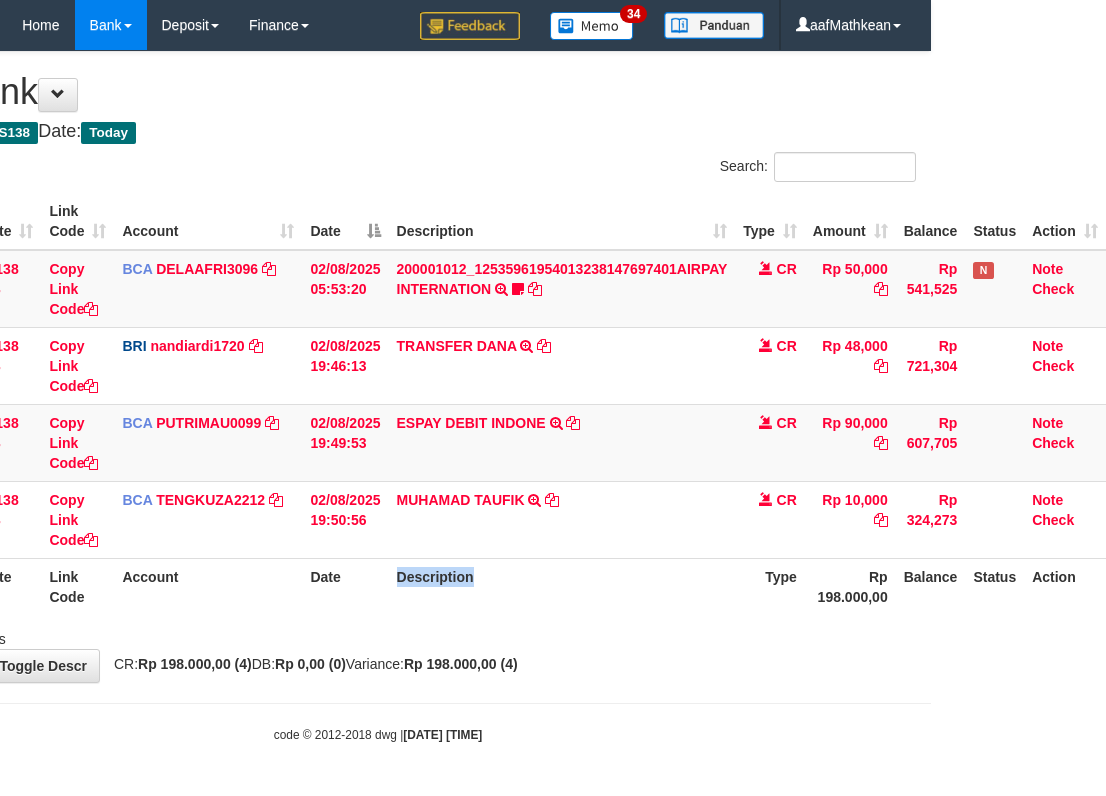 click on "Description" at bounding box center (562, 586) 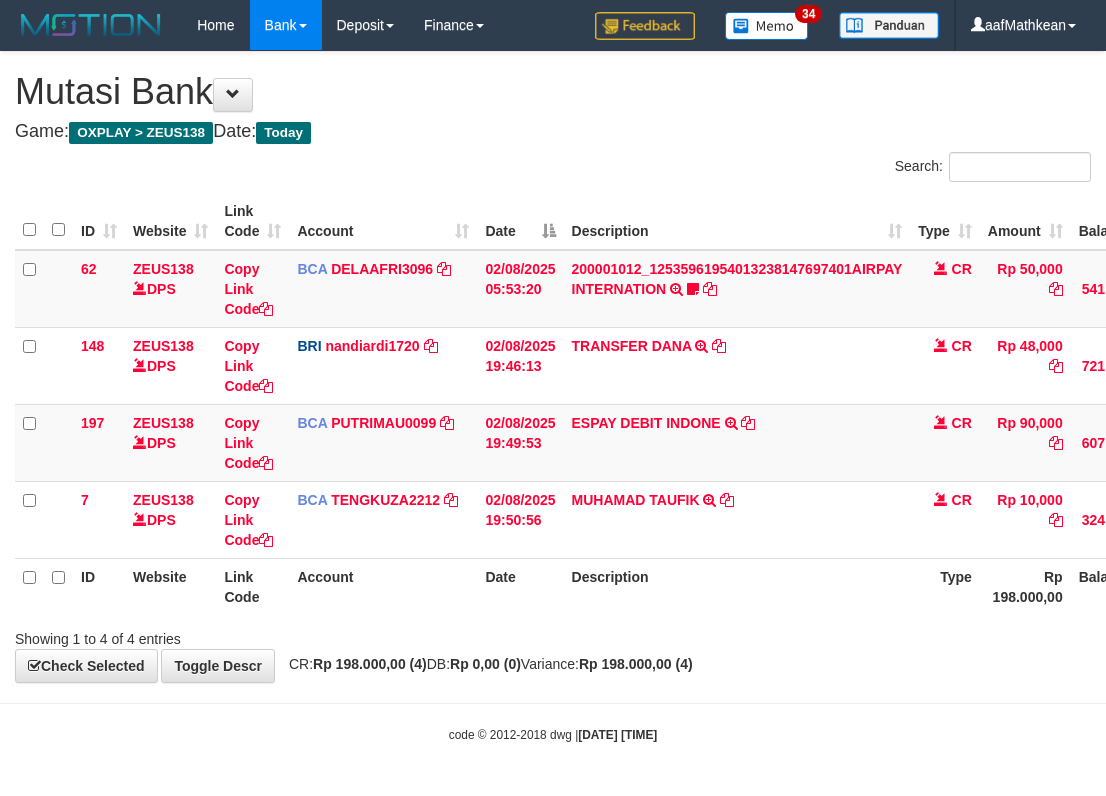 click on "Description" at bounding box center (737, 586) 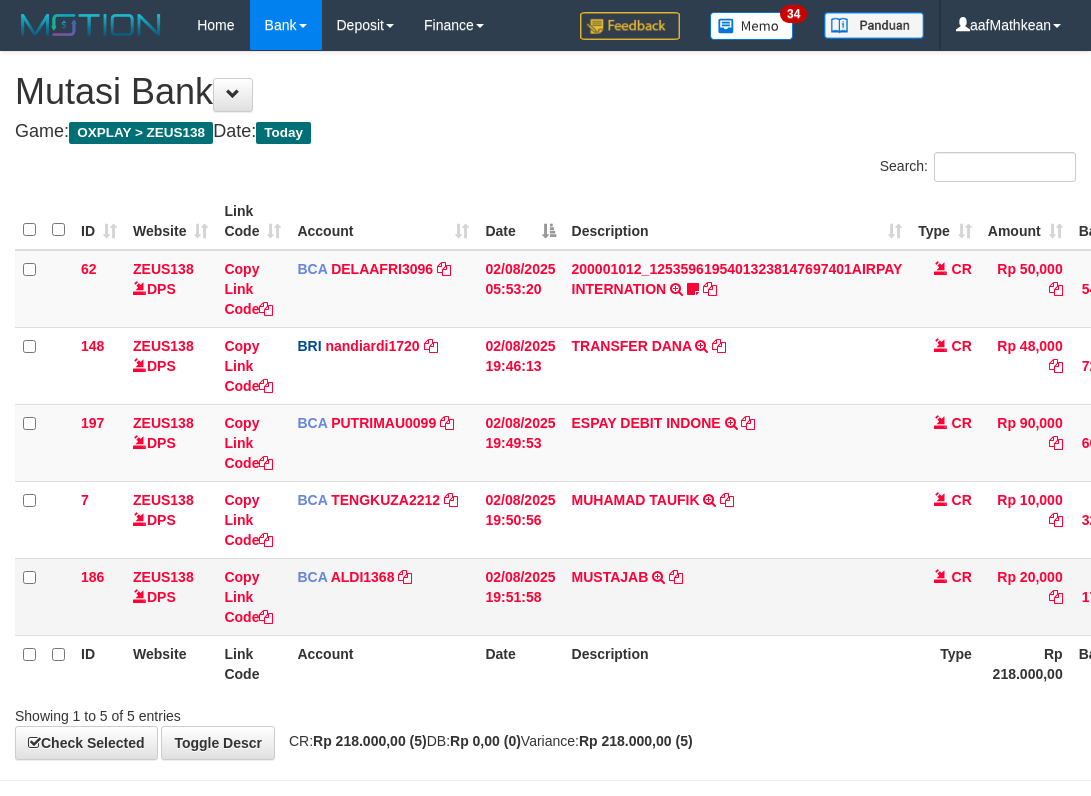 scroll, scrollTop: 0, scrollLeft: 175, axis: horizontal 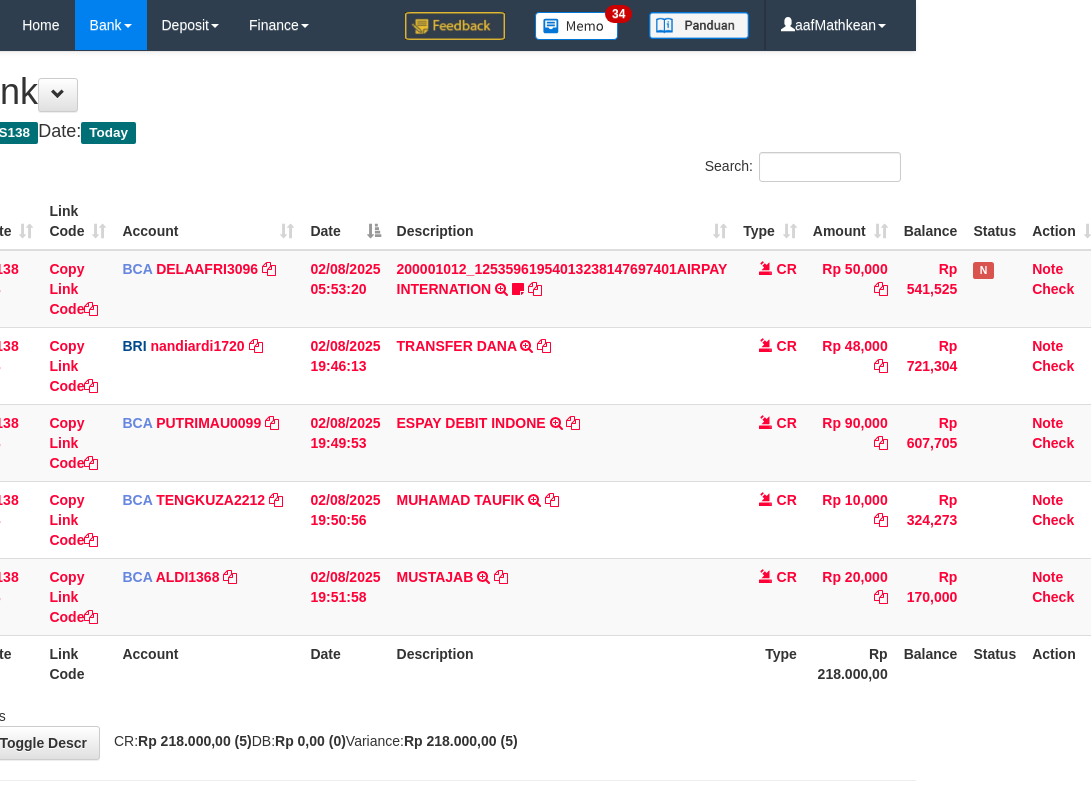 click on "Description" at bounding box center [562, 663] 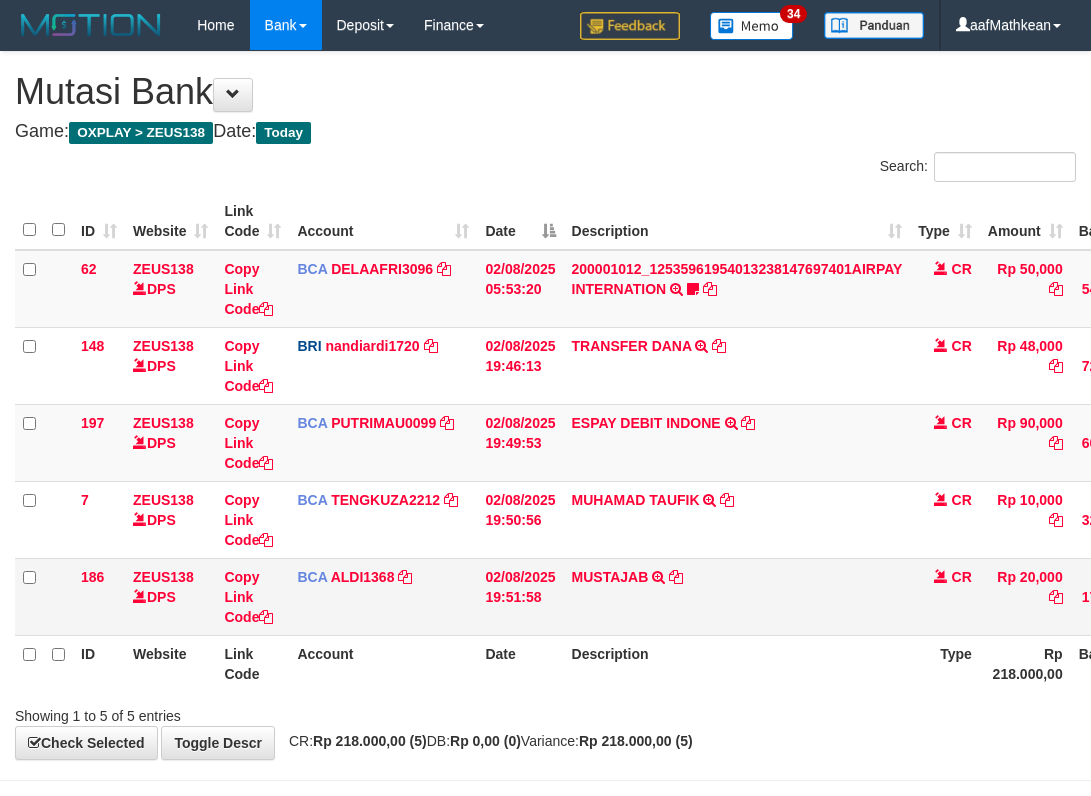 scroll, scrollTop: 0, scrollLeft: 175, axis: horizontal 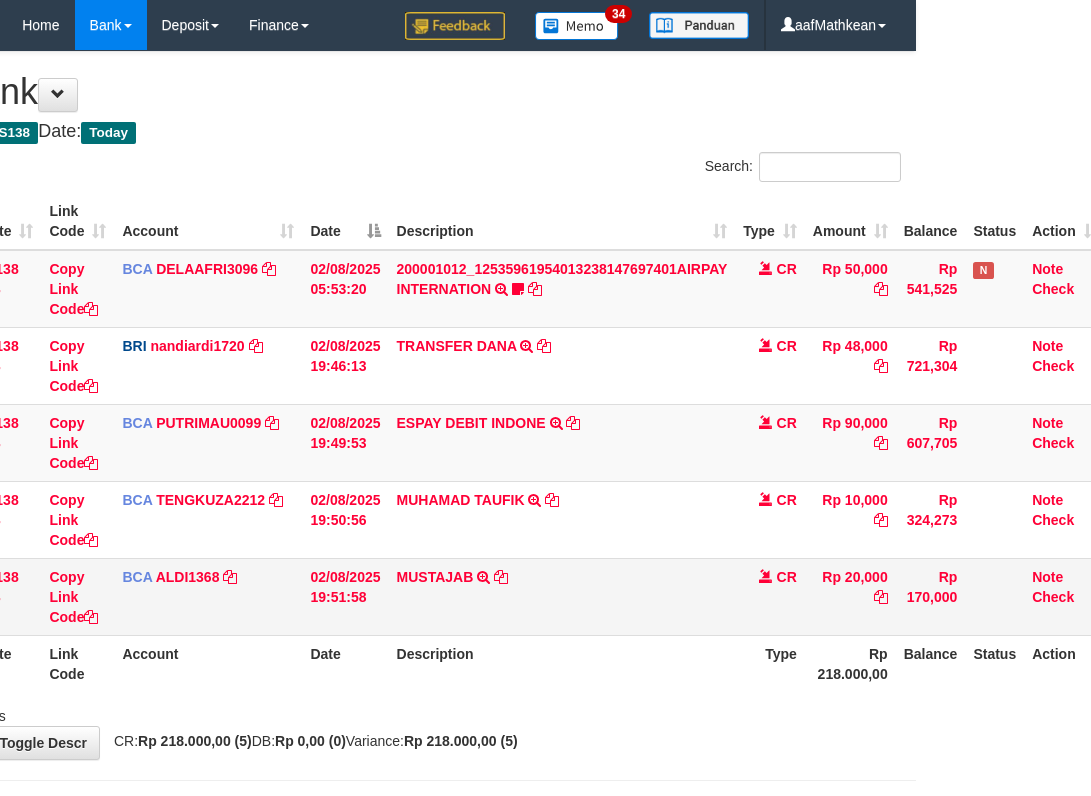 click on "MUSTAJAB         TRSF E-BANKING CR 08/02 Z3K31
MUSTAJAB" at bounding box center (562, 596) 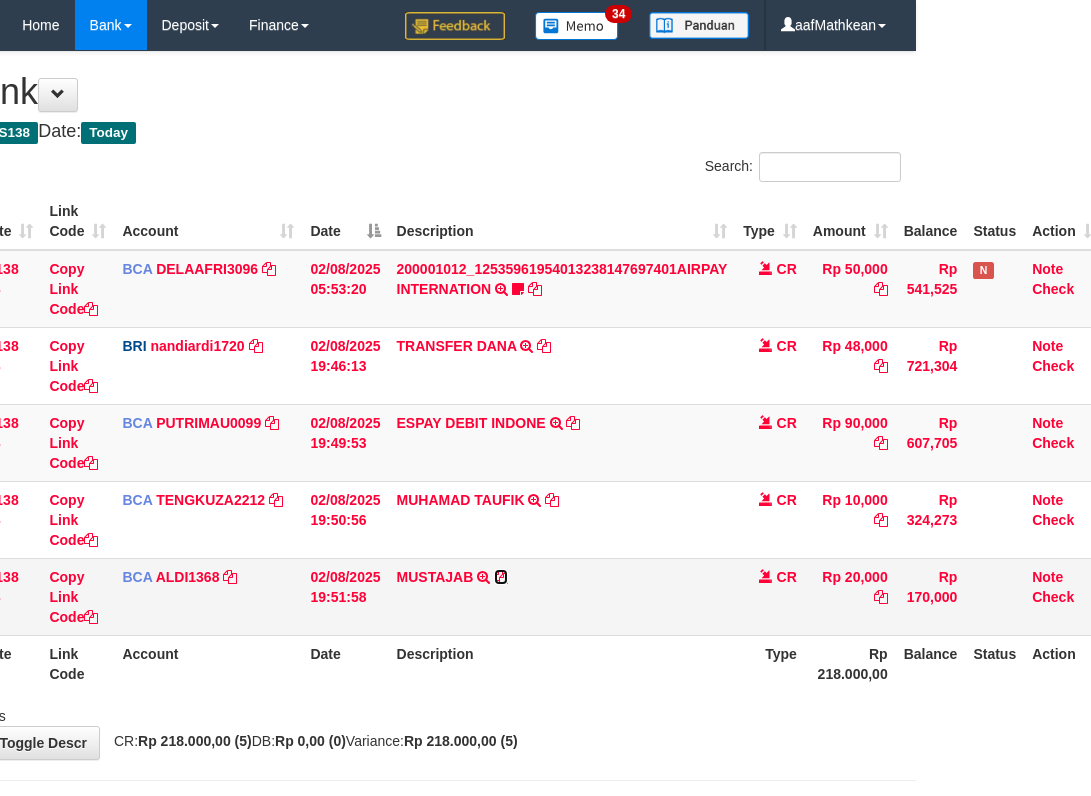 click at bounding box center [501, 577] 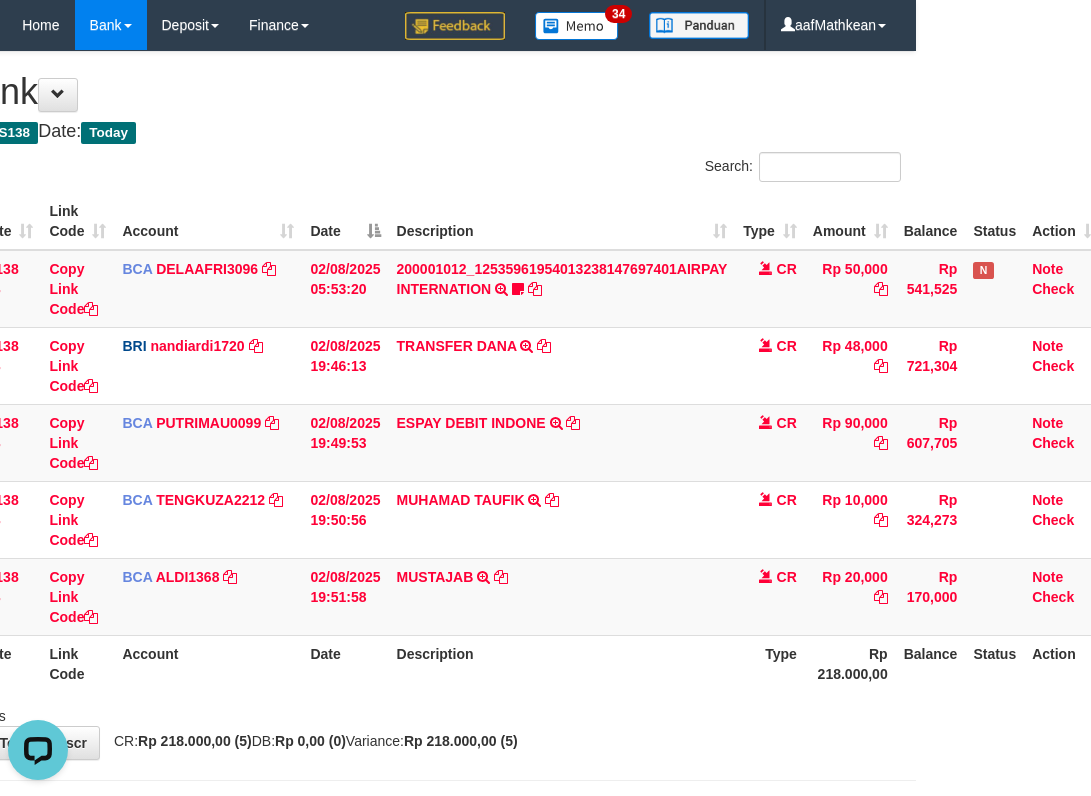 scroll, scrollTop: 0, scrollLeft: 0, axis: both 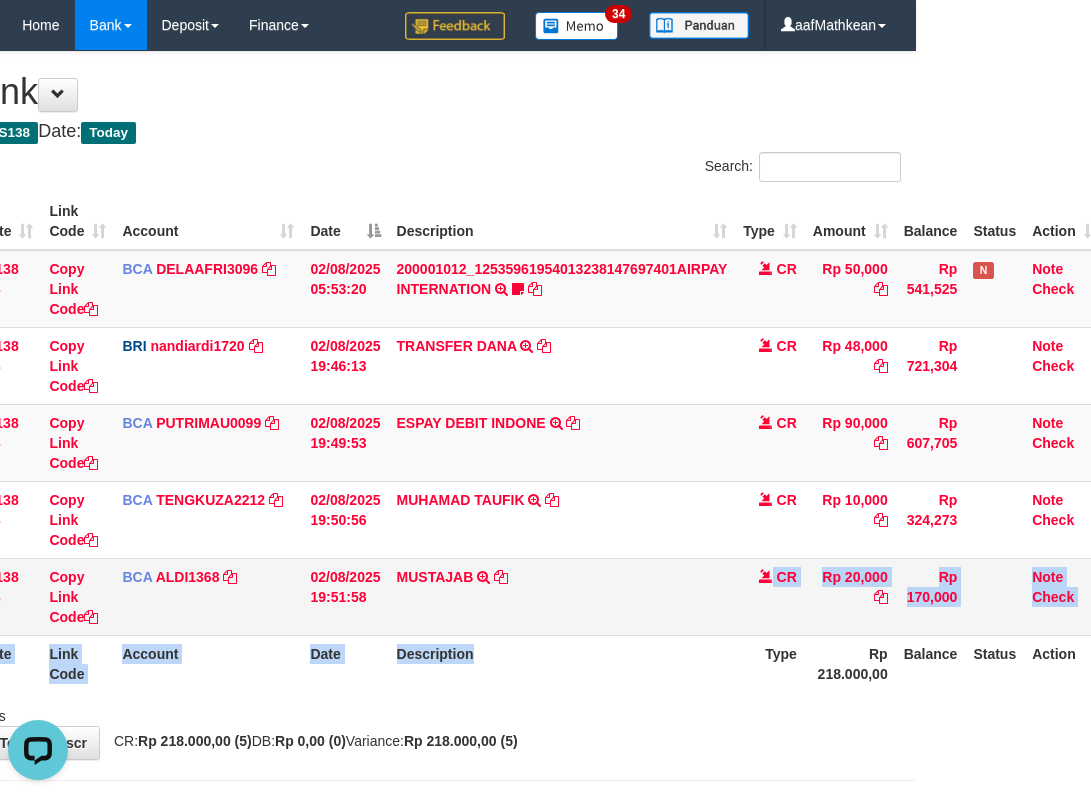 drag, startPoint x: 534, startPoint y: 634, endPoint x: 611, endPoint y: 626, distance: 77.41447 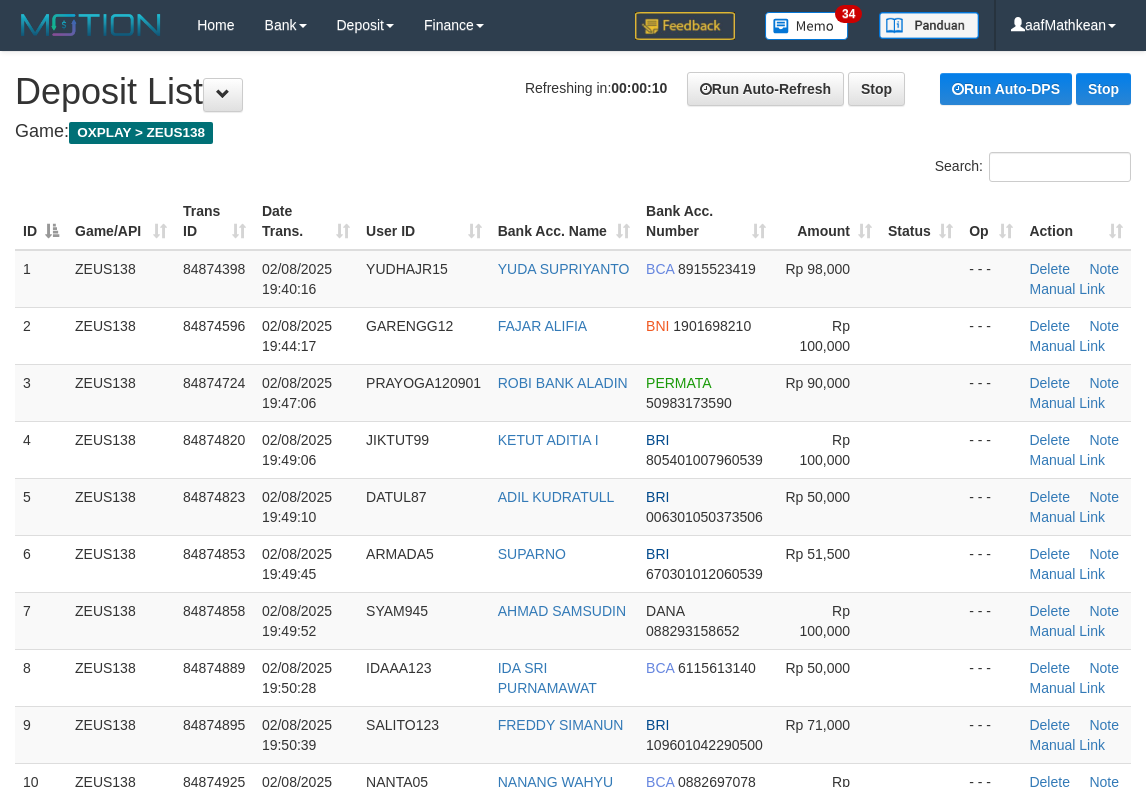 scroll, scrollTop: 0, scrollLeft: 0, axis: both 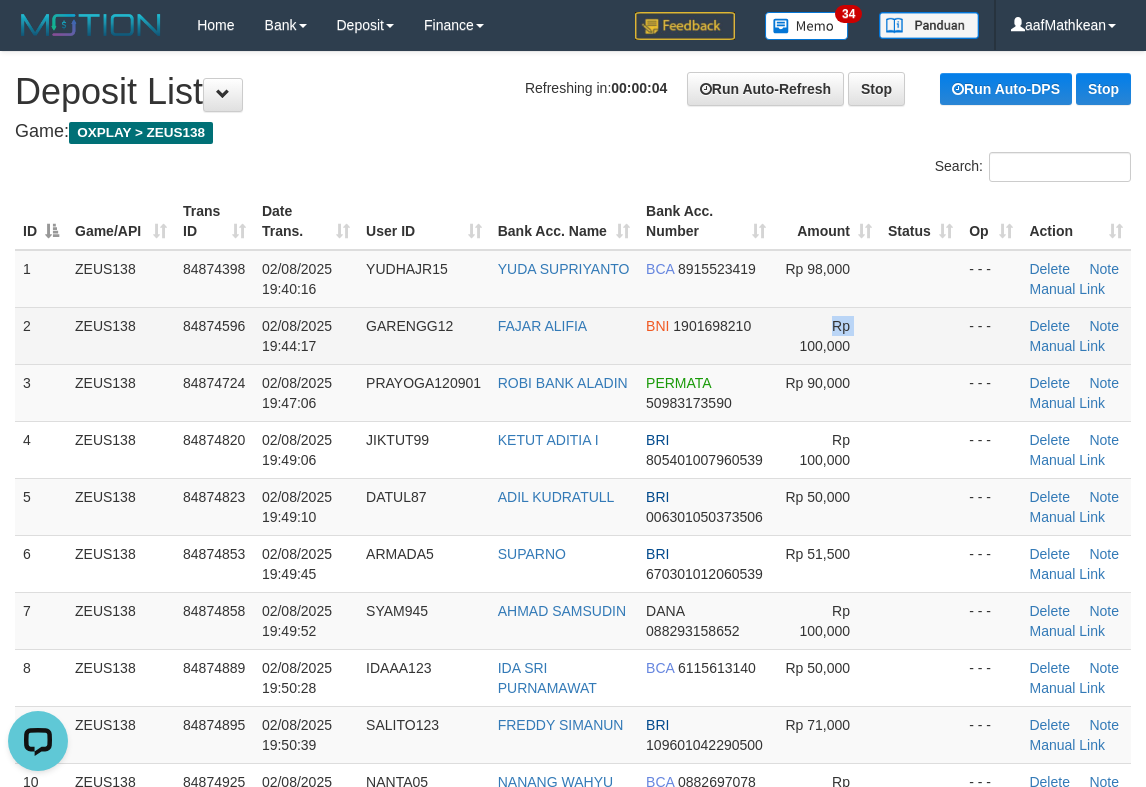 click on "2
ZEUS138
84874596
[DATE] [TIME]
FAJAR ALIFIA
BNI
1901698210
Rp 100,000
- - -
Delete
Note
Manual Link" at bounding box center [573, 335] 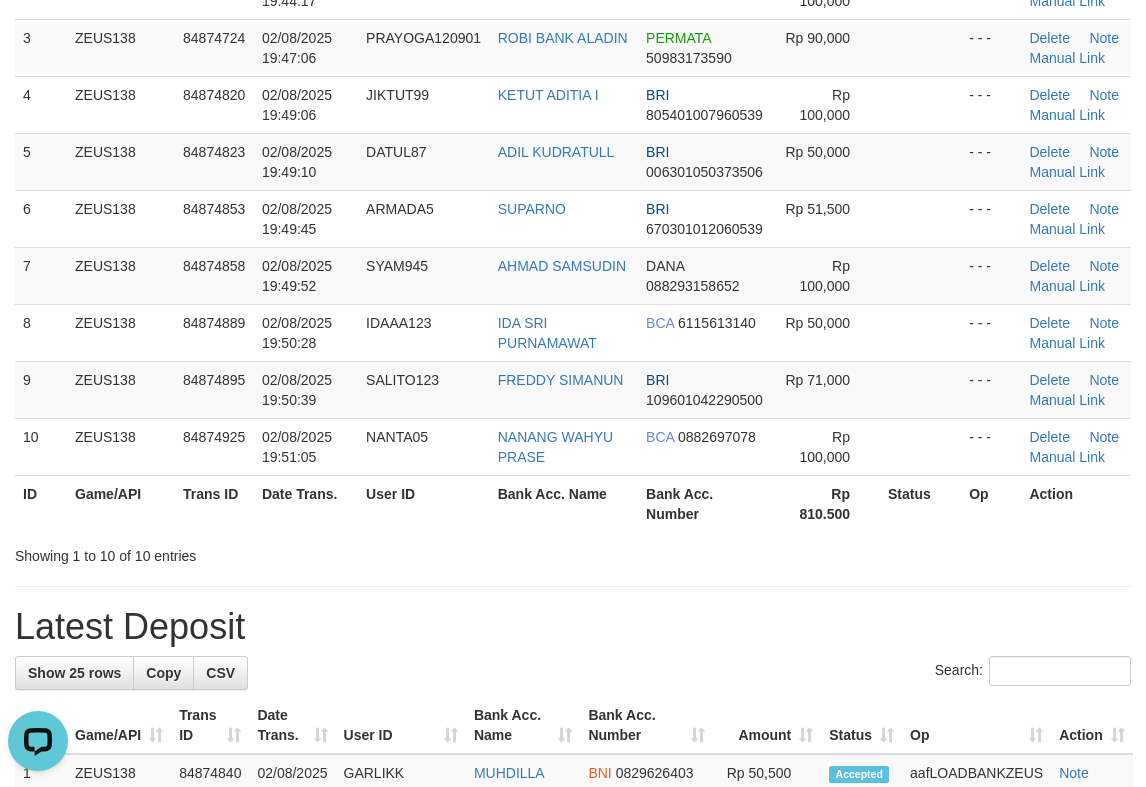 scroll, scrollTop: 623, scrollLeft: 0, axis: vertical 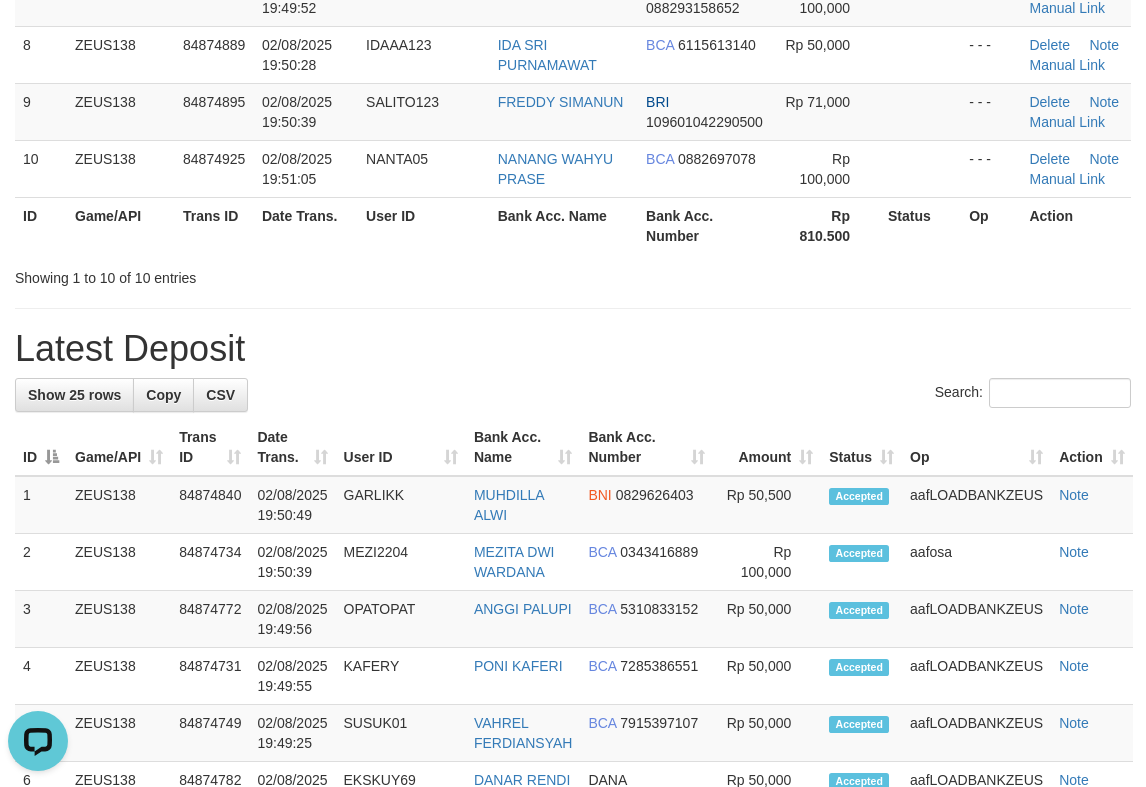 drag, startPoint x: 574, startPoint y: 366, endPoint x: 4, endPoint y: 407, distance: 571.47266 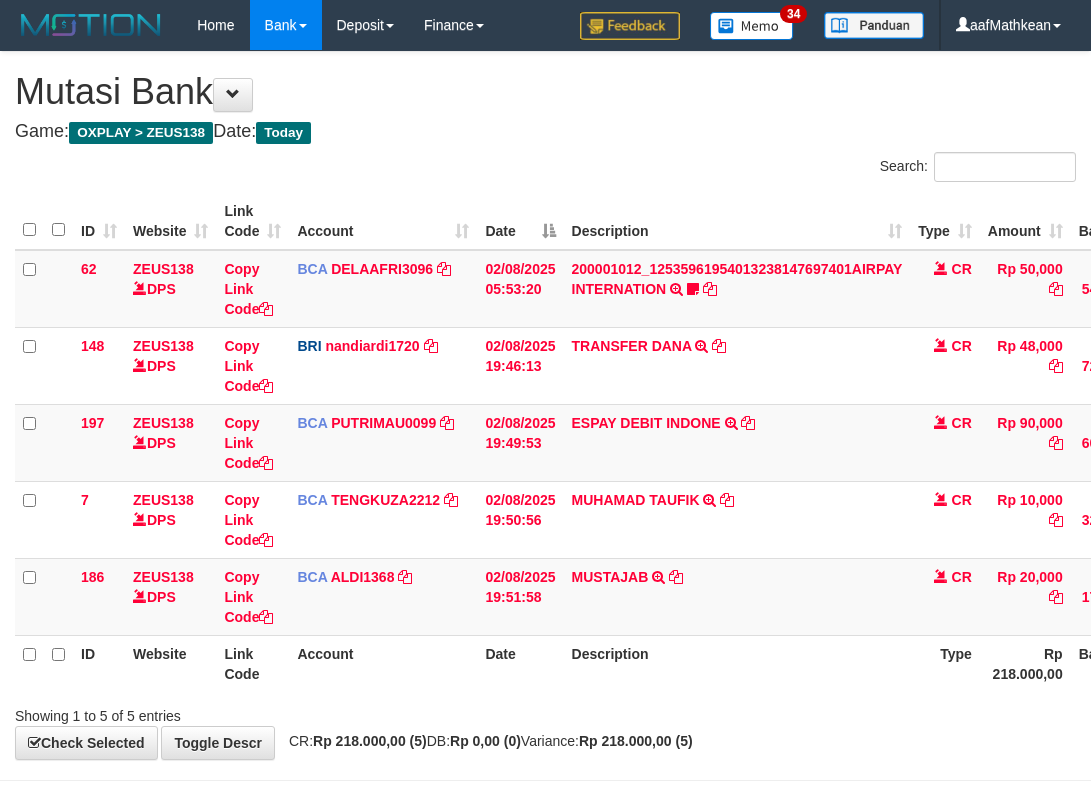 scroll, scrollTop: 0, scrollLeft: 175, axis: horizontal 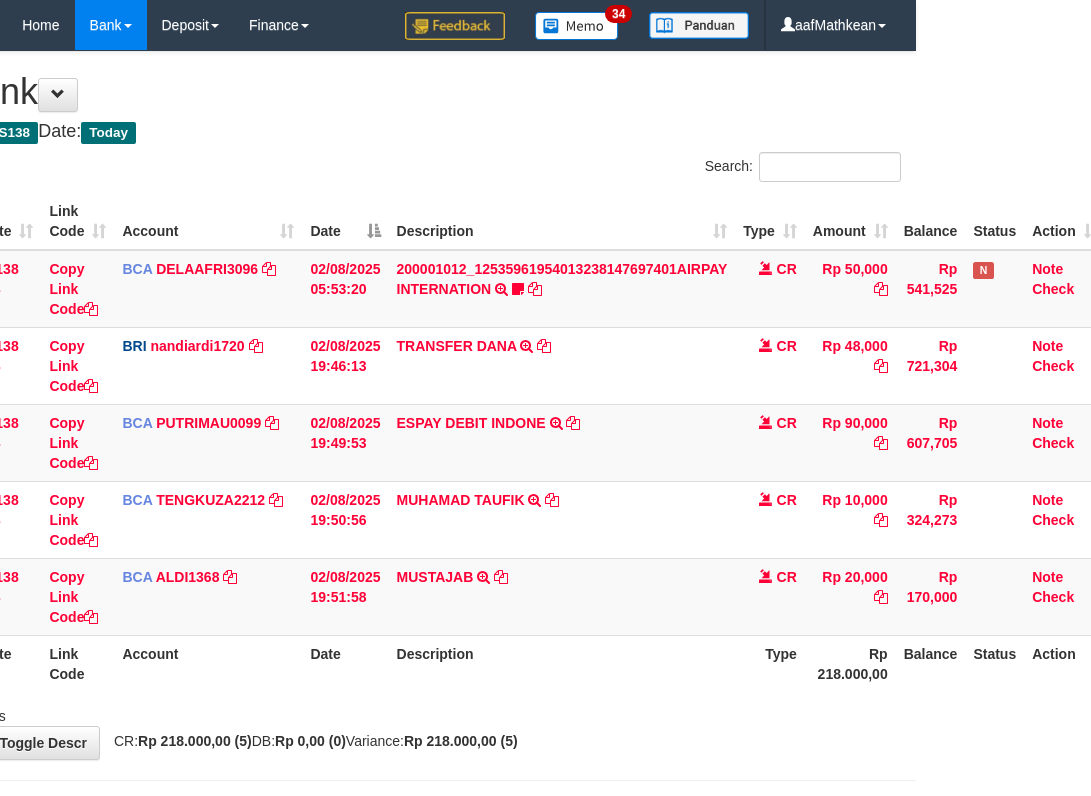 click on "Description" at bounding box center [562, 663] 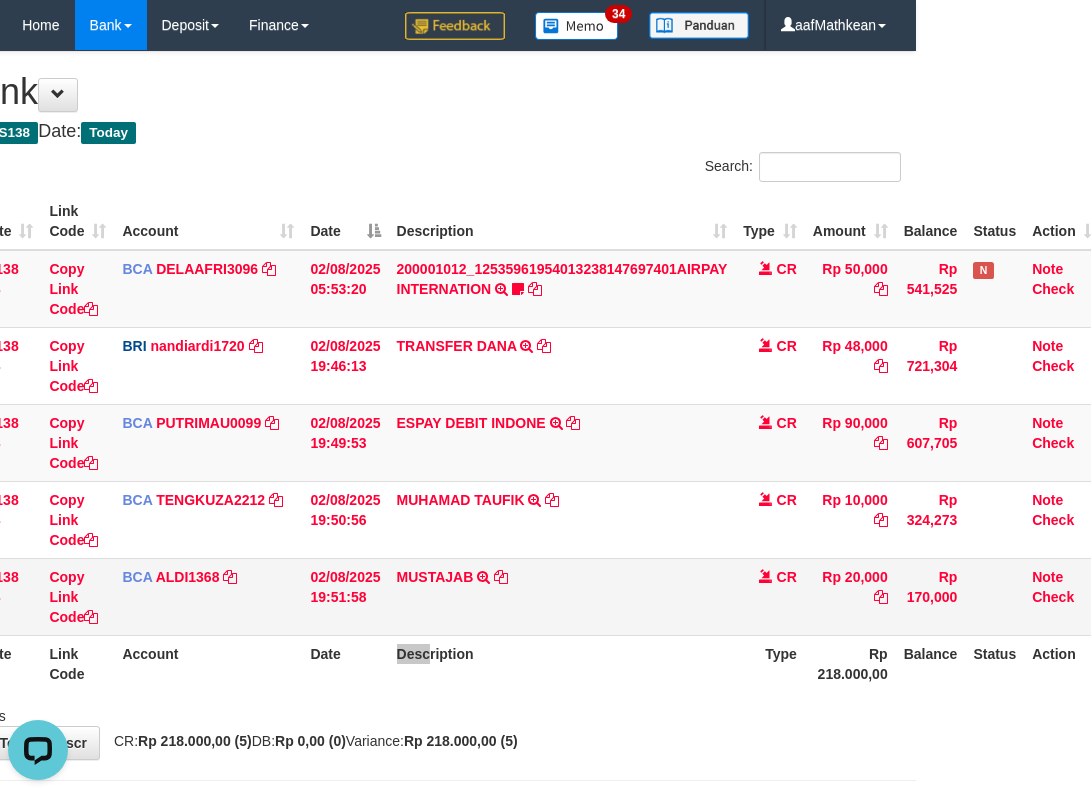 scroll, scrollTop: 0, scrollLeft: 0, axis: both 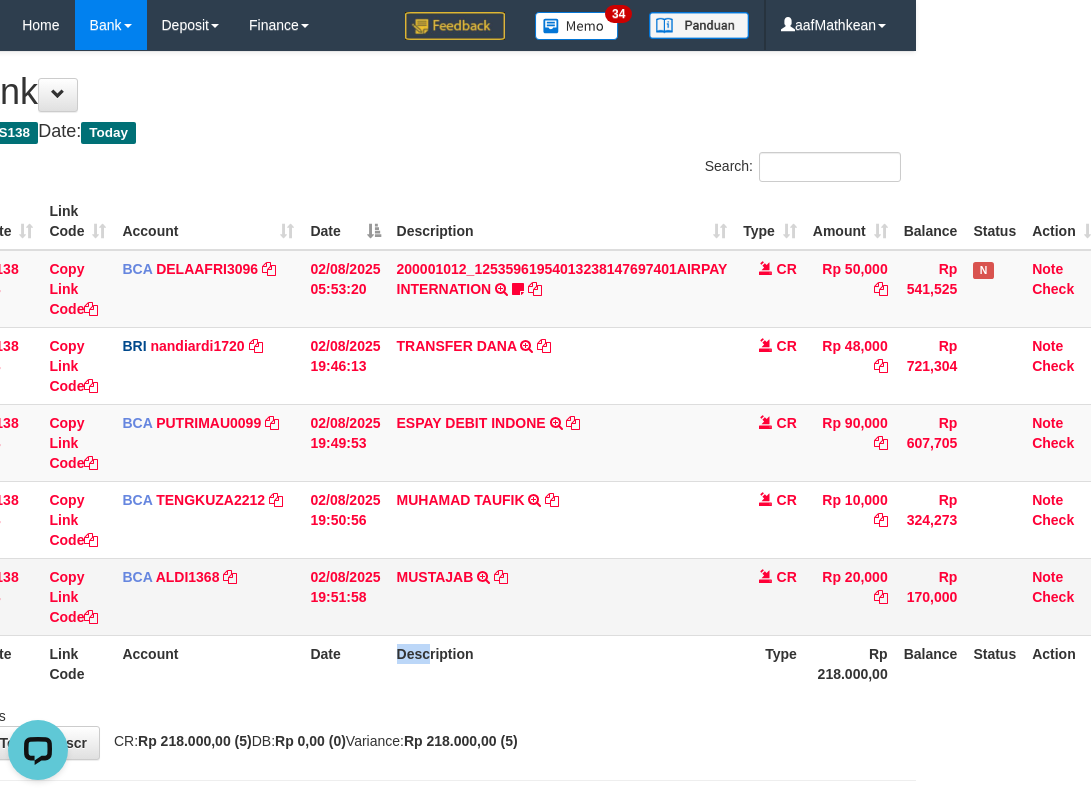 click on "186
ZEUS138    DPS
Copy Link Code
BCA
ALDI1368
DPS
ALDI
mutasi_20250802_3354 | 186
mutasi_20250802_3354 | 186
02/08/2025 19:51:58
MUSTAJAB         TRSF E-BANKING CR 08/02 Z3K31
MUSTAJAB
CR
Rp 20,000
Rp 170,000
Note
Check" at bounding box center [473, 596] 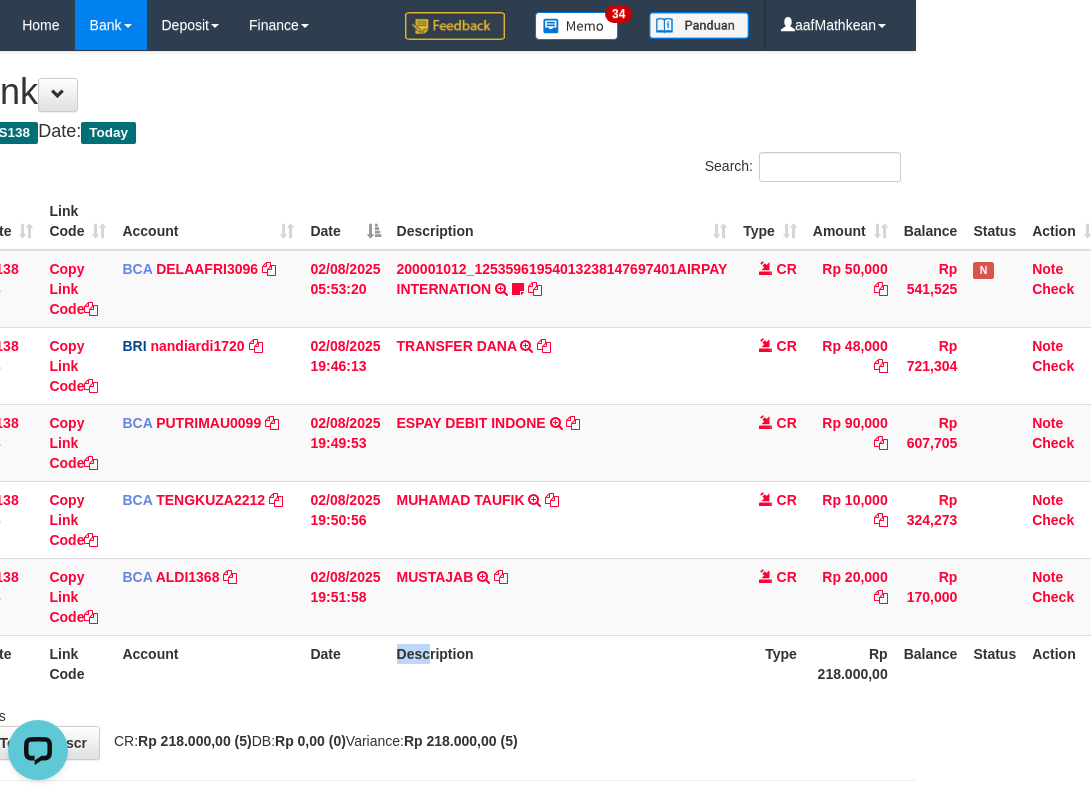 drag, startPoint x: 441, startPoint y: 647, endPoint x: 486, endPoint y: 663, distance: 47.759815 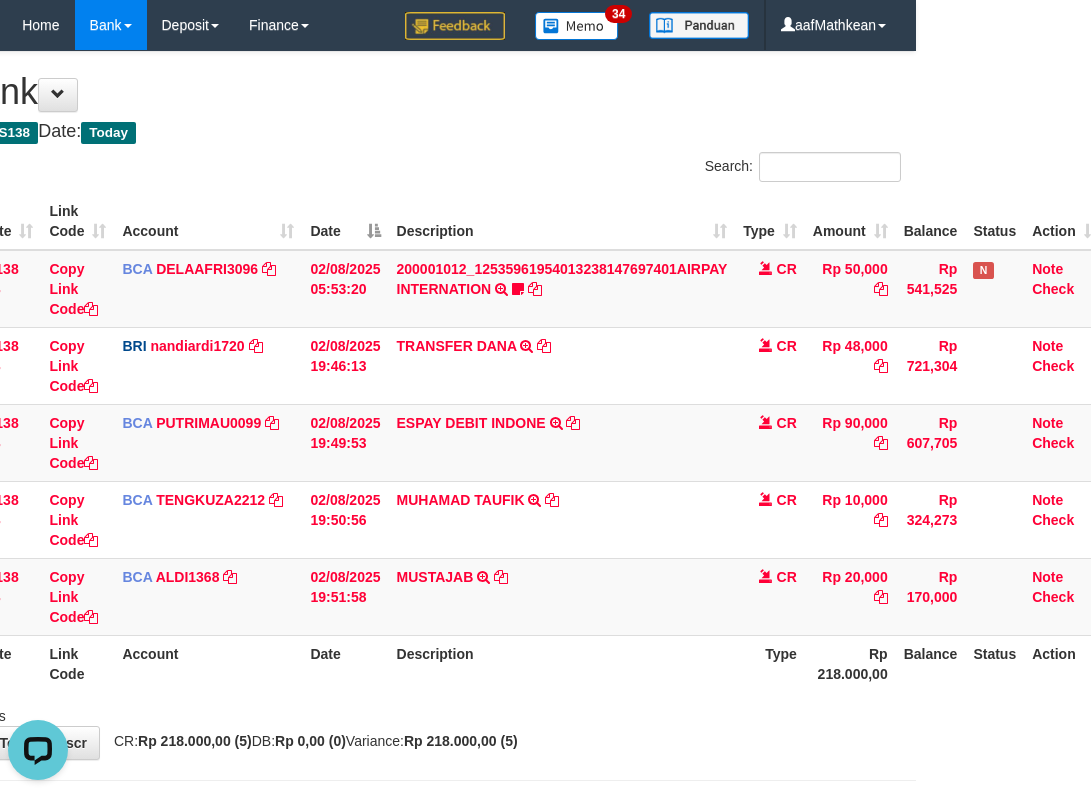 click on "Description" at bounding box center (562, 663) 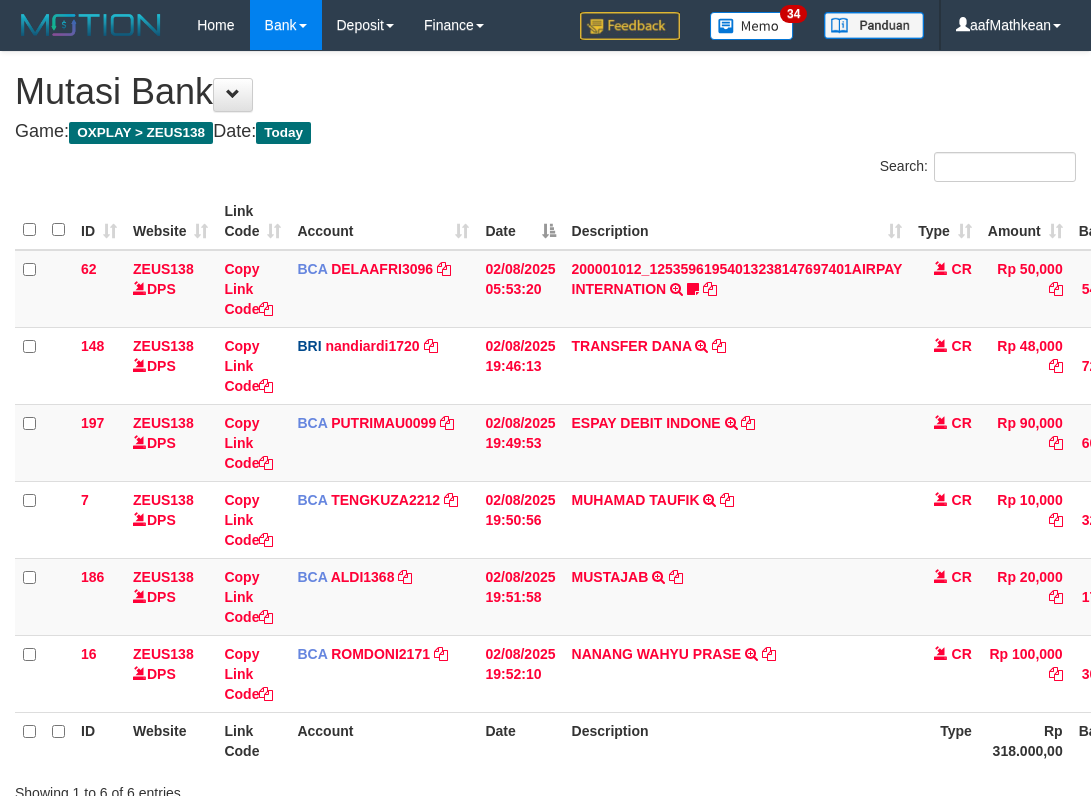 click on "TRSF E-BANKING CR 0208/FTSCY/WS95271
100000.00[FIRST] [LAST]" at bounding box center [737, 673] 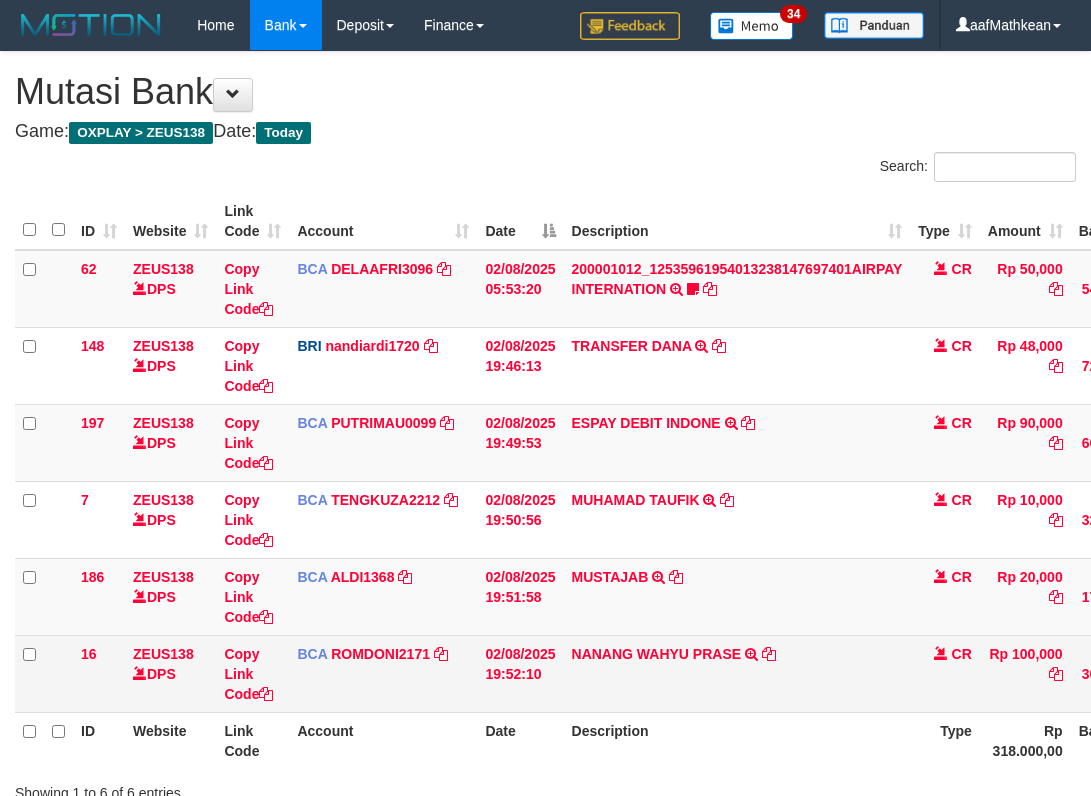 click at bounding box center (769, 654) 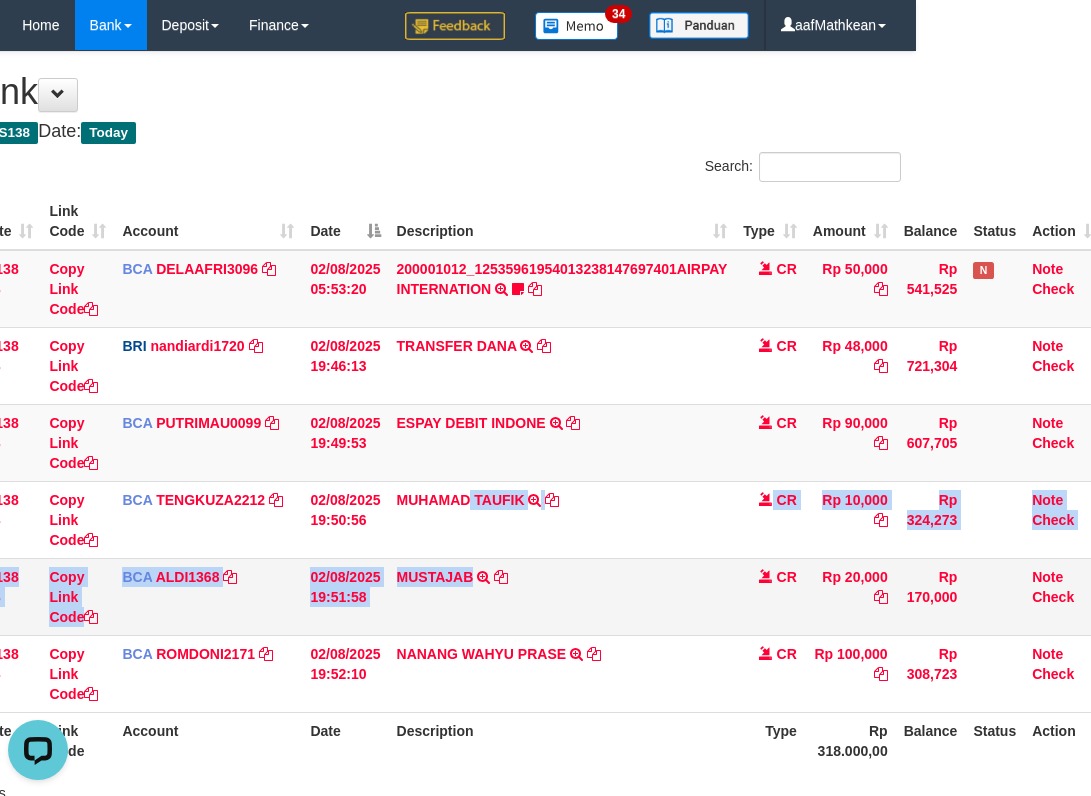 scroll, scrollTop: 0, scrollLeft: 0, axis: both 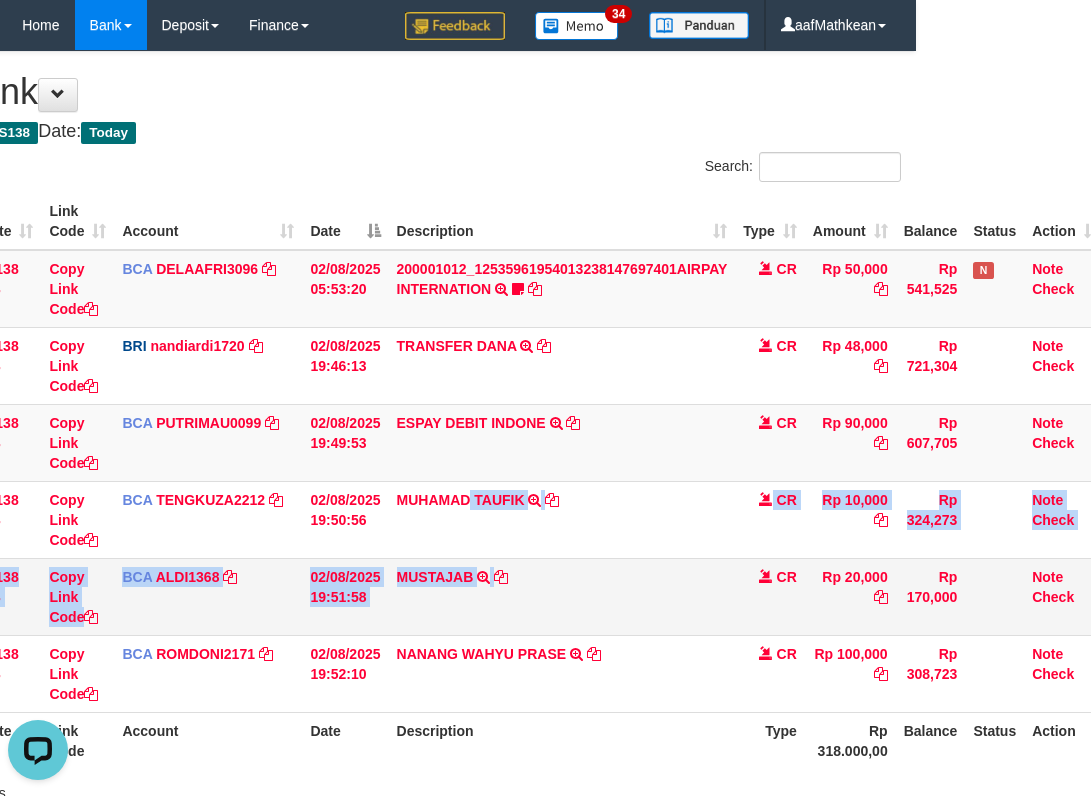 drag, startPoint x: 467, startPoint y: 556, endPoint x: 935, endPoint y: 559, distance: 468.0096 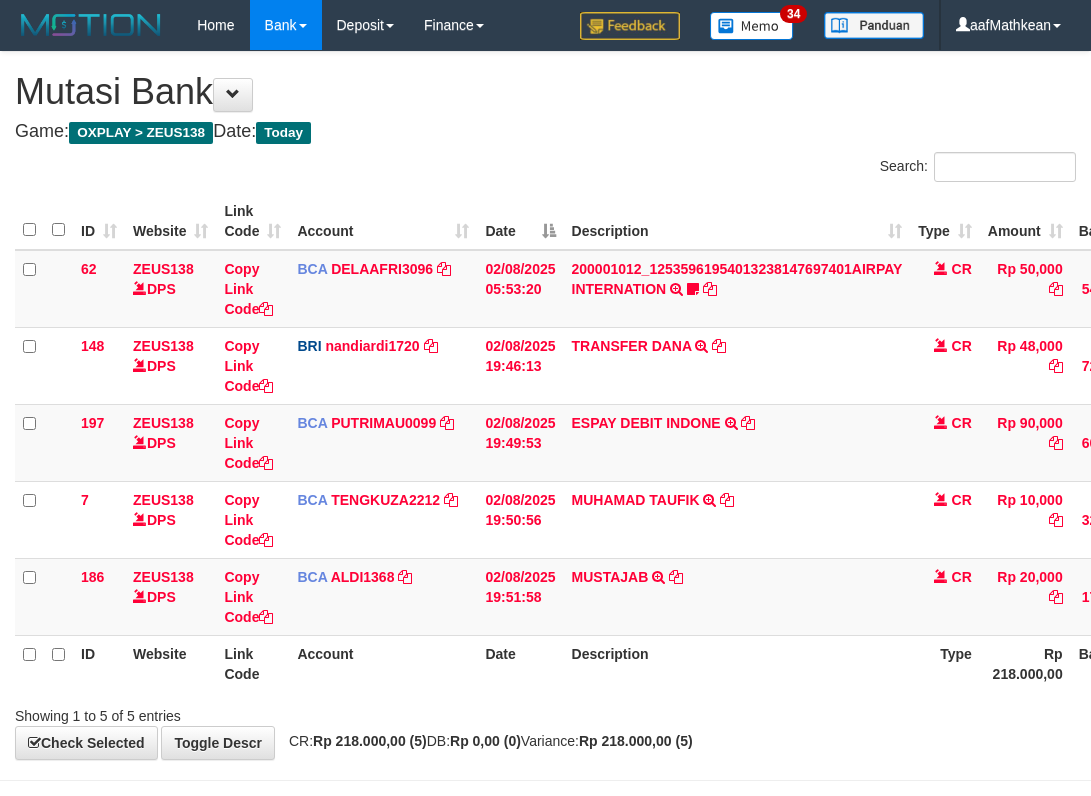 scroll, scrollTop: 0, scrollLeft: 175, axis: horizontal 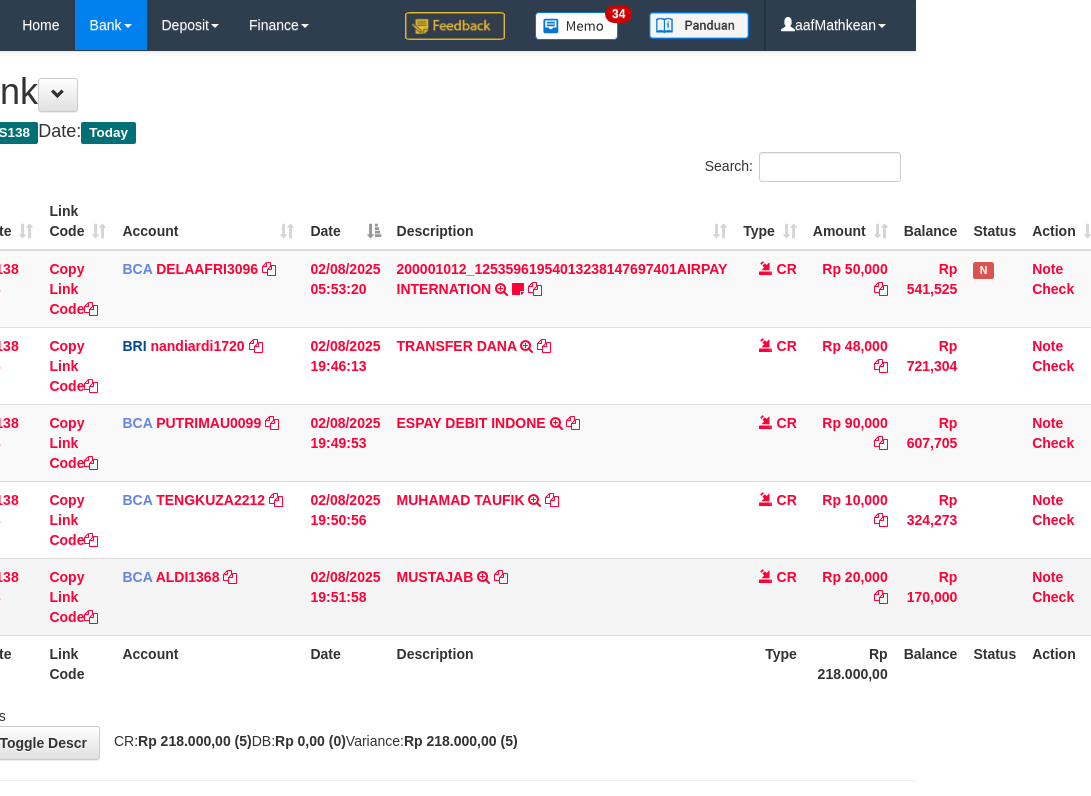 click on "MUHAMAD TAUFIK         TRSF E-BANKING CR 08/02 ZV861
MUHAMAD TAUFIK" at bounding box center (562, 519) 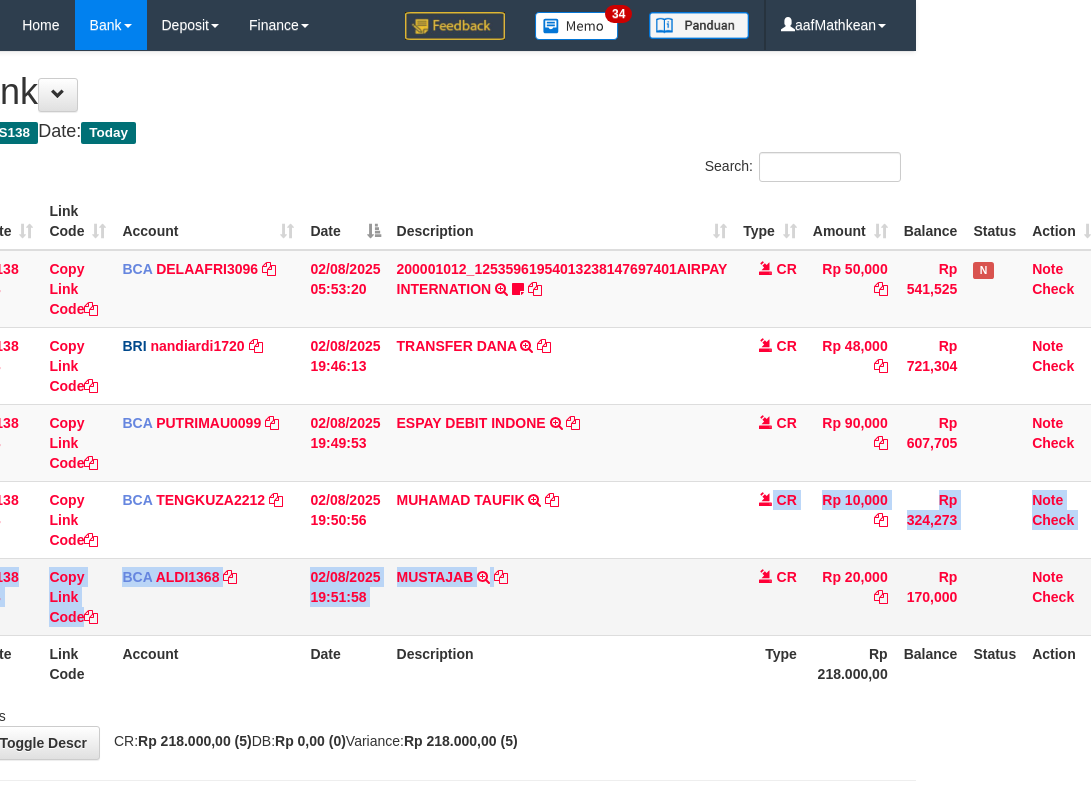 drag, startPoint x: 645, startPoint y: 558, endPoint x: 651, endPoint y: 583, distance: 25.70992 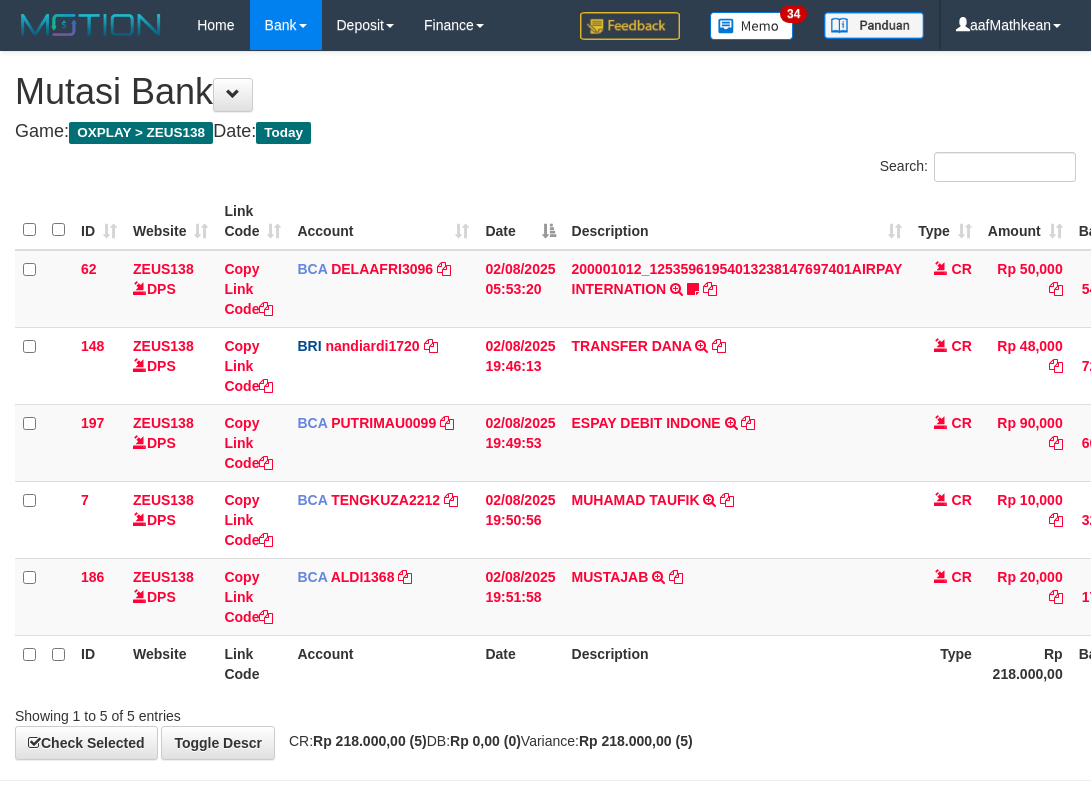 scroll, scrollTop: 0, scrollLeft: 175, axis: horizontal 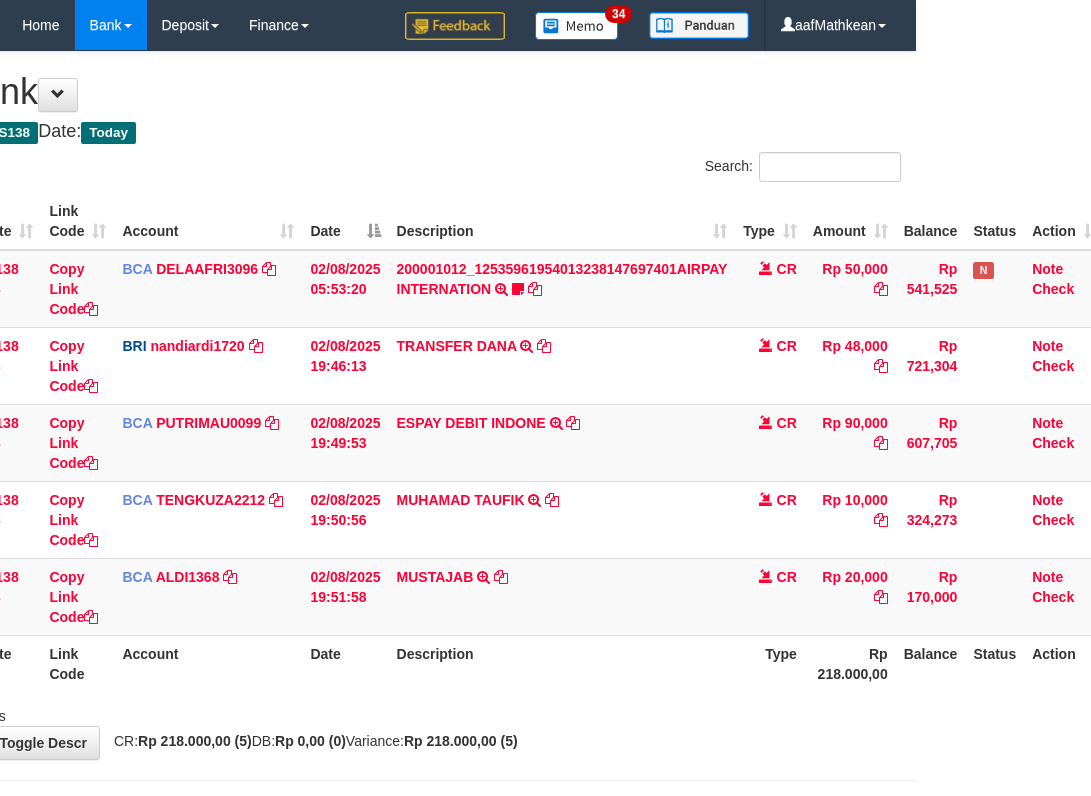 click on "MUSTAJAB         TRSF E-BANKING CR 08/02 Z3K31
MUSTAJAB" at bounding box center [562, 596] 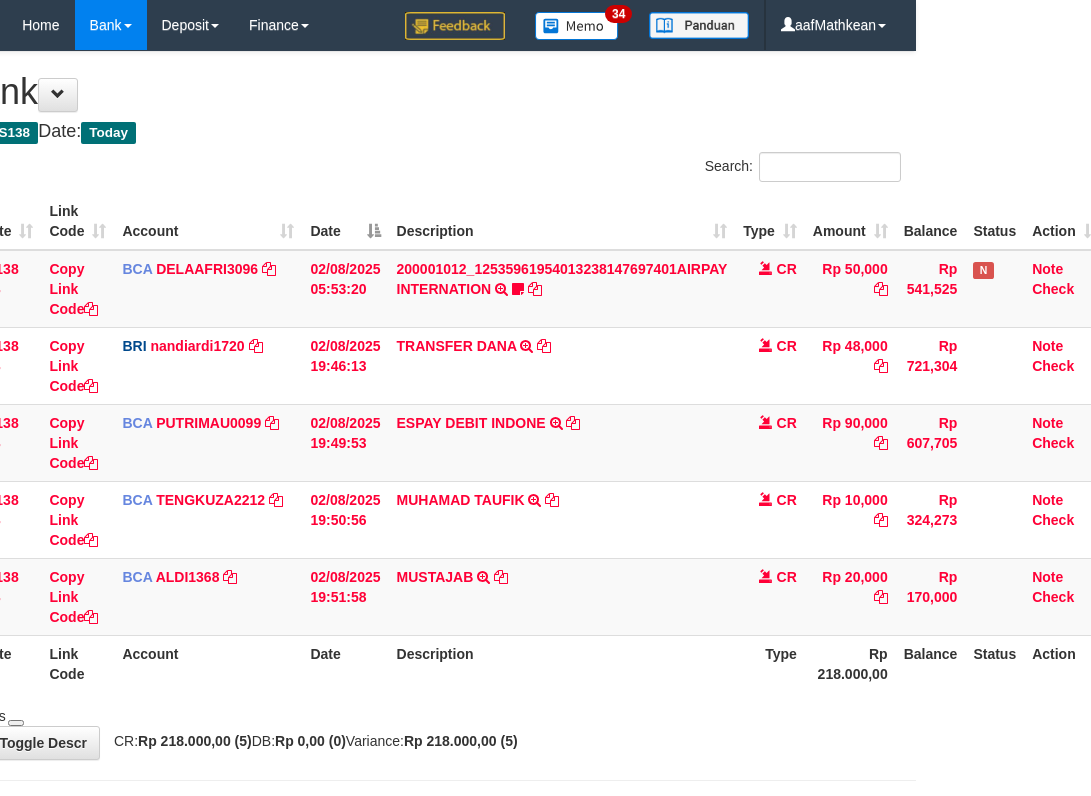 click on "Description" at bounding box center [562, 663] 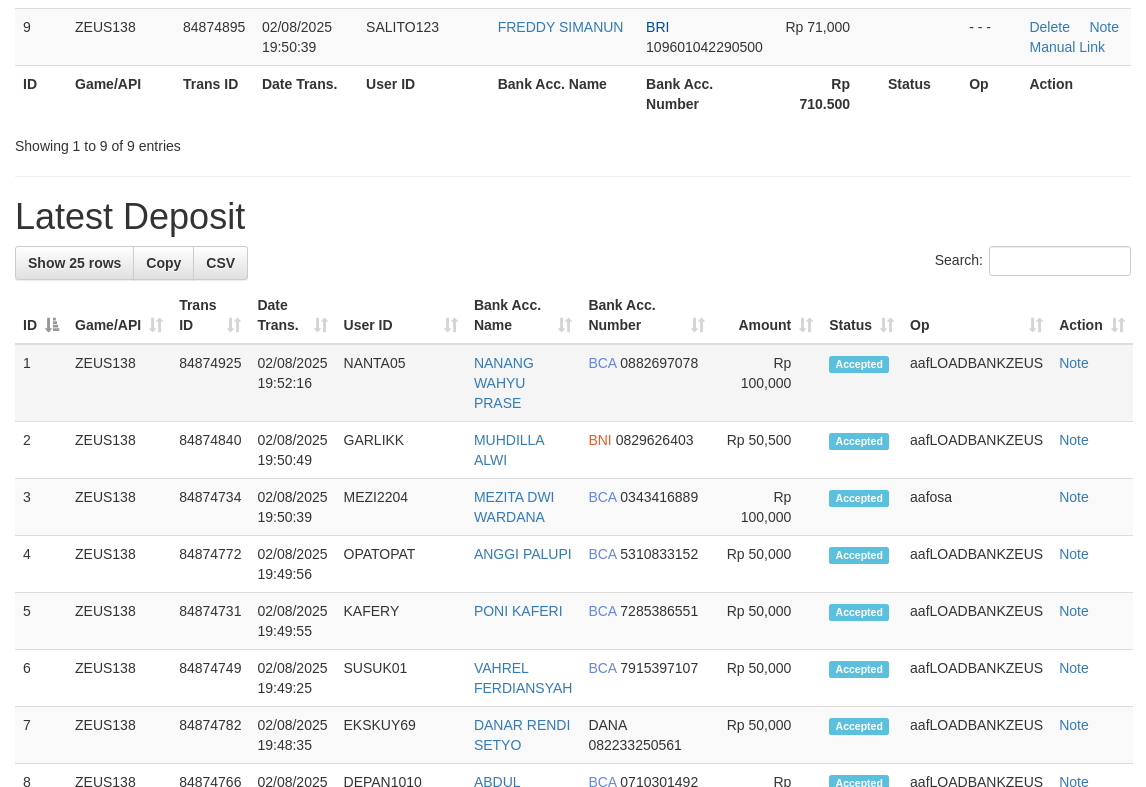 scroll, scrollTop: 623, scrollLeft: 0, axis: vertical 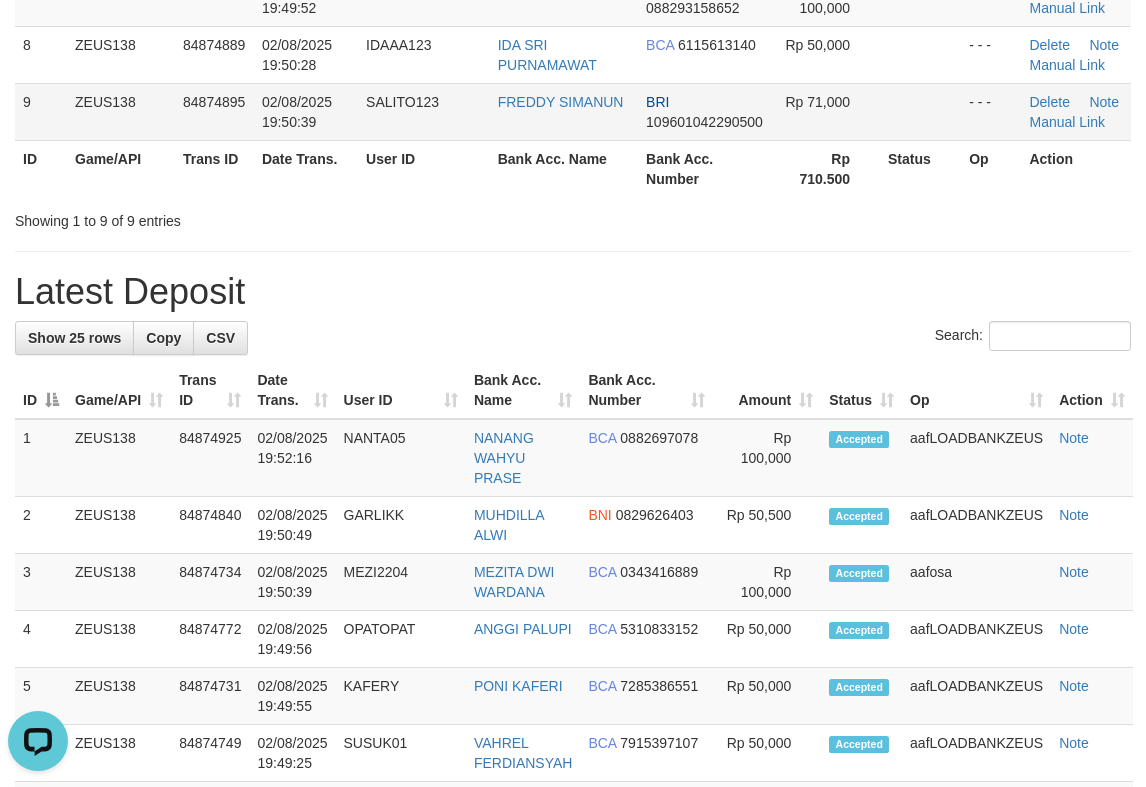 click on "9
ZEUS138
84874895
02/08/2025 19:50:39
SALITO123
[FIRST] [LAST]
BRI
109601042290500
Rp 71,000
- - -
Delete
Note
Manual Link" at bounding box center (573, 111) 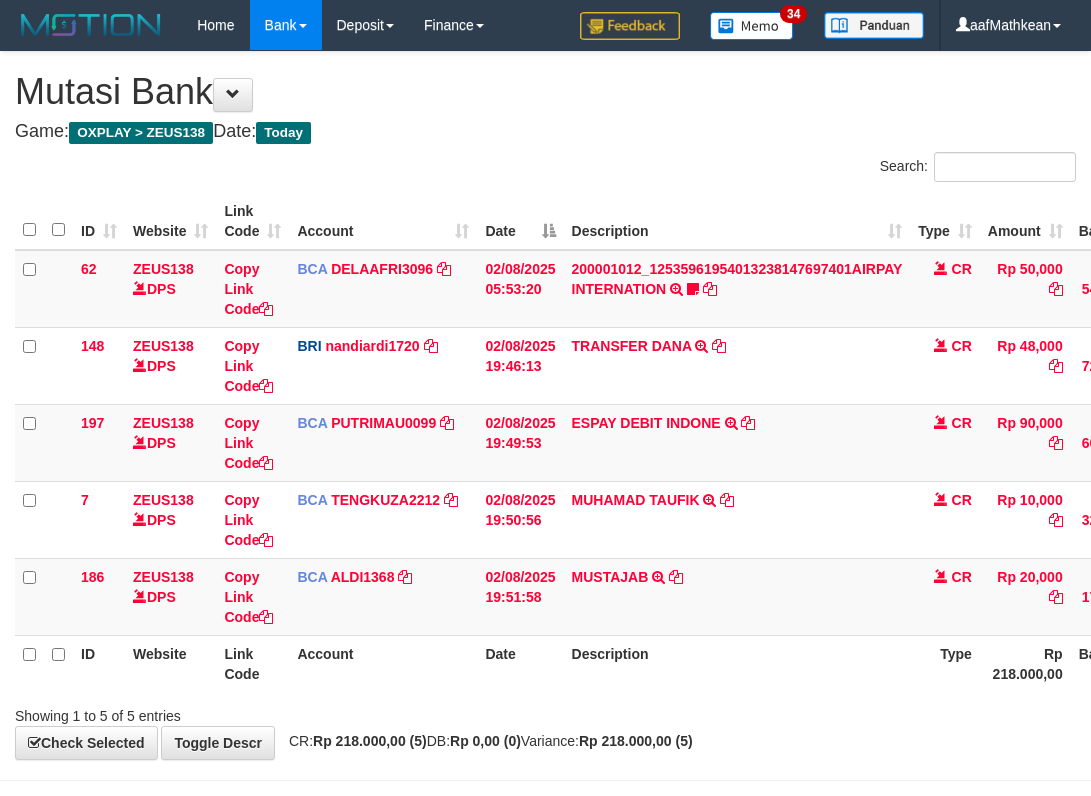 scroll, scrollTop: 0, scrollLeft: 175, axis: horizontal 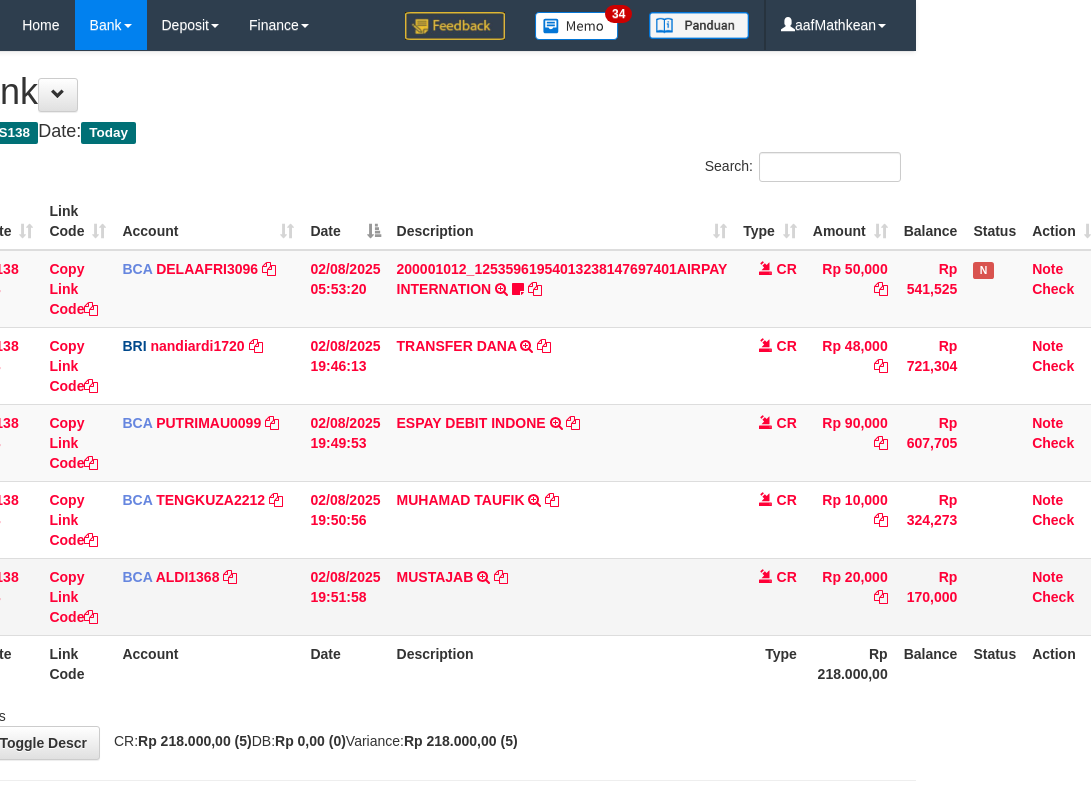 click on "02/08/2025 19:51:58" at bounding box center [345, 596] 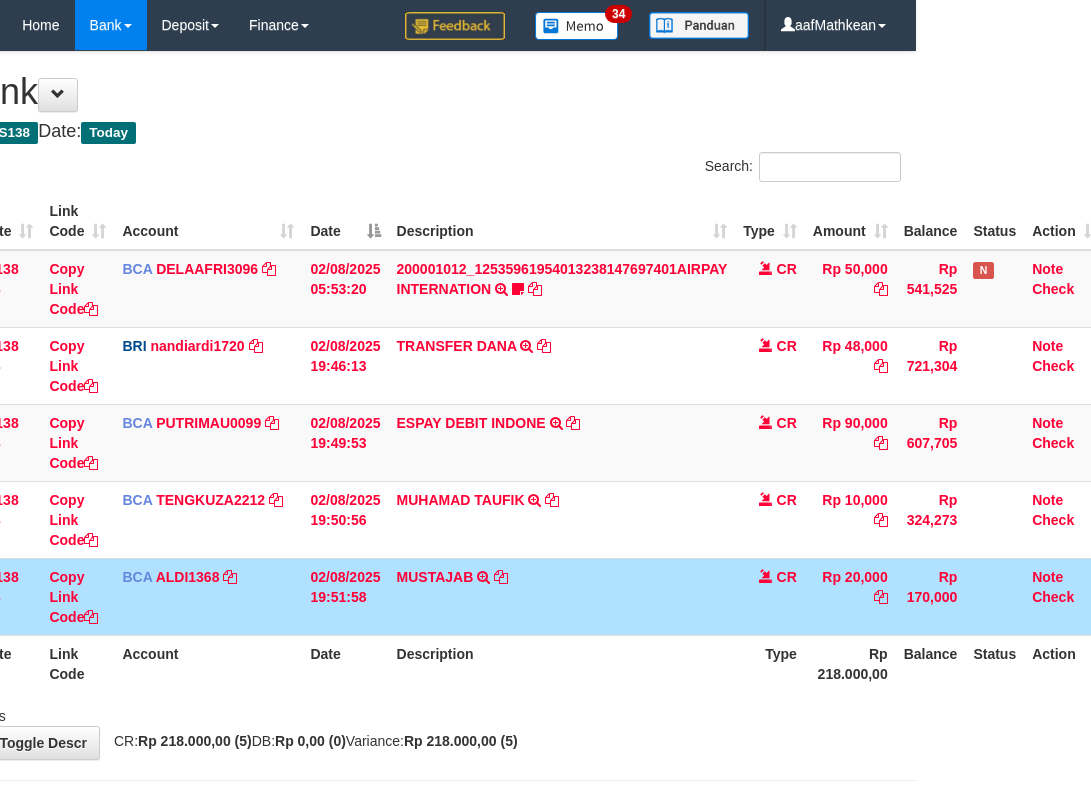 click on "02/08/2025 19:51:58" at bounding box center (345, 596) 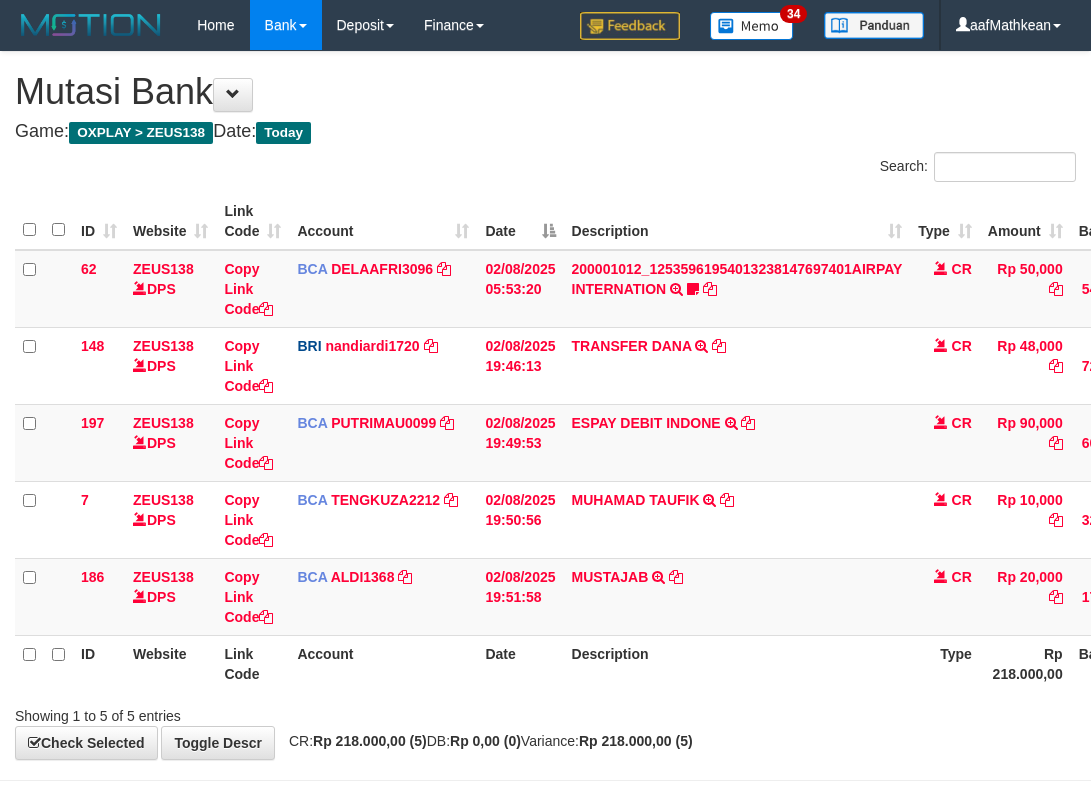 scroll, scrollTop: 0, scrollLeft: 175, axis: horizontal 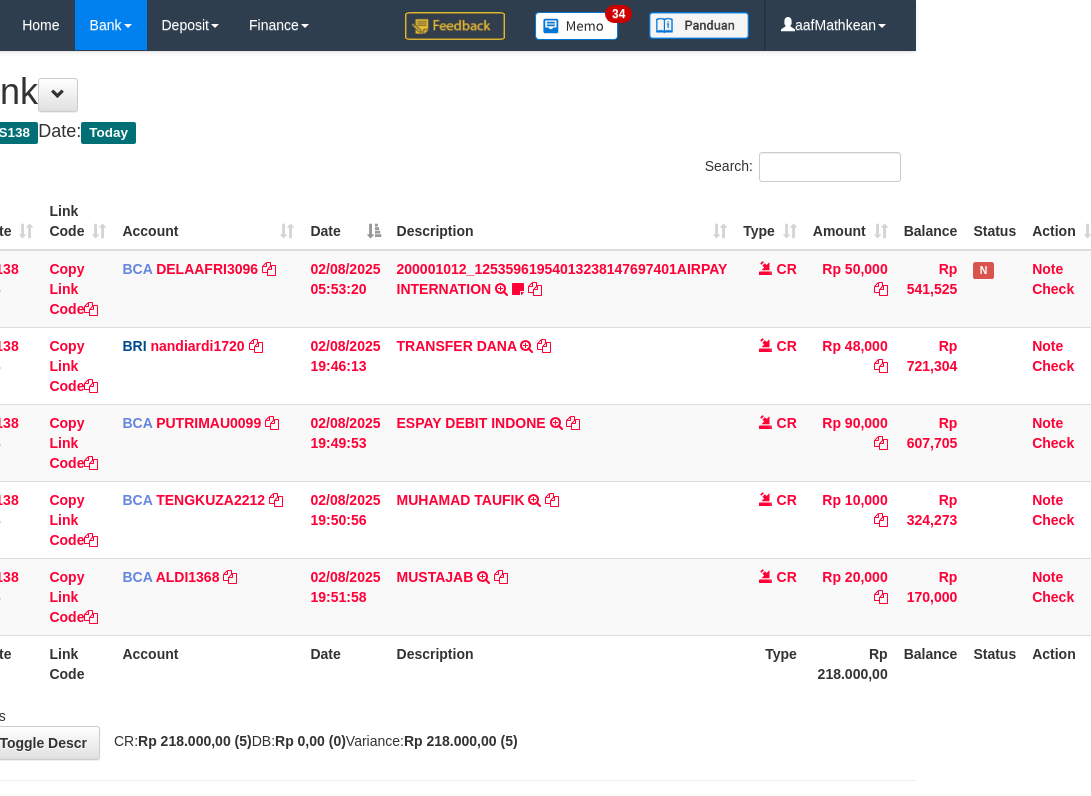 drag, startPoint x: 474, startPoint y: 604, endPoint x: 1098, endPoint y: 596, distance: 624.0513 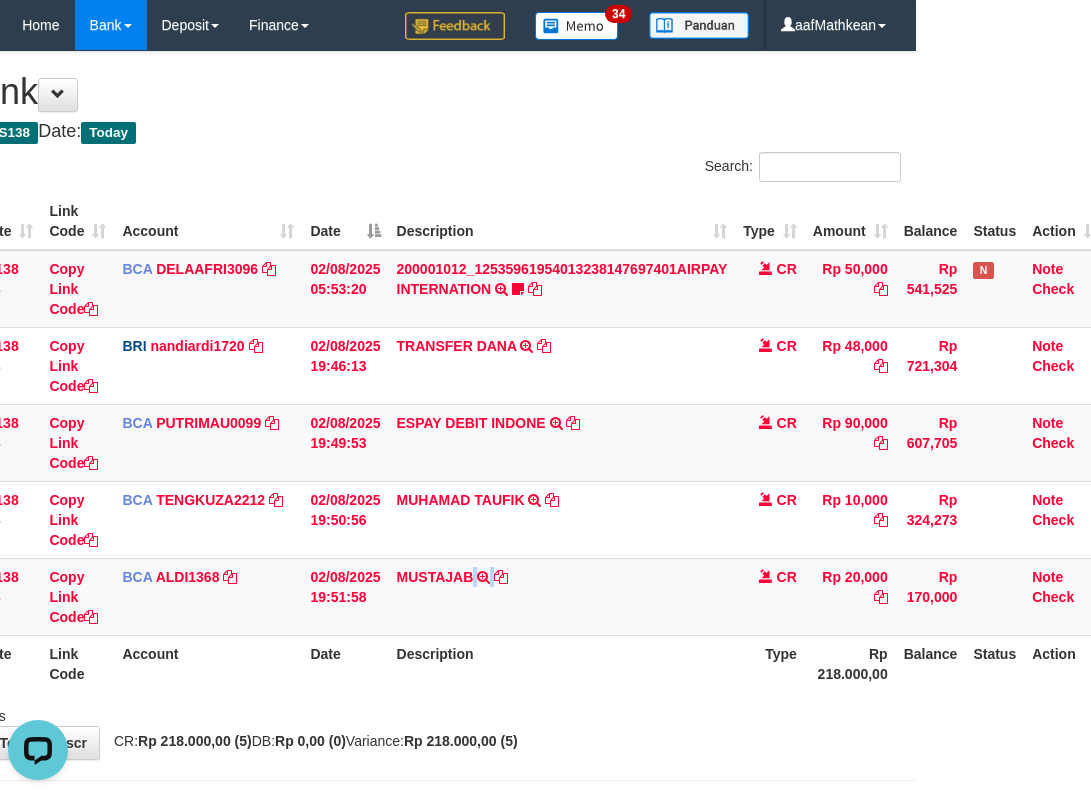 scroll, scrollTop: 0, scrollLeft: 0, axis: both 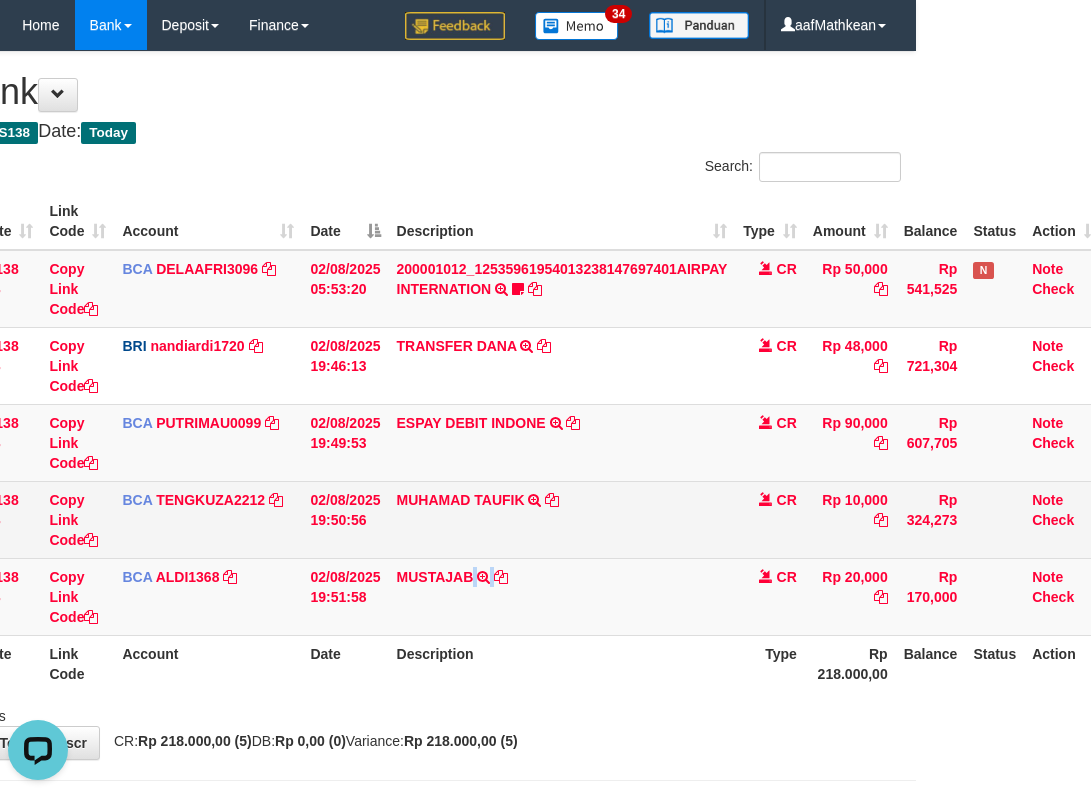 click on "MUHAMAD TAUFIK         TRSF E-BANKING CR 08/02 ZV861
MUHAMAD TAUFIK" at bounding box center (562, 519) 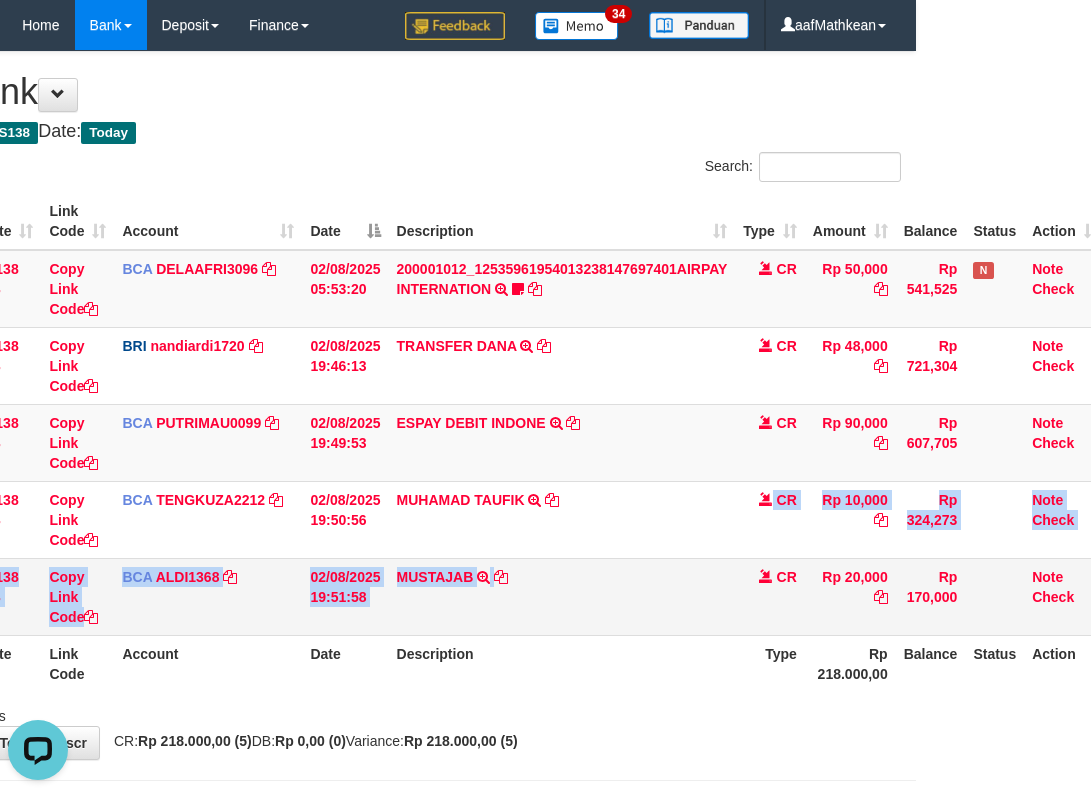 drag, startPoint x: 570, startPoint y: 564, endPoint x: 552, endPoint y: 572, distance: 19.697716 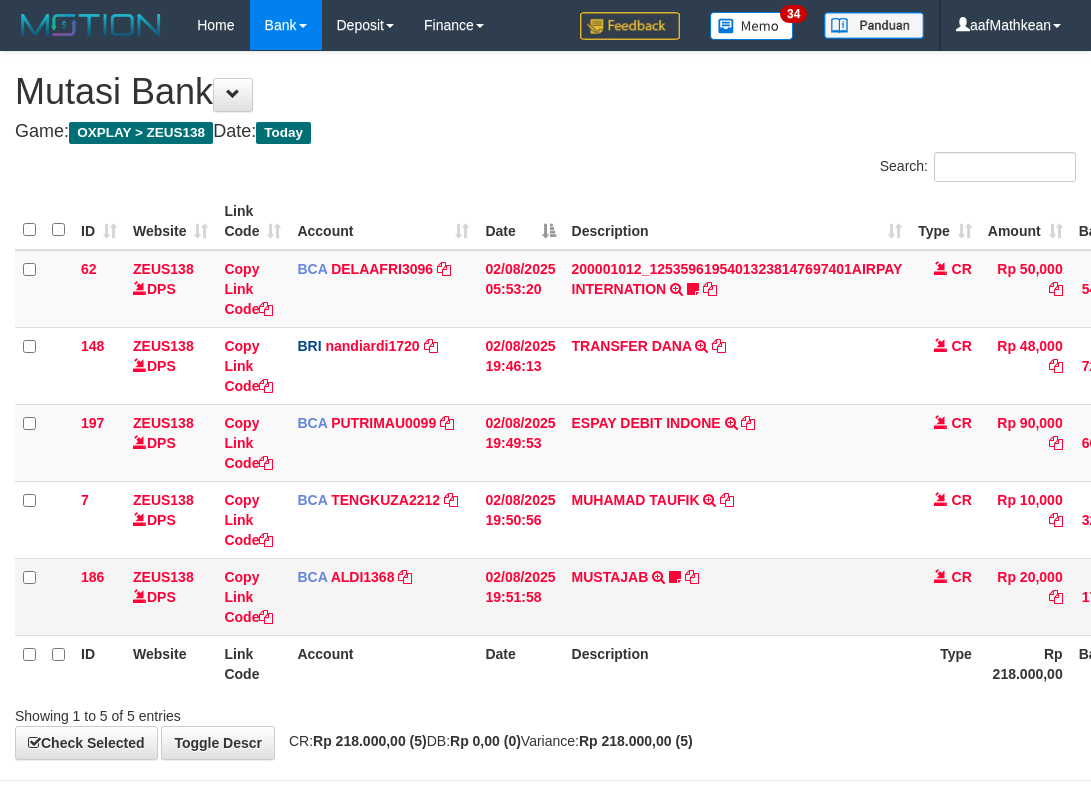 scroll, scrollTop: 0, scrollLeft: 175, axis: horizontal 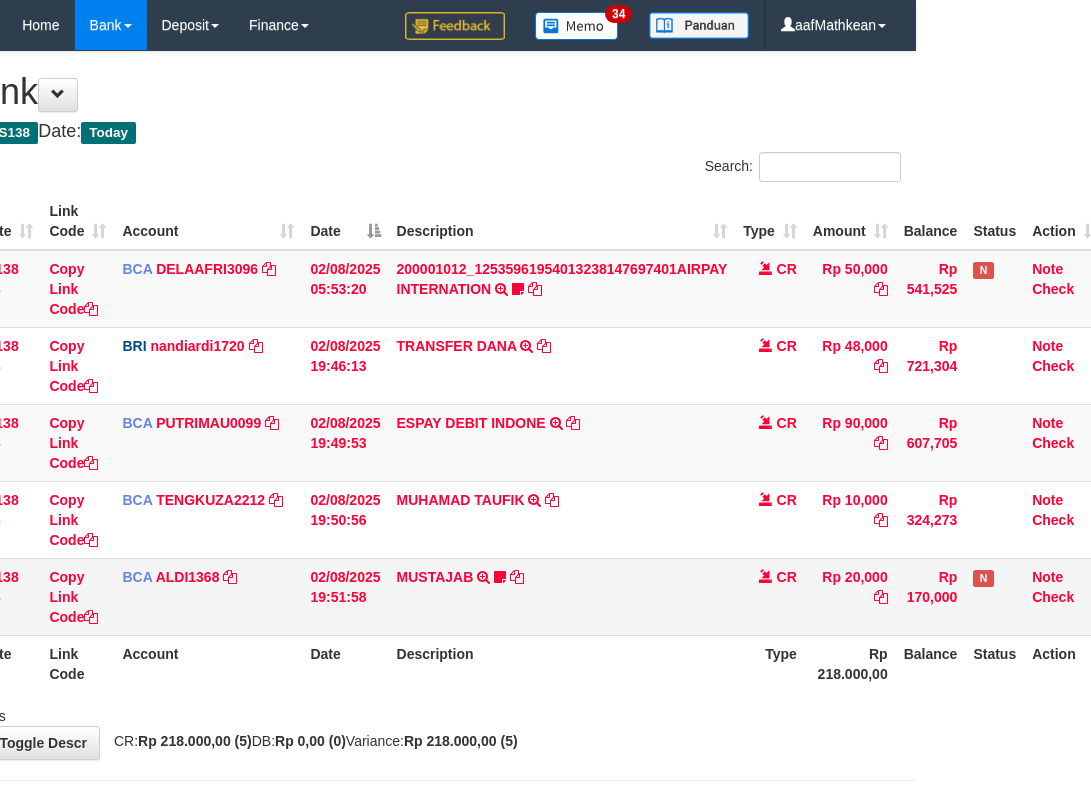 click on "MUSTAJAB            TRSF E-BANKING CR 08/02 Z3K31
MUSTAJAB    Almajelita7" at bounding box center [562, 596] 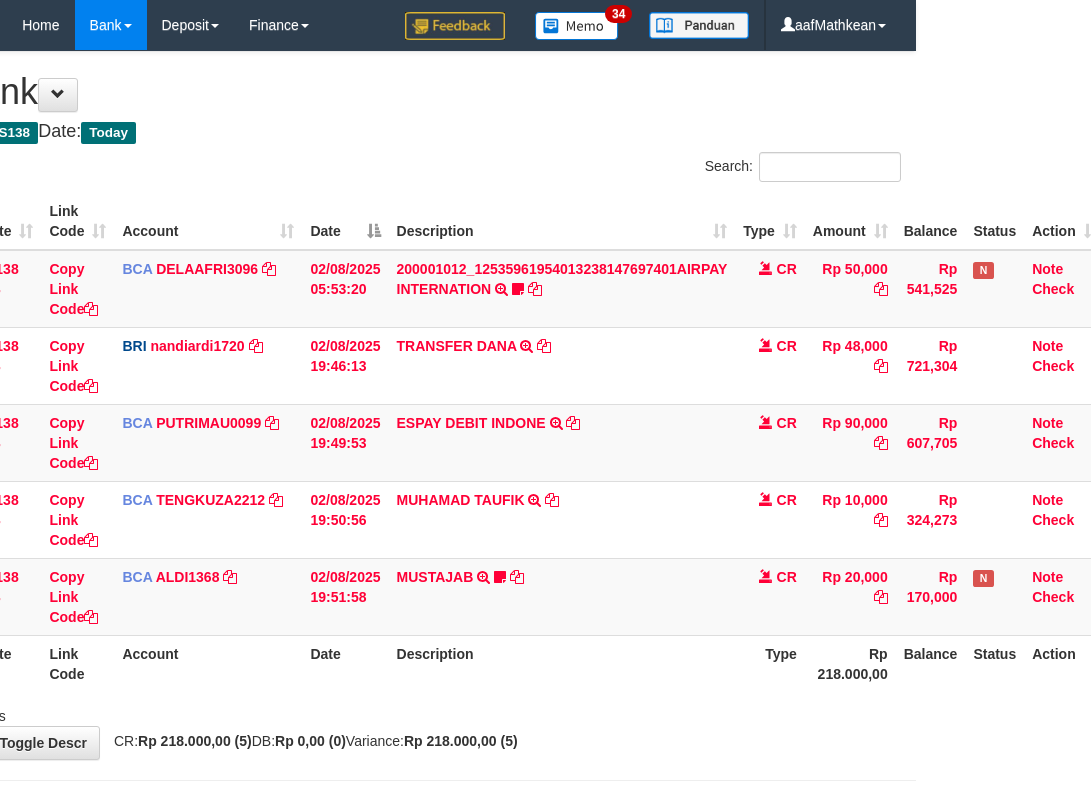drag, startPoint x: 539, startPoint y: 624, endPoint x: 657, endPoint y: 637, distance: 118.71394 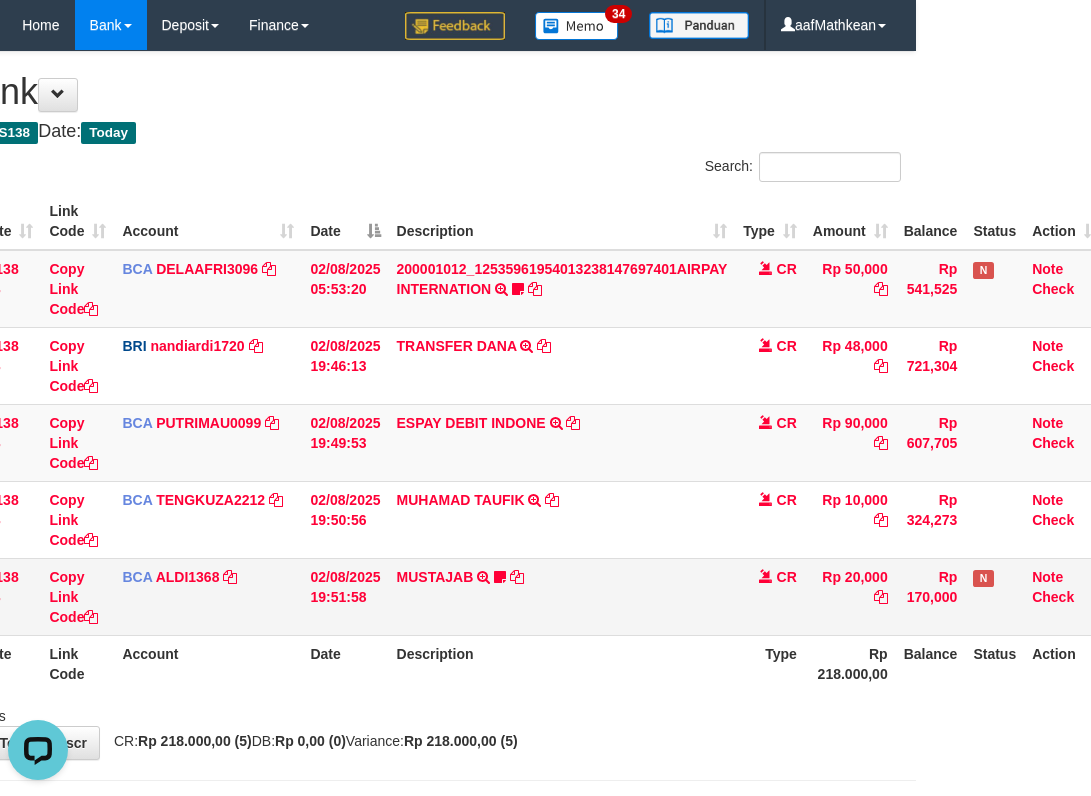 scroll, scrollTop: 0, scrollLeft: 0, axis: both 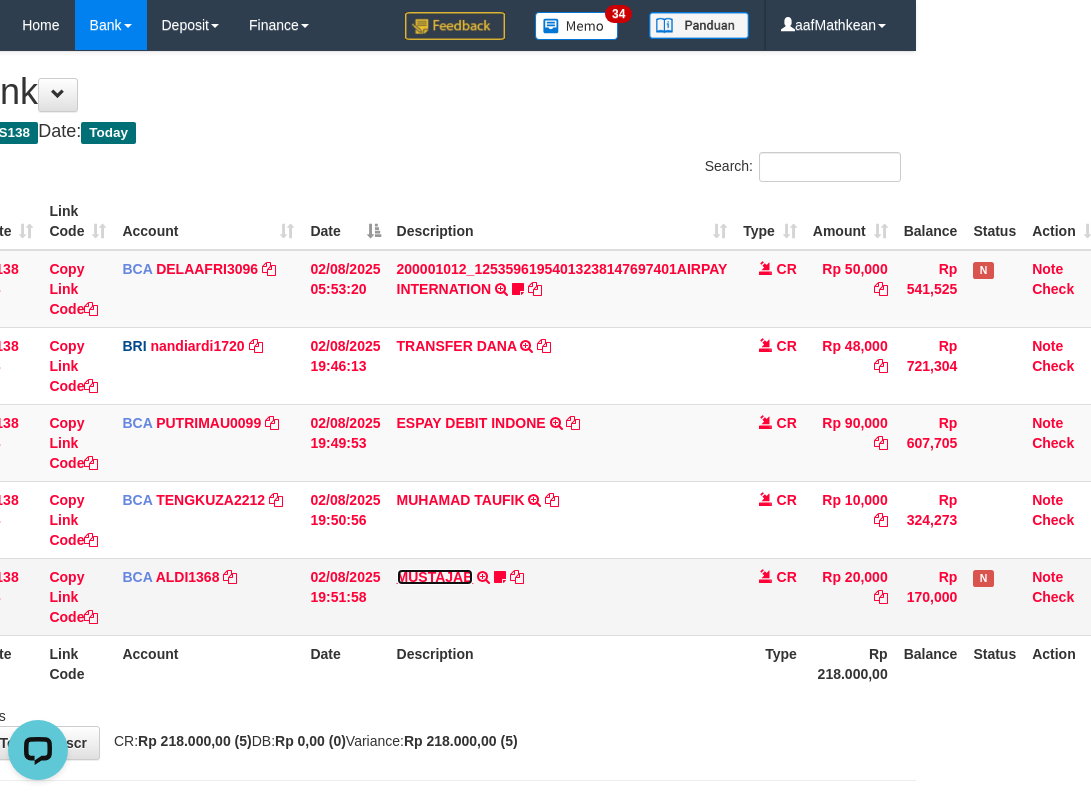click on "MUSTAJAB" at bounding box center [435, 577] 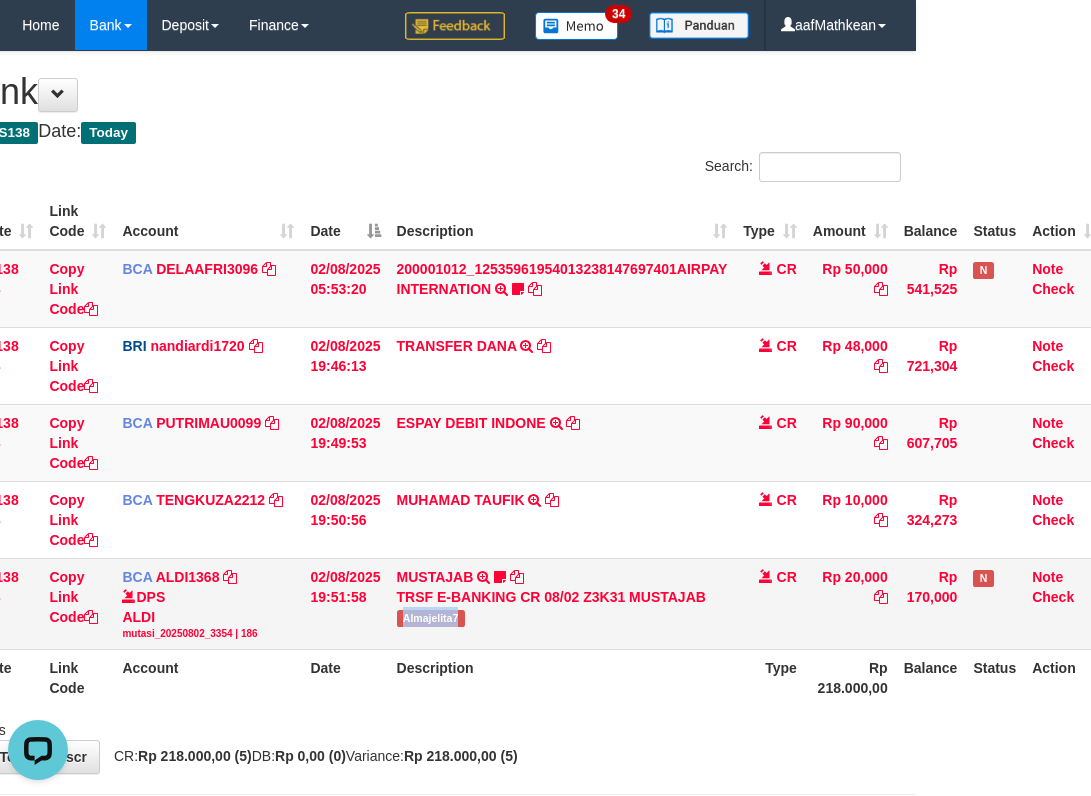 copy on "Almajelita7" 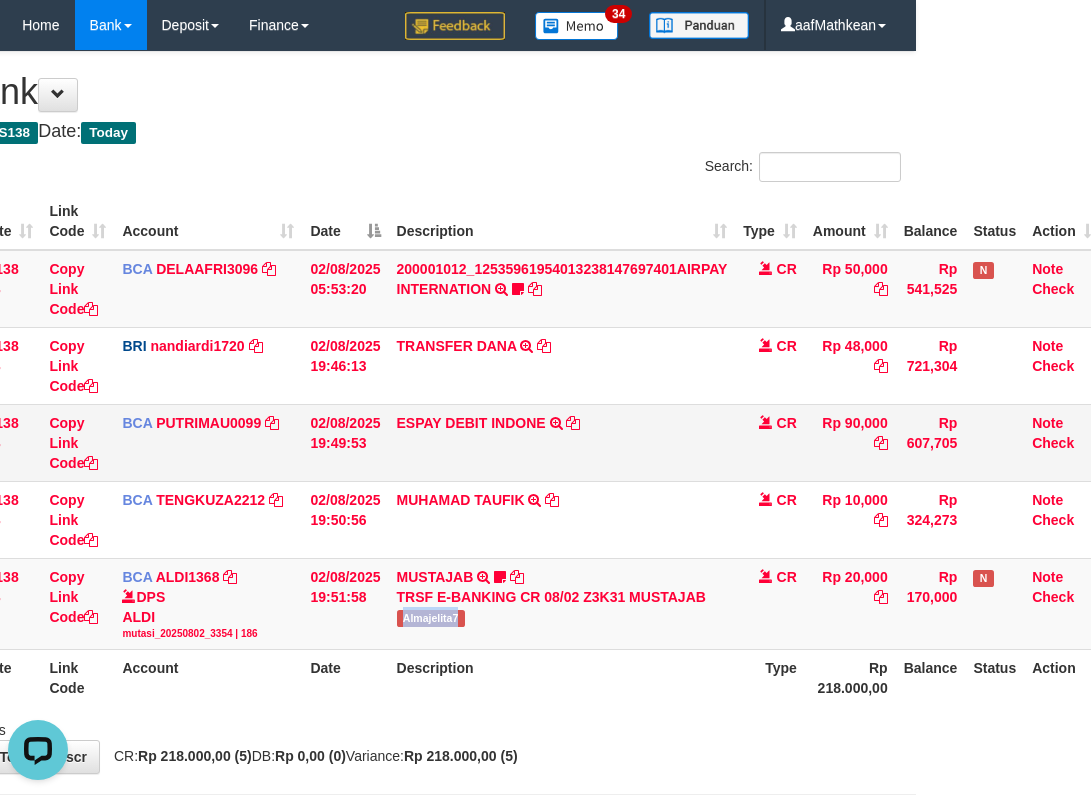 click on "02/08/2025 19:49:53" at bounding box center (345, 442) 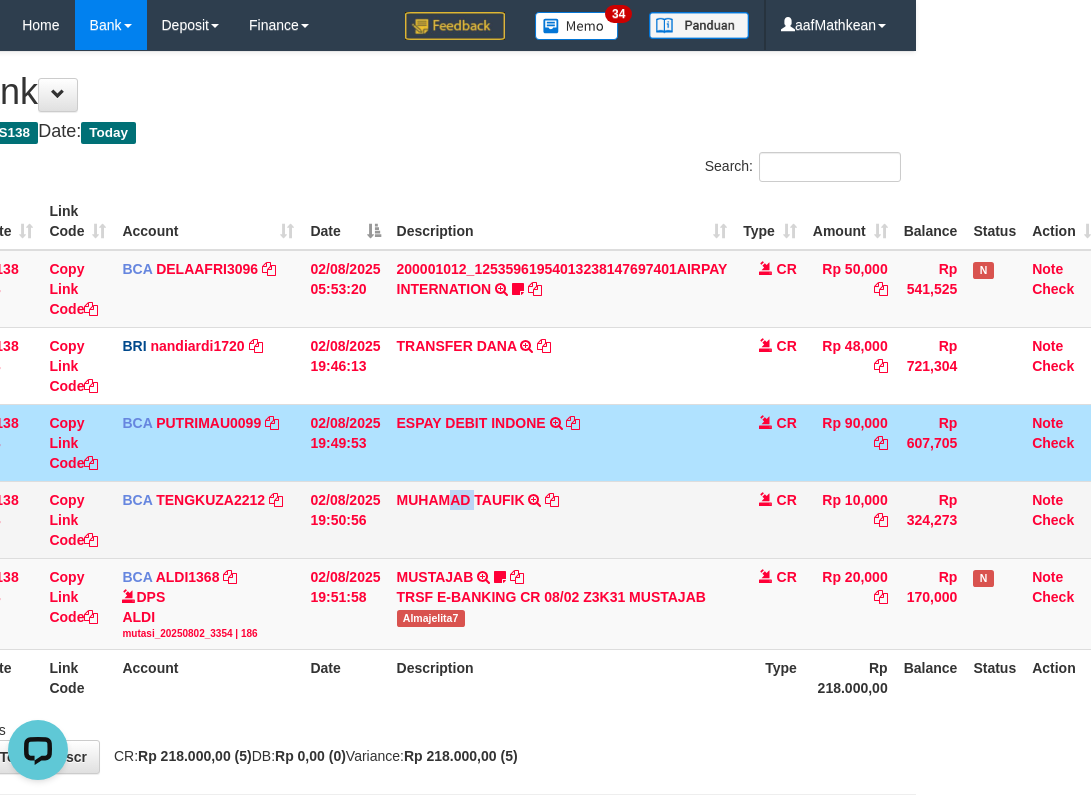 click on "MUHAMAD TAUFIK         TRSF E-BANKING CR 08/02 ZV861
MUHAMAD TAUFIK" at bounding box center (562, 519) 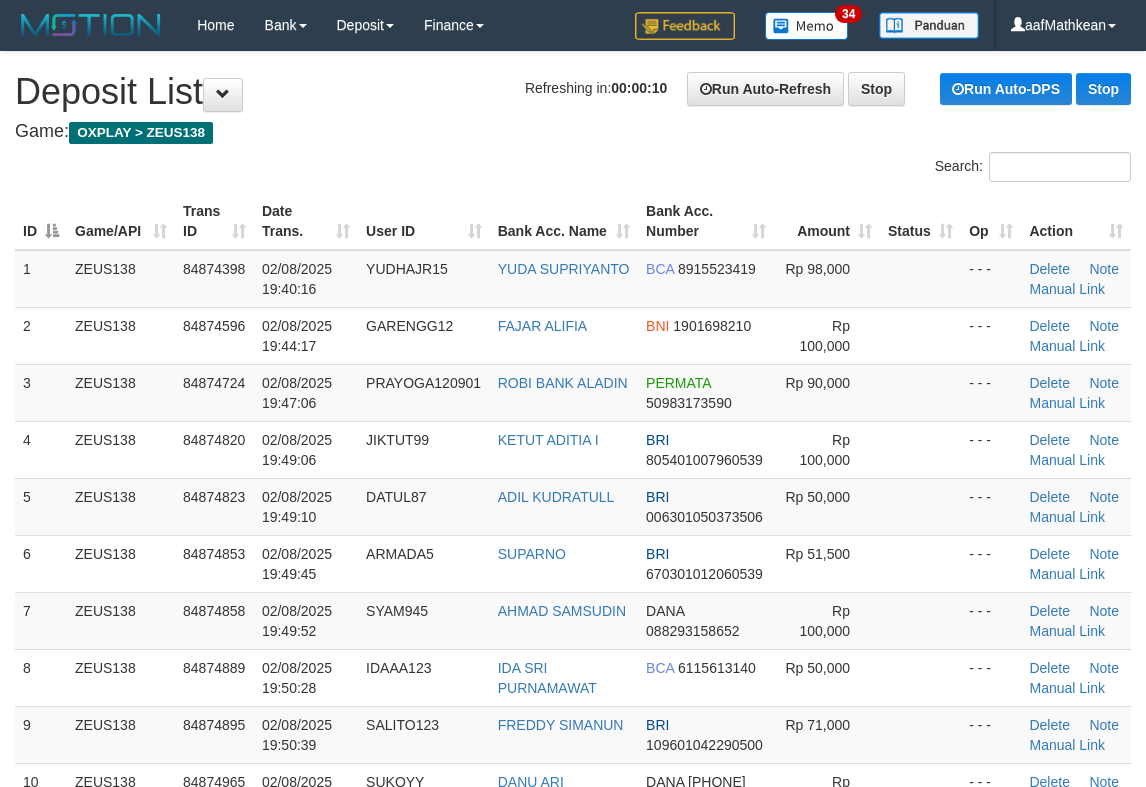 scroll, scrollTop: 0, scrollLeft: 0, axis: both 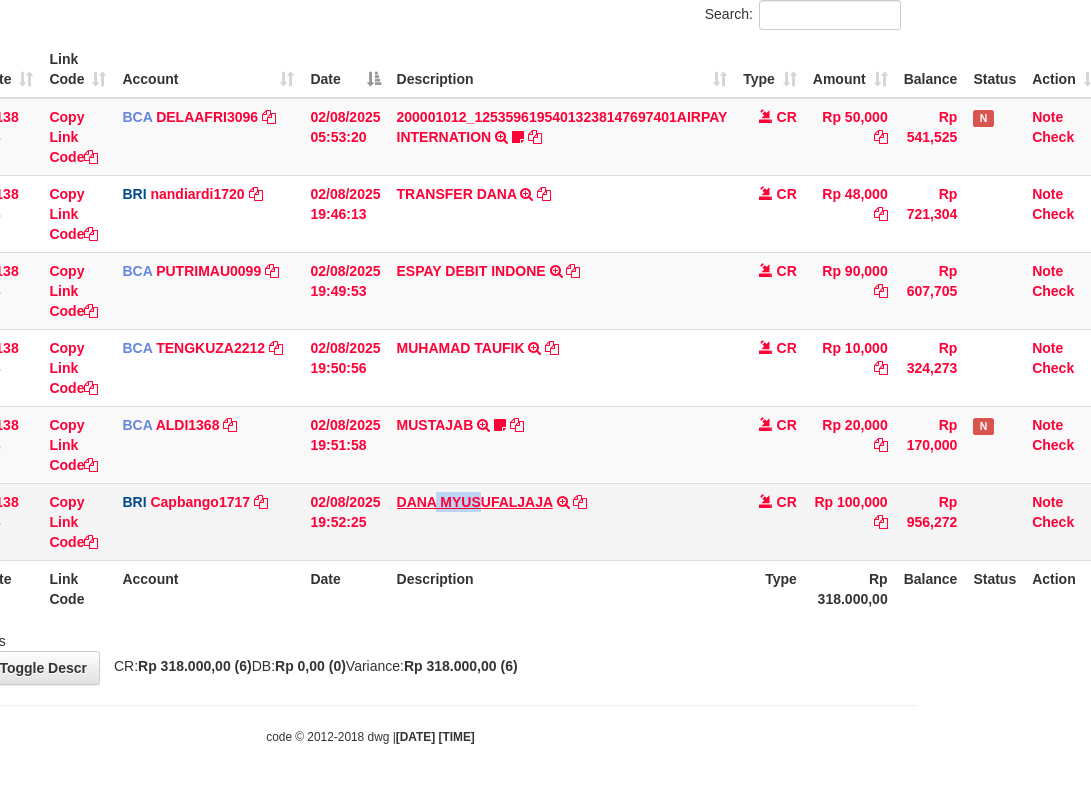 drag, startPoint x: 436, startPoint y: 491, endPoint x: 1103, endPoint y: 228, distance: 716.9784 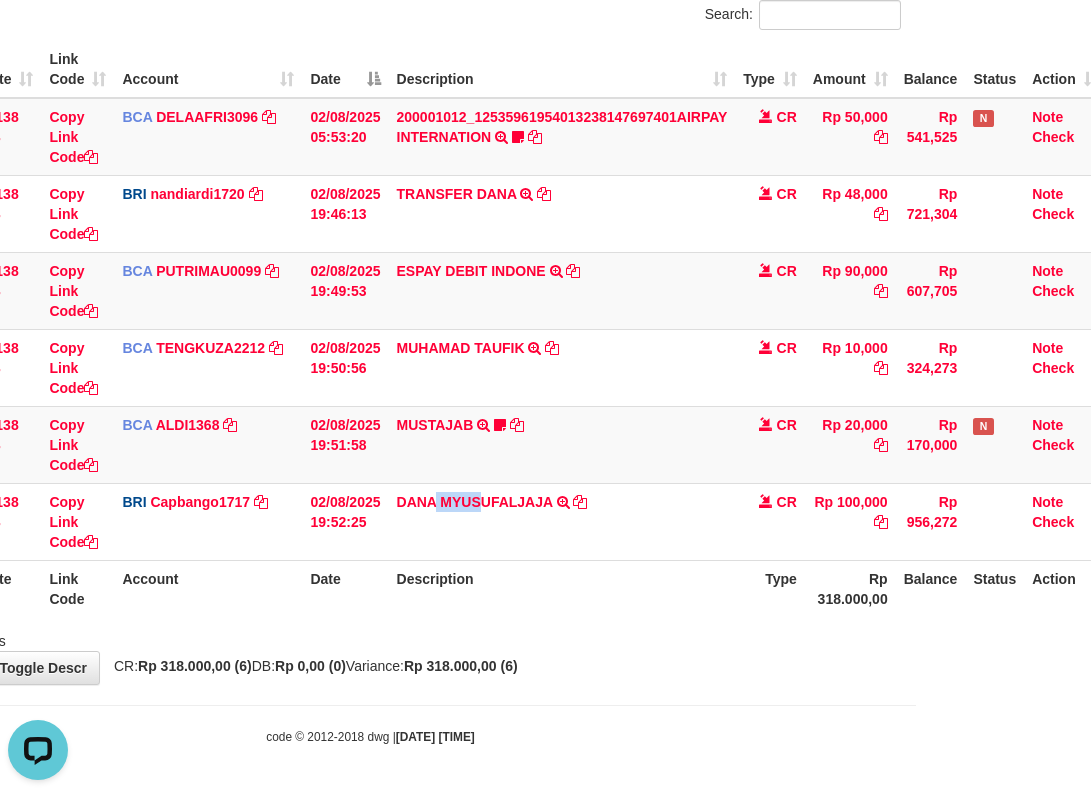 scroll, scrollTop: 0, scrollLeft: 0, axis: both 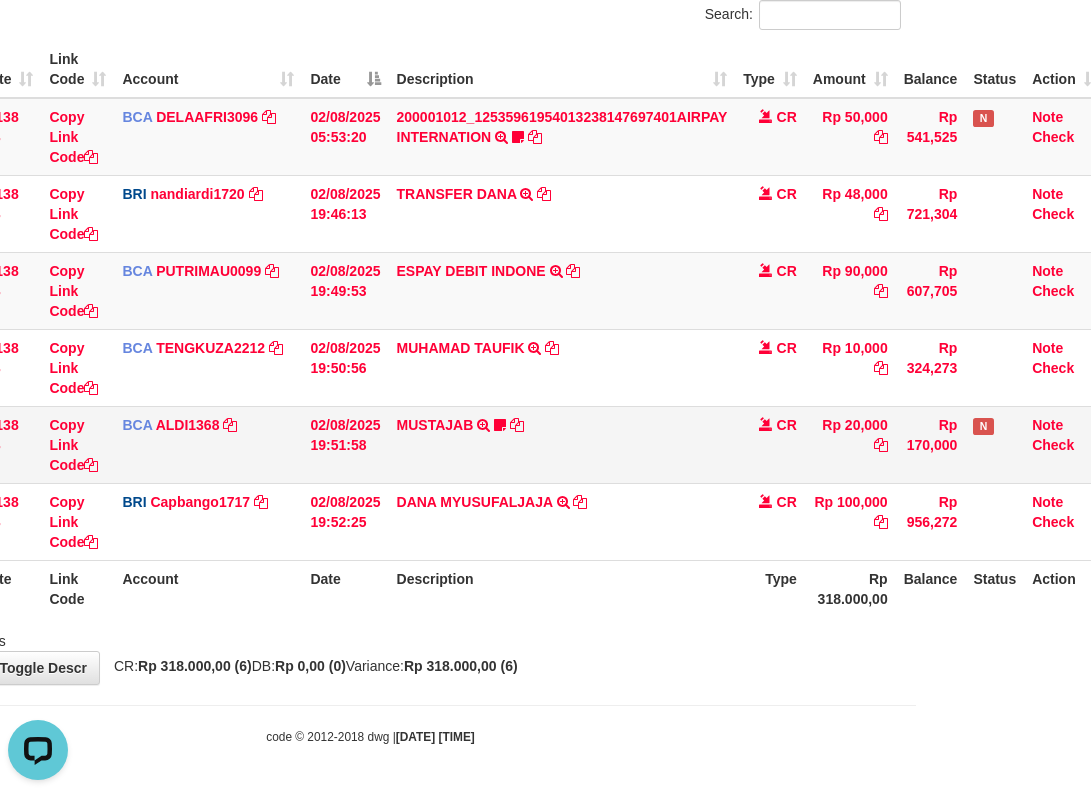 click on "MUSTAJAB            TRSF E-BANKING CR 08/02 Z3K31
MUSTAJAB    Almajelita7" at bounding box center [562, 444] 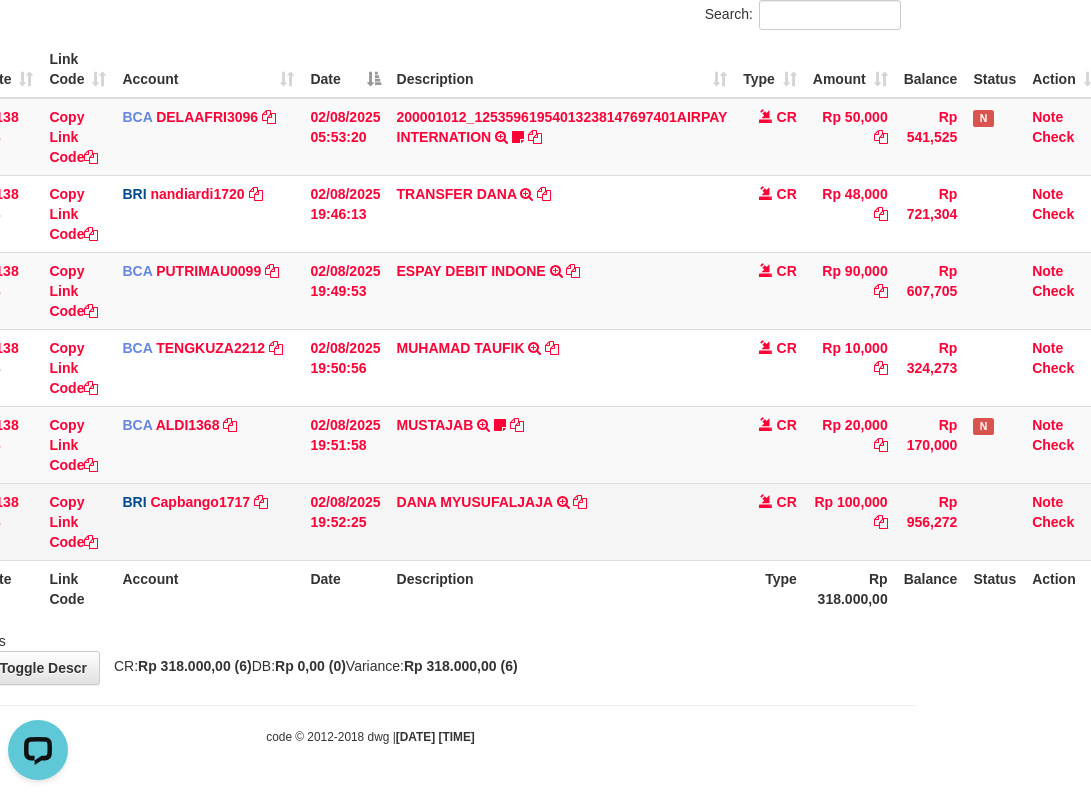click on "MUSTAJAB            TRSF E-BANKING CR 08/02 Z3K31
MUSTAJAB    Almajelita7" at bounding box center (562, 444) 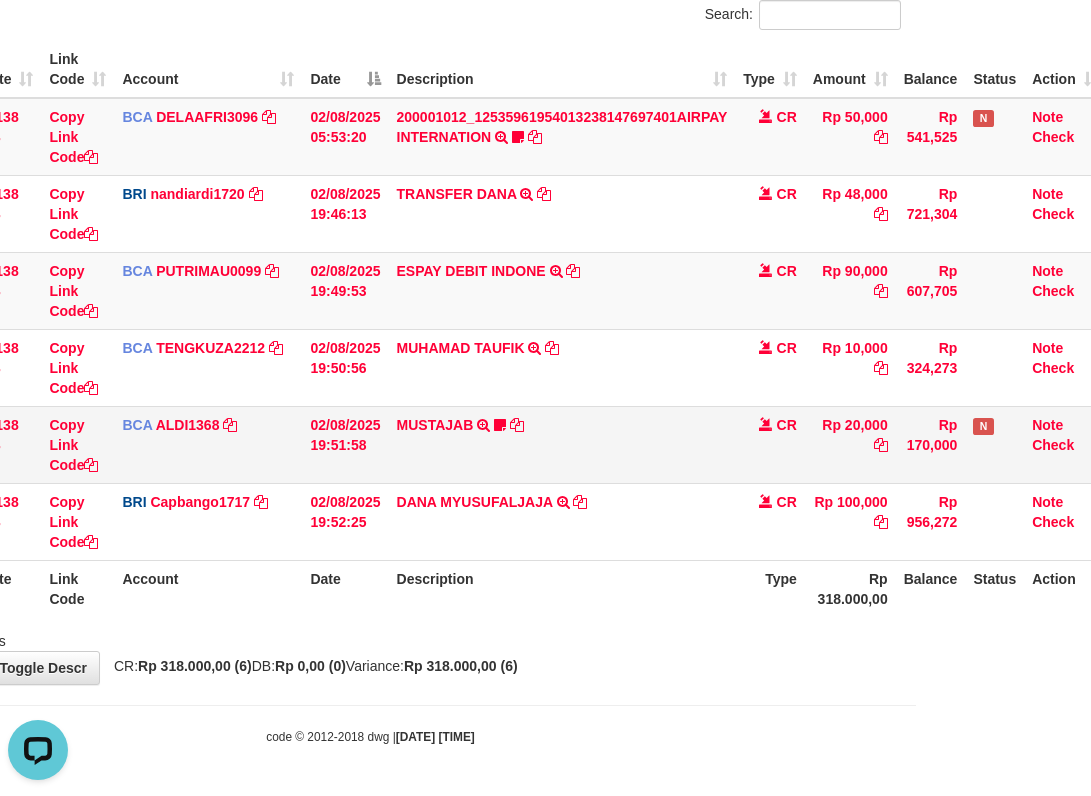 drag, startPoint x: 657, startPoint y: 484, endPoint x: 902, endPoint y: 478, distance: 245.07346 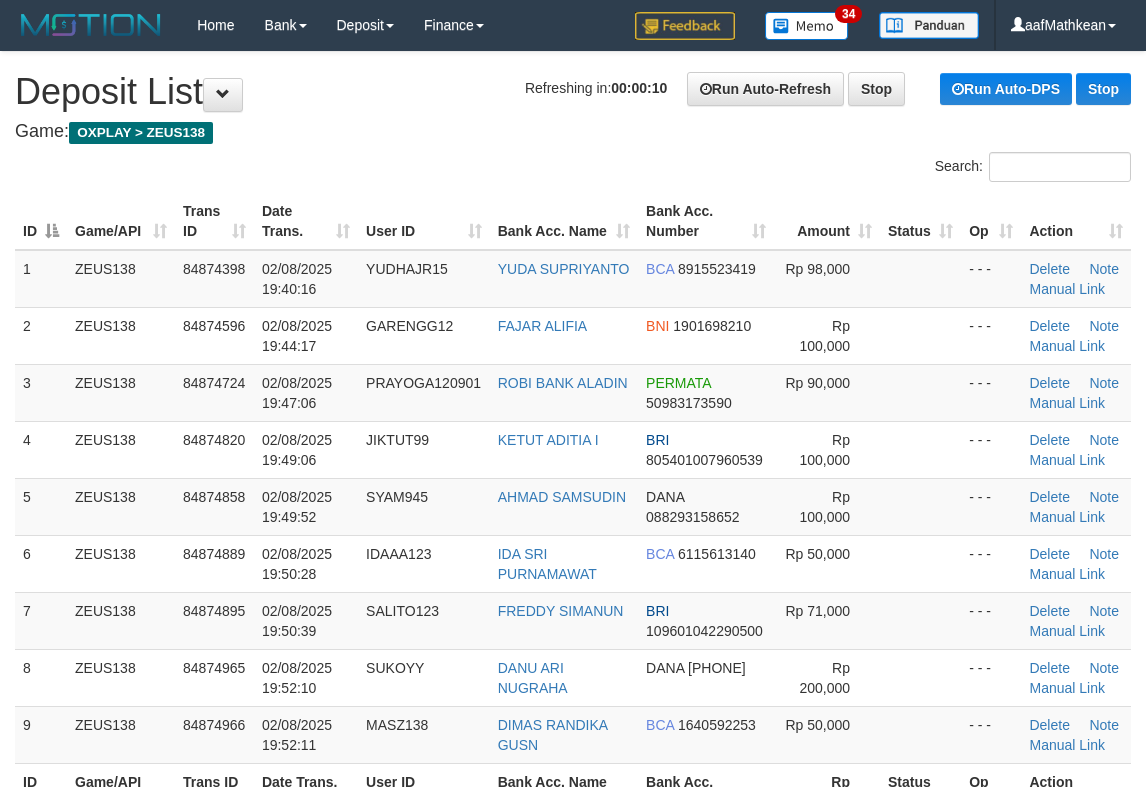 scroll, scrollTop: 0, scrollLeft: 0, axis: both 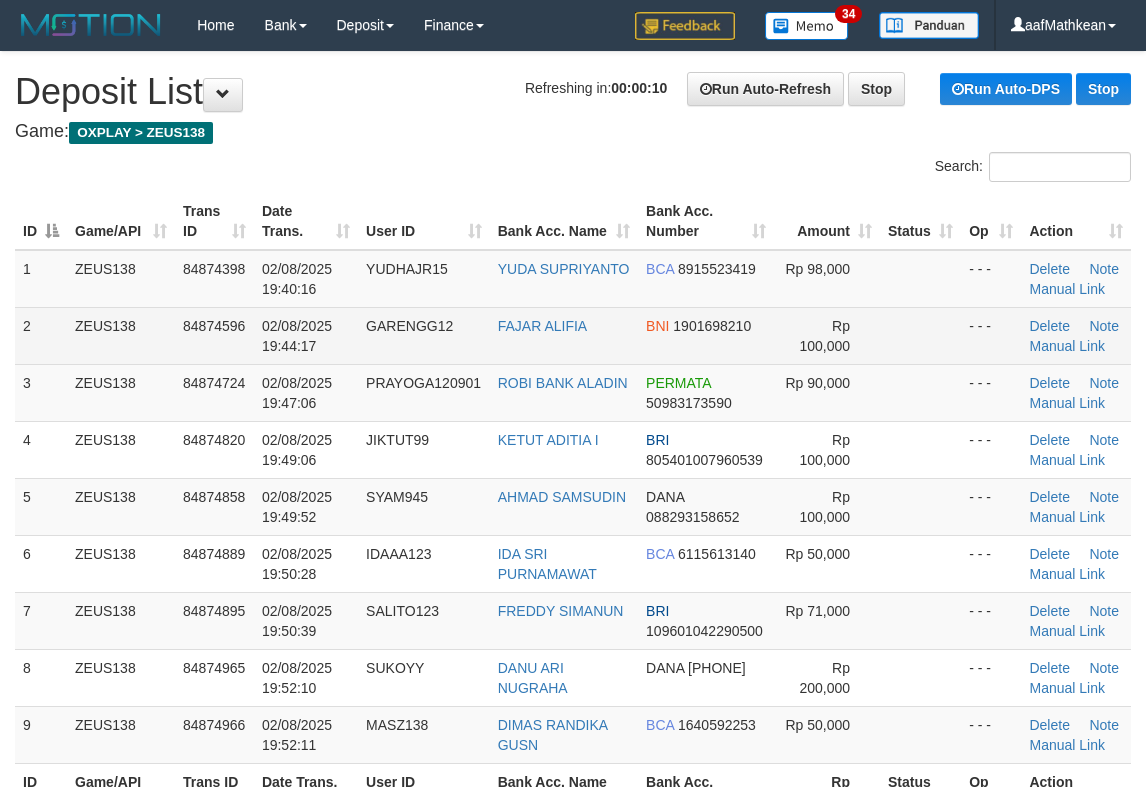 click on "Rp 100,000" at bounding box center [827, 335] 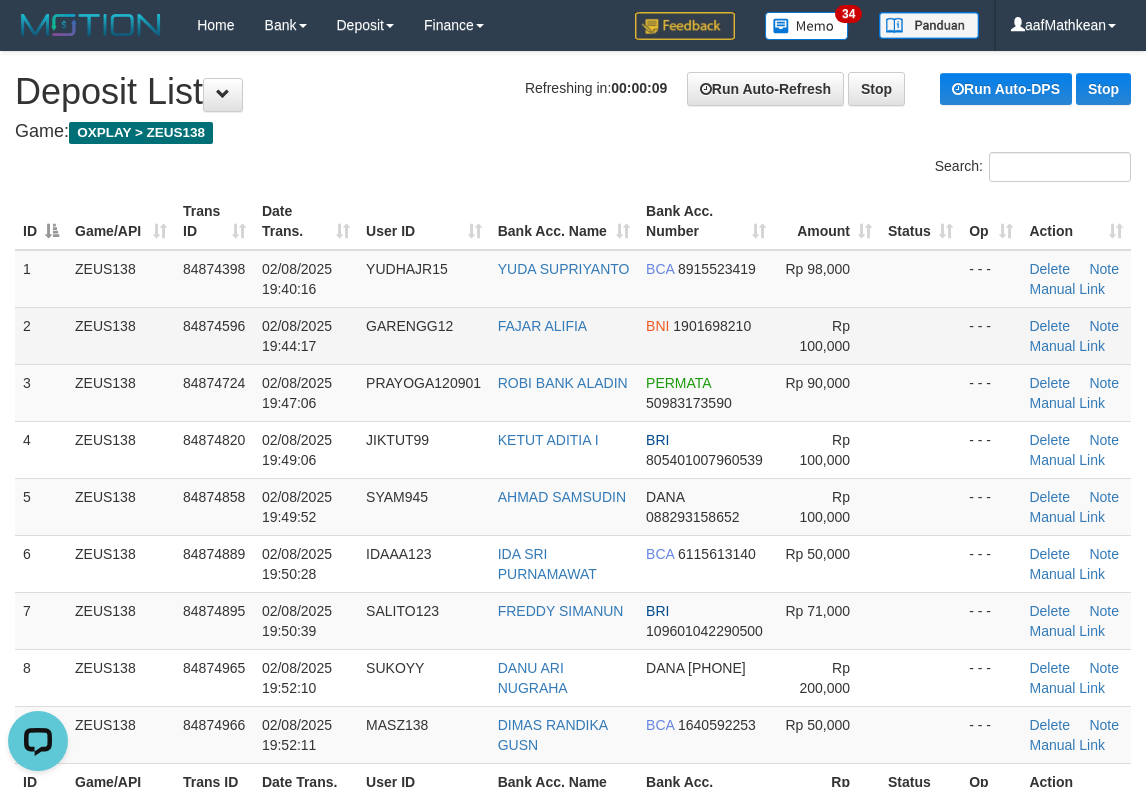 scroll, scrollTop: 0, scrollLeft: 0, axis: both 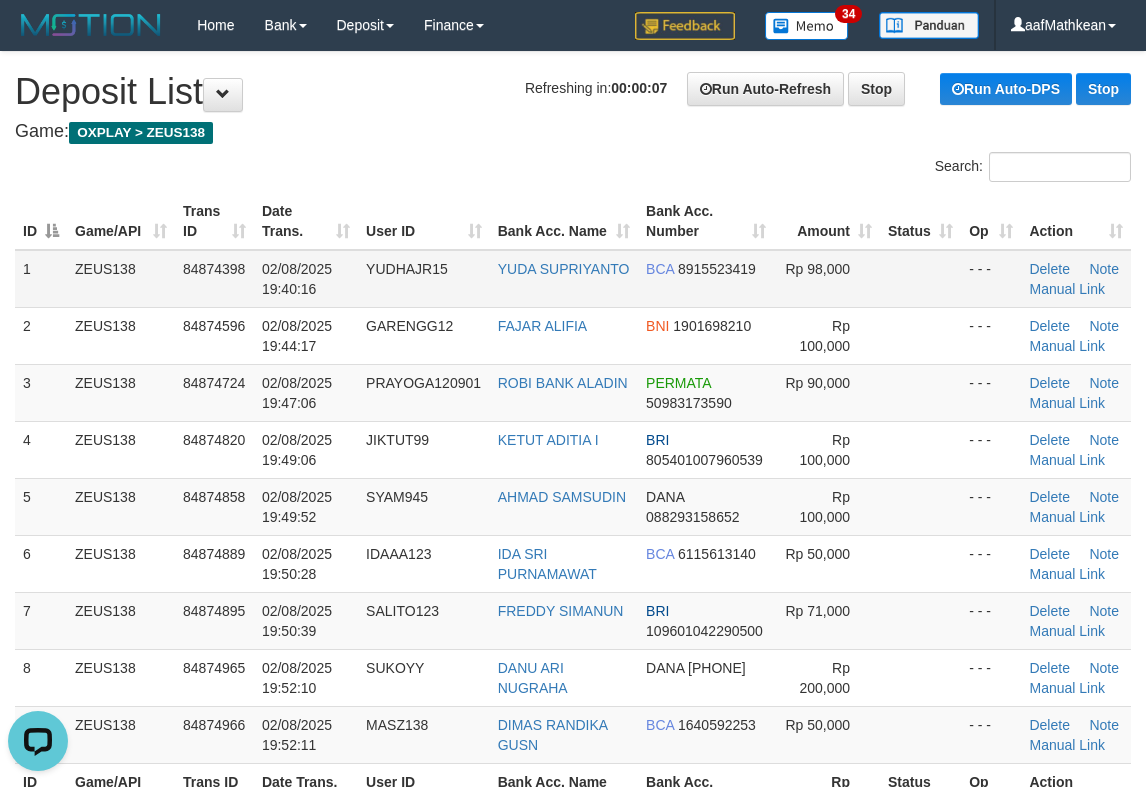 click on "ID Game/API Trans ID Date Trans. User ID Bank Acc. Name Bank Acc. Number Amount Status Op Action" at bounding box center (573, 221) 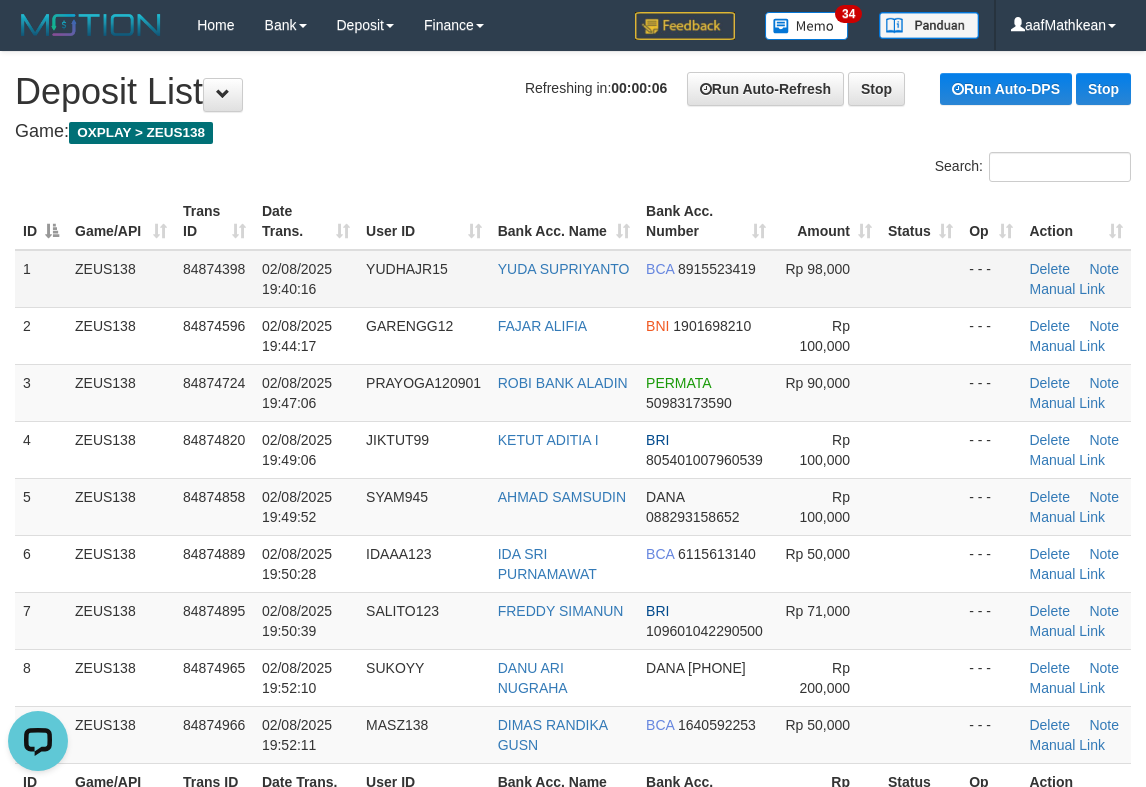 click on "ID Game/API Trans ID Date Trans. User ID Bank Acc. Name Bank Acc. Number Amount Status Op Action" at bounding box center (573, 221) 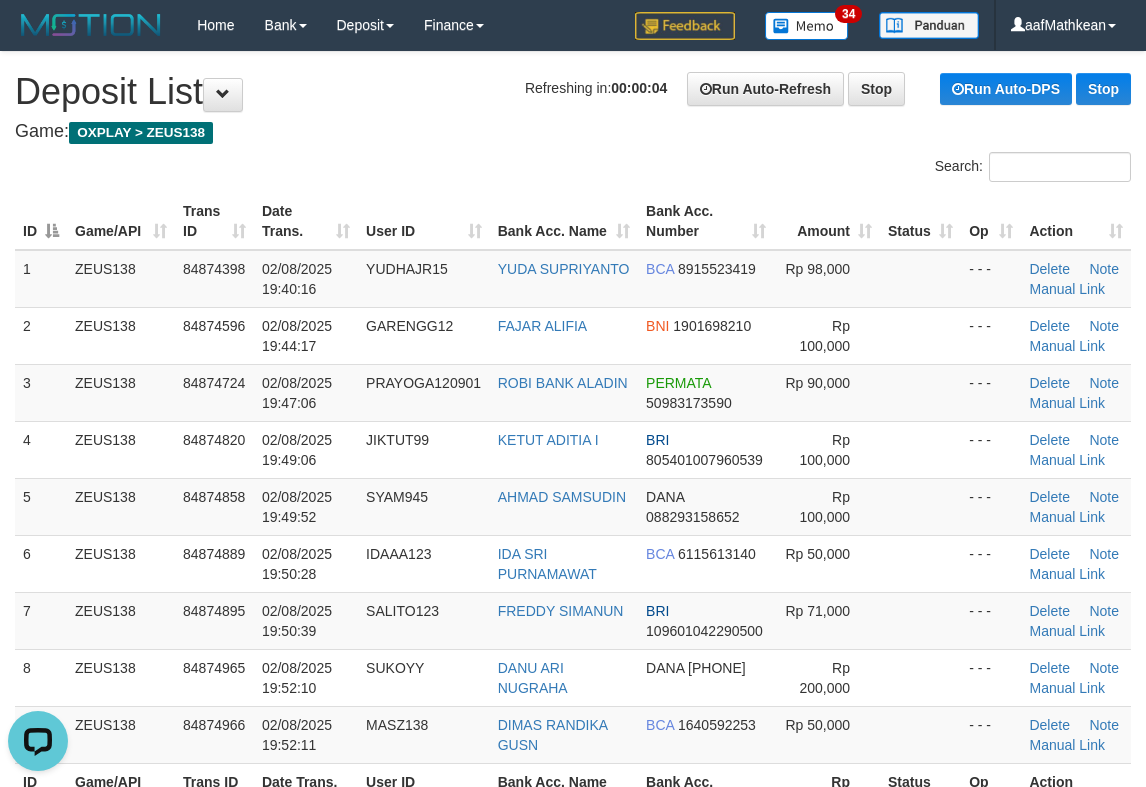 click on "Search:
ID Game/API Trans ID Date Trans. User ID Bank Acc. Name Bank Acc. Number Amount Status Op Action
1
ZEUS138
84874398
02/08/2025 19:40:16
YUDHAJR15
YUDA SUPRIYANTO
BCA
8915523419
Rp 98,000
- - -
Delete
Note
Manual Link
2
ZEUS138
84874596
02/08/2025 19:44:17
GARENGG12
FAJAR ALIFIA
BNI
1901698210
Rp 100,000" at bounding box center [573, 503] 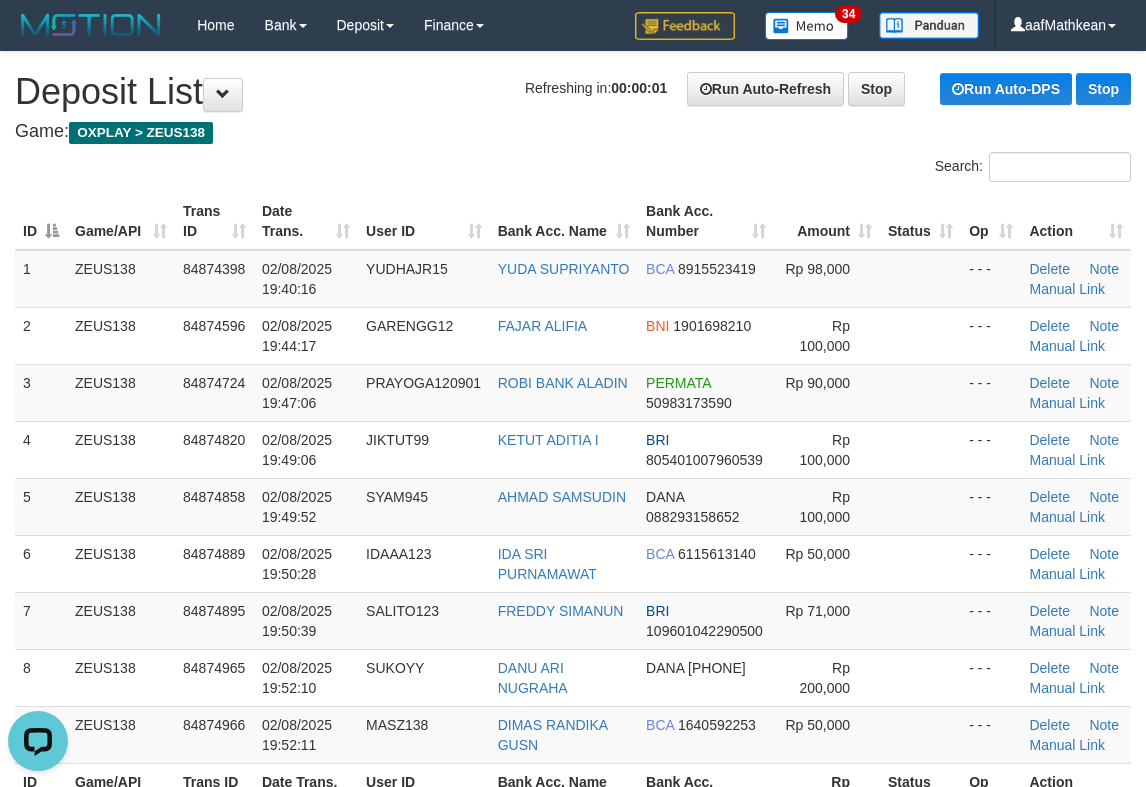 click on "ID Game/API Trans ID Date Trans. User ID Bank Acc. Name Bank Acc. Number Amount Status Op Action" at bounding box center [573, 221] 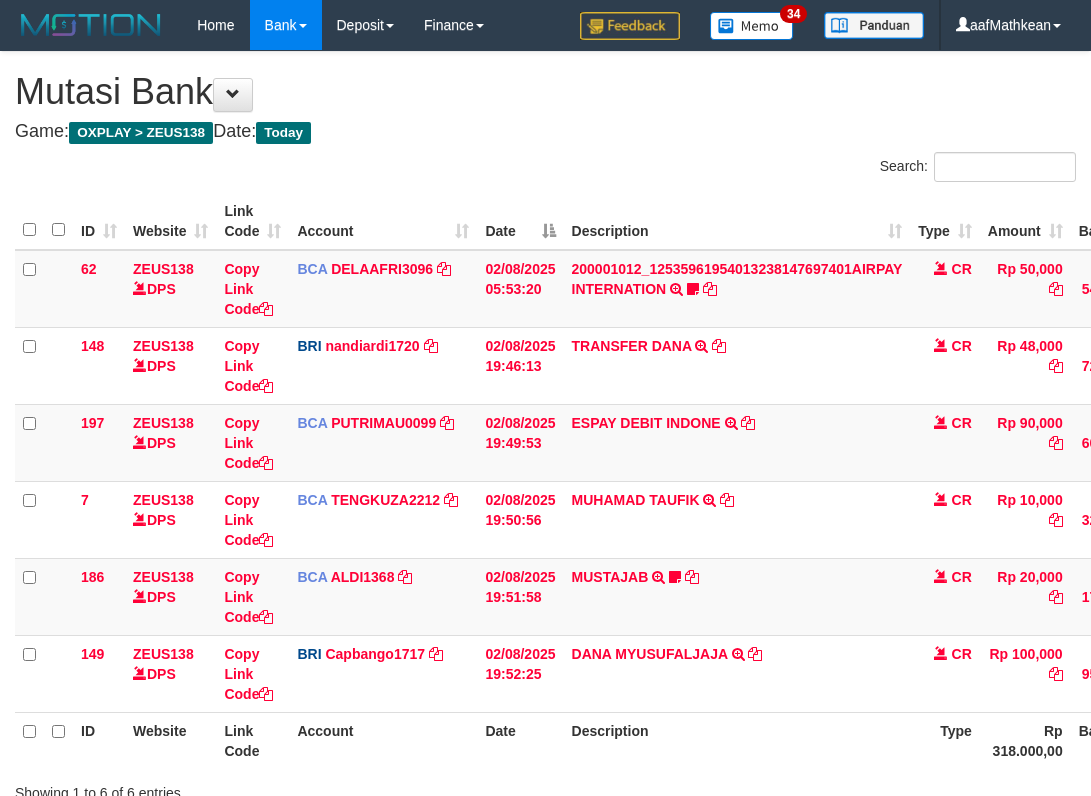 scroll, scrollTop: 152, scrollLeft: 175, axis: both 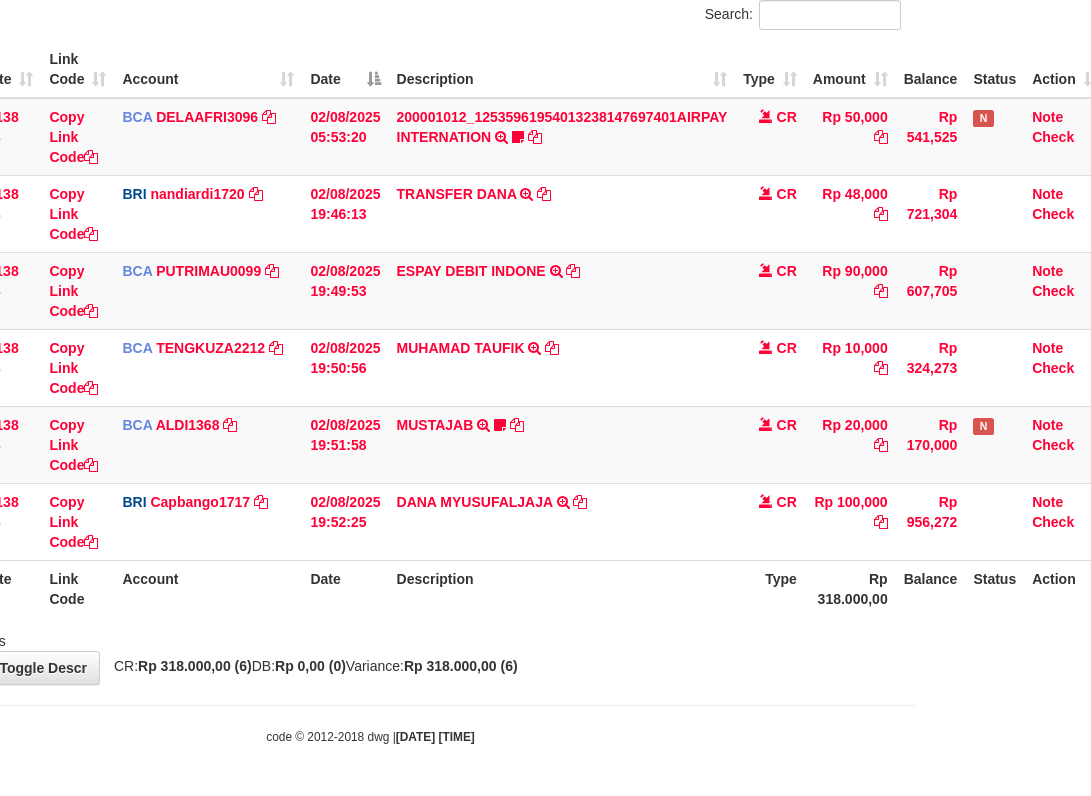 click on "Description" at bounding box center (562, 588) 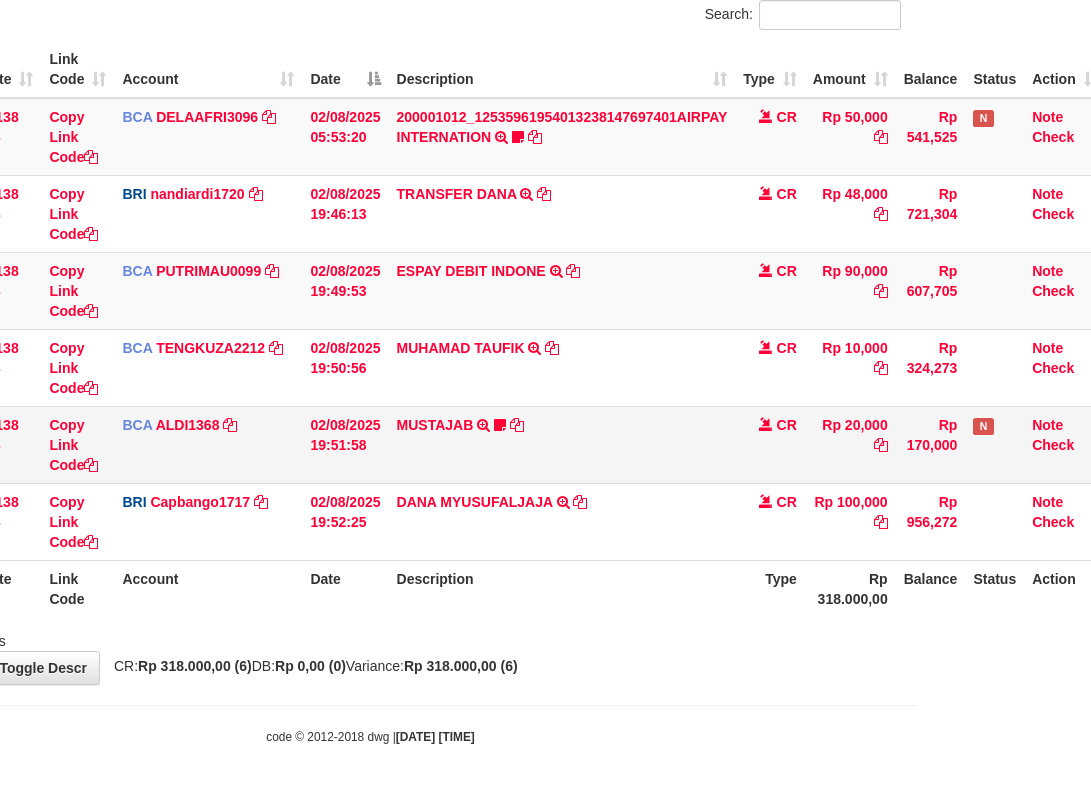 click on "Description" at bounding box center (562, 588) 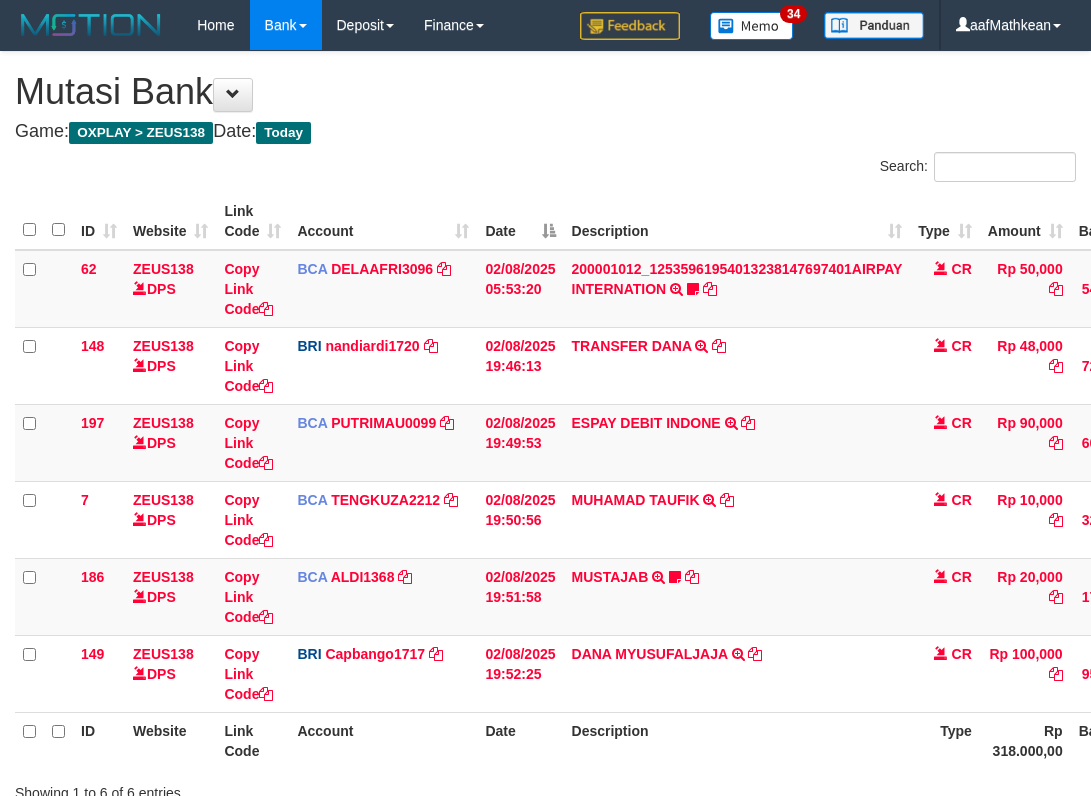 scroll, scrollTop: 152, scrollLeft: 175, axis: both 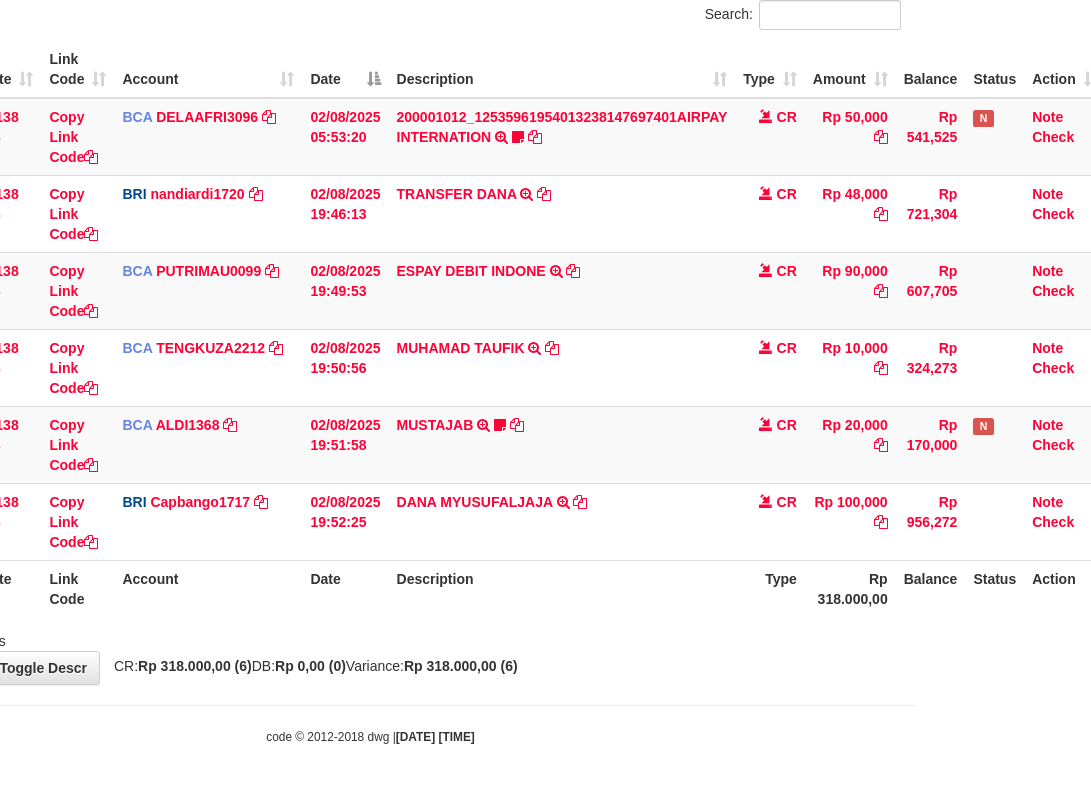drag, startPoint x: 593, startPoint y: 600, endPoint x: 563, endPoint y: 600, distance: 30 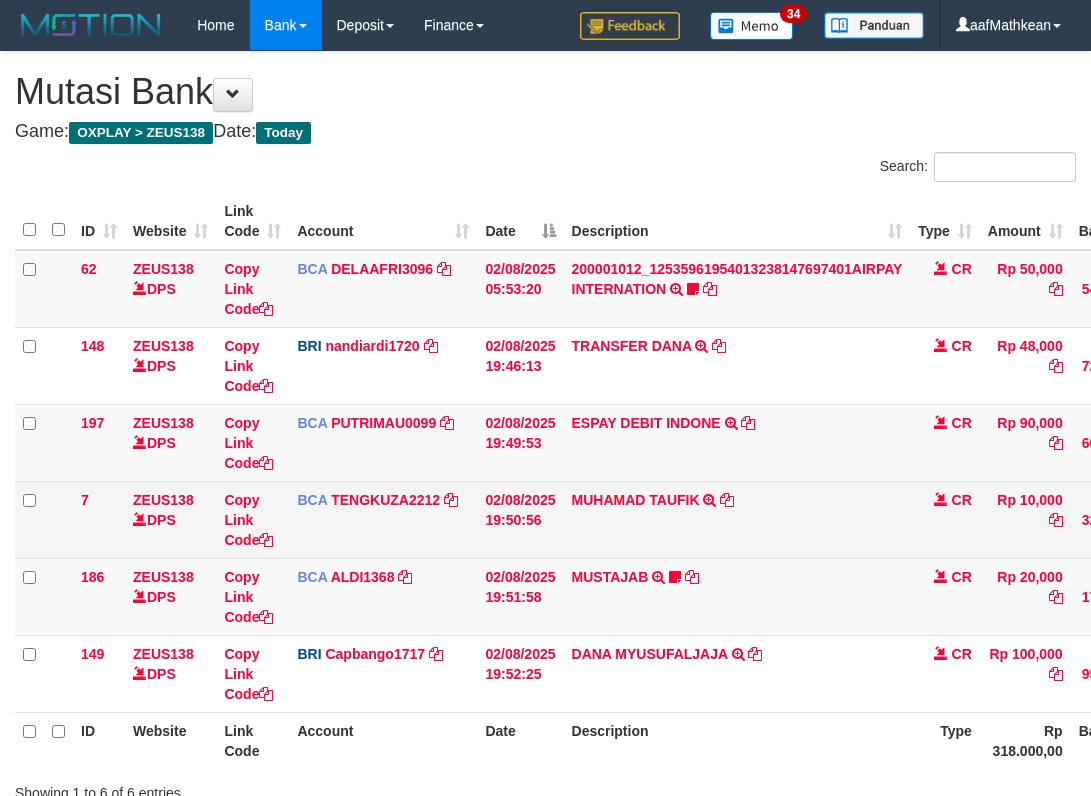 scroll, scrollTop: 152, scrollLeft: 175, axis: both 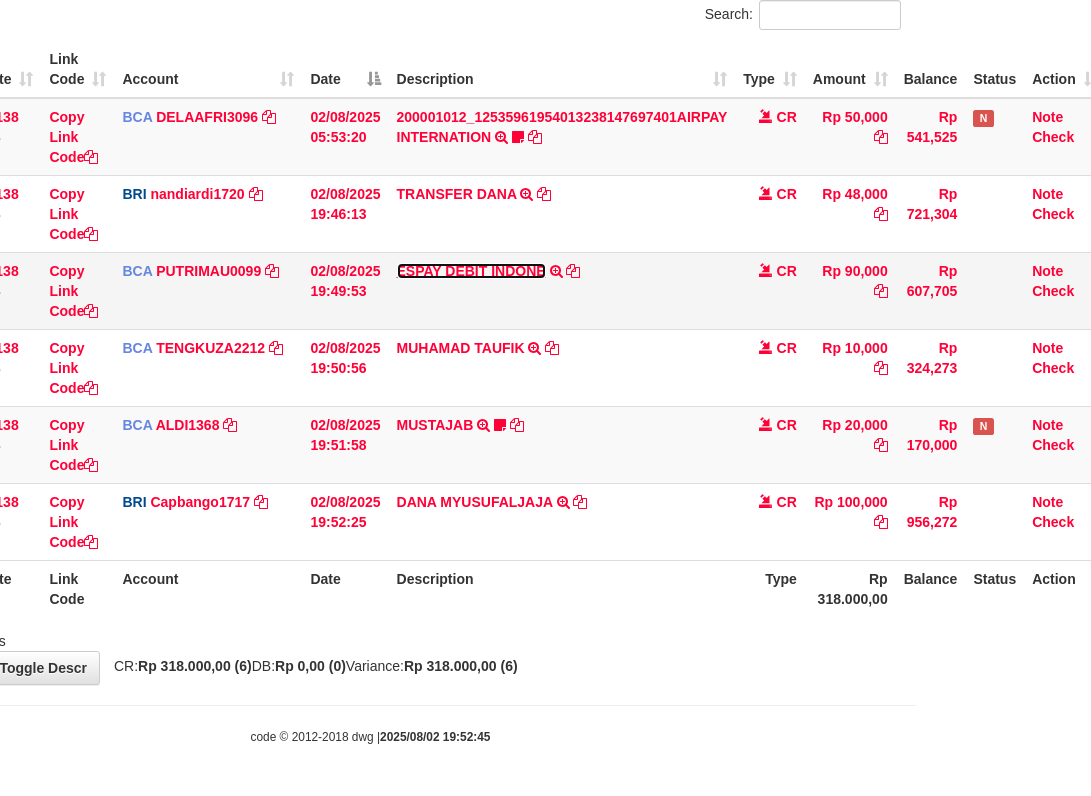 click on "ESPAY DEBIT INDONE" at bounding box center (471, 271) 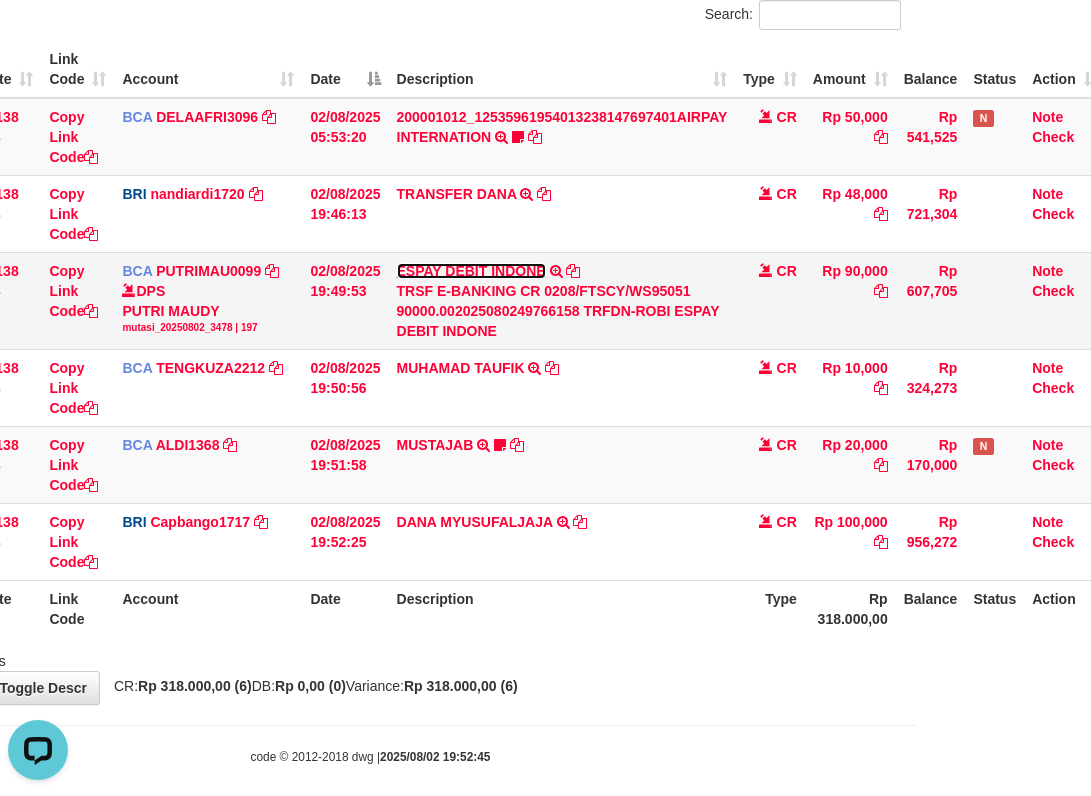 scroll, scrollTop: 0, scrollLeft: 0, axis: both 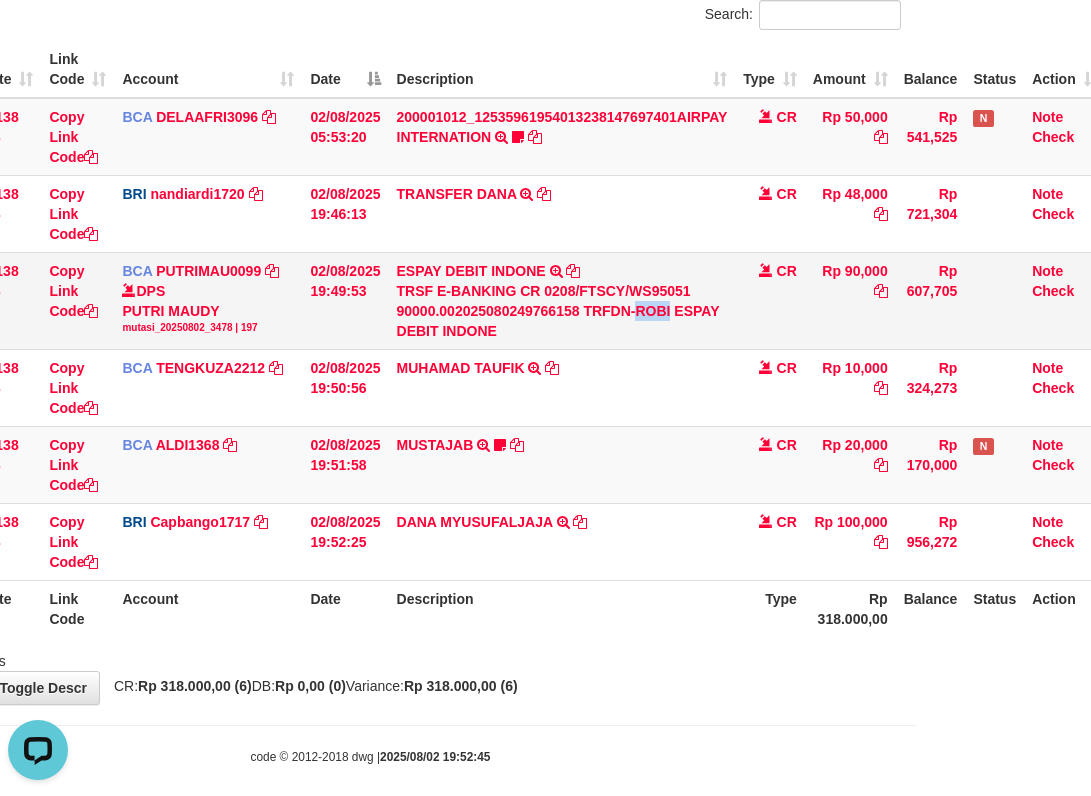 drag, startPoint x: 635, startPoint y: 305, endPoint x: 670, endPoint y: 319, distance: 37.696156 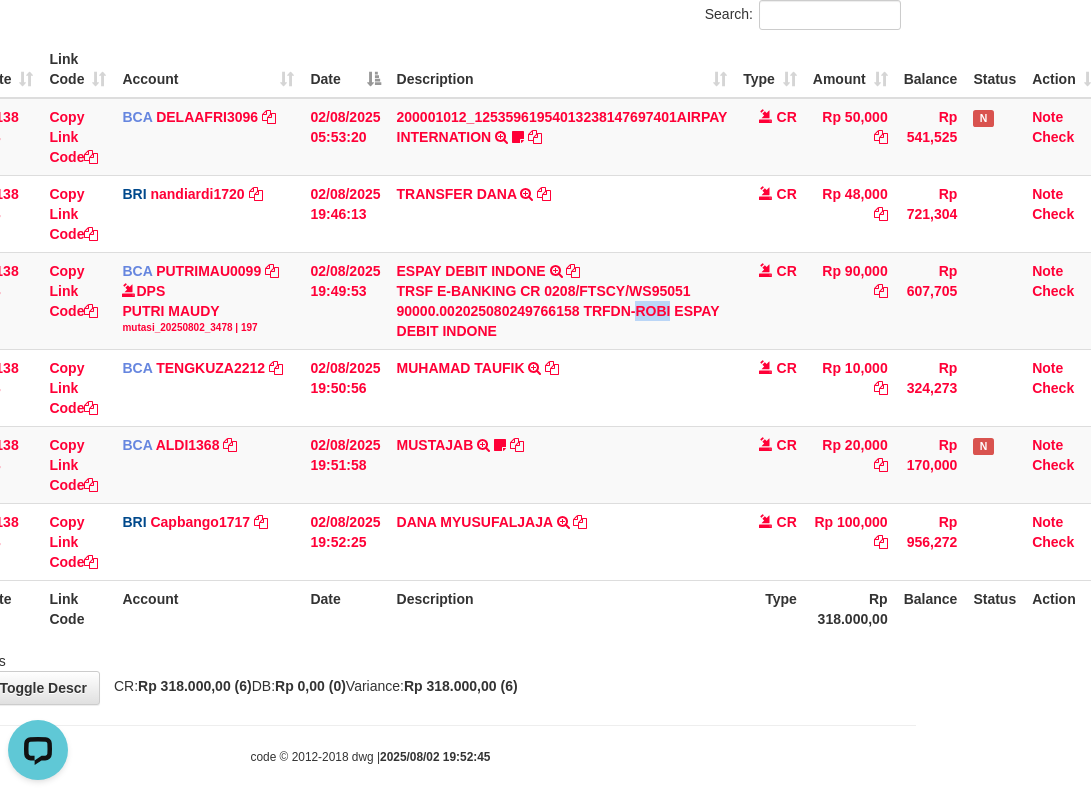 drag, startPoint x: 644, startPoint y: 524, endPoint x: 1108, endPoint y: 571, distance: 466.3743 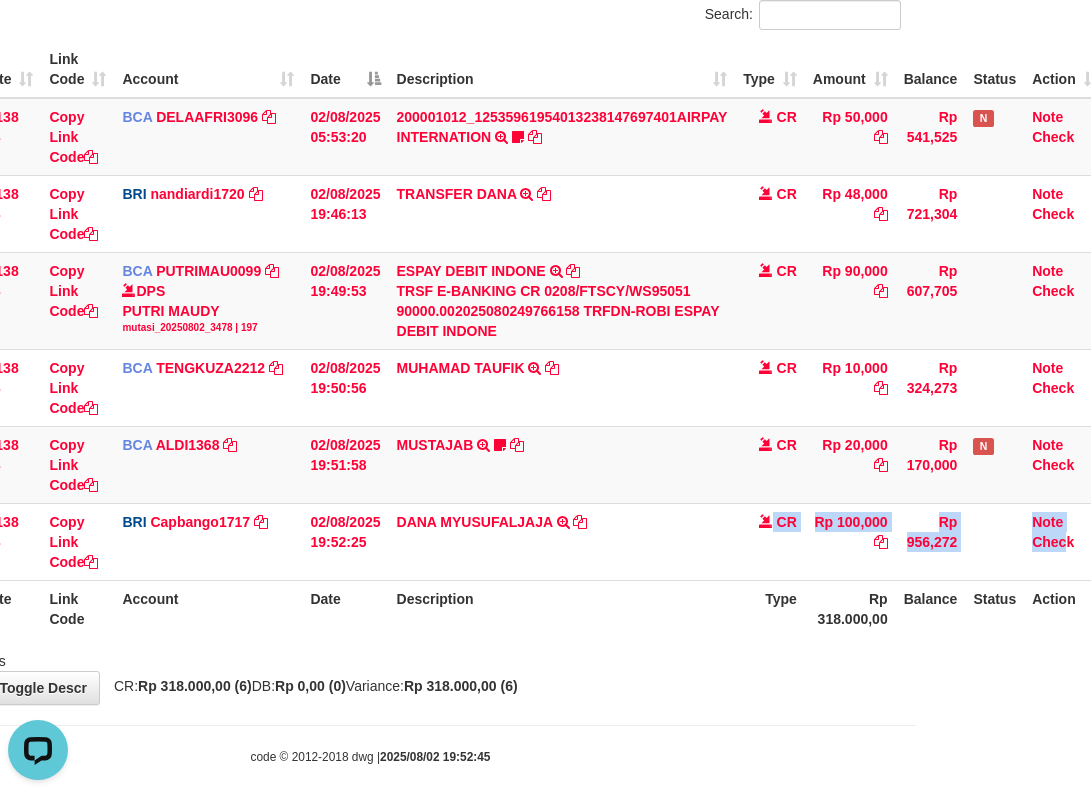 click on "Toggle navigation
Home
Bank
Account List
Load
By Website
Group
[OXPLAY]													ZEUS138
By Load Group (DPS)
Sync" at bounding box center (370, 332) 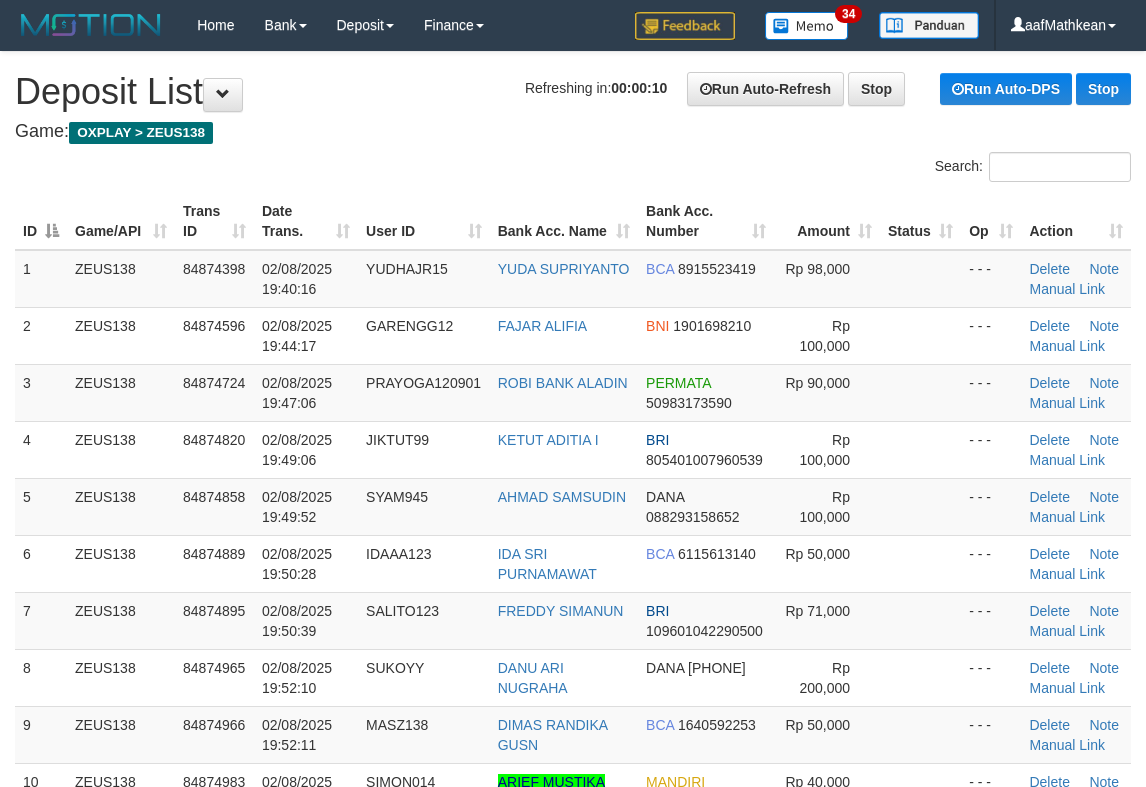 scroll, scrollTop: 0, scrollLeft: 0, axis: both 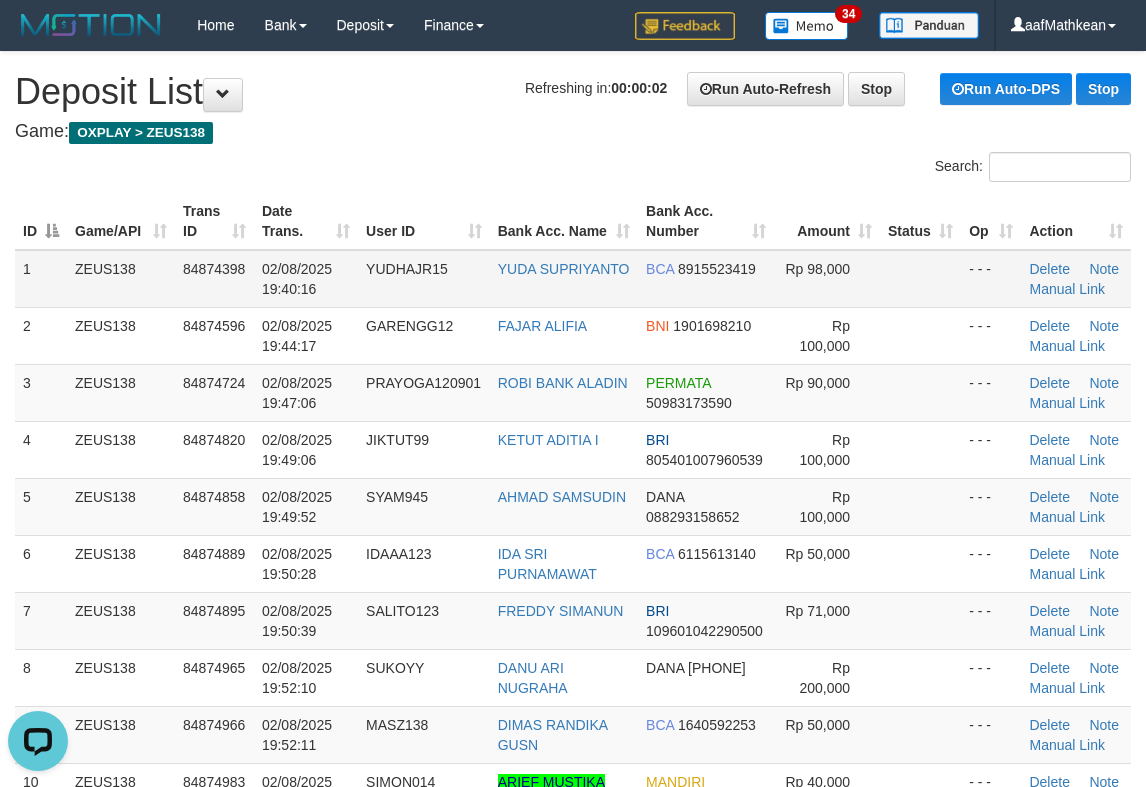 click on "1
ZEUS138
84874398
02/08/2025 19:40:16
YUDHAJR15
YUDA SUPRIYANTO
BCA
8915523419
Rp 98,000
- - -
Delete
Note
Manual Link
2
ZEUS138
84874596
02/08/2025 19:44:17
GARENGG12
FAJAR ALIFIA
BNI
1901698210
Rp 100,000
- - -
Delete
Note
Manual Link" at bounding box center [573, 535] 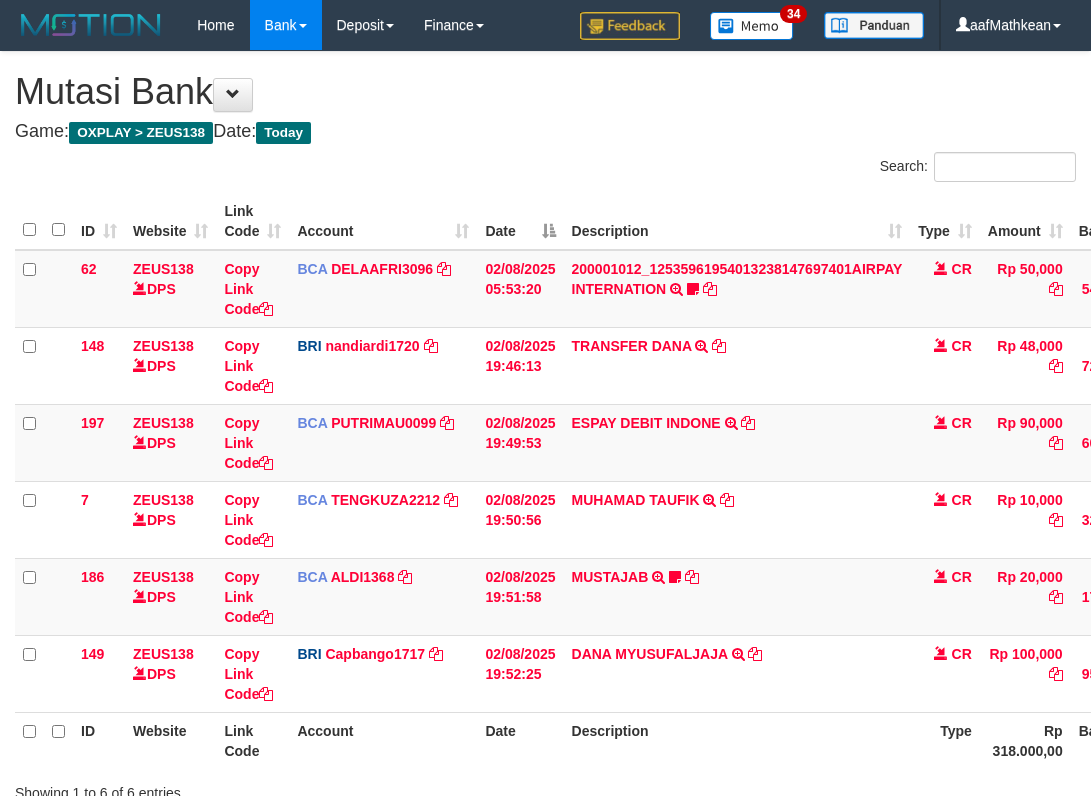 scroll, scrollTop: 152, scrollLeft: 175, axis: both 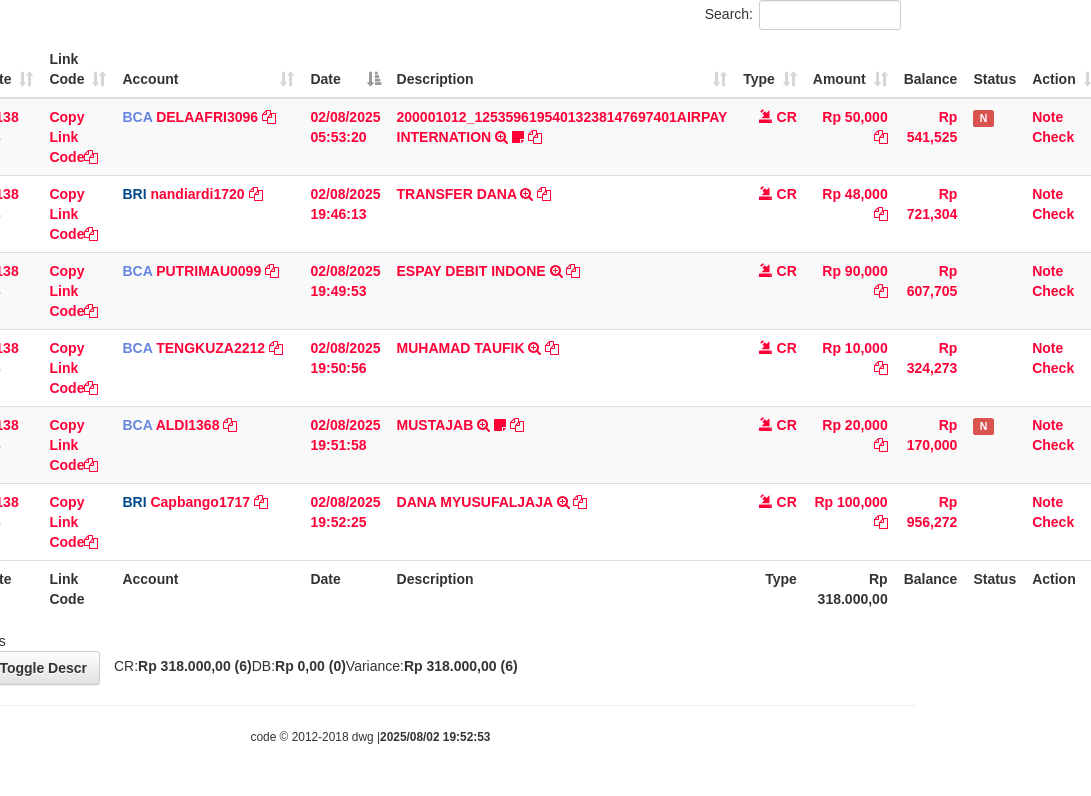 drag, startPoint x: 471, startPoint y: 621, endPoint x: 548, endPoint y: 622, distance: 77.00649 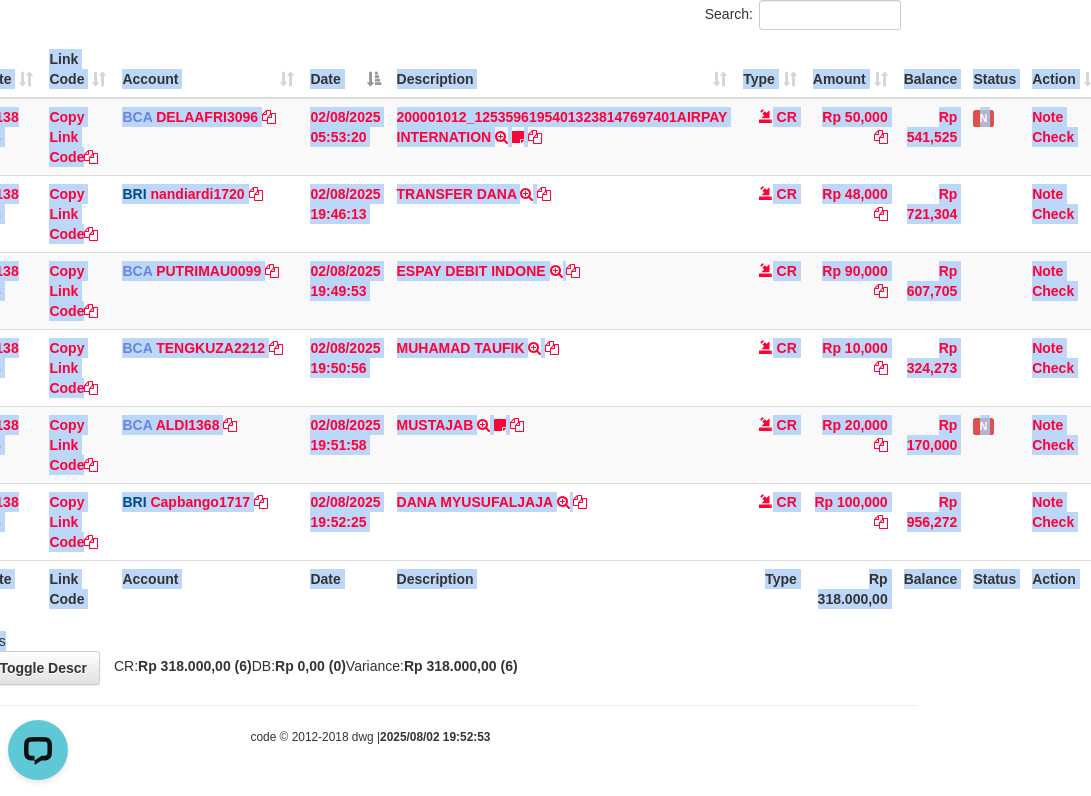 scroll, scrollTop: 0, scrollLeft: 0, axis: both 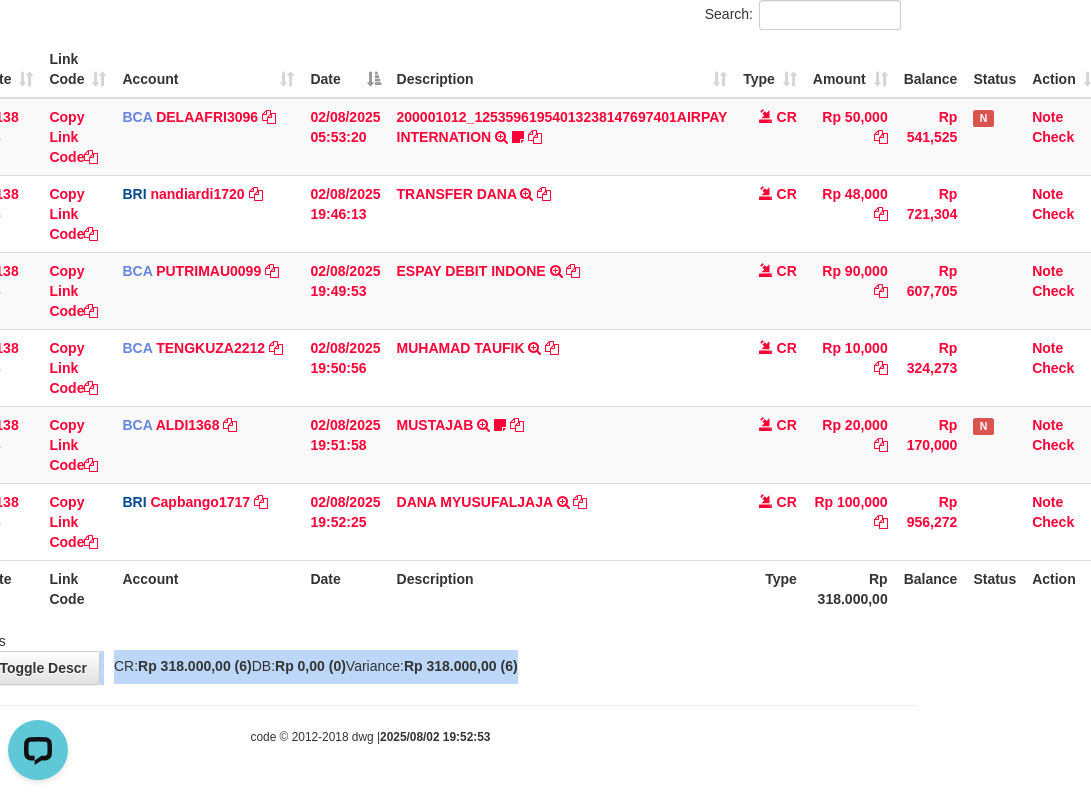 click on "**********" at bounding box center (370, 292) 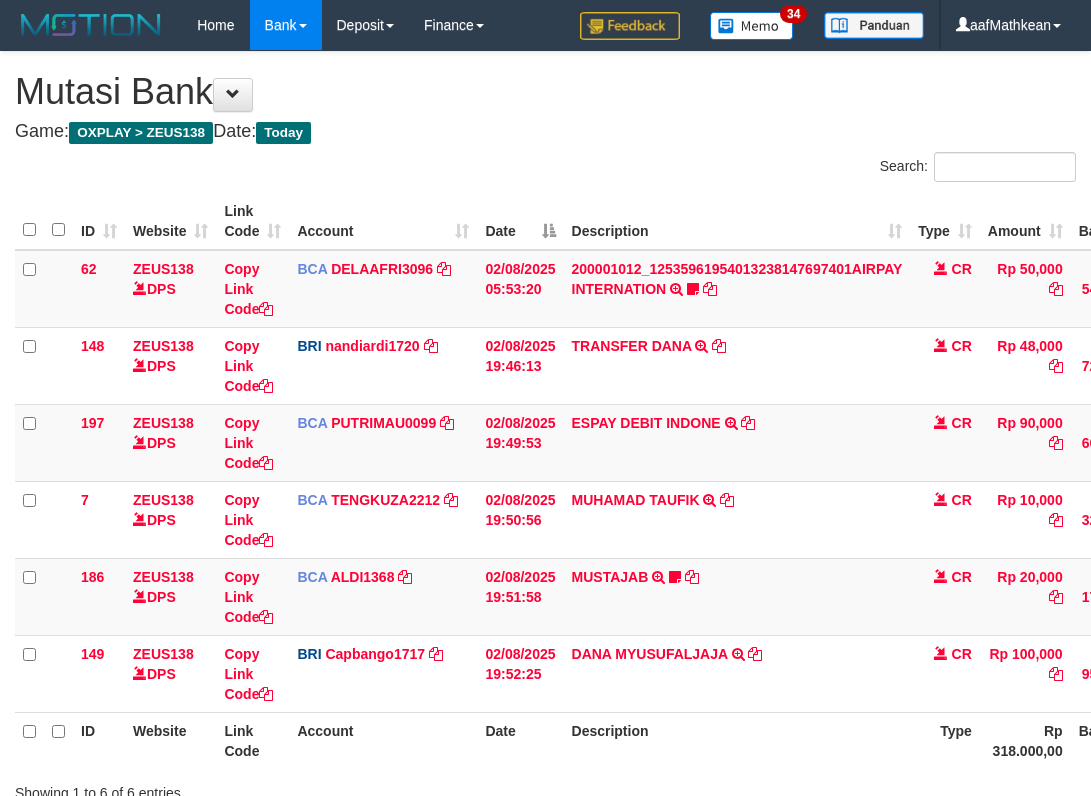 scroll, scrollTop: 152, scrollLeft: 175, axis: both 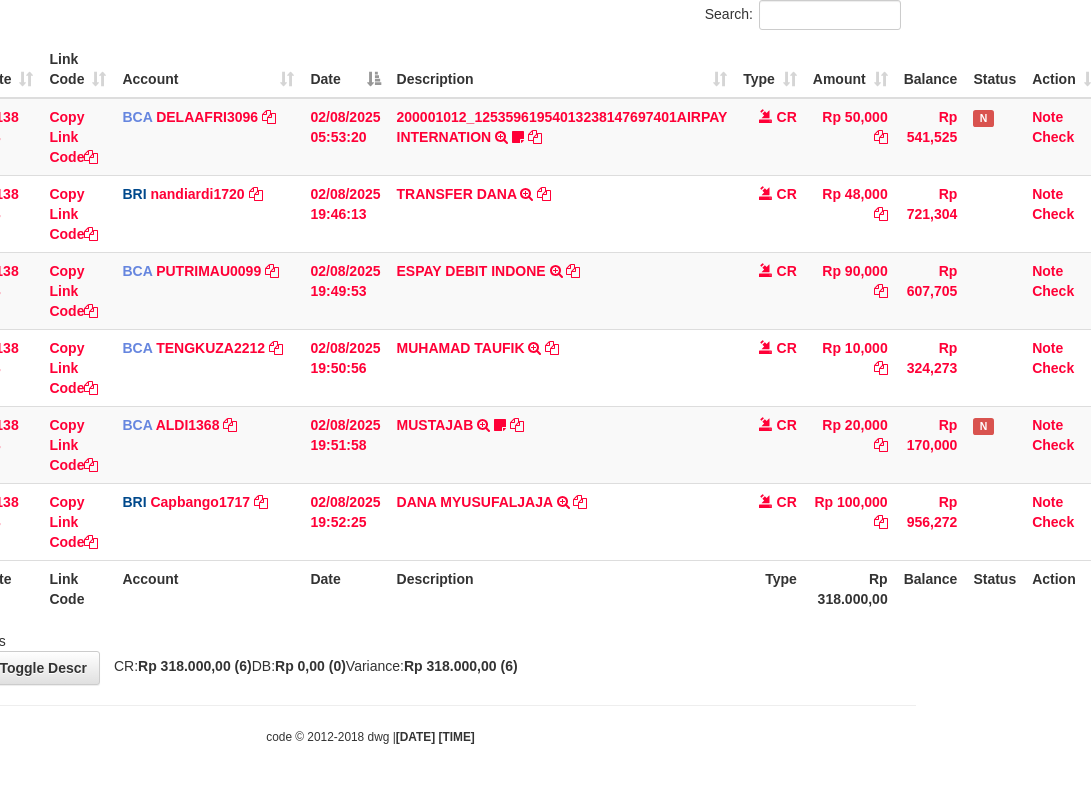 click on "ID Website Link Code Account Date Description Type Amount Balance Status Action
62
ZEUS138    DPS
Copy Link Code
BCA
DELAAFRI3096
DPS
[FIRST] [LAST]
mutasi_20250802_3552 | 62
mutasi_20250802_3552 | 62
02/08/2025 05:53:20
200001012_12535961954013238147697401AIRPAY INTERNATION            TRSF E-BANKING CR 0208/FTSCY/WS95051
50000.00200001012_12535961954013238147697401AIRPAY INTERNATION    Labubutaiki
https://prnt.sc/l7T6Eus7w_Qi
CR
Rp 50,000
Rp 541,525
N
Note
Check
148
ZEUS138    DPS" at bounding box center (370, 329) 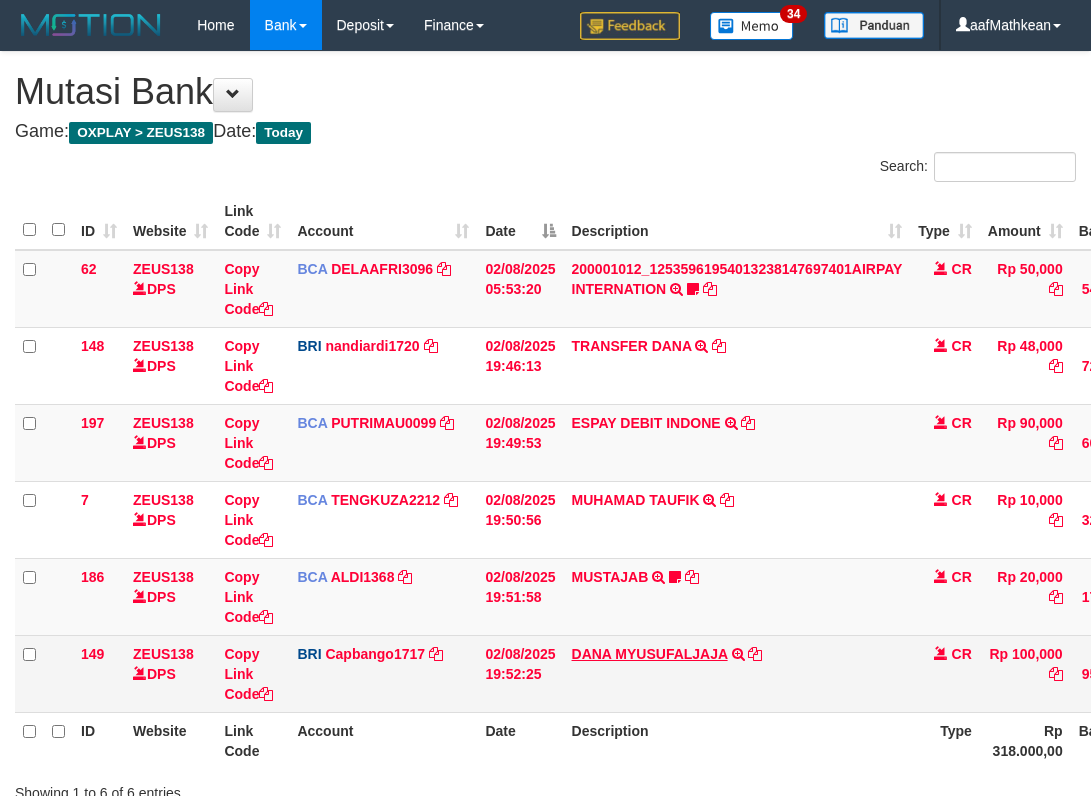 scroll, scrollTop: 152, scrollLeft: 175, axis: both 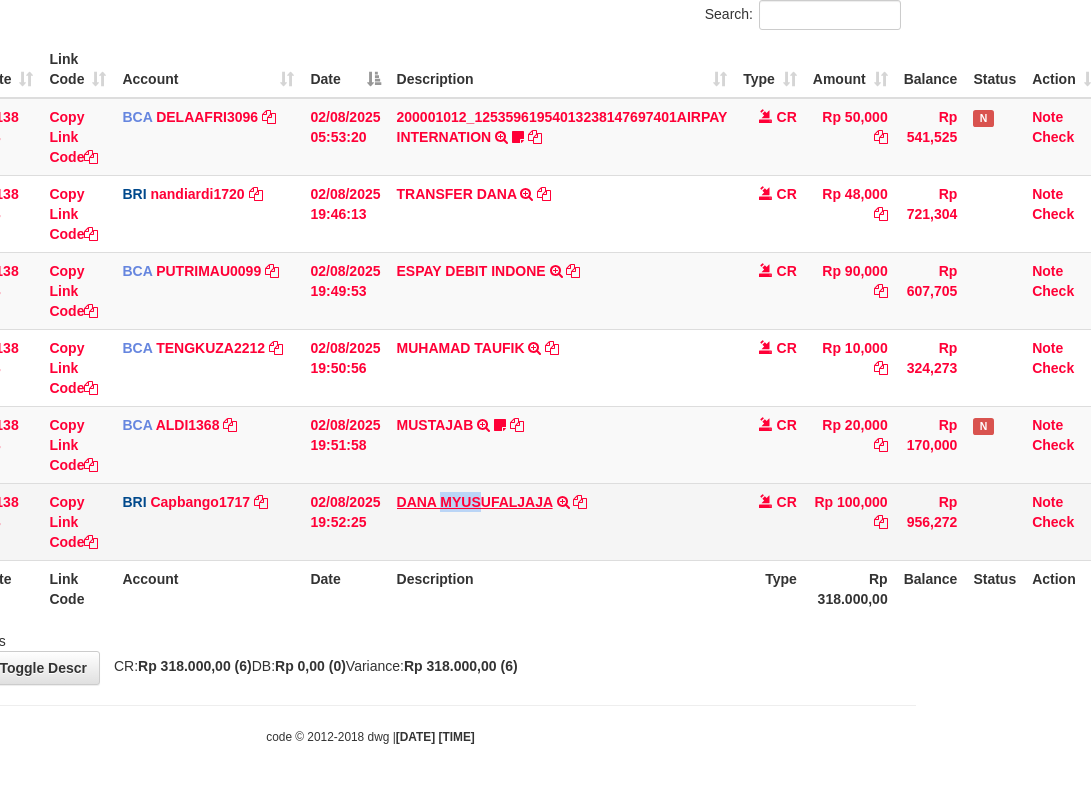 drag, startPoint x: 440, startPoint y: 490, endPoint x: 484, endPoint y: 503, distance: 45.88028 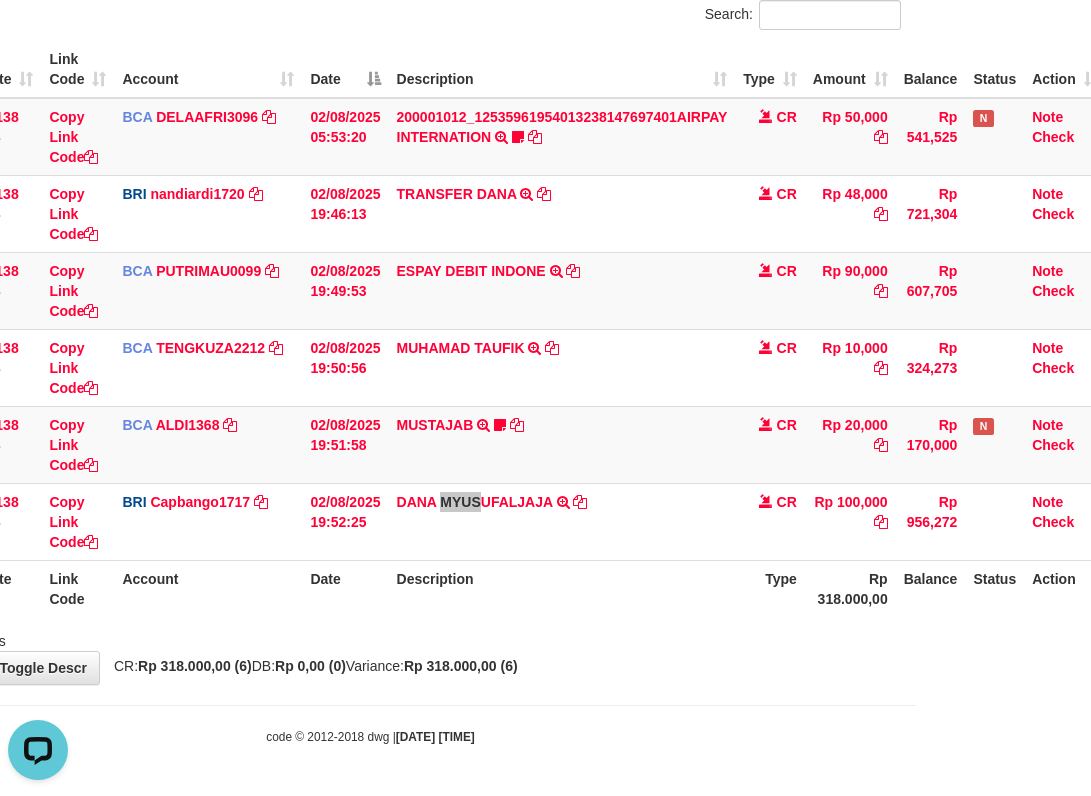 scroll, scrollTop: 0, scrollLeft: 0, axis: both 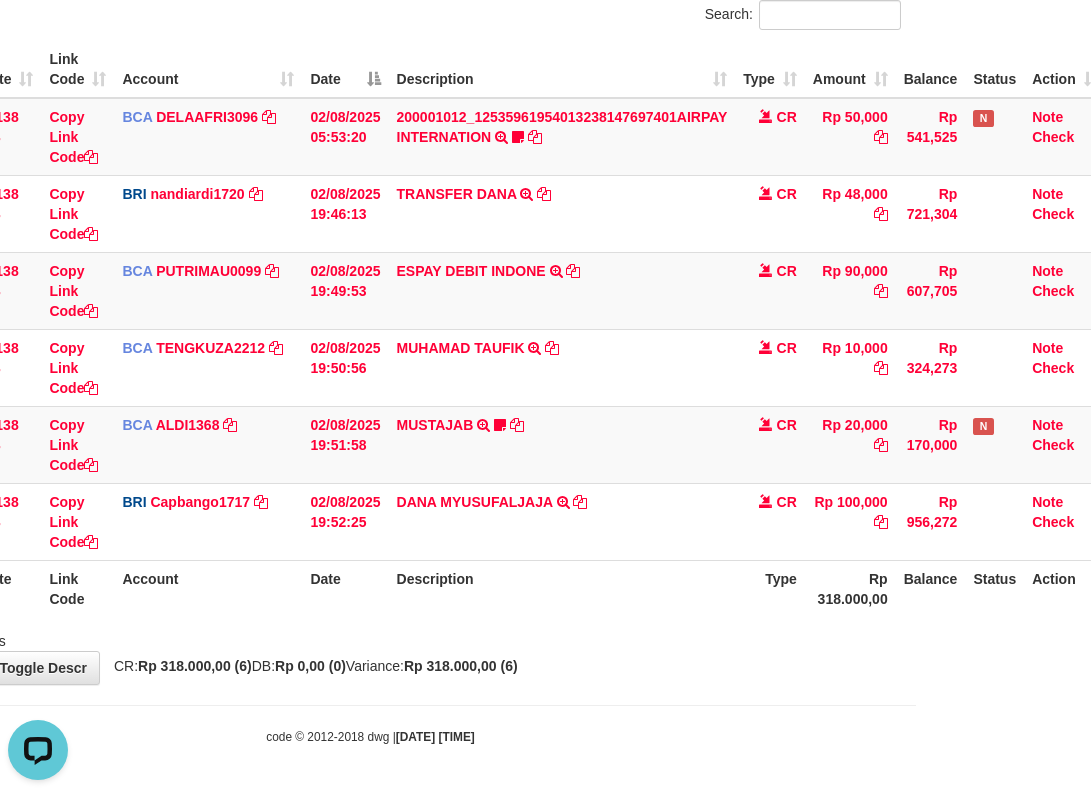 click on "Search:
ID Website Link Code Account Date Description Type Amount Balance Status Action
62
ZEUS138    DPS
Copy Link Code
BCA
DELAAFRI3096
DPS
DELA AFRIANI
mutasi_20250802_3552 | 62
mutasi_20250802_3552 | 62
02/08/2025 05:53:20
200001012_12535961954013238147697401AIRPAY INTERNATION            TRSF E-BANKING CR 0208/FTSCY/WS95051
50000.00200001012_12535961954013238147697401AIRPAY INTERNATION    Labubutaiki
https://prnt.sc/l7T6Eus7w_Qi
CR
Rp 50,000
Rp 541,525
N
Note
Check
148
ZEUS138" at bounding box center (370, 325) 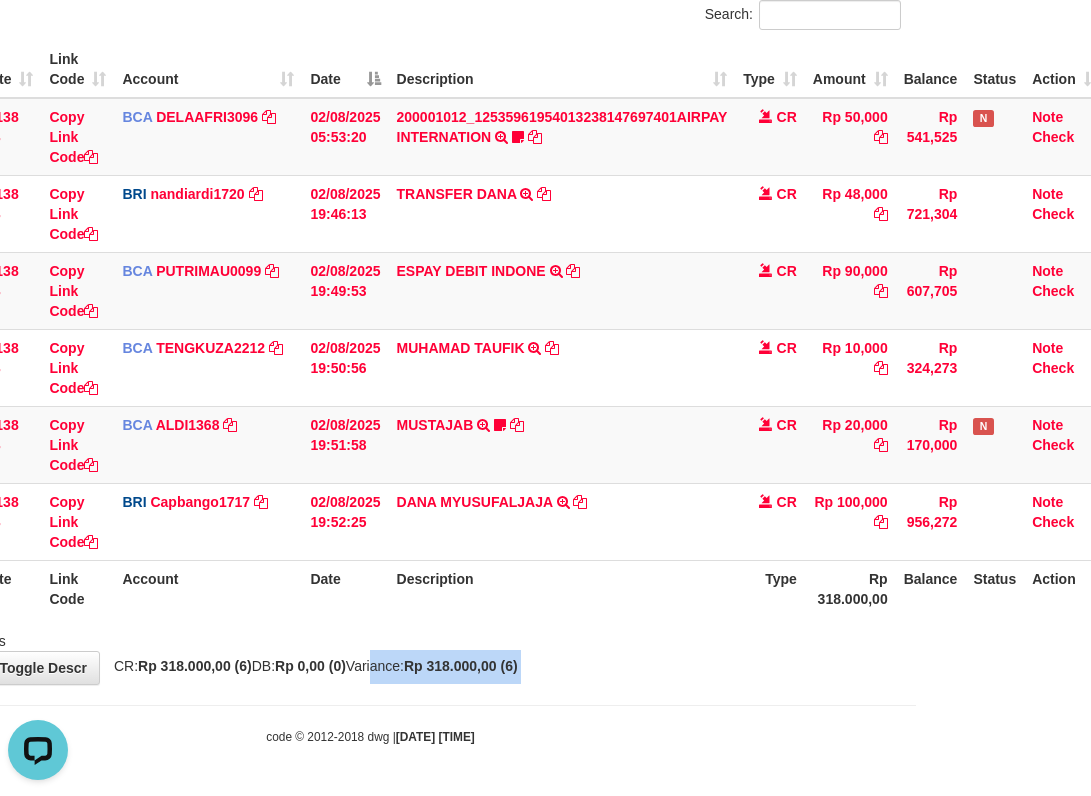 drag, startPoint x: 394, startPoint y: 664, endPoint x: 389, endPoint y: 699, distance: 35.35534 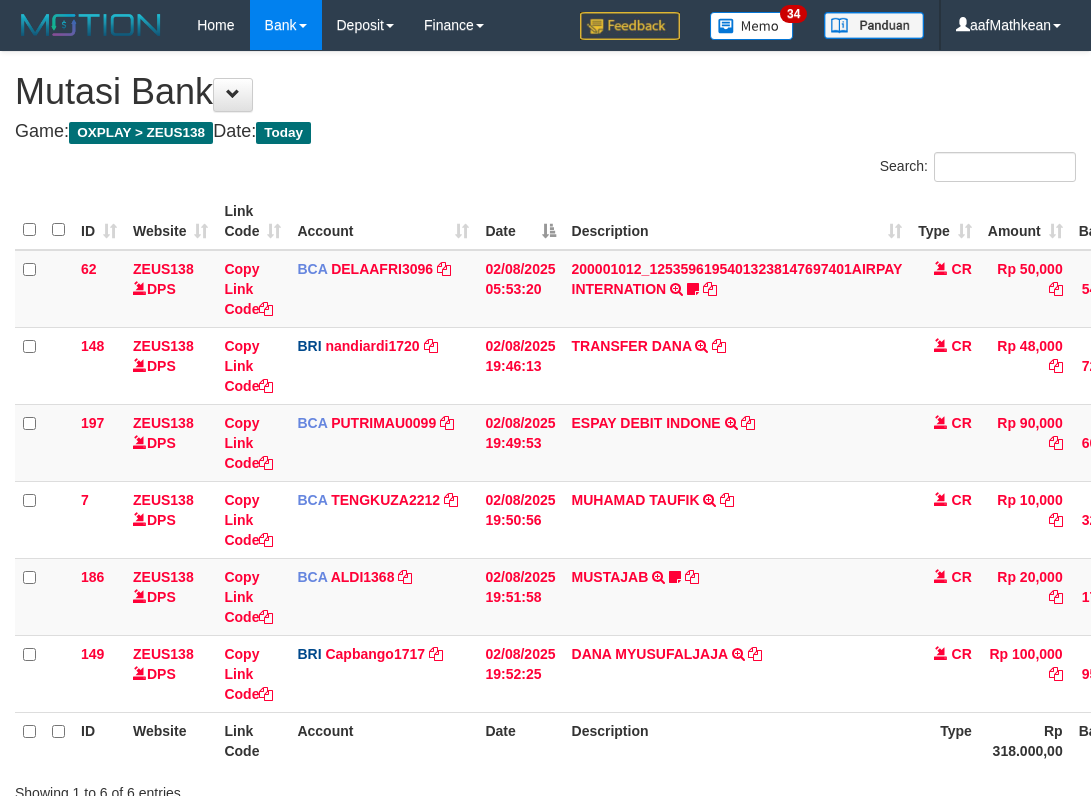 scroll, scrollTop: 152, scrollLeft: 175, axis: both 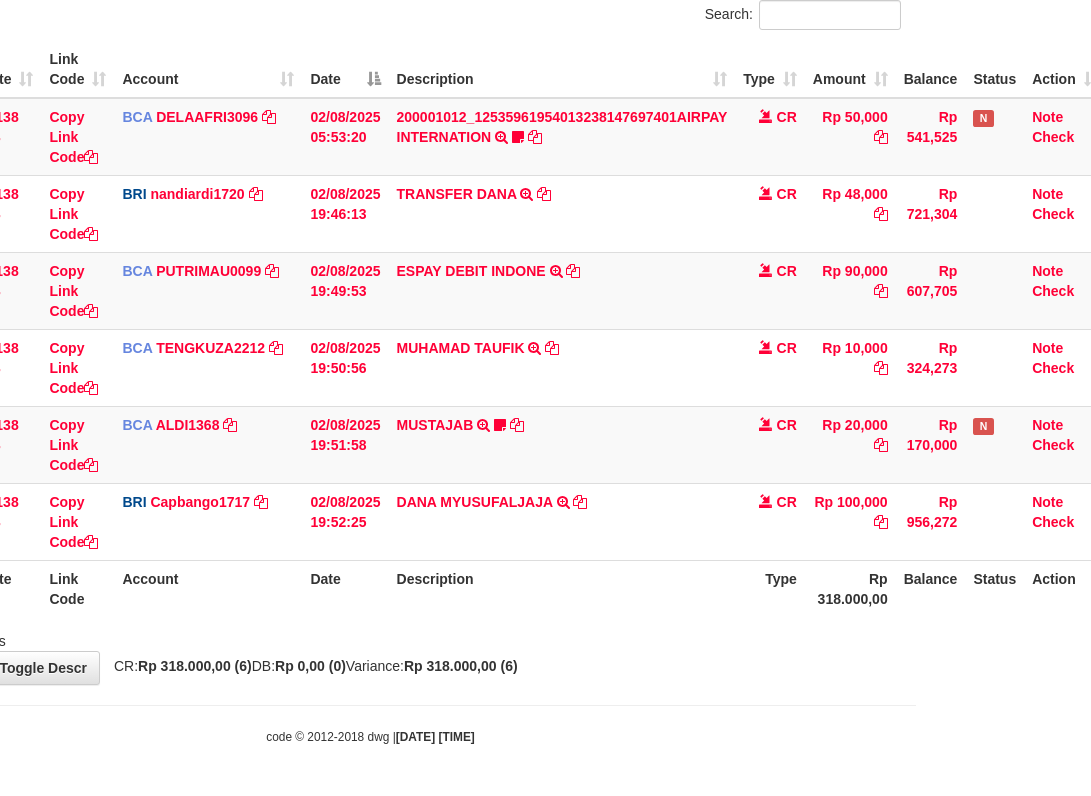 click on "**********" at bounding box center (370, 292) 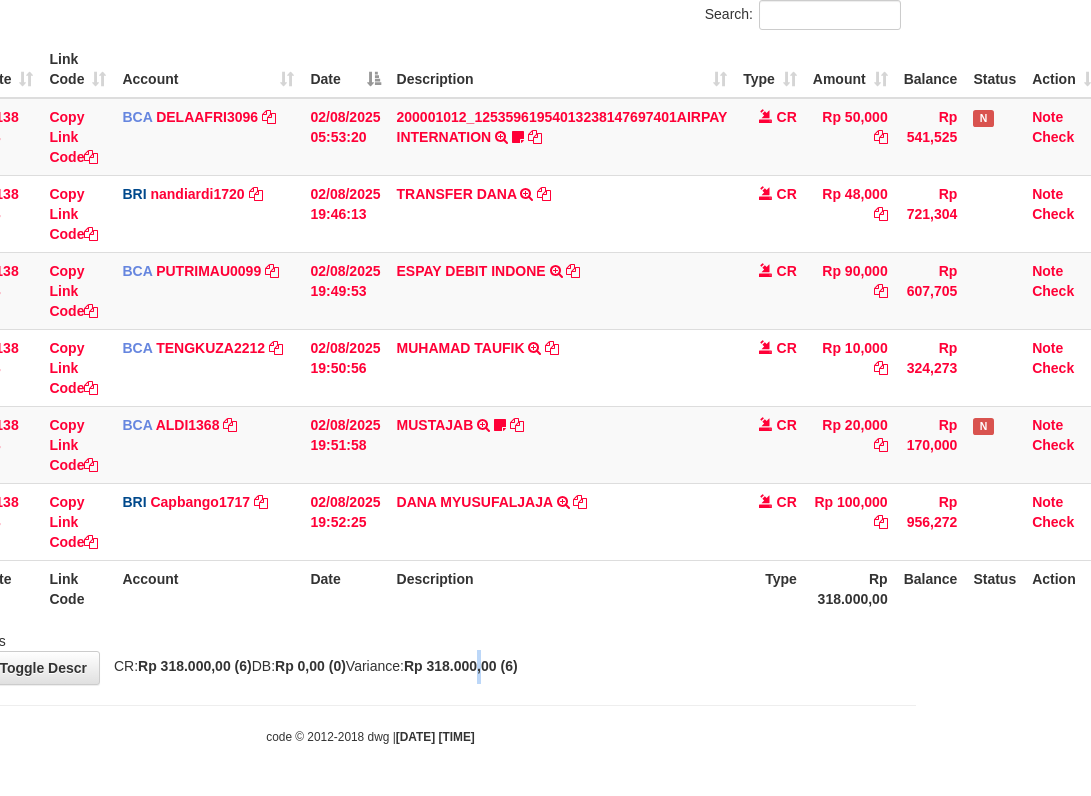 click on "**********" at bounding box center [370, 292] 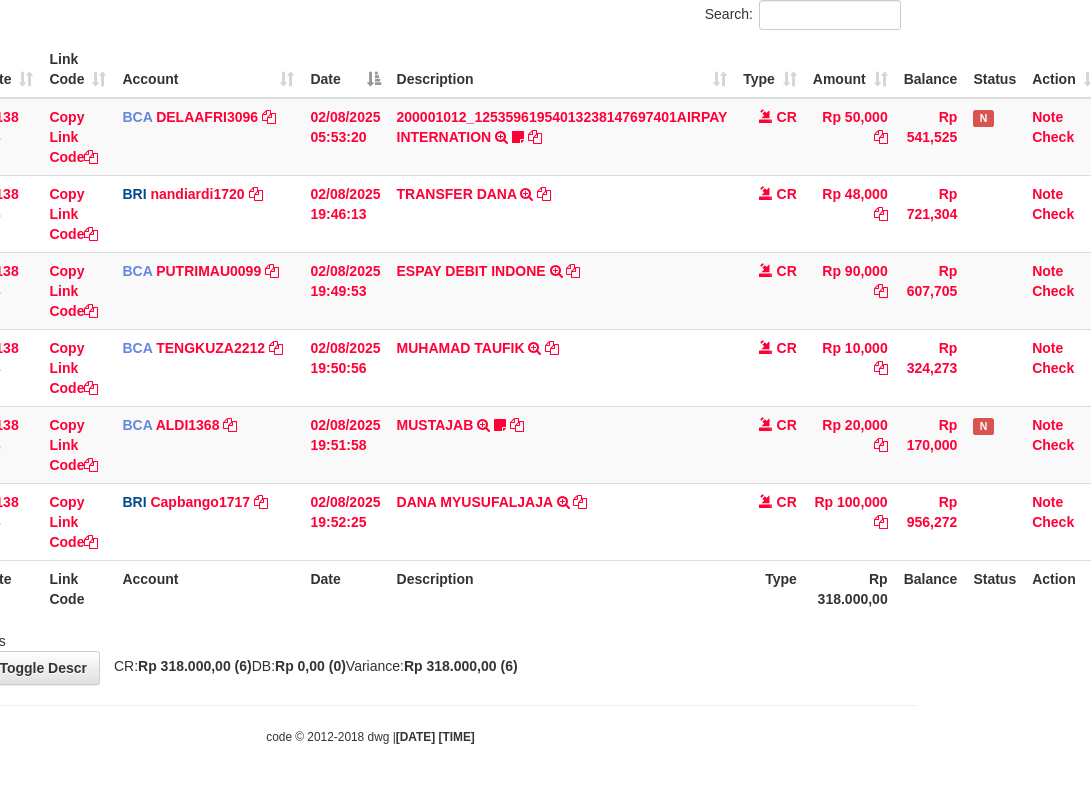 click on "Showing 1 to 6 of 6 entries" at bounding box center (370, 637) 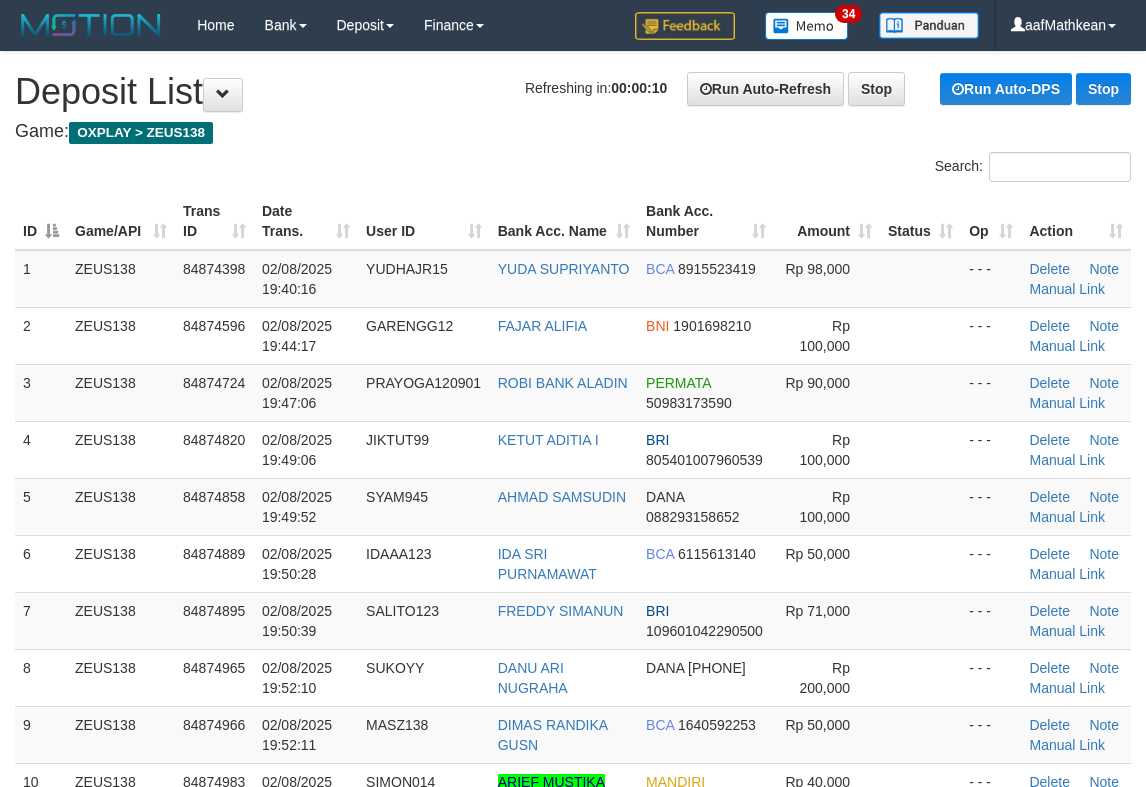 scroll, scrollTop: 0, scrollLeft: 0, axis: both 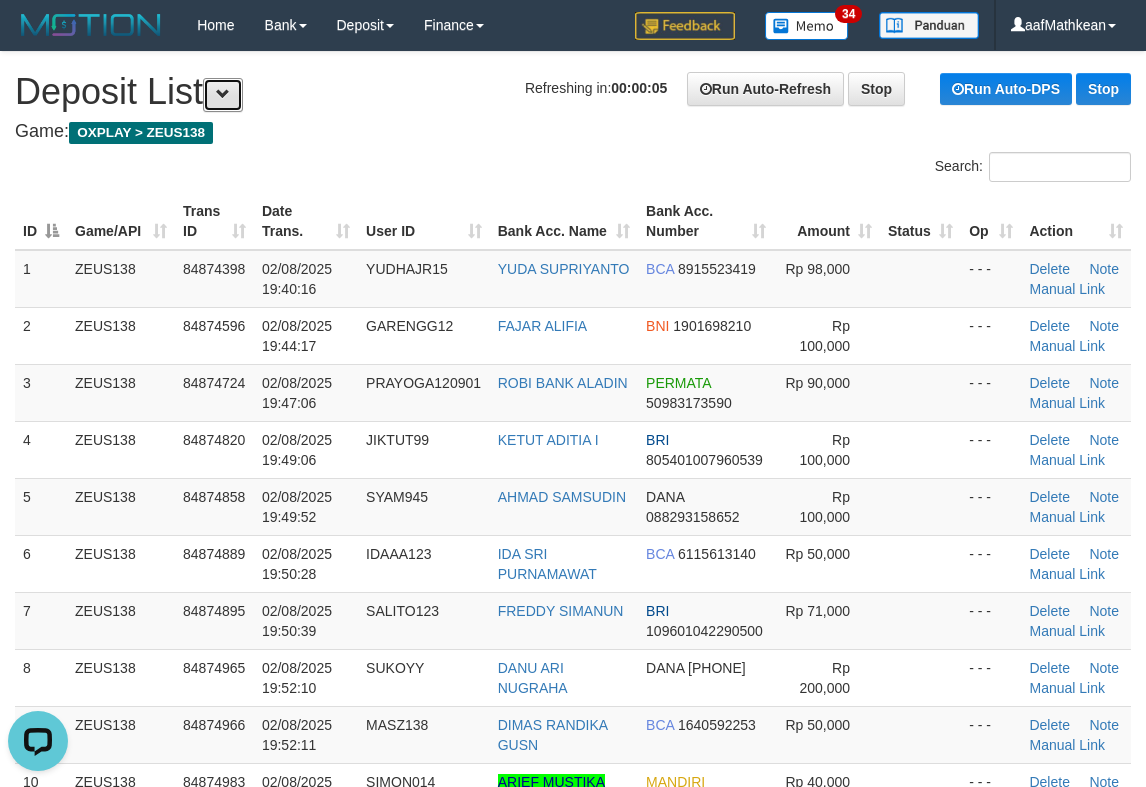 type 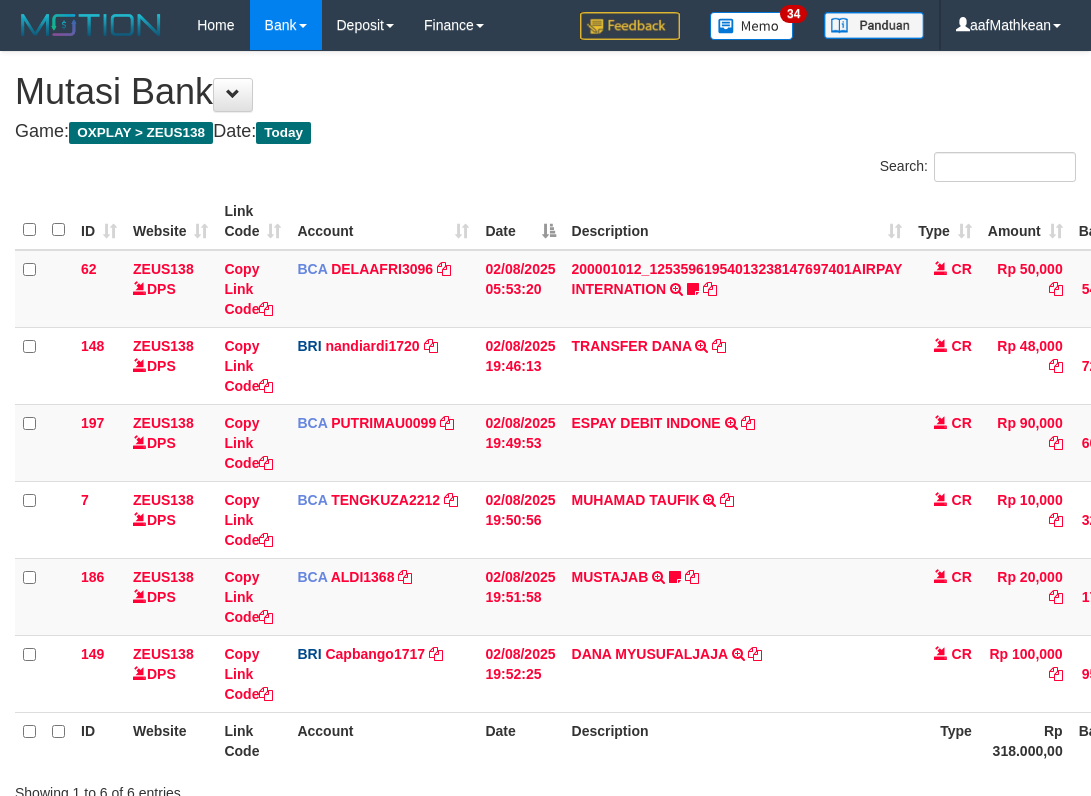 scroll, scrollTop: 152, scrollLeft: 175, axis: both 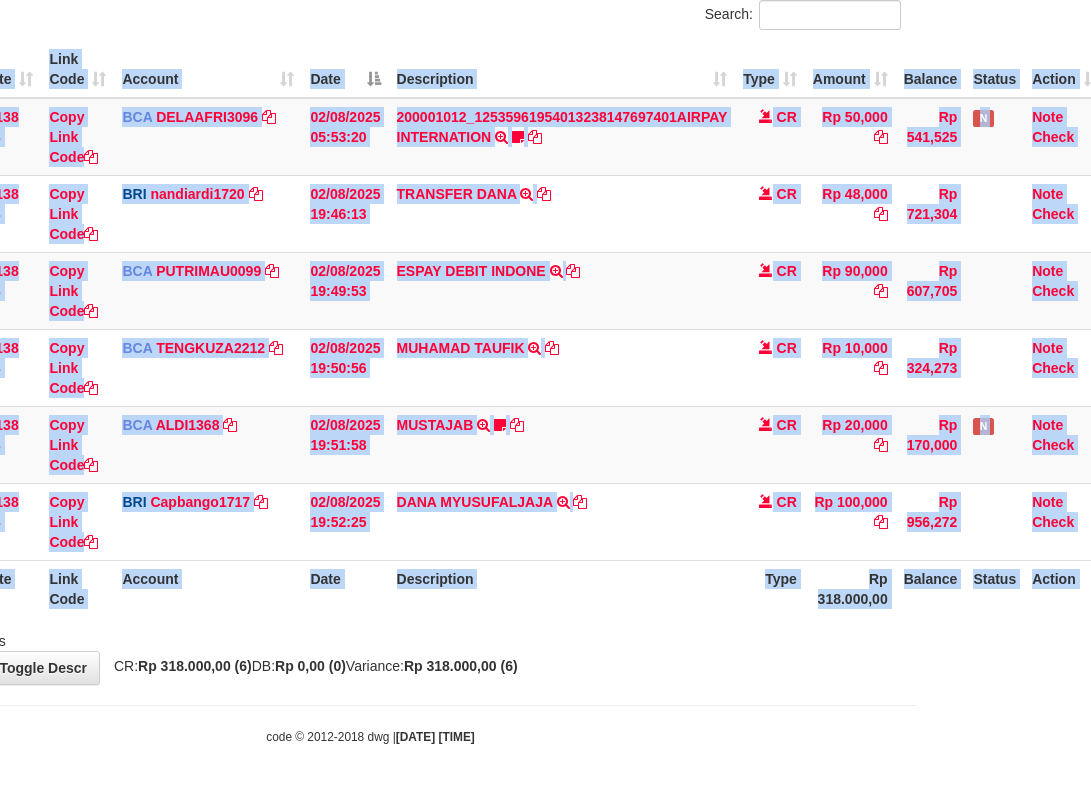 click on "ID Website Link Code Account Date Description Type Amount Balance Status Action
62
ZEUS138    DPS
Copy Link Code
BCA
DELAAFRI3096
DPS
[FIRST] [LAST]
mutasi_20250802_3552 | 62
mutasi_20250802_3552 | 62
02/08/2025 05:53:20
200001012_12535961954013238147697401AIRPAY INTERNATION            TRSF E-BANKING CR 0208/FTSCY/WS95051
50000.00200001012_12535961954013238147697401AIRPAY INTERNATION    Labubutaiki
https://prnt.sc/l7T6Eus7w_Qi
CR
Rp 50,000
Rp 541,525
N
Note
Check
148
ZEUS138    DPS" at bounding box center (370, 329) 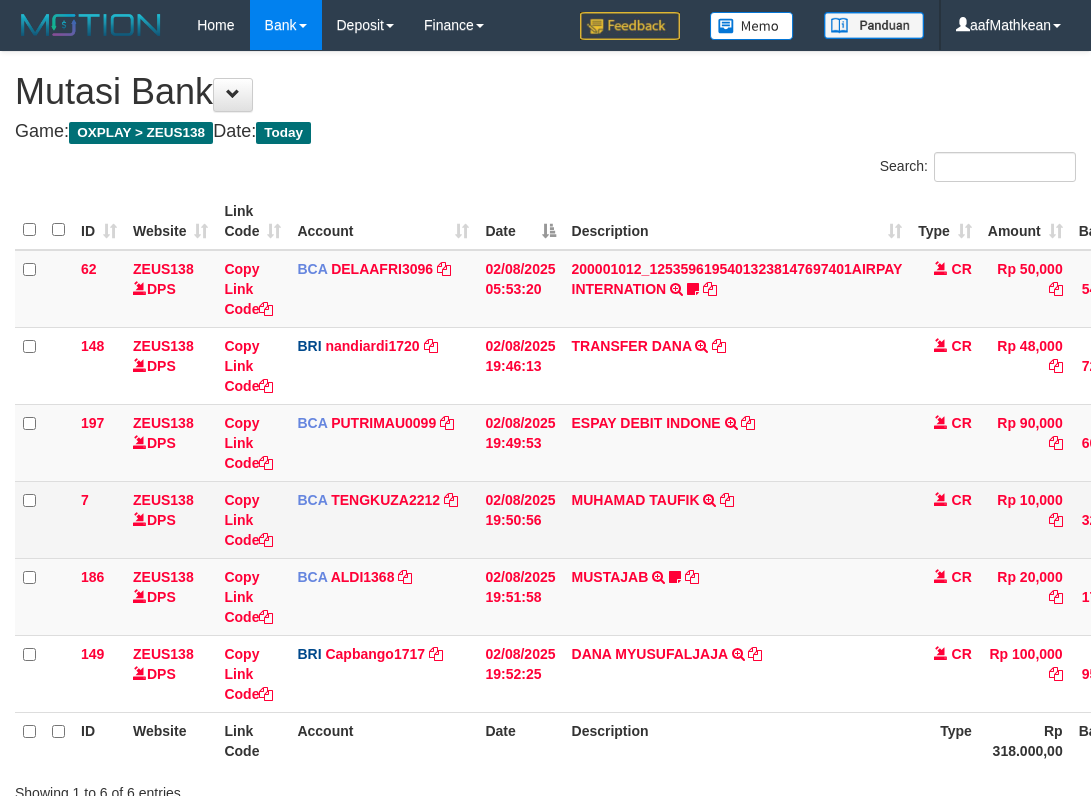 scroll, scrollTop: 152, scrollLeft: 175, axis: both 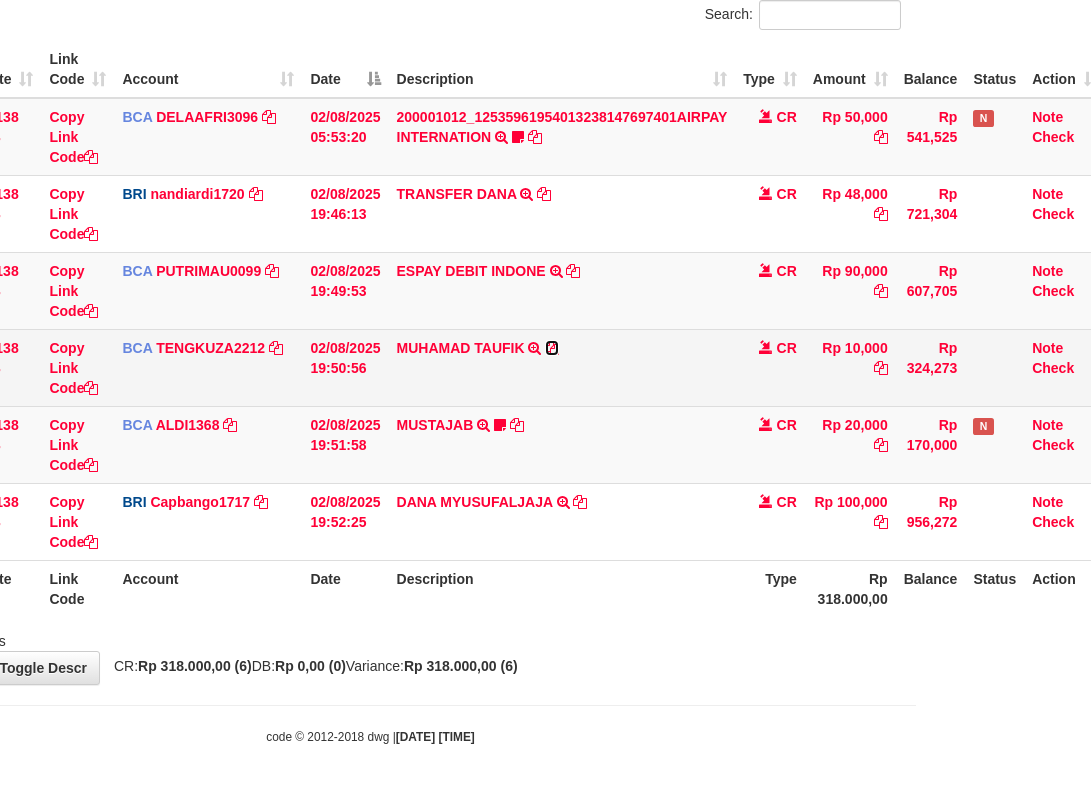 click at bounding box center (552, 348) 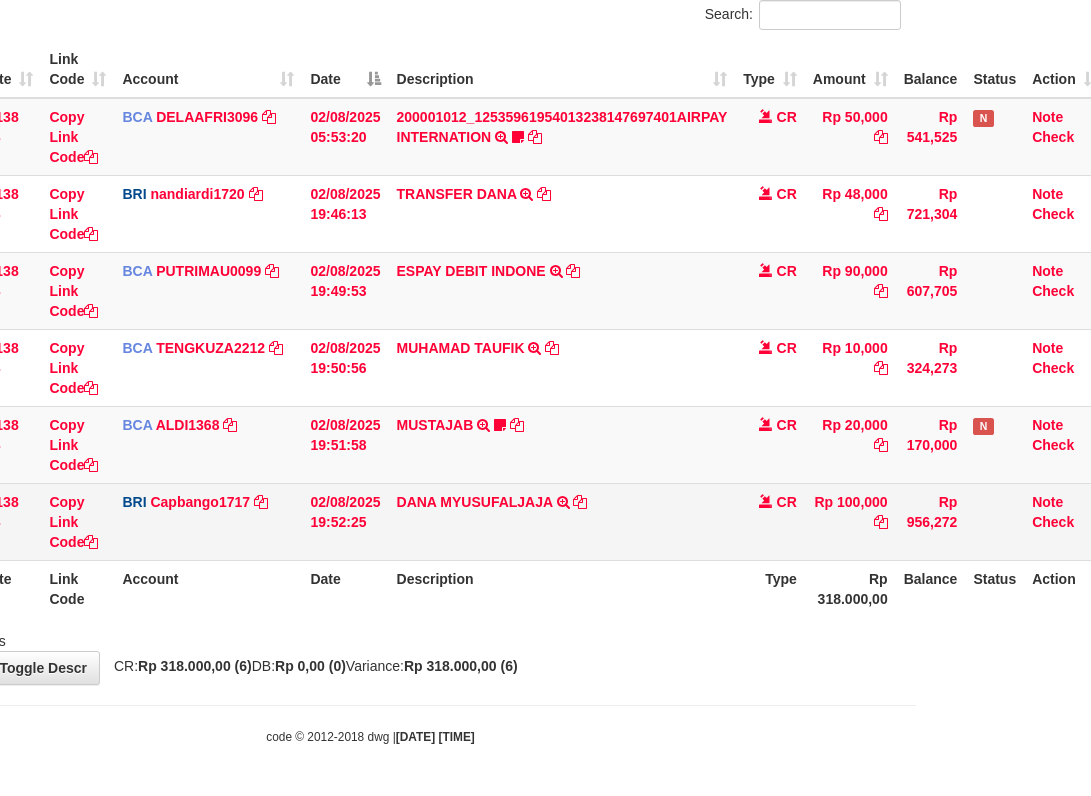 click on "DANA MYUSUFALJAJA         TRANSFER NBMB DANA MYUSUFALJAJA TO HELMI" at bounding box center (562, 521) 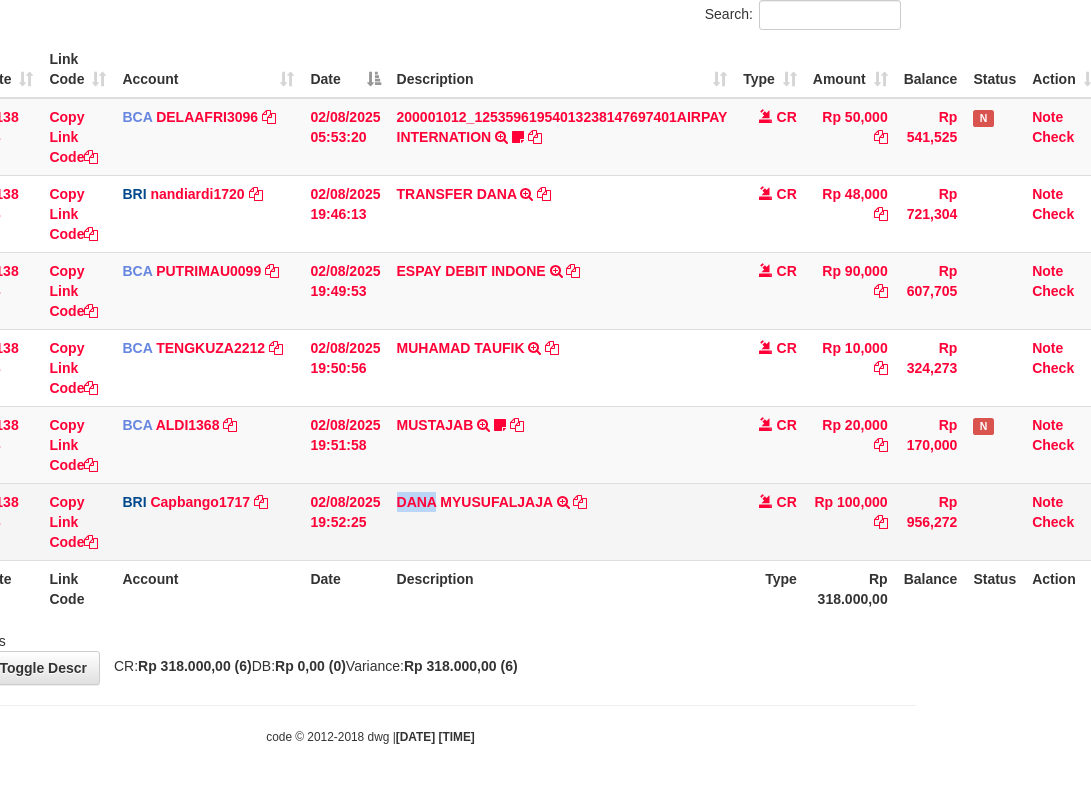 drag, startPoint x: 411, startPoint y: 525, endPoint x: 397, endPoint y: 548, distance: 26.925823 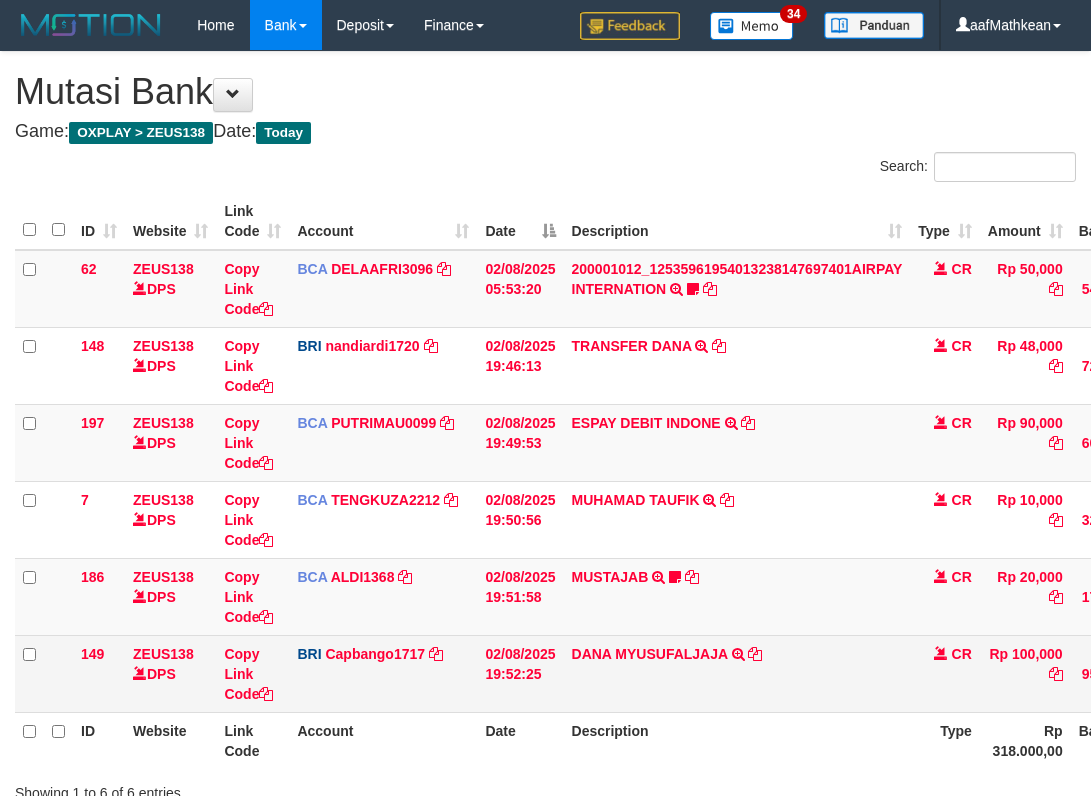 scroll, scrollTop: 152, scrollLeft: 175, axis: both 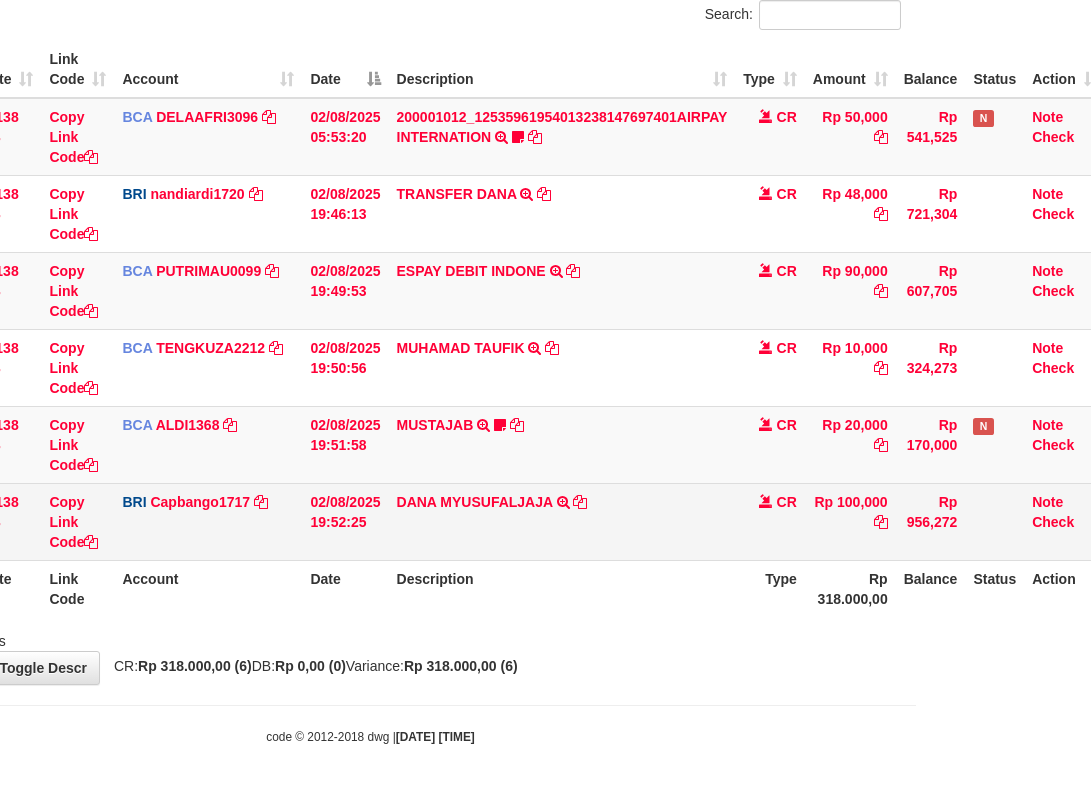 click on "DANA MYUSUFALJAJA         TRANSFER NBMB DANA MYUSUFALJAJA TO HELMI" at bounding box center [562, 521] 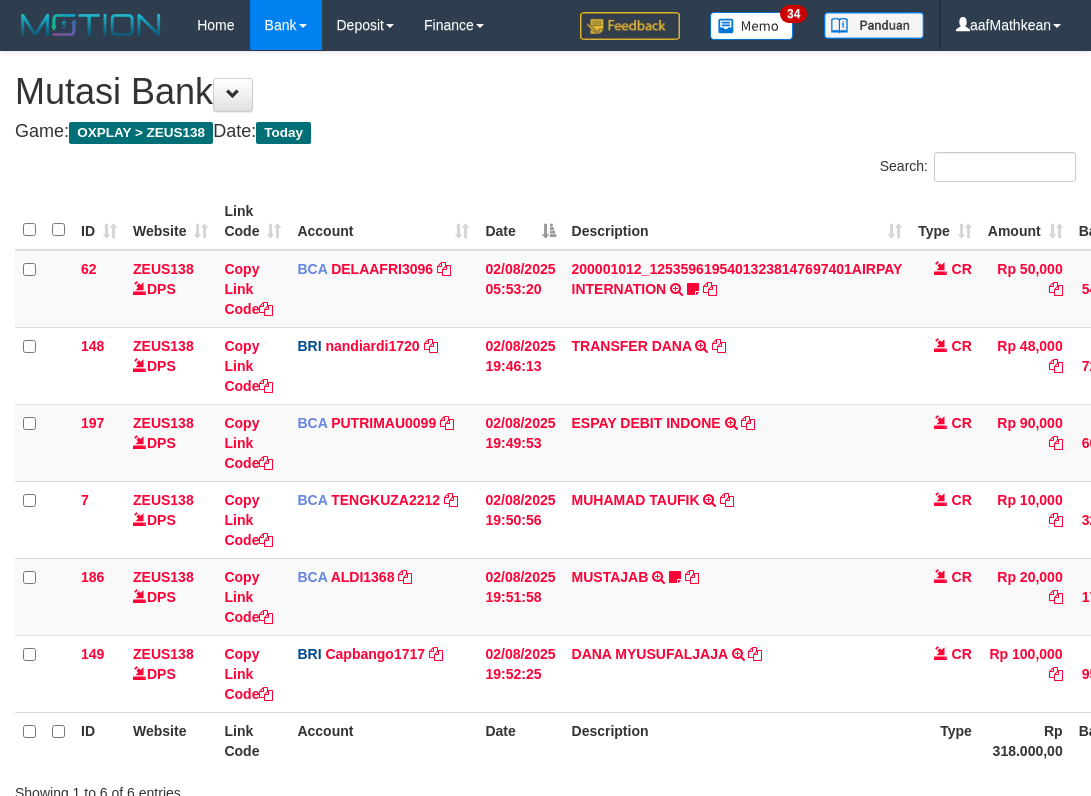 scroll, scrollTop: 152, scrollLeft: 175, axis: both 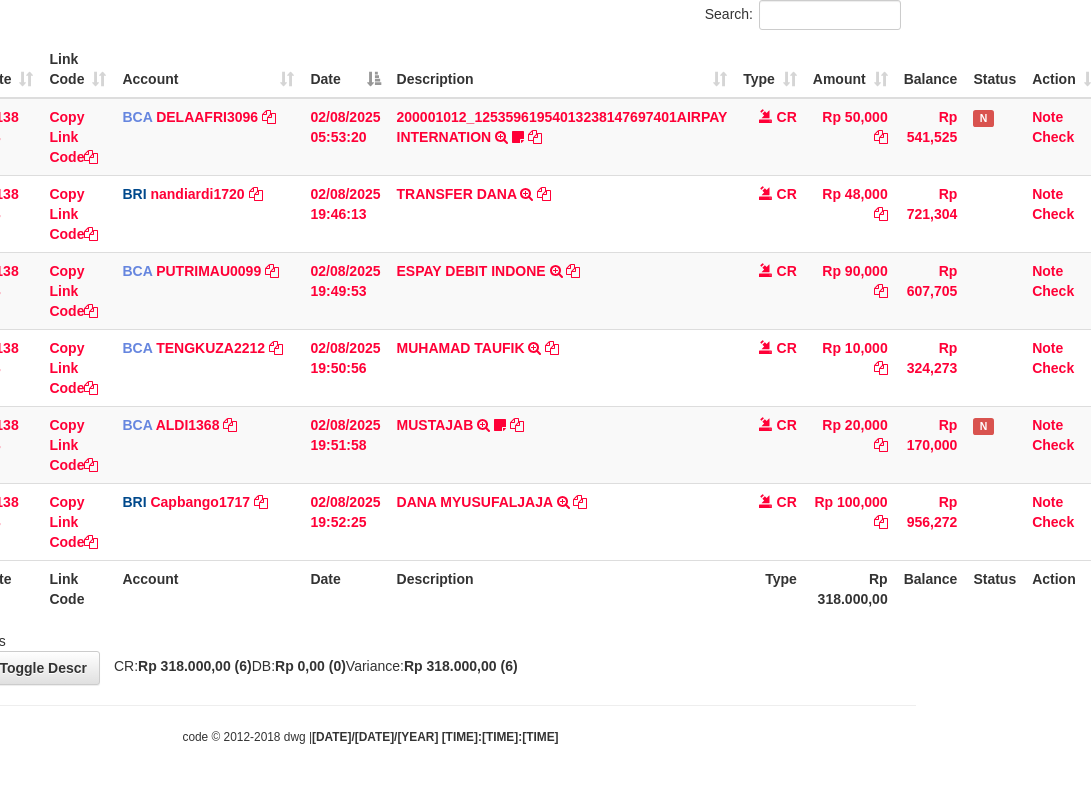 click on "DANA MYUSUFALJAJA         TRANSFER NBMB DANA MYUSUFALJAJA TO HELMI" at bounding box center [562, 521] 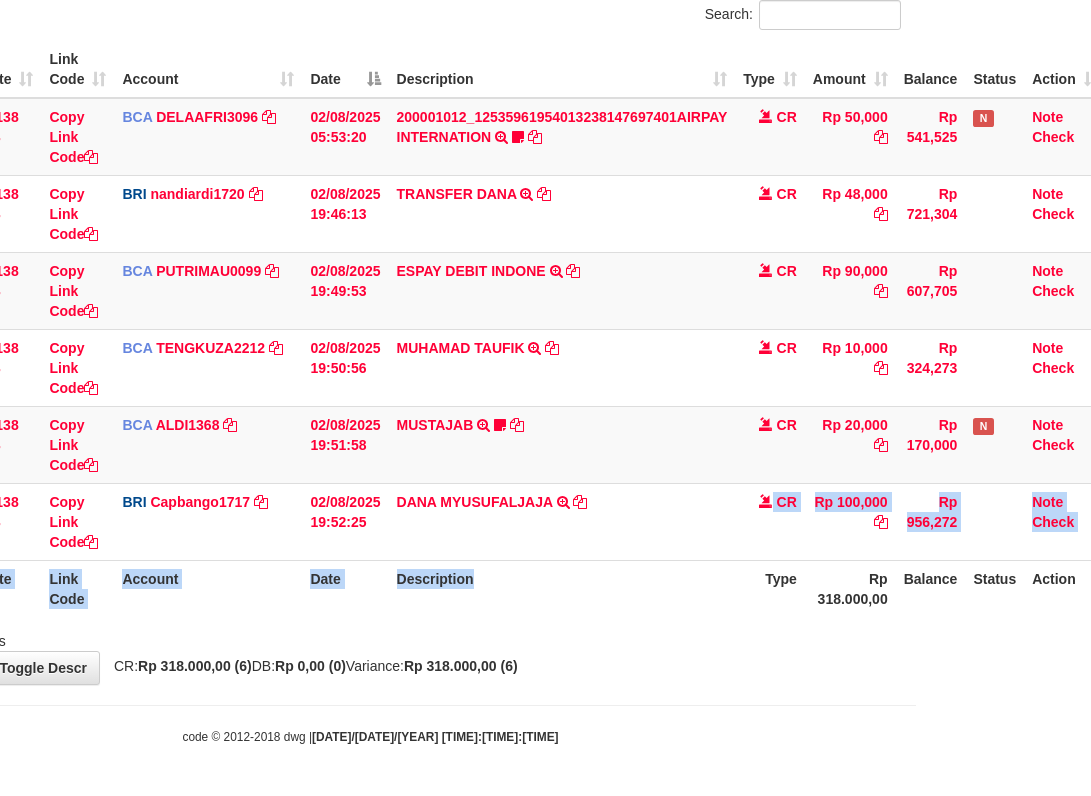 drag, startPoint x: 607, startPoint y: 569, endPoint x: 590, endPoint y: 580, distance: 20.248457 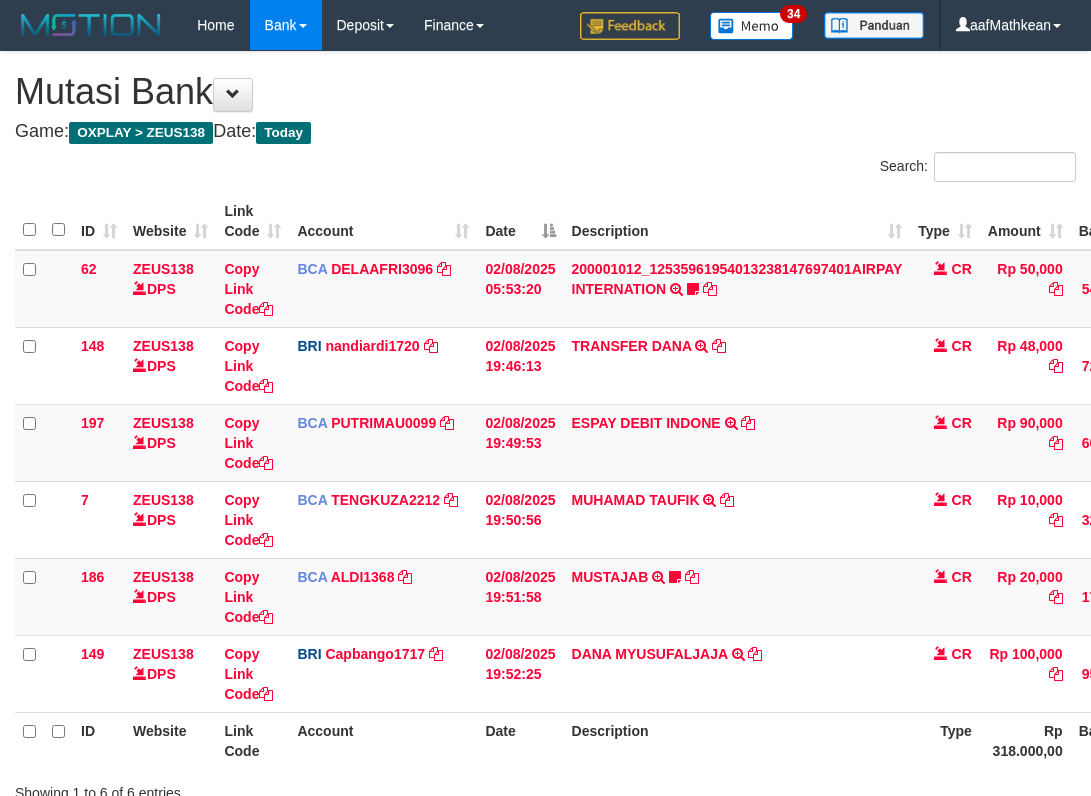 scroll, scrollTop: 152, scrollLeft: 175, axis: both 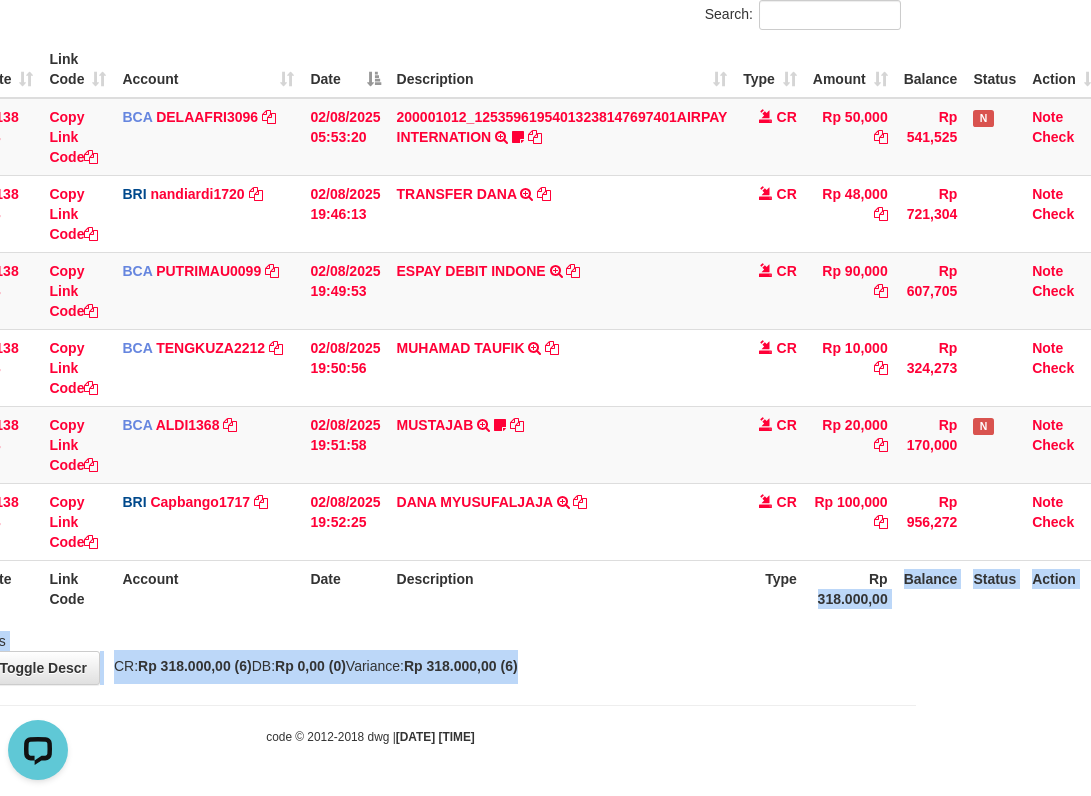 drag, startPoint x: 835, startPoint y: 663, endPoint x: 777, endPoint y: 685, distance: 62.03225 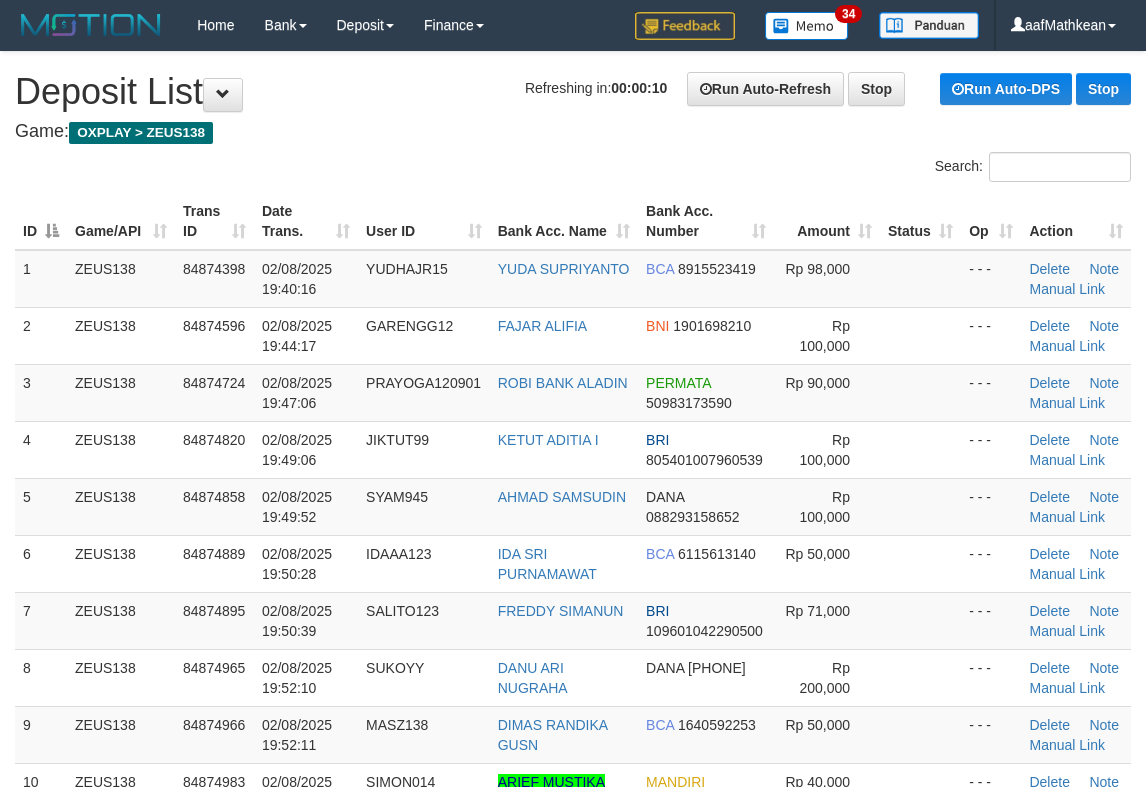 scroll, scrollTop: 0, scrollLeft: 0, axis: both 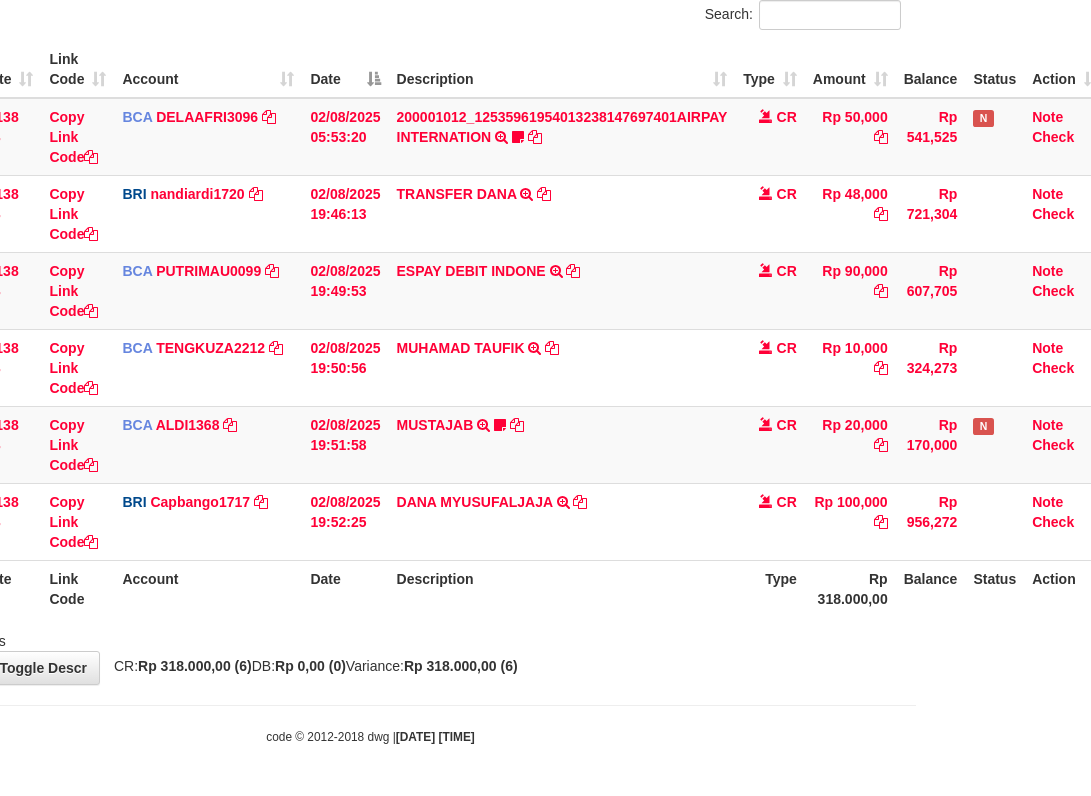 click on "Description" at bounding box center [562, 588] 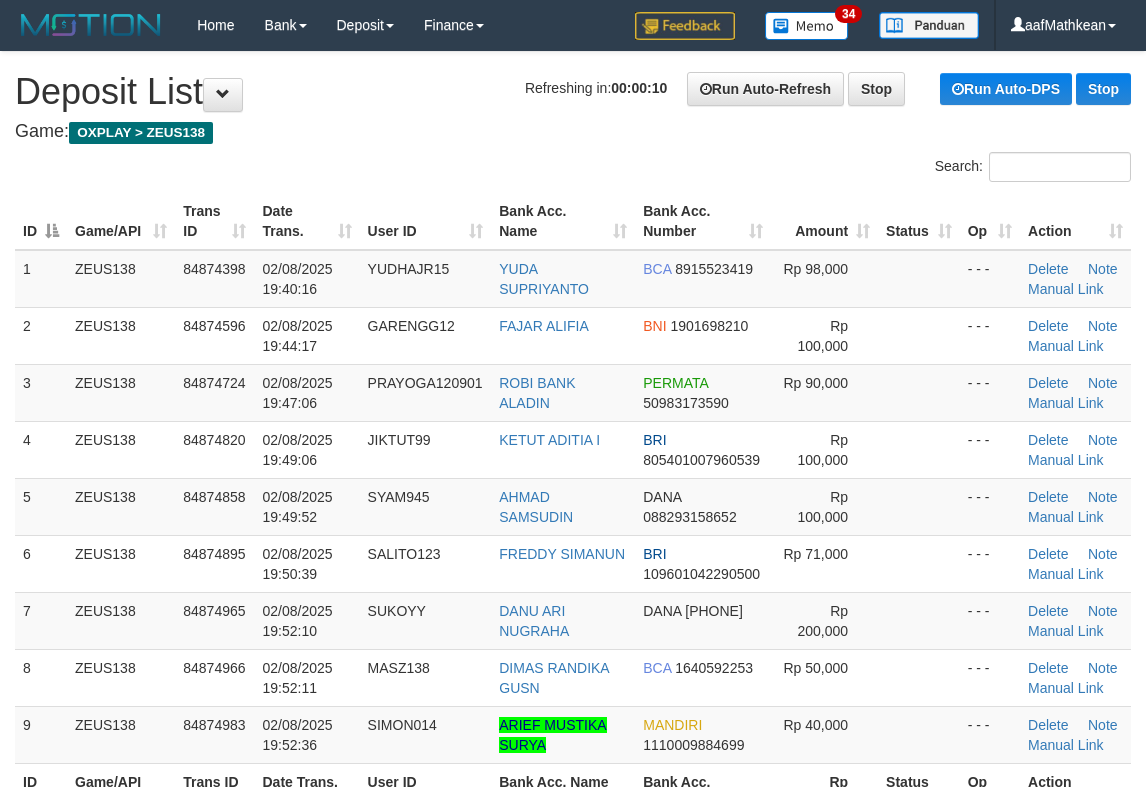 scroll, scrollTop: 0, scrollLeft: 0, axis: both 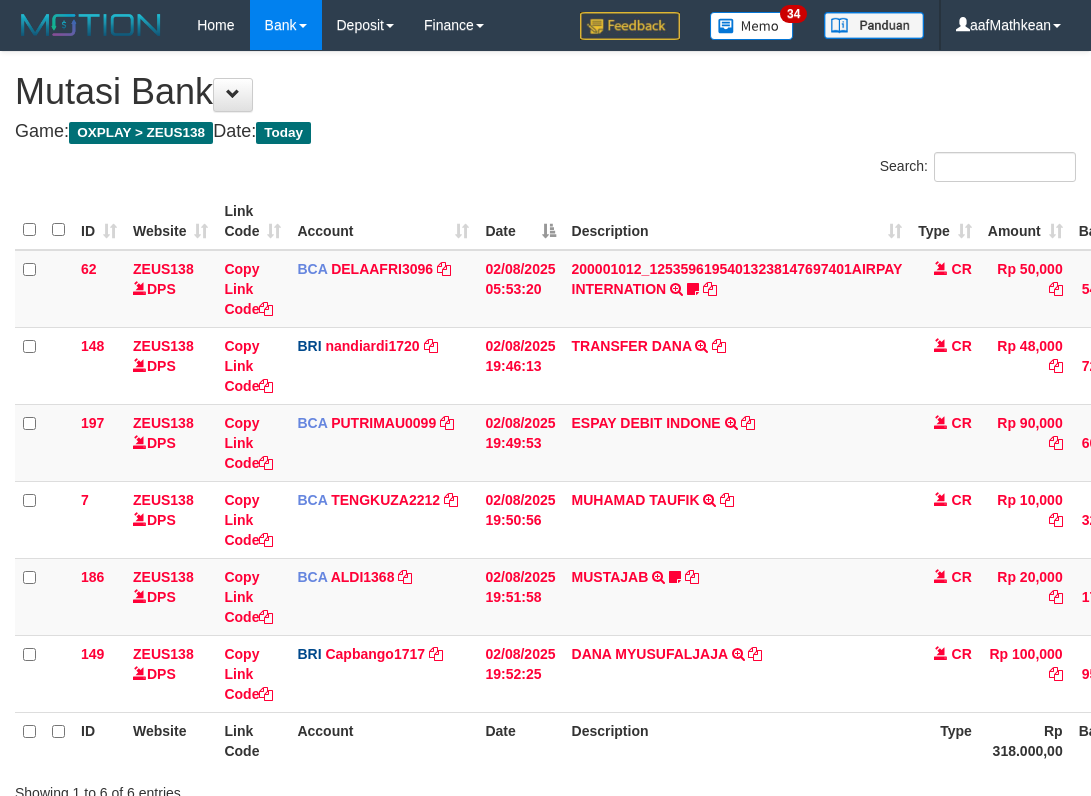 click on "**********" at bounding box center [545, 444] 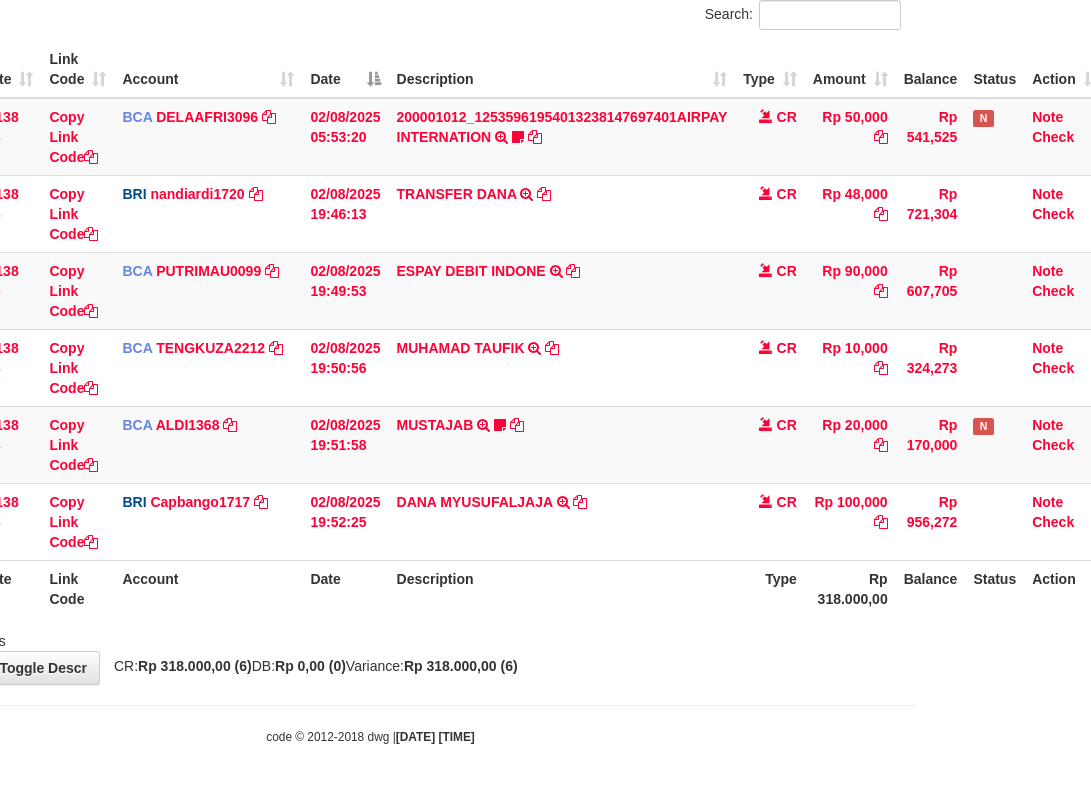 click on "Description" at bounding box center (562, 588) 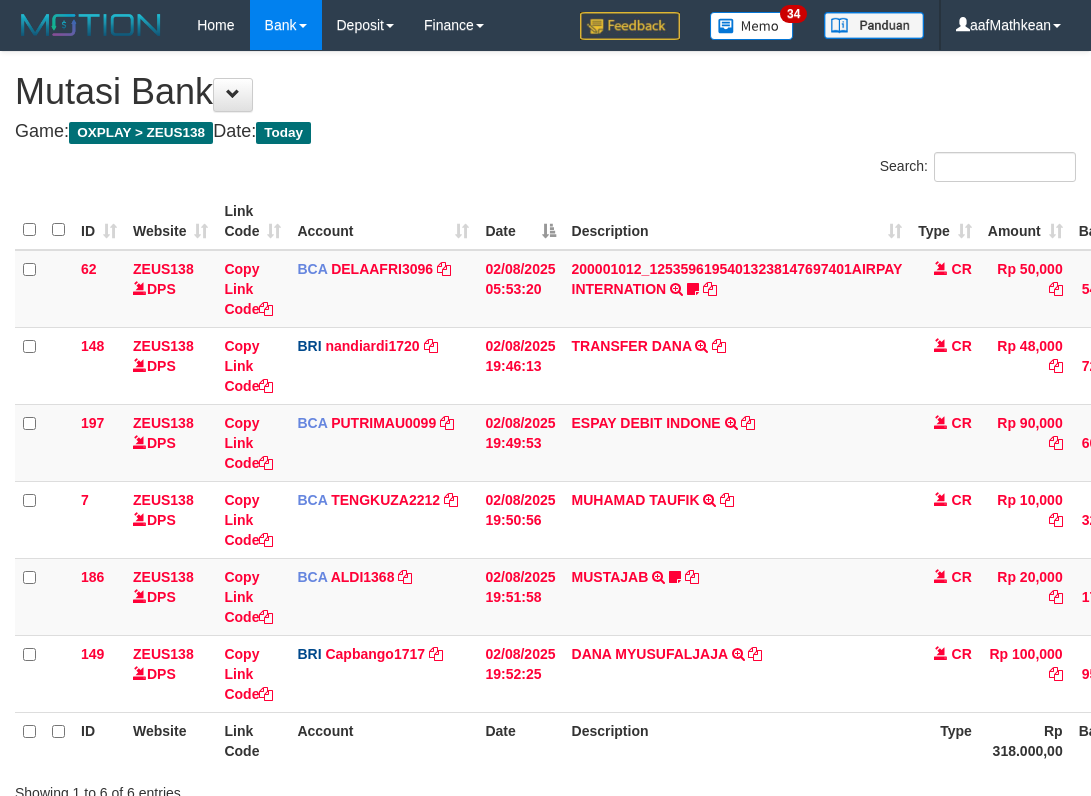 scroll, scrollTop: 152, scrollLeft: 175, axis: both 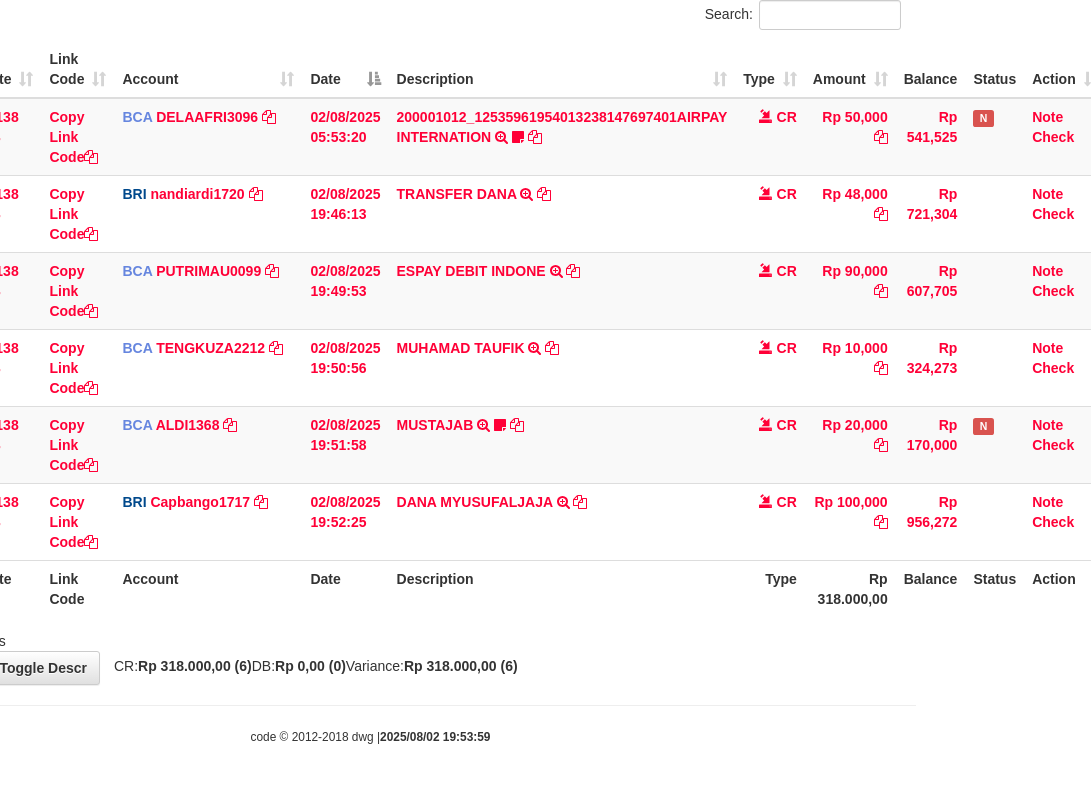 click at bounding box center [598, 623] 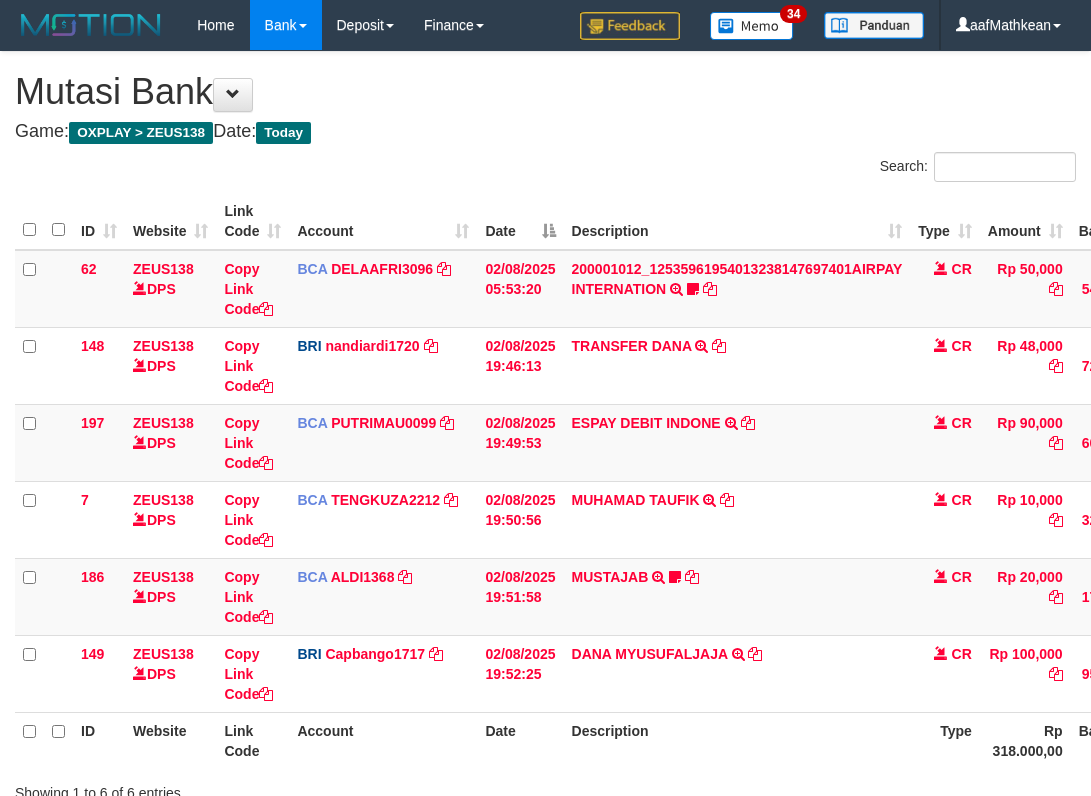 scroll, scrollTop: 152, scrollLeft: 175, axis: both 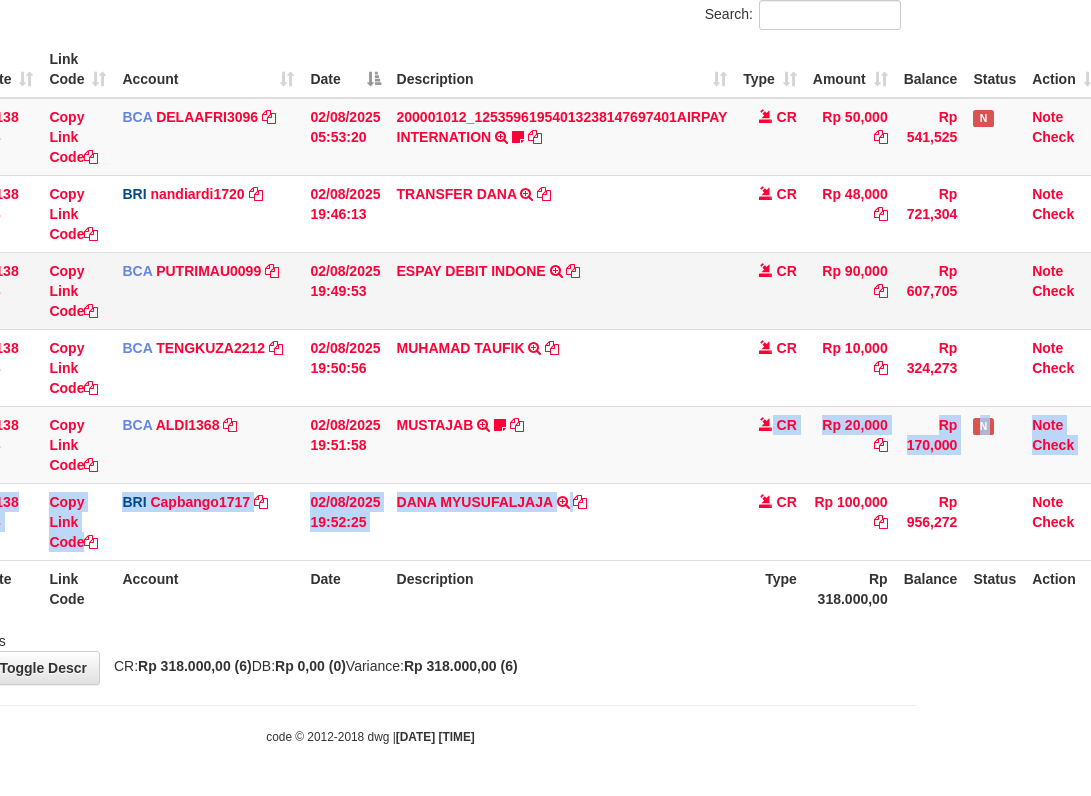 click on "62
ZEUS138    DPS
Copy Link Code
BCA
DELAAFRI3096
DPS
DELA AFRIANI
mutasi_20250802_3552 | 62
mutasi_20250802_3552 | 62
02/08/2025 05:53:20
200001012_12535961954013238147697401AIRPAY INTERNATION            TRSF E-BANKING CR 0208/FTSCY/WS95051
50000.00200001012_12535961954013238147697401AIRPAY INTERNATION    Labubutaiki
https://prnt.sc/l7T6Eus7w_Qi
CR
Rp 50,000
Rp 541,525
N
Note
Check
148
ZEUS138    DPS
Copy Link Code
BRI
nandiardi1720" at bounding box center (473, 329) 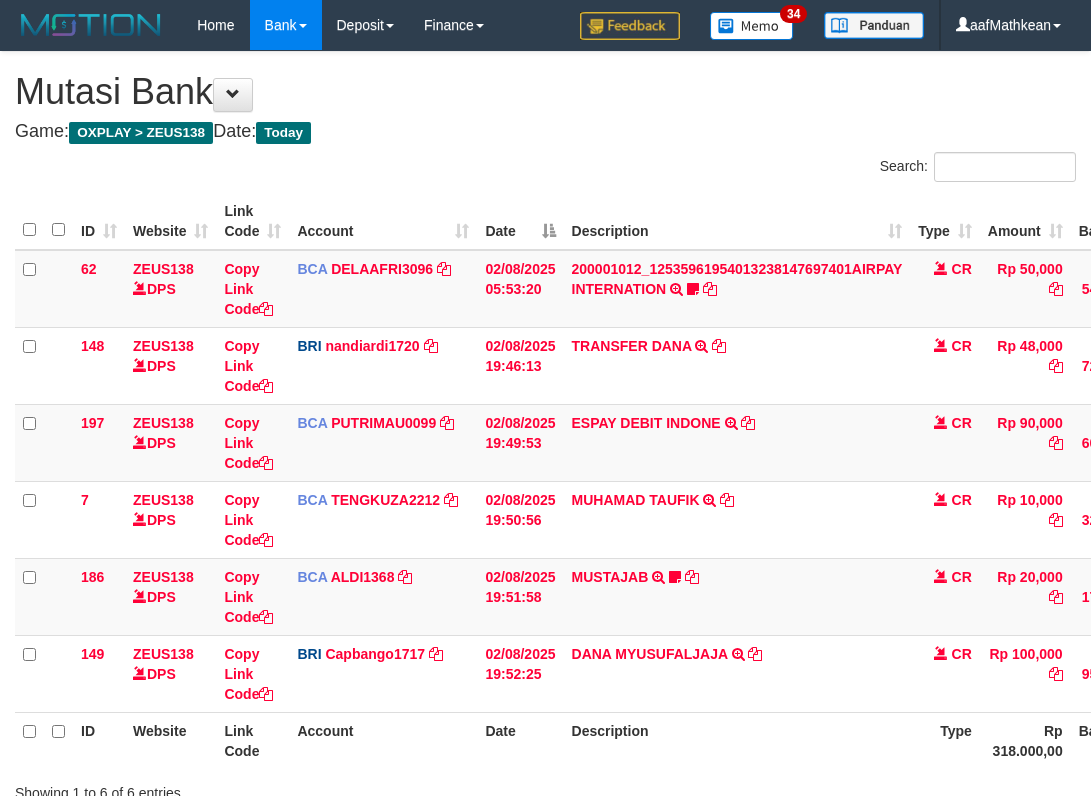 scroll, scrollTop: 152, scrollLeft: 175, axis: both 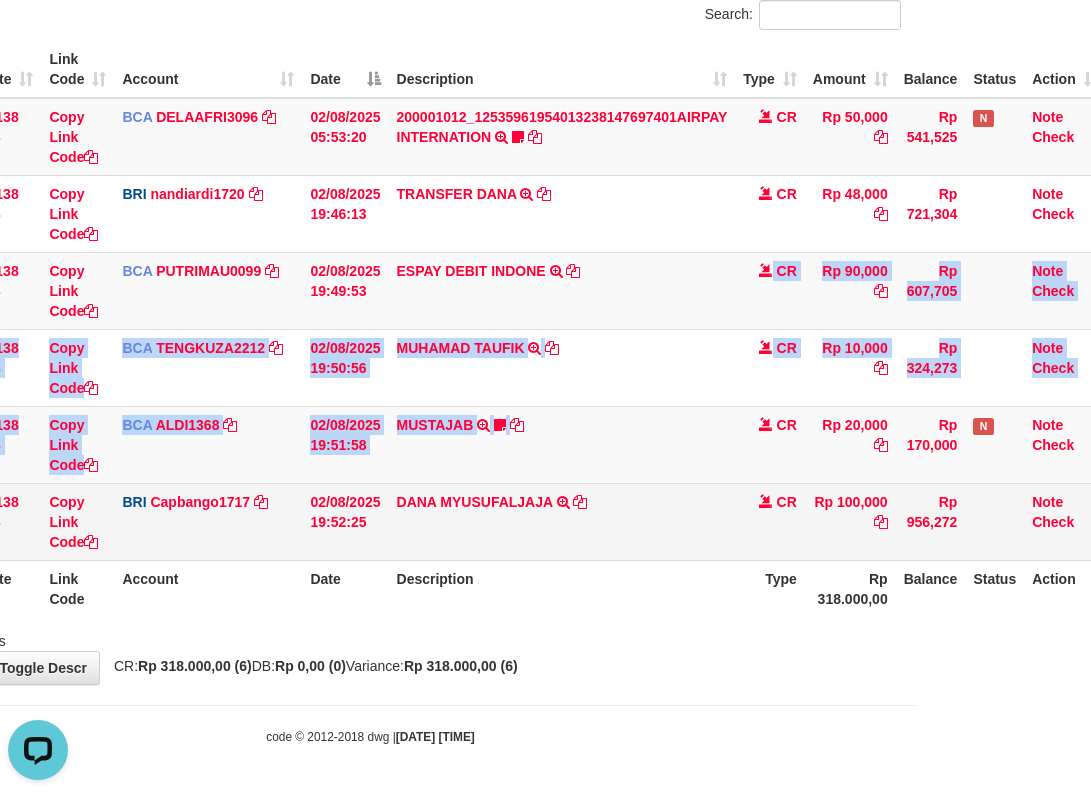 click on "62
ZEUS138    DPS
Copy Link Code
BCA
DELAAFRI3096
DPS
DELA AFRIANI
mutasi_20250802_3552 | 62
mutasi_20250802_3552 | 62
02/08/2025 05:53:20
200001012_12535961954013238147697401AIRPAY INTERNATION            TRSF E-BANKING CR 0208/FTSCY/WS95051
50000.00200001012_12535961954013238147697401AIRPAY INTERNATION    Labubutaiki
https://prnt.sc/l7T6Eus7w_Qi
CR
Rp 50,000
Rp 541,525
N
Note
Check
148
ZEUS138    DPS
Copy Link Code
BRI
nandiardi1720" at bounding box center [473, 329] 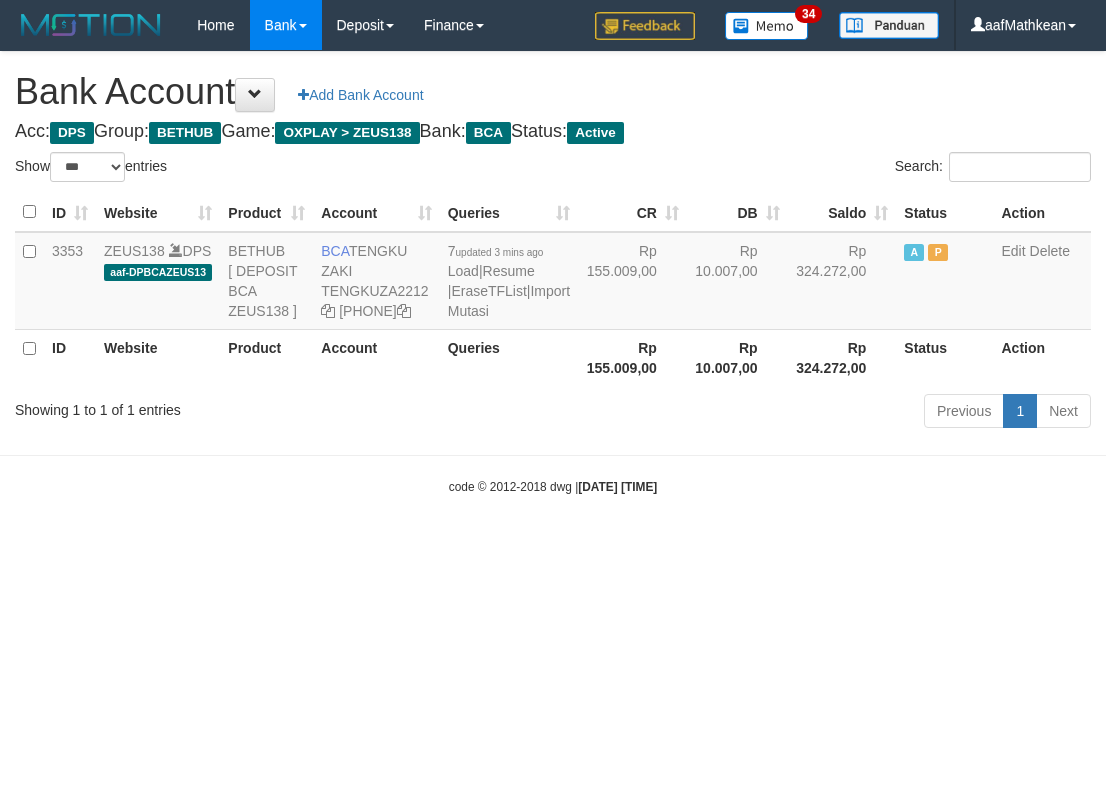 select on "***" 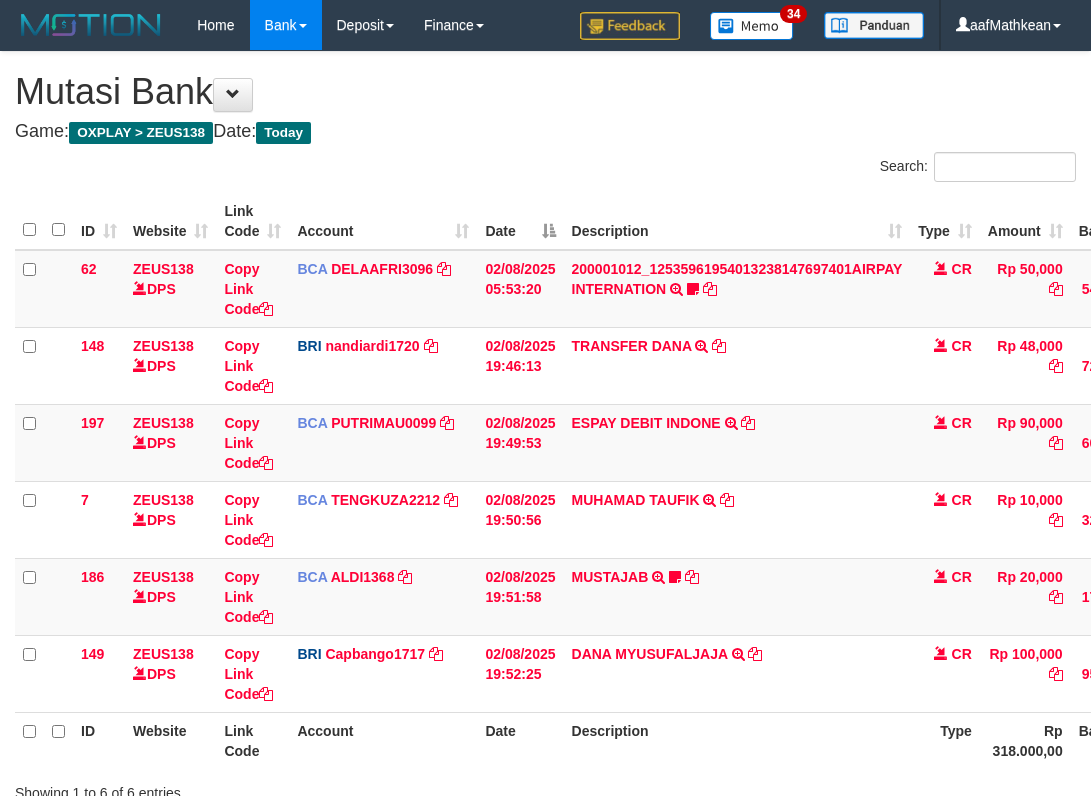 scroll, scrollTop: 152, scrollLeft: 175, axis: both 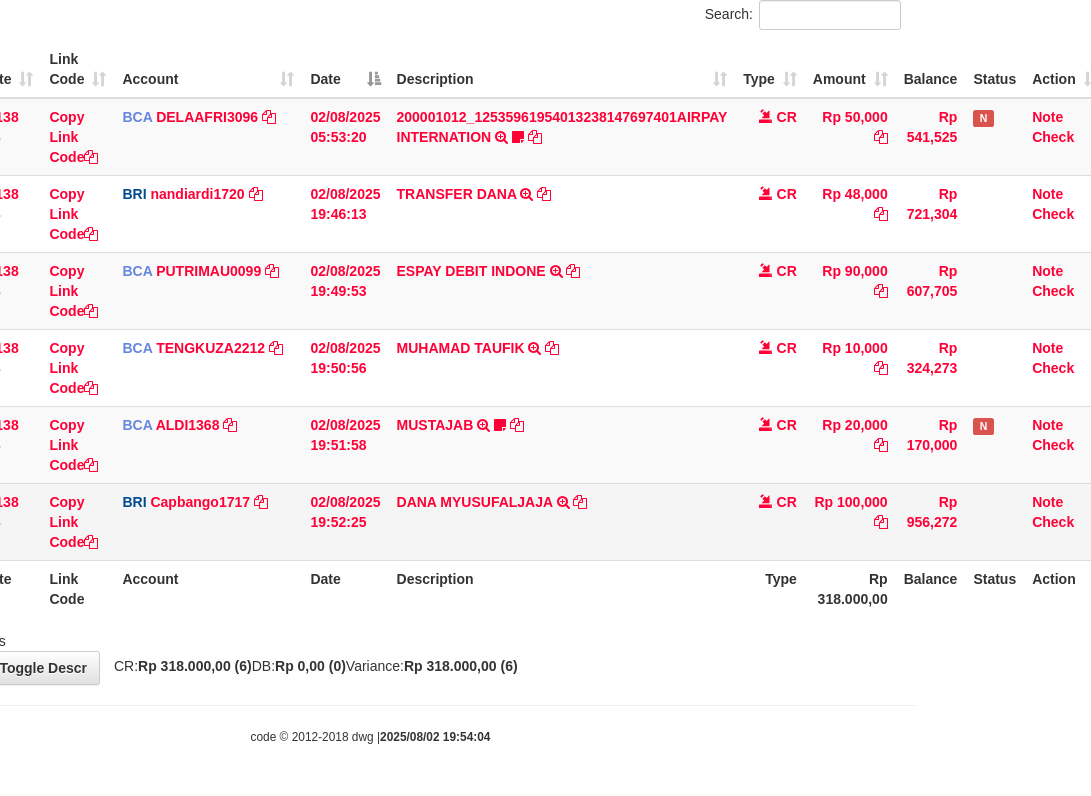 click on "DANA MYUSUFALJAJA         TRANSFER NBMB DANA MYUSUFALJAJA TO HELMI" at bounding box center (562, 521) 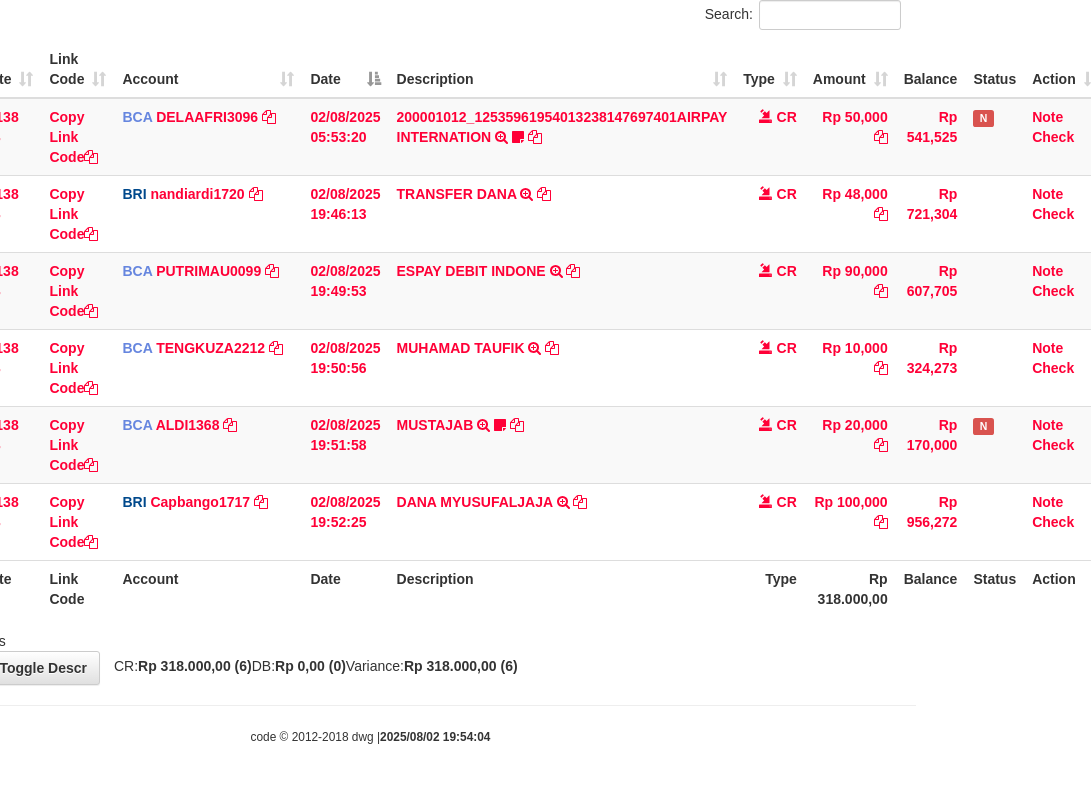 click on "Description" at bounding box center (562, 588) 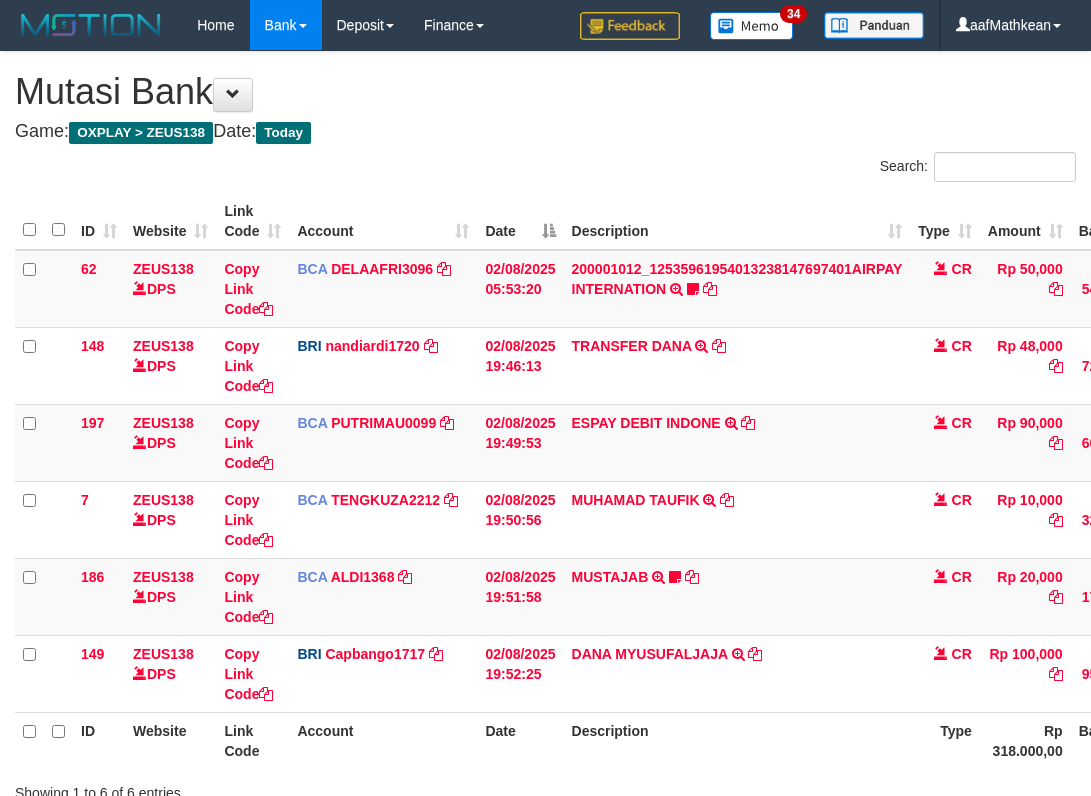 scroll, scrollTop: 152, scrollLeft: 175, axis: both 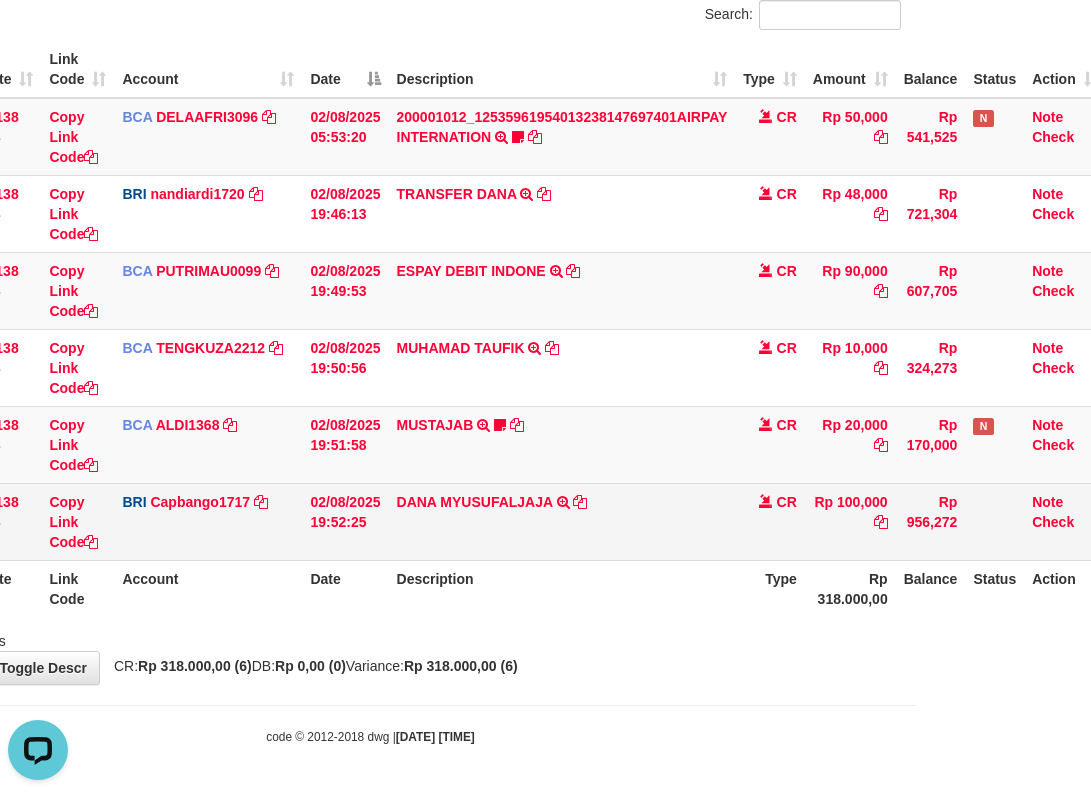 click on "62
ZEUS138    DPS
Copy Link Code
BCA
DELAAFRI3096
DPS
DELA AFRIANI
mutasi_20250802_3552 | 62
mutasi_20250802_3552 | 62
02/08/2025 05:53:20
200001012_12535961954013238147697401AIRPAY INTERNATION            TRSF E-BANKING CR 0208/FTSCY/WS95051
50000.00200001012_12535961954013238147697401AIRPAY INTERNATION    Labubutaiki
https://prnt.sc/l7T6Eus7w_Qi
CR
Rp 50,000
Rp 541,525
N
Note
Check
148
ZEUS138    DPS
Copy Link Code
BRI
nandiardi1720" at bounding box center [473, 329] 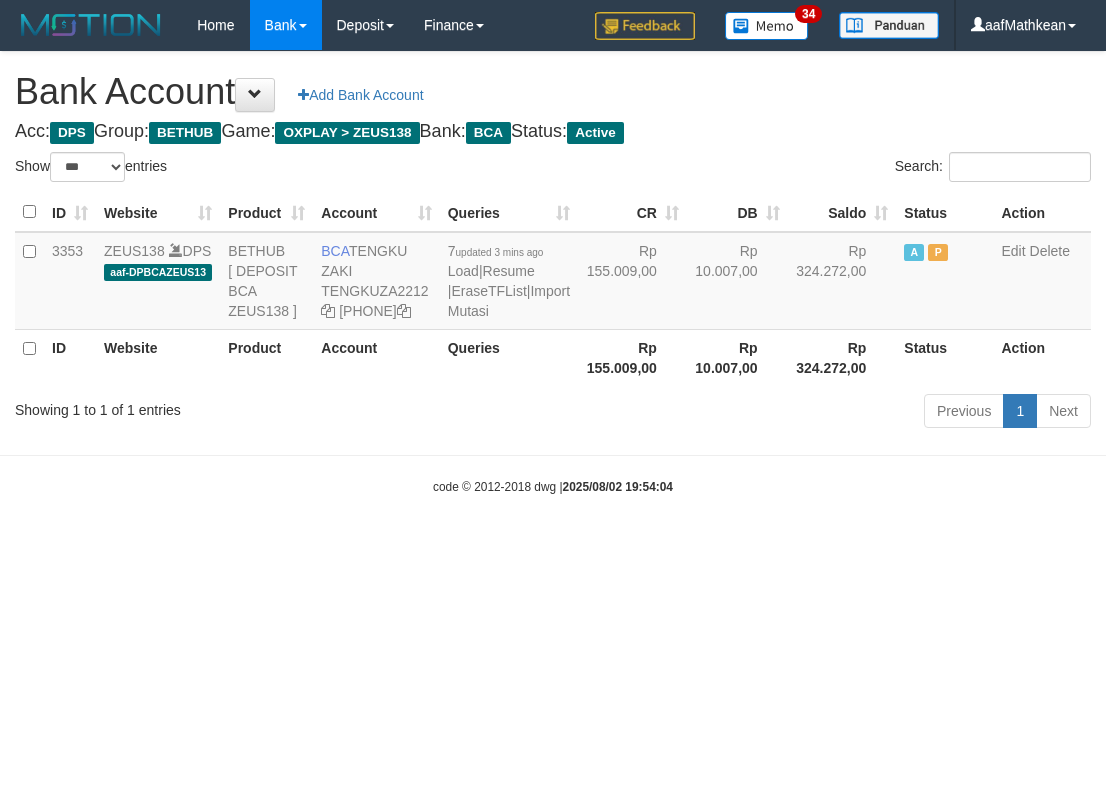 select on "***" 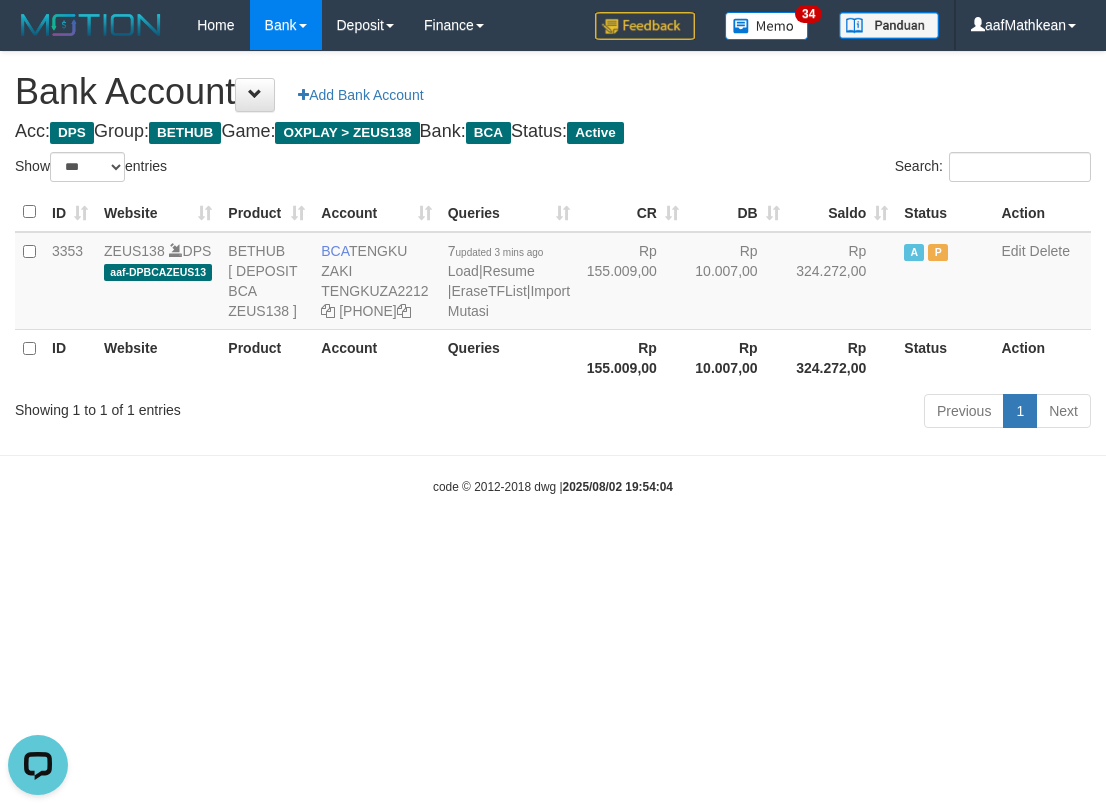 scroll, scrollTop: 0, scrollLeft: 0, axis: both 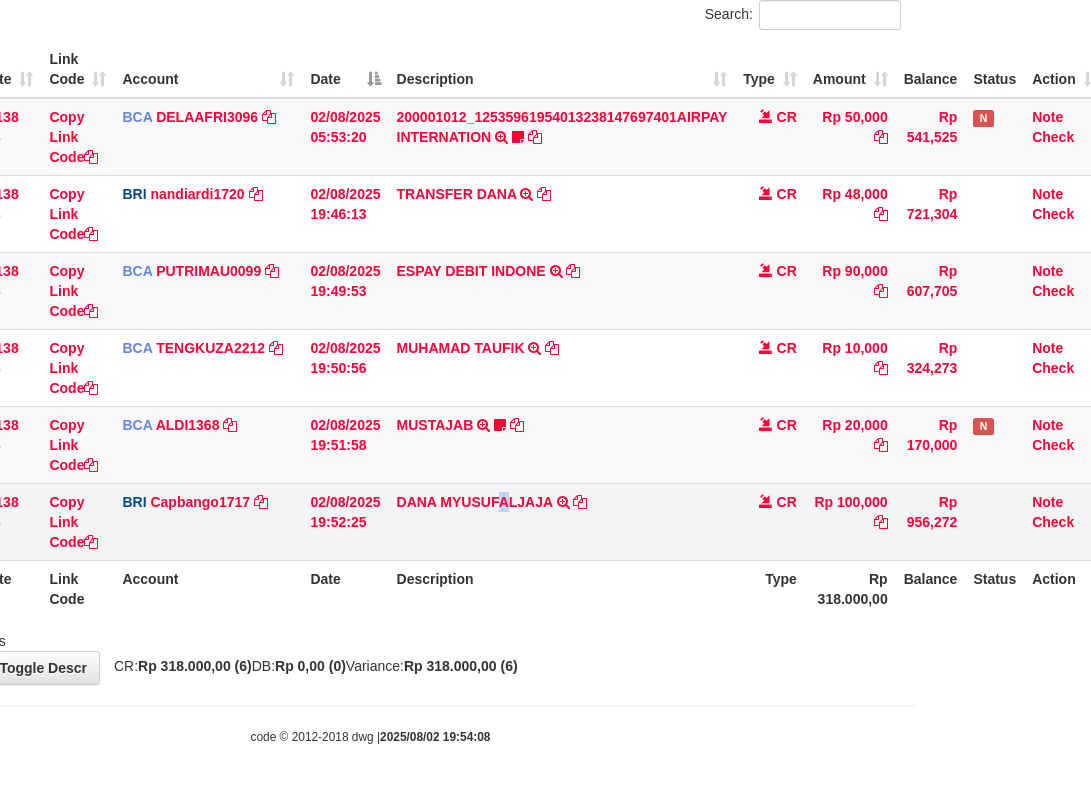 drag, startPoint x: 505, startPoint y: 533, endPoint x: 499, endPoint y: 556, distance: 23.769728 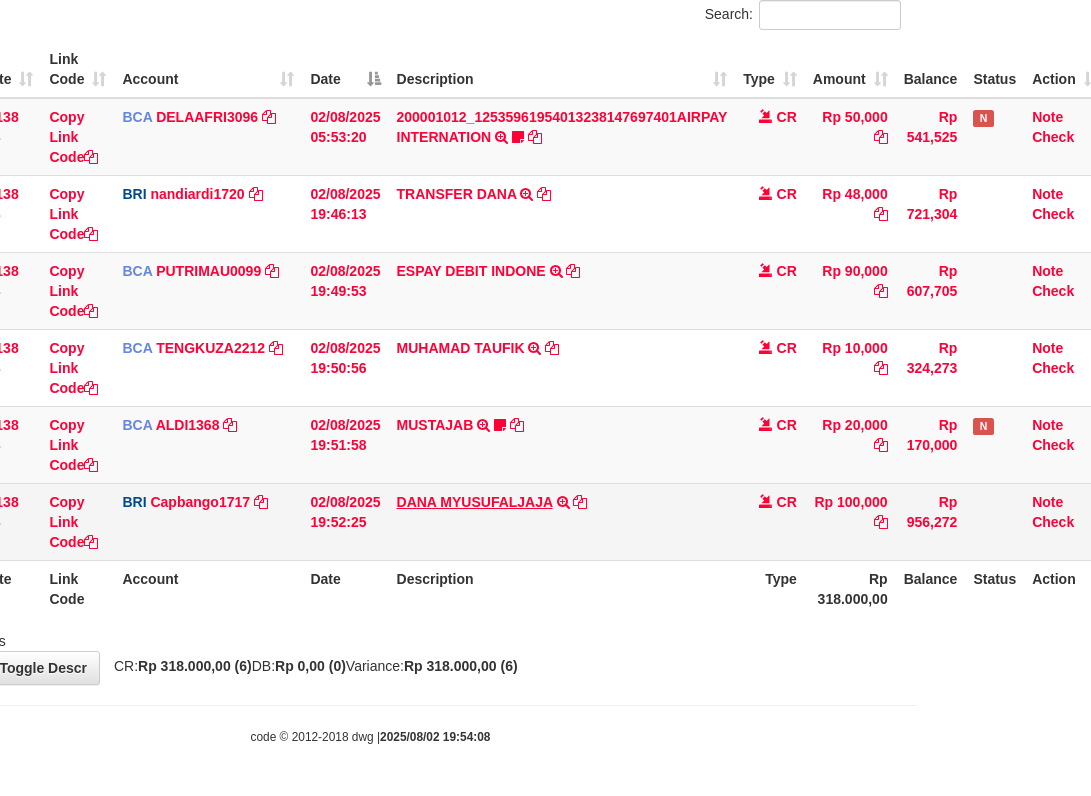 drag, startPoint x: 510, startPoint y: 568, endPoint x: 539, endPoint y: 508, distance: 66.64083 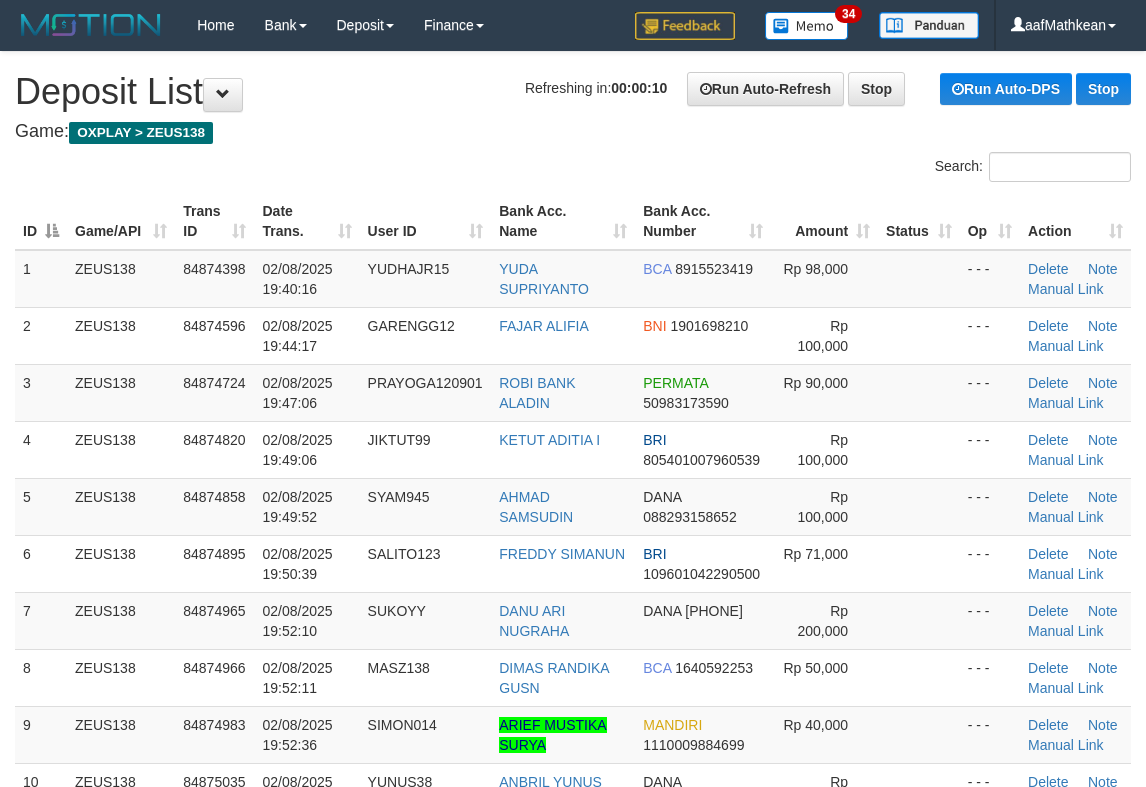 scroll, scrollTop: 0, scrollLeft: 0, axis: both 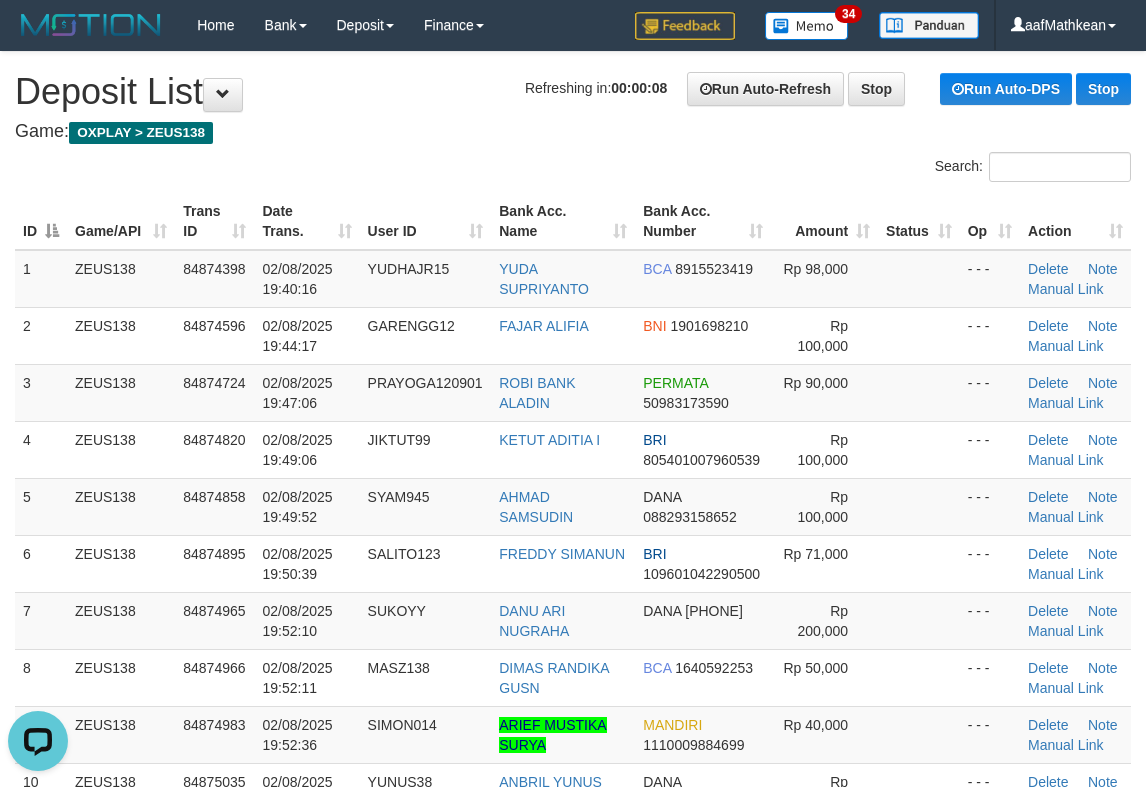 click on "Search:" at bounding box center [573, 169] 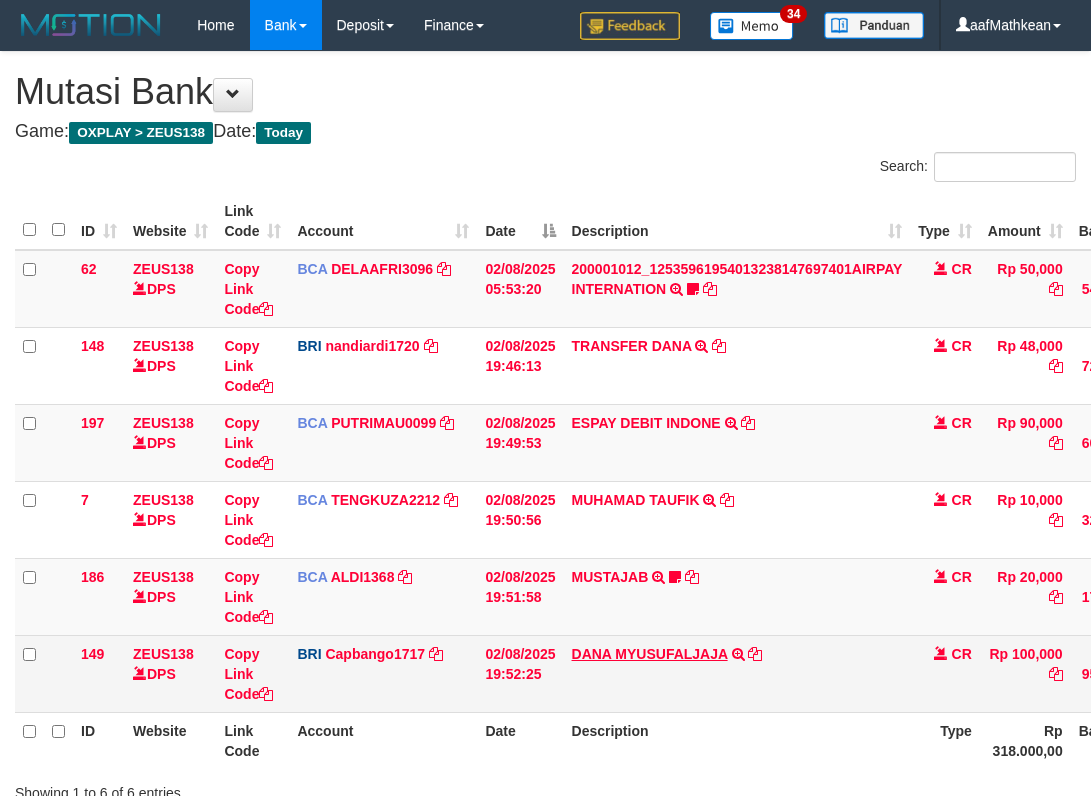 scroll, scrollTop: 152, scrollLeft: 175, axis: both 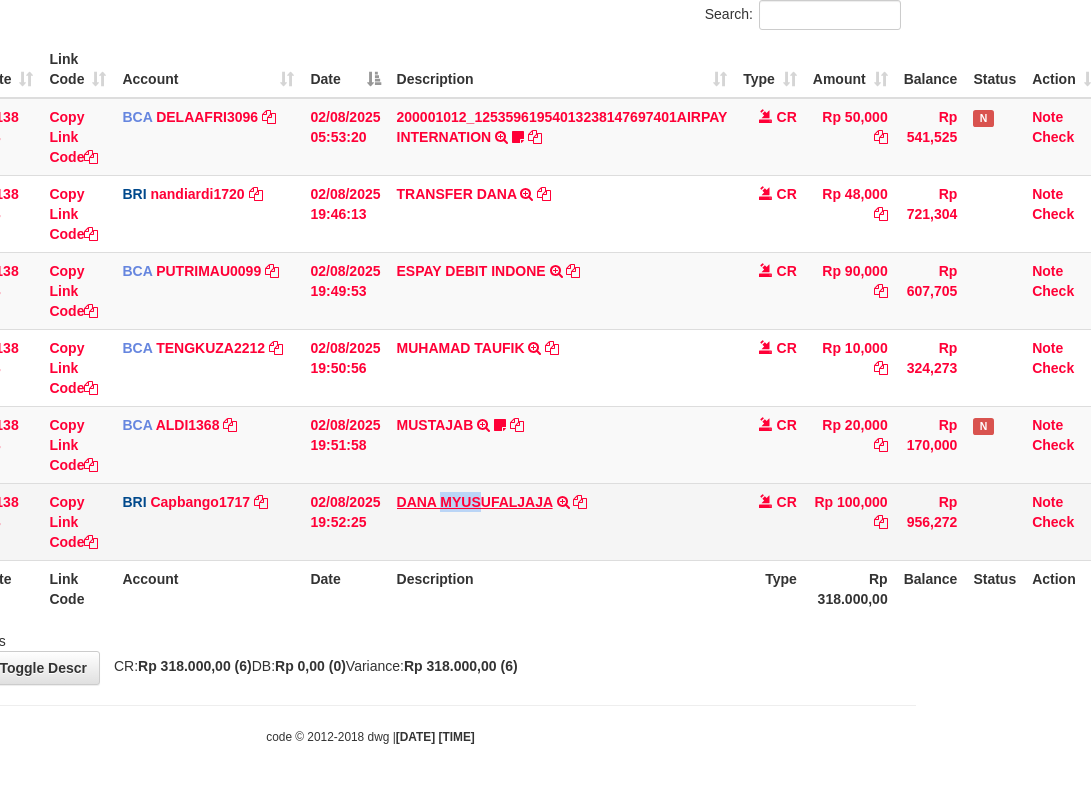 drag, startPoint x: 440, startPoint y: 491, endPoint x: 1101, endPoint y: 299, distance: 688.32043 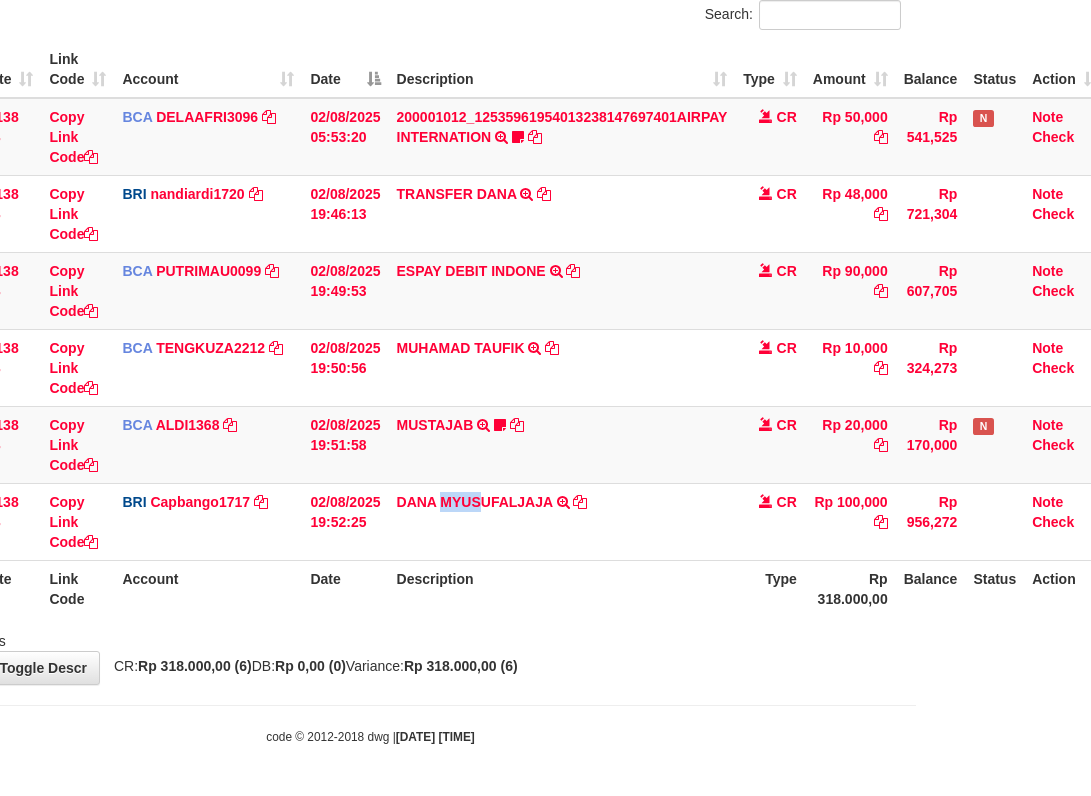 copy on "MYUS" 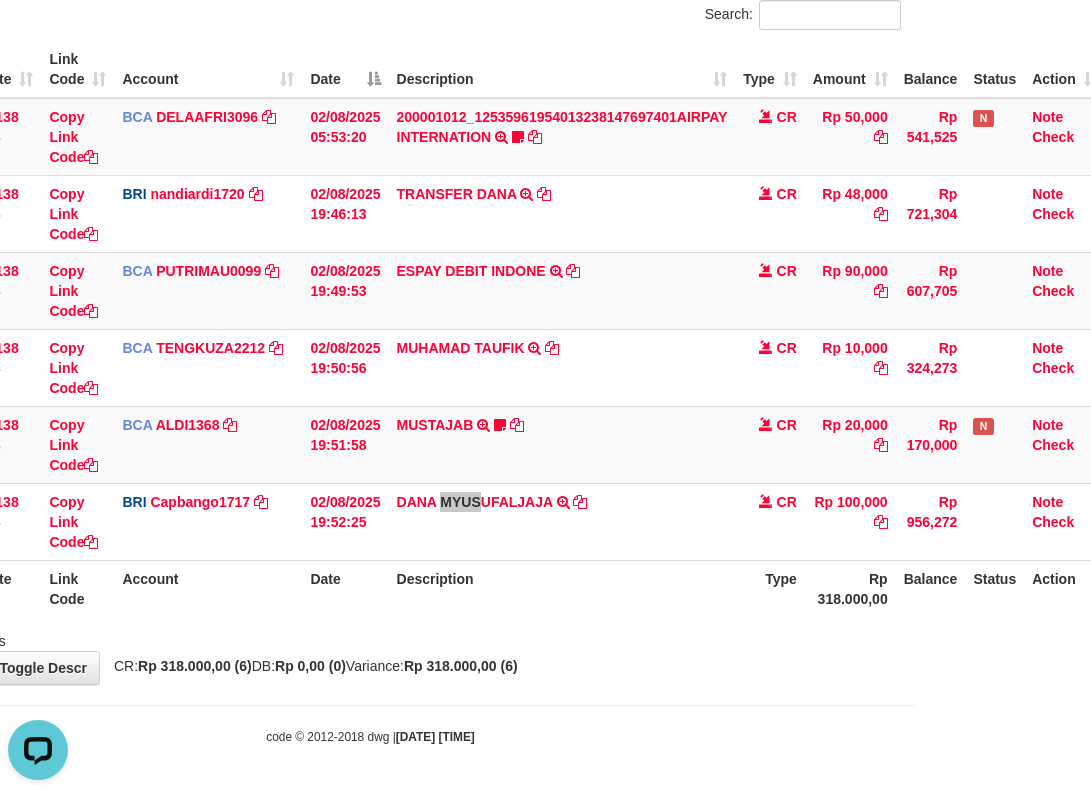 scroll, scrollTop: 0, scrollLeft: 0, axis: both 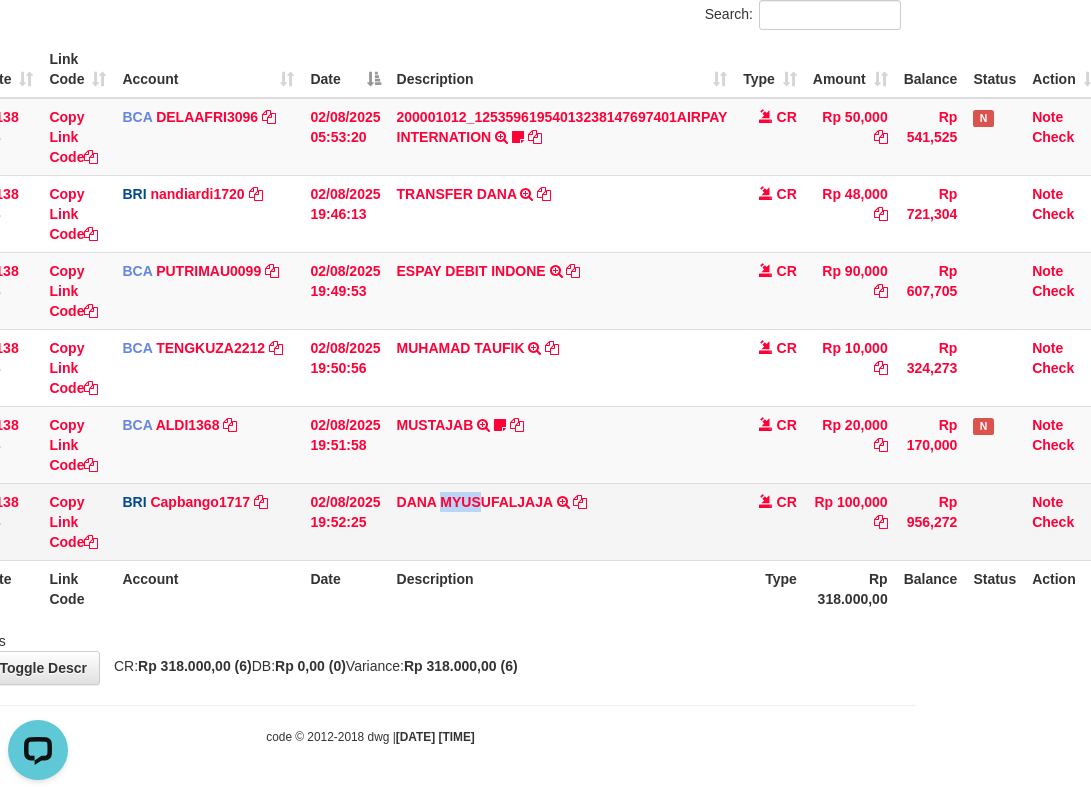 click on "62
ZEUS138    DPS
Copy Link Code
BCA
DELAAFRI3096
DPS
DELA AFRIANI
mutasi_20250802_3552 | 62
mutasi_20250802_3552 | 62
02/08/2025 05:53:20
200001012_12535961954013238147697401AIRPAY INTERNATION            TRSF E-BANKING CR 0208/FTSCY/WS95051
50000.00200001012_12535961954013238147697401AIRPAY INTERNATION    Labubutaiki
https://prnt.sc/l7T6Eus7w_Qi
CR
Rp 50,000
Rp 541,525
N
Note
Check
148
ZEUS138    DPS
Copy Link Code
BRI
nandiardi1720" at bounding box center [473, 329] 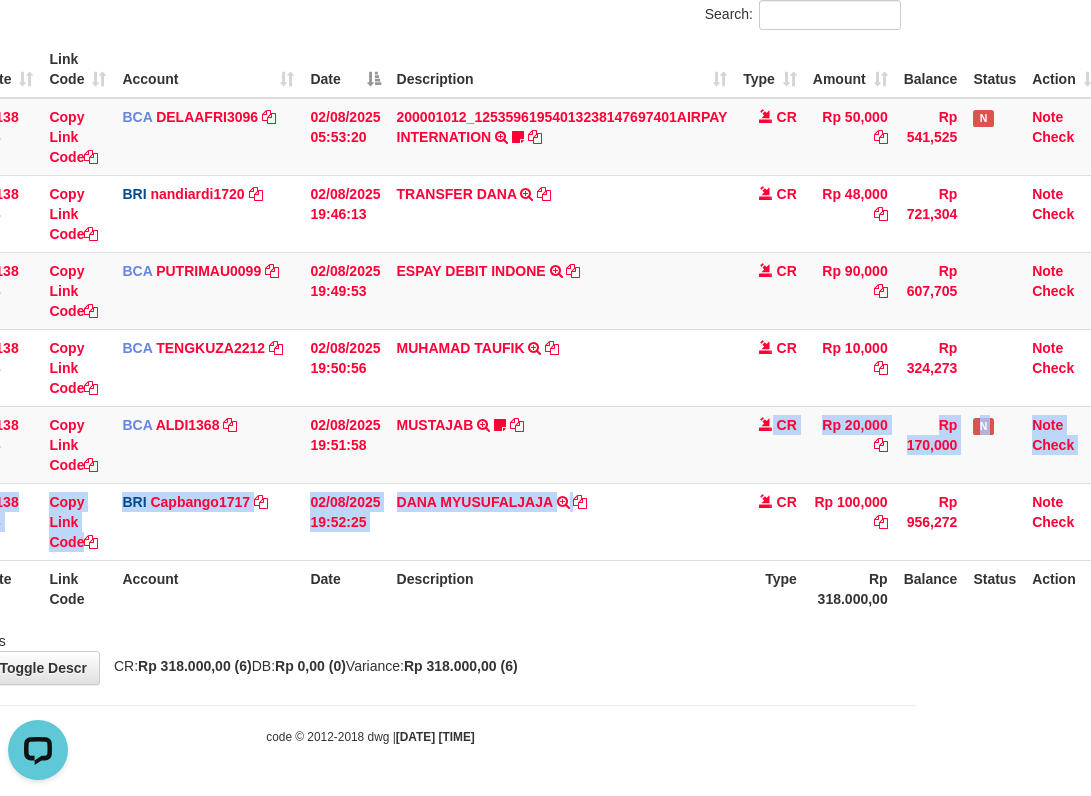 click on "Description" at bounding box center [562, 588] 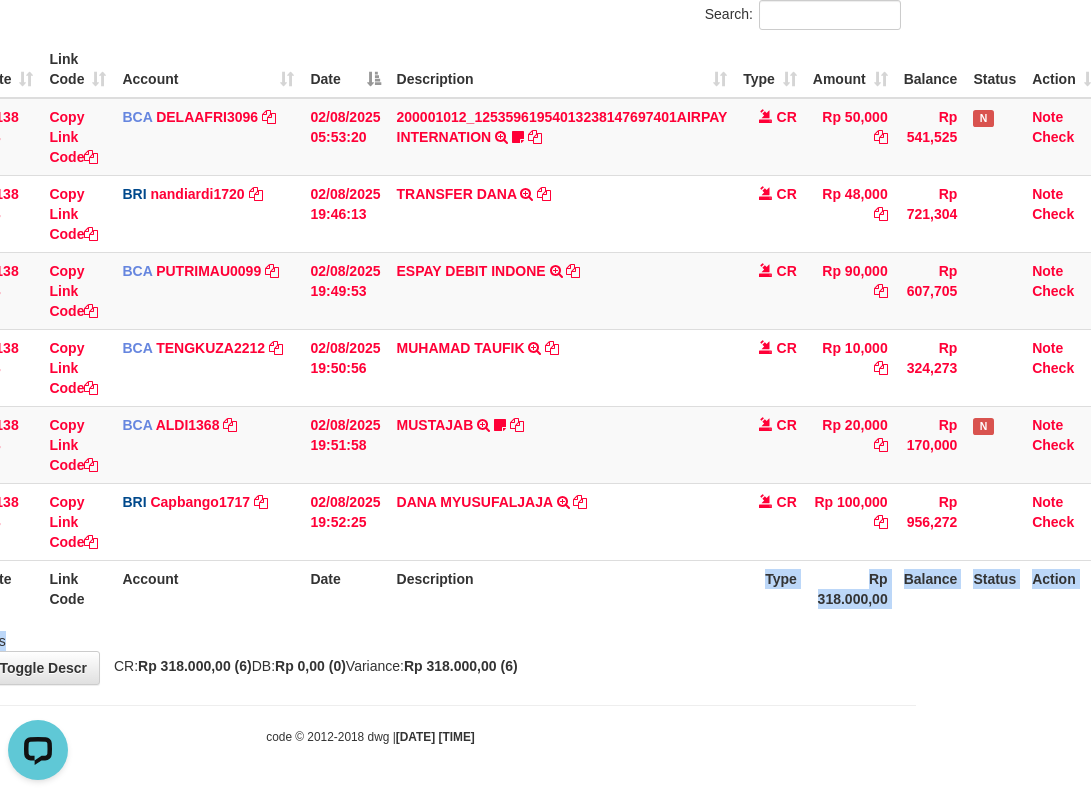 drag, startPoint x: 683, startPoint y: 626, endPoint x: 669, endPoint y: 616, distance: 17.20465 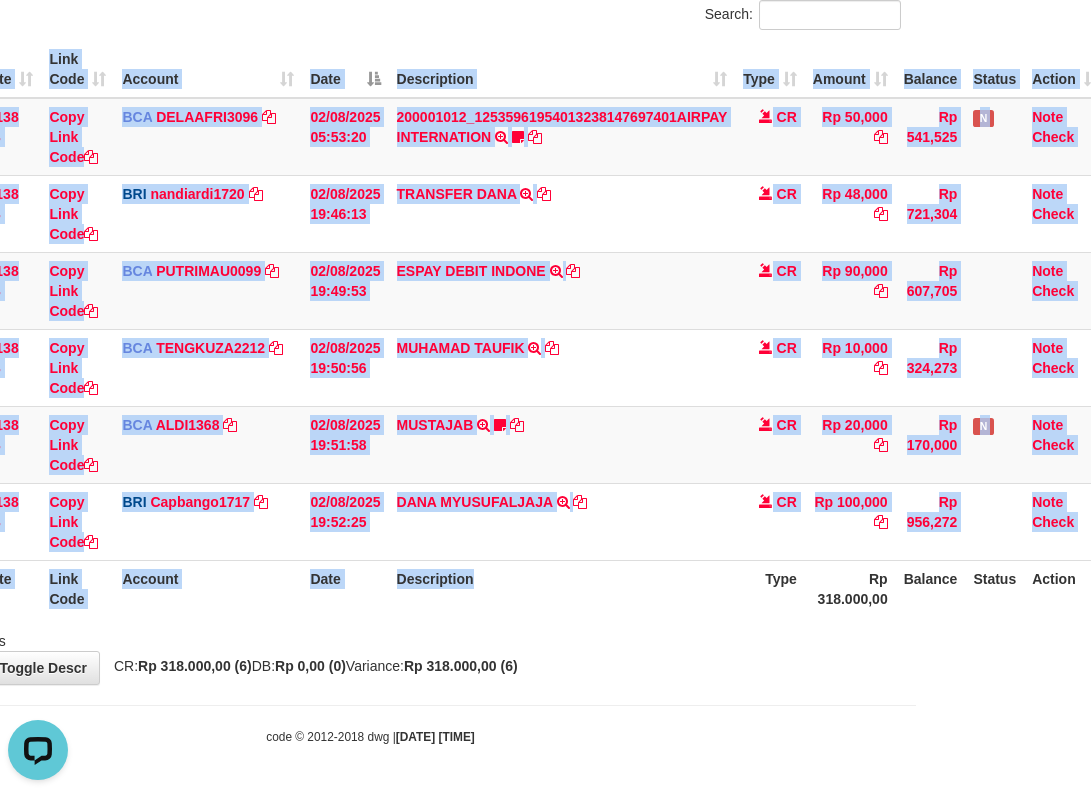 drag, startPoint x: 669, startPoint y: 616, endPoint x: 654, endPoint y: 609, distance: 16.552946 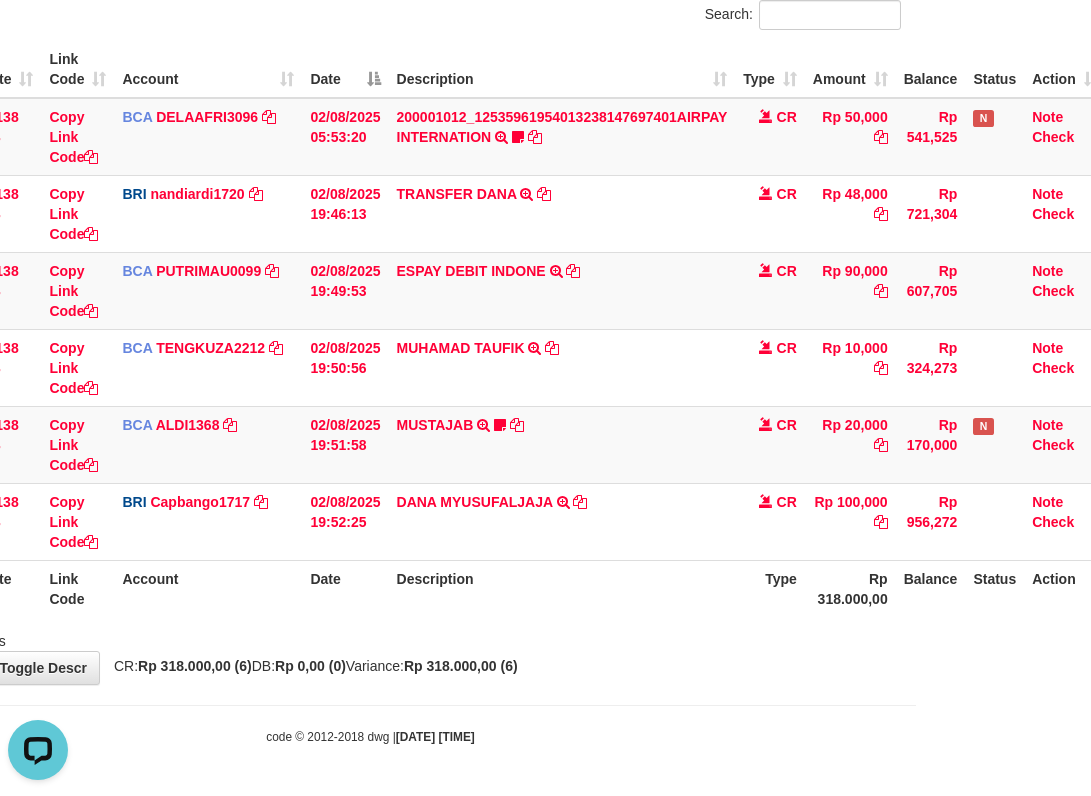 drag, startPoint x: 651, startPoint y: 599, endPoint x: 1098, endPoint y: 643, distance: 449.16034 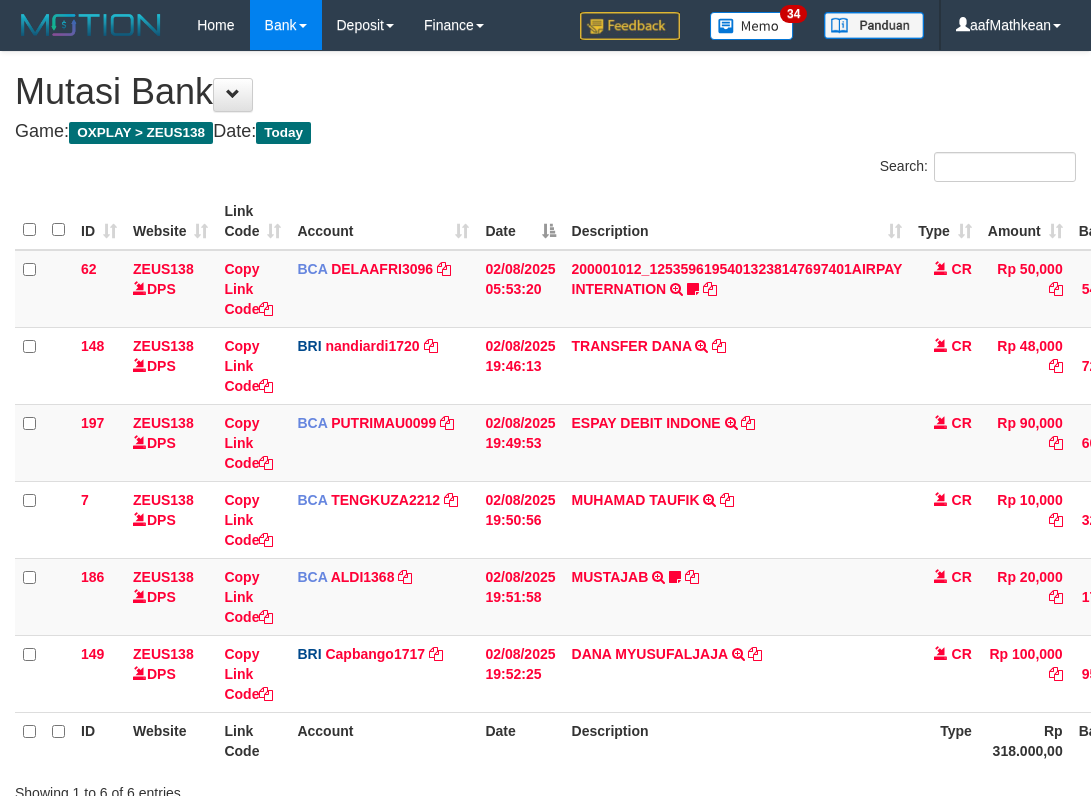 scroll, scrollTop: 152, scrollLeft: 175, axis: both 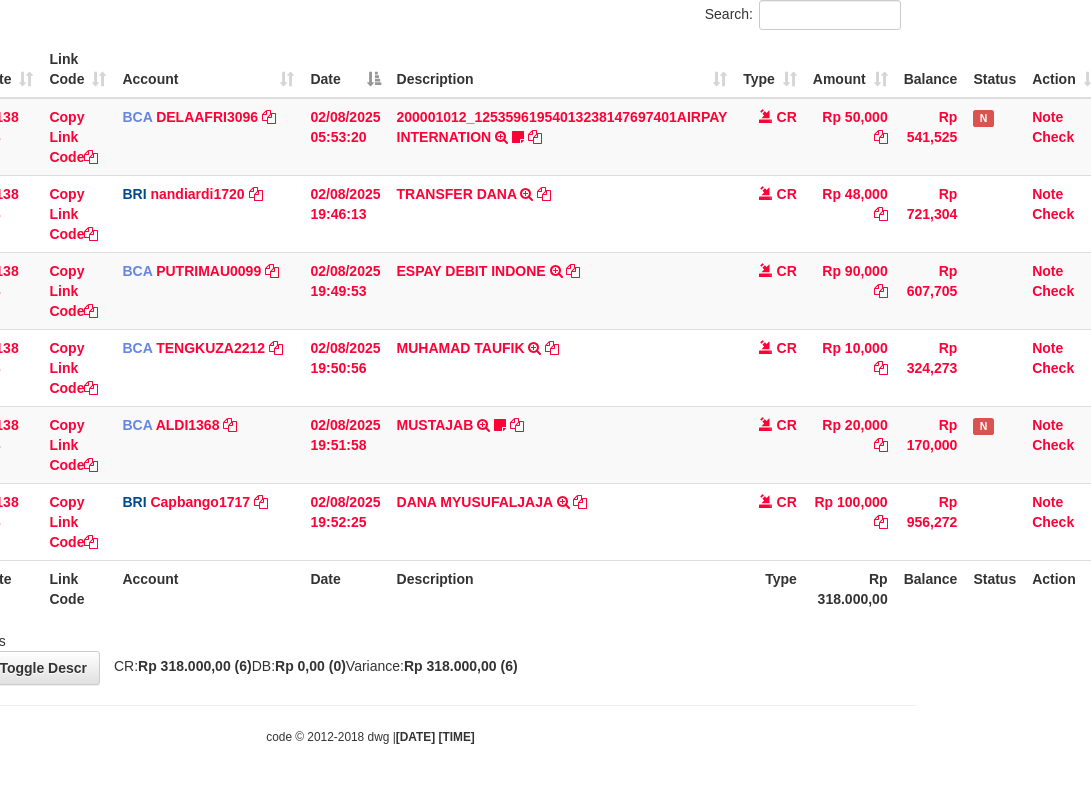 click on "Description" at bounding box center (562, 588) 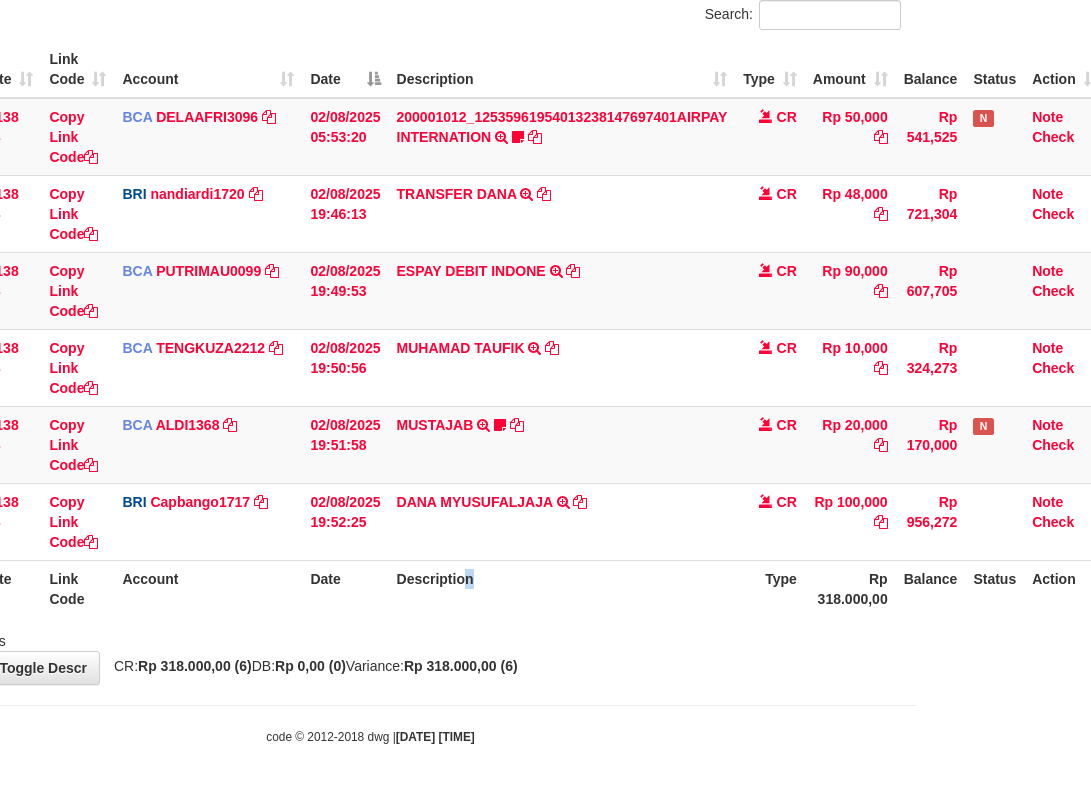 drag, startPoint x: 467, startPoint y: 589, endPoint x: 617, endPoint y: 637, distance: 157.49286 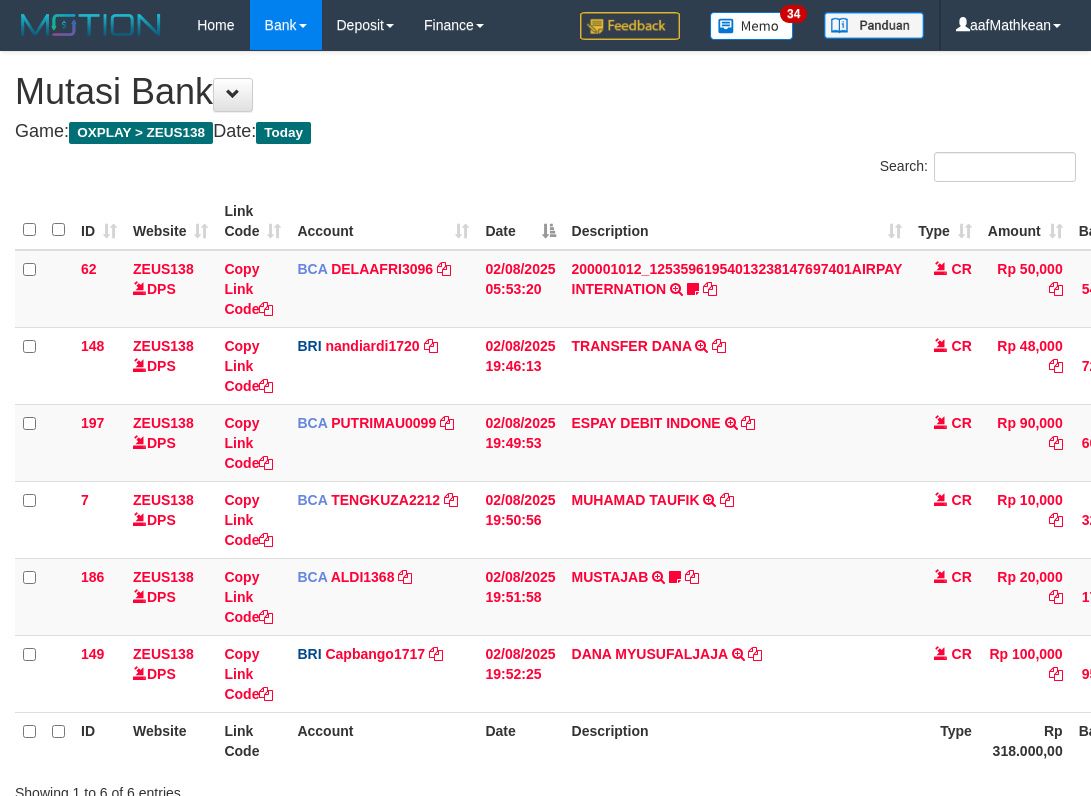 scroll, scrollTop: 152, scrollLeft: 175, axis: both 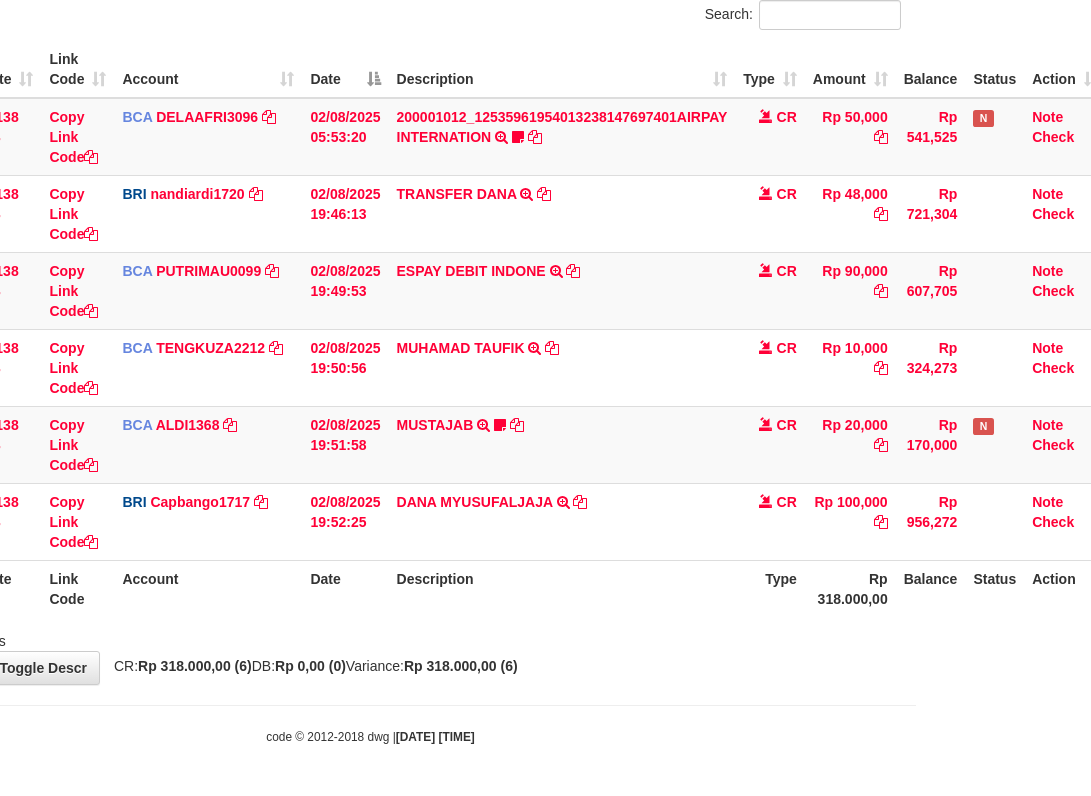 click on "Showing 1 to 6 of 6 entries" at bounding box center [370, 637] 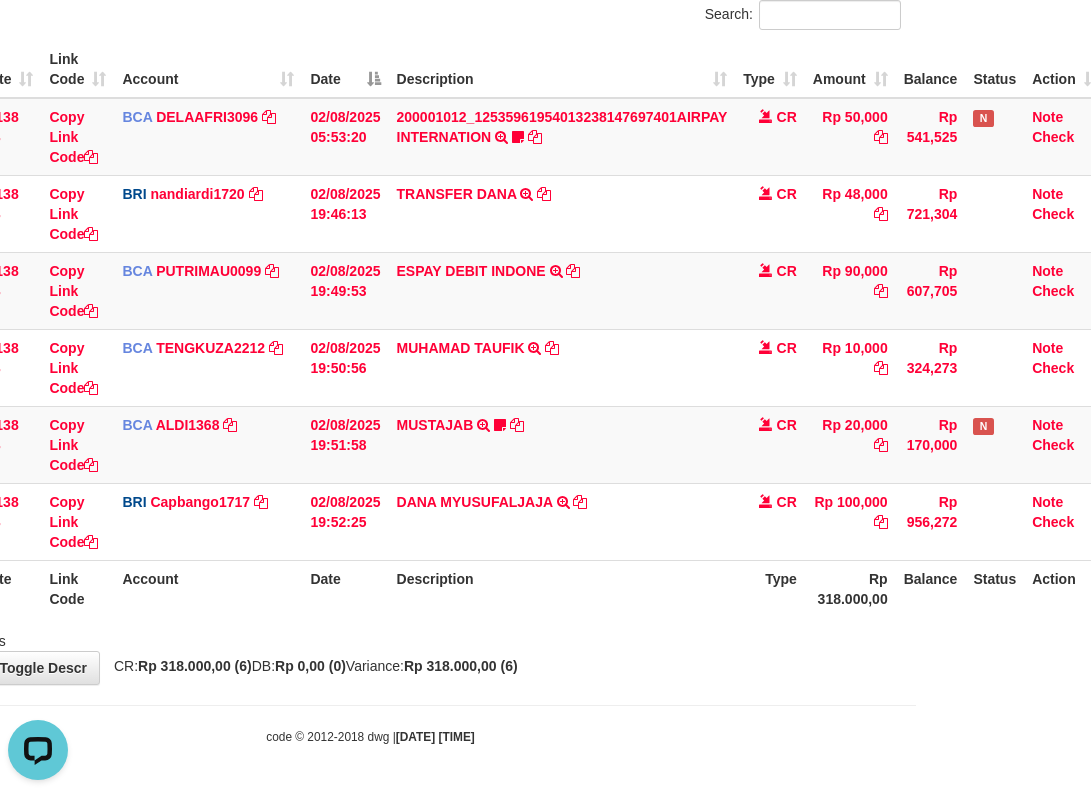 scroll, scrollTop: 0, scrollLeft: 0, axis: both 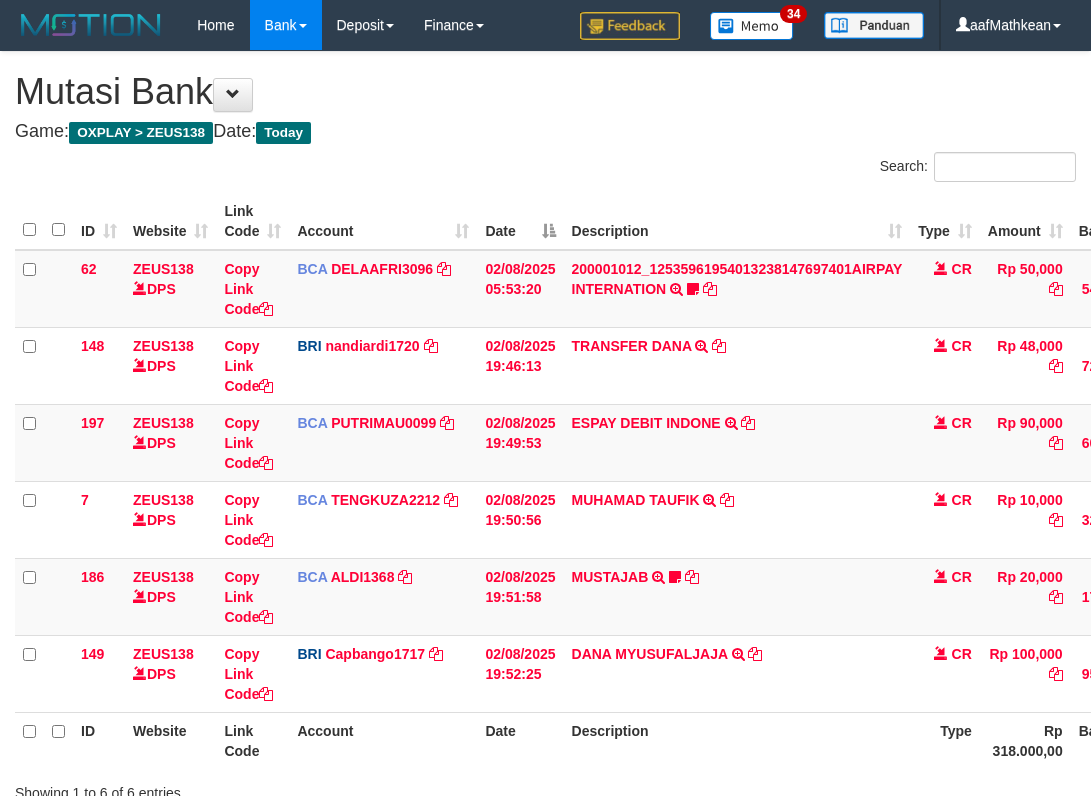 click on "Description" at bounding box center [737, 740] 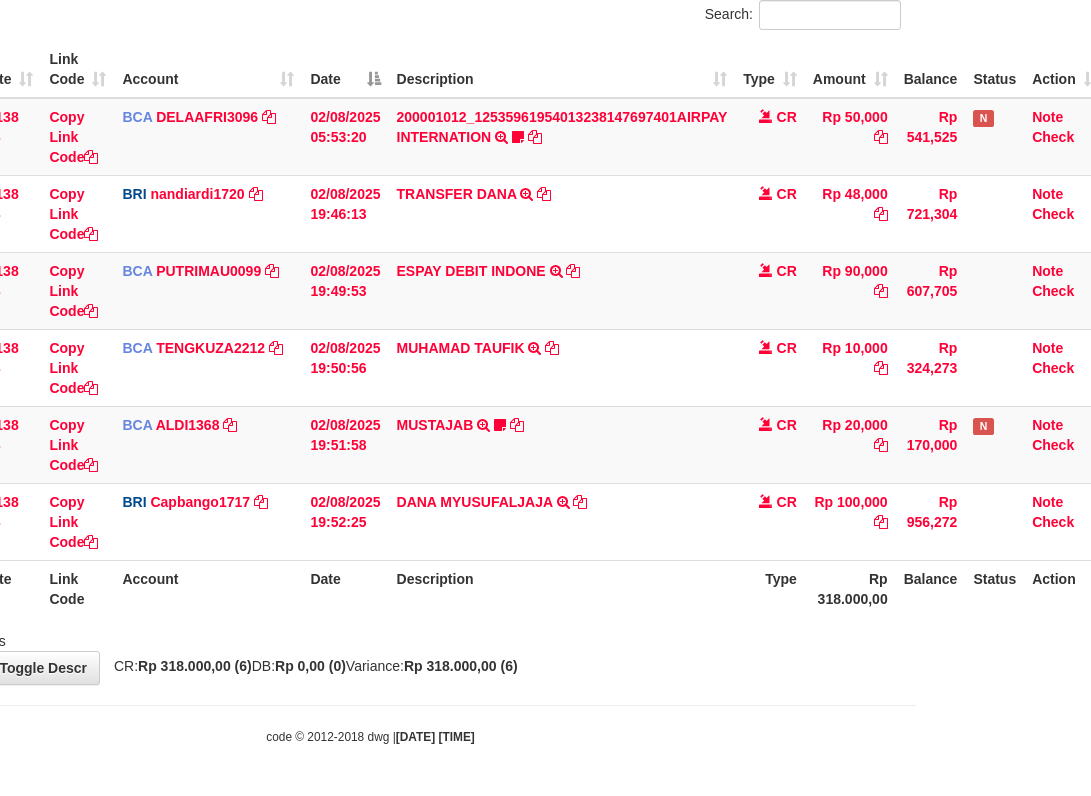 click on "Description" at bounding box center (562, 588) 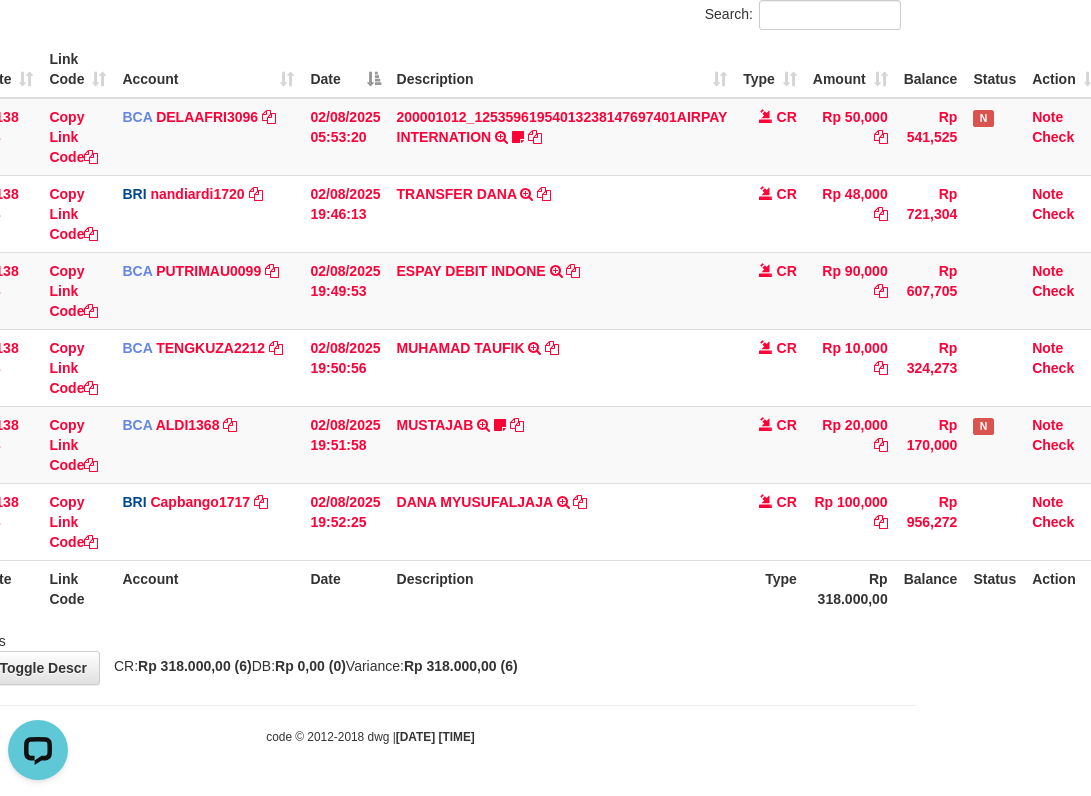 scroll, scrollTop: 0, scrollLeft: 0, axis: both 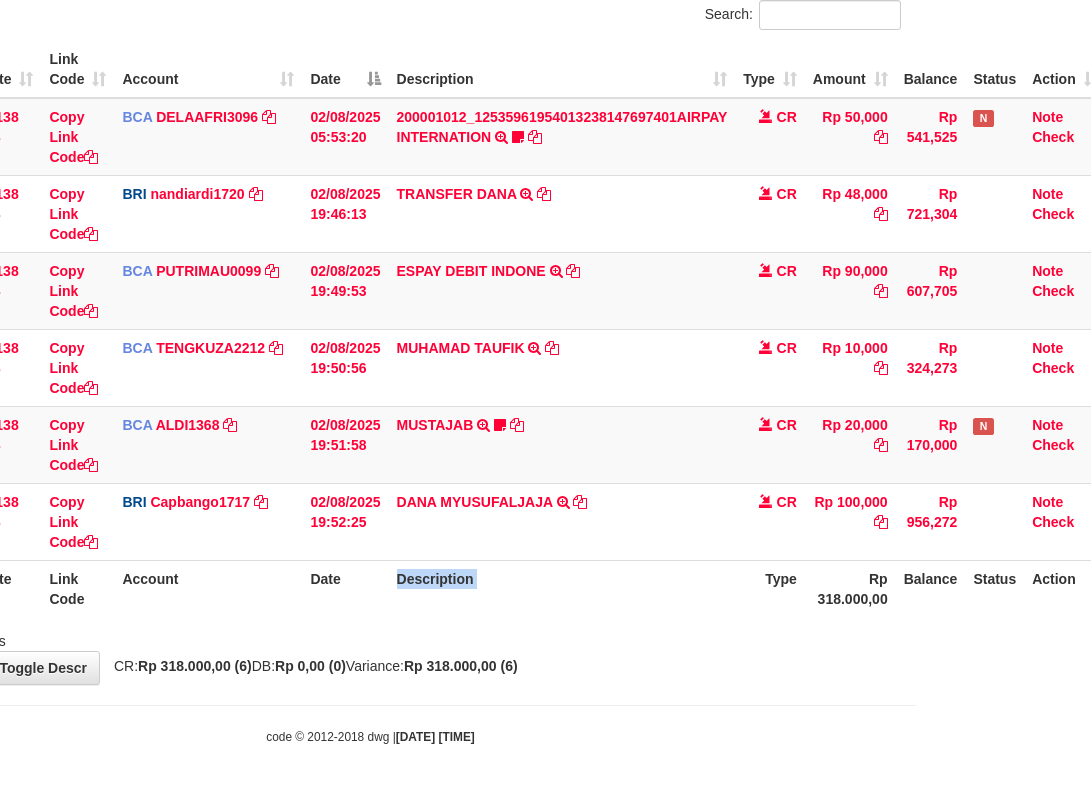 click on "Description" at bounding box center [562, 588] 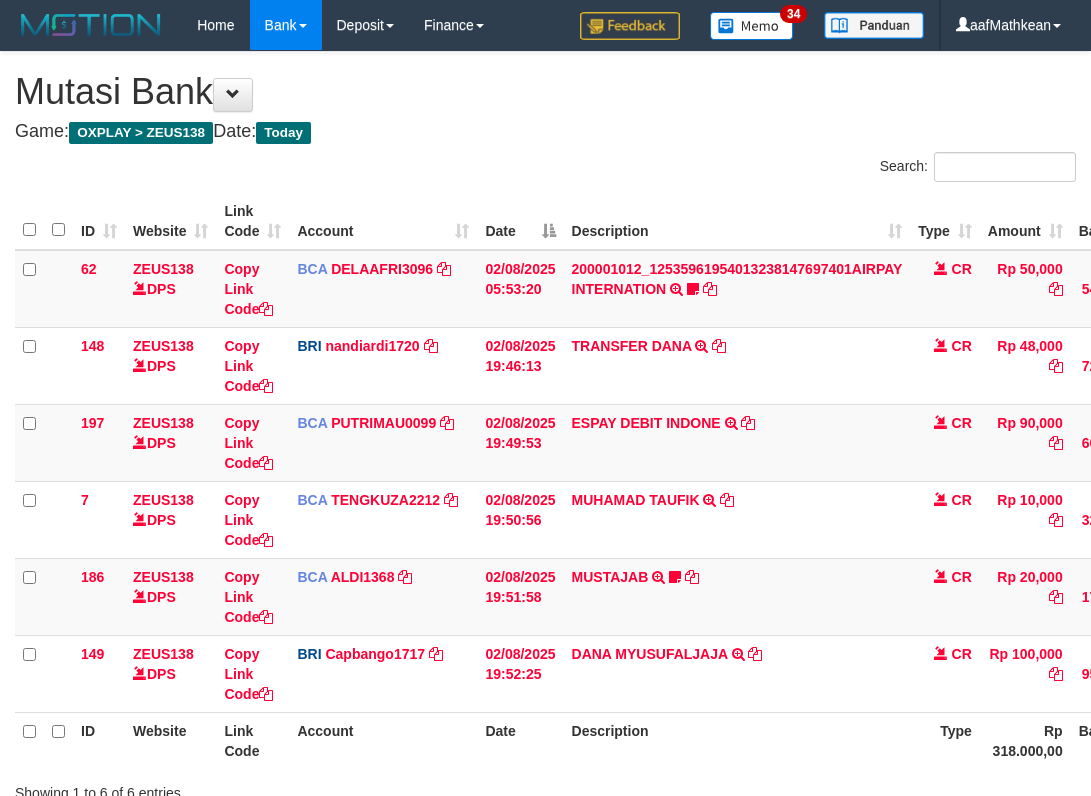 scroll, scrollTop: 152, scrollLeft: 175, axis: both 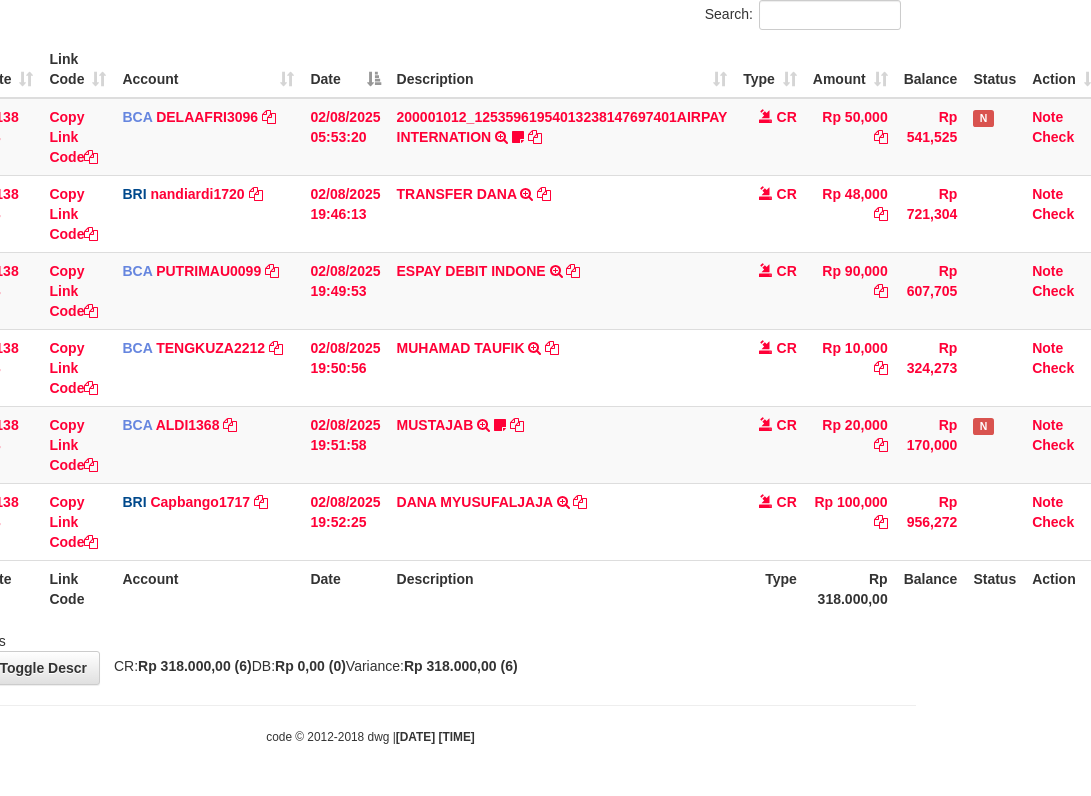 click on "Description" at bounding box center (562, 588) 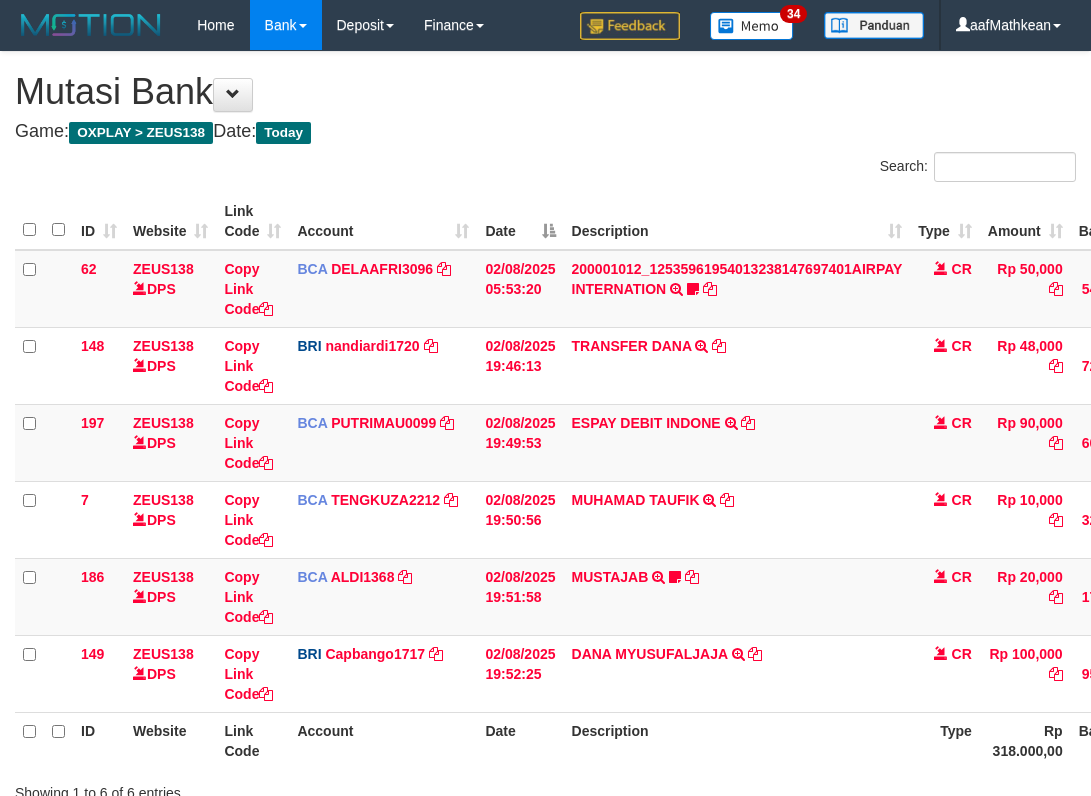 scroll, scrollTop: 152, scrollLeft: 175, axis: both 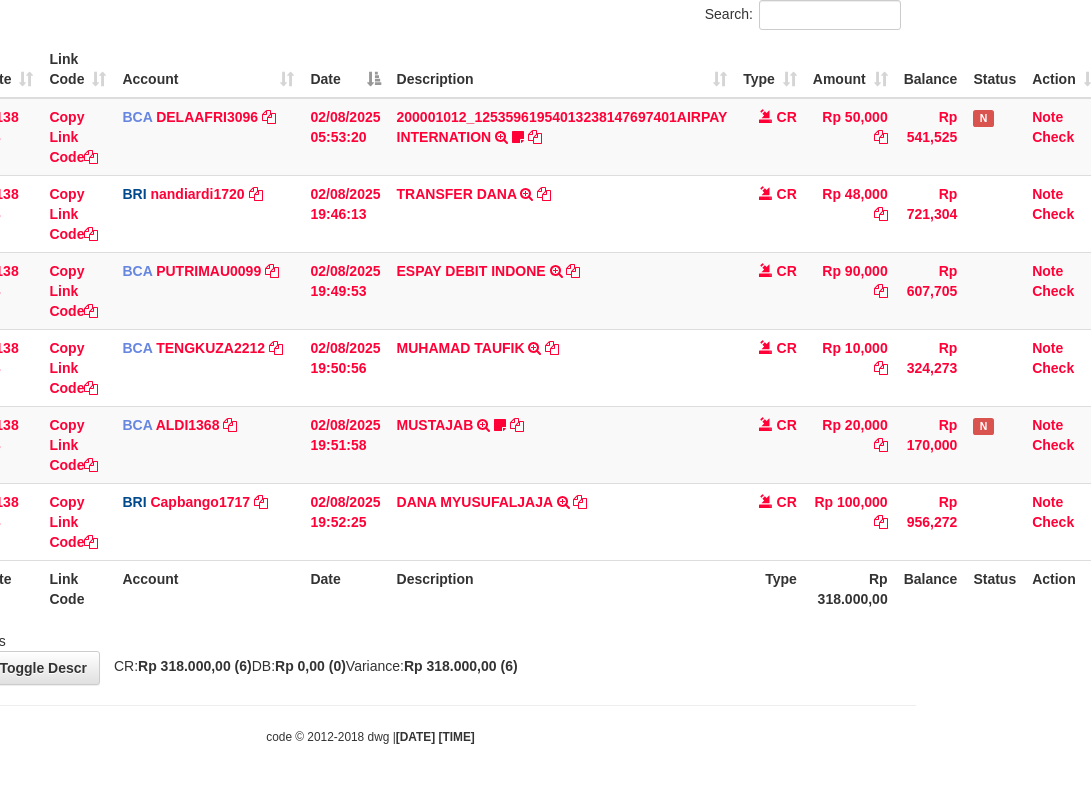 drag, startPoint x: 0, startPoint y: 0, endPoint x: 628, endPoint y: 584, distance: 857.578 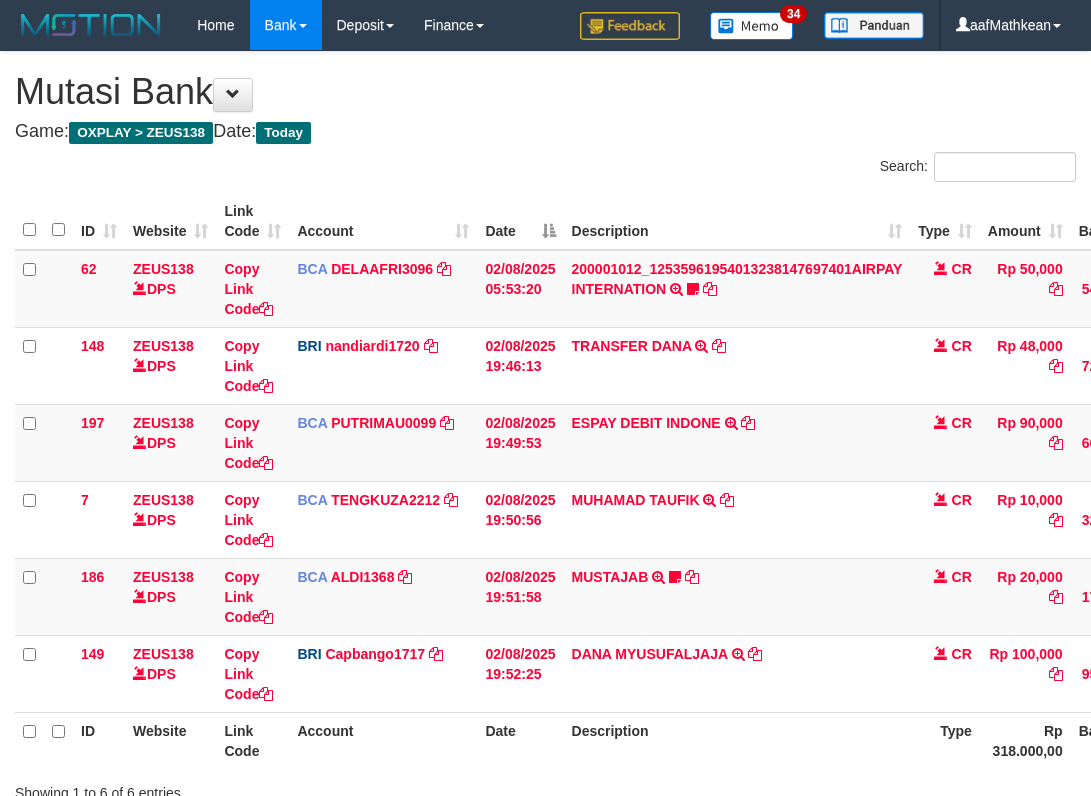 scroll, scrollTop: 152, scrollLeft: 175, axis: both 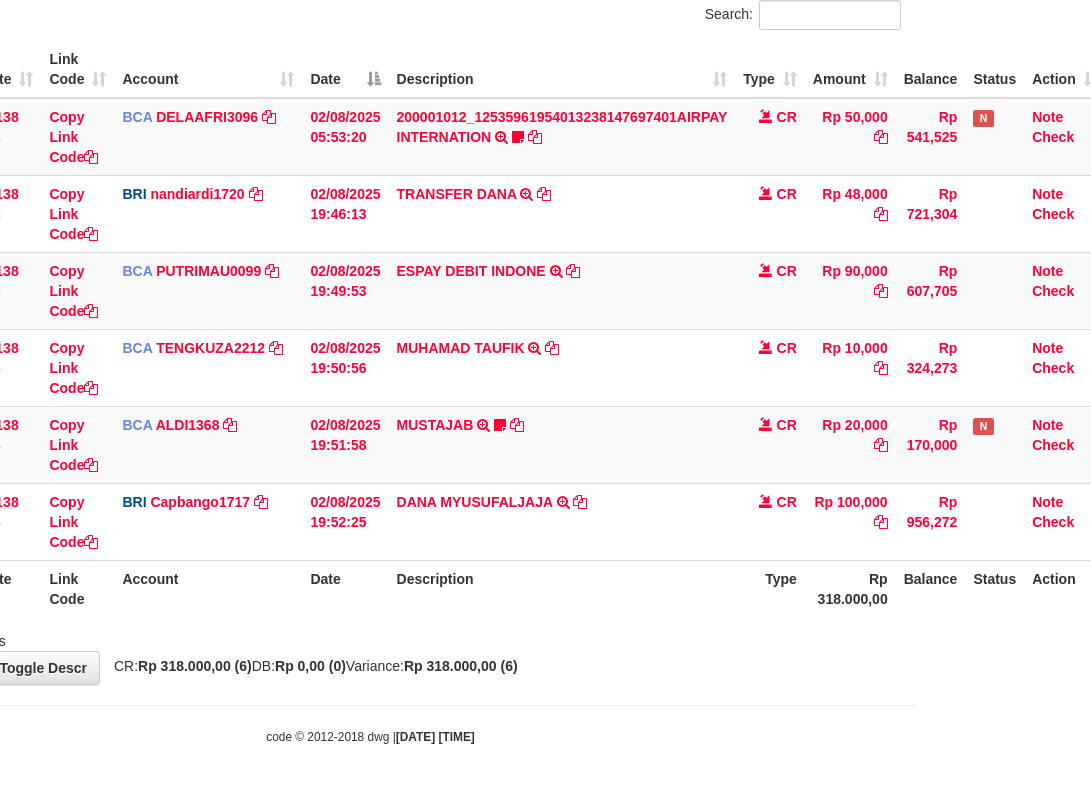 click on "Description" at bounding box center [562, 588] 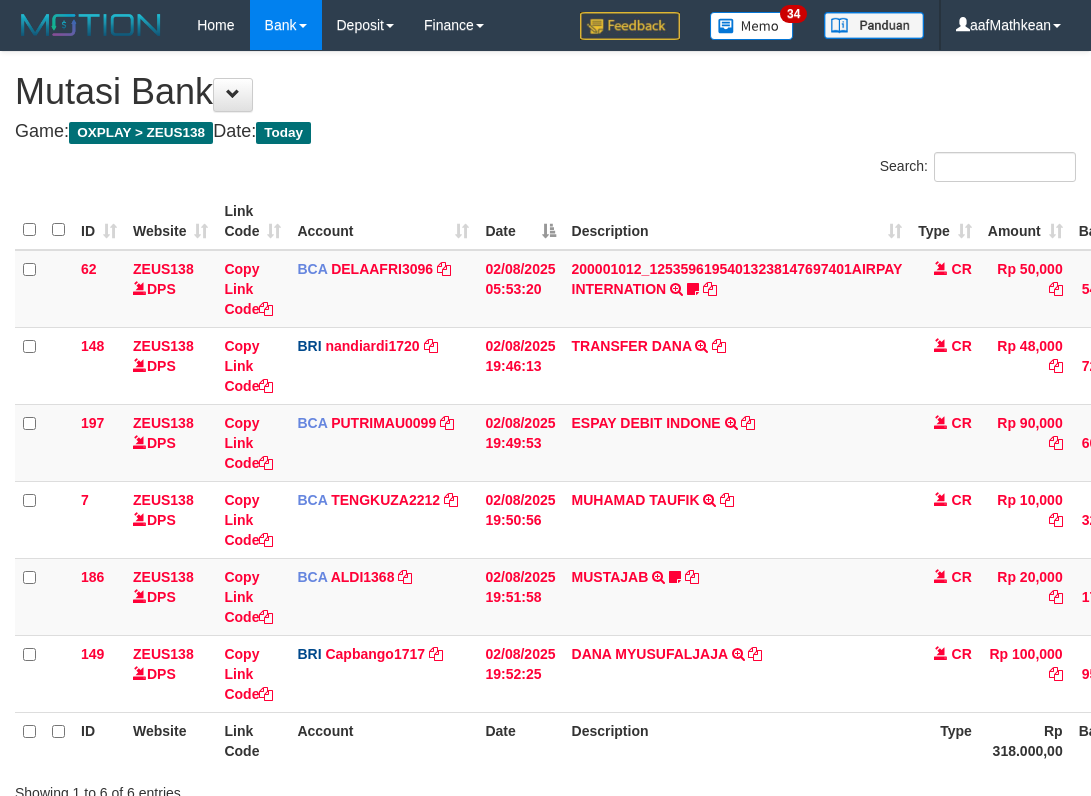 scroll, scrollTop: 152, scrollLeft: 175, axis: both 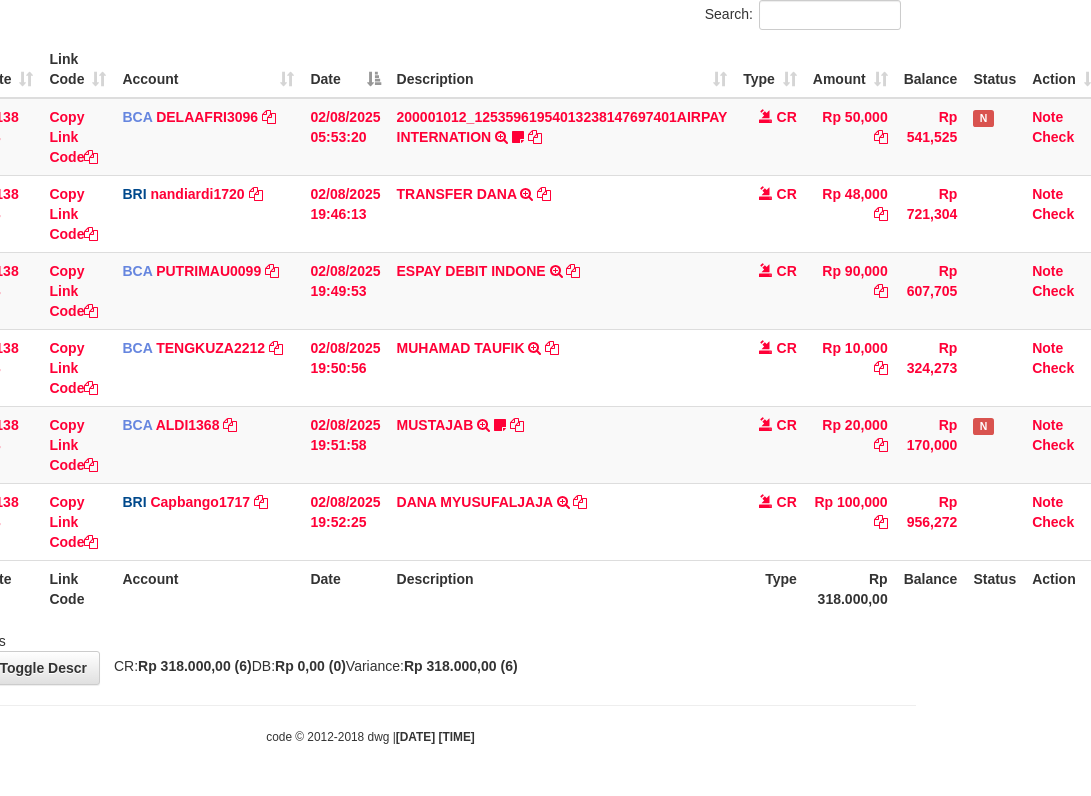 click on "Description" at bounding box center [562, 588] 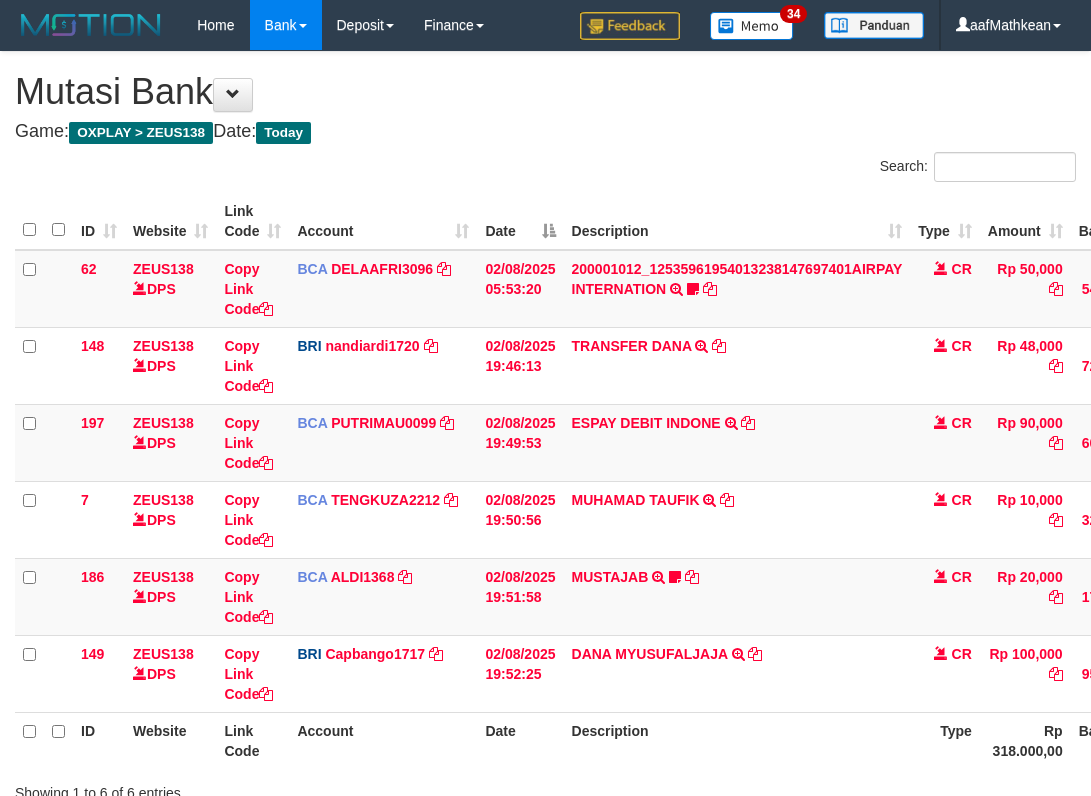 scroll, scrollTop: 152, scrollLeft: 175, axis: both 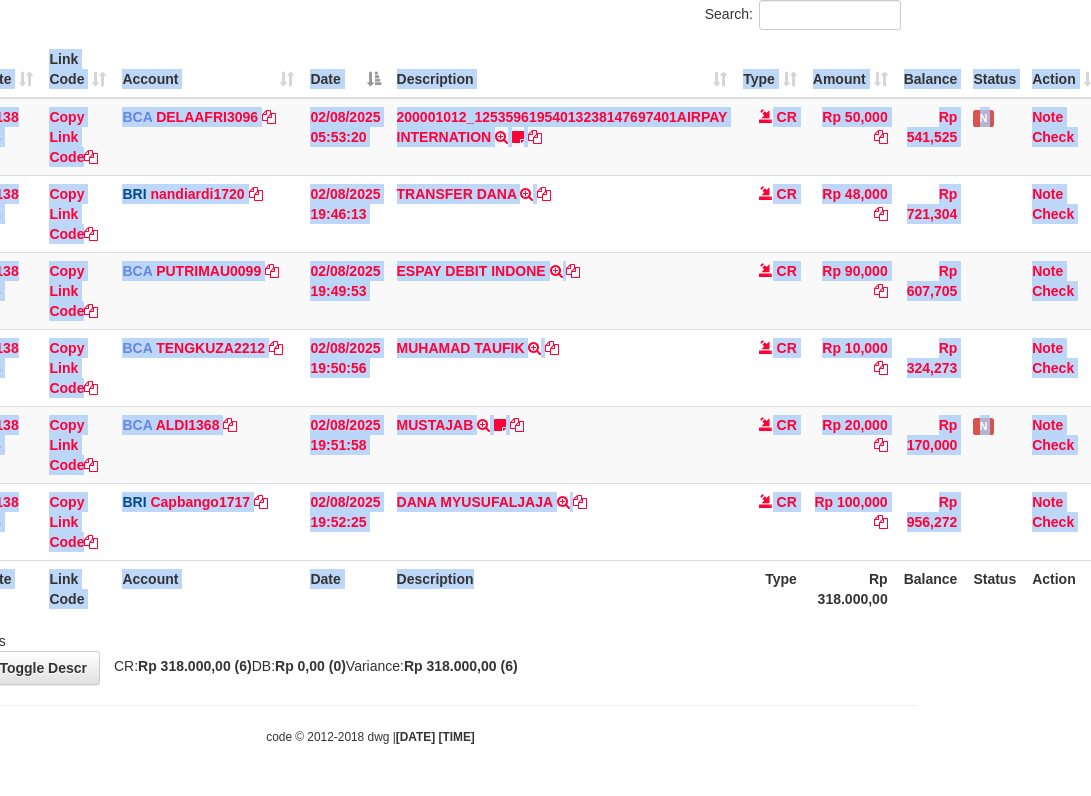 click on "ID Website Link Code Account Date Description Type Amount Balance Status Action
62
ZEUS138    DPS
Copy Link Code
BCA
DELAAFRI3096
DPS
[FIRST] [LAST]
mutasi_20250802_3552 | 62
mutasi_20250802_3552 | 62
[DATE] [TIME]
200001012_12535961954013238147697401AIRPAY INTERNATION            TRSF E-BANKING CR 0208/FTSCY/WS95051
50000.00200001012_12535961954013238147697401AIRPAY INTERNATION    Labubutaiki
https://prnt.sc/l7T6Eus7w_Qi
CR
Rp 50,000
Rp 541,525
N
Note
Check
148
ZEUS138    DPS" at bounding box center [370, 329] 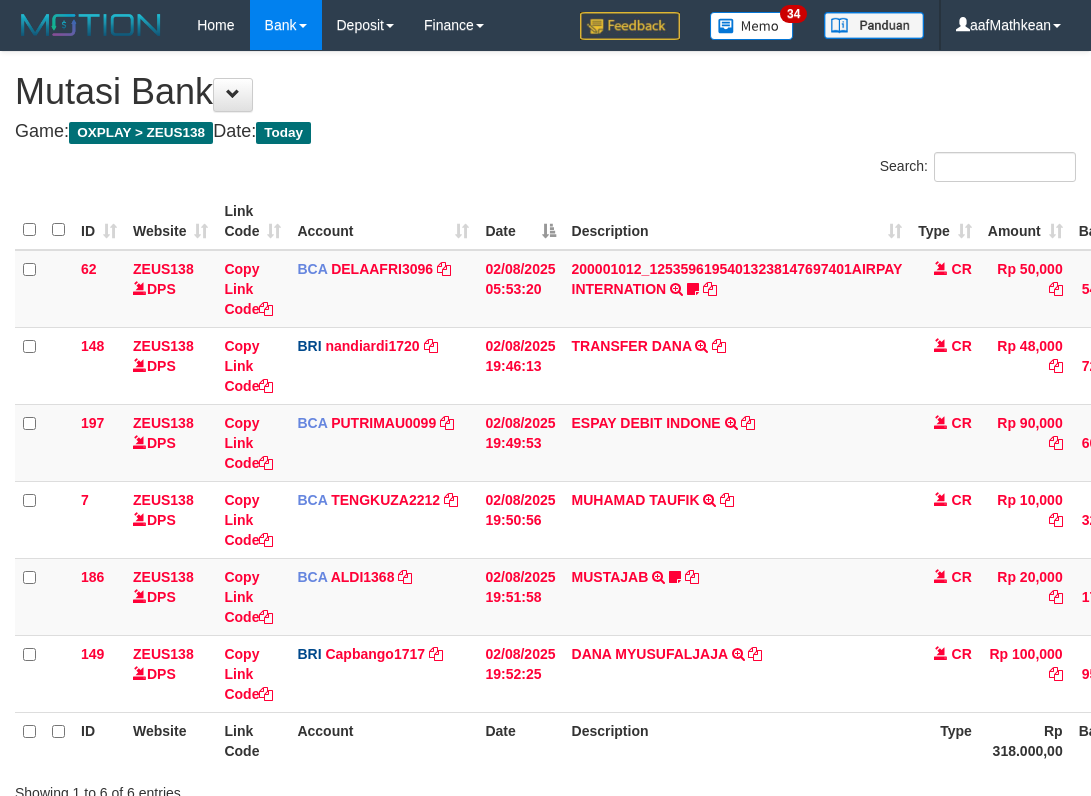 scroll, scrollTop: 152, scrollLeft: 175, axis: both 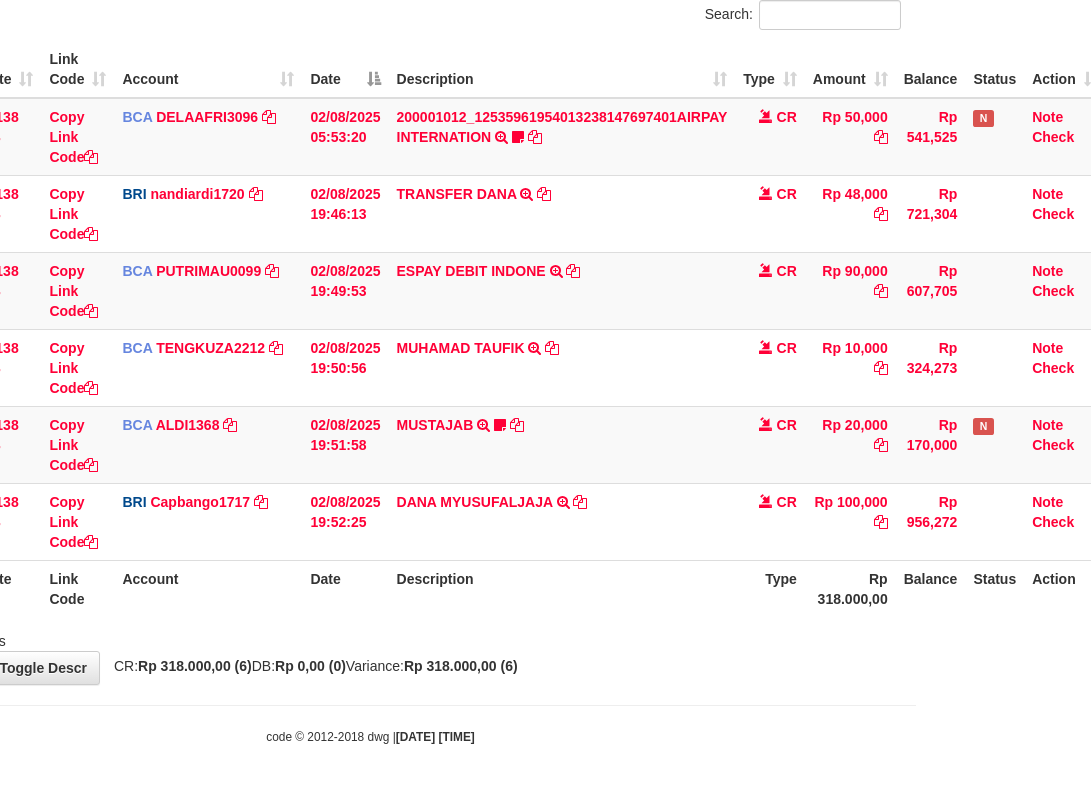 click on "Description" at bounding box center (562, 588) 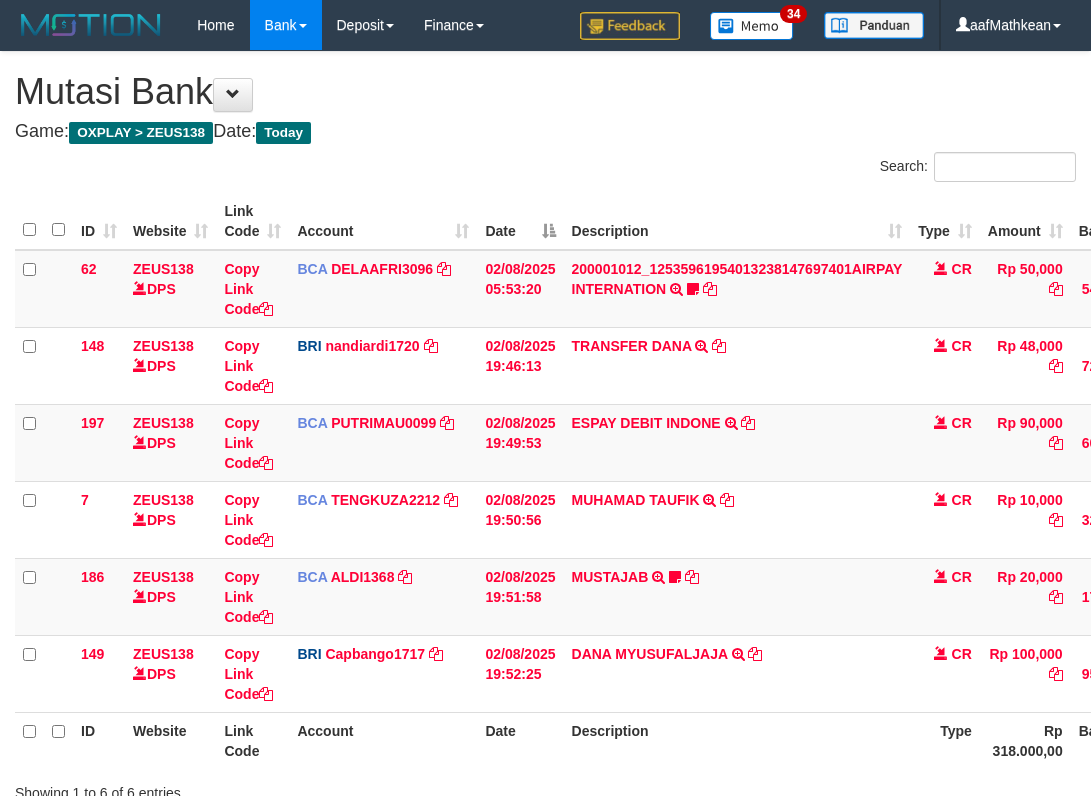 scroll, scrollTop: 152, scrollLeft: 175, axis: both 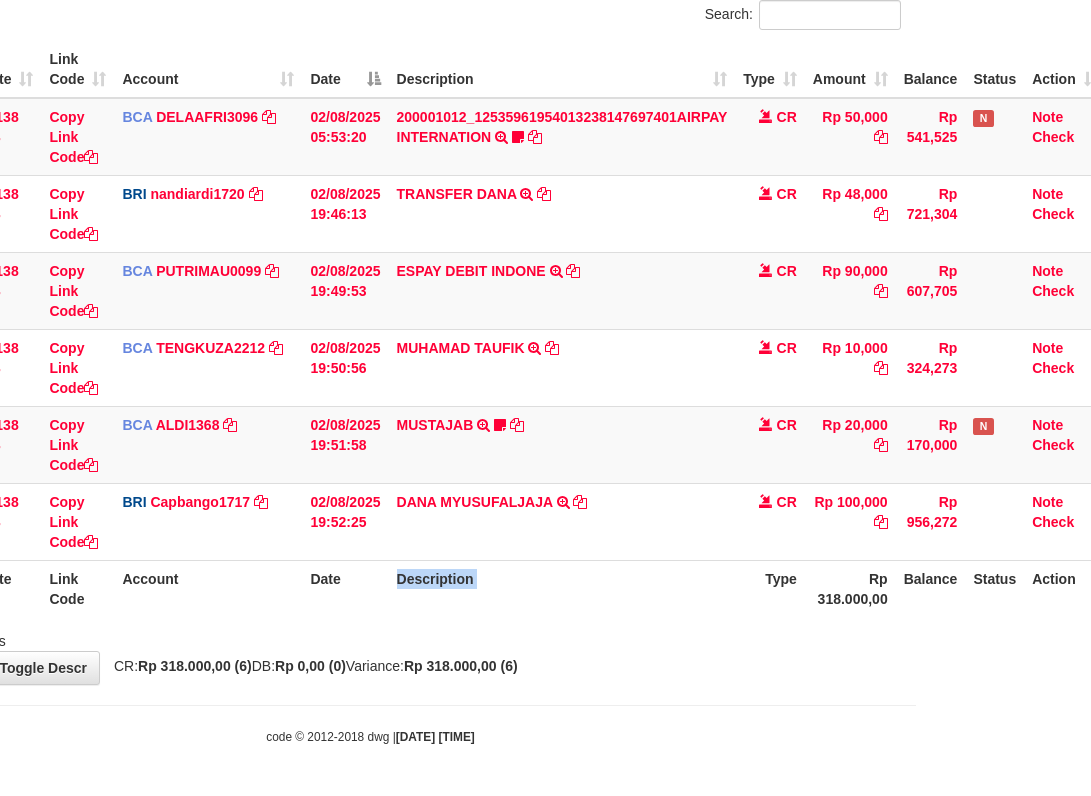 drag, startPoint x: 0, startPoint y: 0, endPoint x: 628, endPoint y: 608, distance: 874.0984 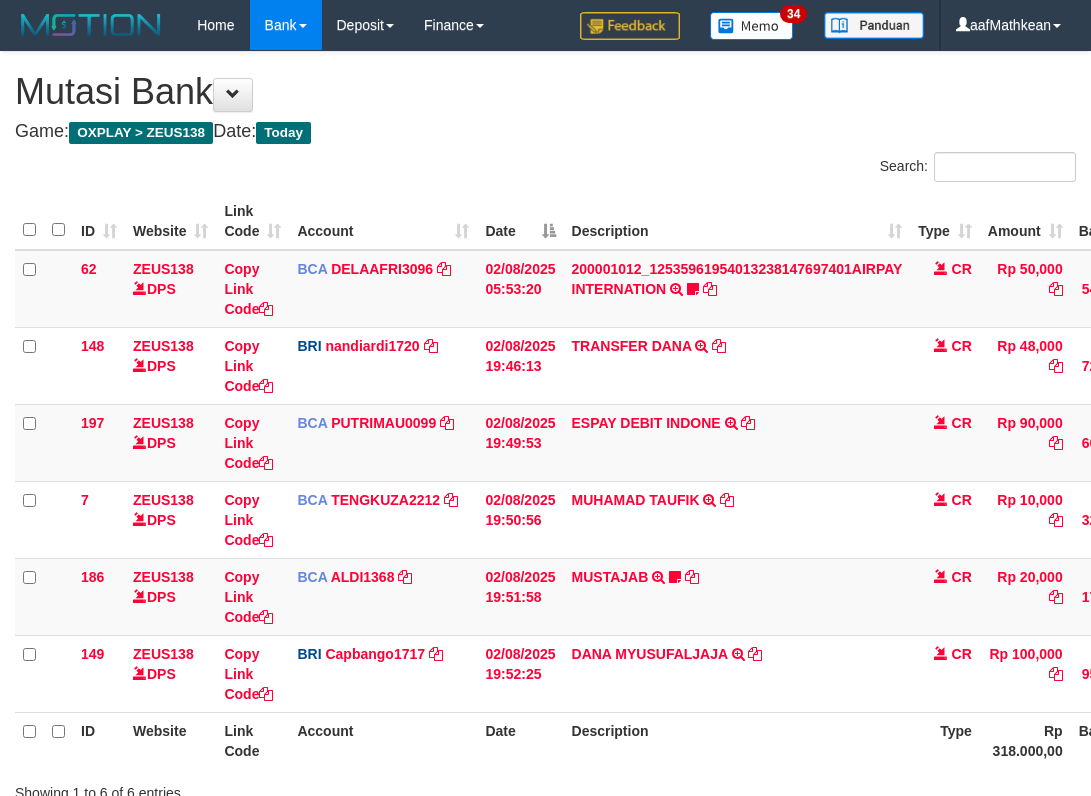 click on "Description" at bounding box center [737, 740] 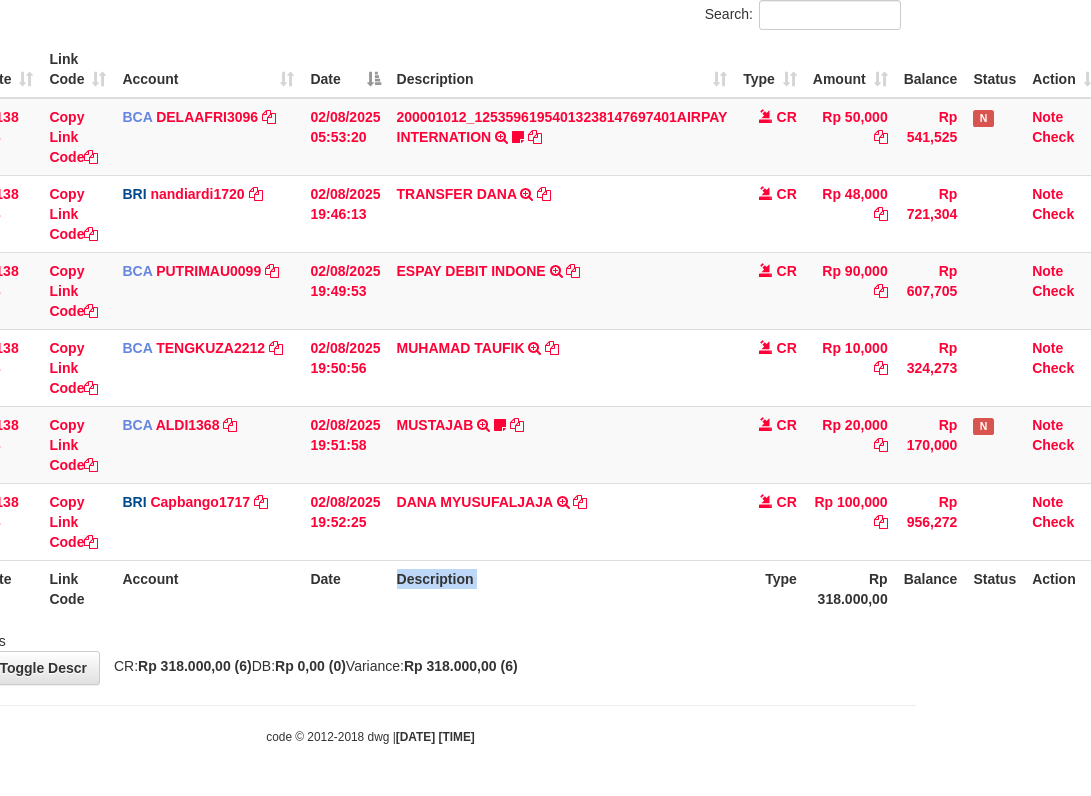 click on "Description" at bounding box center [562, 588] 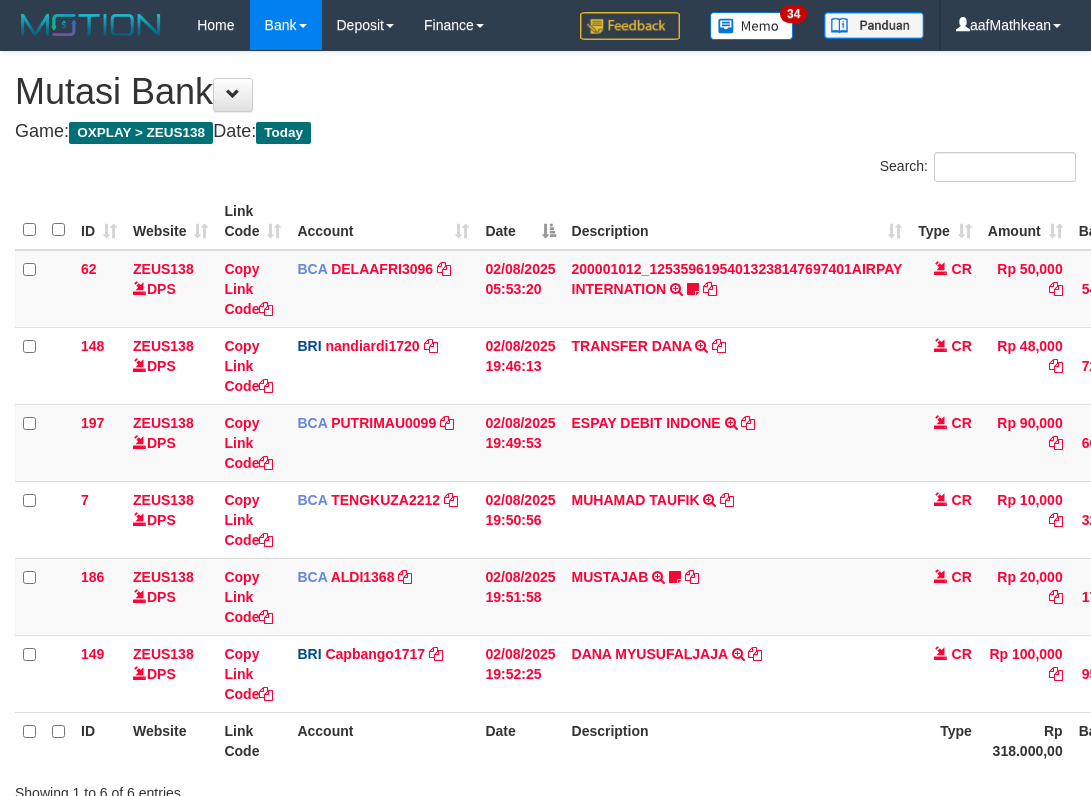 scroll, scrollTop: 152, scrollLeft: 175, axis: both 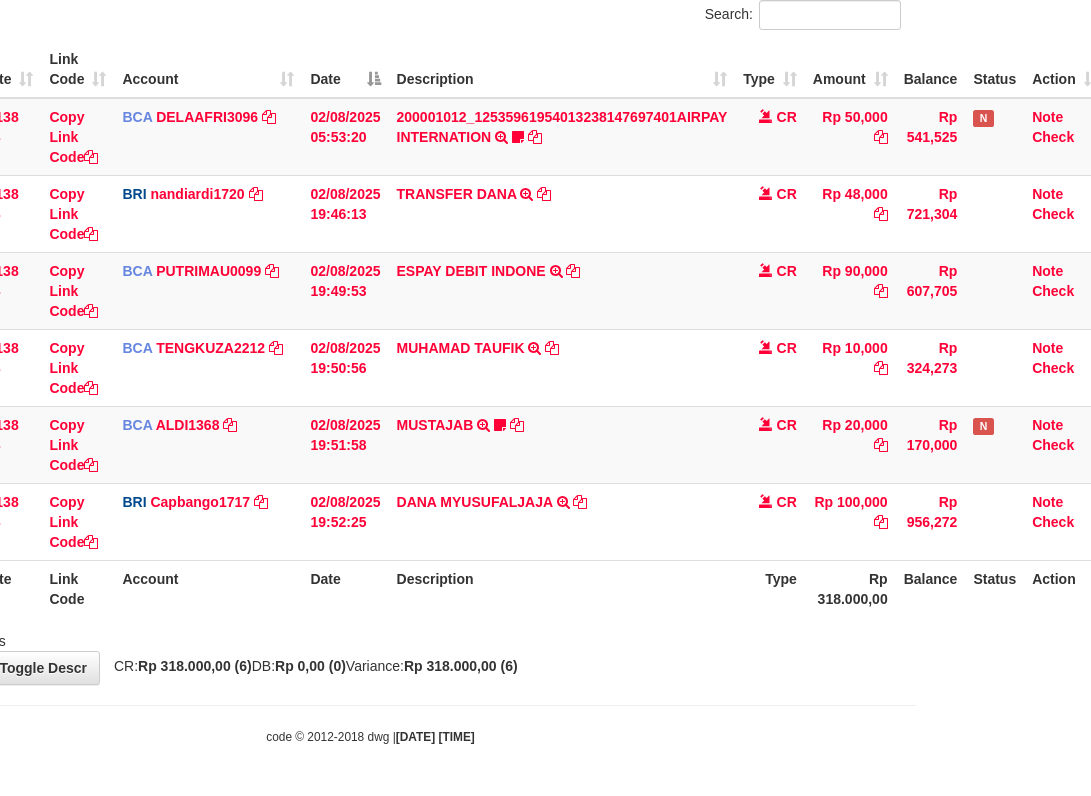 click on "ID Website Link Code Account Date Description Type Amount Balance Status Action
62
ZEUS138    DPS
Copy Link Code
BCA
DELAAFRI3096
DPS
[FIRST] [LAST]
mutasi_[DATE] | 62
mutasi_[DATE] | 62
[DATE] [TIME]
200001012_12535961954013238147697401AIRPAY INTERNATION            TRSF E-BANKING CR 0208/FTSCY/WS95051
50000.00200001012_12535961954013238147697401AIRPAY INTERNATION    Labubutaiki
https://prnt.sc/l7T6Eus7w_Qi
CR
Rp 50,000
Rp 541,525
N
Note
Check
148
ZEUS138    DPS" at bounding box center [370, 329] 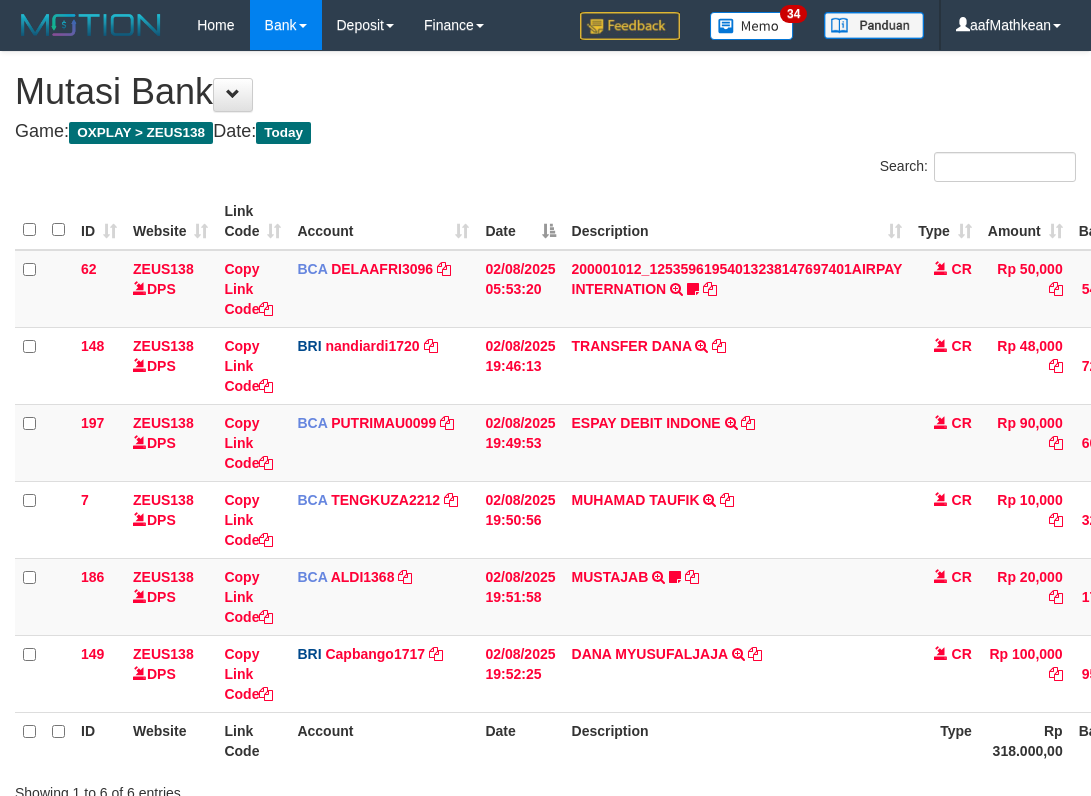 scroll, scrollTop: 152, scrollLeft: 175, axis: both 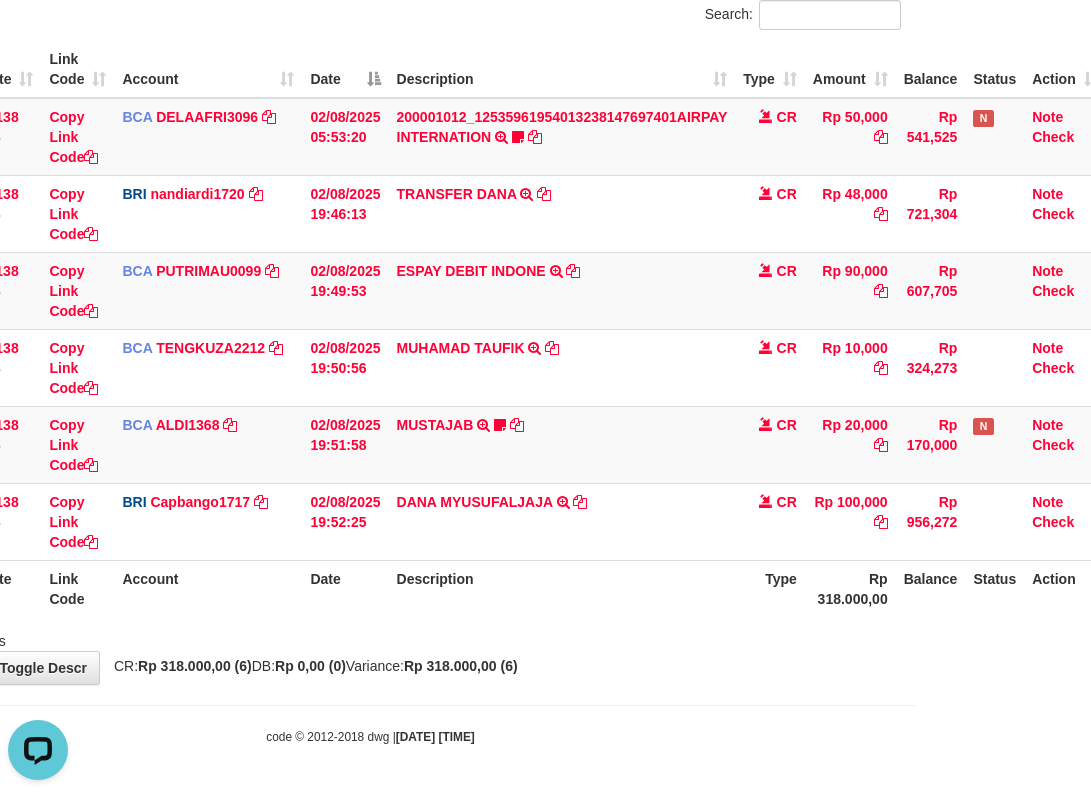 click on "Description" at bounding box center [562, 588] 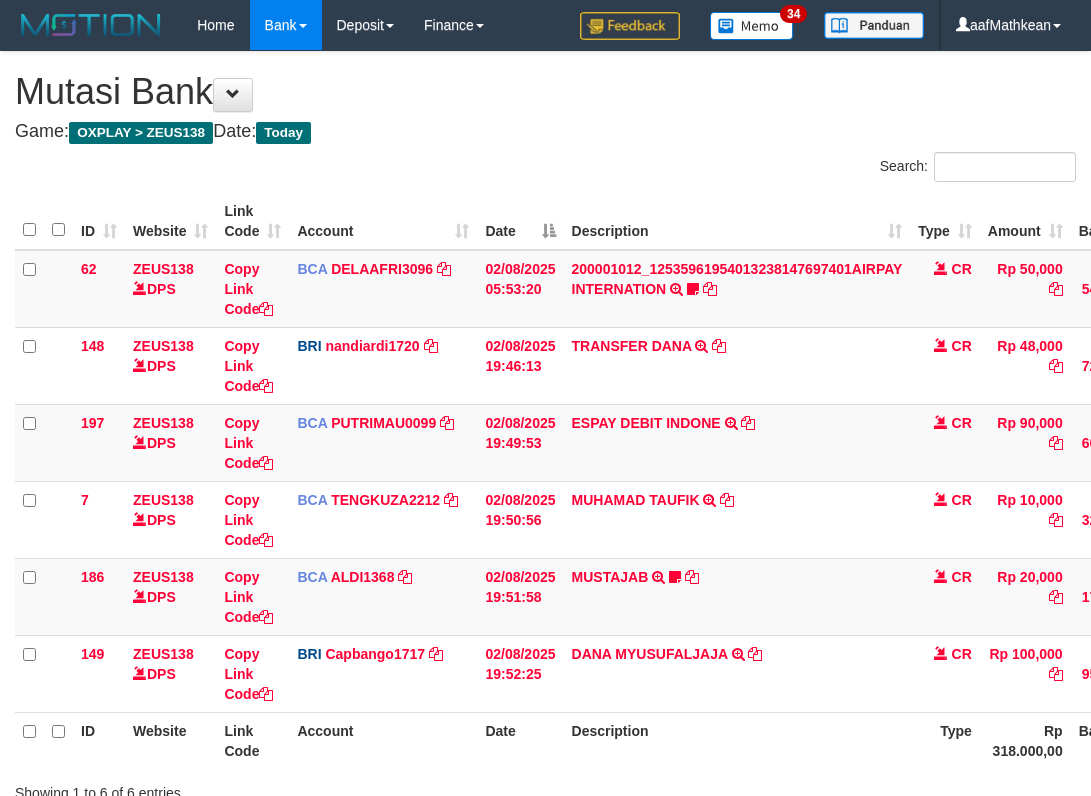 scroll, scrollTop: 152, scrollLeft: 175, axis: both 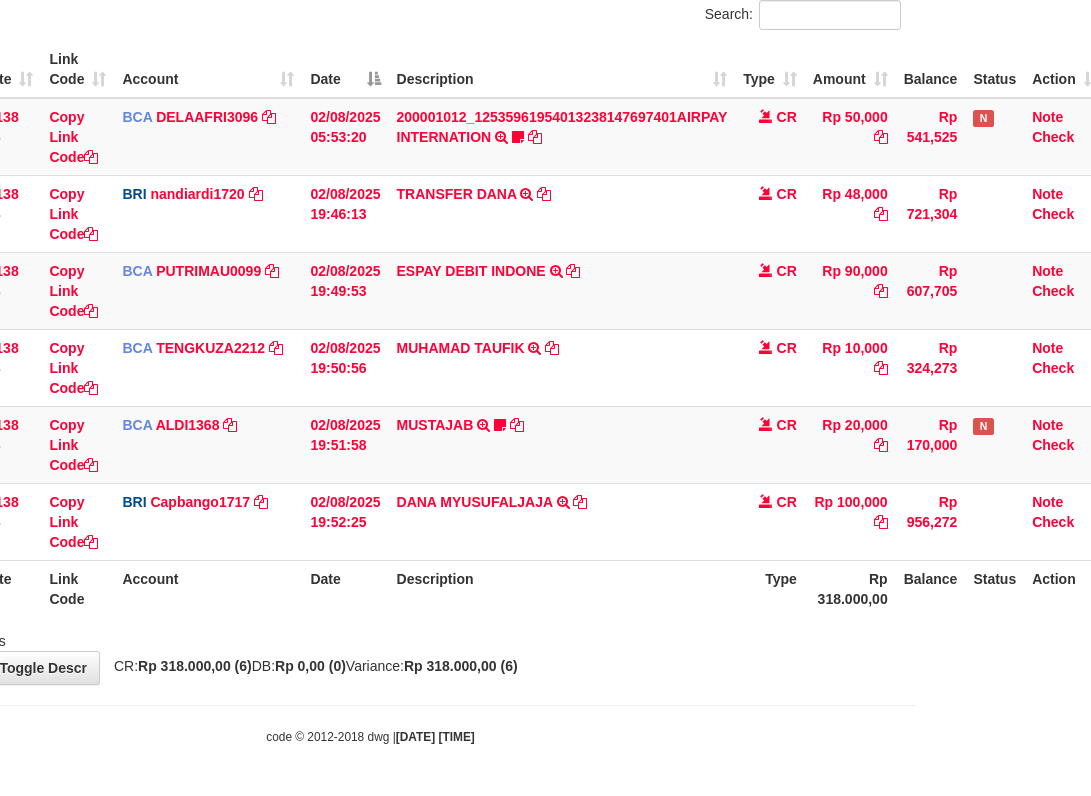 click on "Showing 1 to 6 of 6 entries" at bounding box center (370, 637) 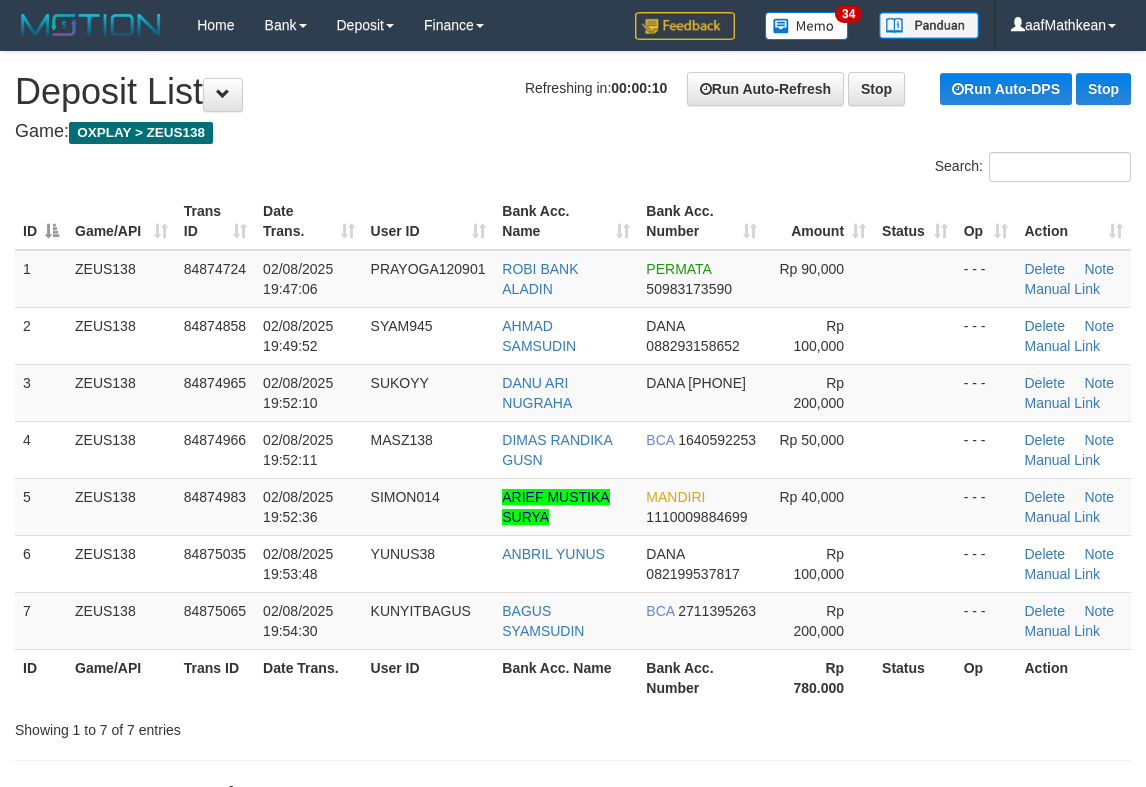 scroll, scrollTop: 0, scrollLeft: 0, axis: both 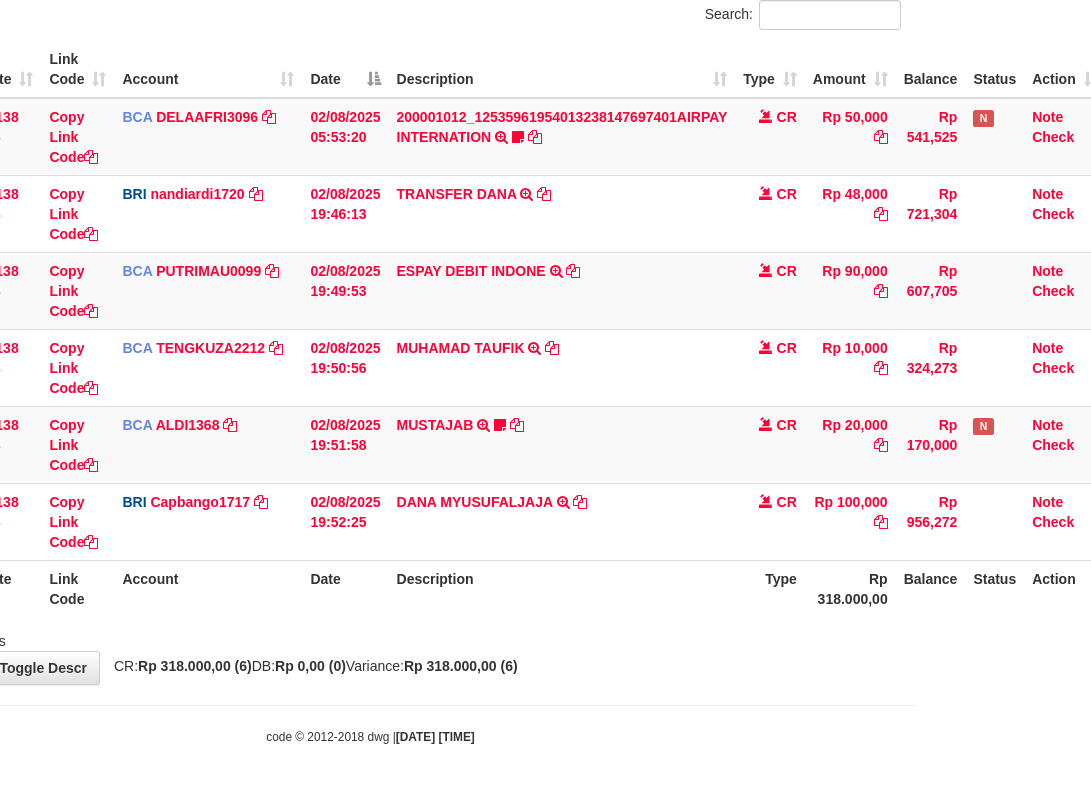 click on "Description" at bounding box center [562, 588] 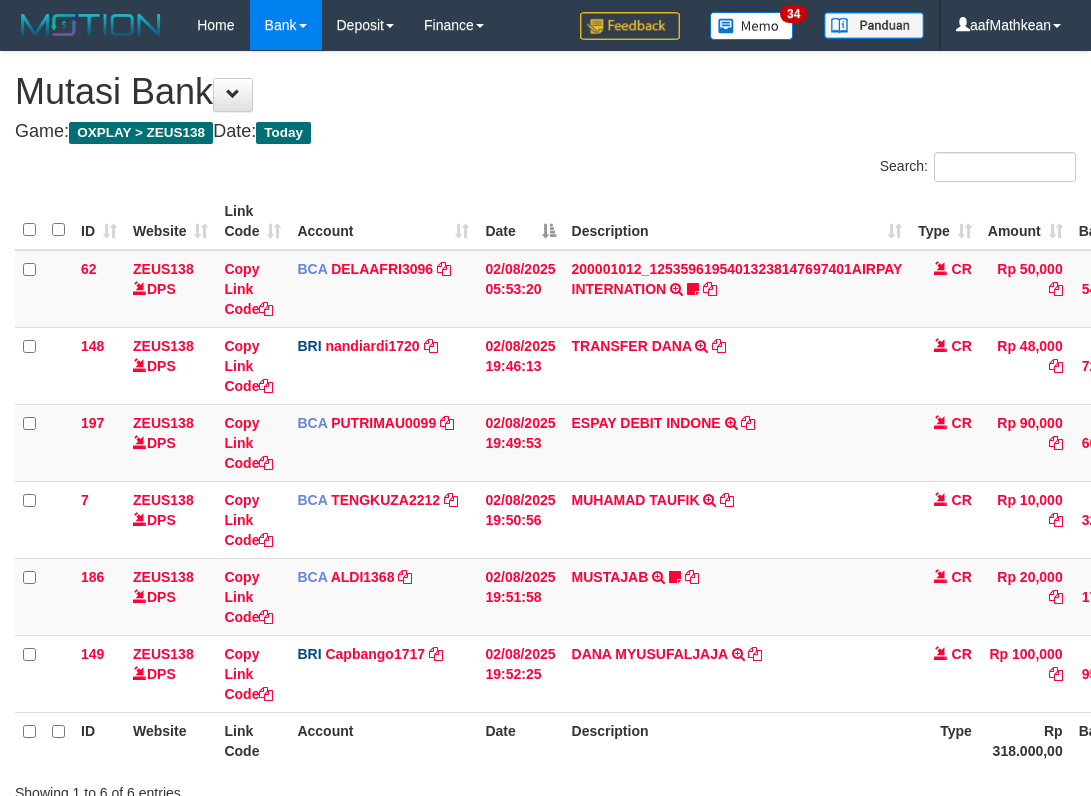 scroll, scrollTop: 152, scrollLeft: 175, axis: both 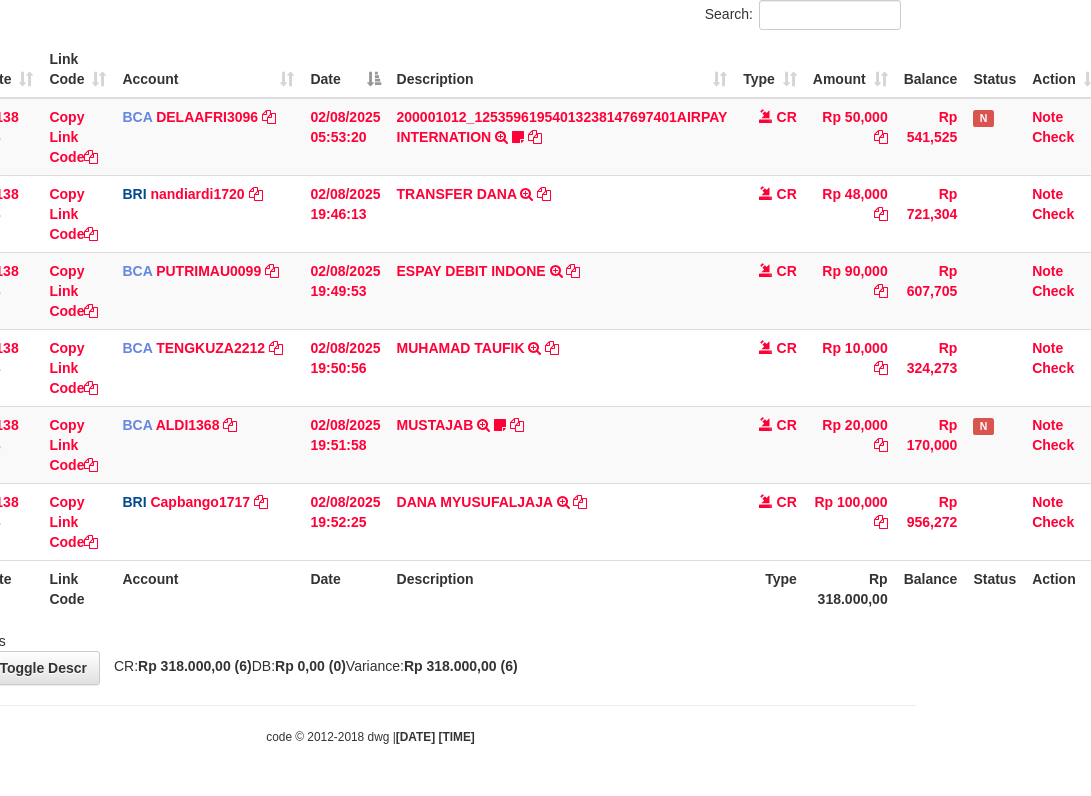 drag, startPoint x: 0, startPoint y: 0, endPoint x: 671, endPoint y: 612, distance: 908.17676 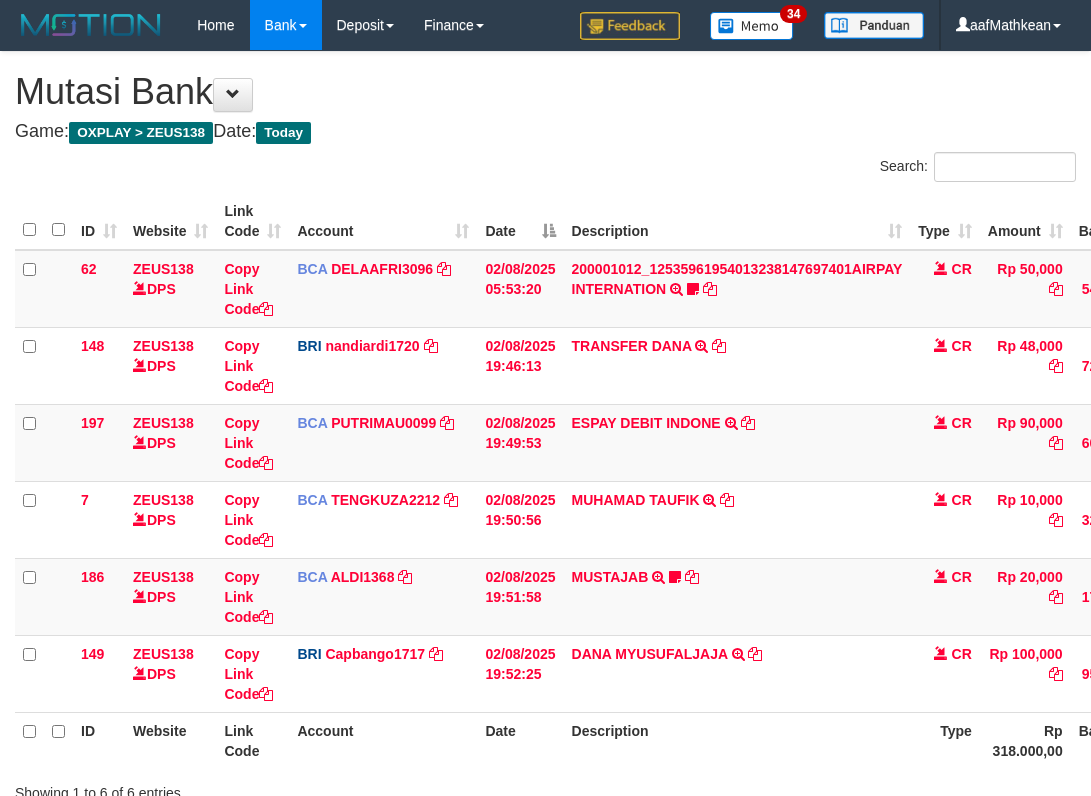 scroll, scrollTop: 152, scrollLeft: 175, axis: both 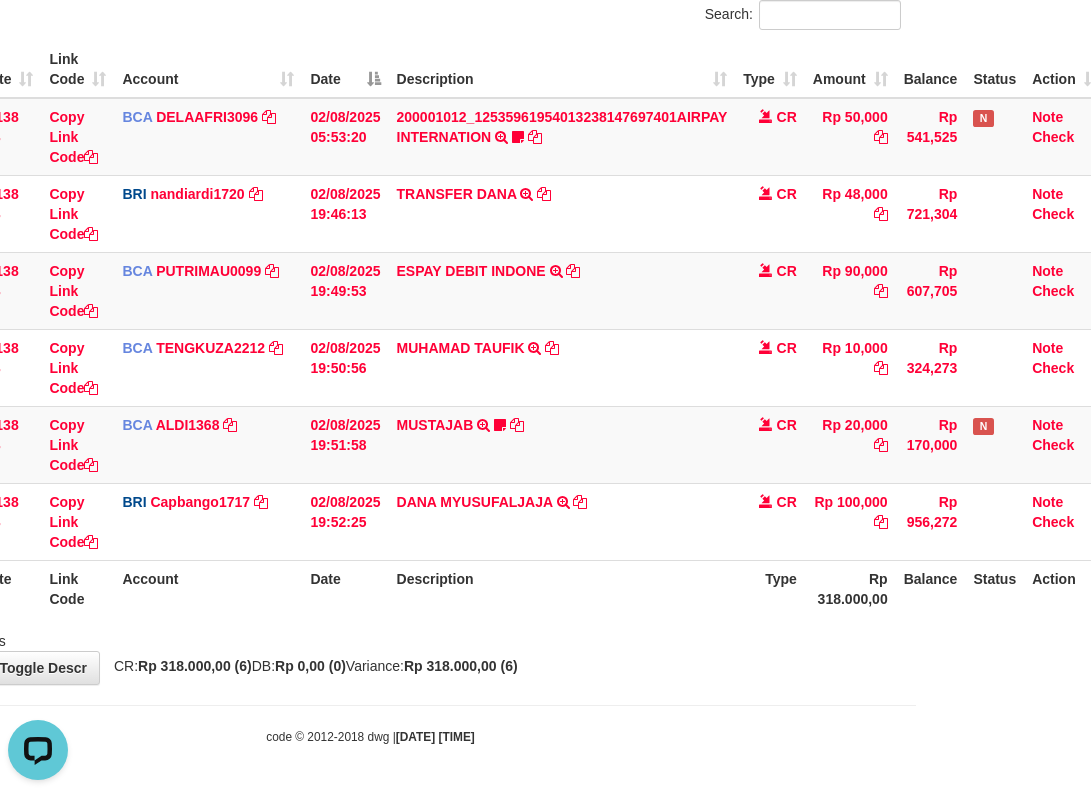 drag, startPoint x: 640, startPoint y: 594, endPoint x: 630, endPoint y: 596, distance: 10.198039 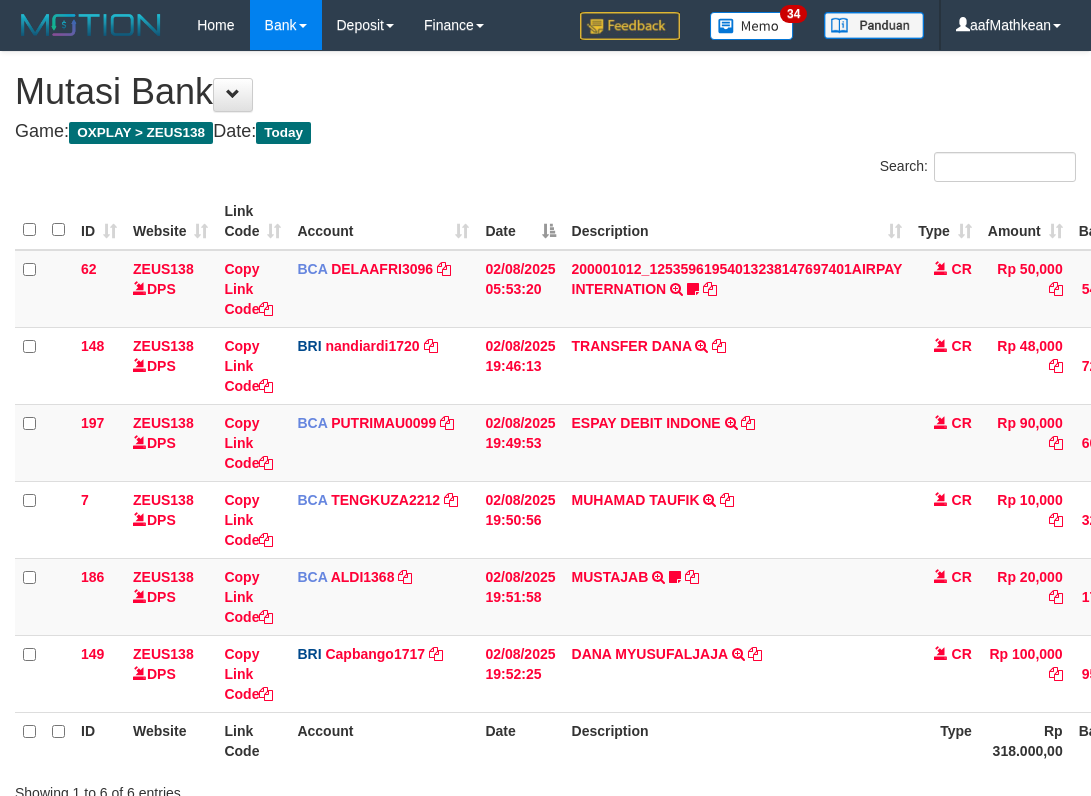 click on "DANA MYUSUFALJAJA         TRANSFER NBMB DANA MYUSUFALJAJA TO HELMI" at bounding box center (737, 673) 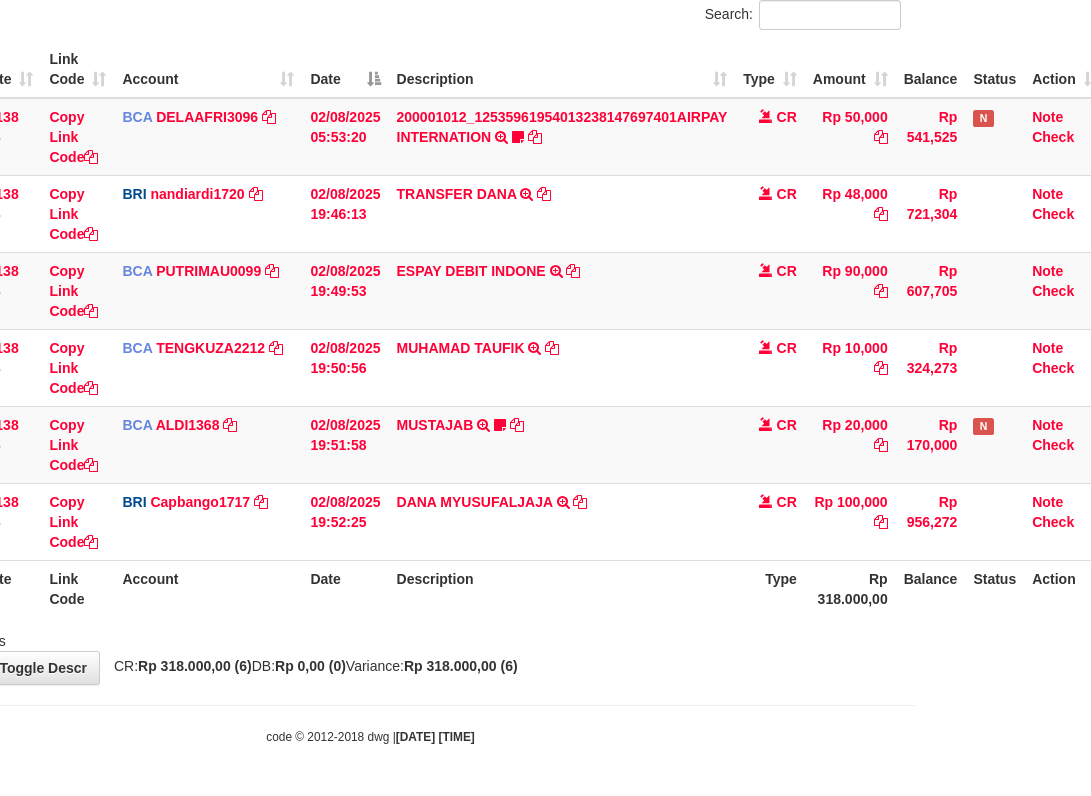 click on "DANA MYUSUFALJAJA         TRANSFER NBMB DANA MYUSUFALJAJA TO HELMI" at bounding box center [562, 521] 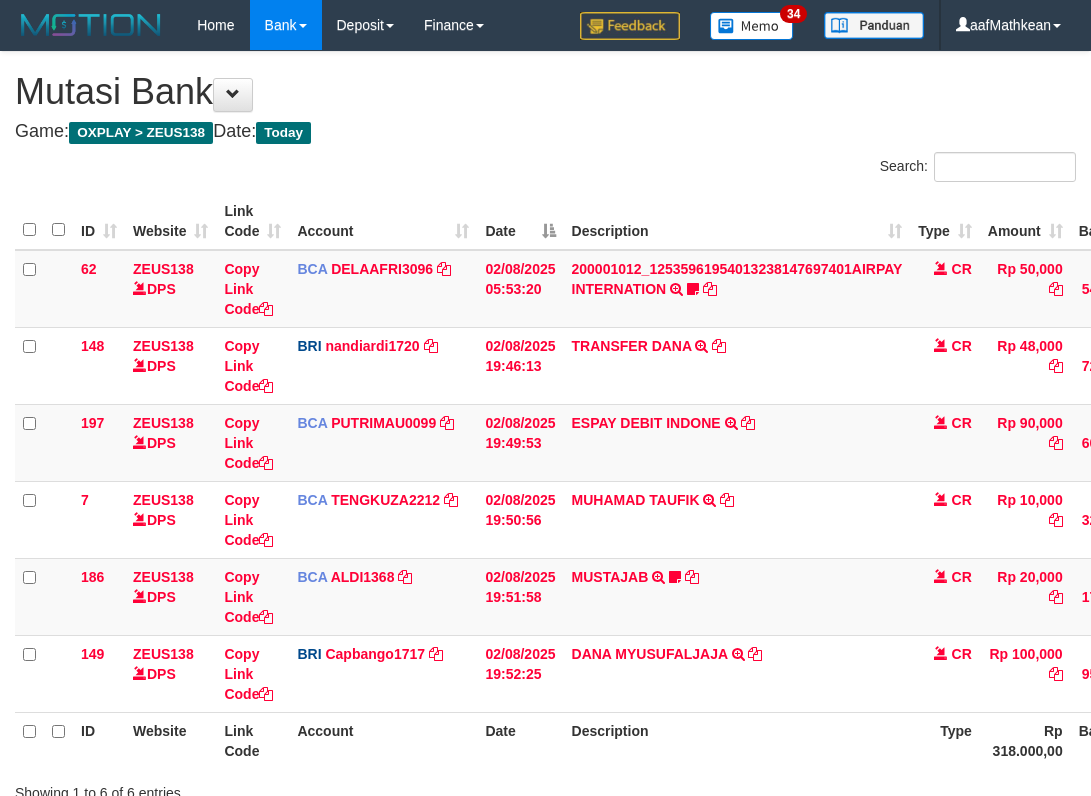 click on "Description" at bounding box center (737, 740) 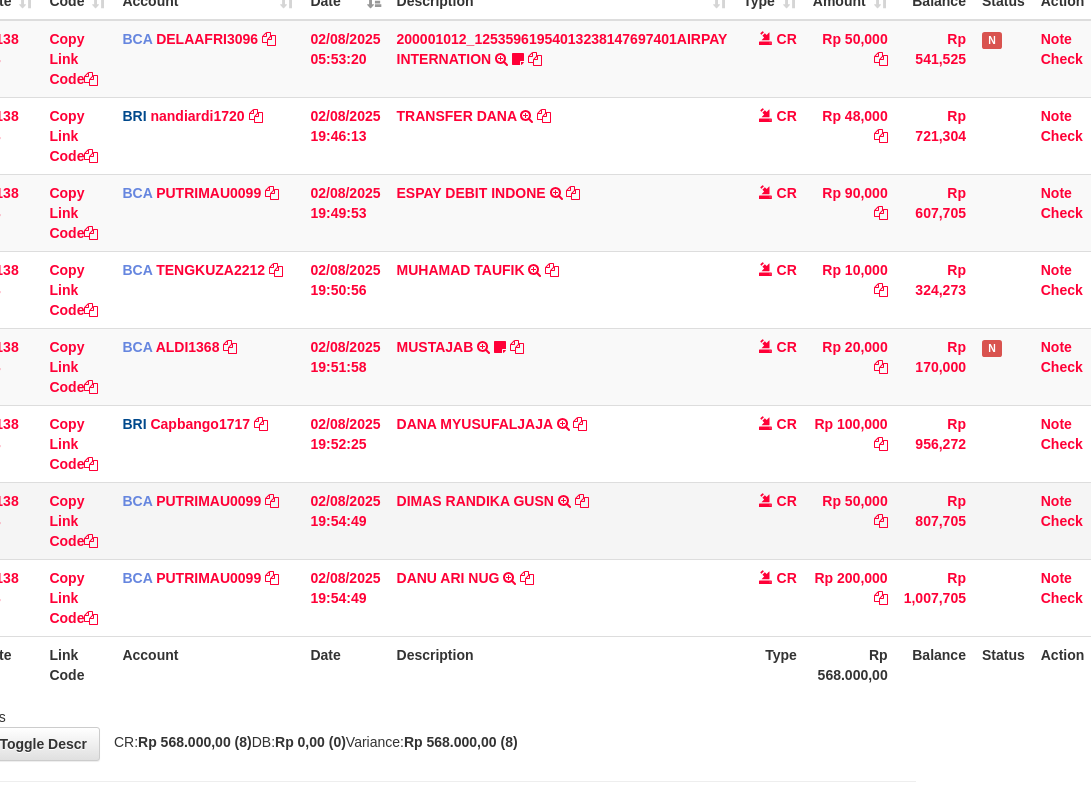 scroll, scrollTop: 306, scrollLeft: 175, axis: both 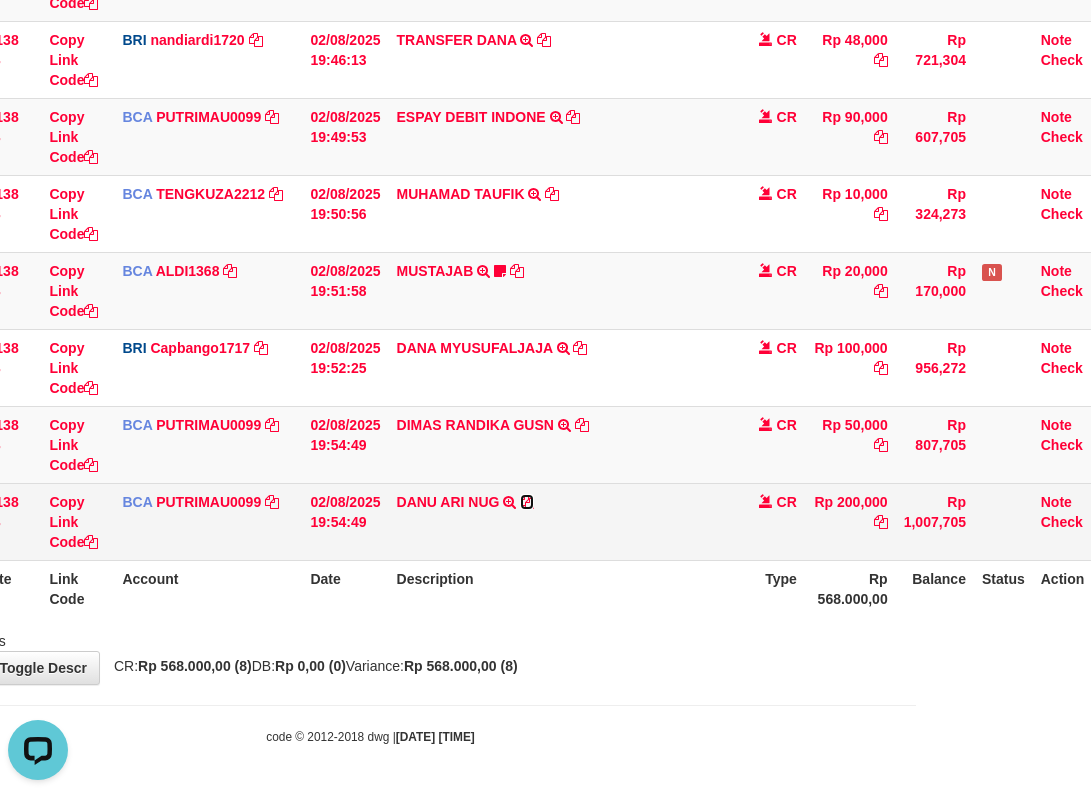 click 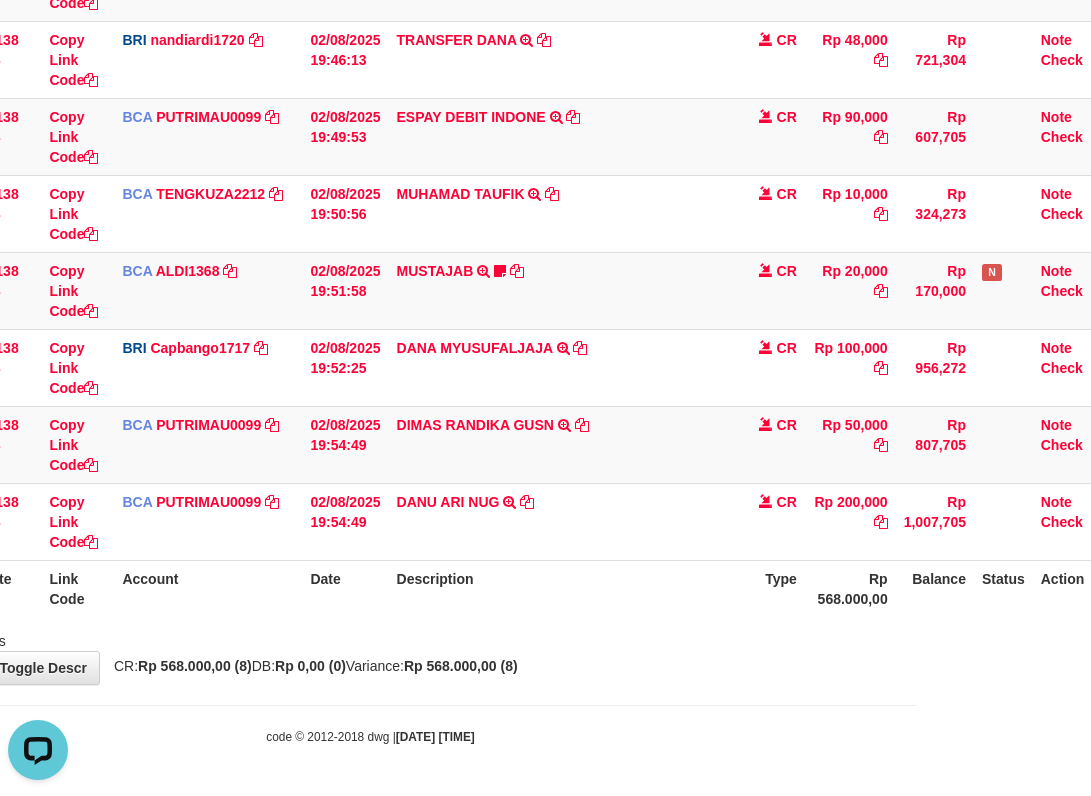 drag, startPoint x: 384, startPoint y: 603, endPoint x: 353, endPoint y: 598, distance: 31.400637 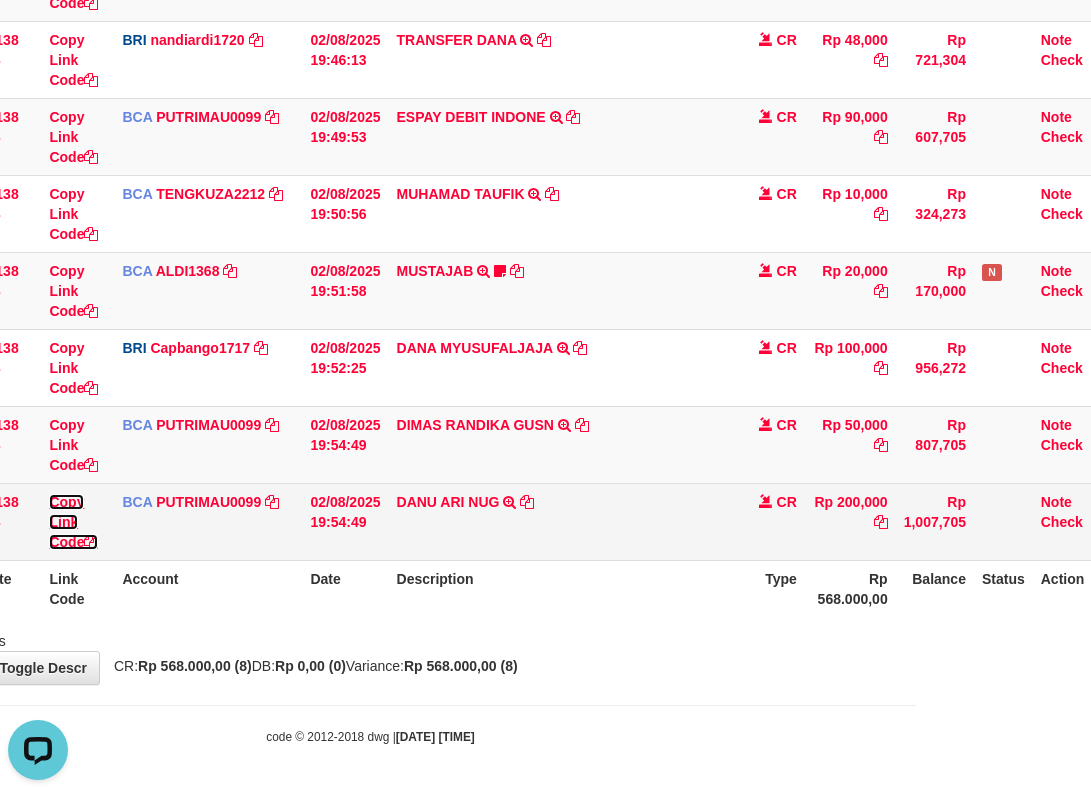 click on "Copy Link Code" 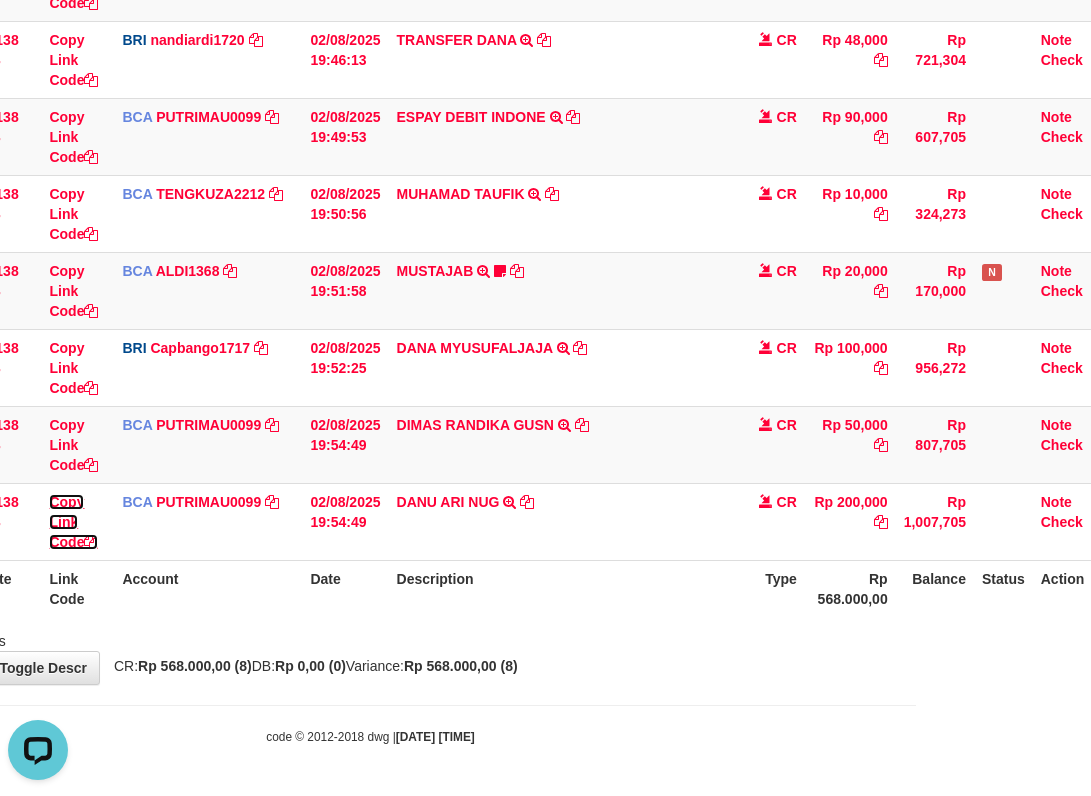 scroll, scrollTop: 320, scrollLeft: 0, axis: vertical 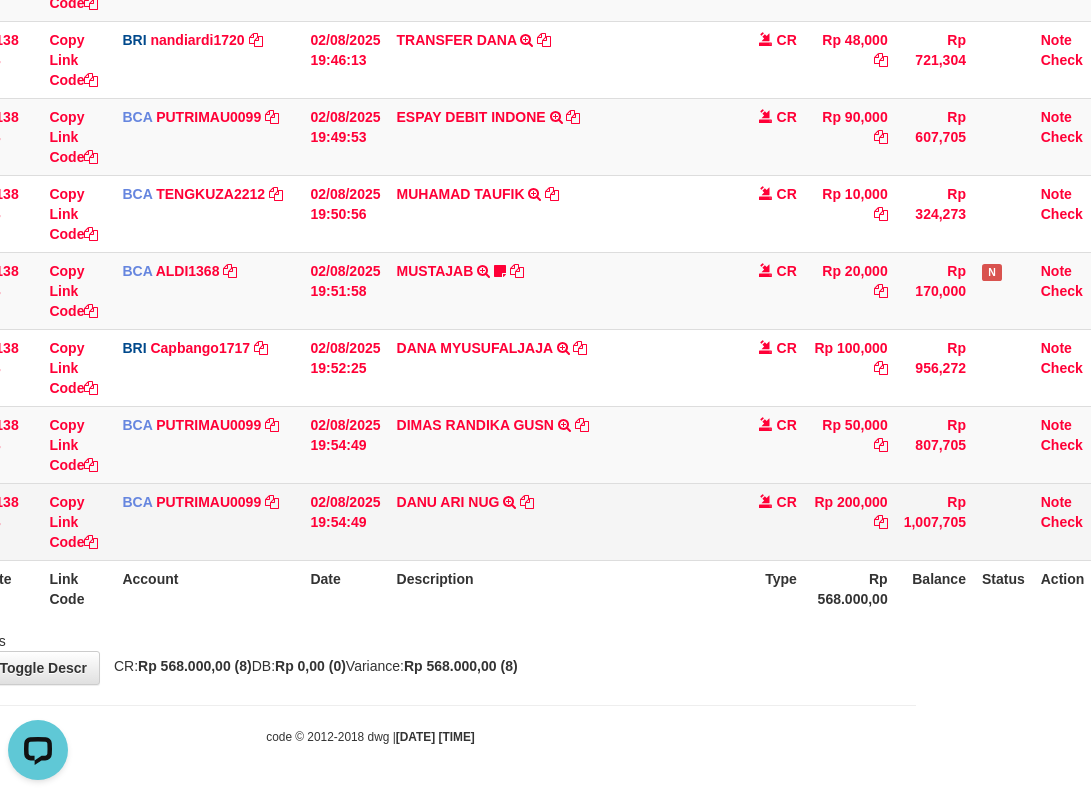 click on "DANU ARI NUG         TRSF E-BANKING CR 0208/FTSCY/WS95051
200000.002025080227667747 TRFDN-DANU ARI NUGESPAY DEBIT INDONE" 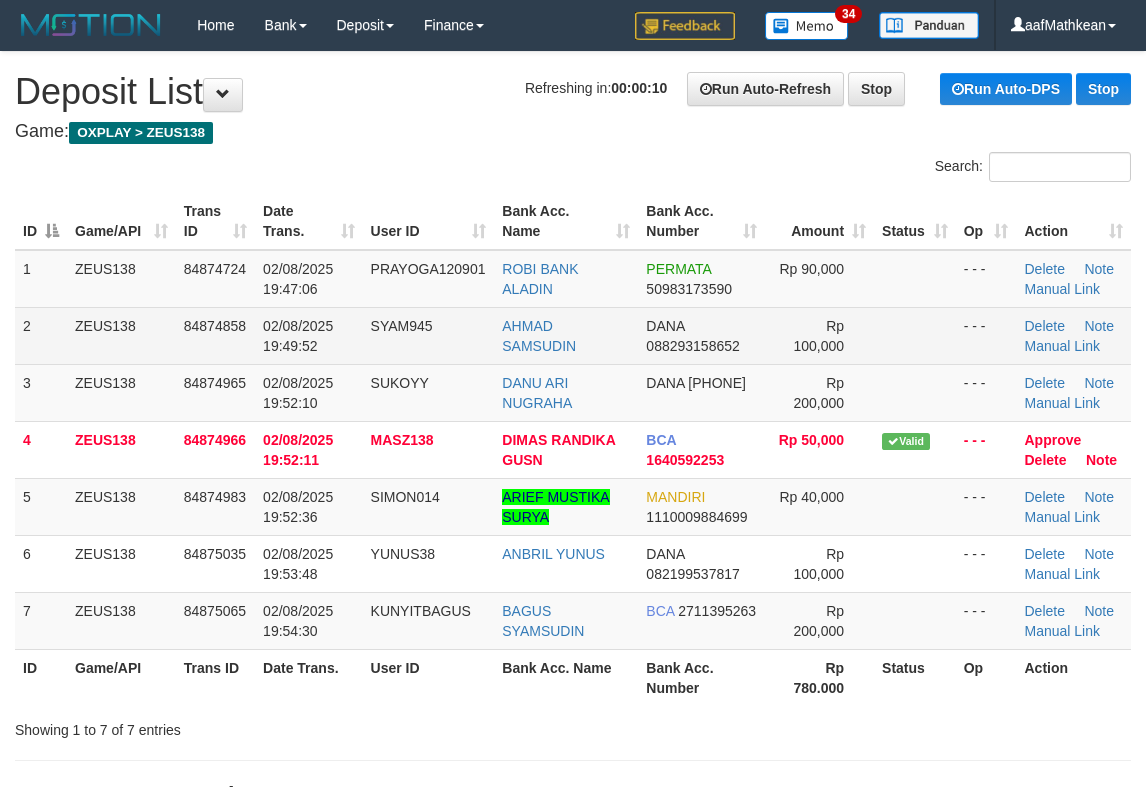 scroll, scrollTop: 0, scrollLeft: 0, axis: both 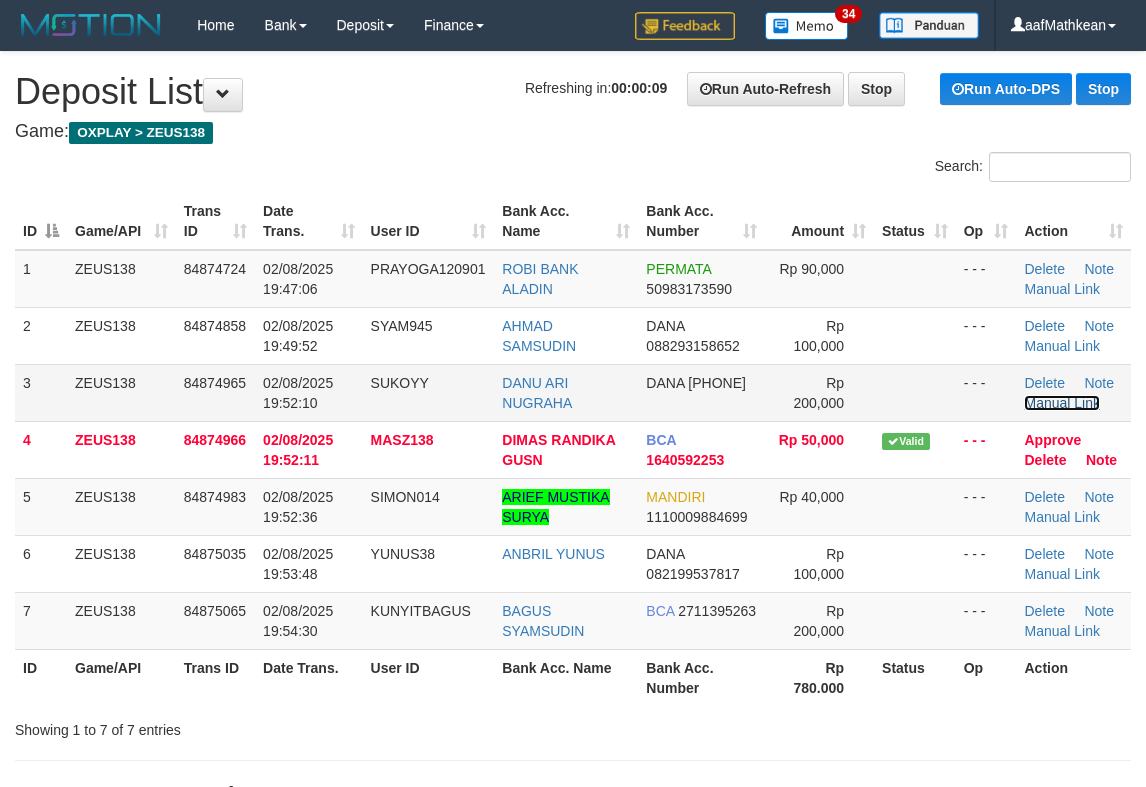 click on "Manual Link" at bounding box center [1062, 403] 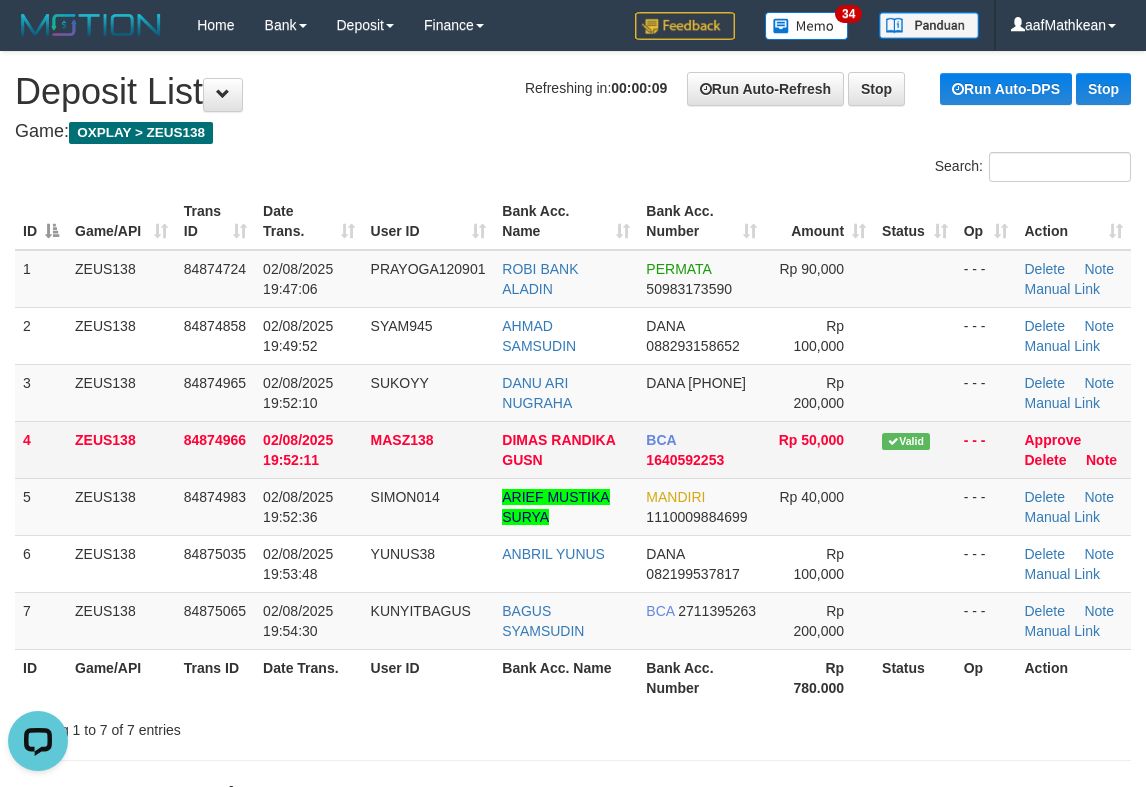 scroll, scrollTop: 0, scrollLeft: 0, axis: both 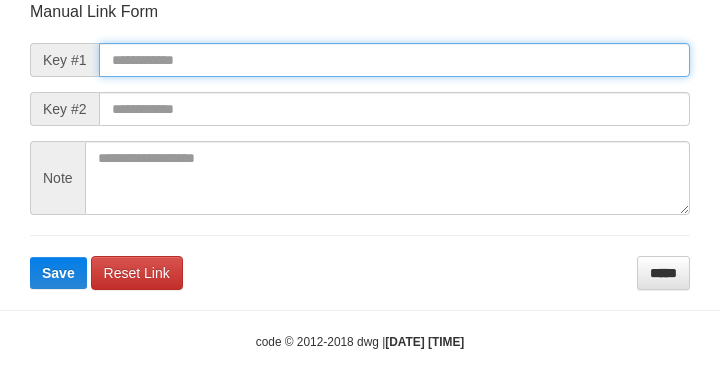 drag, startPoint x: 408, startPoint y: 67, endPoint x: 498, endPoint y: 91, distance: 93.14505 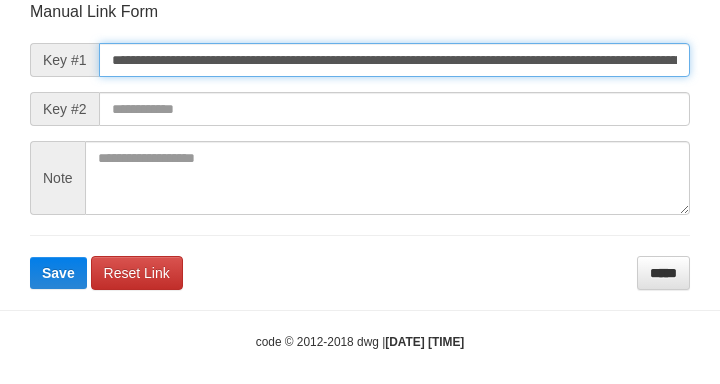 scroll, scrollTop: 0, scrollLeft: 1477, axis: horizontal 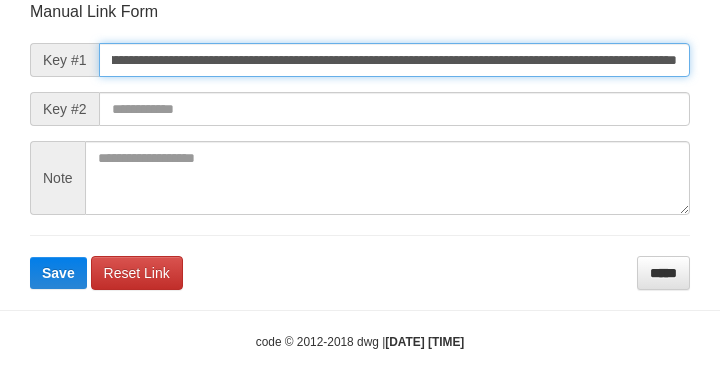 type on "**********" 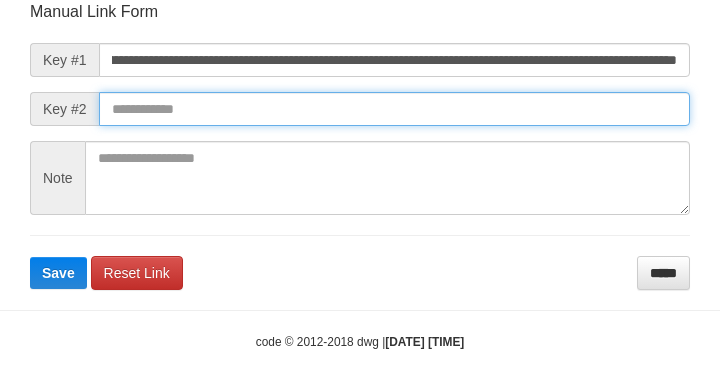 click on "Save" at bounding box center (58, 273) 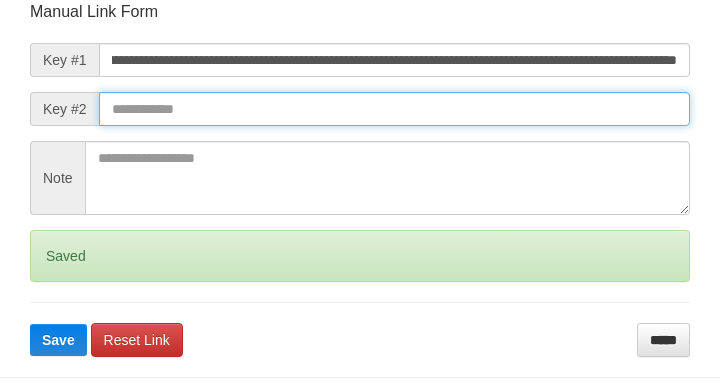 scroll, scrollTop: 0, scrollLeft: 0, axis: both 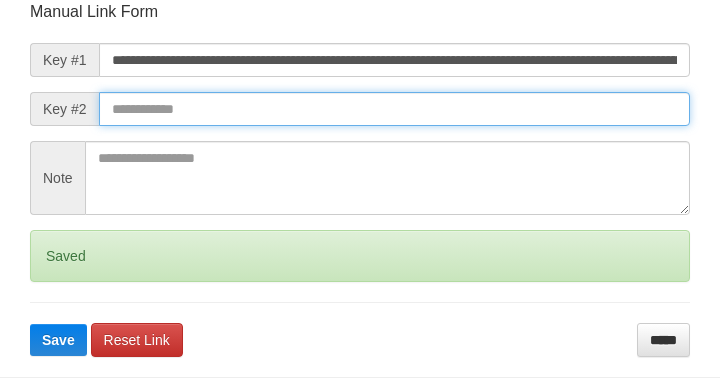 click on "Save" at bounding box center [58, 340] 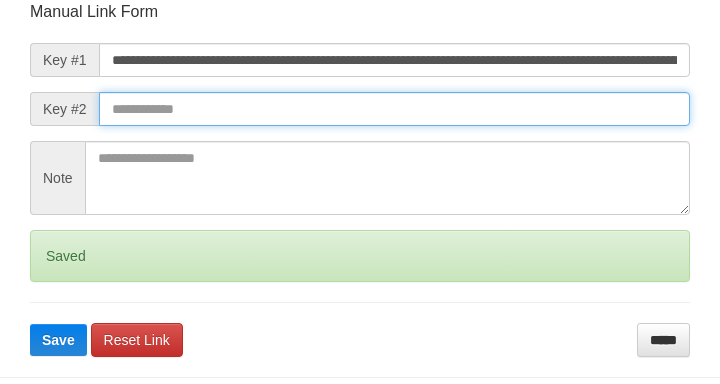 click on "Save" at bounding box center [58, 340] 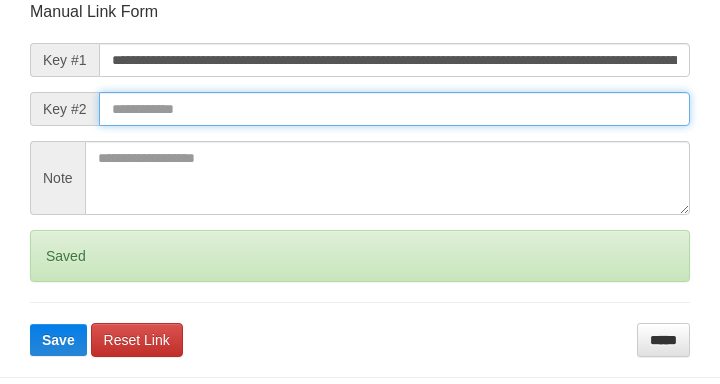 click on "**********" at bounding box center [360, 179] 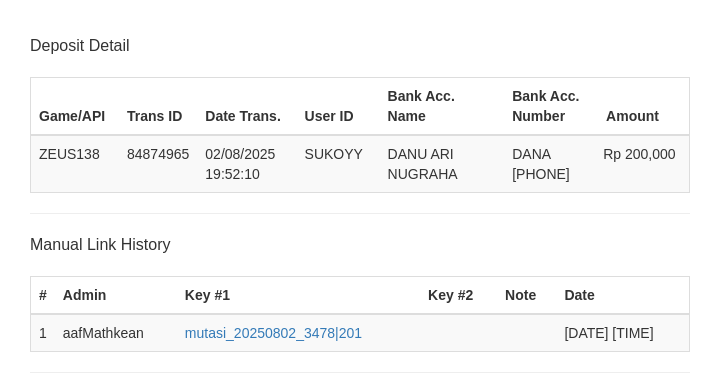 scroll, scrollTop: 392, scrollLeft: 0, axis: vertical 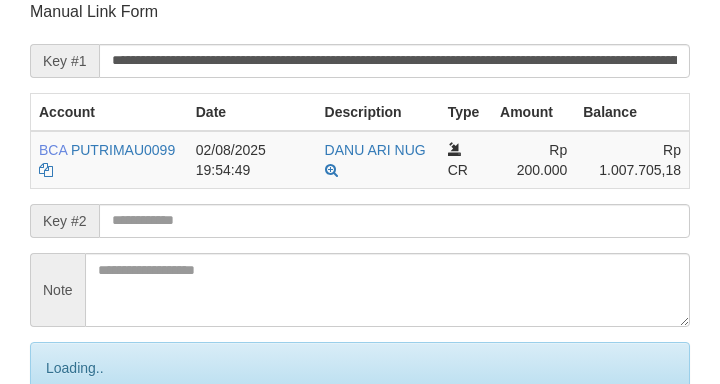 click at bounding box center (394, 221) 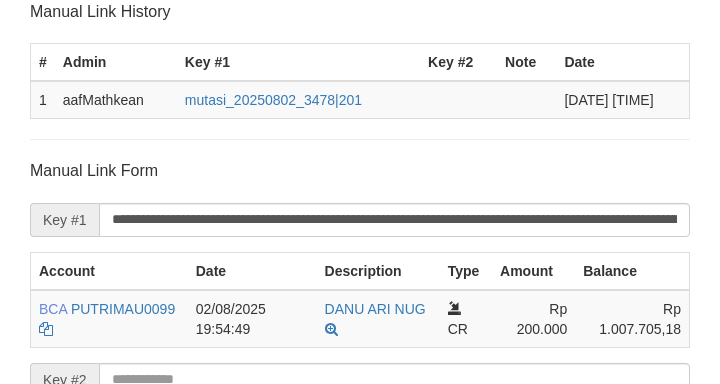 click on "Save" at bounding box center [80, 611] 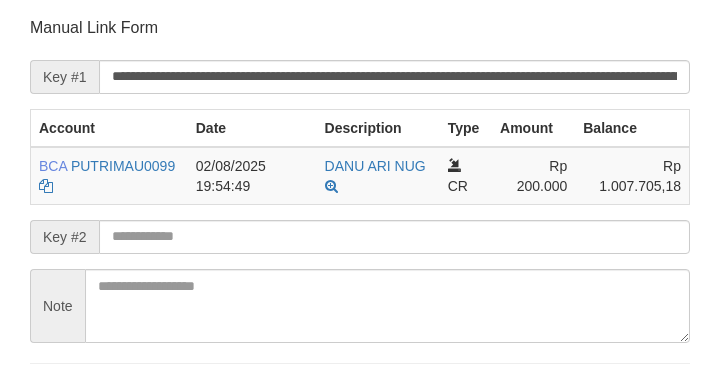 scroll, scrollTop: 521, scrollLeft: 0, axis: vertical 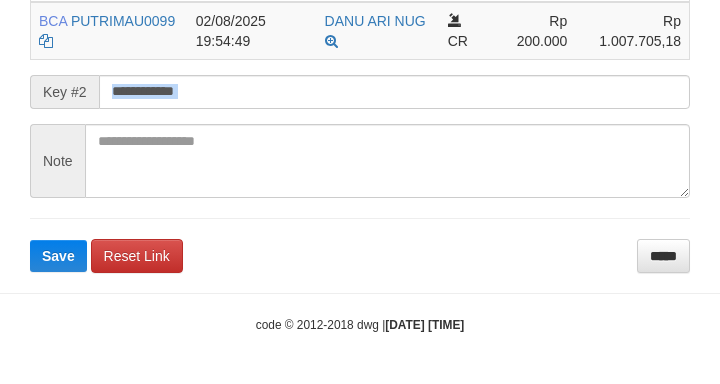 drag, startPoint x: 228, startPoint y: 106, endPoint x: 239, endPoint y: 102, distance: 11.7046995 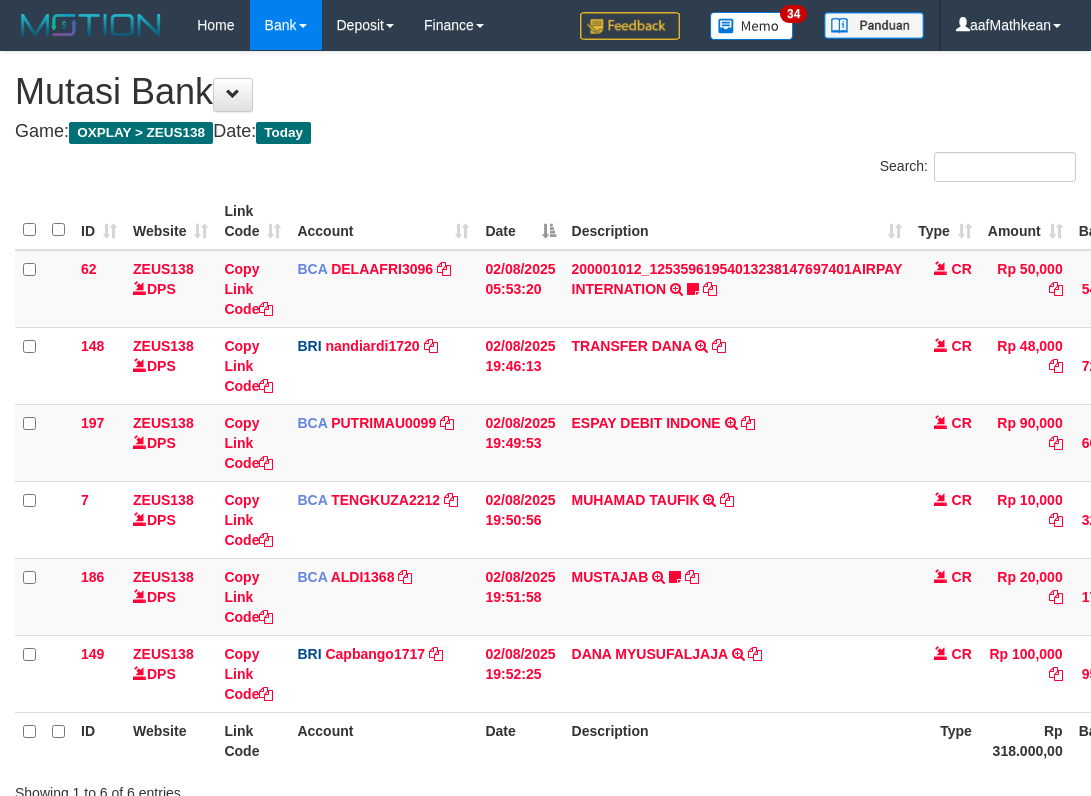 scroll, scrollTop: 152, scrollLeft: 175, axis: both 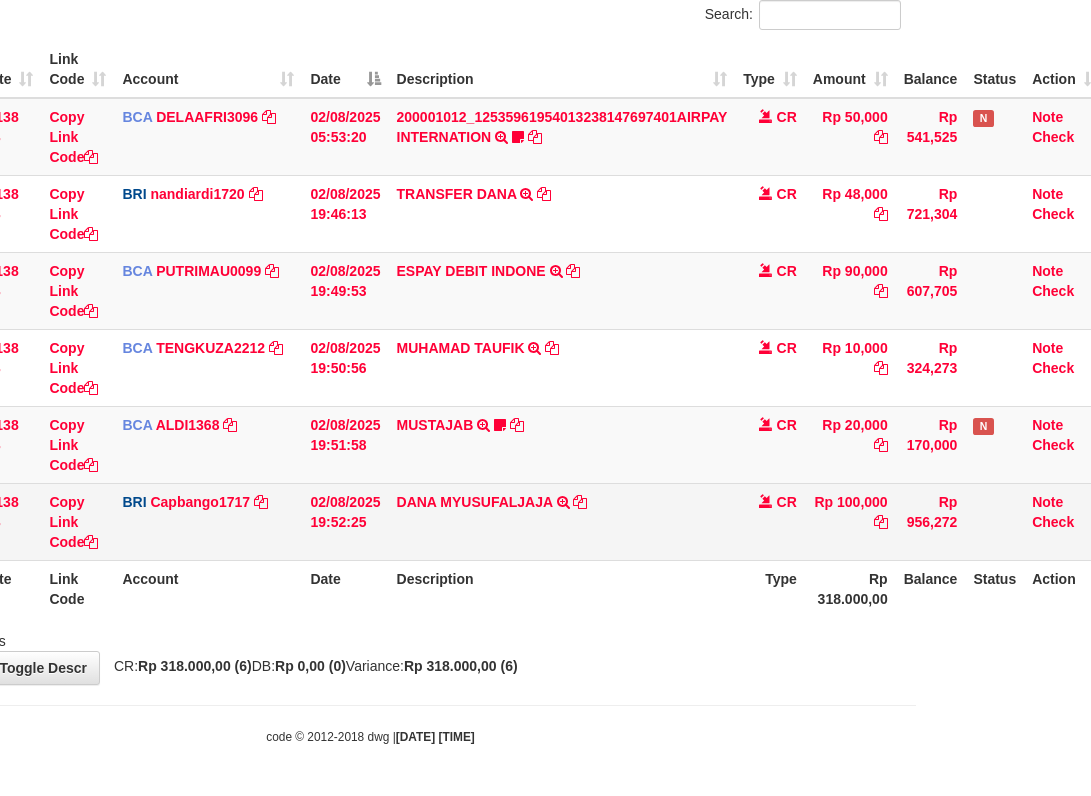 click on "DANA MYUSUFALJAJA         TRANSFER NBMB DANA MYUSUFALJAJA TO HELMI" at bounding box center [562, 521] 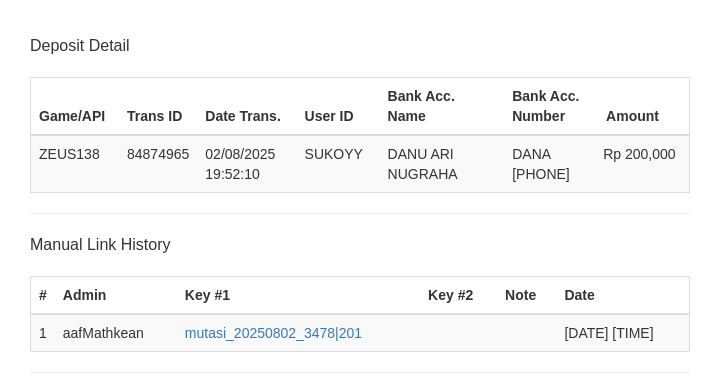 scroll, scrollTop: 521, scrollLeft: 0, axis: vertical 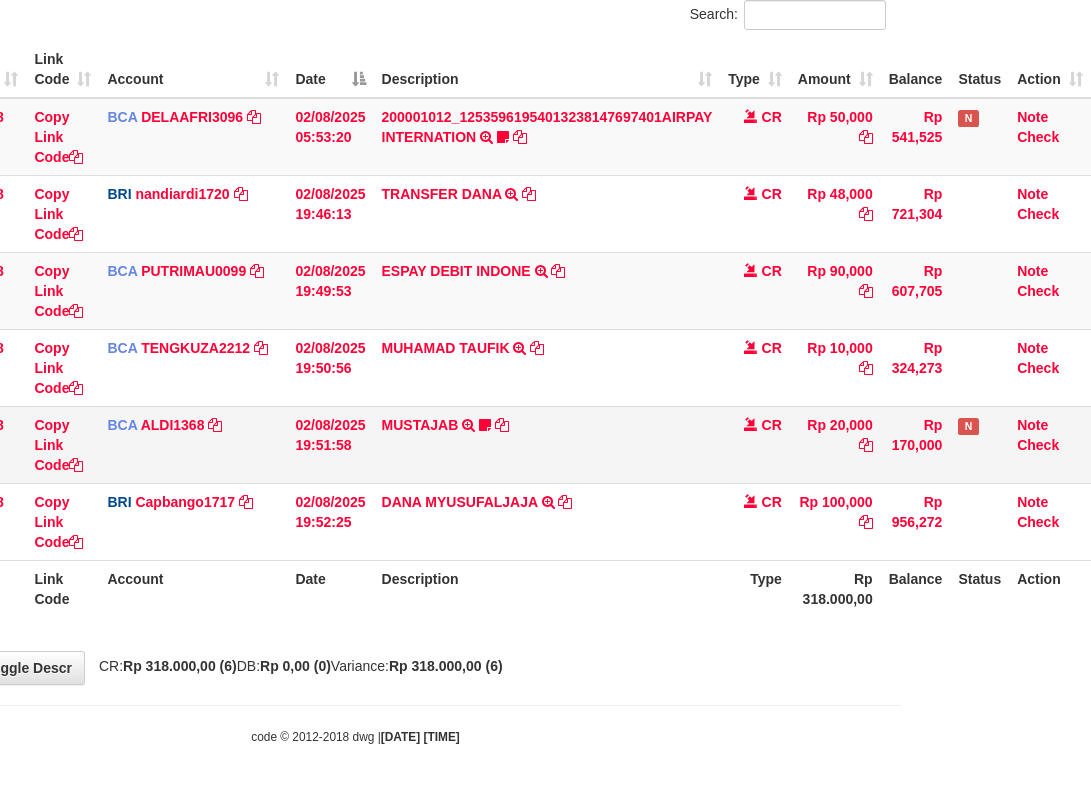 click on "Rp 20,000" at bounding box center [835, 444] 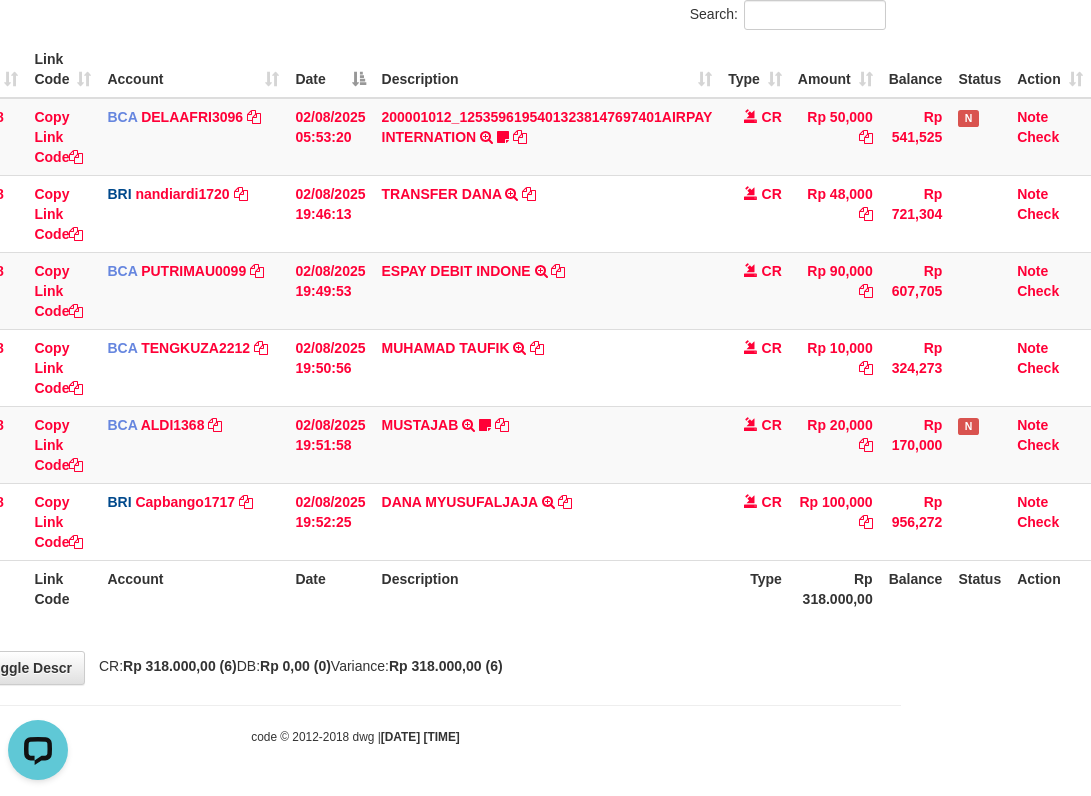 scroll, scrollTop: 0, scrollLeft: 0, axis: both 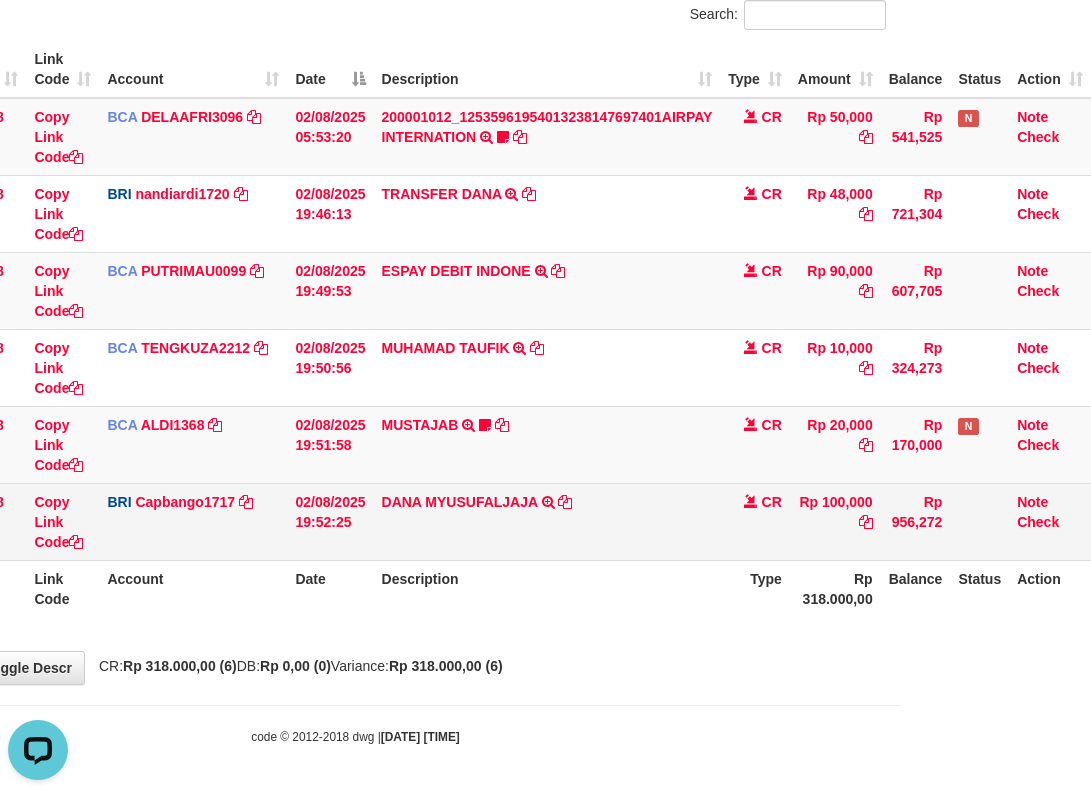 drag, startPoint x: 499, startPoint y: 510, endPoint x: 510, endPoint y: 519, distance: 14.21267 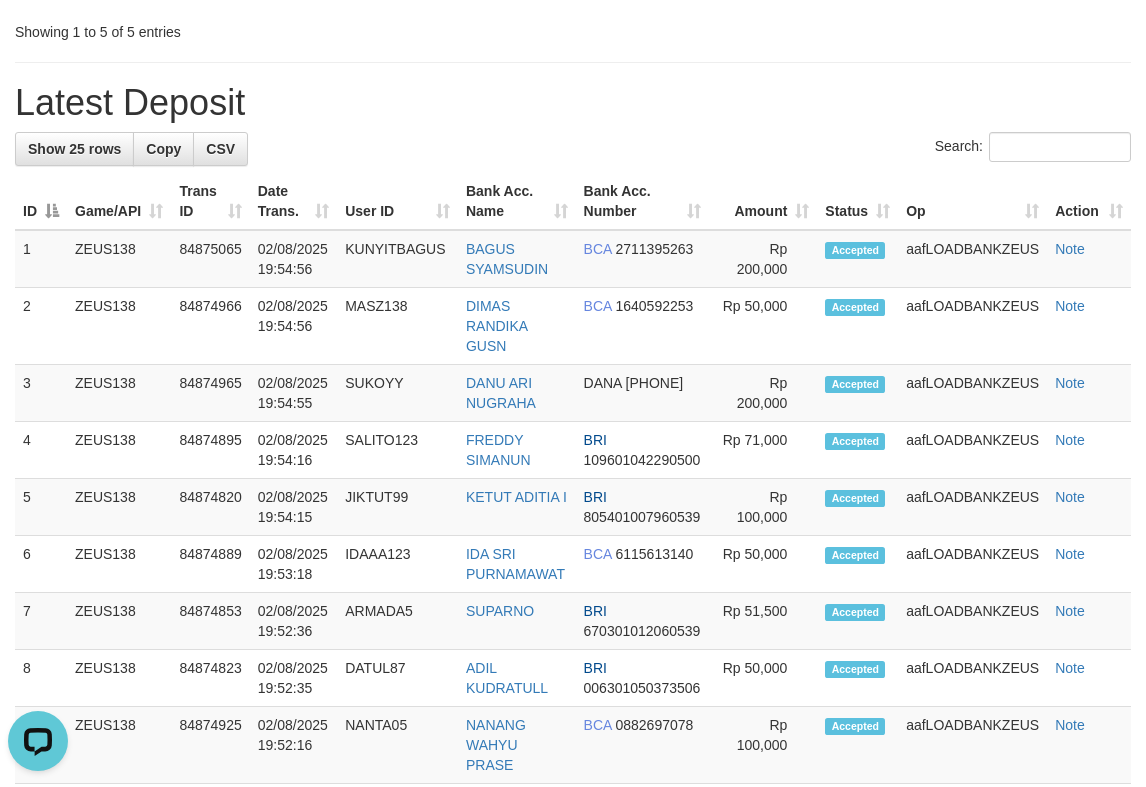 scroll, scrollTop: 0, scrollLeft: 0, axis: both 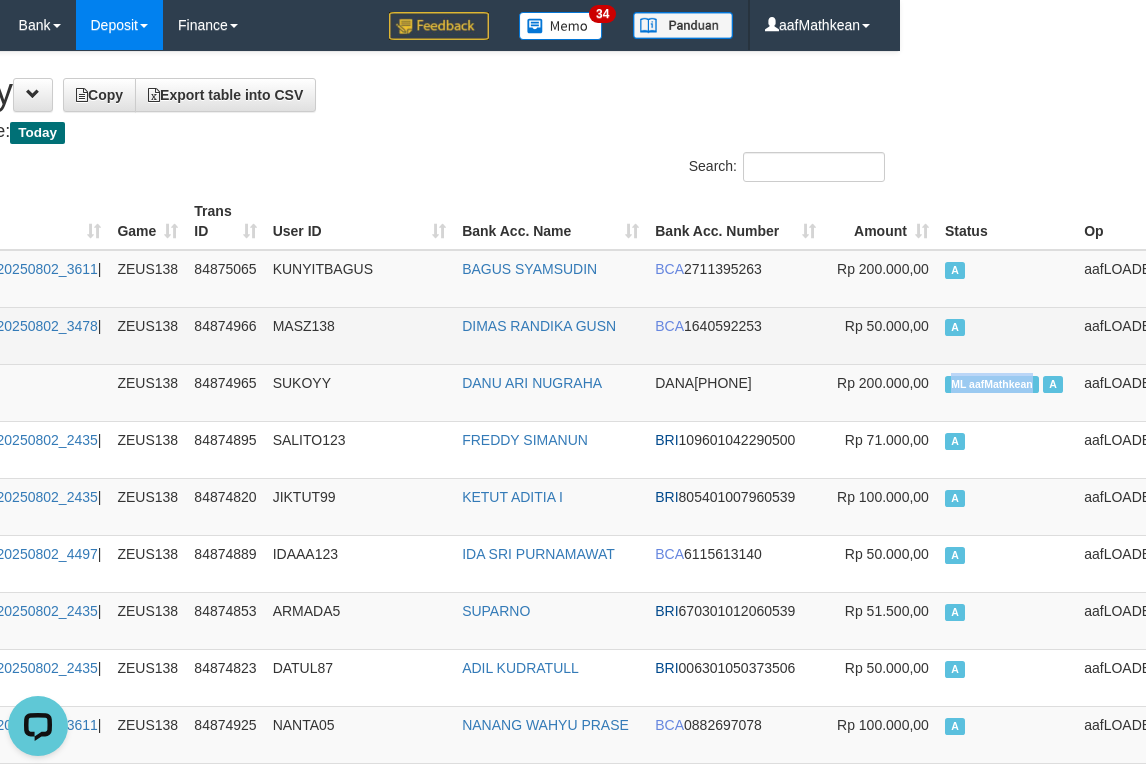 drag, startPoint x: 1107, startPoint y: 390, endPoint x: 935, endPoint y: 358, distance: 174.95142 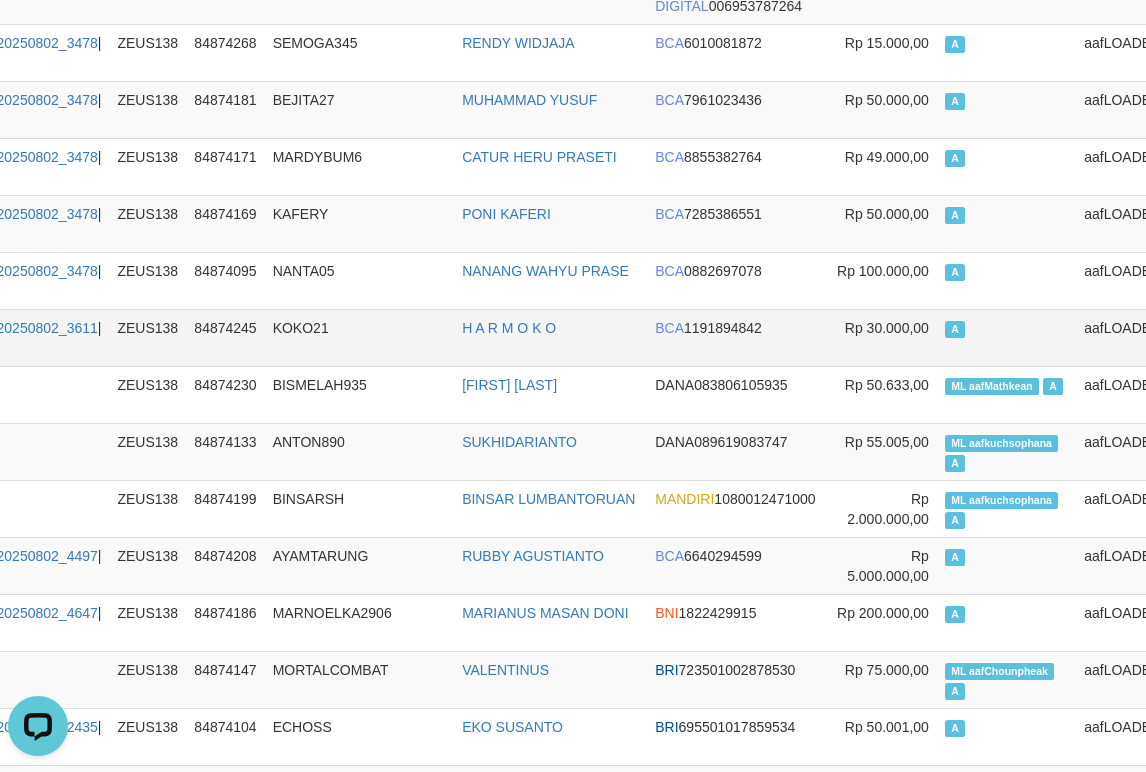 scroll, scrollTop: 12595, scrollLeft: 246, axis: both 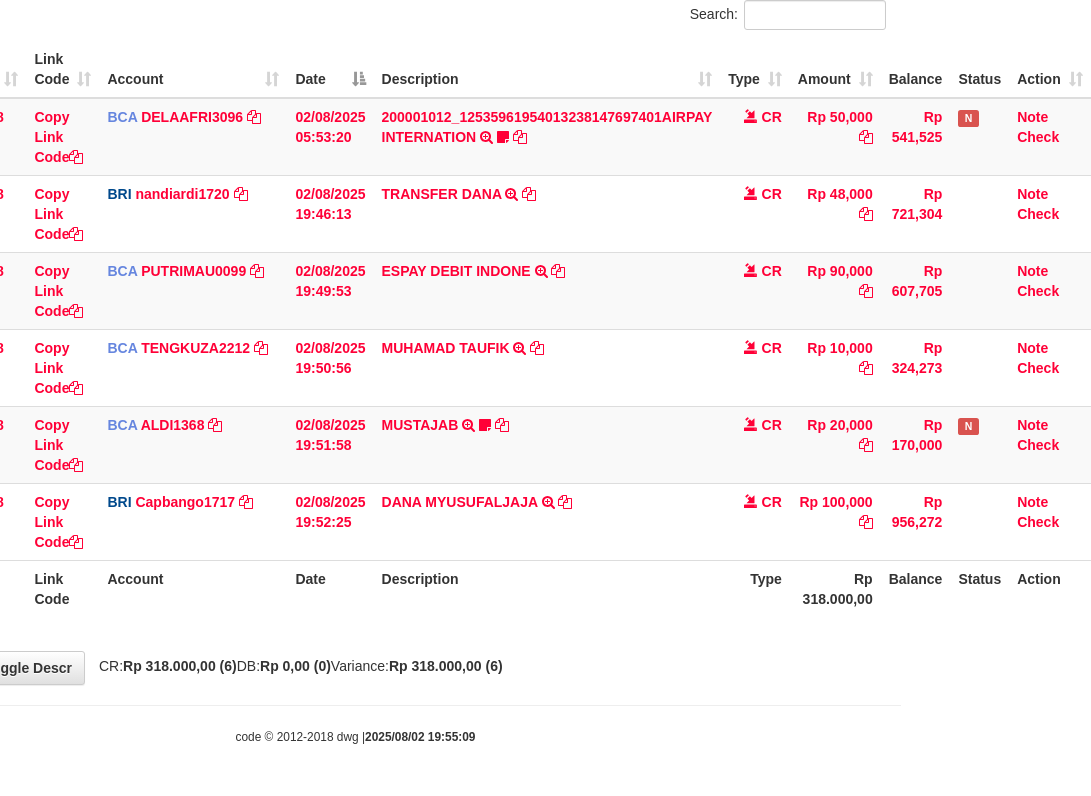 drag, startPoint x: 531, startPoint y: 575, endPoint x: 525, endPoint y: 595, distance: 20.880613 